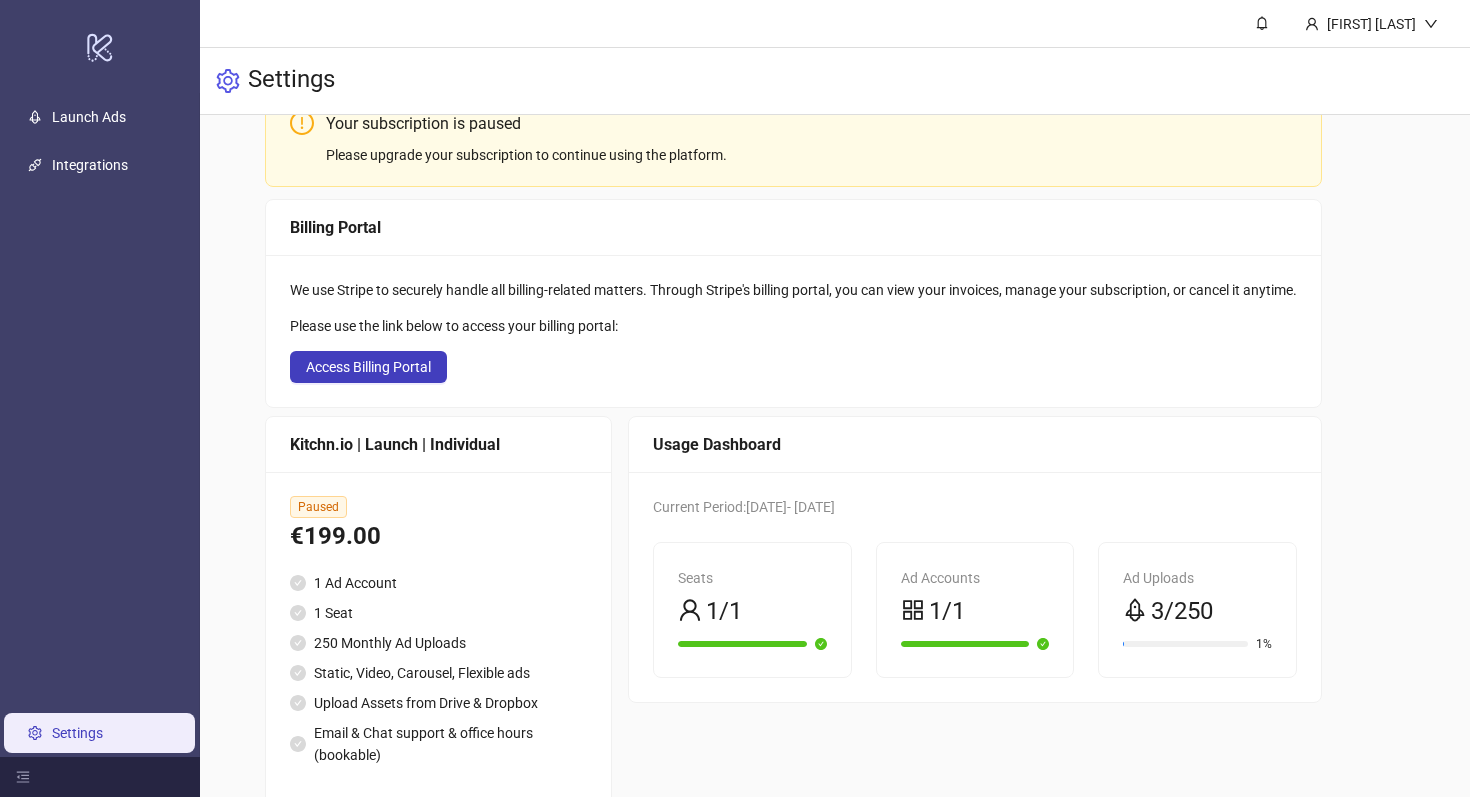 scroll, scrollTop: 155, scrollLeft: 0, axis: vertical 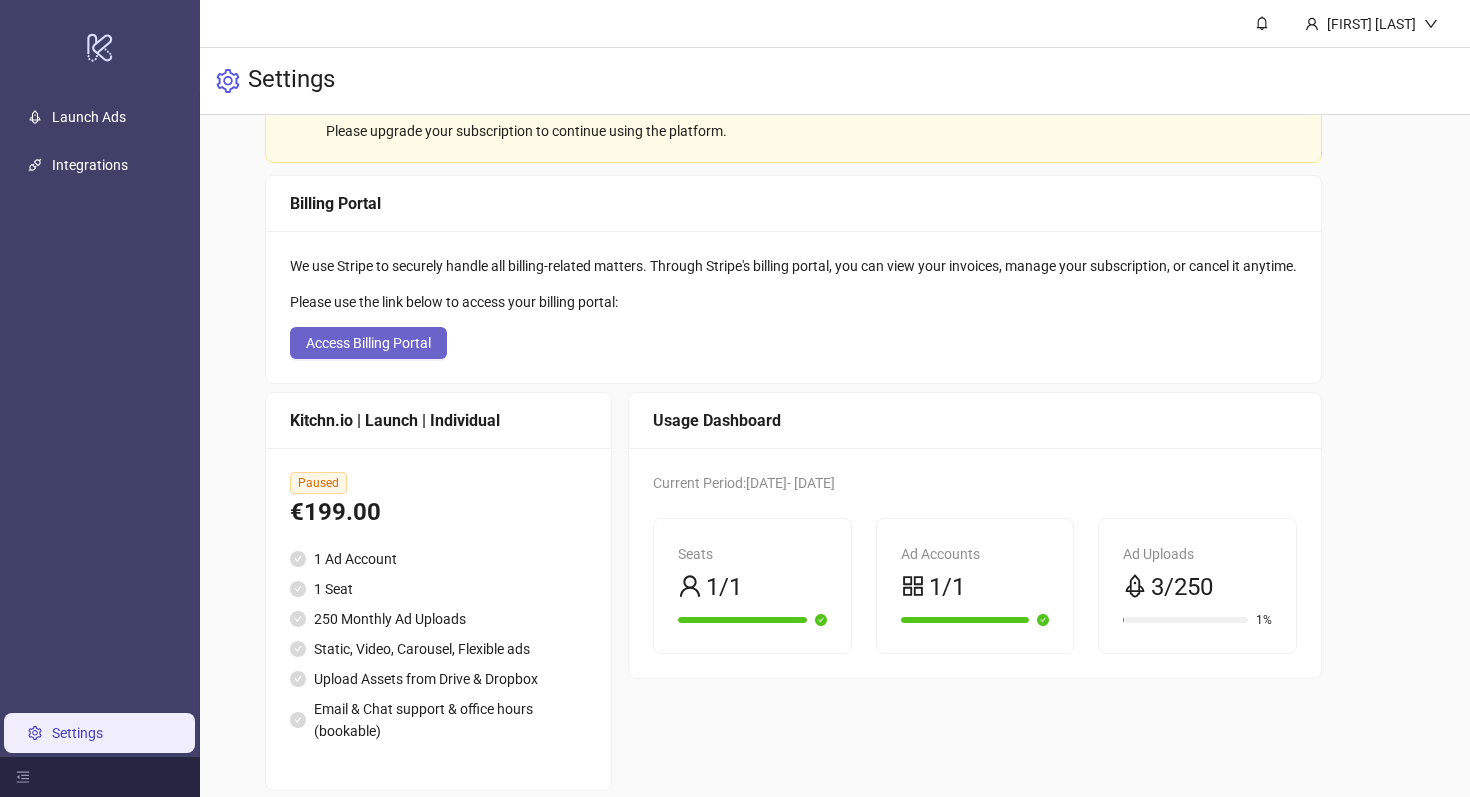 click on "Access Billing Portal" at bounding box center [368, 343] 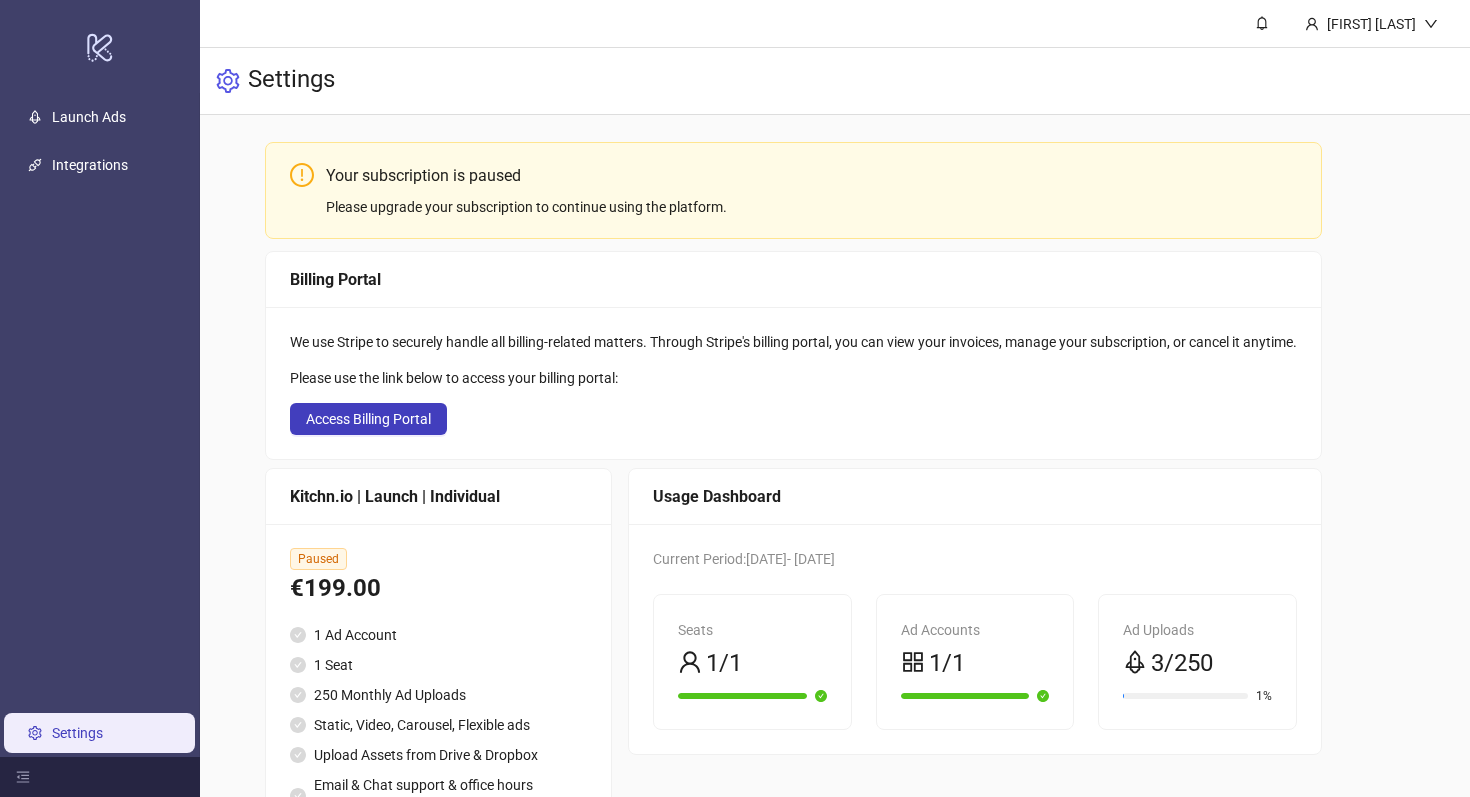 scroll, scrollTop: 0, scrollLeft: 0, axis: both 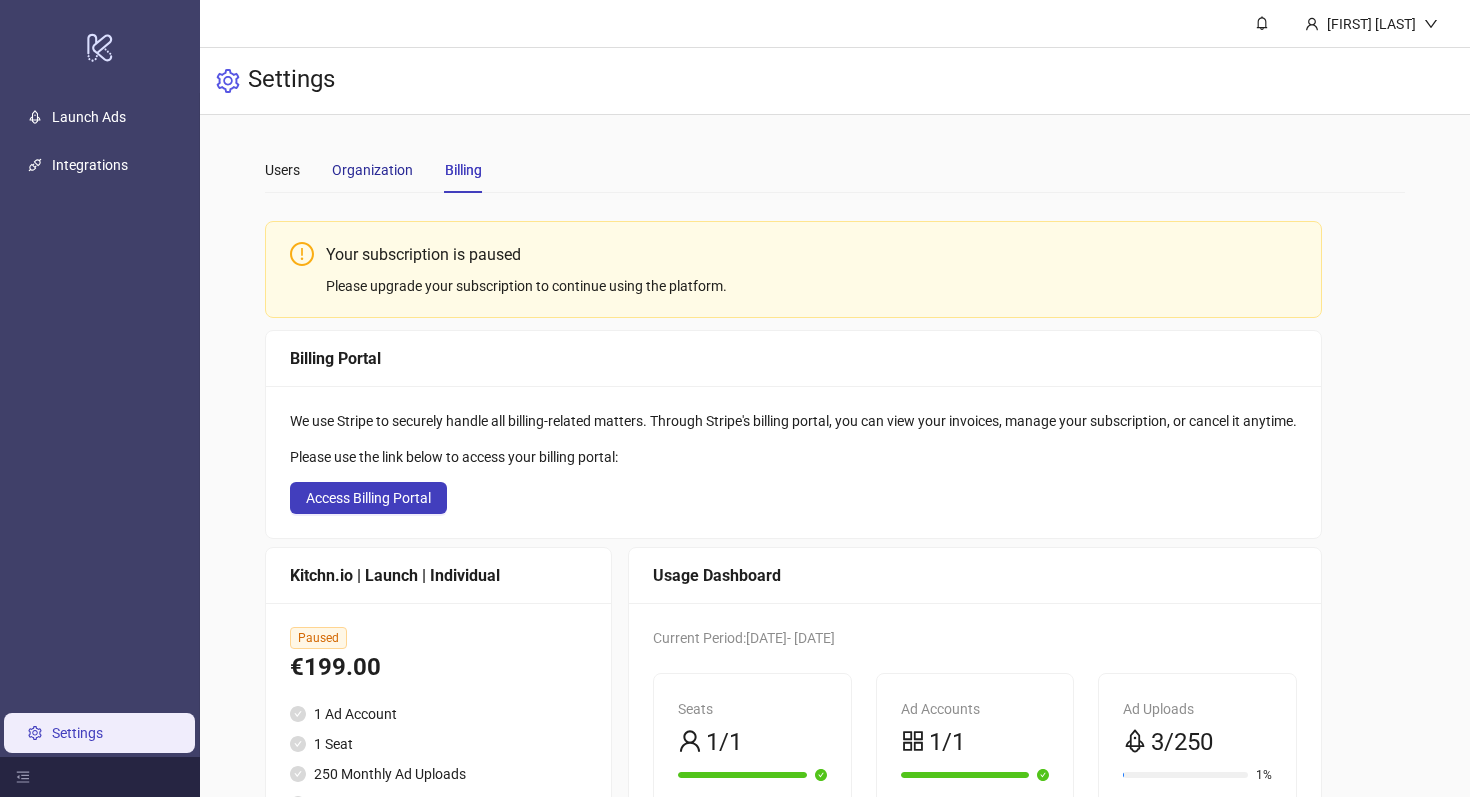 click on "Organization" at bounding box center (372, 170) 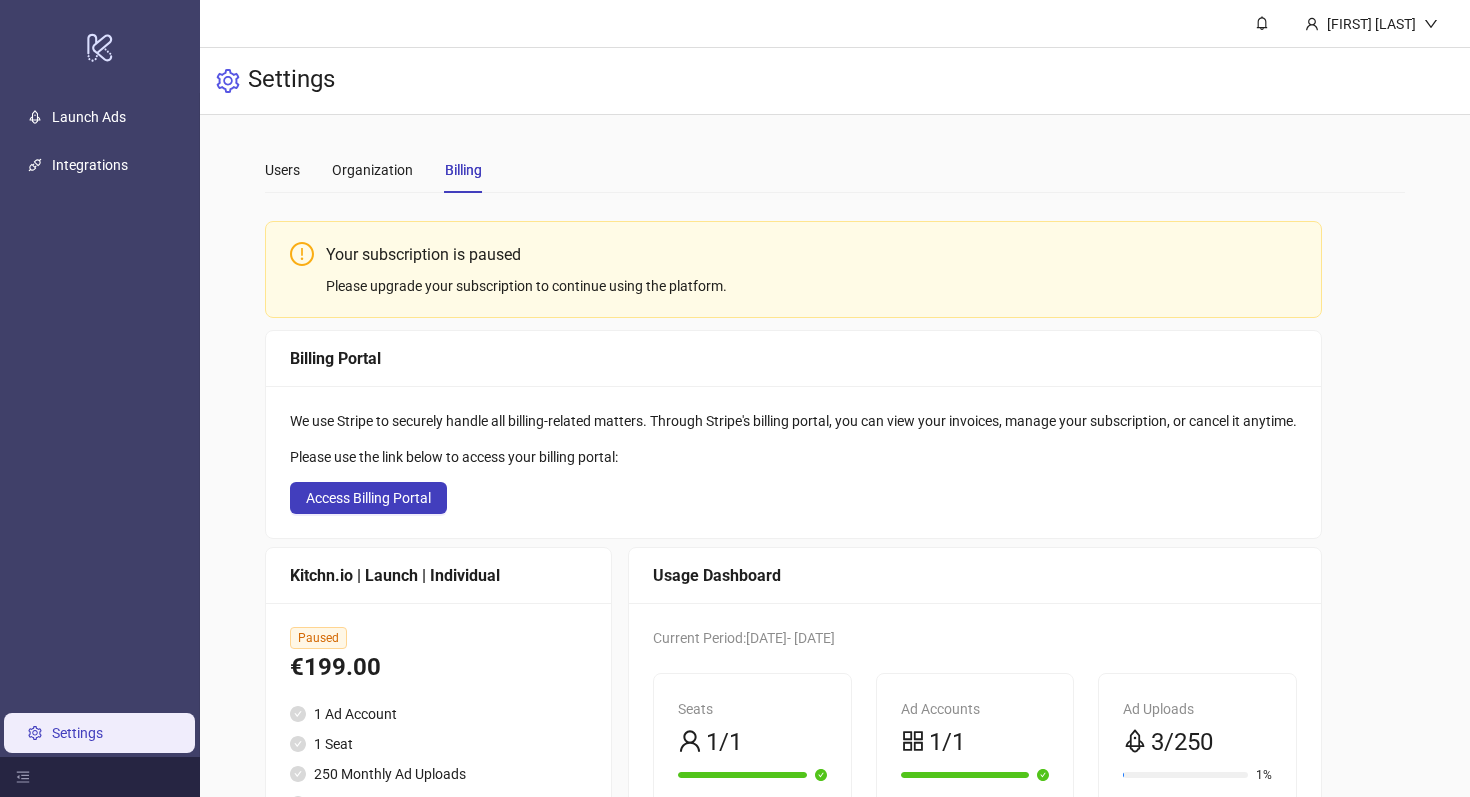 click on "Users Organization Billing Your subscription is paused Please upgrade your subscription to continue using the platform. Billing Portal We use Stripe to securely handle all billing-related matters. Through Stripe's billing portal, you can view your invoices, manage your subscription, or cancel it anytime. Please use the link below to access your billing portal: Access Billing Portal Kitchn.io | Launch | Individual Paused €199.00 1 Ad Account 1 Seat 250 Monthly Ad Uploads Static, Video, Carousel, Flexible ads Upload Assets from Drive & Dropbox Email & Chat support & office hours (bookable) Usage Dashboard Current Period:  2025-05-02  -   2025-05-09 Seats 1/1 Ad Accounts 1/1 Ad Uploads 3/250 1%" at bounding box center (835, 546) 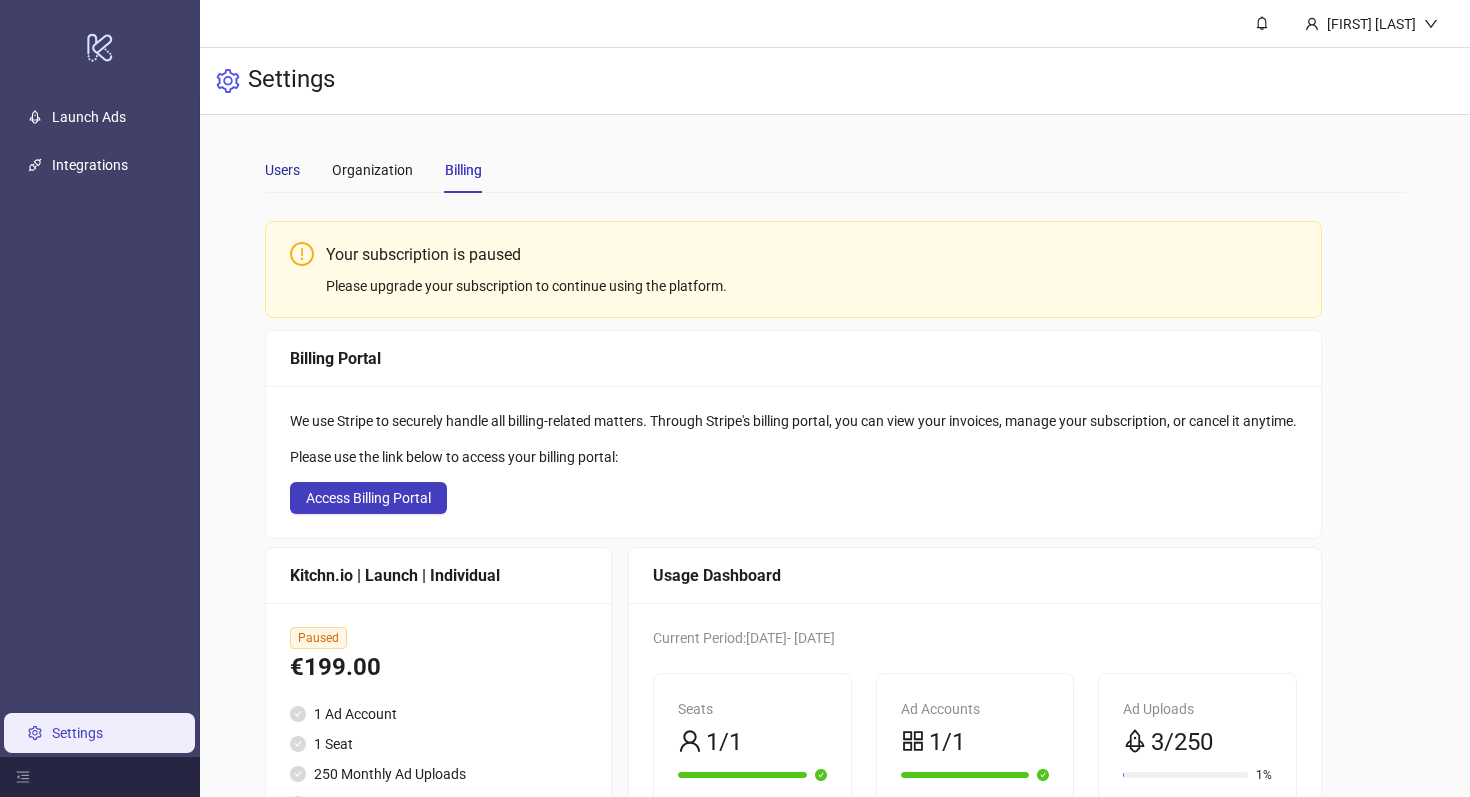 click on "Users" at bounding box center [282, 170] 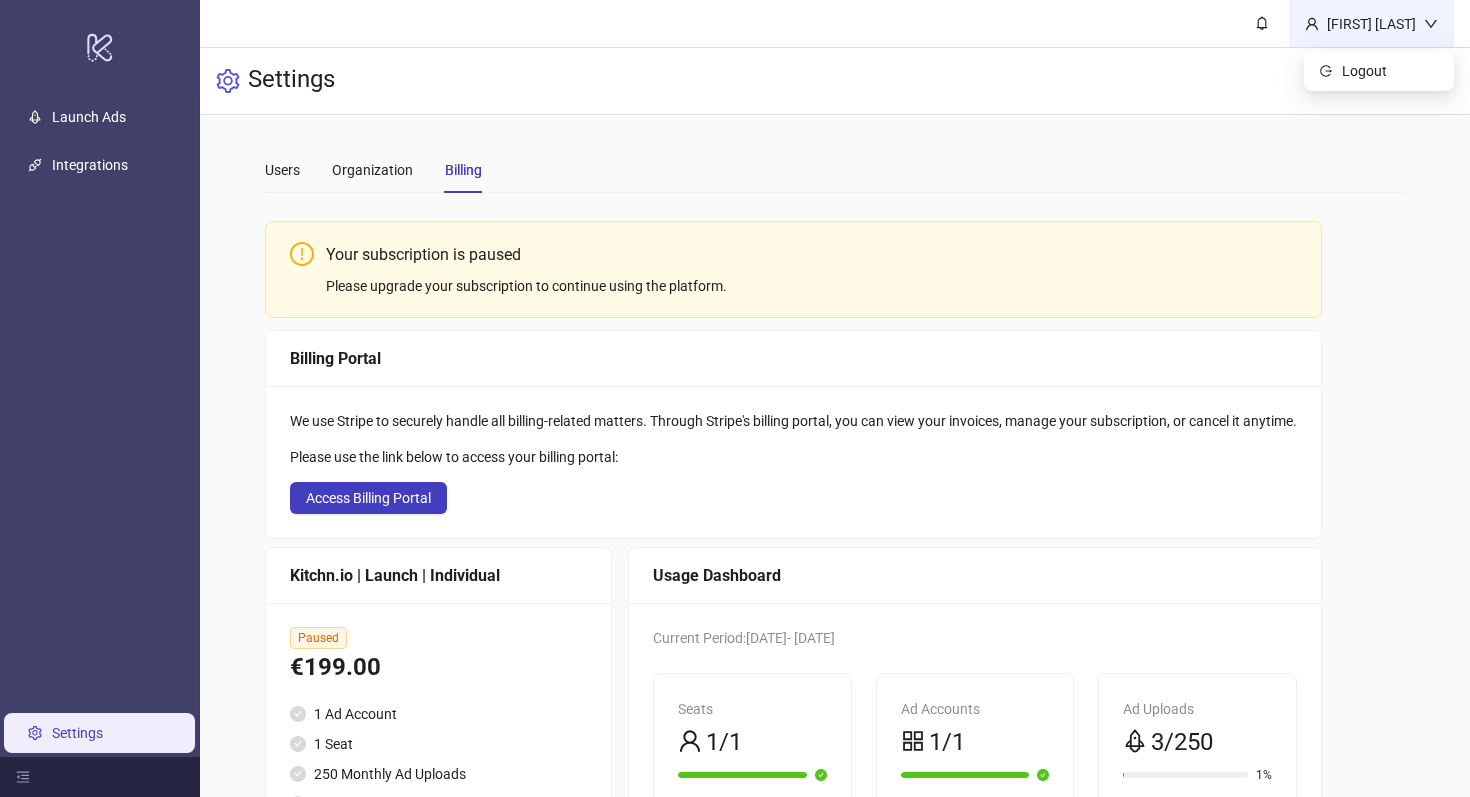 click on "[FIRST] [LAST]" at bounding box center (1371, 24) 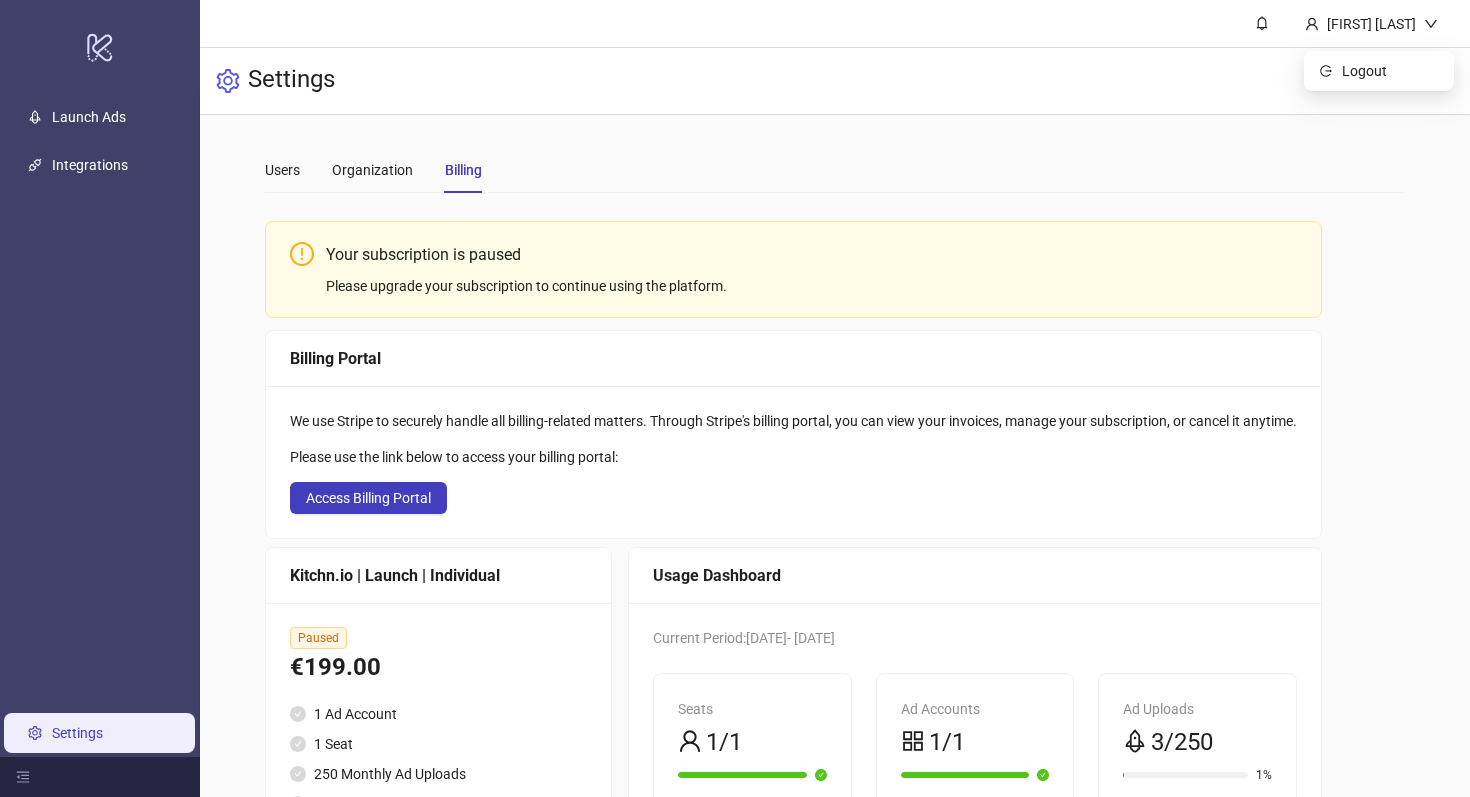 click on "Settings" at bounding box center (835, 81) 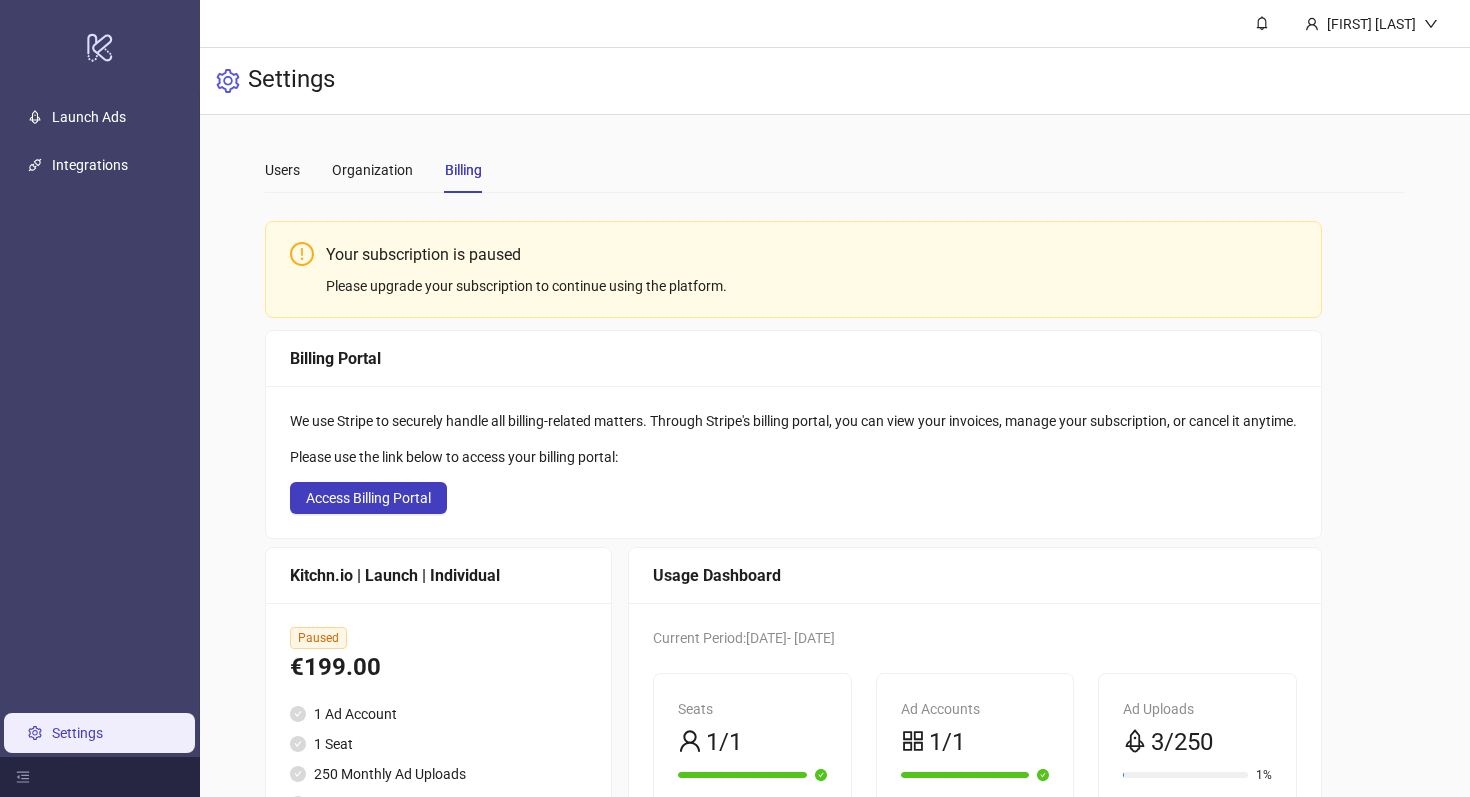 click on "Settings" at bounding box center (77, 733) 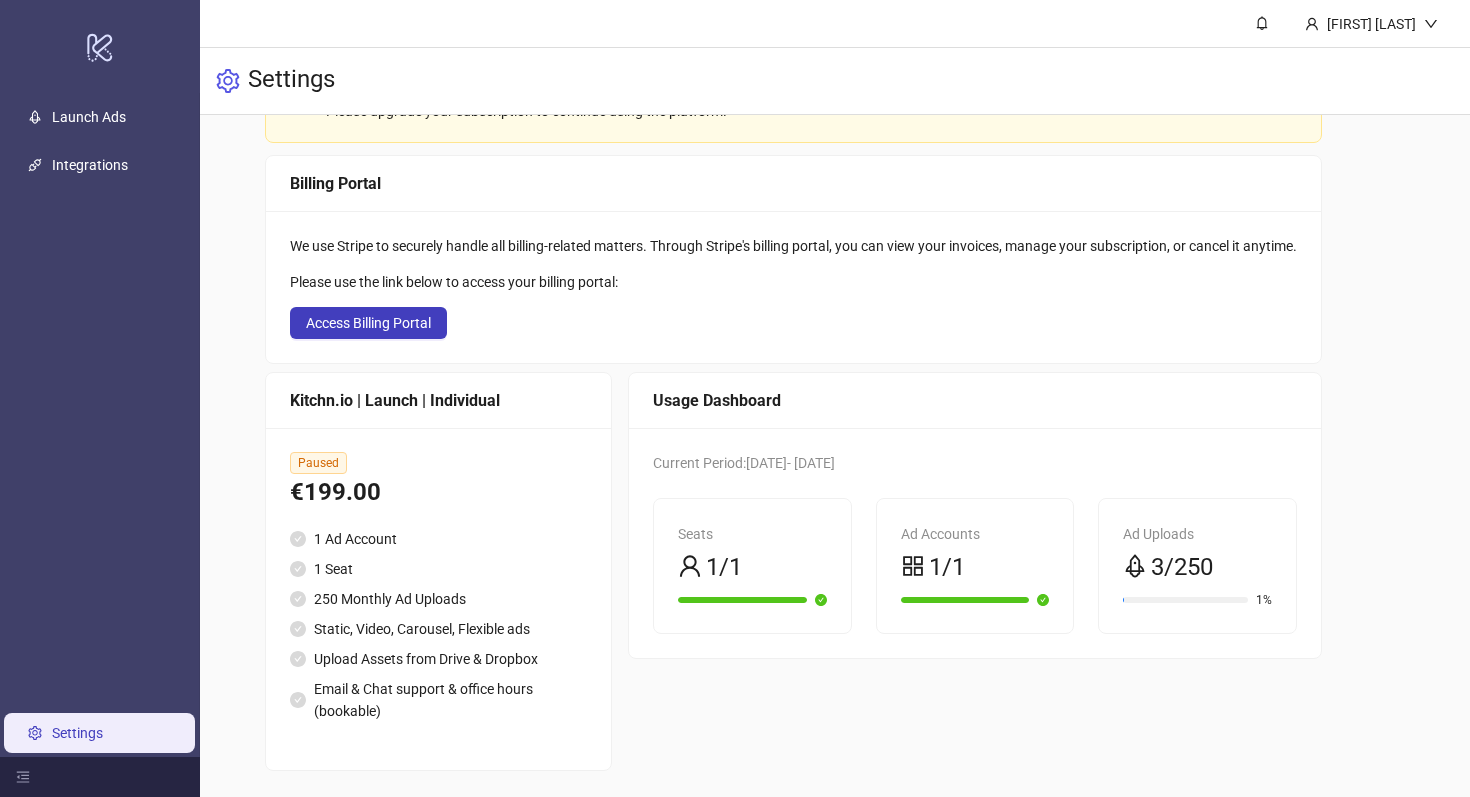 scroll, scrollTop: 179, scrollLeft: 0, axis: vertical 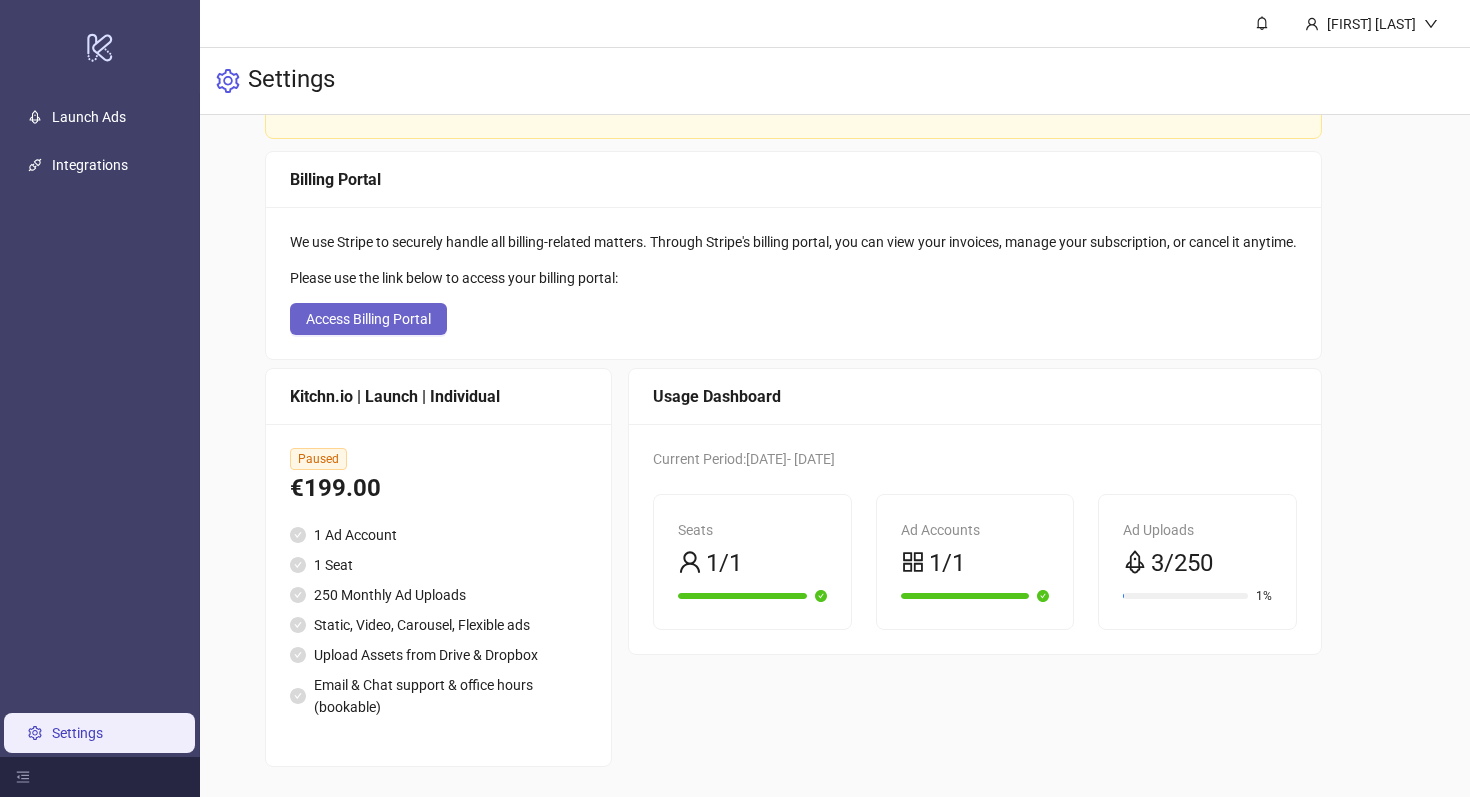click on "Access Billing Portal" at bounding box center (368, 319) 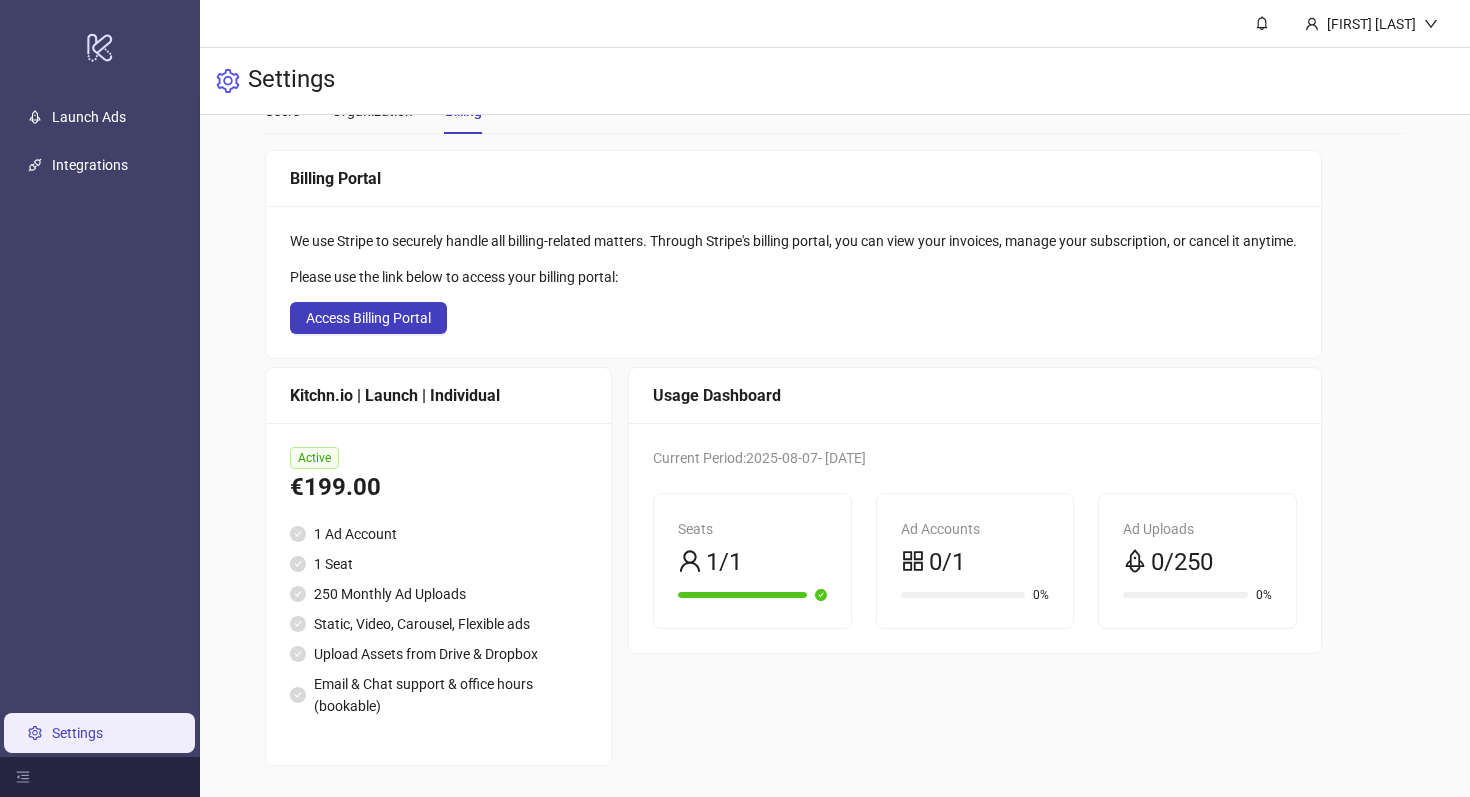 scroll, scrollTop: 0, scrollLeft: 0, axis: both 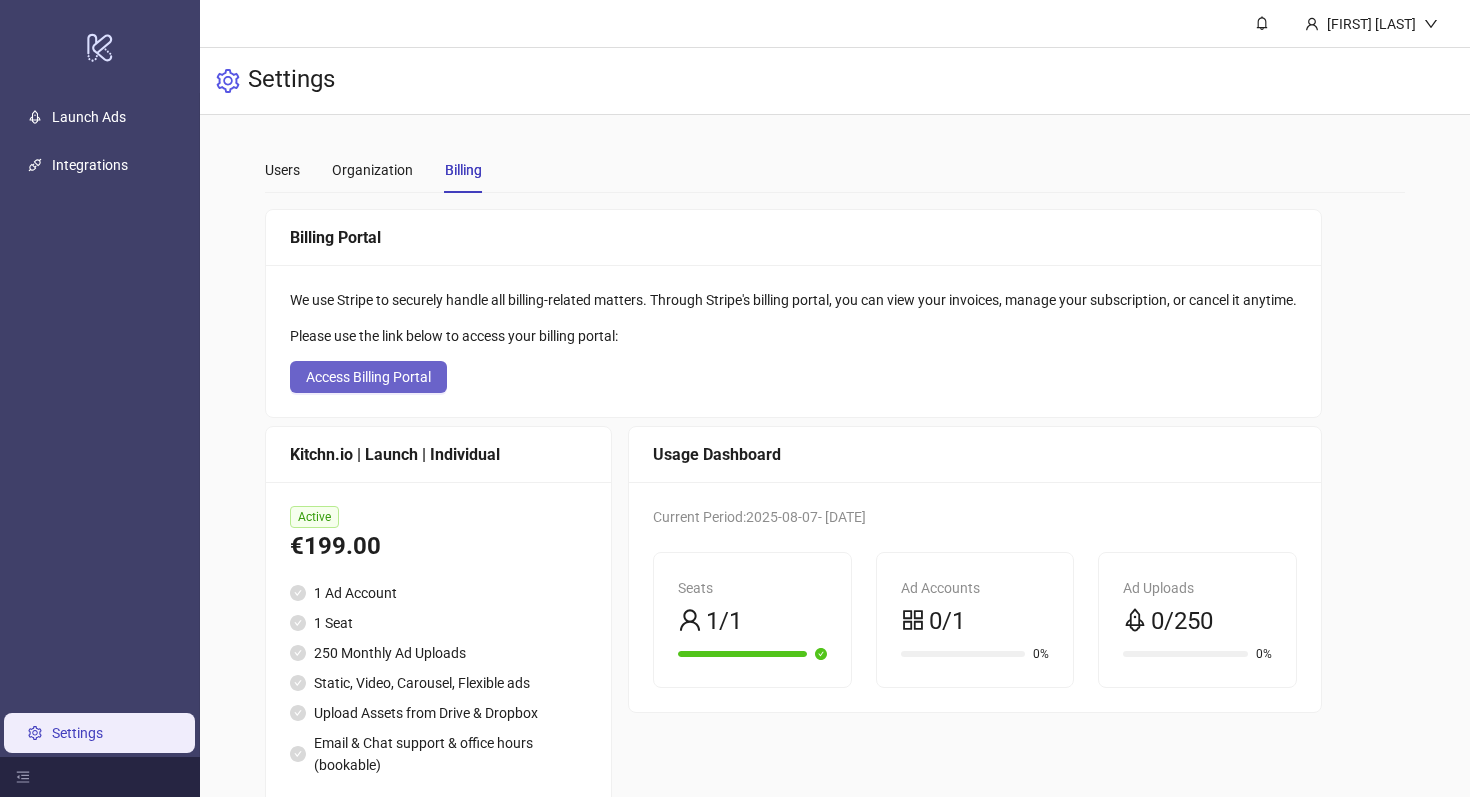 click on "Access Billing Portal" at bounding box center (368, 377) 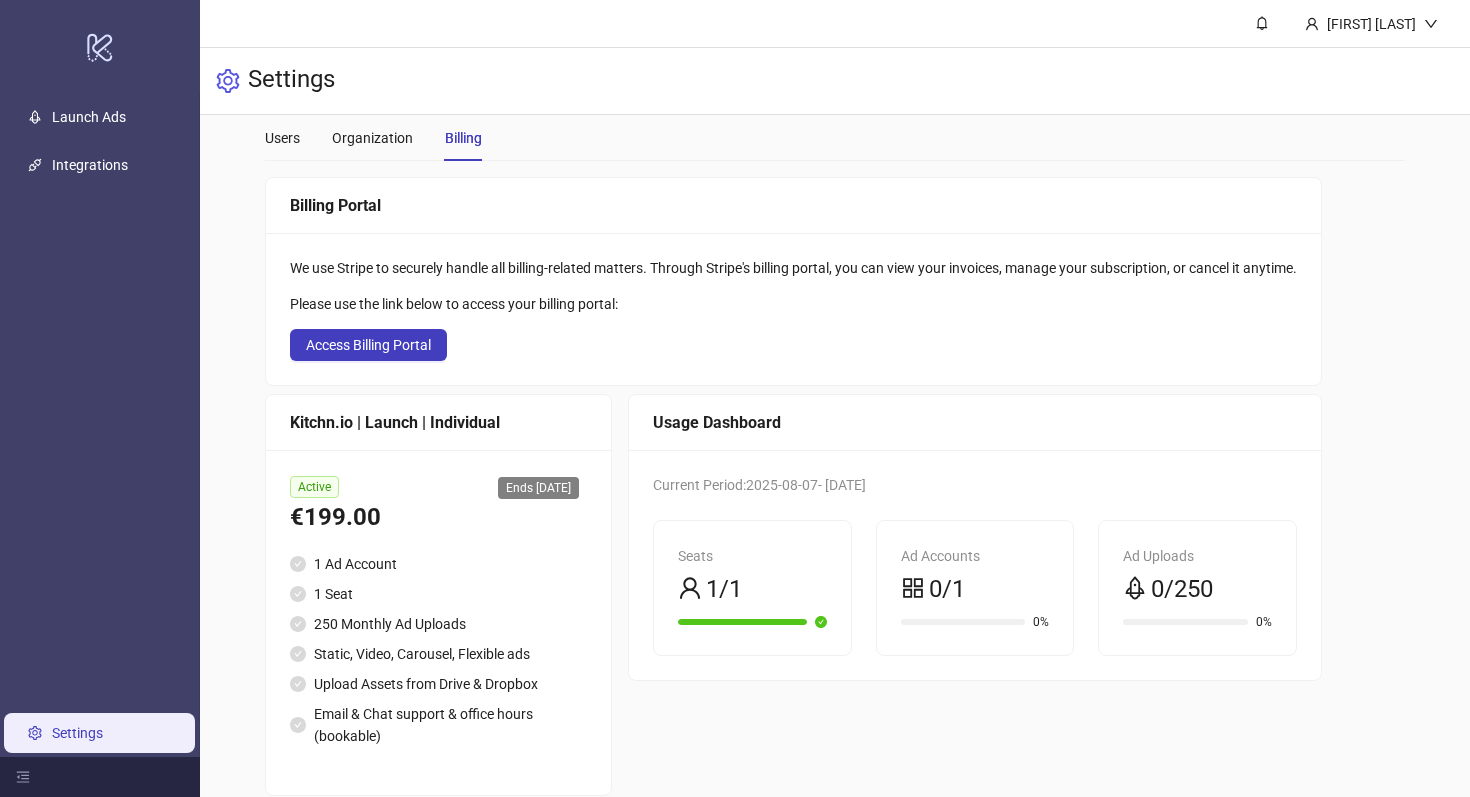 scroll, scrollTop: 0, scrollLeft: 0, axis: both 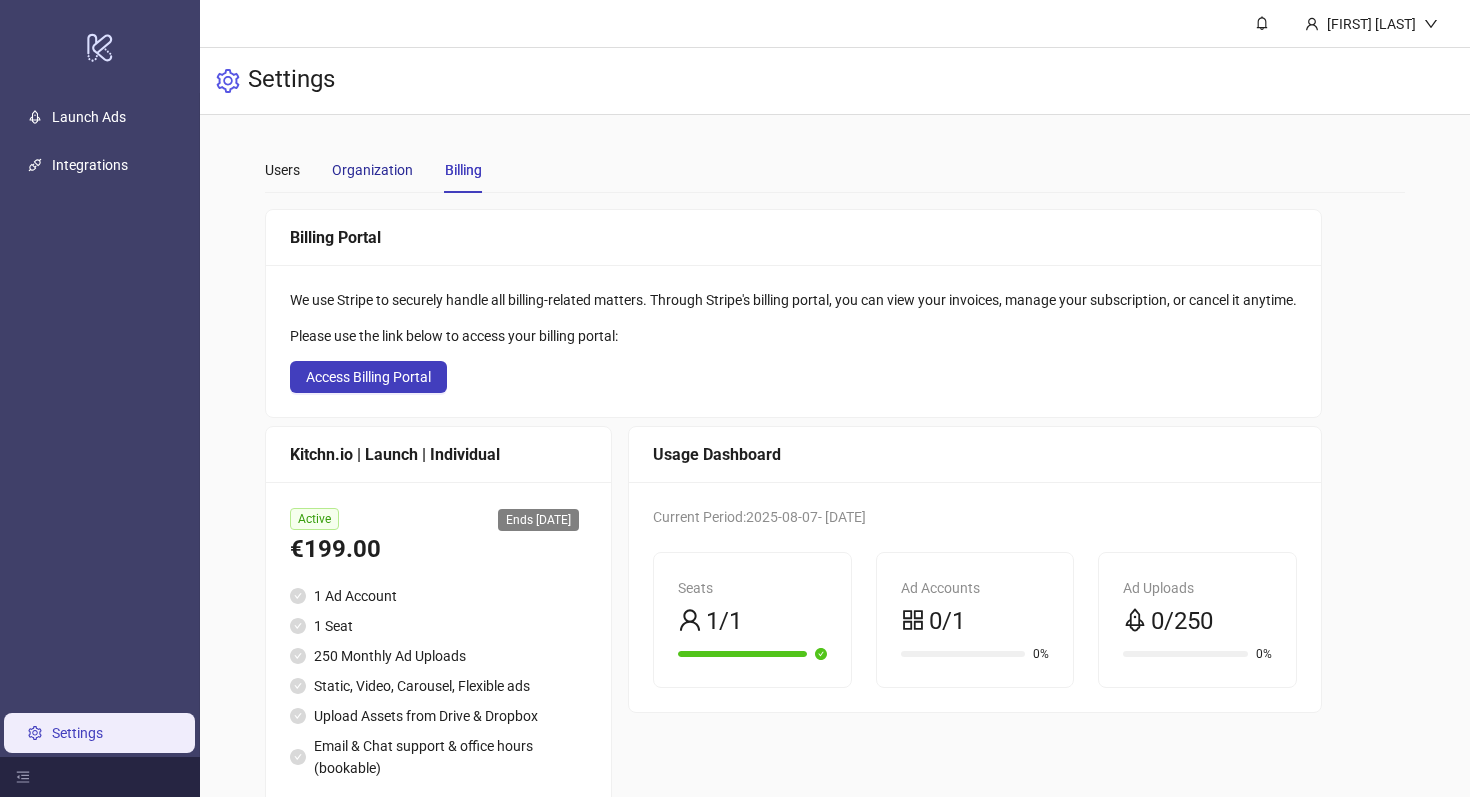click on "Organization" at bounding box center [372, 170] 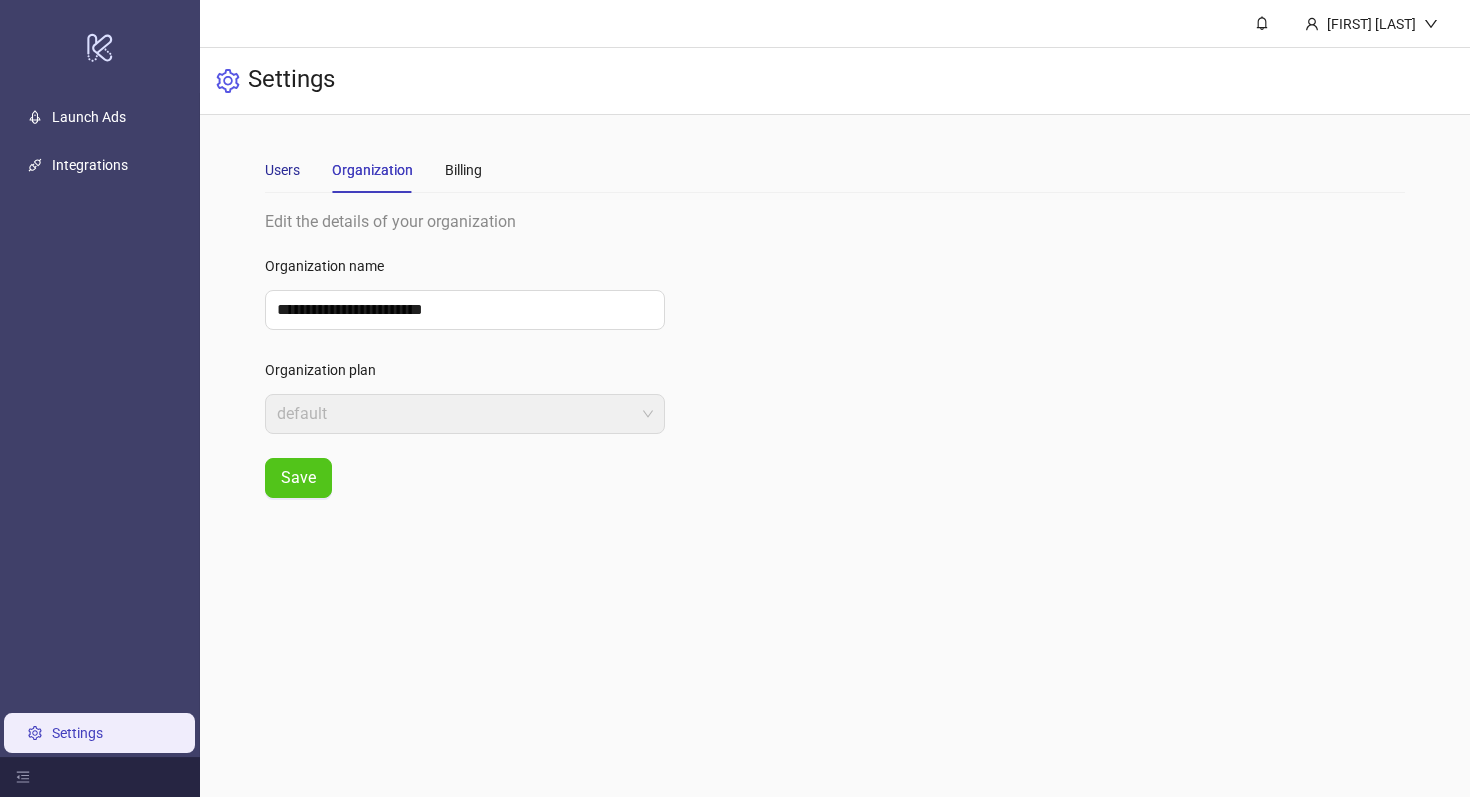 click on "Users" at bounding box center [282, 170] 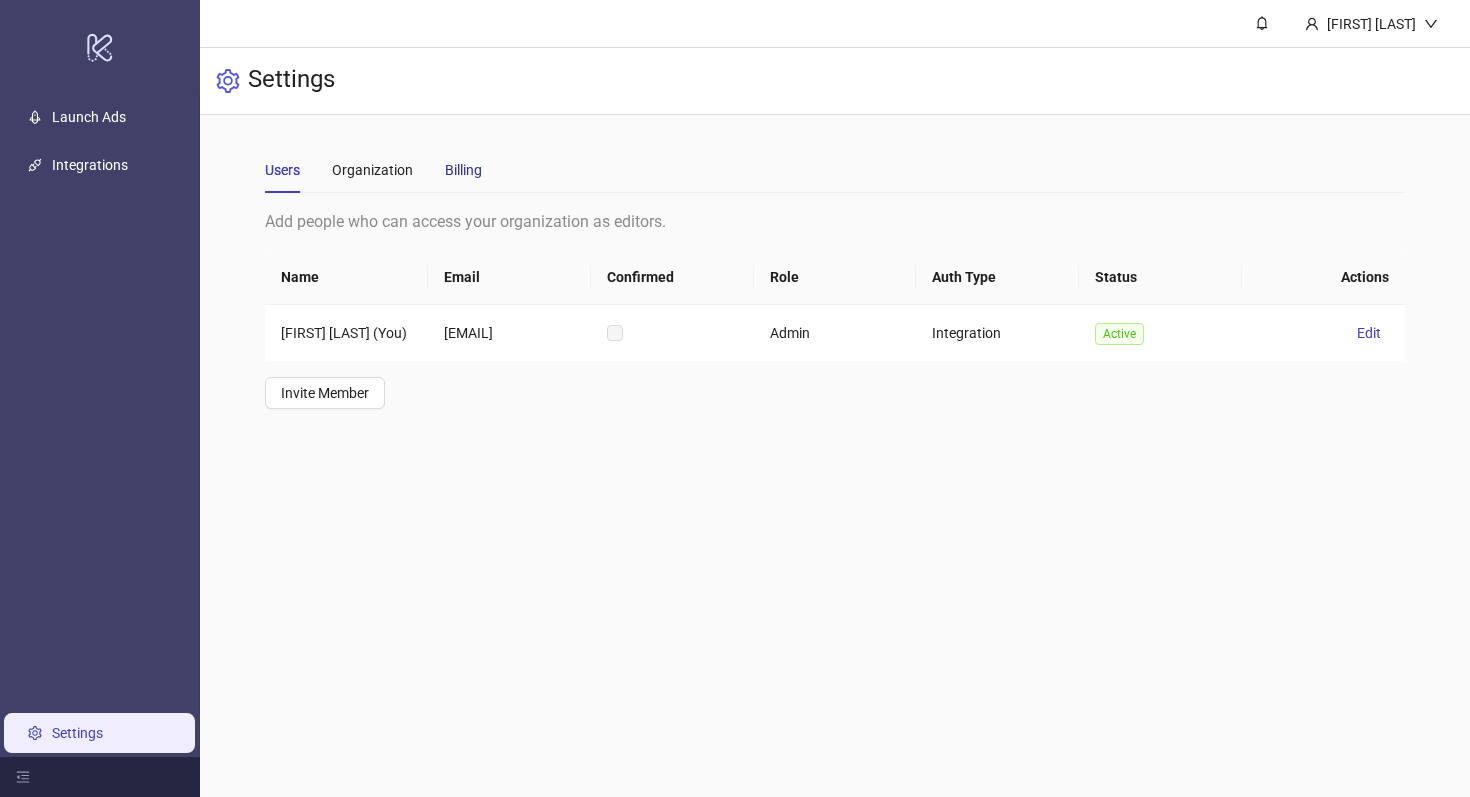 click on "Billing" at bounding box center (463, 170) 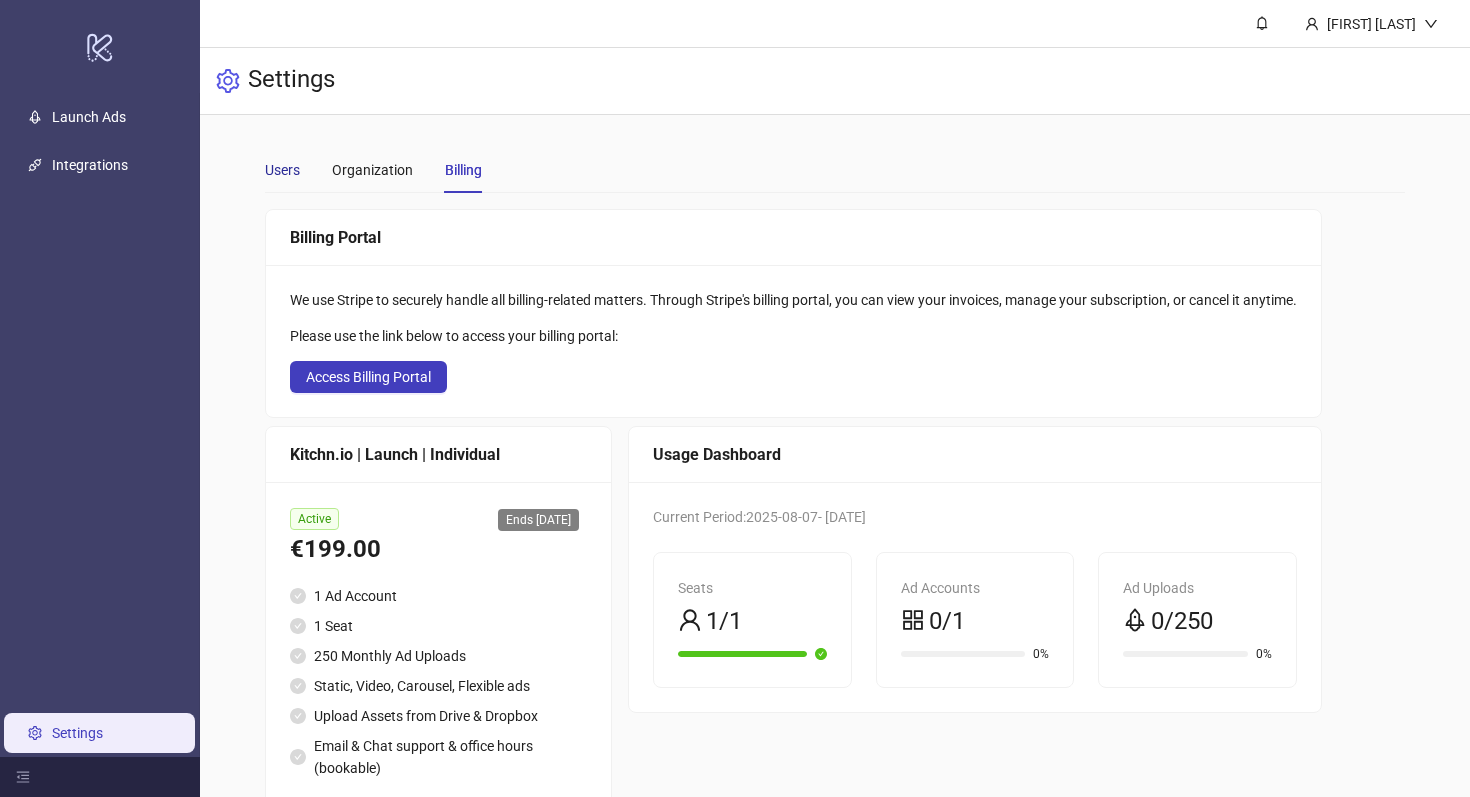 click on "Users" at bounding box center [282, 170] 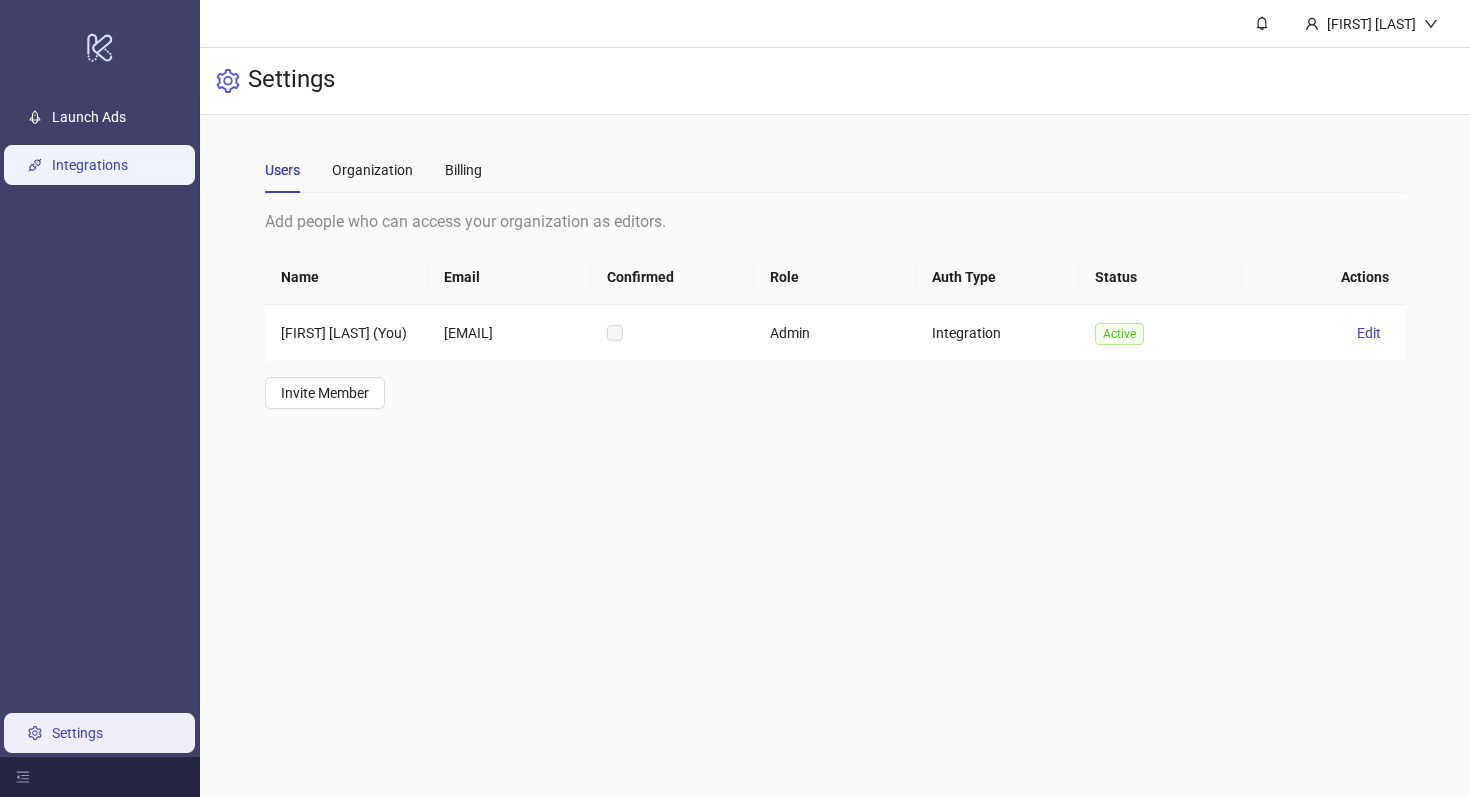 click on "Integrations" at bounding box center [90, 165] 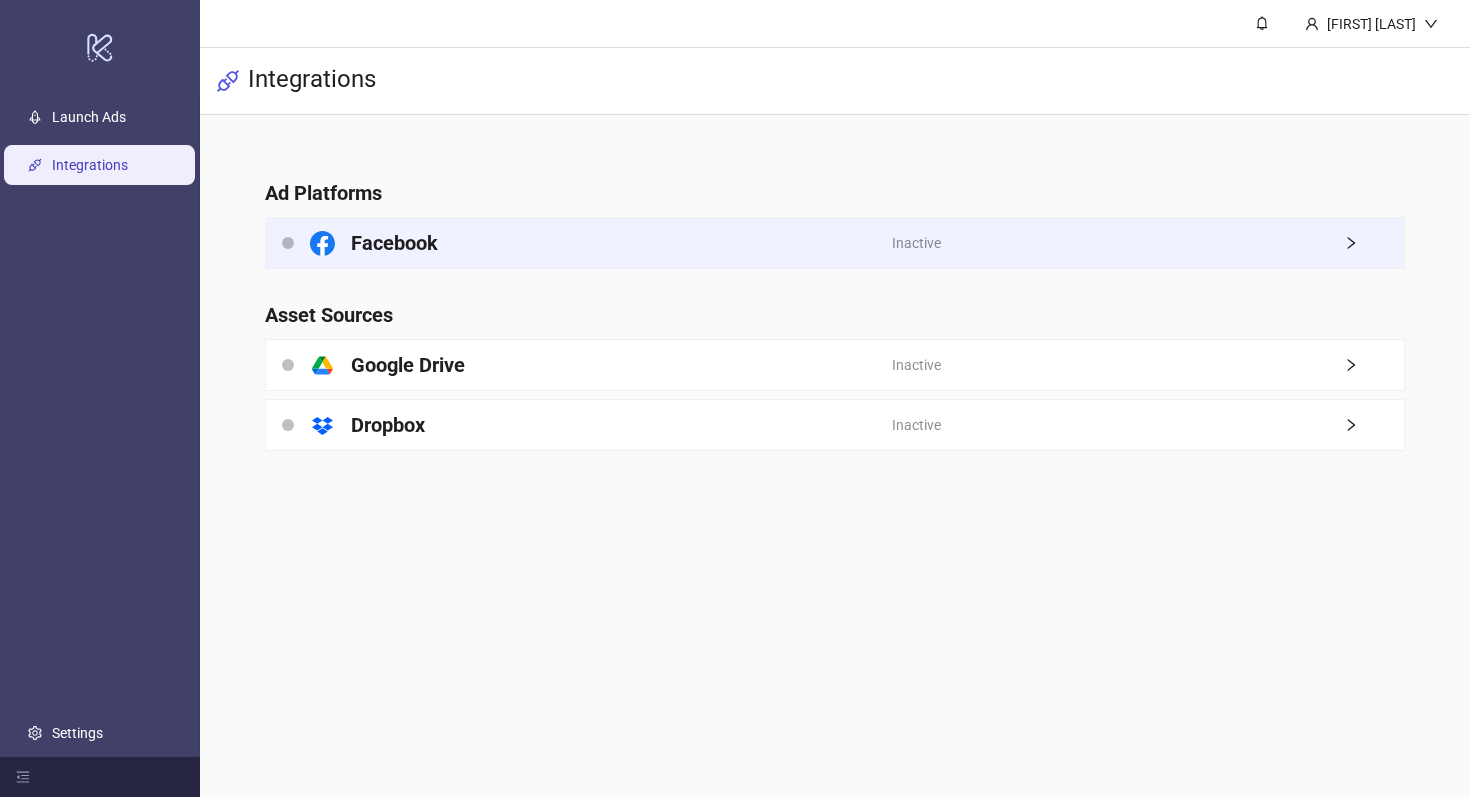 click on "Inactive" at bounding box center (1148, 243) 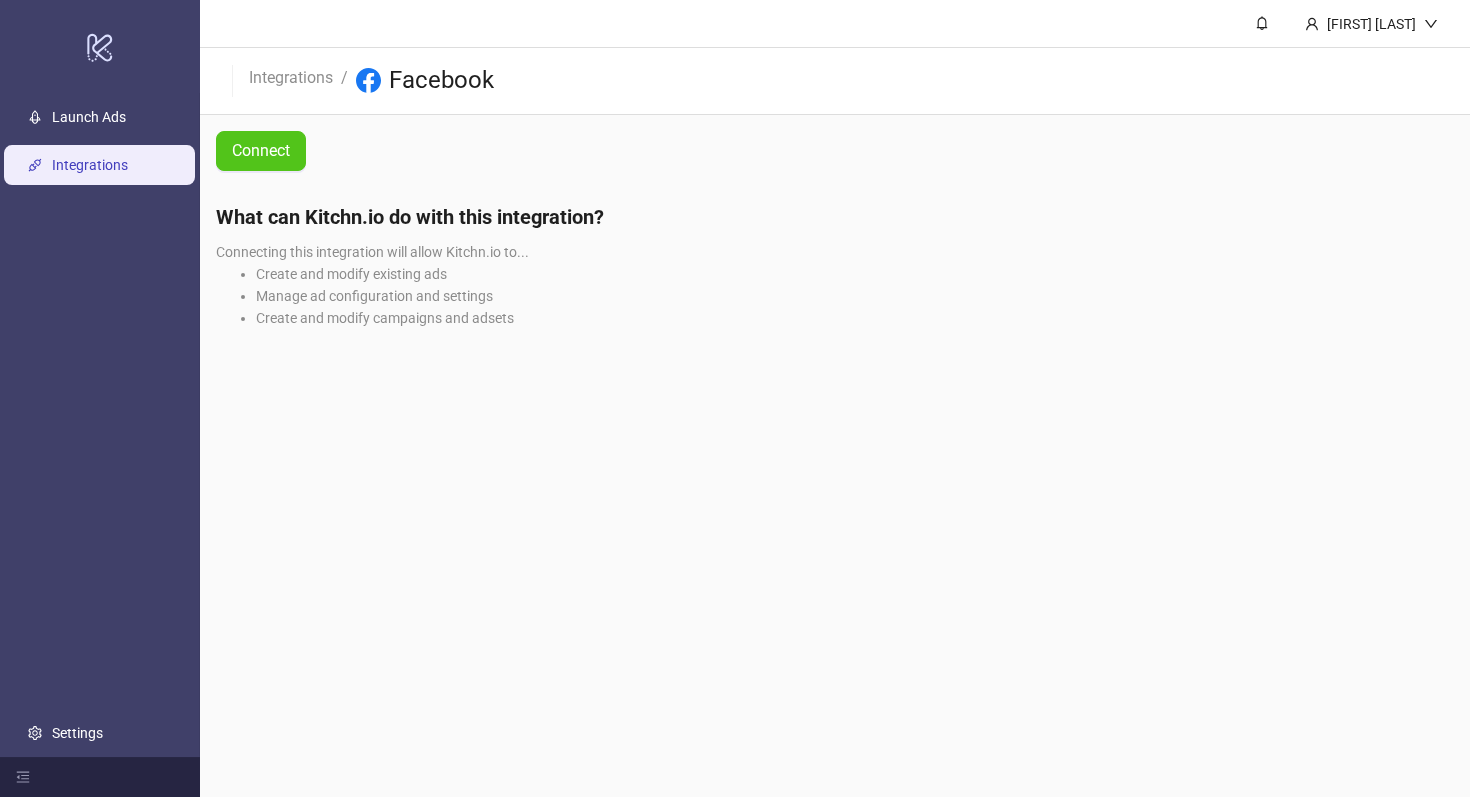 click on "Integrations" at bounding box center [90, 165] 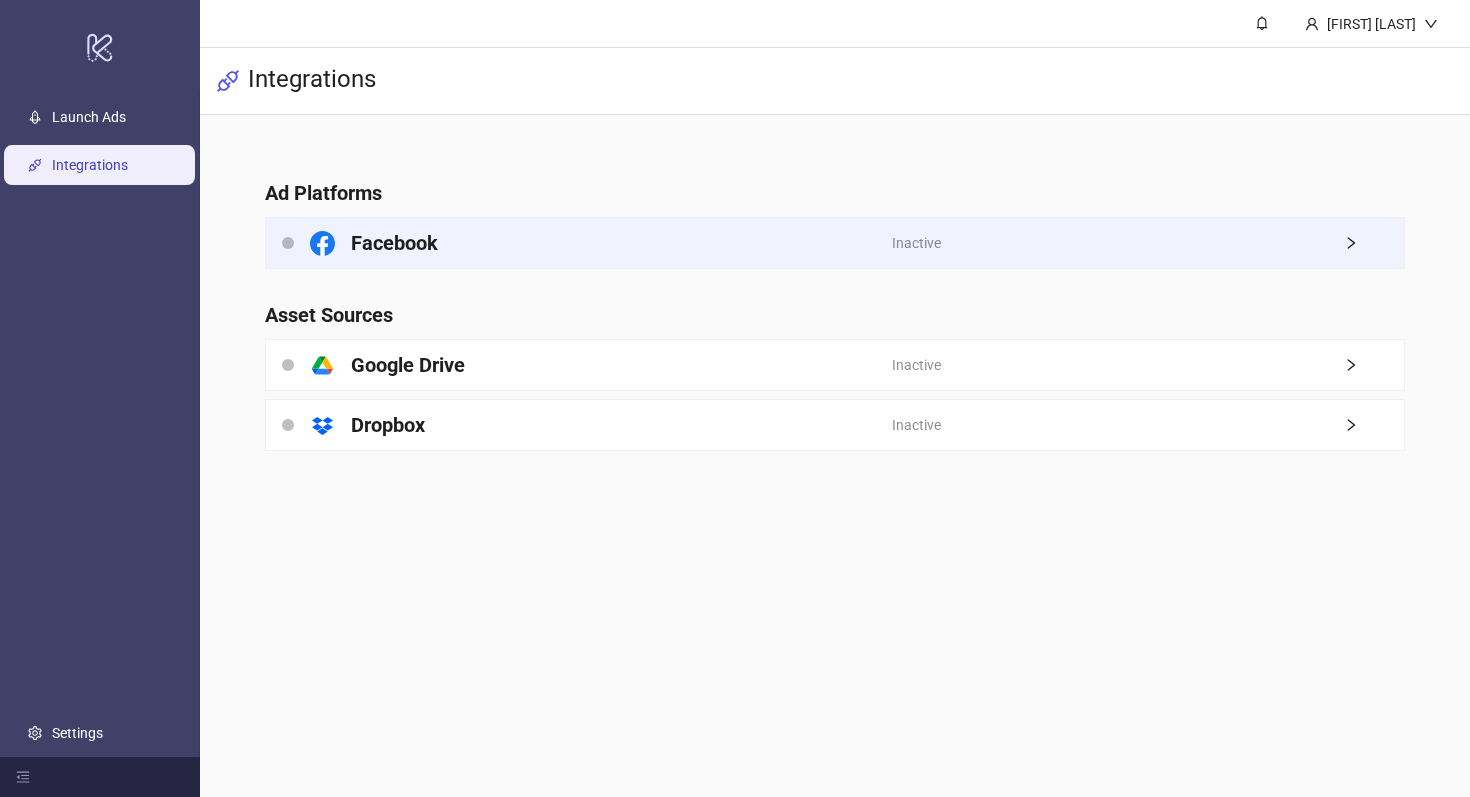 click on "Facebook" at bounding box center (579, 243) 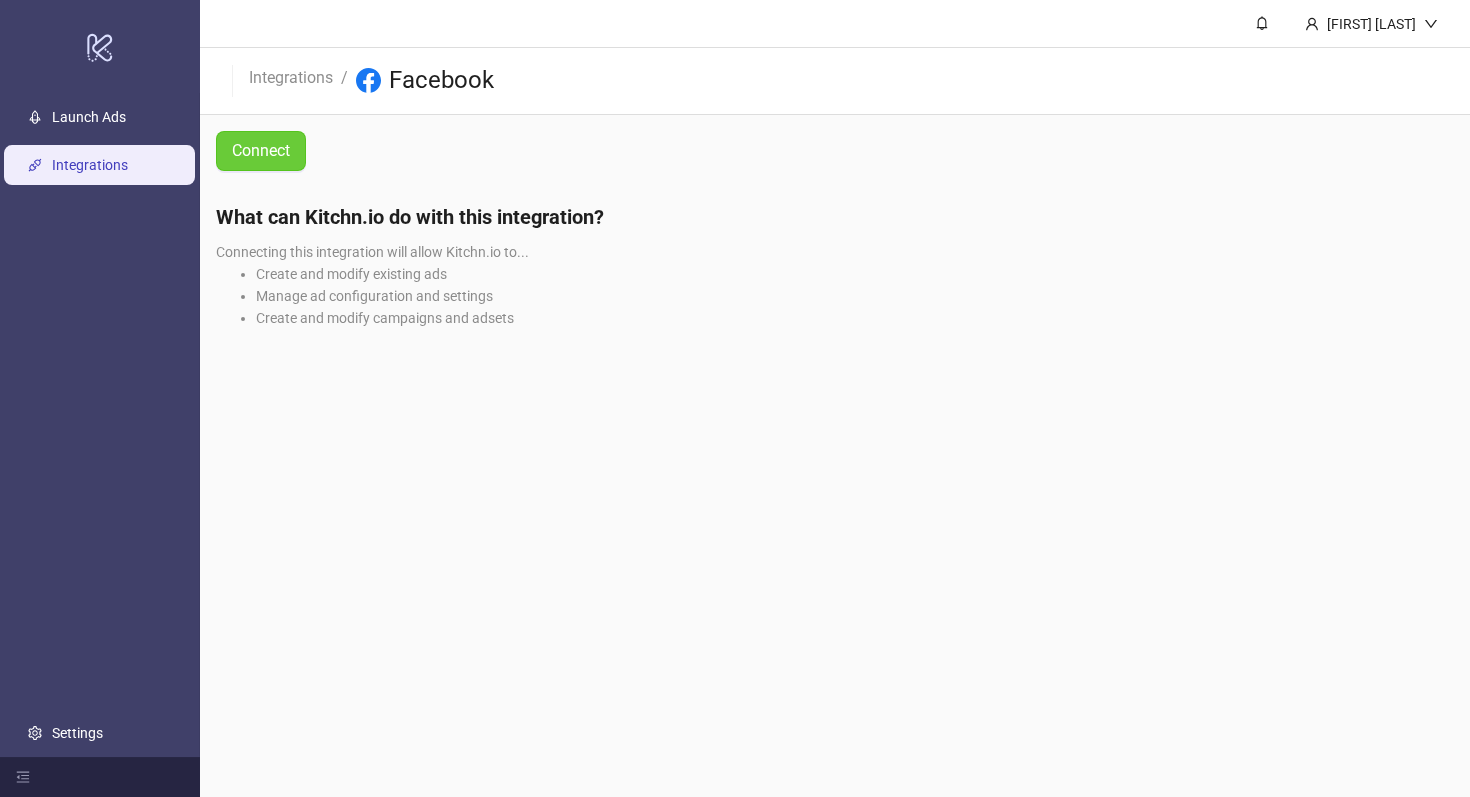 click on "Connect" at bounding box center (261, 150) 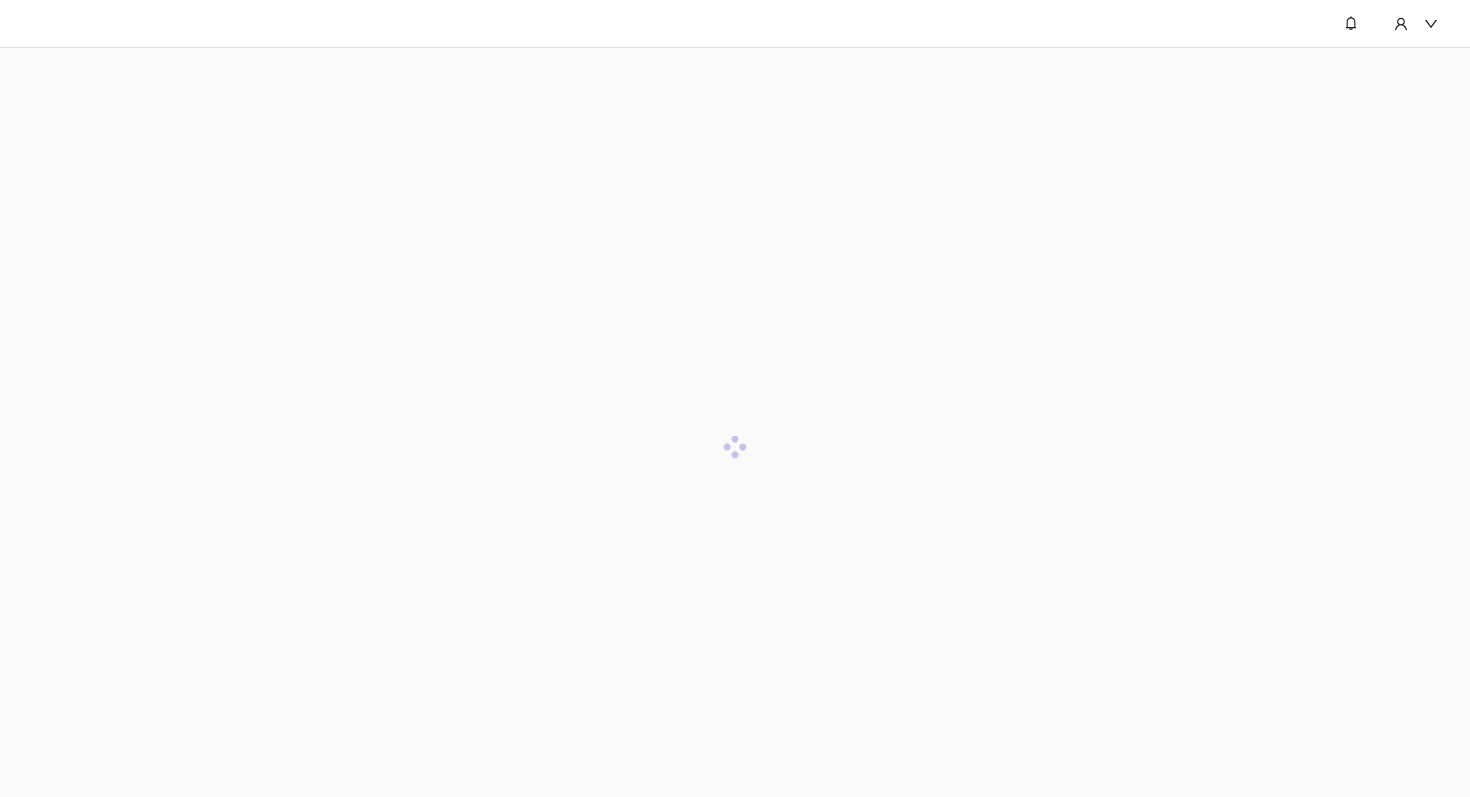scroll, scrollTop: 0, scrollLeft: 0, axis: both 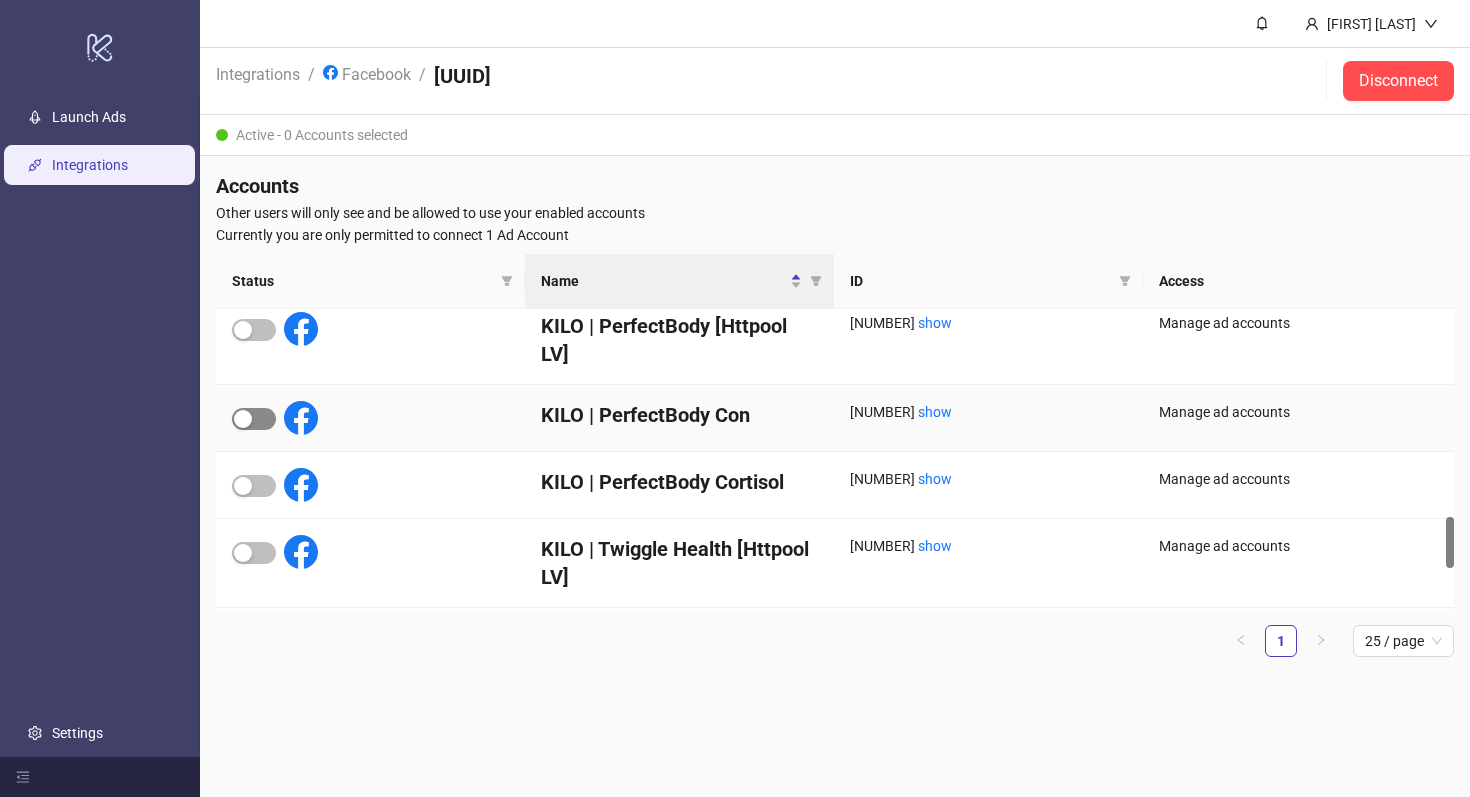 click at bounding box center (243, 419) 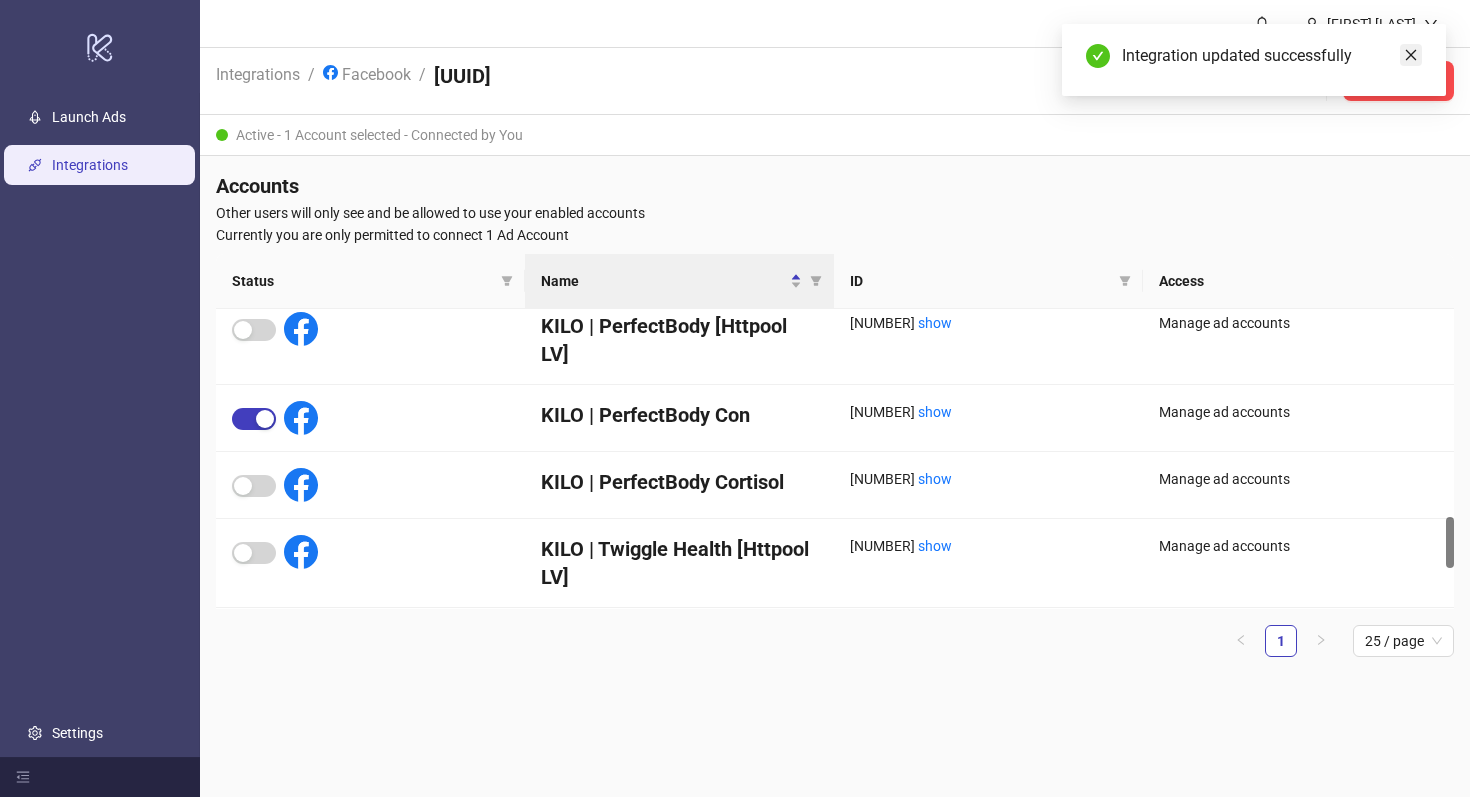 click 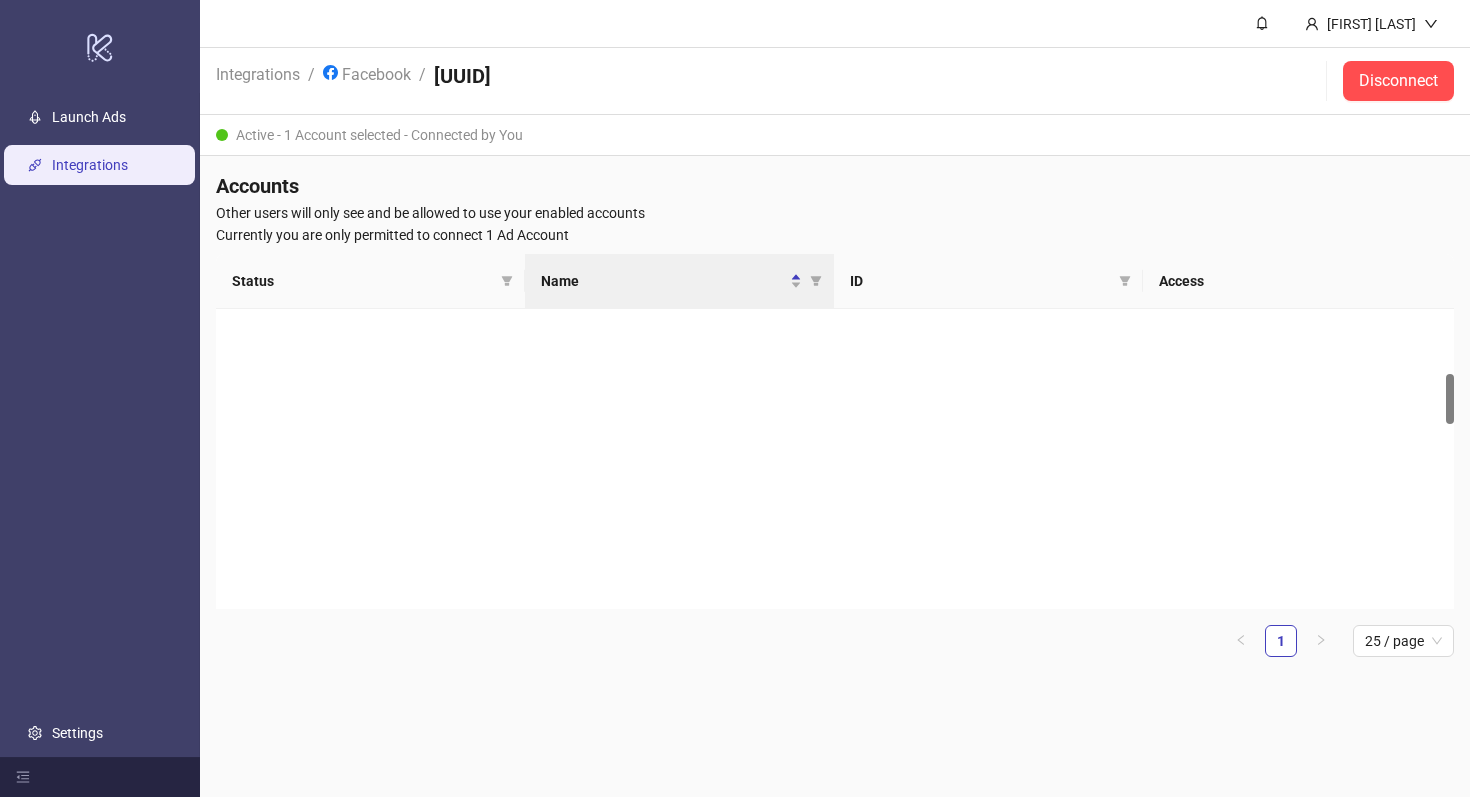 scroll, scrollTop: 0, scrollLeft: 0, axis: both 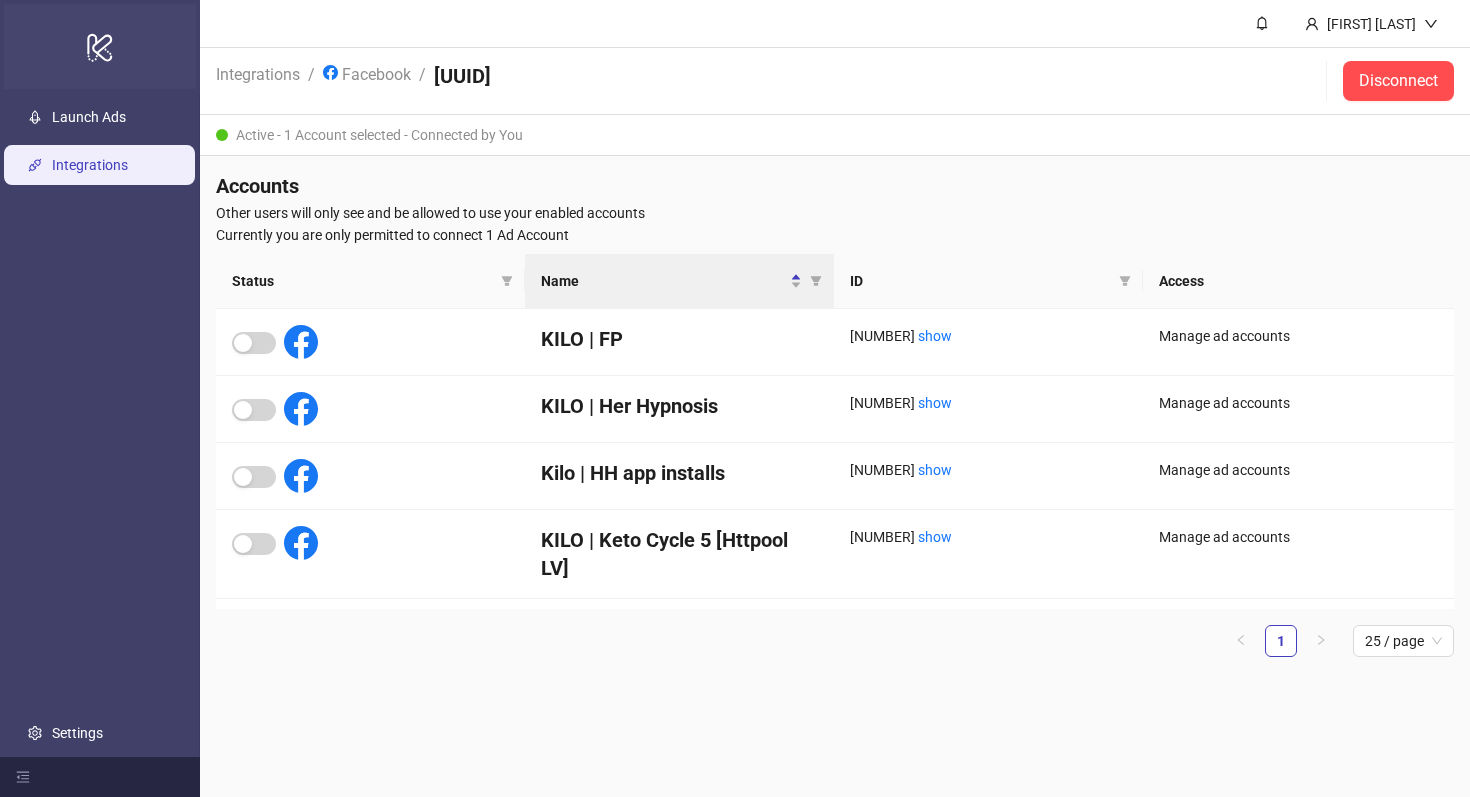 click on "logo/logo-mobile" 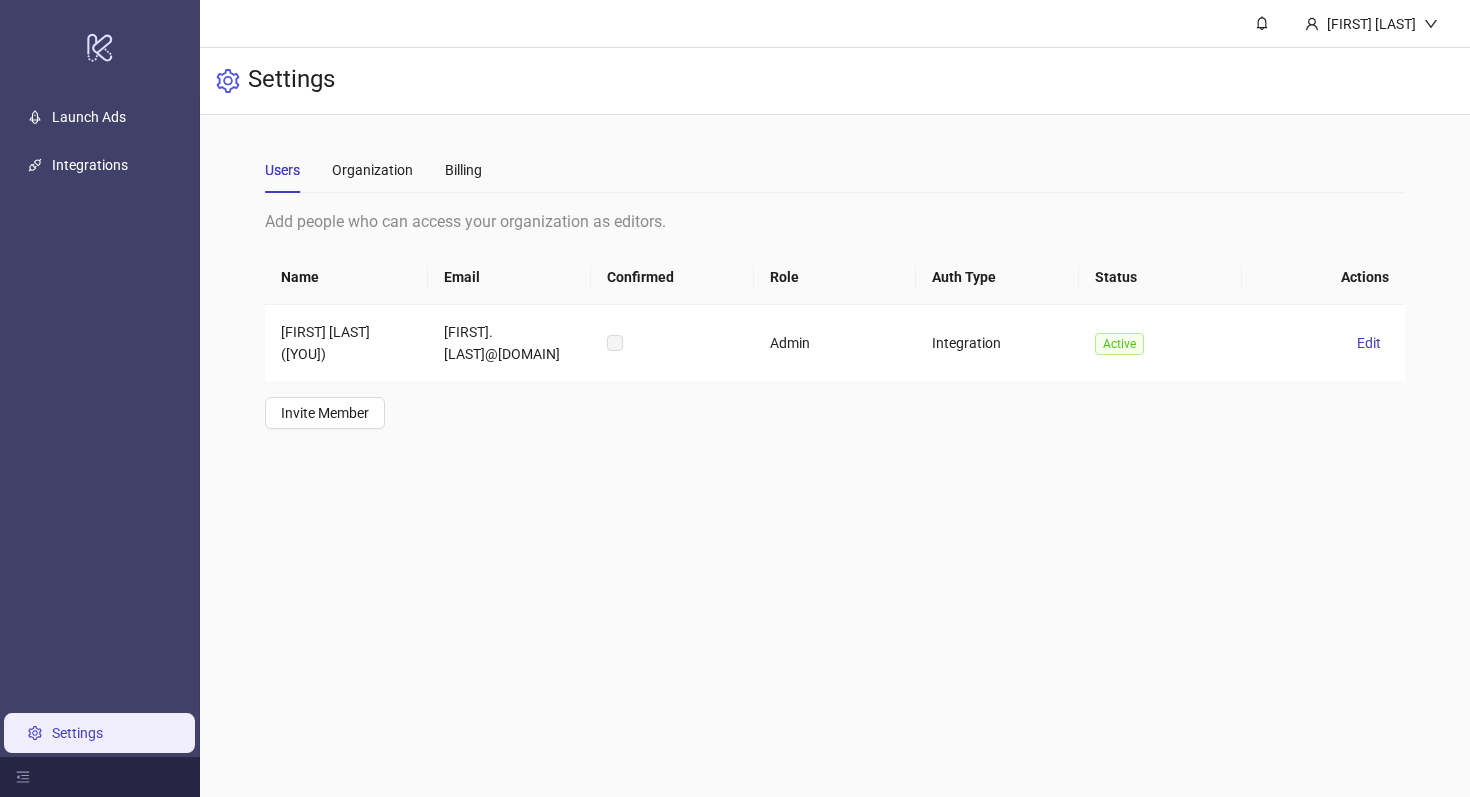 click on "Launch Ads Integrations Settings" at bounding box center (100, 425) 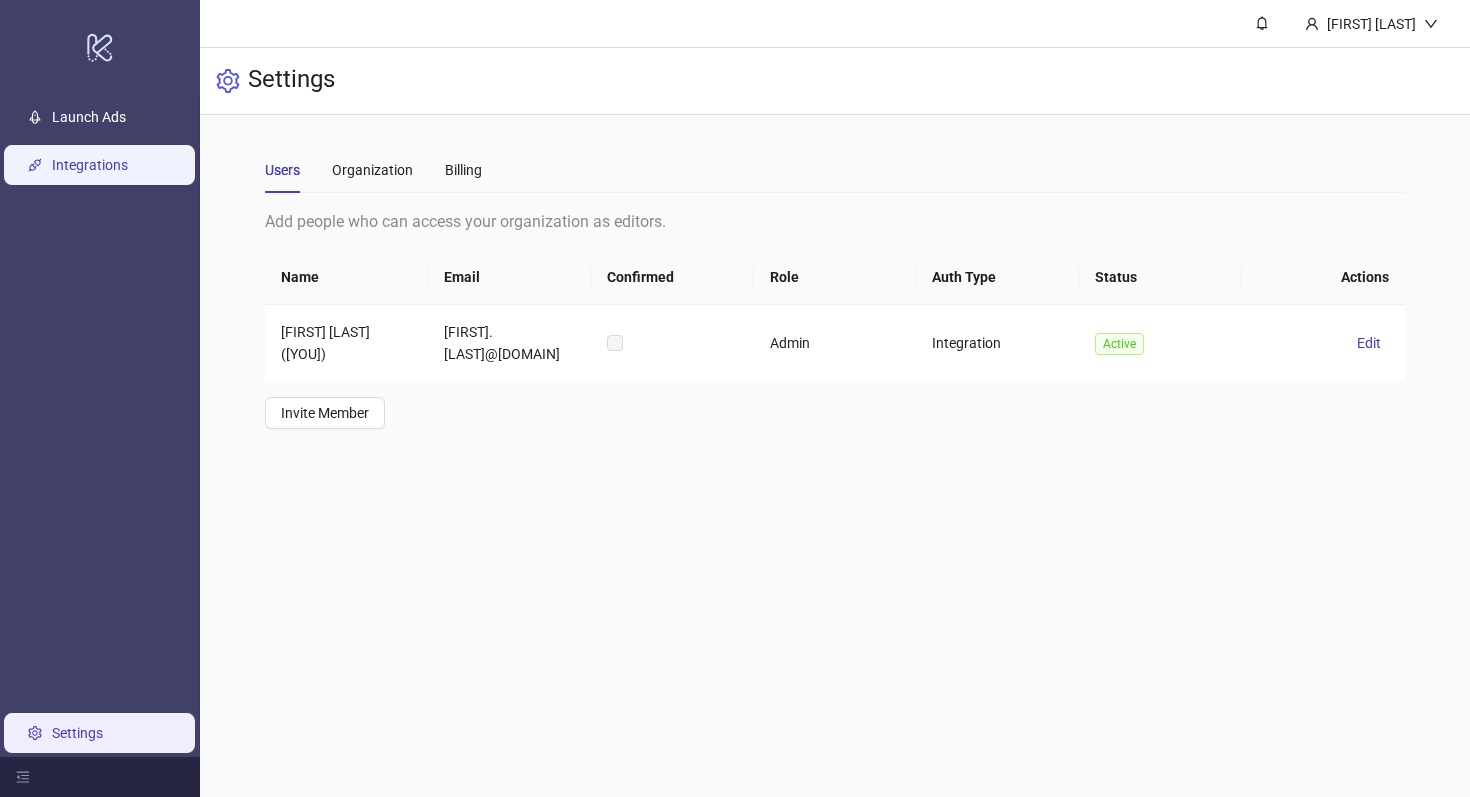 click on "Integrations" at bounding box center [90, 165] 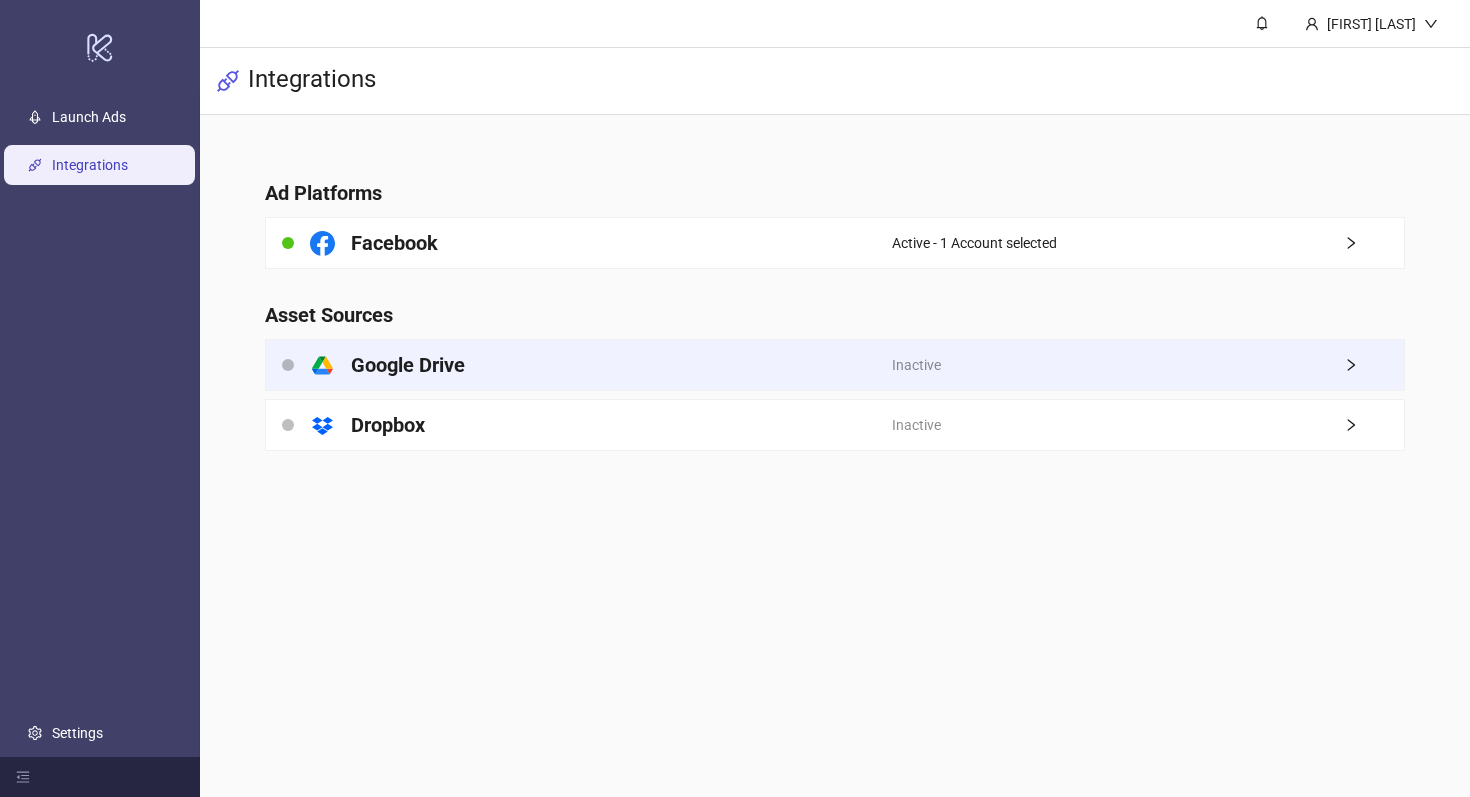 click on "platform/google_drive Google Drive" at bounding box center [579, 365] 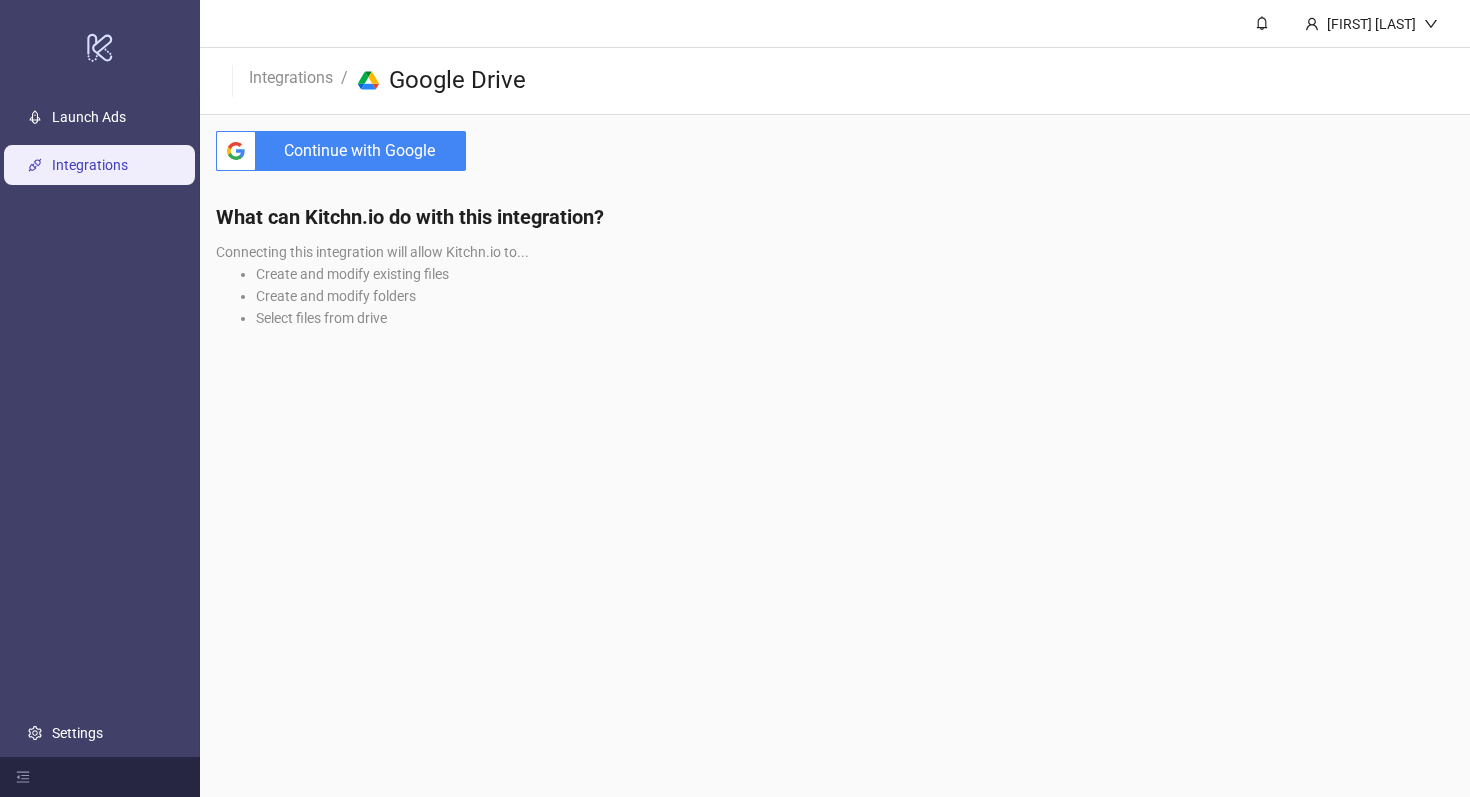 click on "Continue with Google" at bounding box center (365, 151) 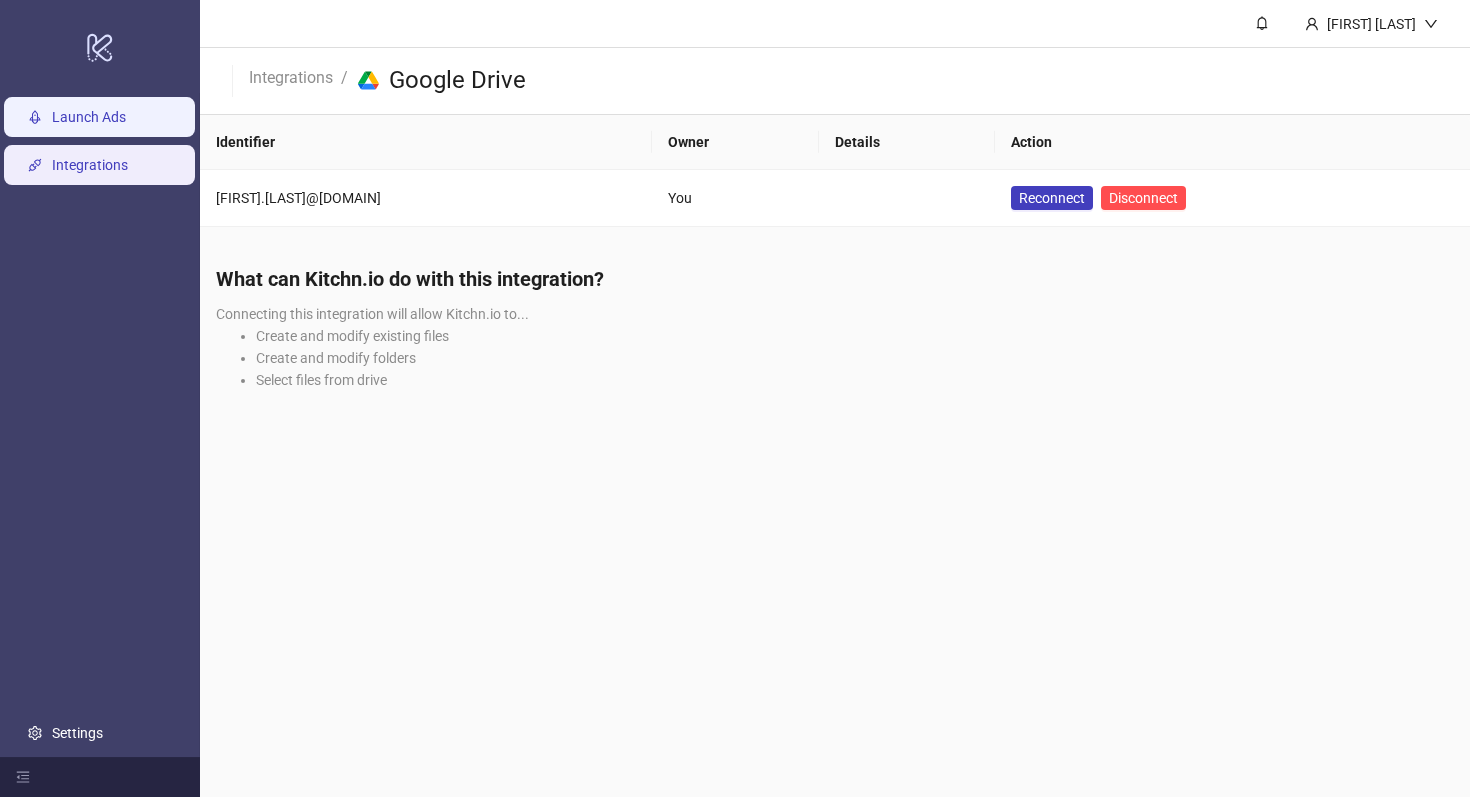 click on "Launch Ads" at bounding box center [89, 117] 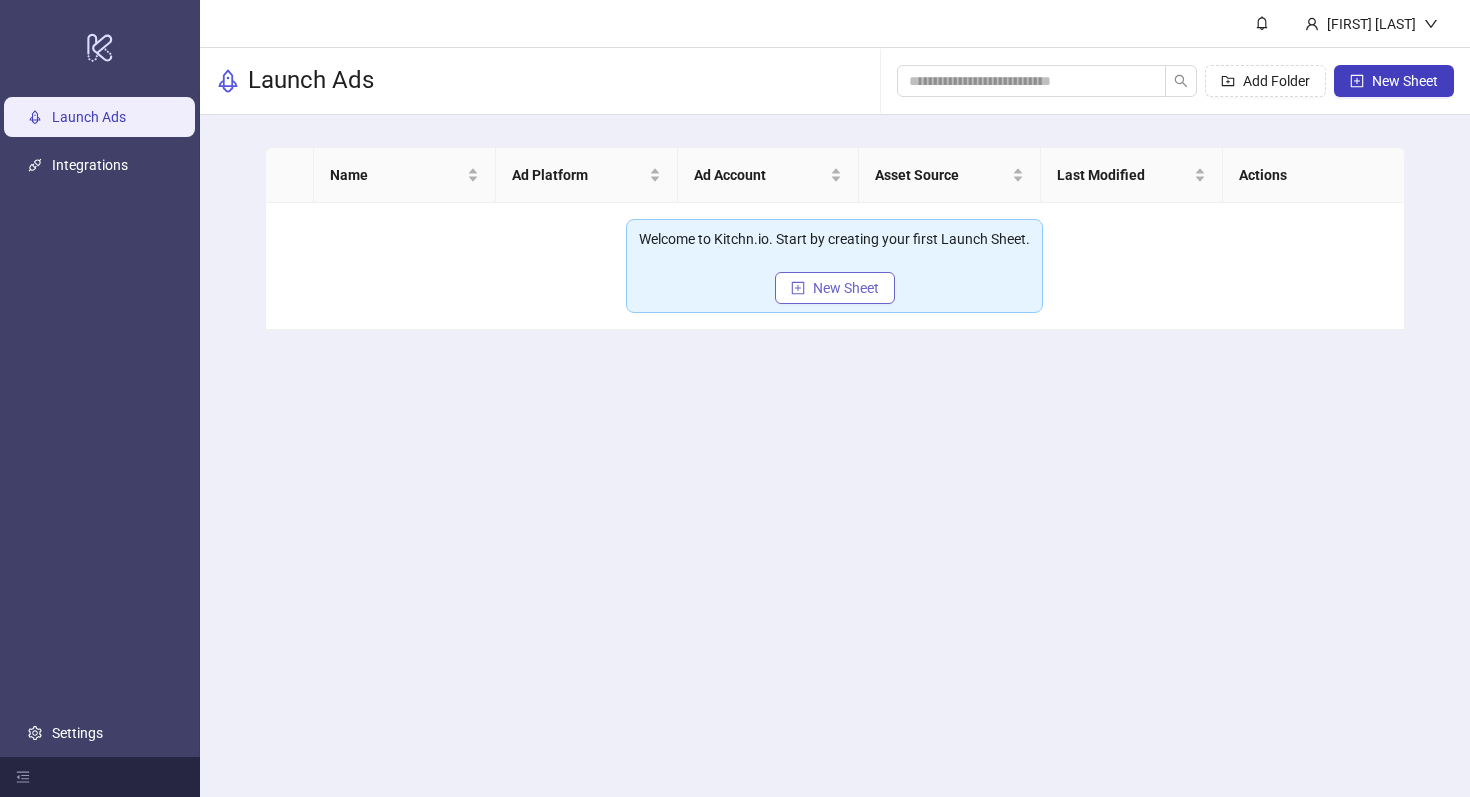 click on "New Sheet" at bounding box center (835, 288) 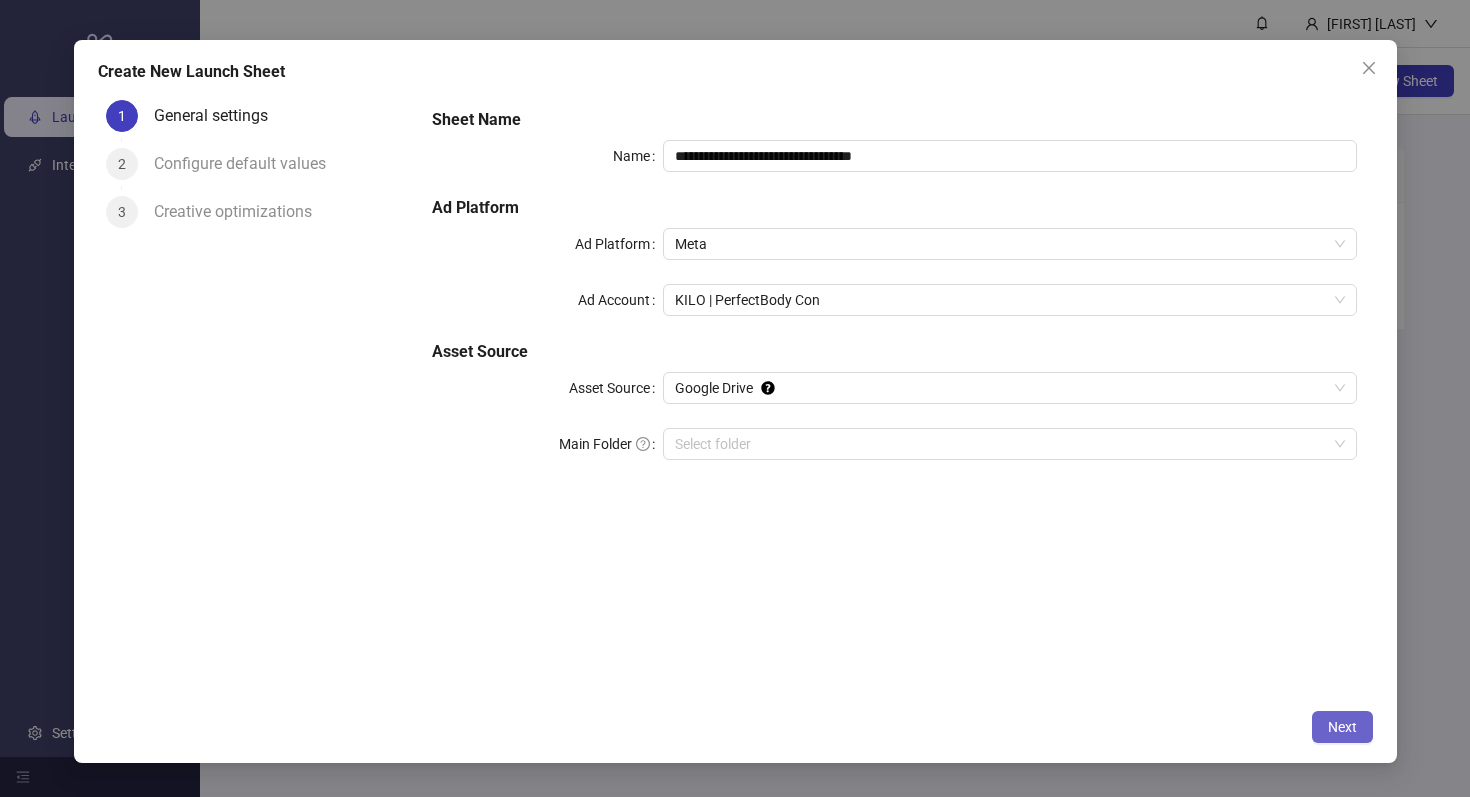 click on "Next" at bounding box center [1342, 727] 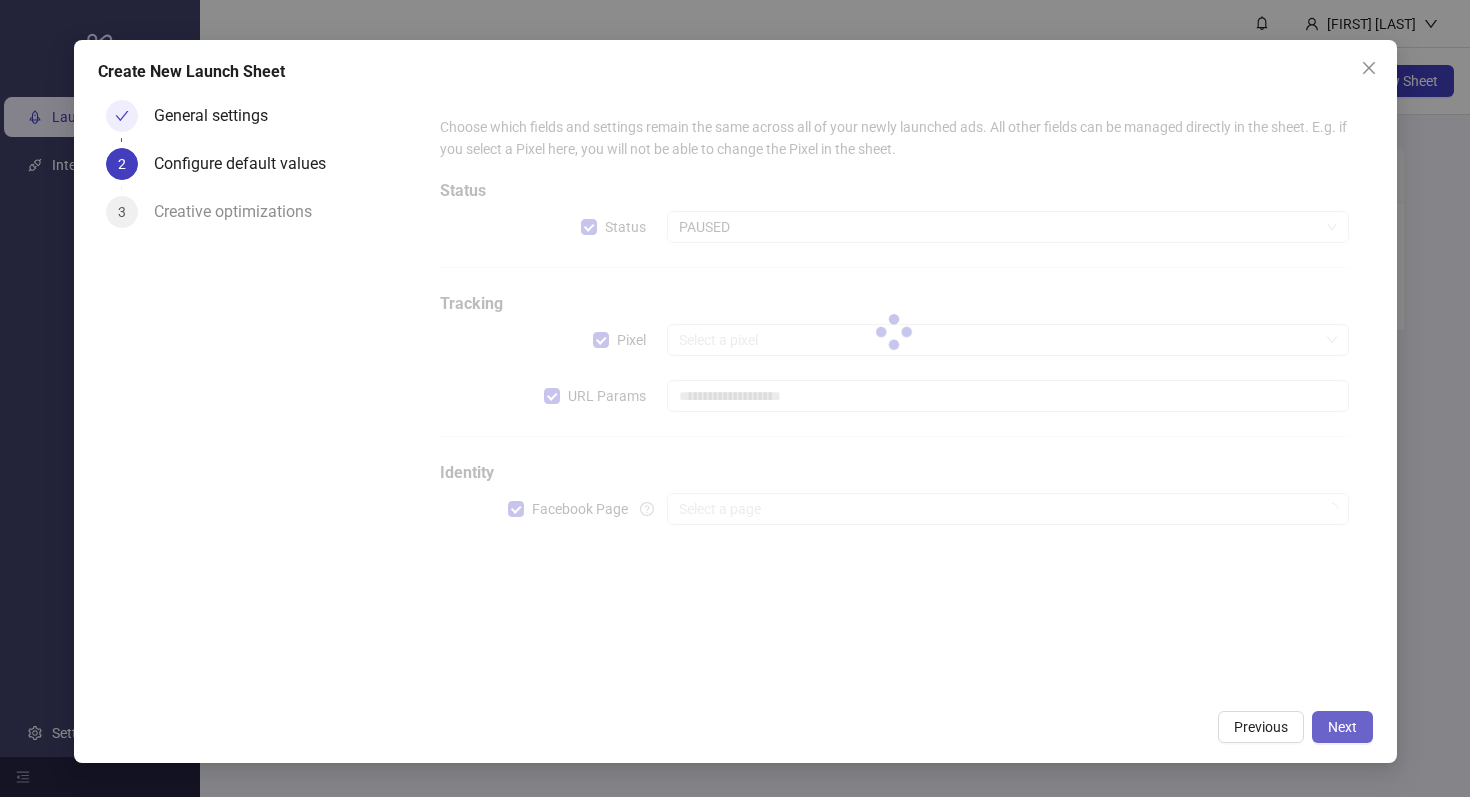 type on "**********" 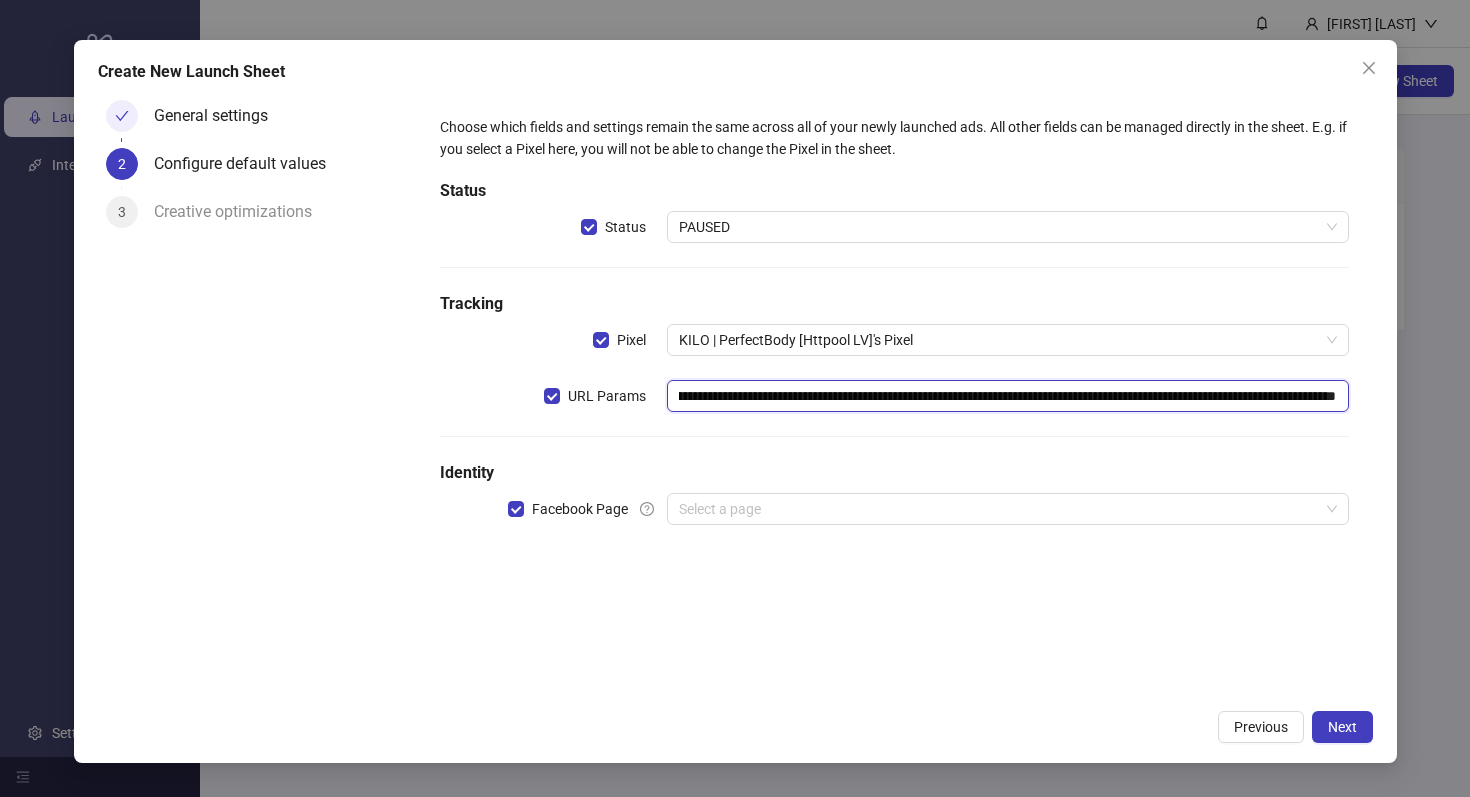 scroll, scrollTop: 0, scrollLeft: 845, axis: horizontal 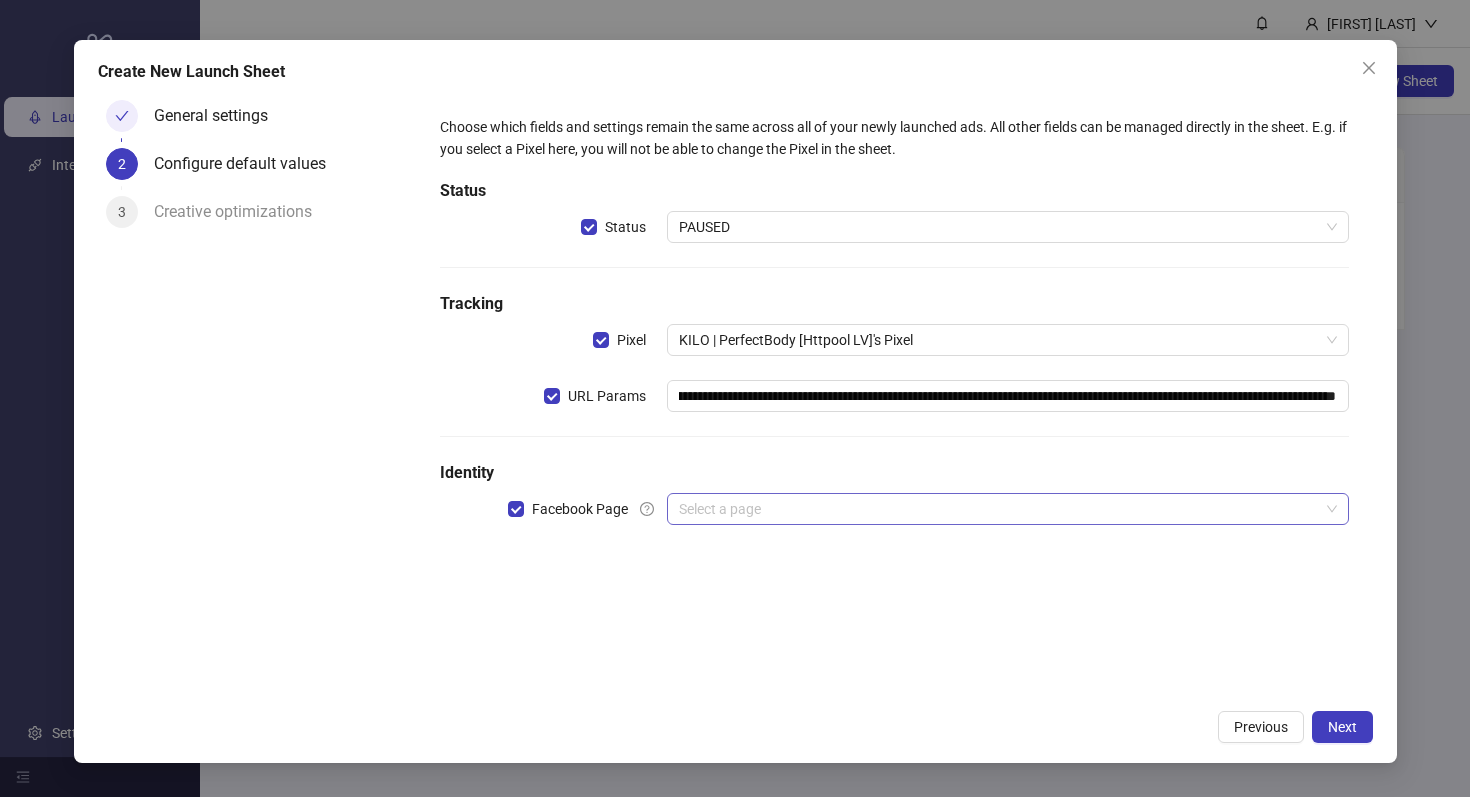 click at bounding box center [998, 509] 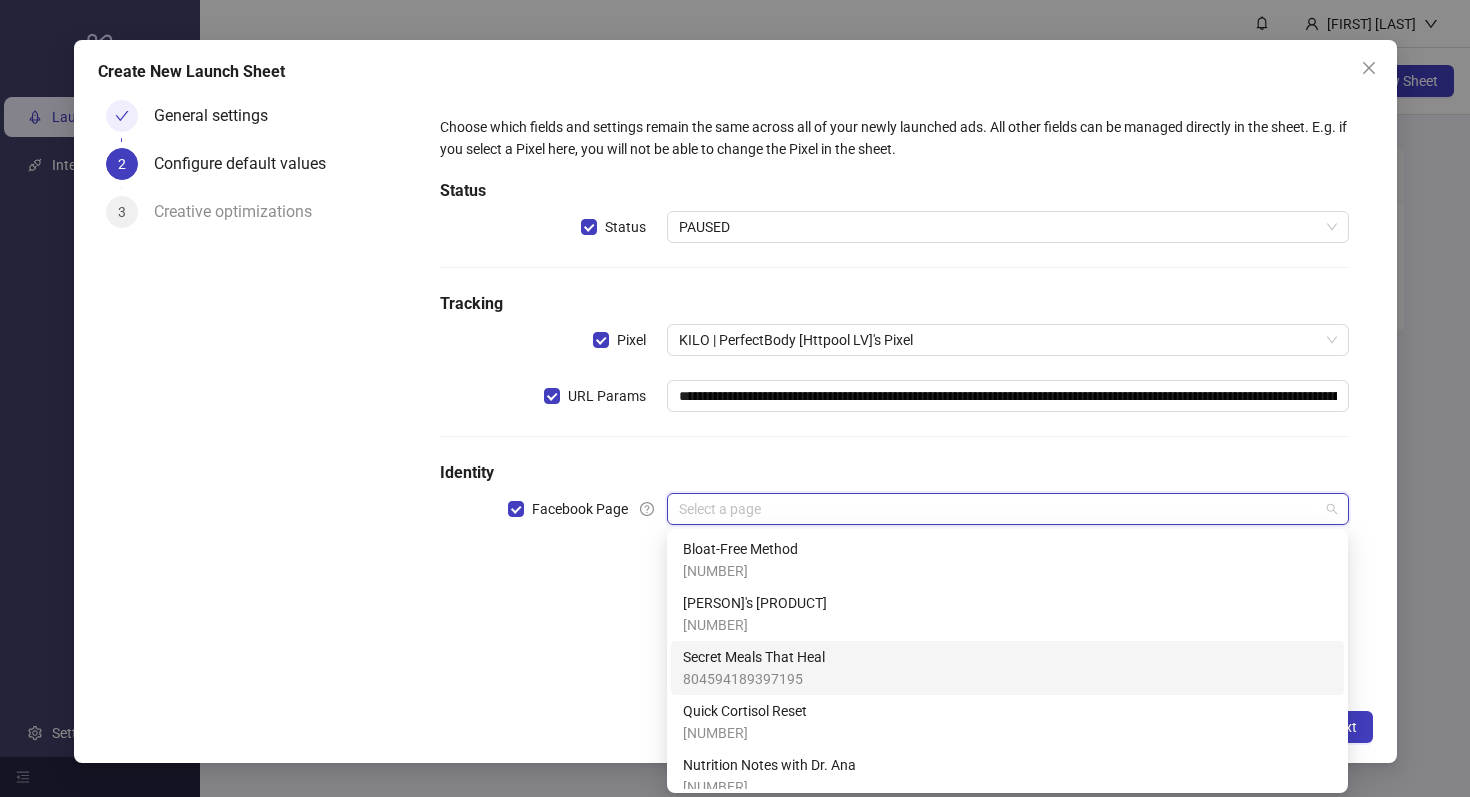 click on "Secret Meals That Heal" at bounding box center (754, 657) 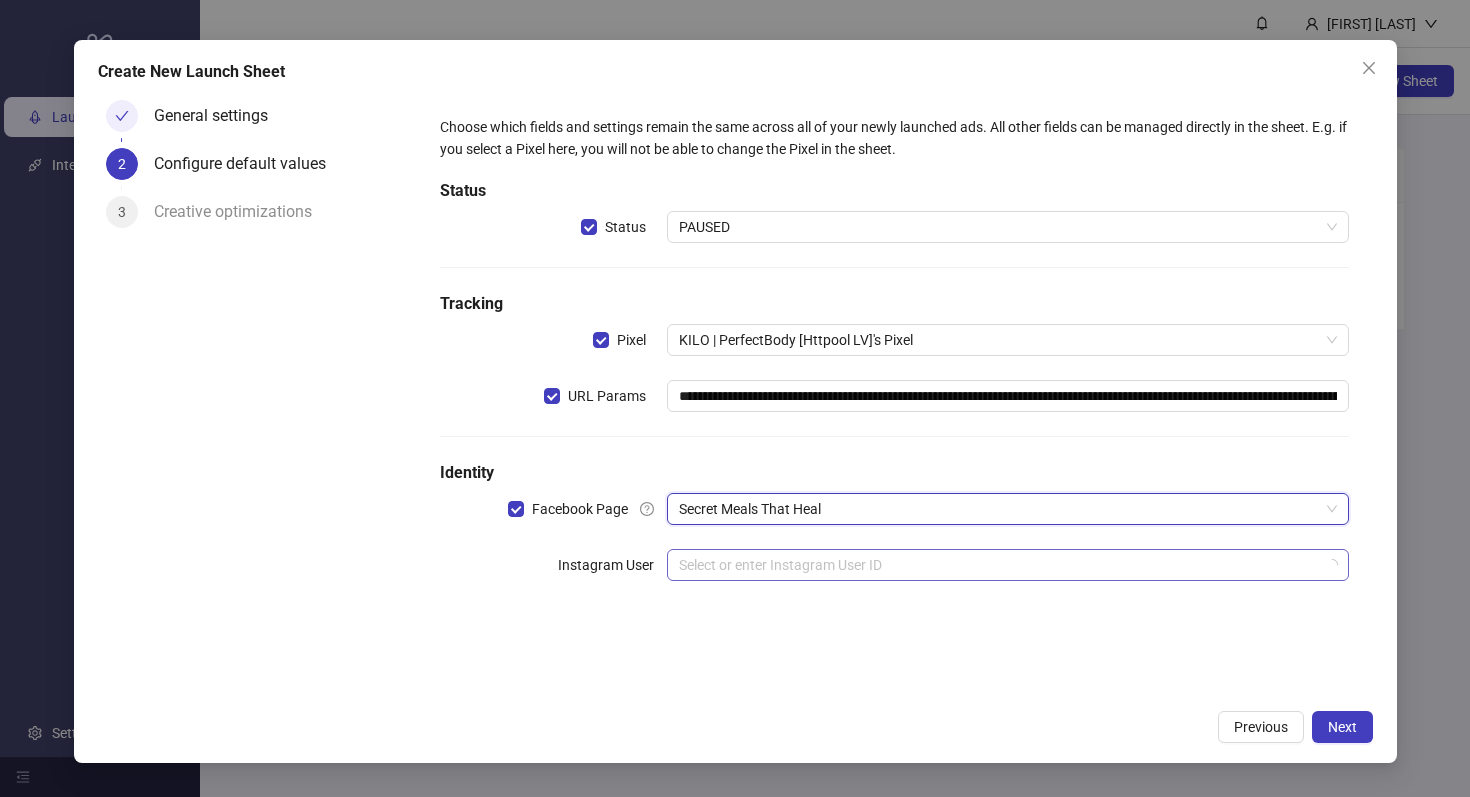 click at bounding box center (998, 565) 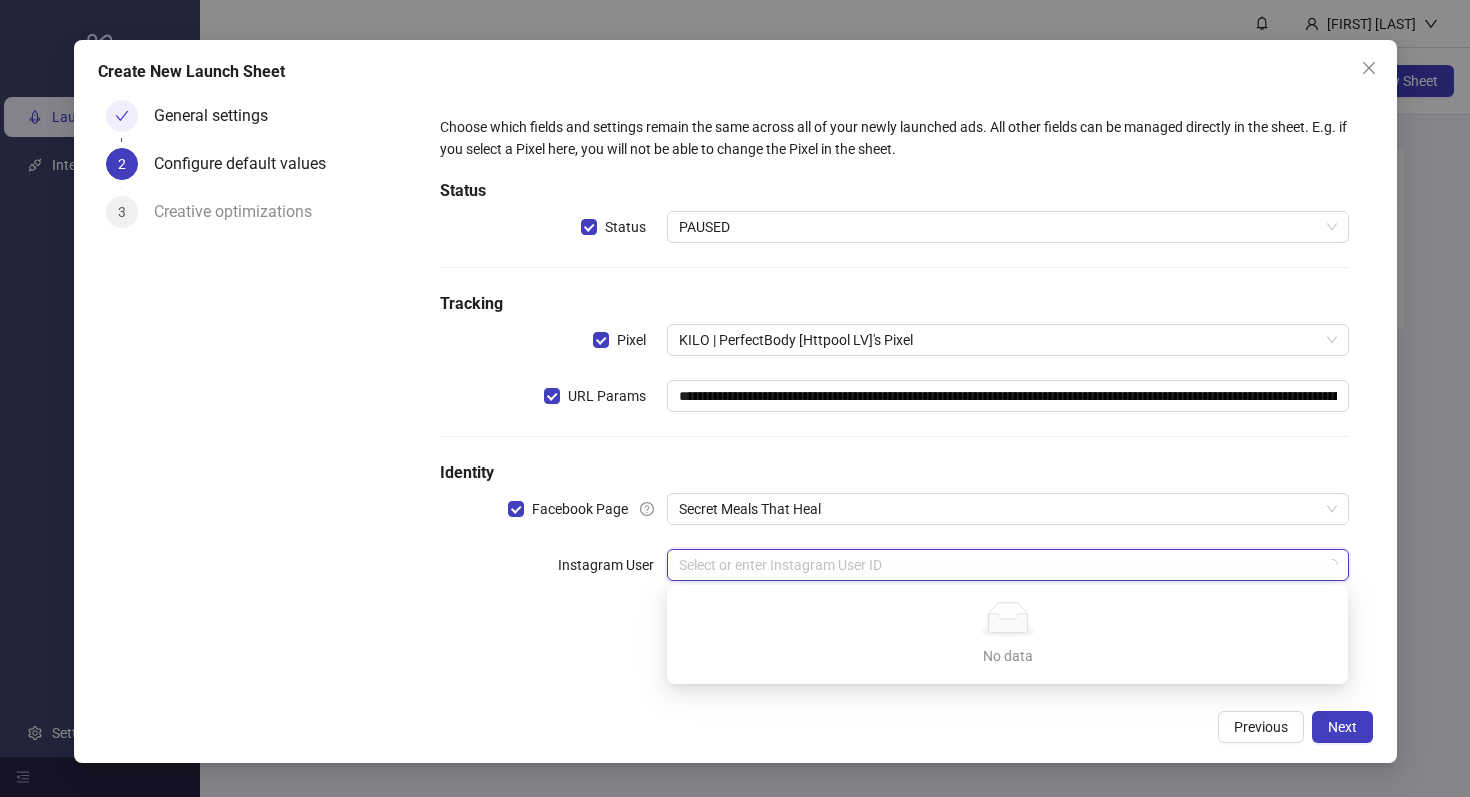 click on "**********" at bounding box center (894, 360) 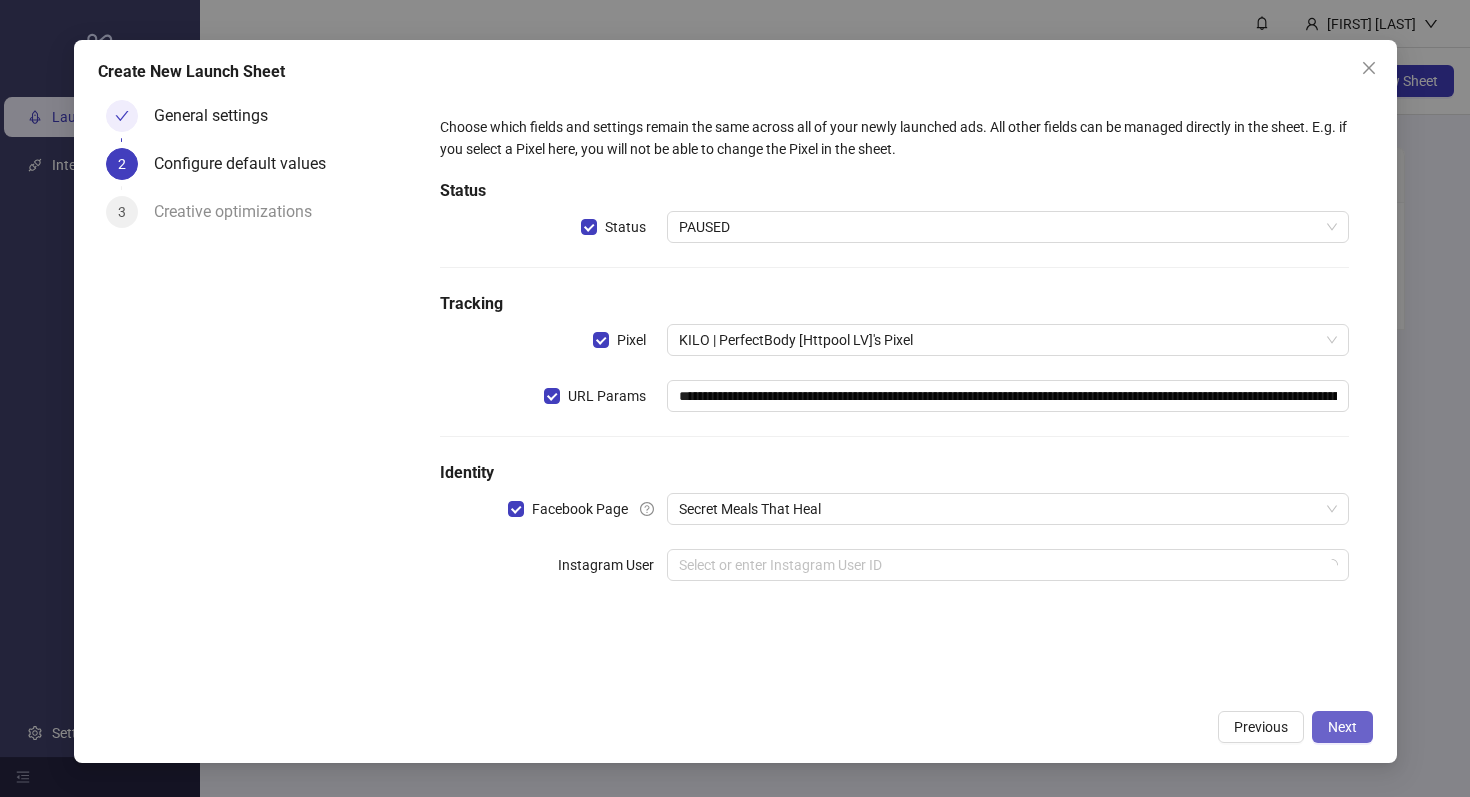 click on "Next" at bounding box center [1342, 727] 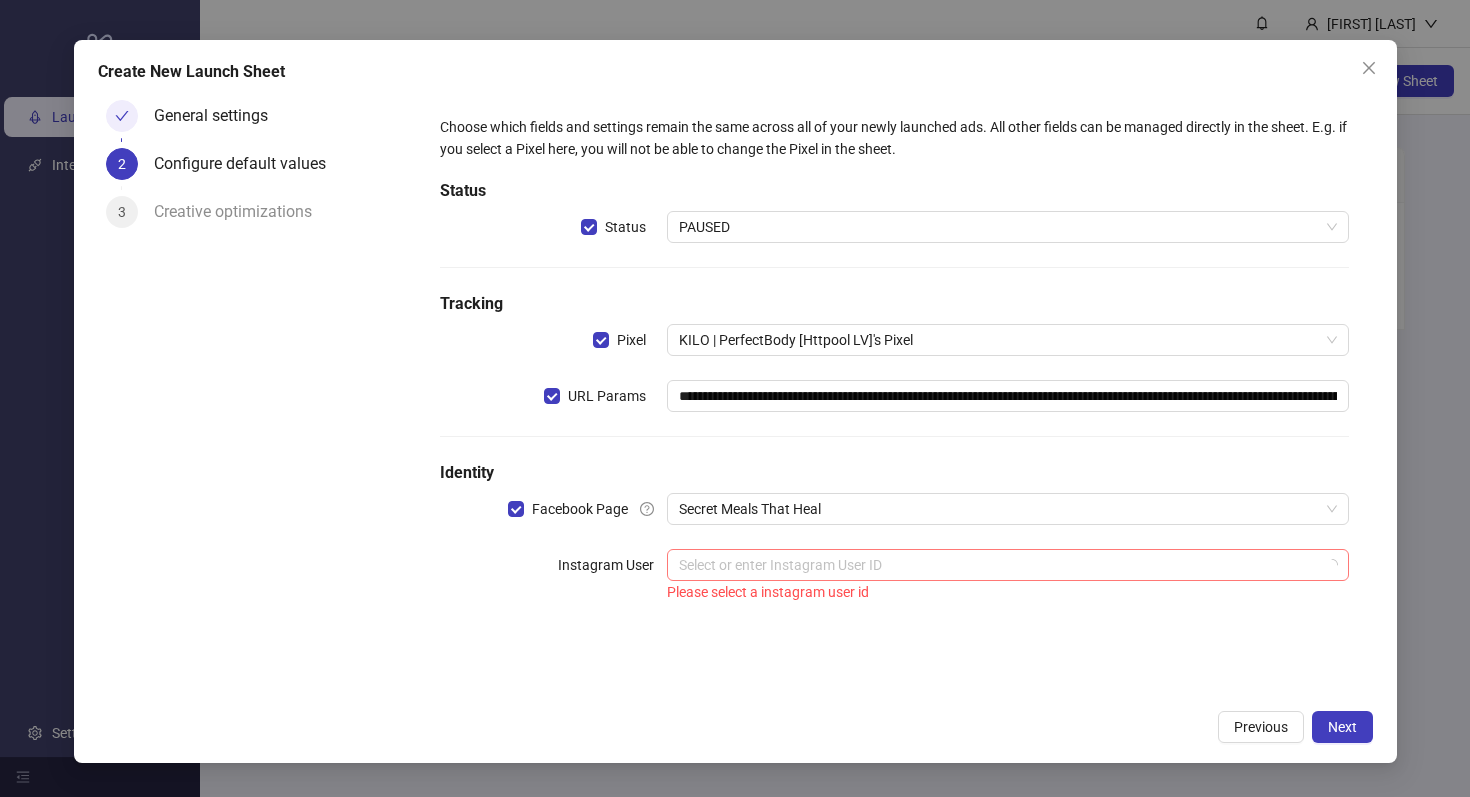 click at bounding box center (998, 565) 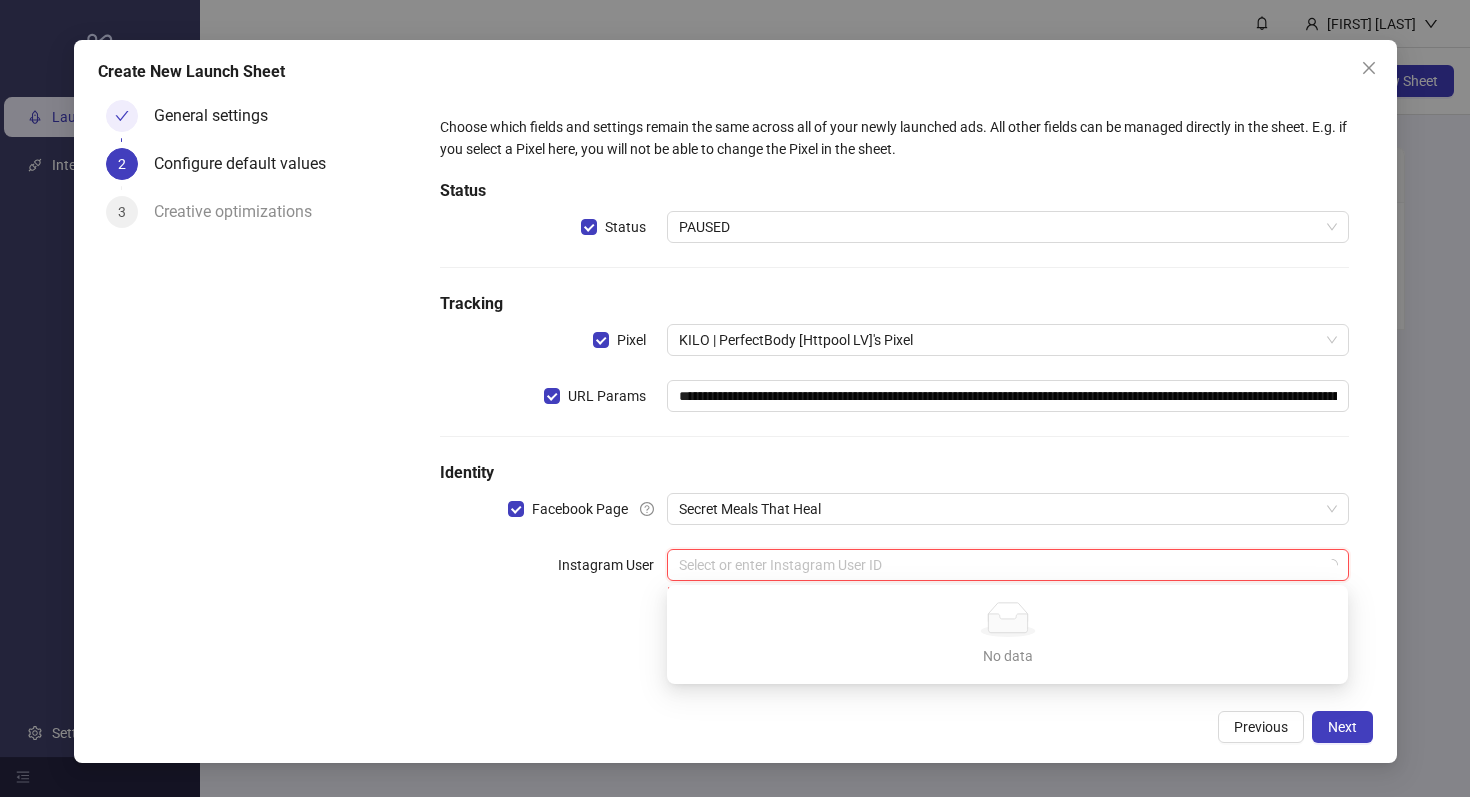 click at bounding box center (998, 565) 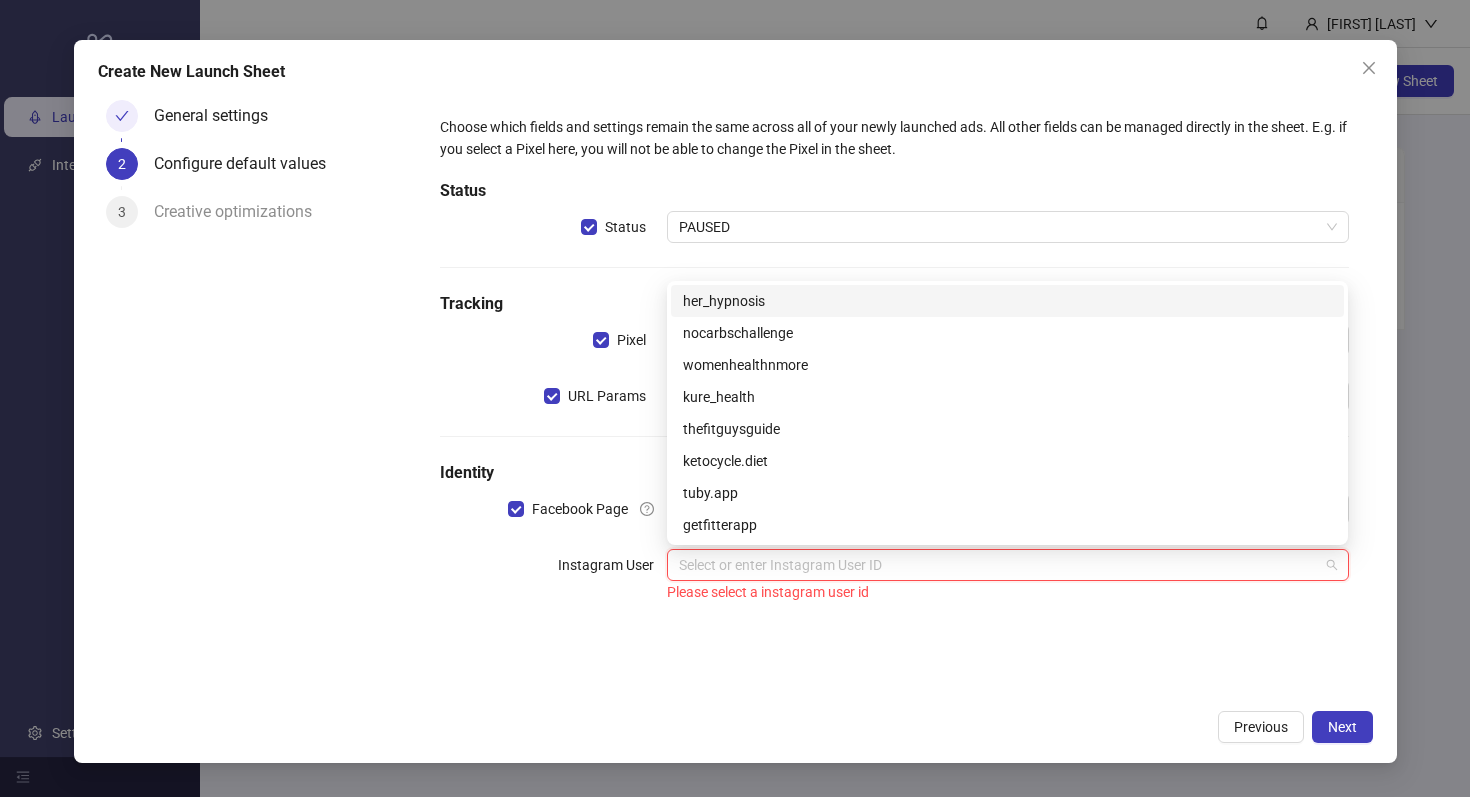 click at bounding box center (998, 565) 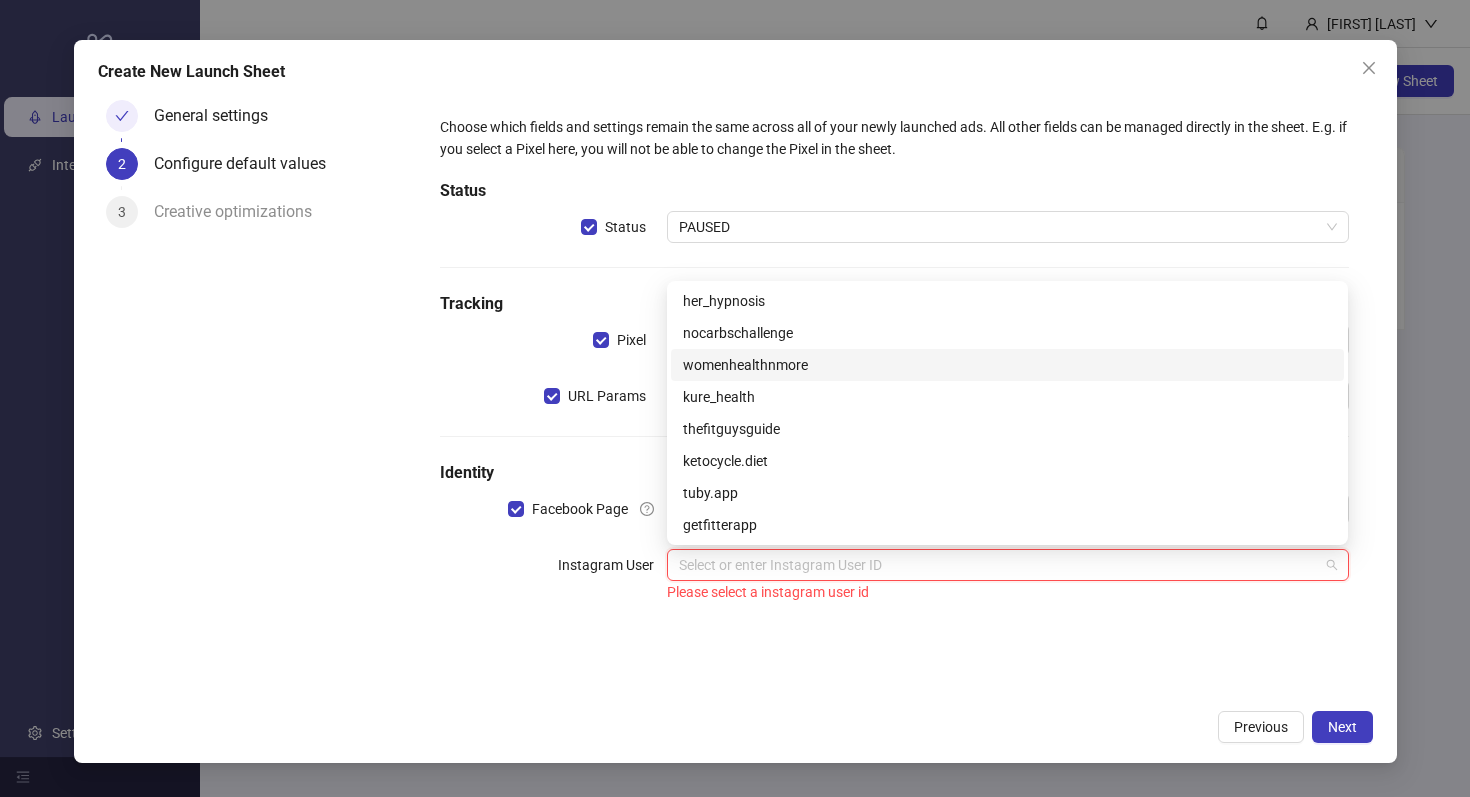 click on "womenhealthnmore" at bounding box center [1007, 365] 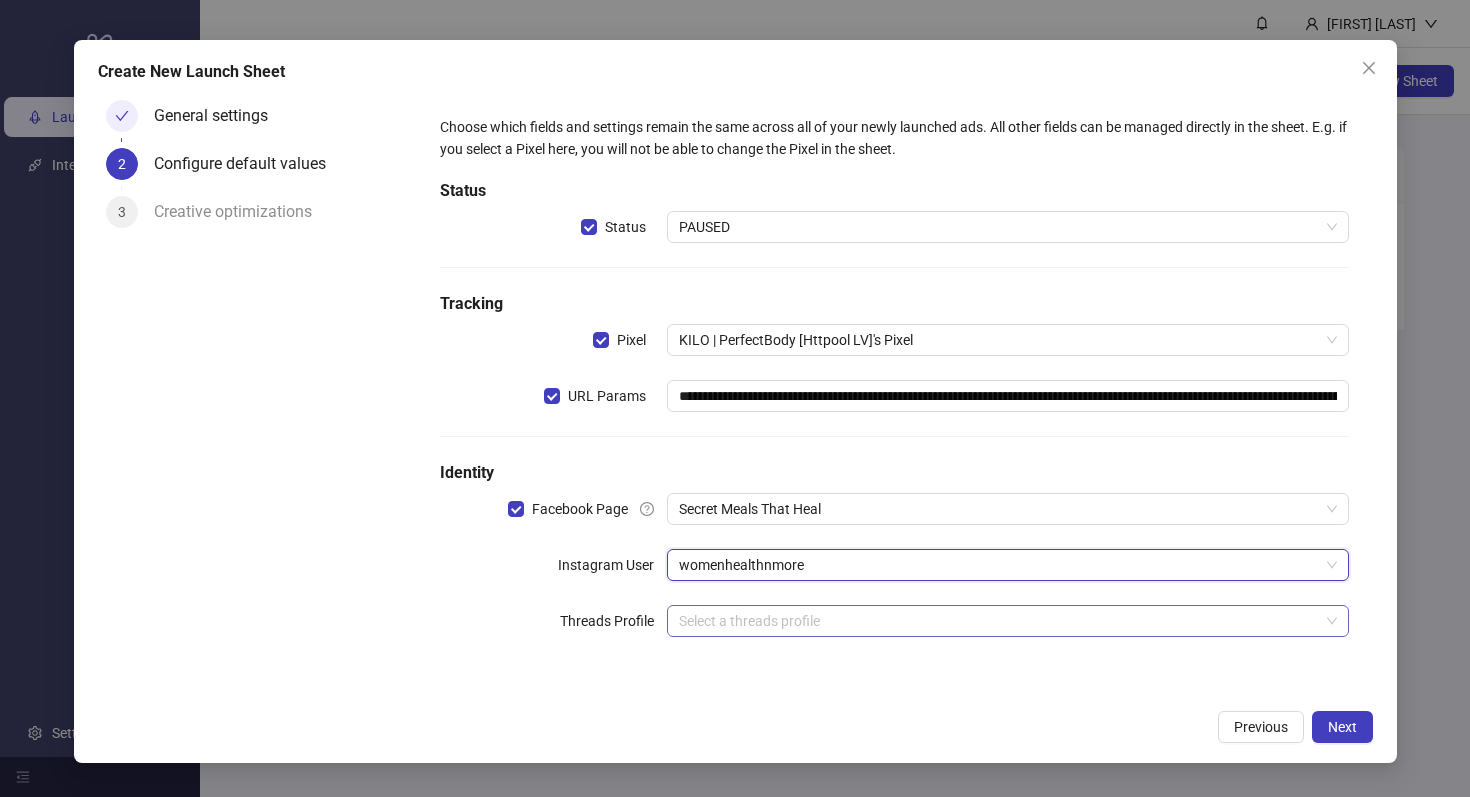 click at bounding box center [998, 621] 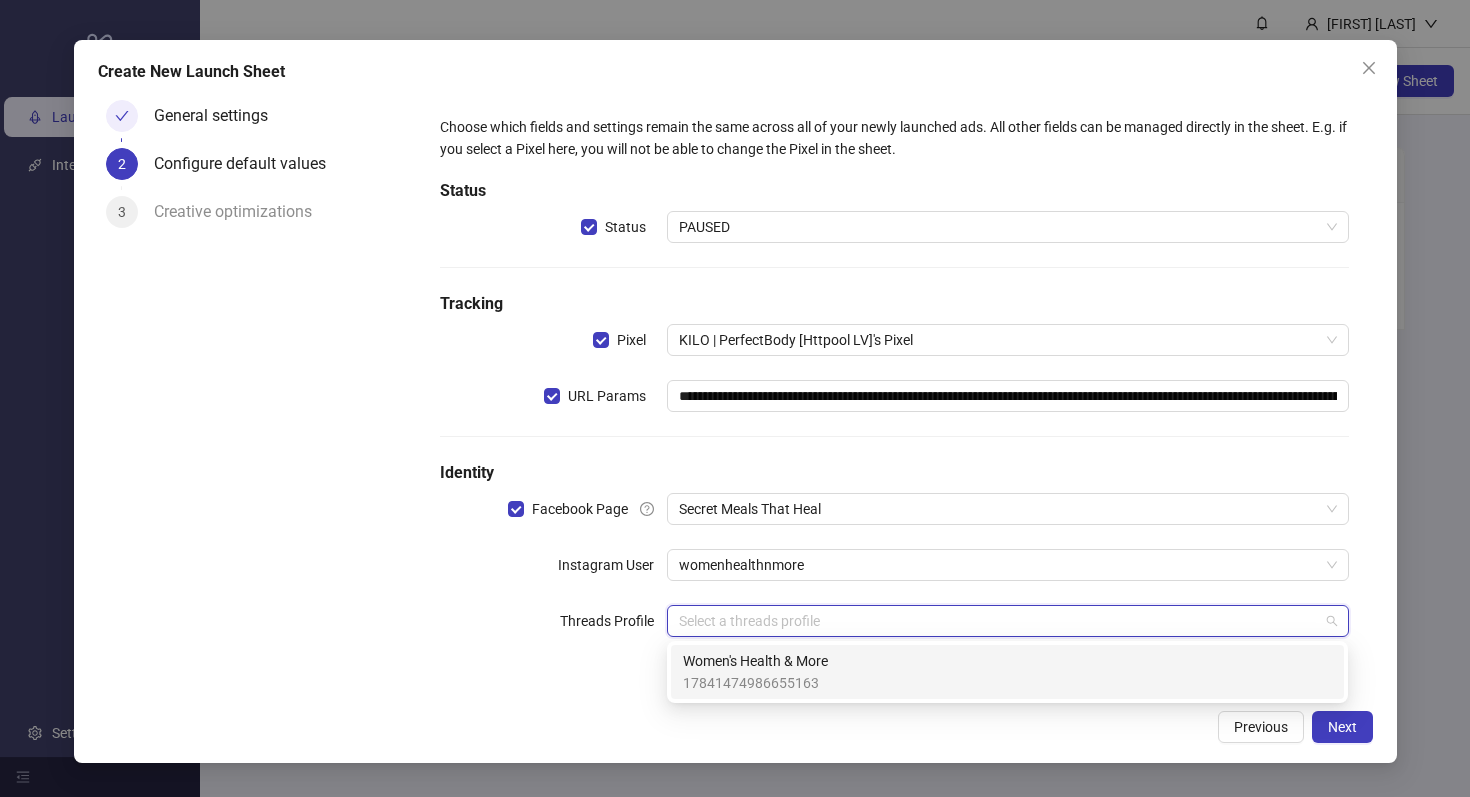 click on "Women's Health & More" at bounding box center (755, 661) 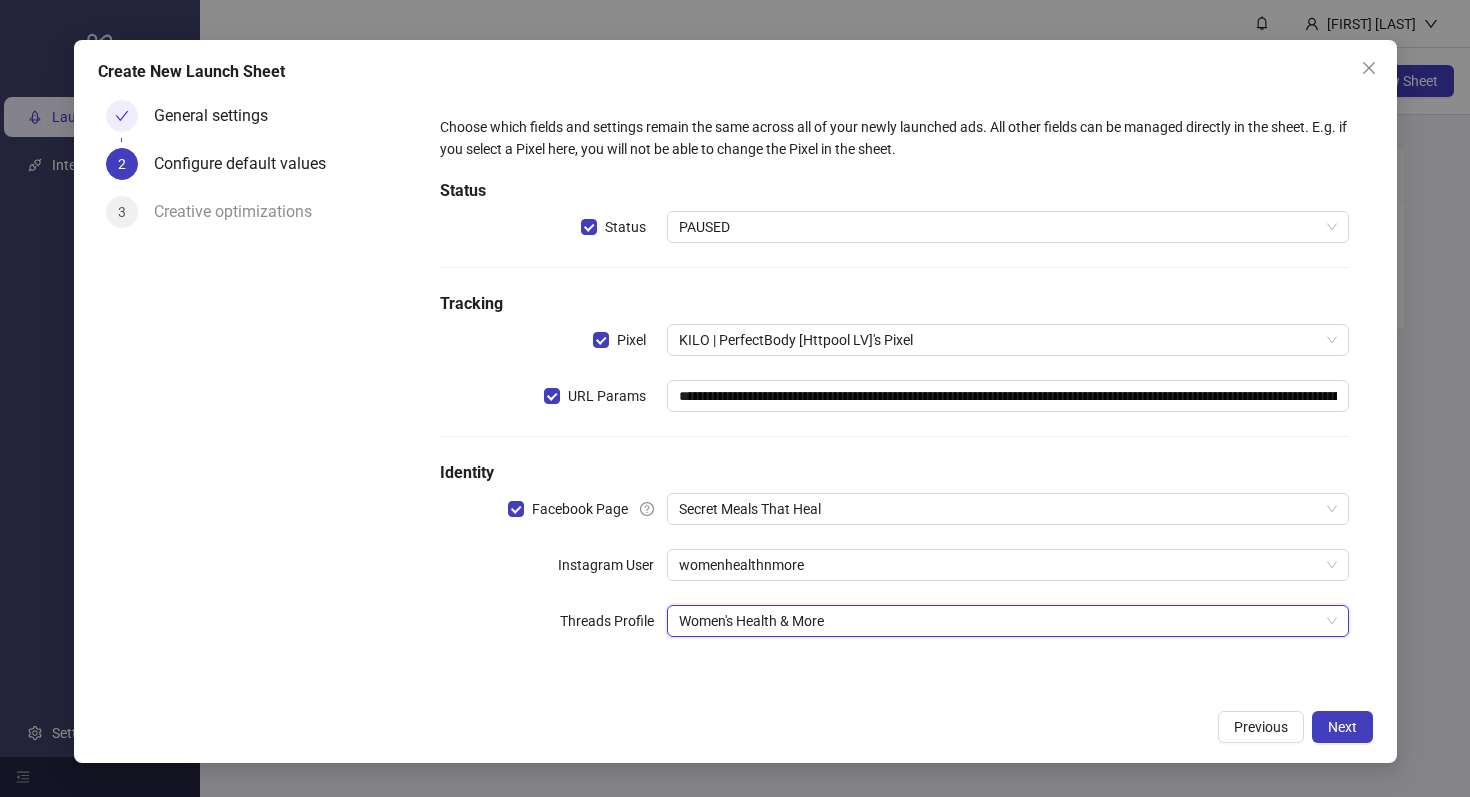 click on "**********" at bounding box center (894, 388) 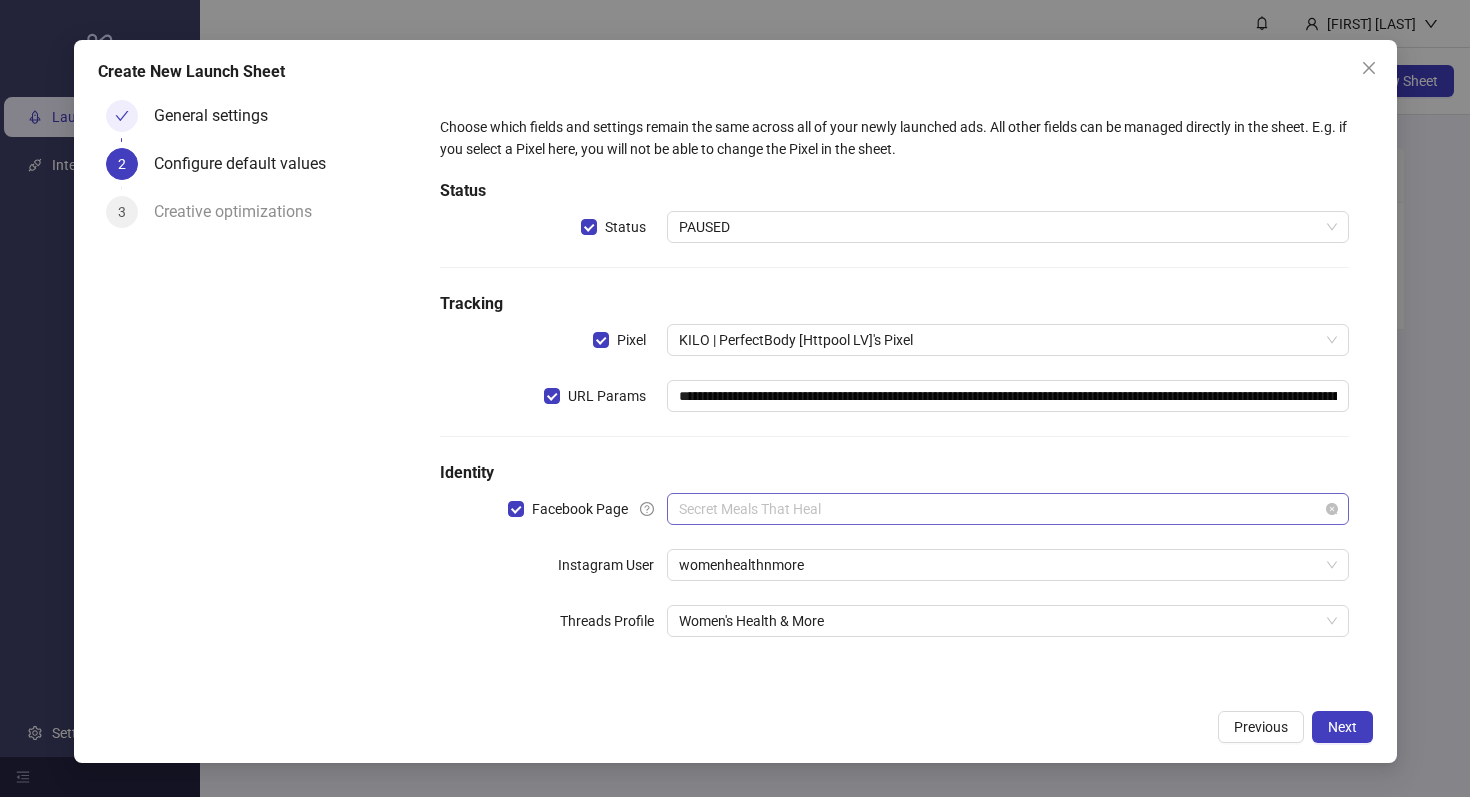 click on "Secret Meals That Heal" at bounding box center (1007, 509) 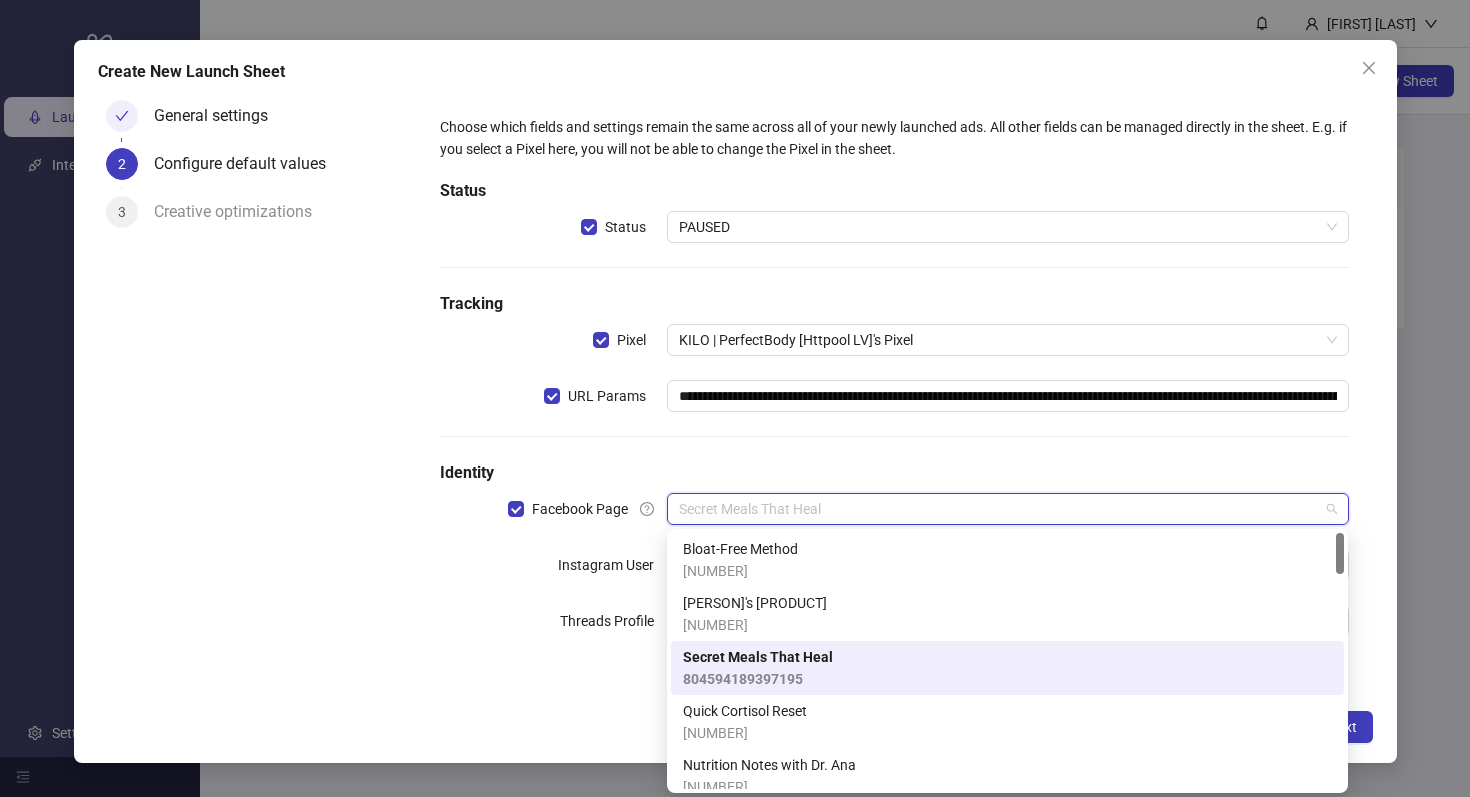 click on "Identity" at bounding box center [894, 473] 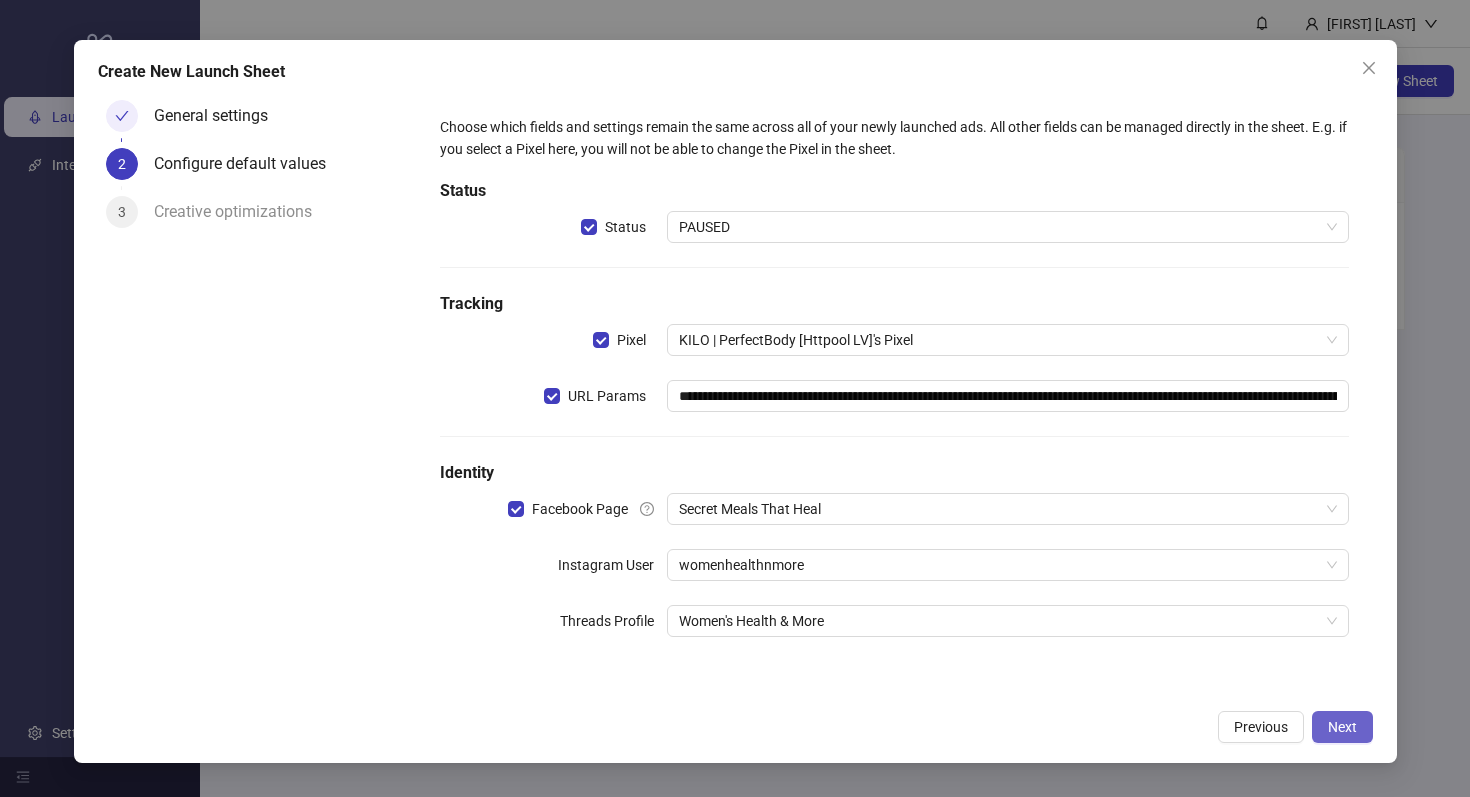 click on "Next" at bounding box center [1342, 727] 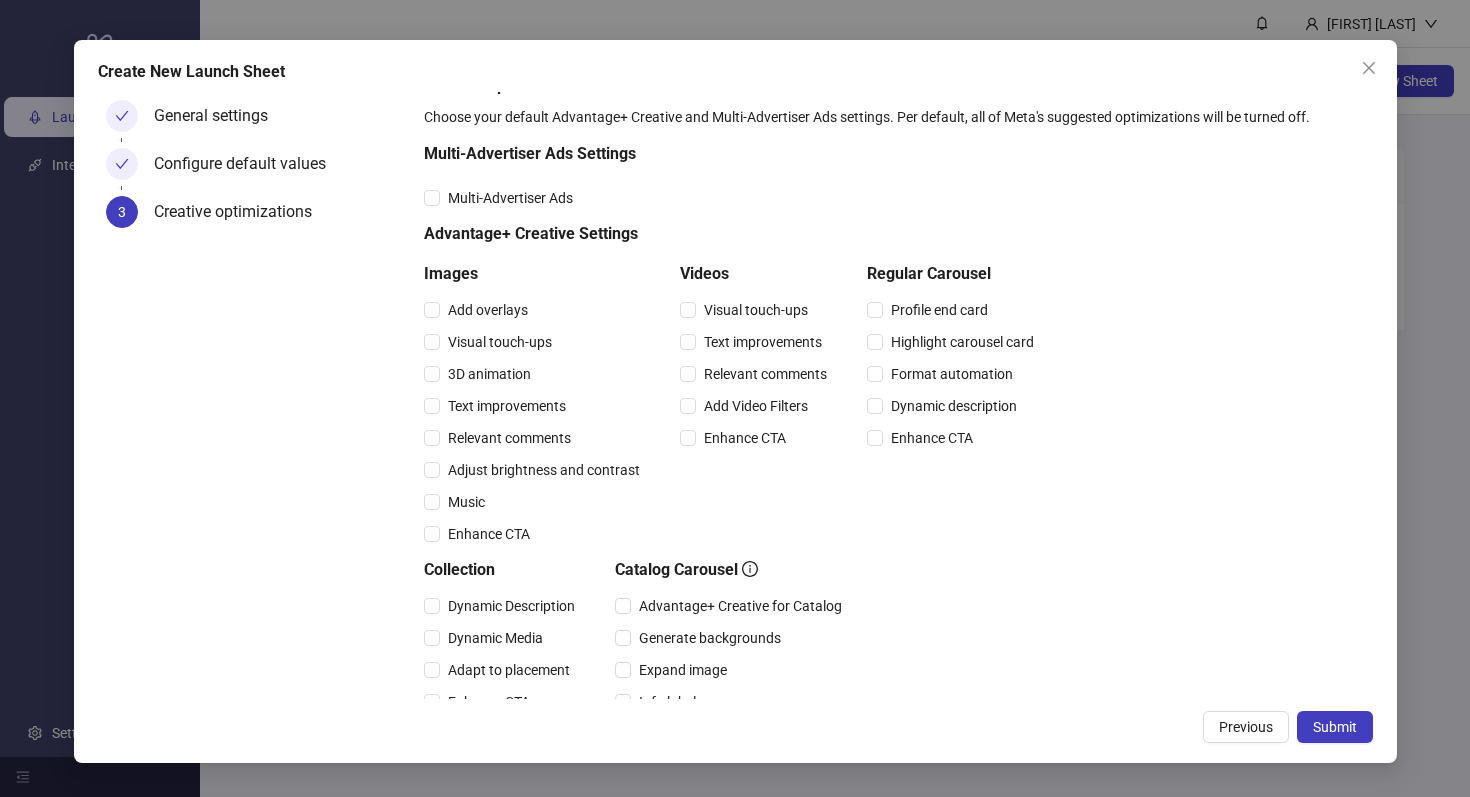 scroll, scrollTop: 0, scrollLeft: 0, axis: both 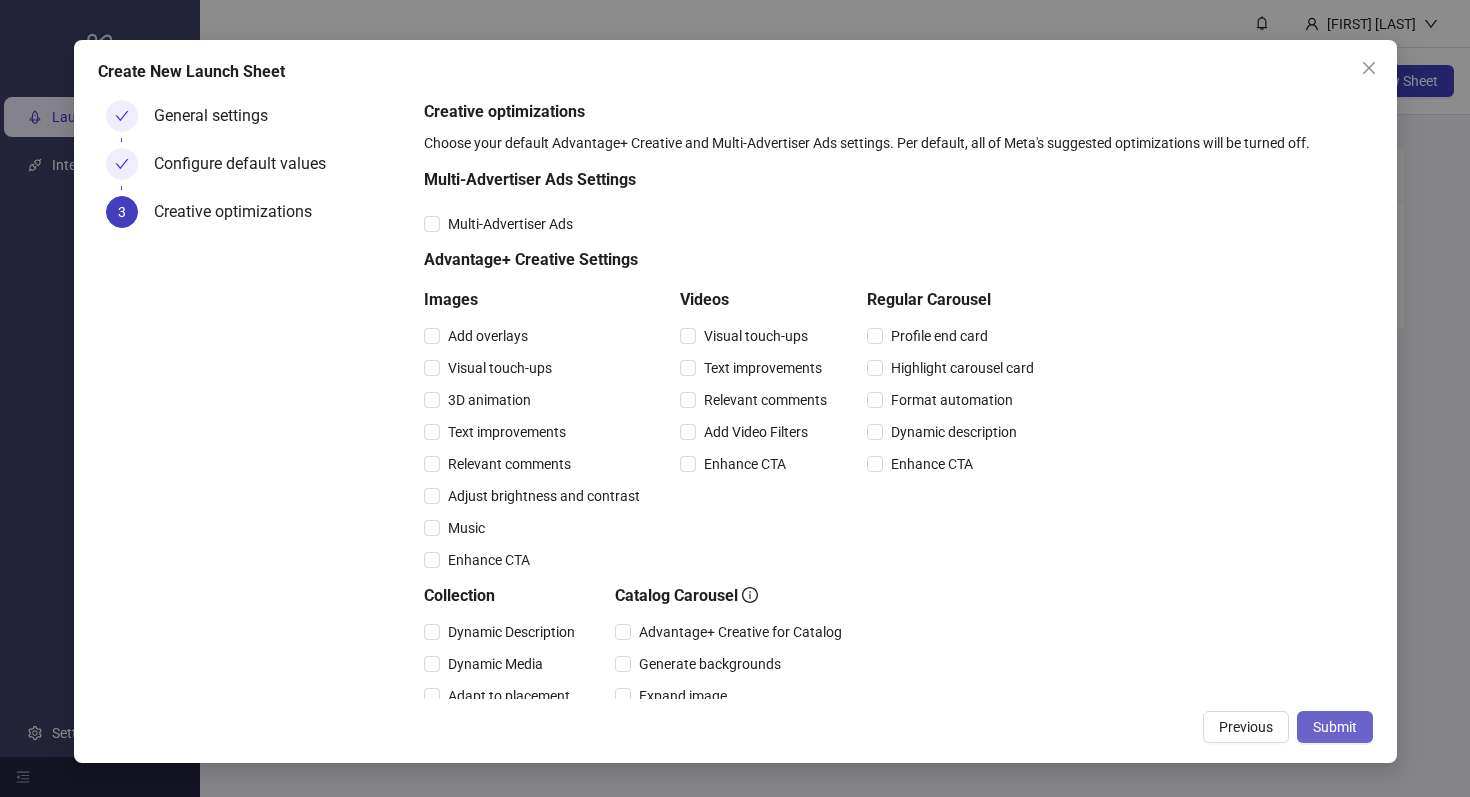 click on "Submit" at bounding box center (1335, 727) 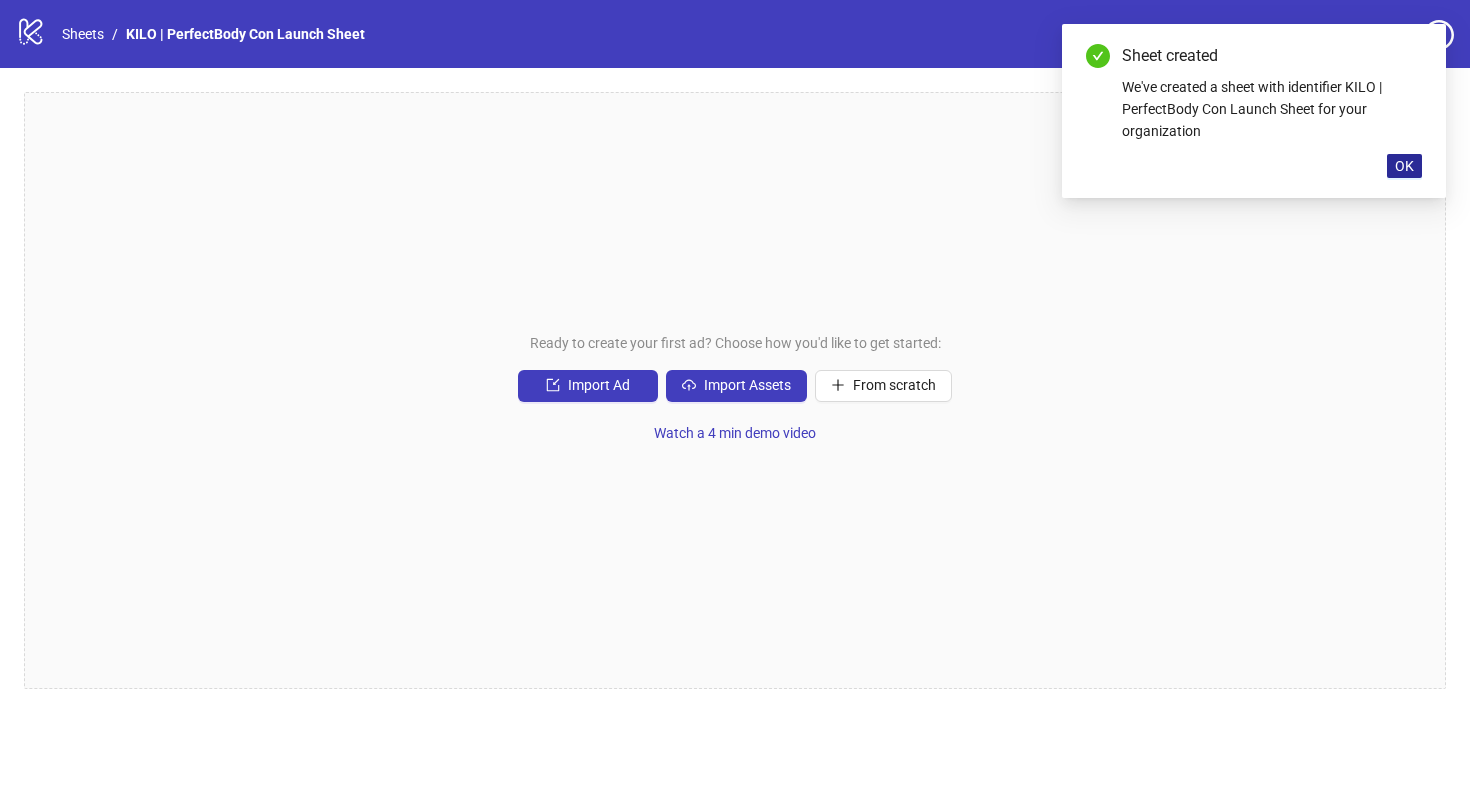 click on "OK" at bounding box center (1404, 166) 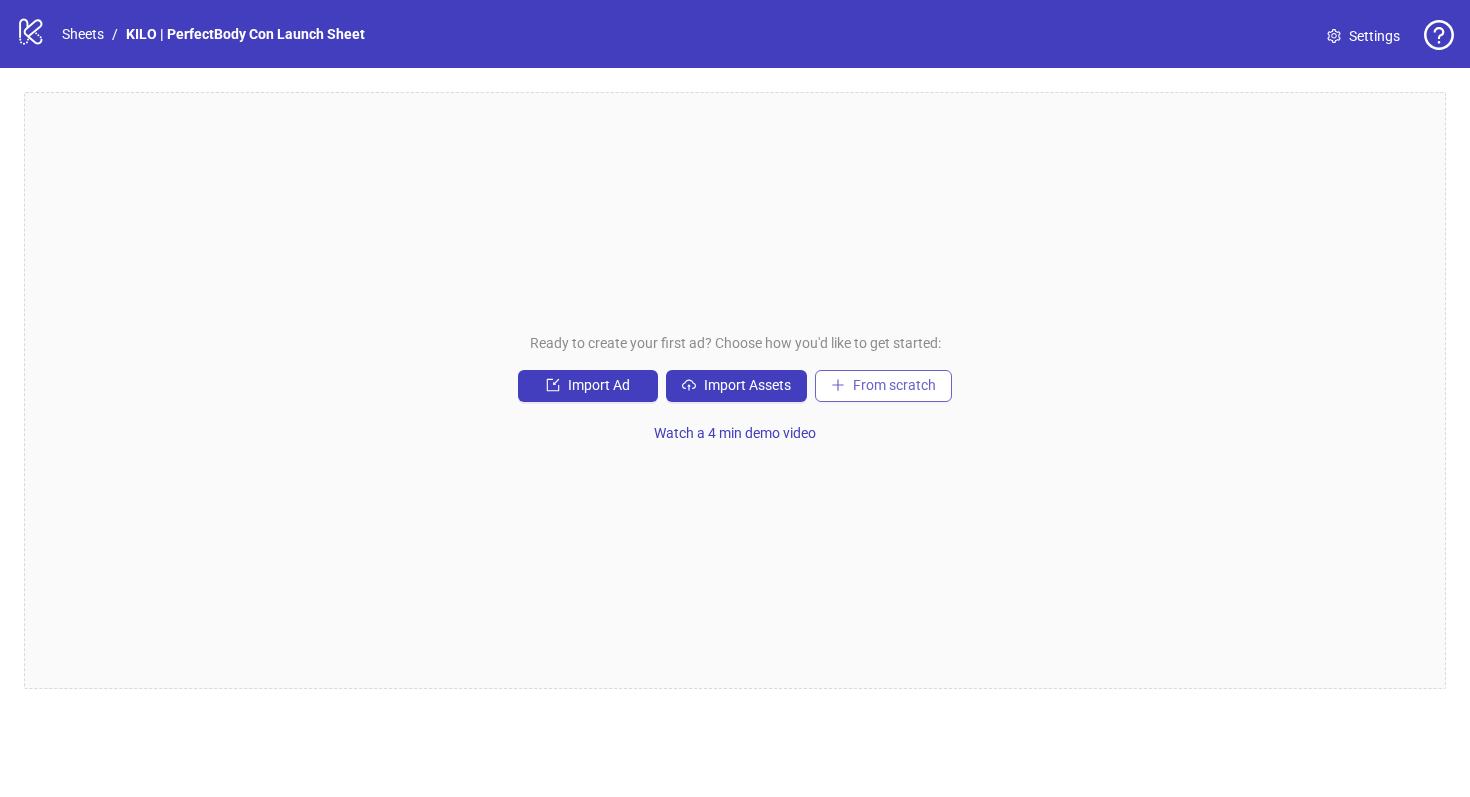 click 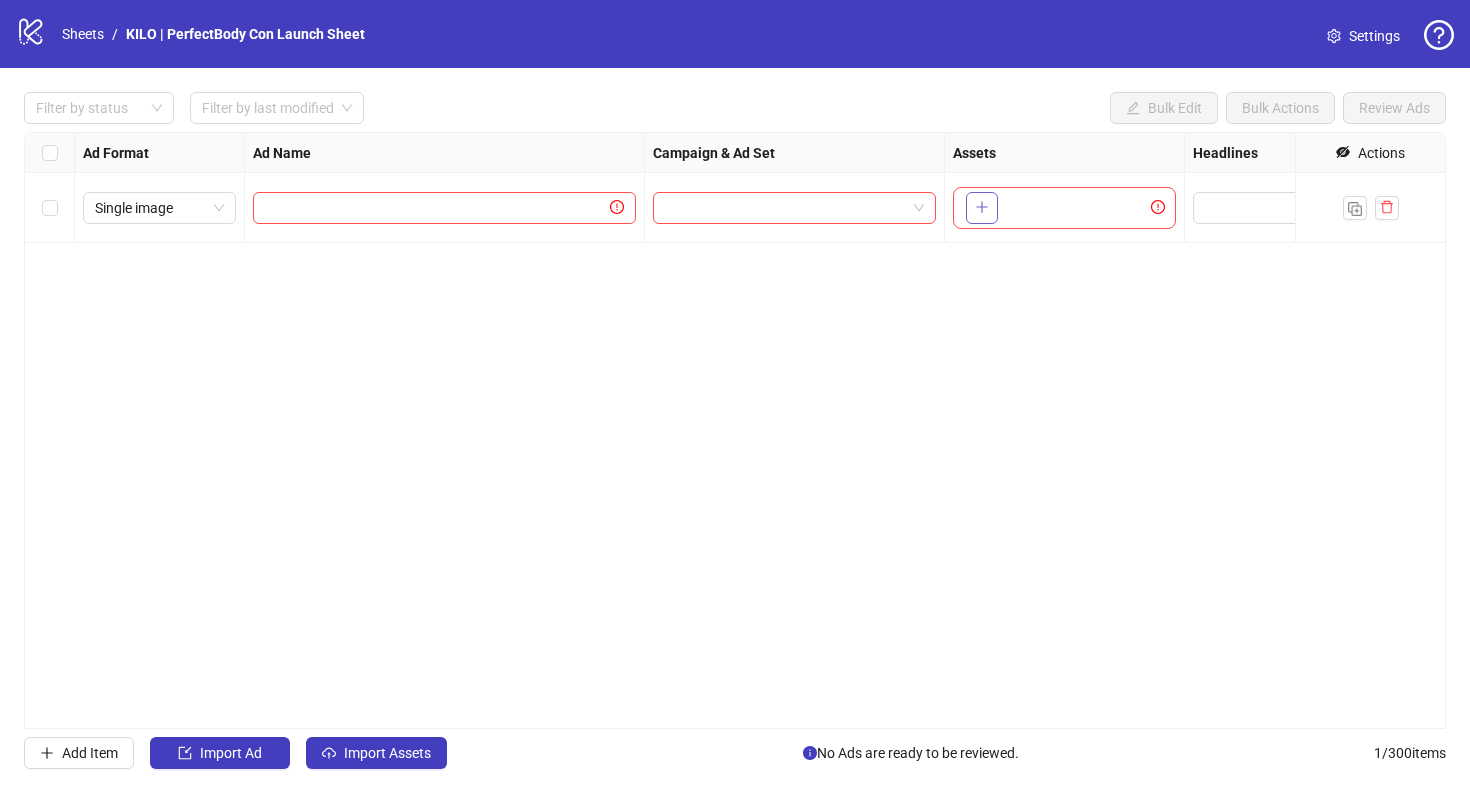 click at bounding box center [982, 208] 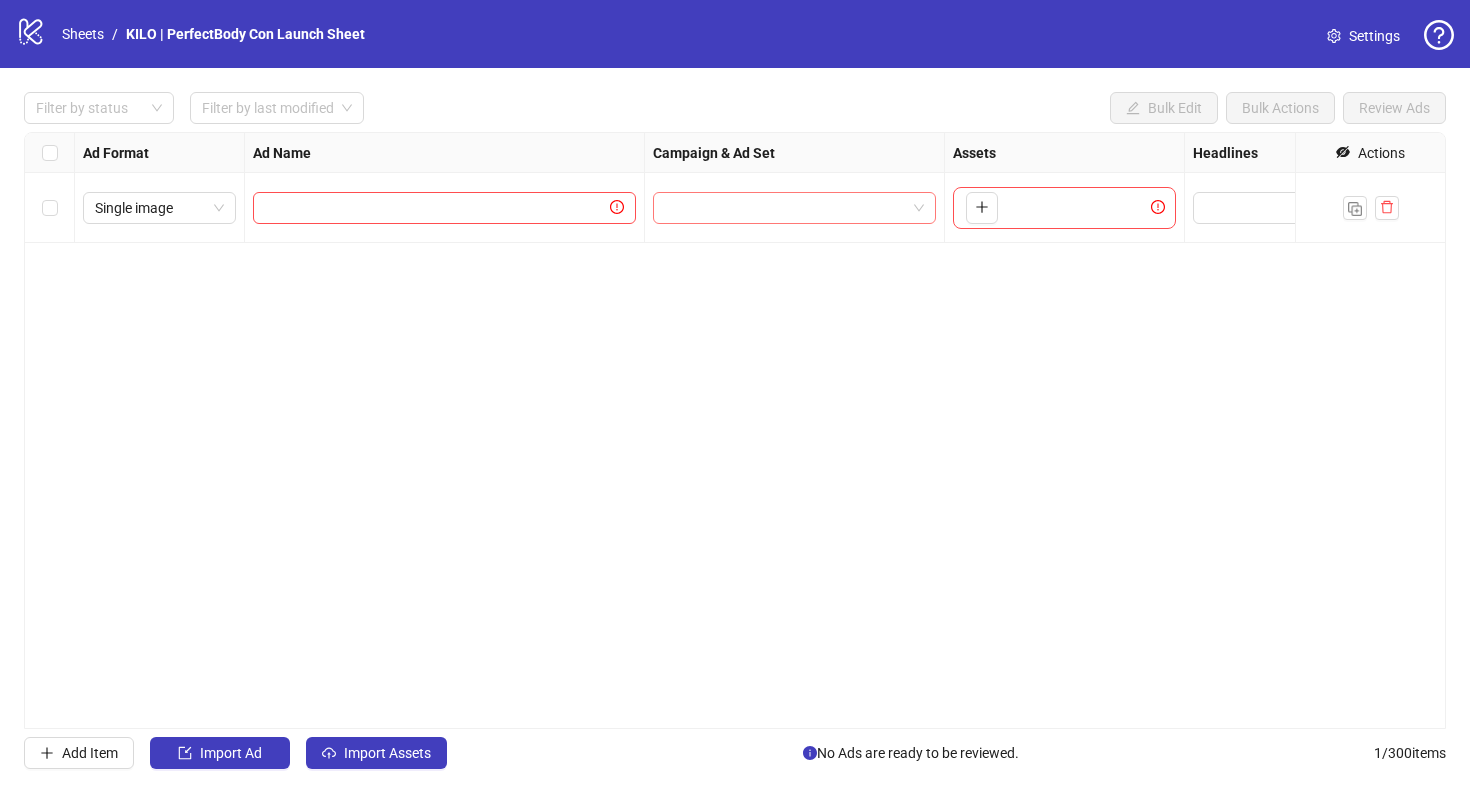 click at bounding box center [785, 208] 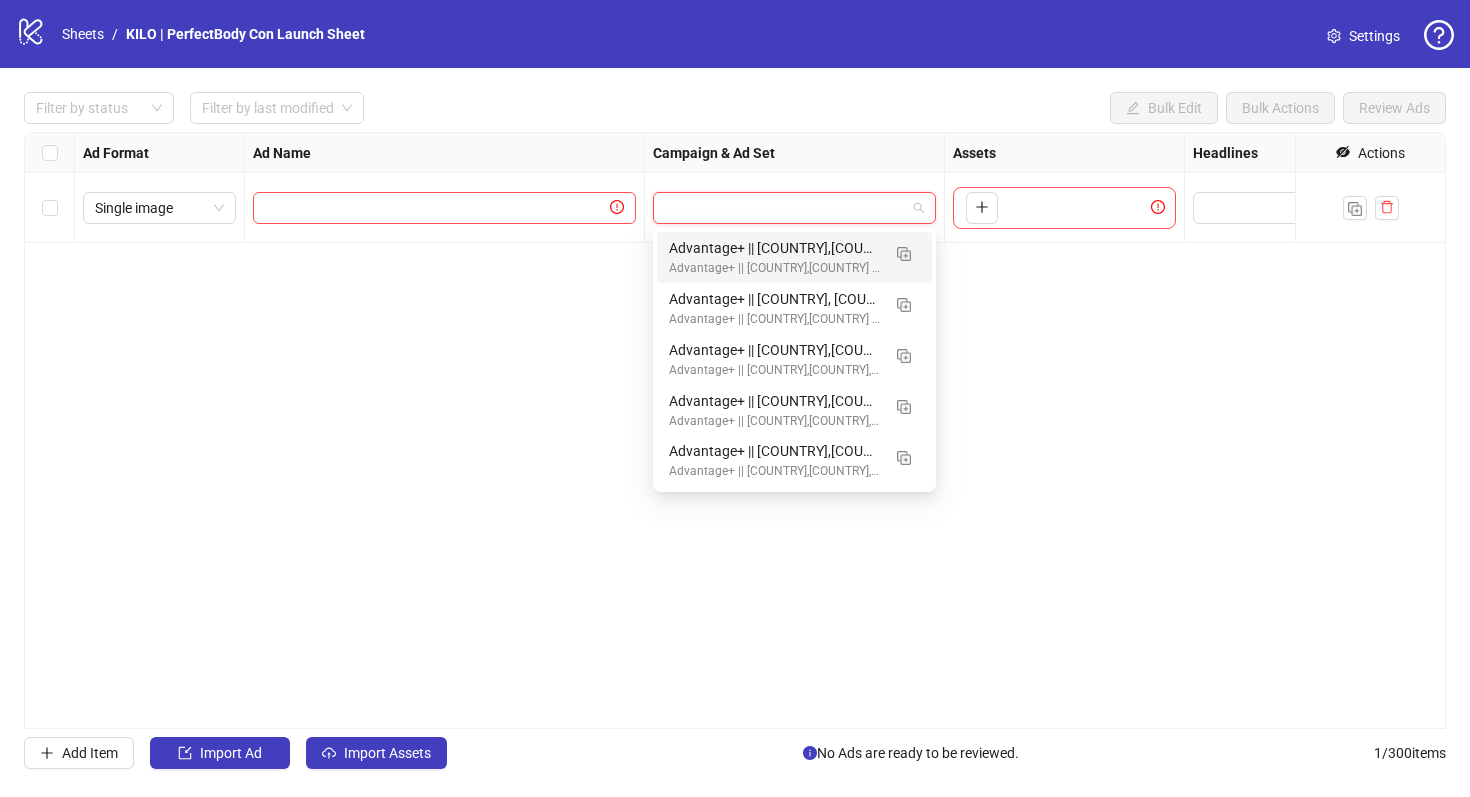 click on "Ad Format Ad Name Campaign & Ad Set Assets Headlines Primary Texts Descriptions Destination URL App Product Page ID Display URL Leadgen Form Product Set ID Call to Action Actions Single image
To pick up a draggable item, press the space bar.
While dragging, use the arrow keys to move the item.
Press space again to drop the item in its new position, or press escape to cancel." at bounding box center (735, 430) 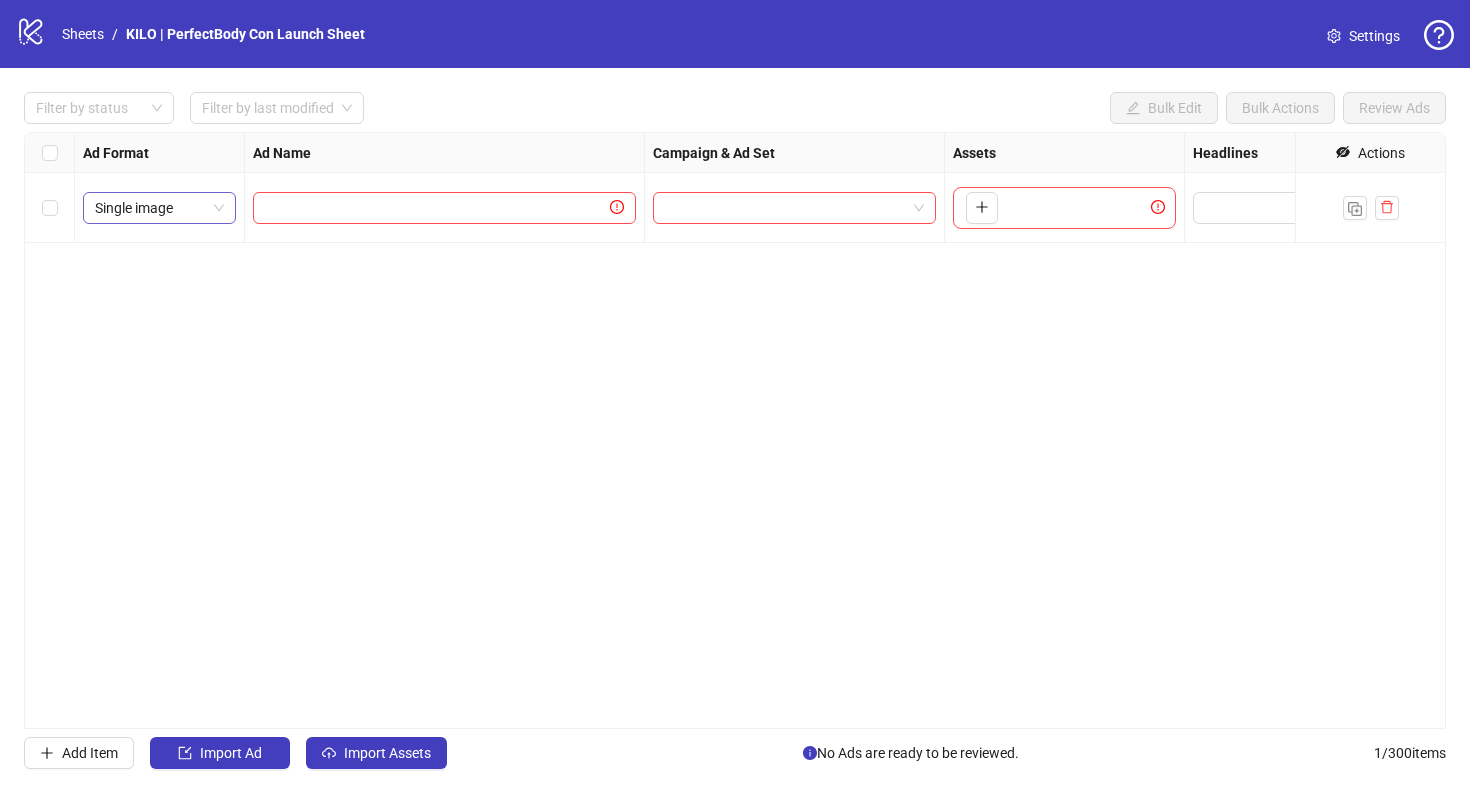 click on "Single image" at bounding box center (159, 208) 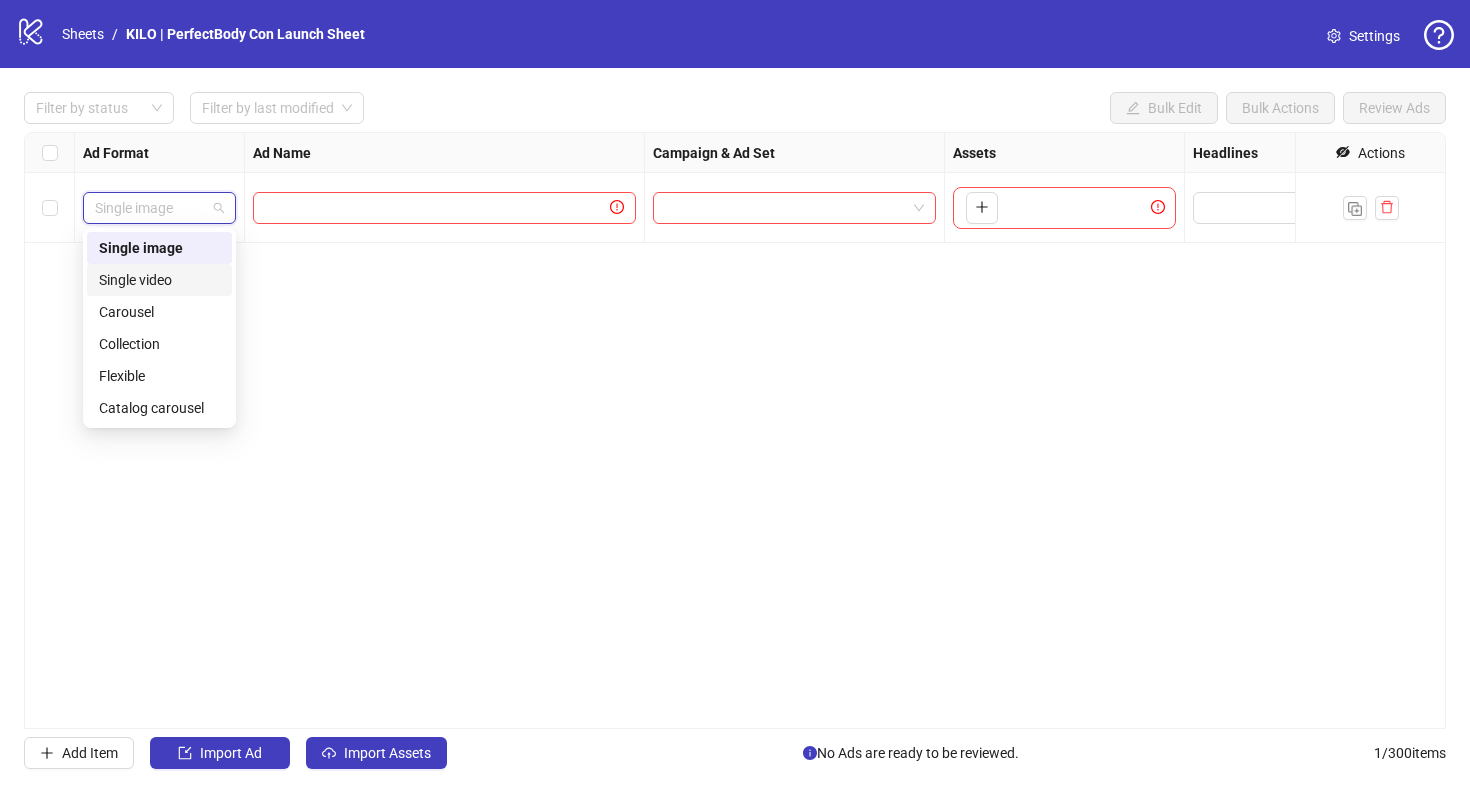 click on "Single video" at bounding box center (159, 280) 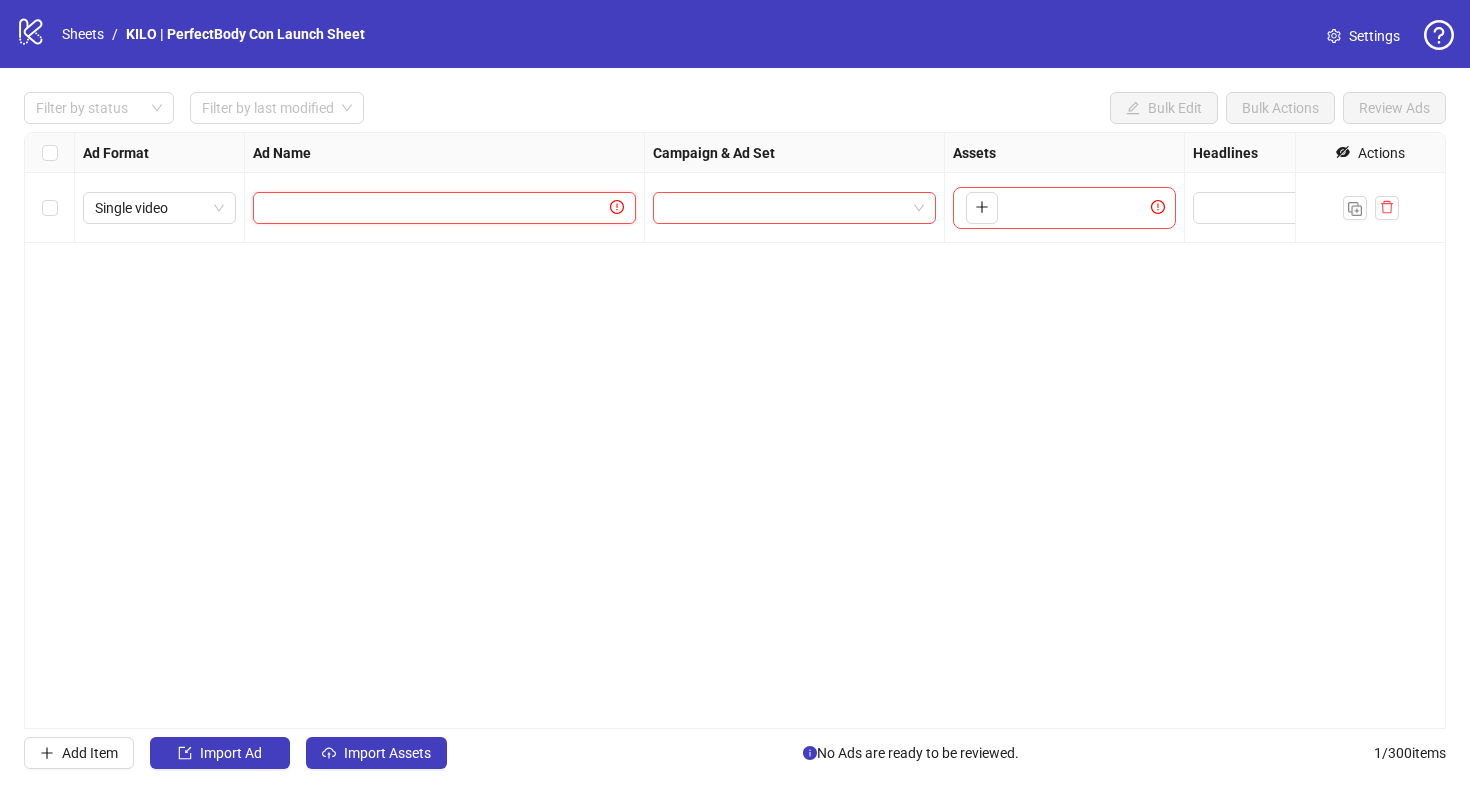 click at bounding box center (435, 208) 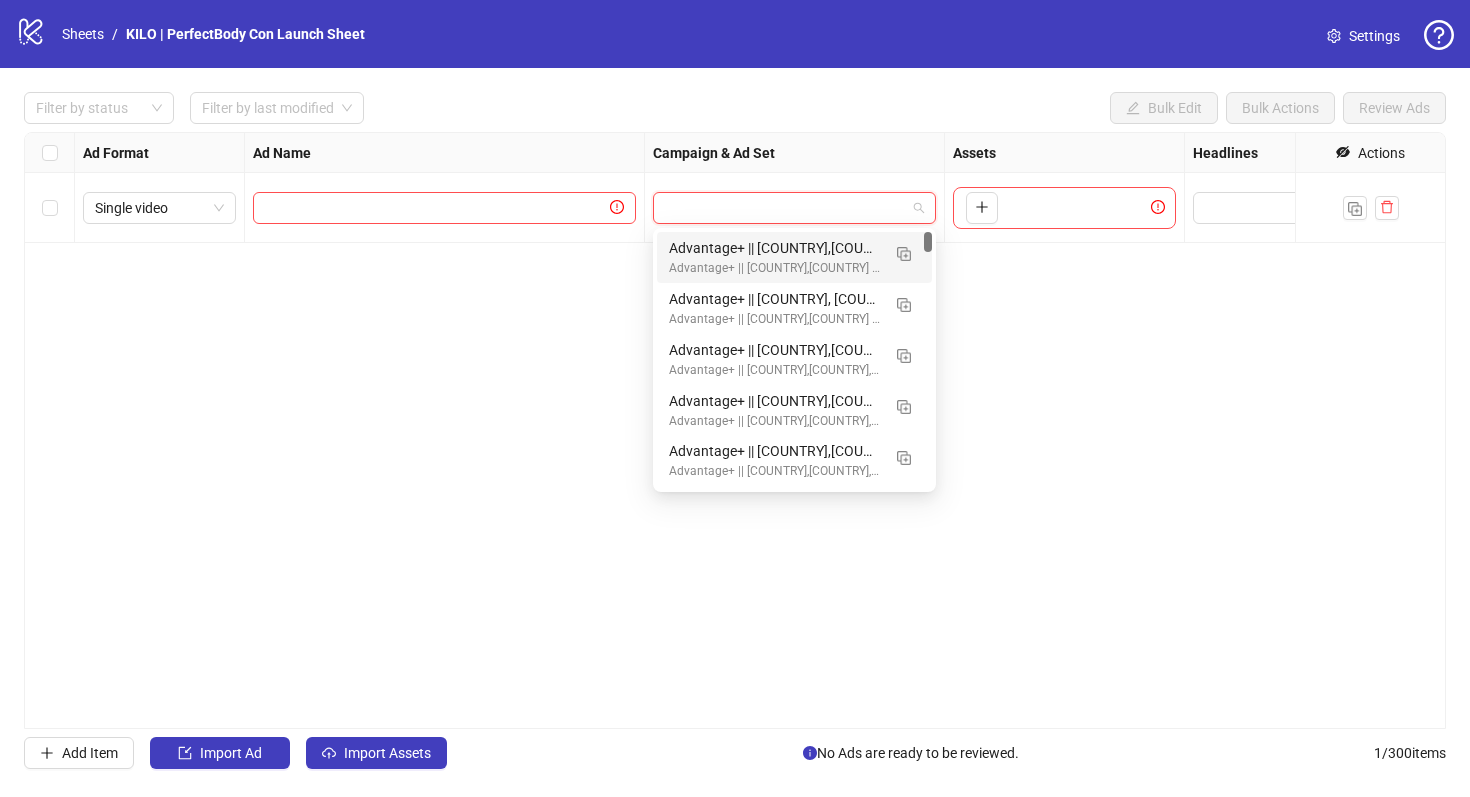 click at bounding box center (785, 208) 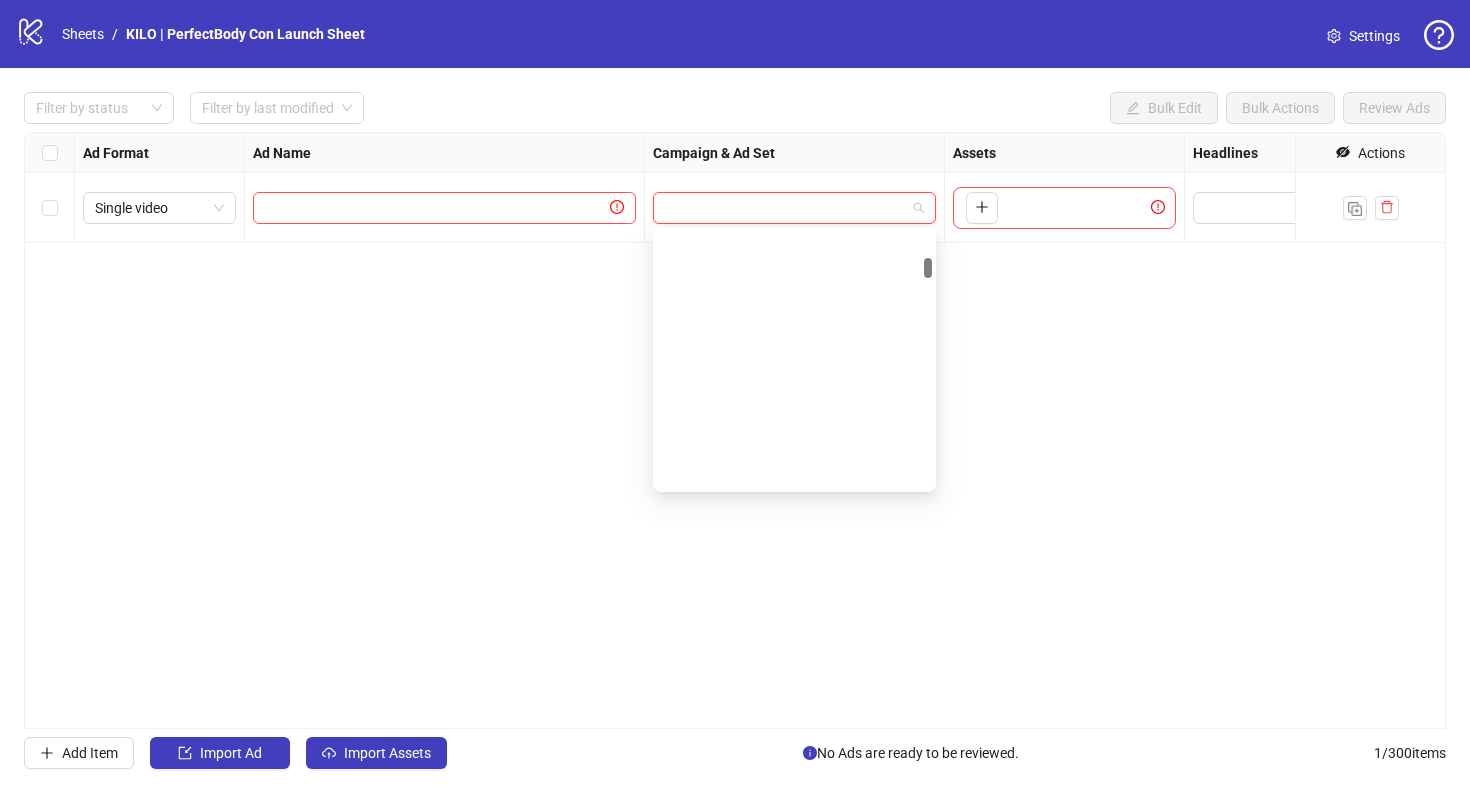 scroll, scrollTop: 0, scrollLeft: 0, axis: both 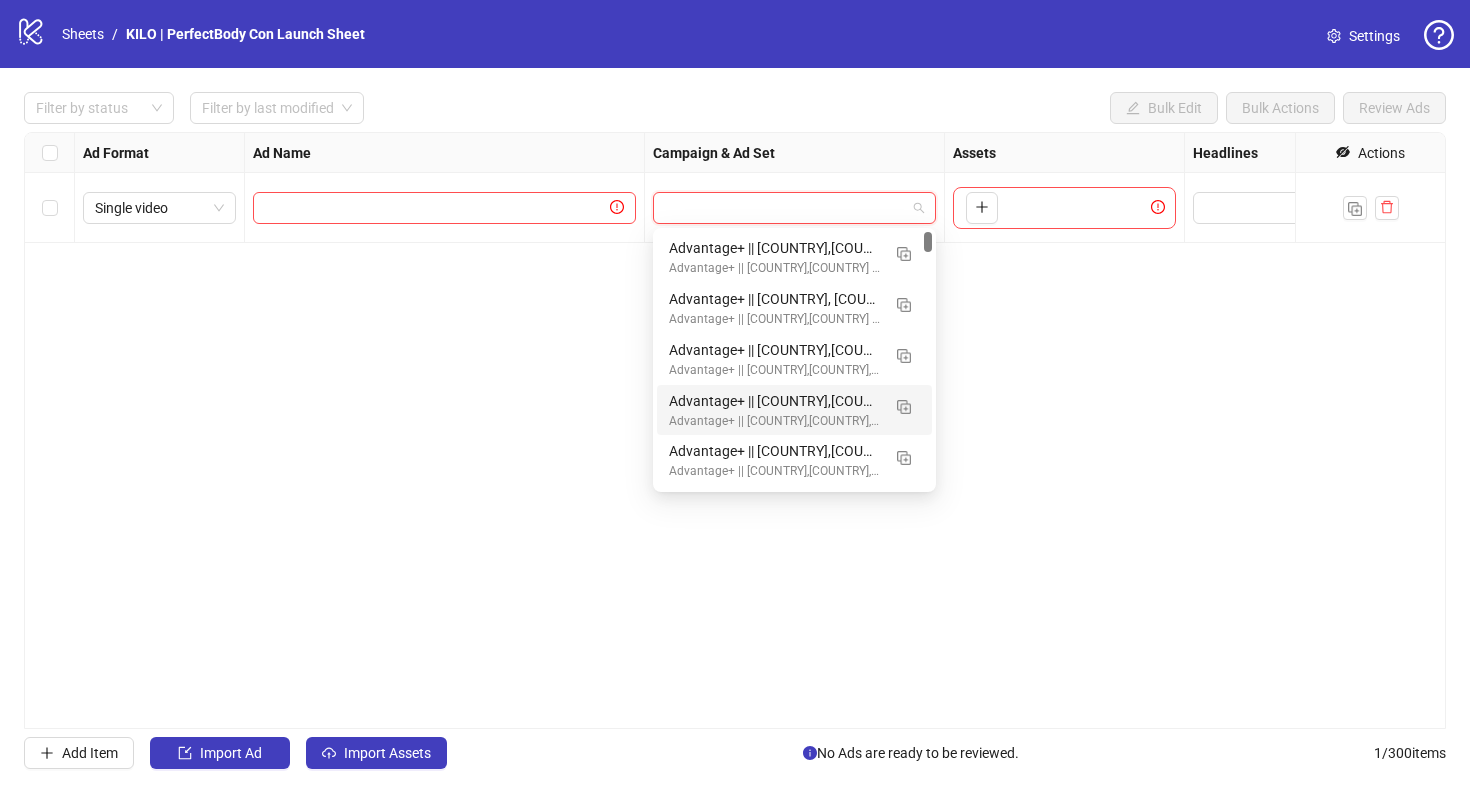 click on "Ad Format Ad Name Campaign & Ad Set Assets Headlines Primary Texts Descriptions Destination URL App Product Page ID Display URL Leadgen Form Product Set ID Call to Action Actions Single video
To pick up a draggable item, press the space bar.
While dragging, use the arrow keys to move the item.
Press space again to drop the item in its new position, or press escape to cancel." at bounding box center [735, 430] 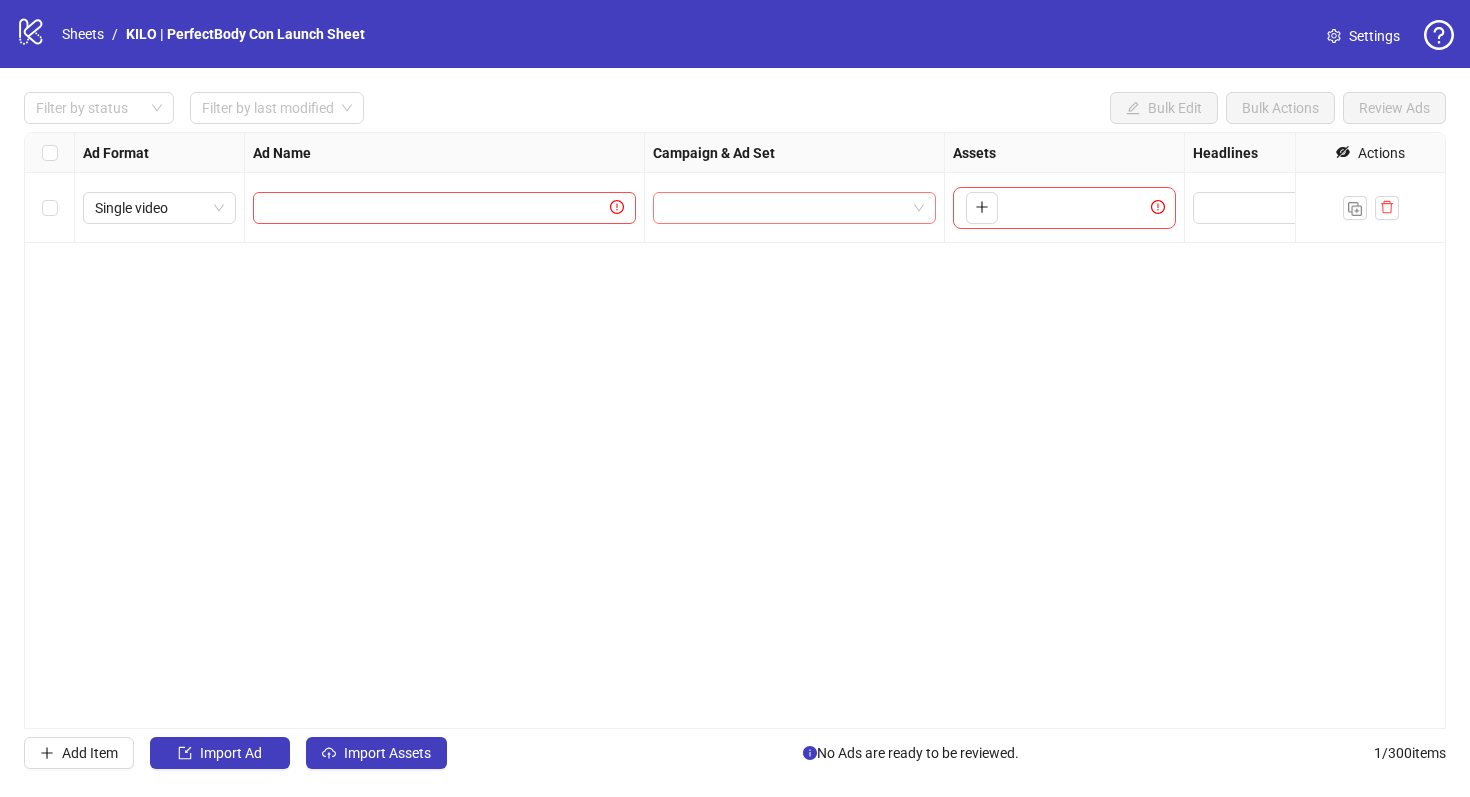 click at bounding box center (785, 208) 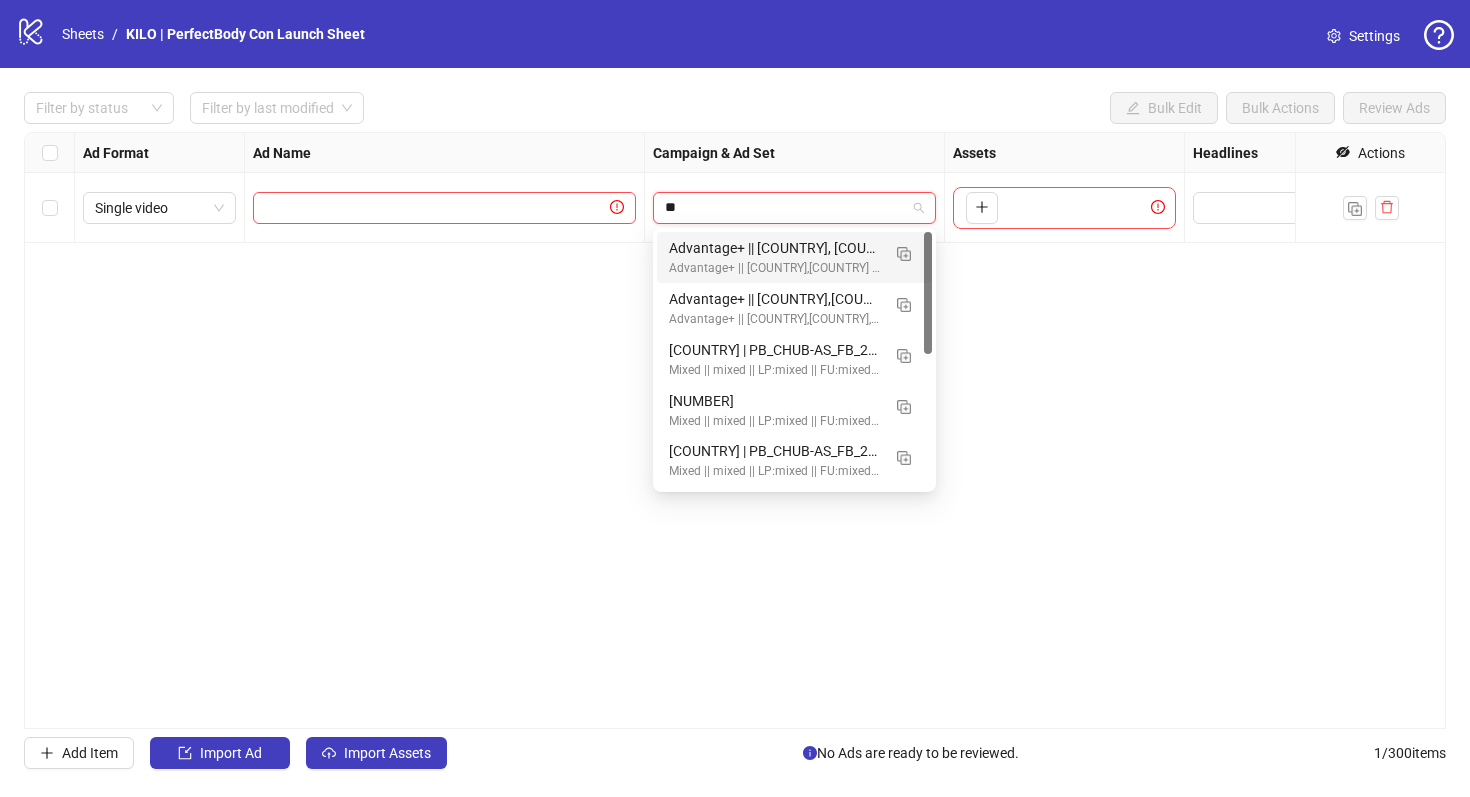type on "*" 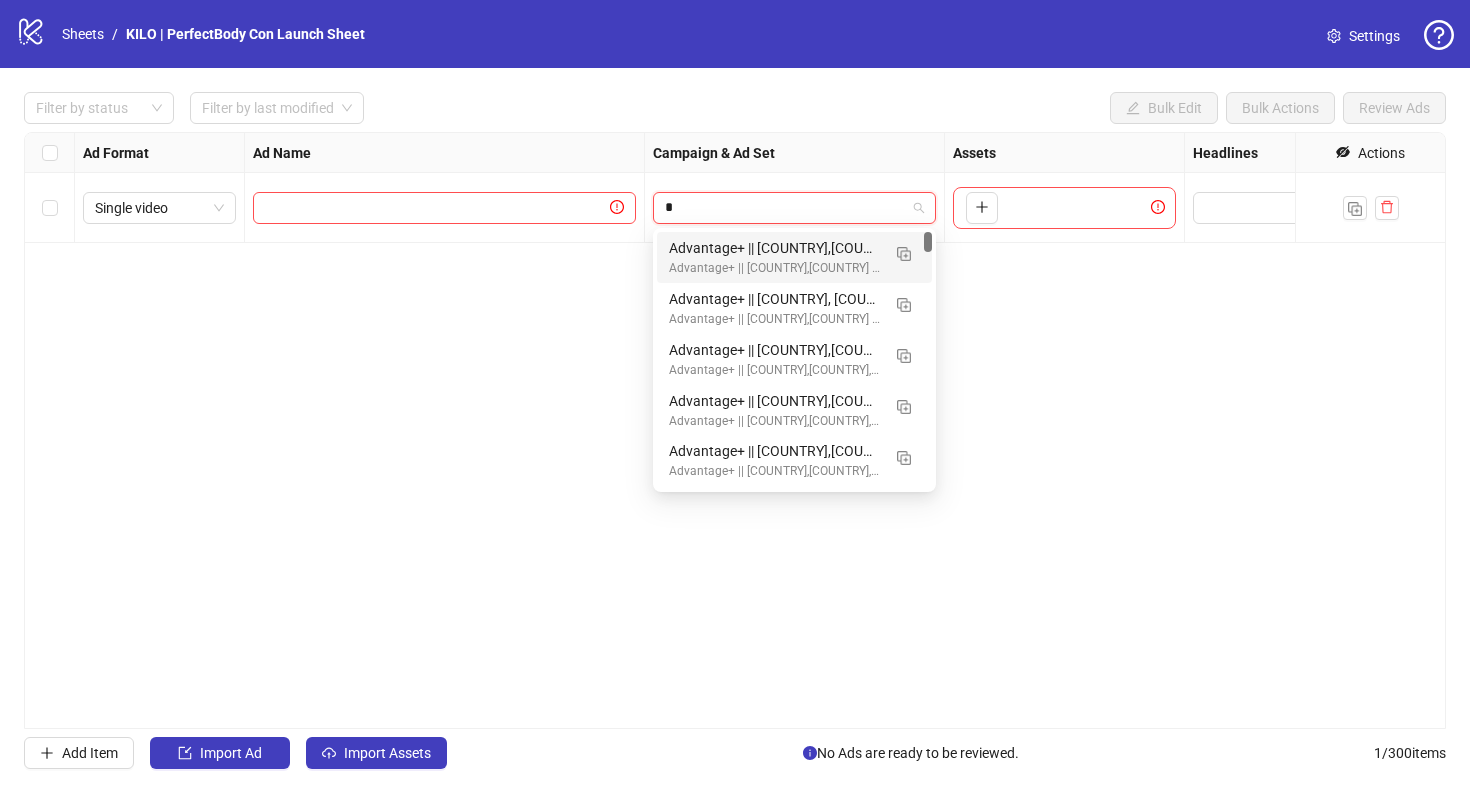 type 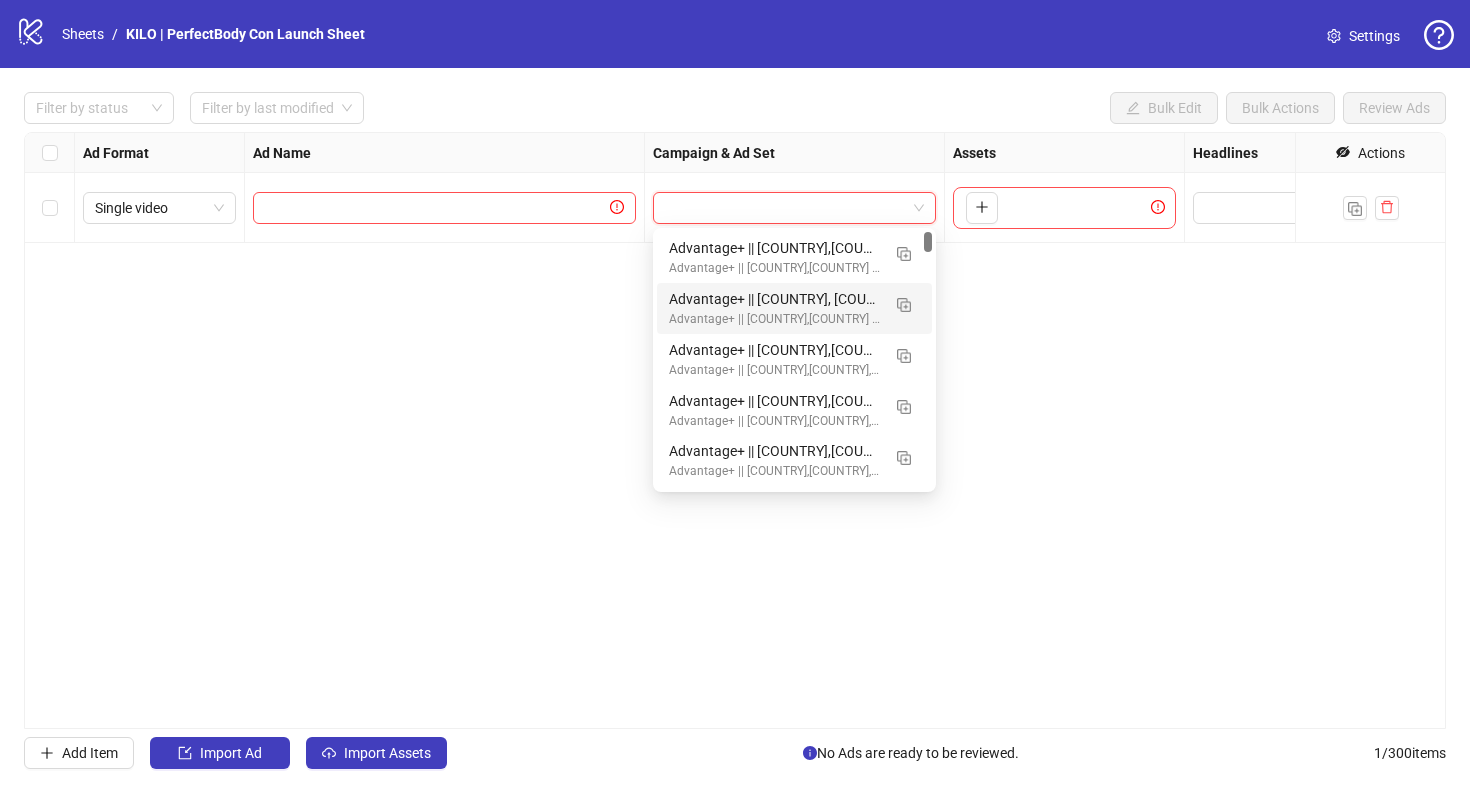 click on "Ad Format Ad Name Campaign & Ad Set Assets Headlines Primary Texts Descriptions Destination URL App Product Page ID Display URL Leadgen Form Product Set ID Call to Action Actions Single video
To pick up a draggable item, press the space bar.
While dragging, use the arrow keys to move the item.
Press space again to drop the item in its new position, or press escape to cancel." at bounding box center (735, 430) 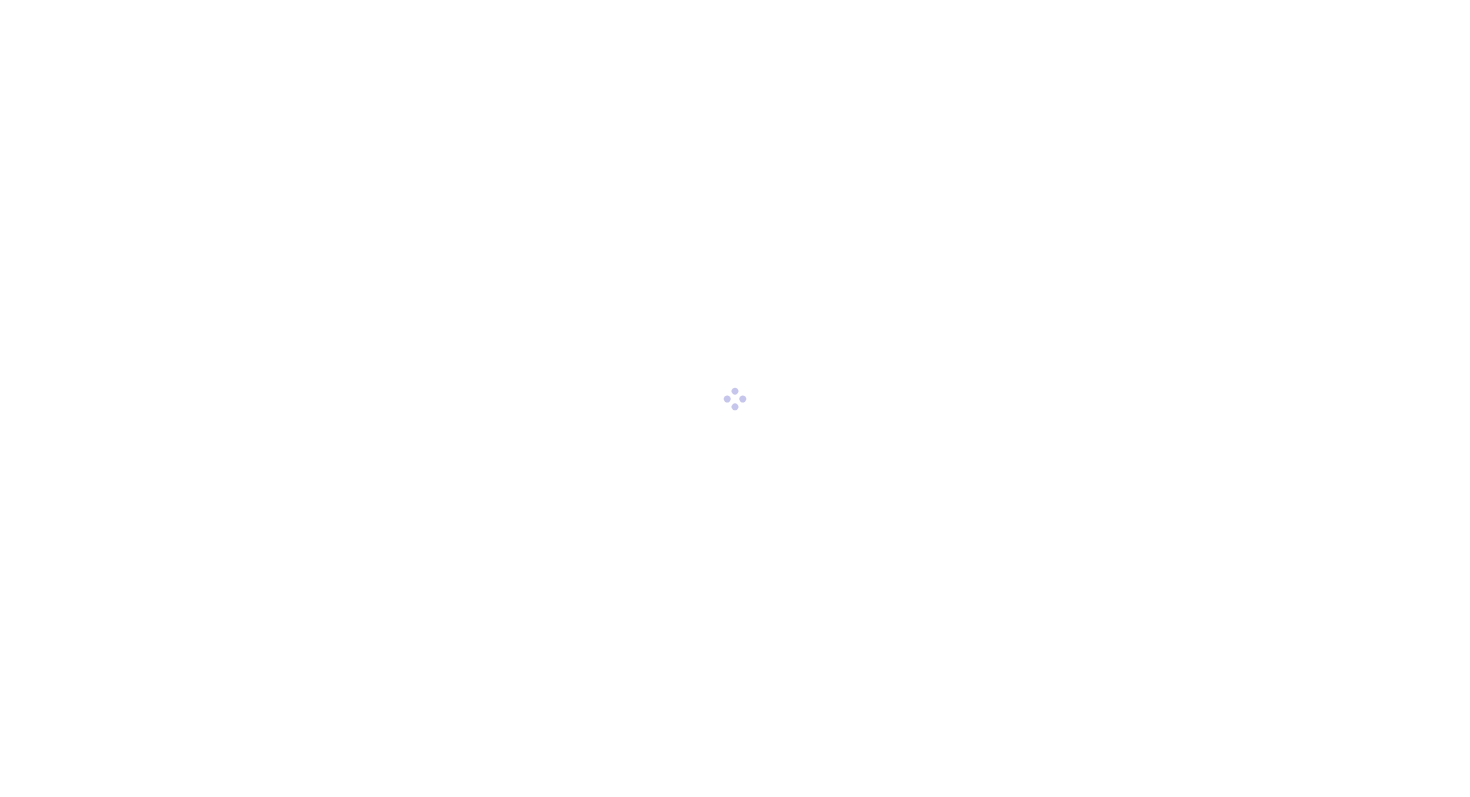 scroll, scrollTop: 0, scrollLeft: 0, axis: both 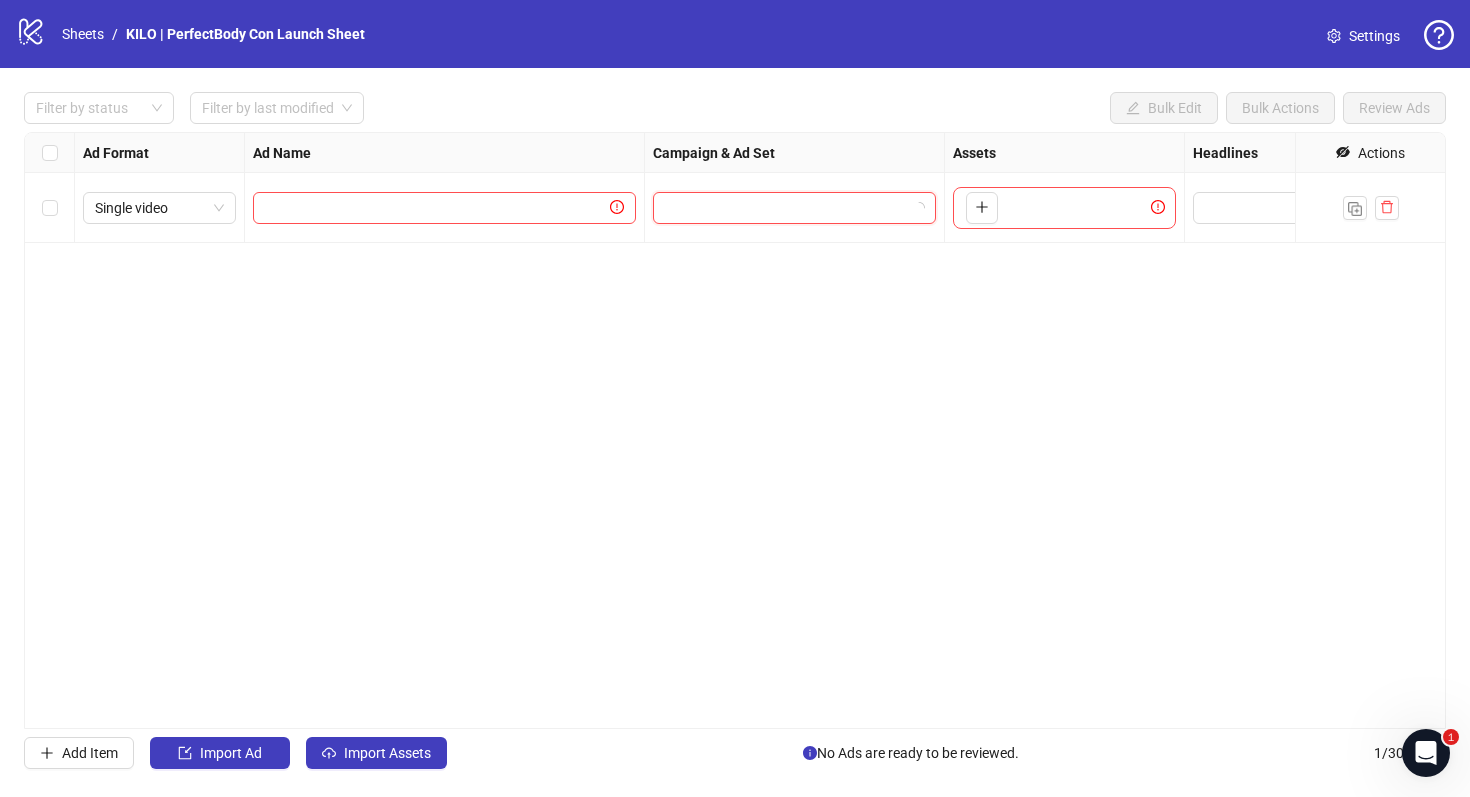 click at bounding box center [785, 208] 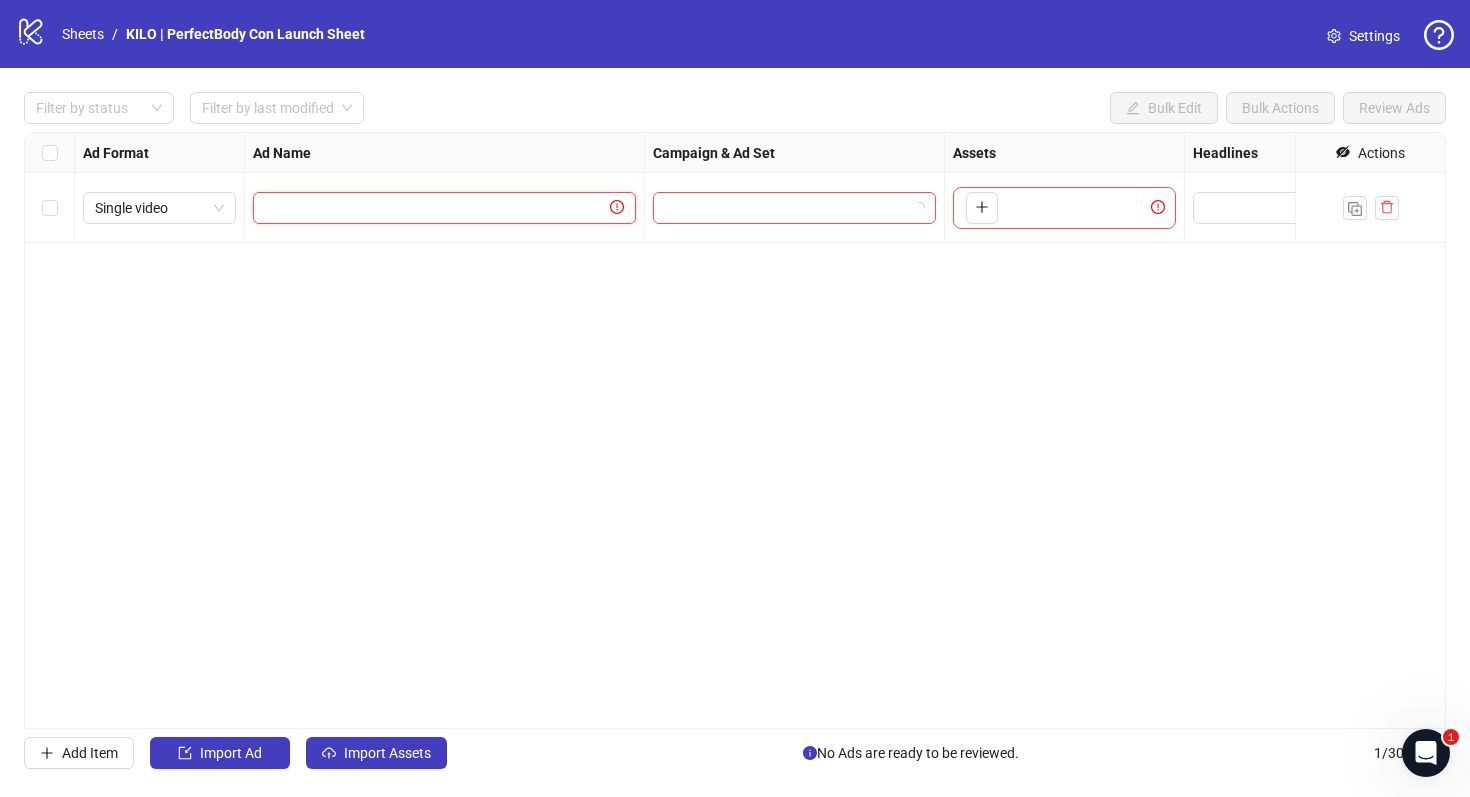 click at bounding box center [435, 208] 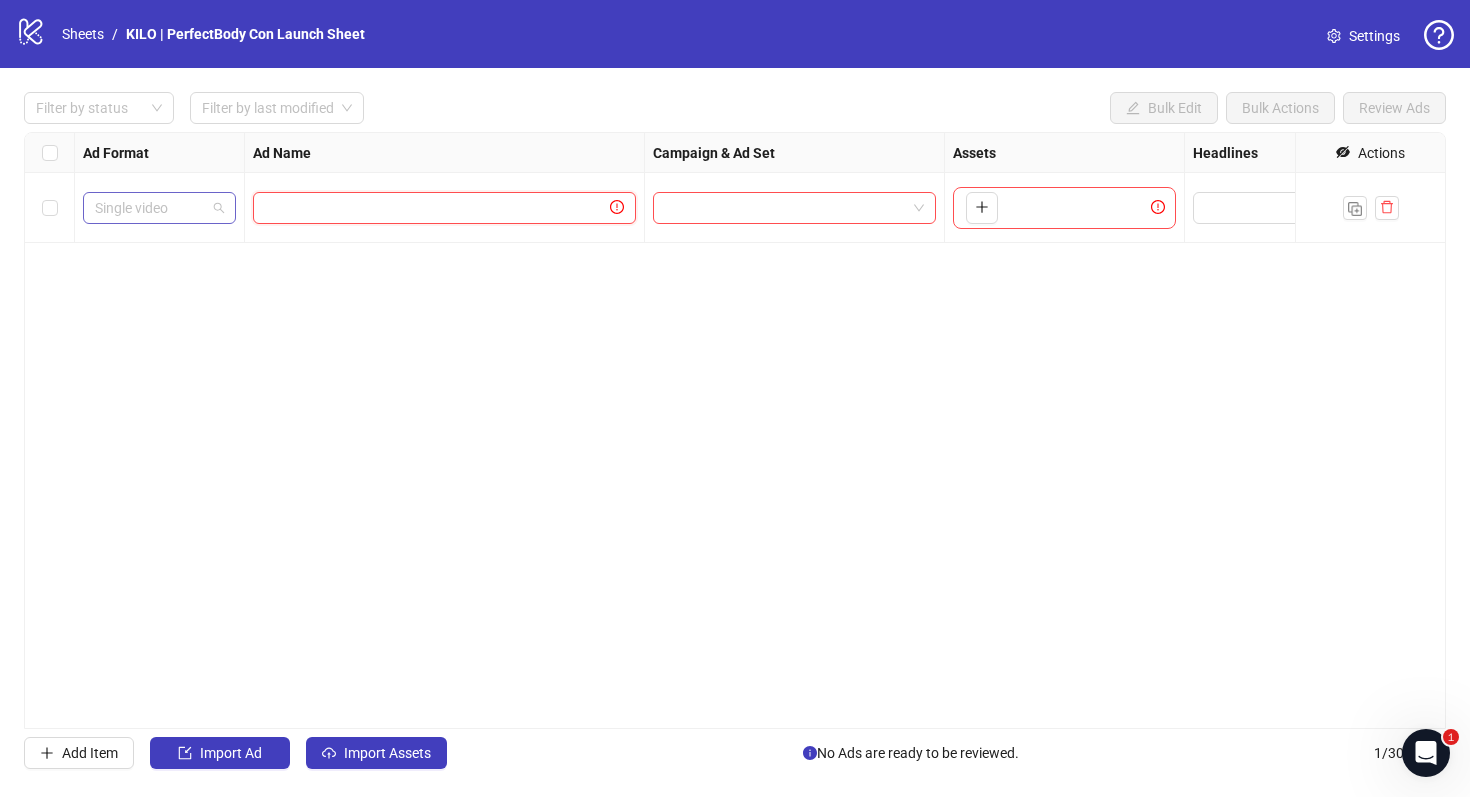 click on "Single video" at bounding box center (159, 208) 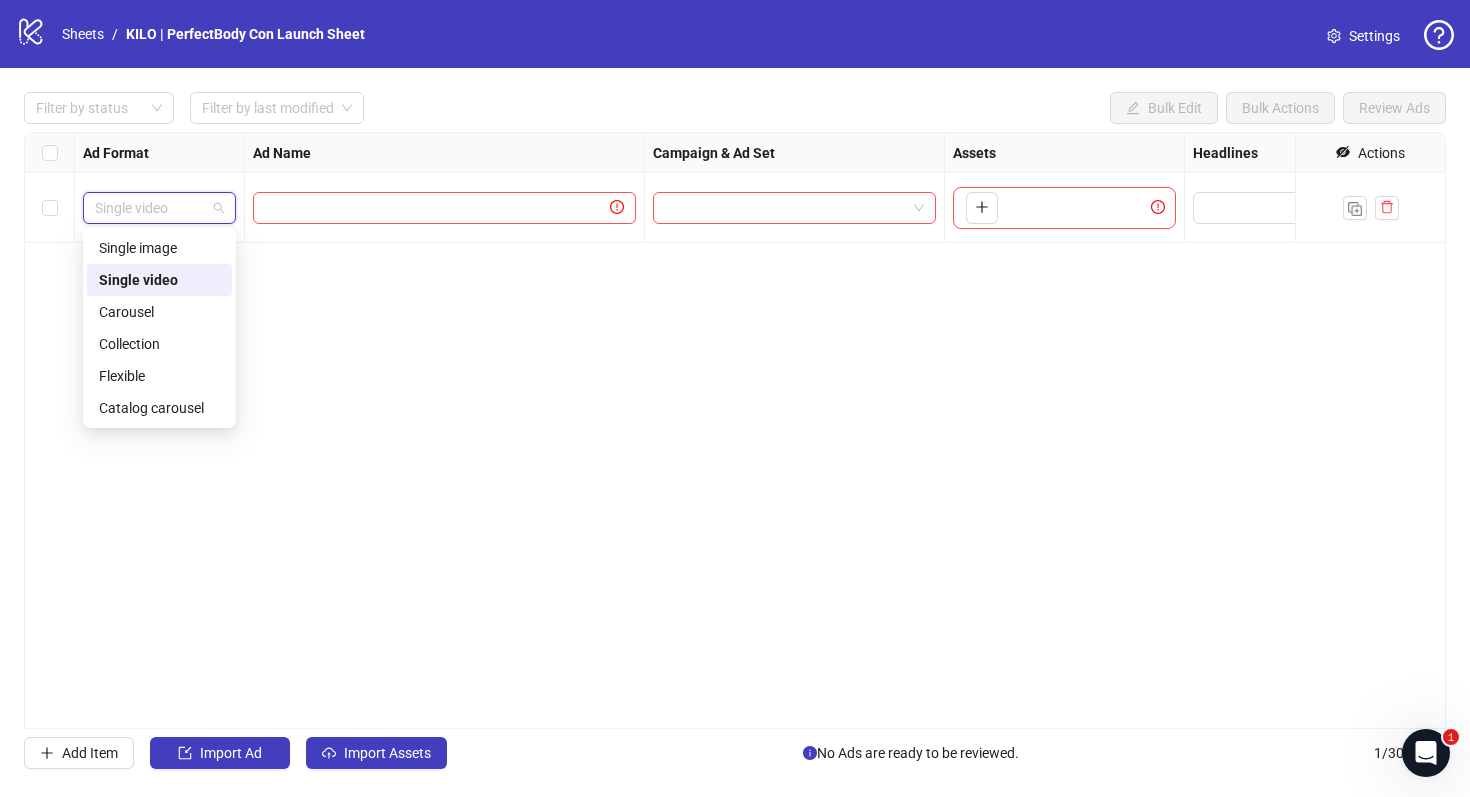 click on "Single video" at bounding box center (159, 280) 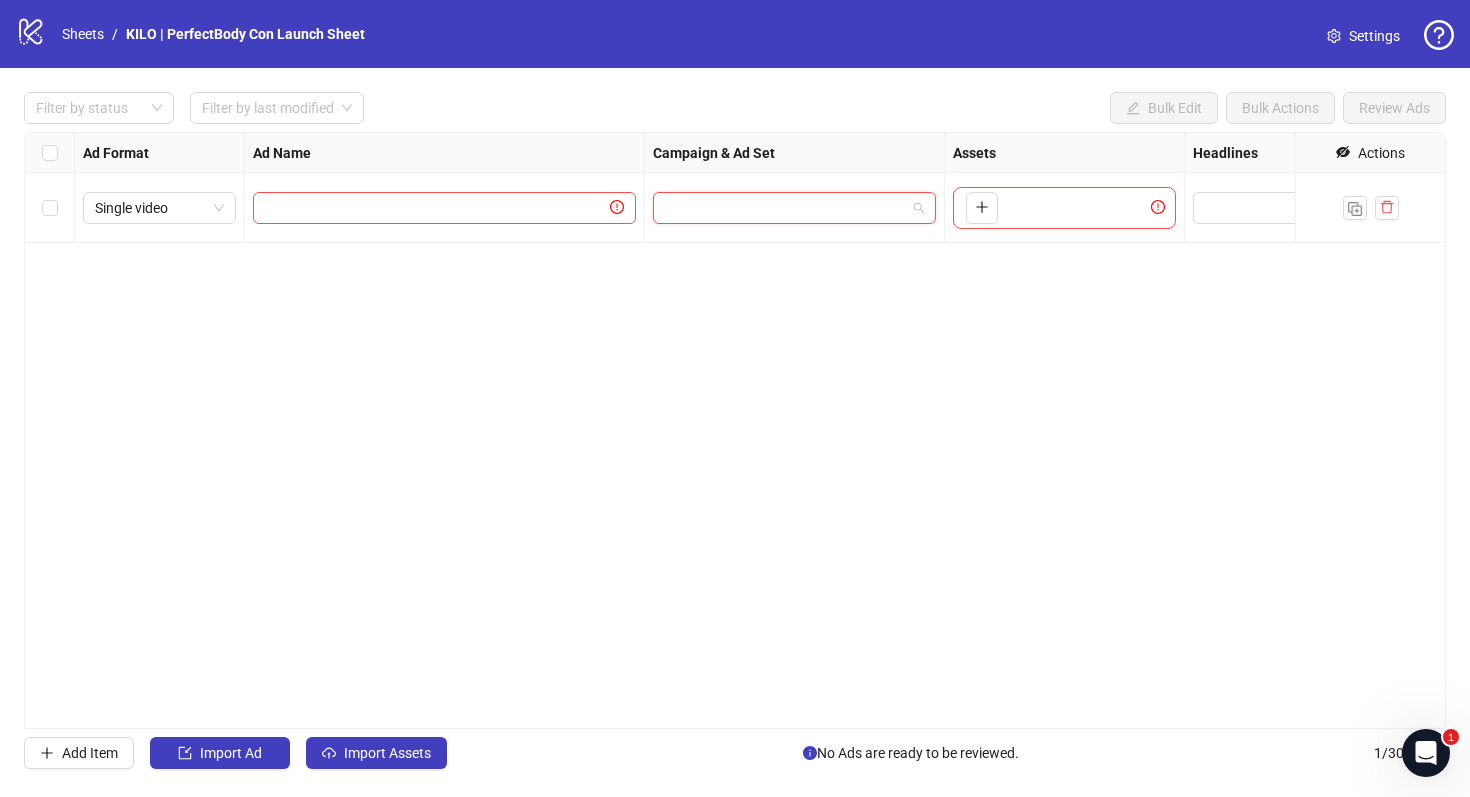 click at bounding box center (785, 208) 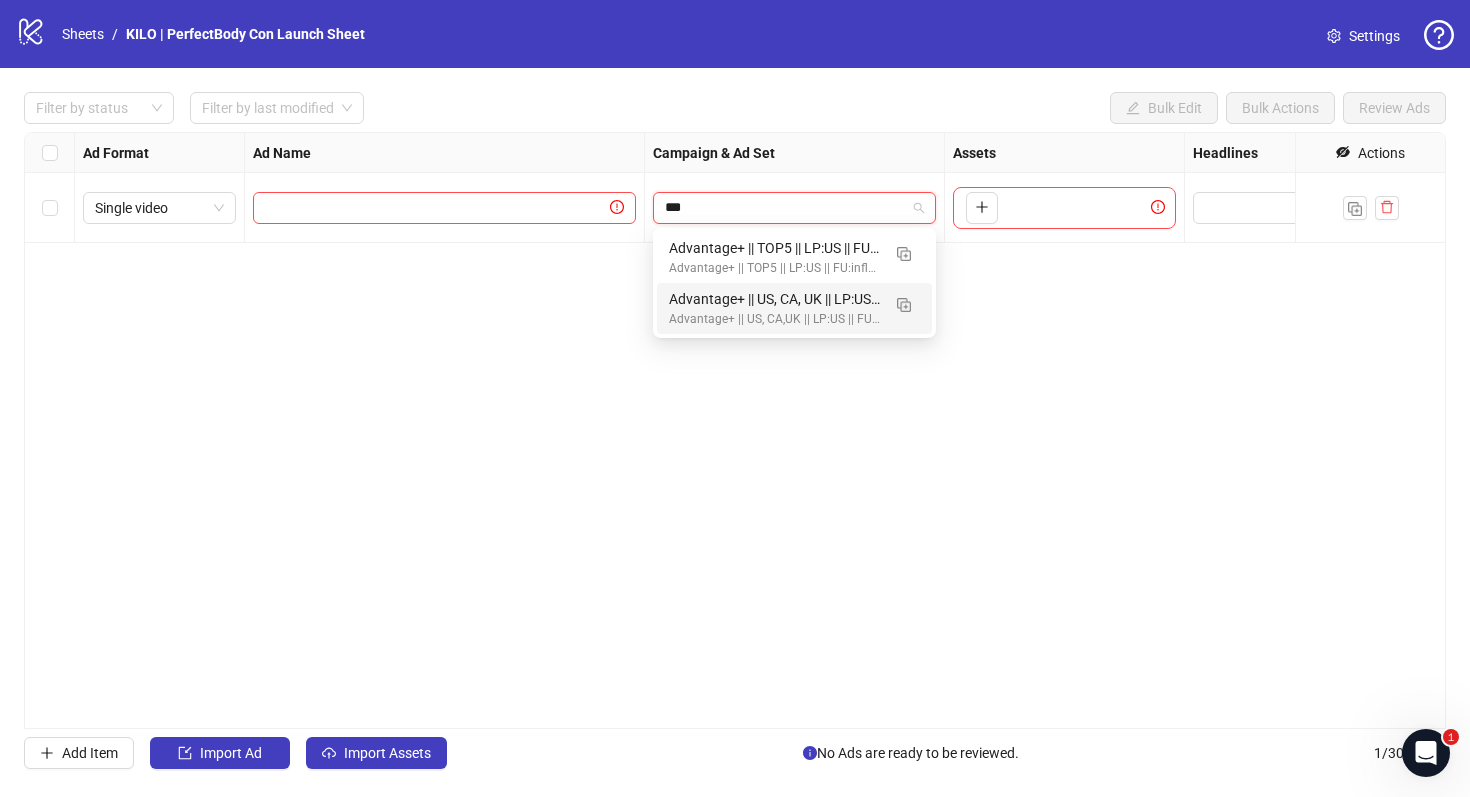 type on "***" 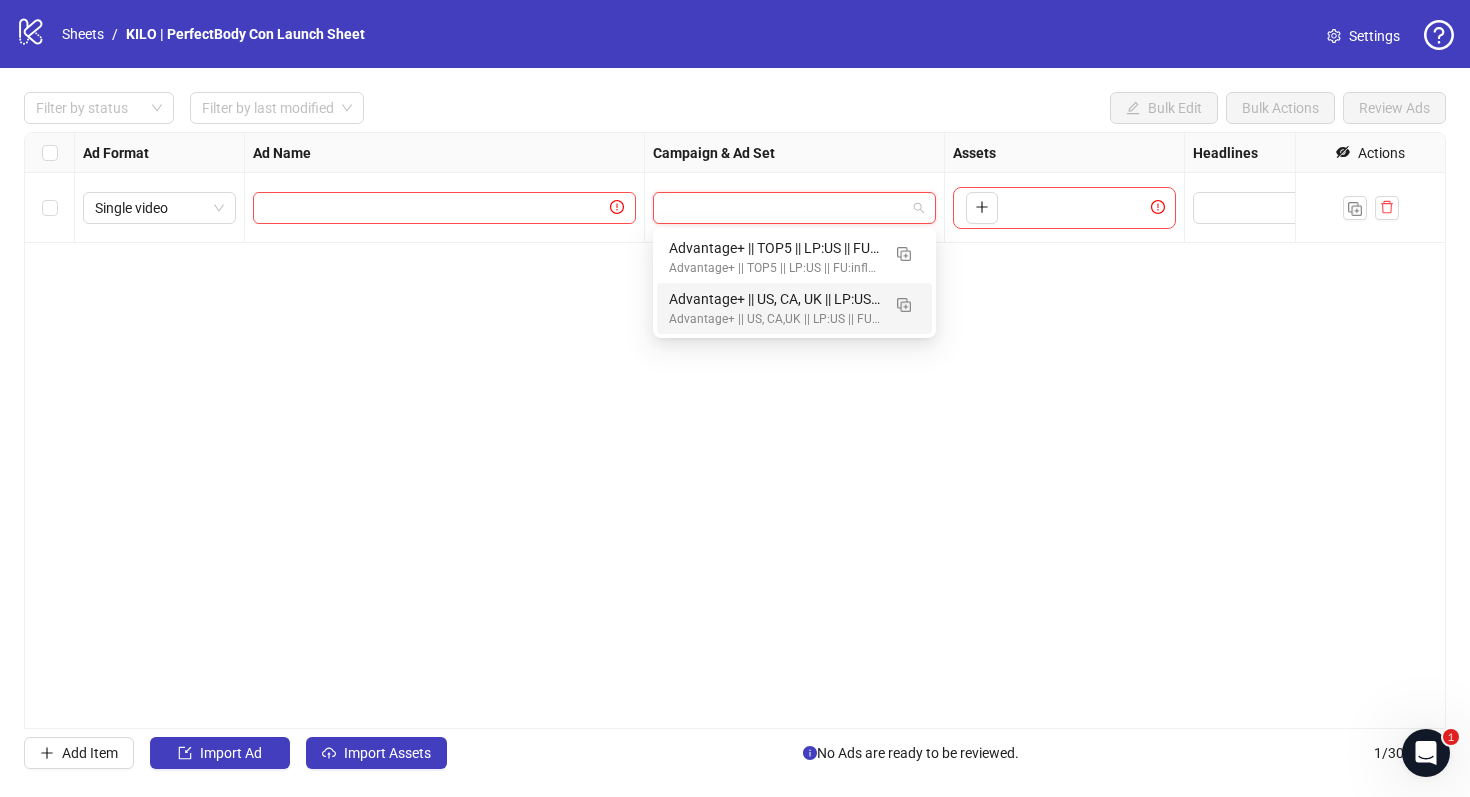 click on "Ad Format Ad Name Campaign & Ad Set Assets Headlines Primary Texts Descriptions Destination URL App Product Page ID Display URL Leadgen Form Product Set ID Call to Action Actions Single video
To pick up a draggable item, press the space bar.
While dragging, use the arrow keys to move the item.
Press space again to drop the item in its new position, or press escape to cancel." at bounding box center [735, 430] 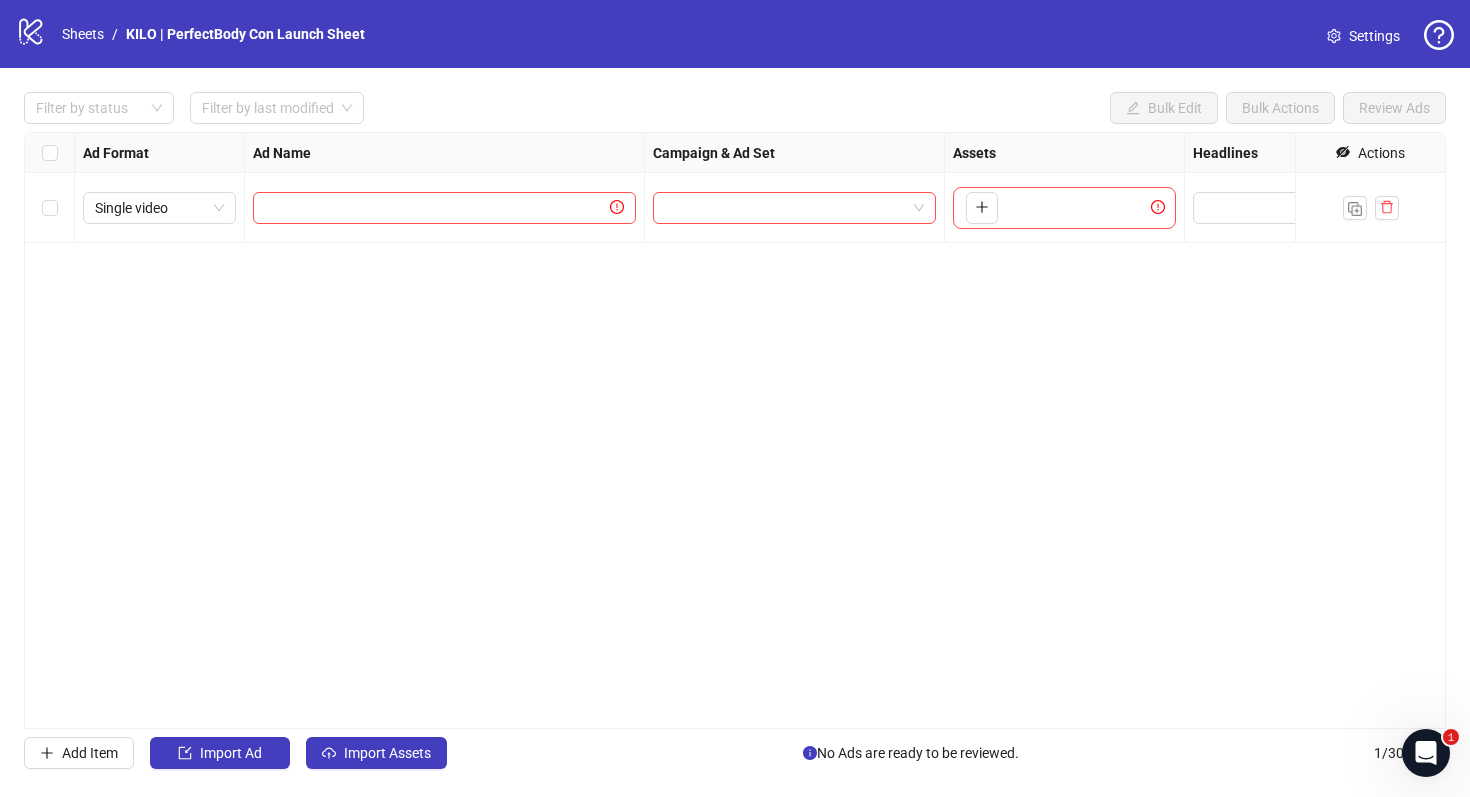 click on "Sheets / KILO | PerfectBody Con Launch Sheet" at bounding box center (213, 34) 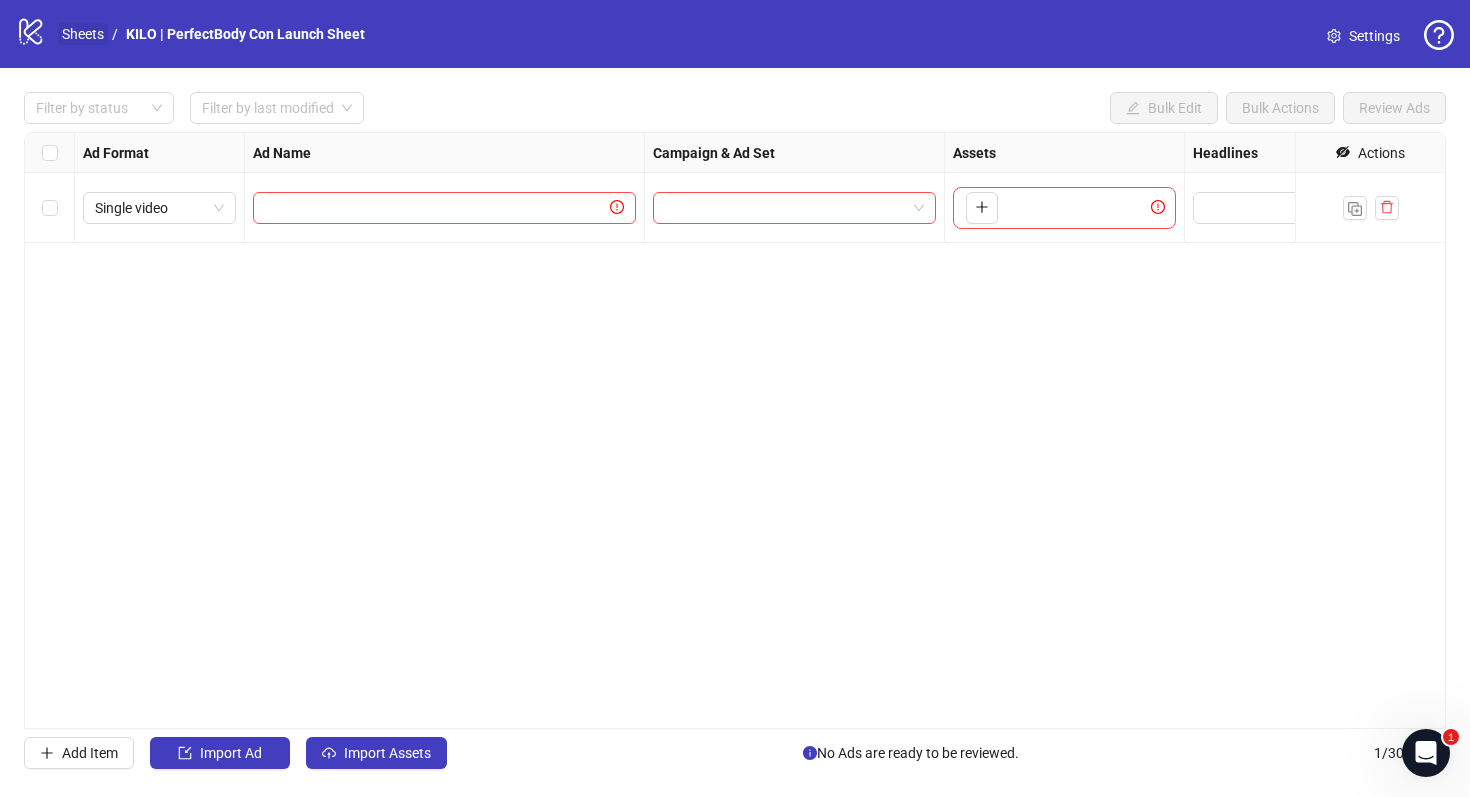 click on "Sheets" at bounding box center [83, 34] 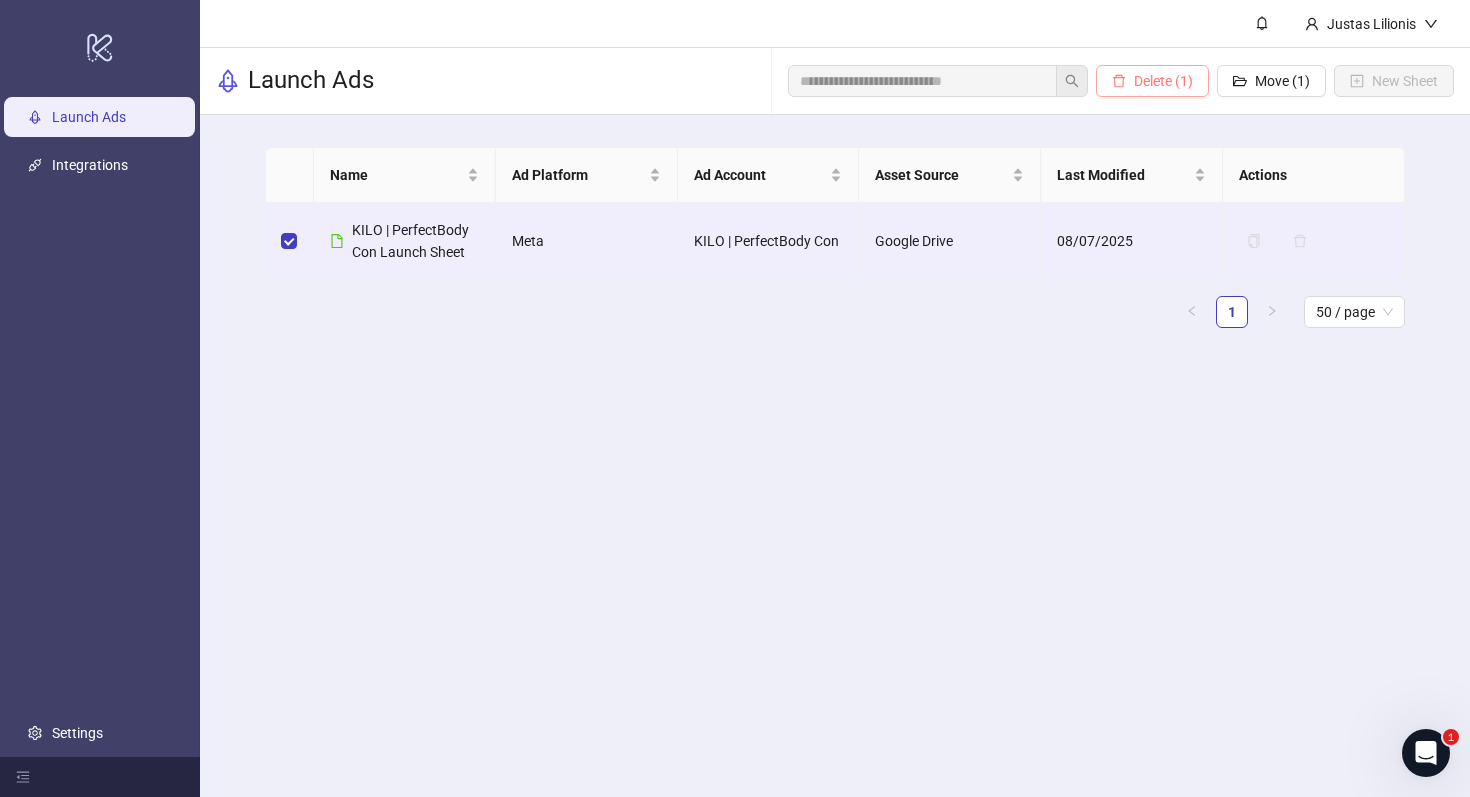 click on "Delete (1)" at bounding box center [1152, 81] 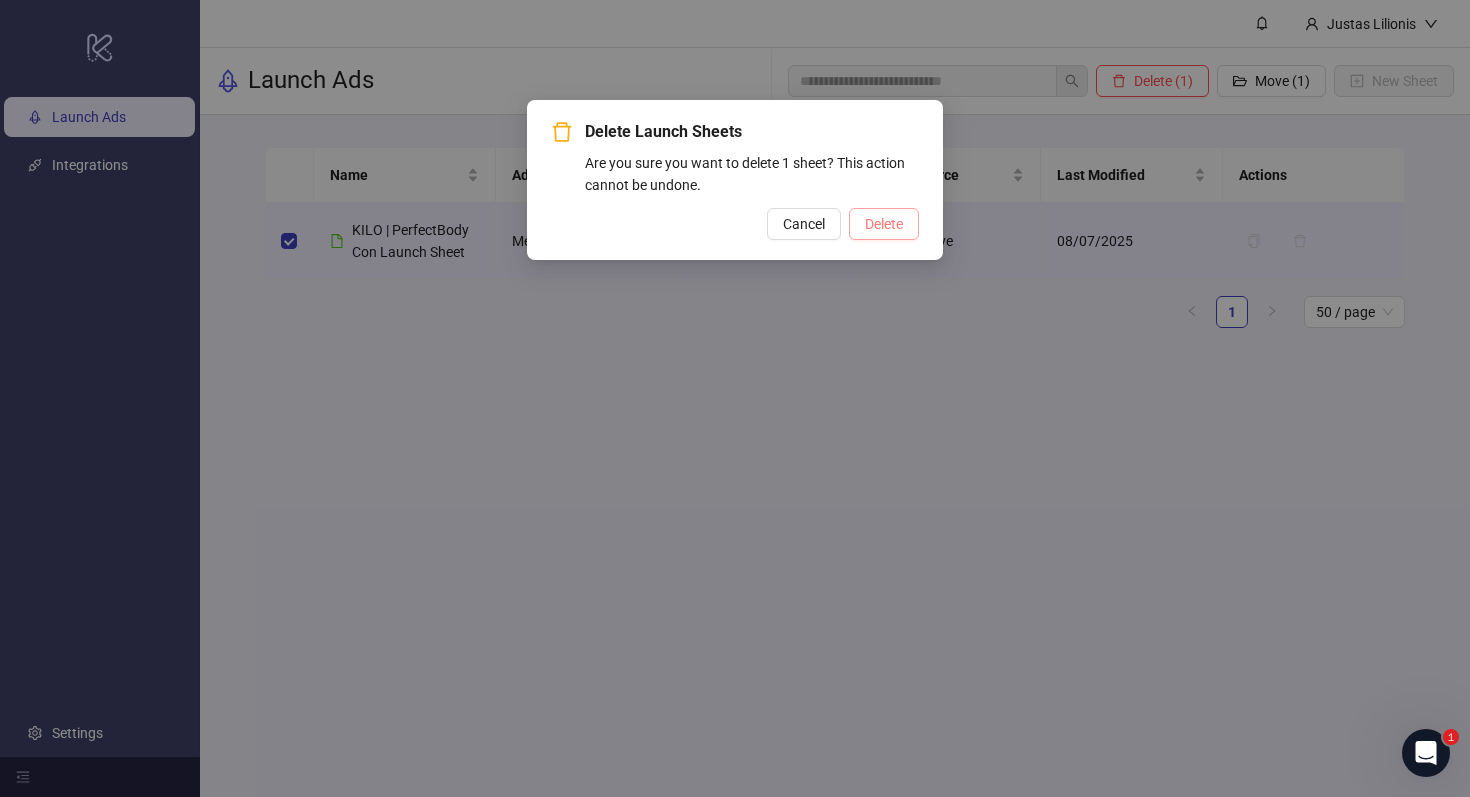 click on "Delete" at bounding box center (884, 224) 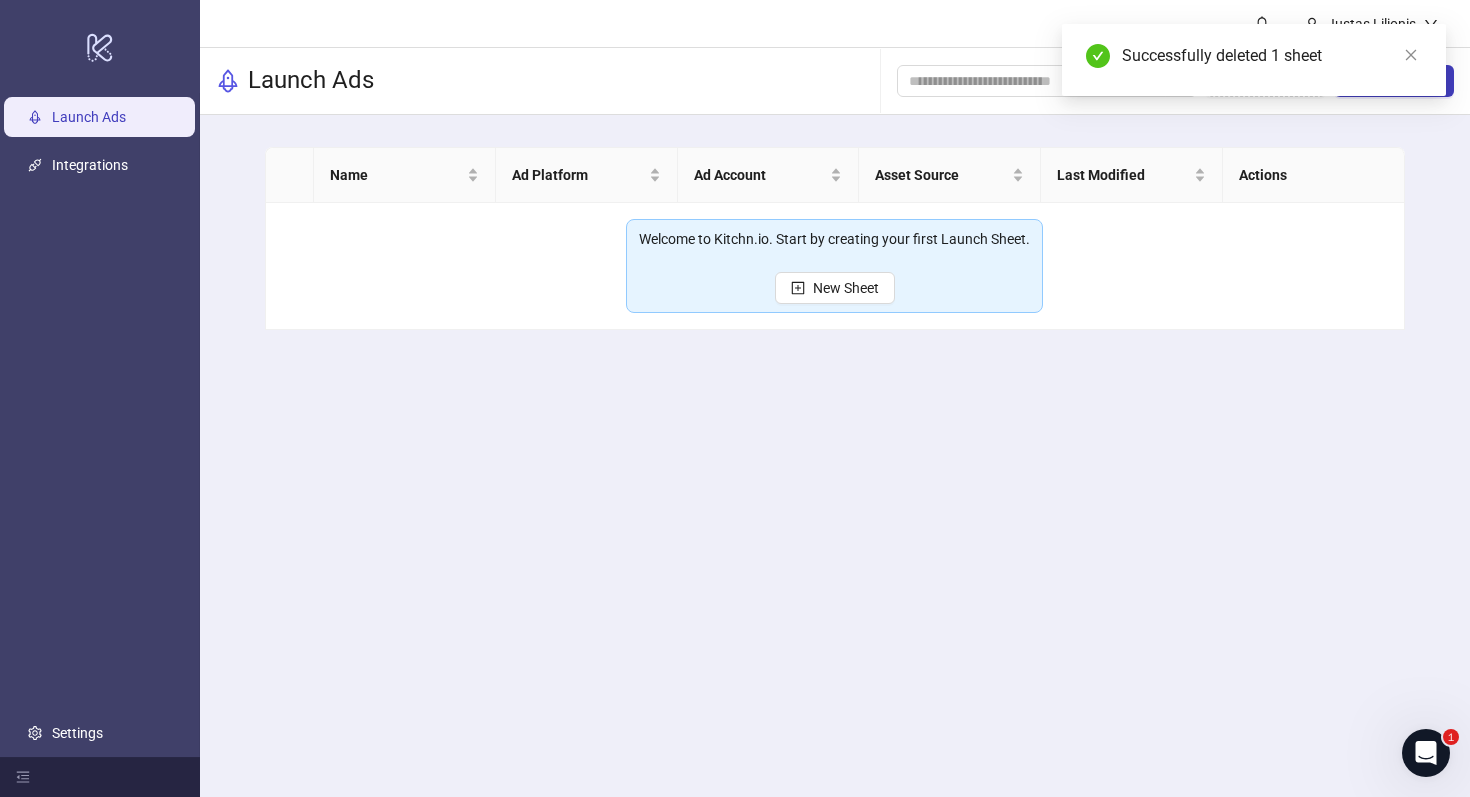 click on "Welcome to Kitchn.io. Start by creating your first Launch Sheet. New Sheet" at bounding box center [834, 266] 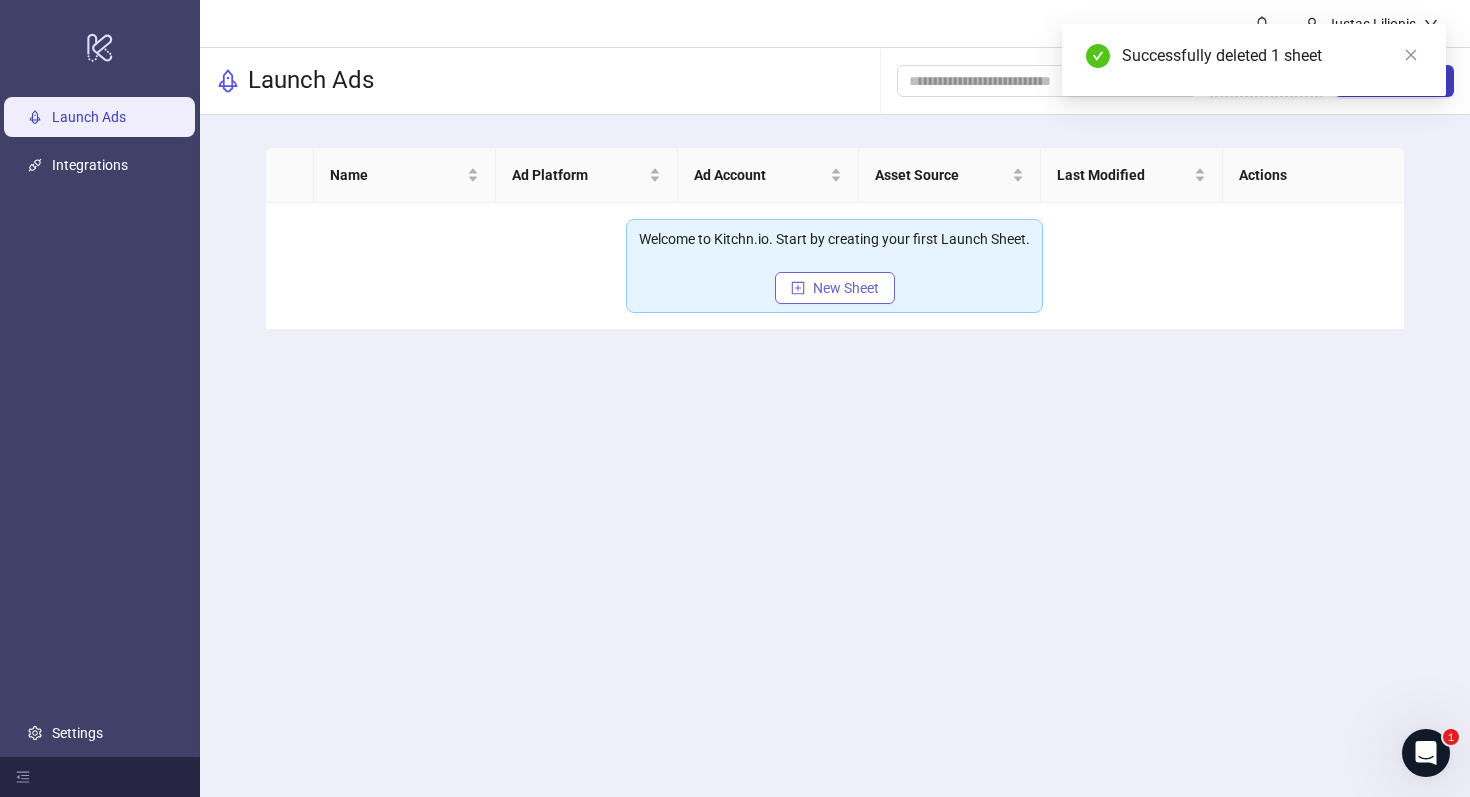 click on "New Sheet" at bounding box center [835, 288] 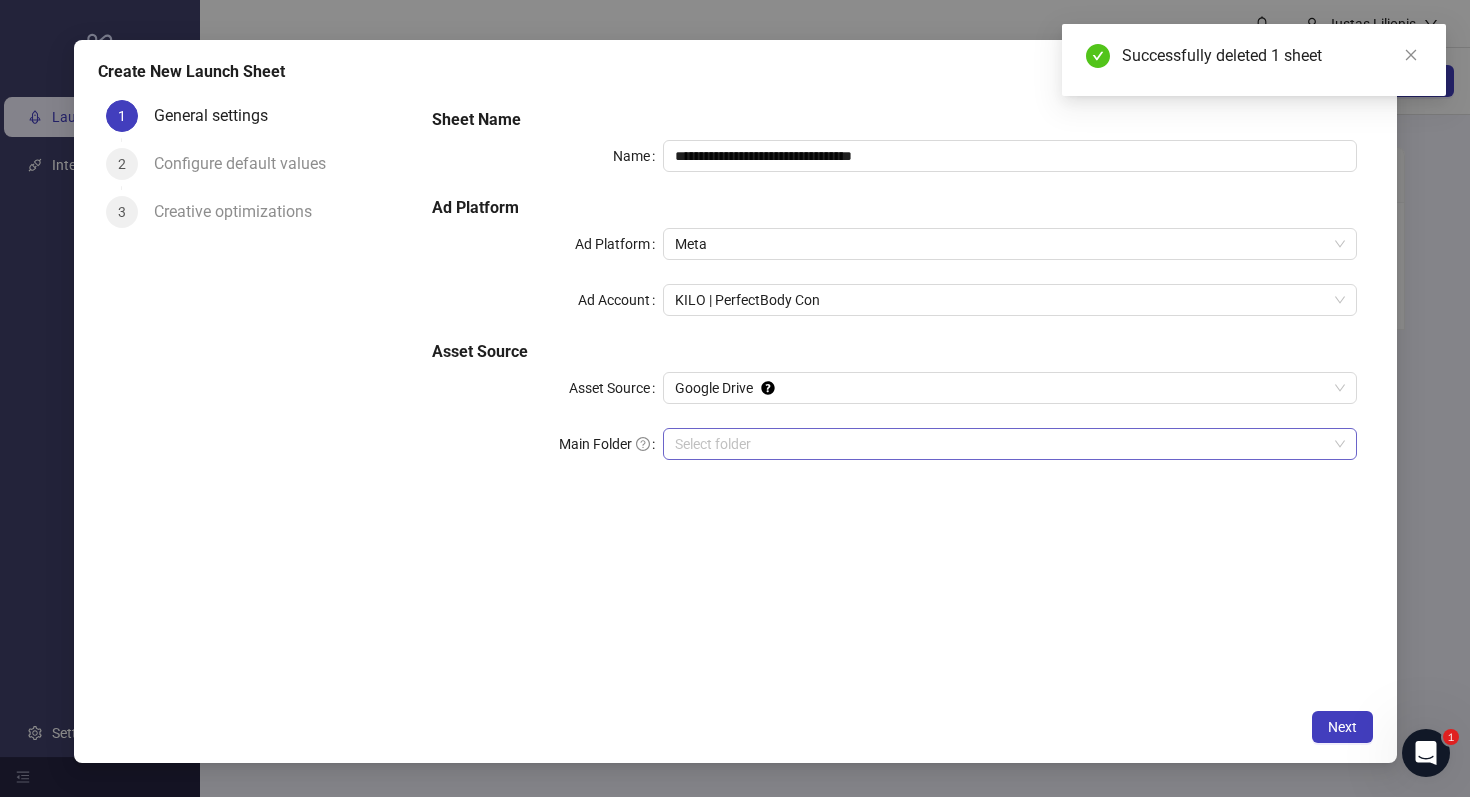 click on "Main Folder" at bounding box center (1000, 444) 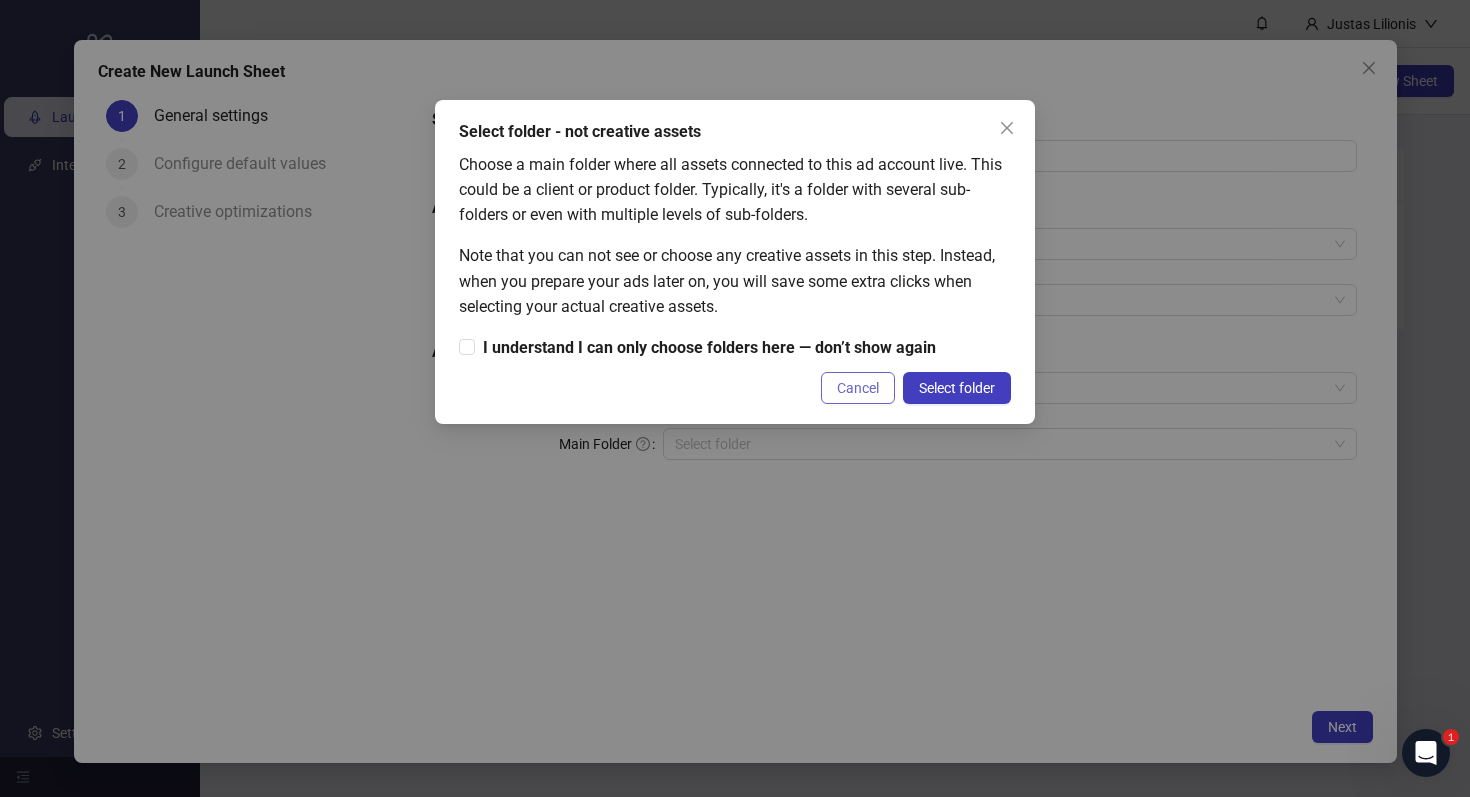 click on "Cancel" at bounding box center (858, 388) 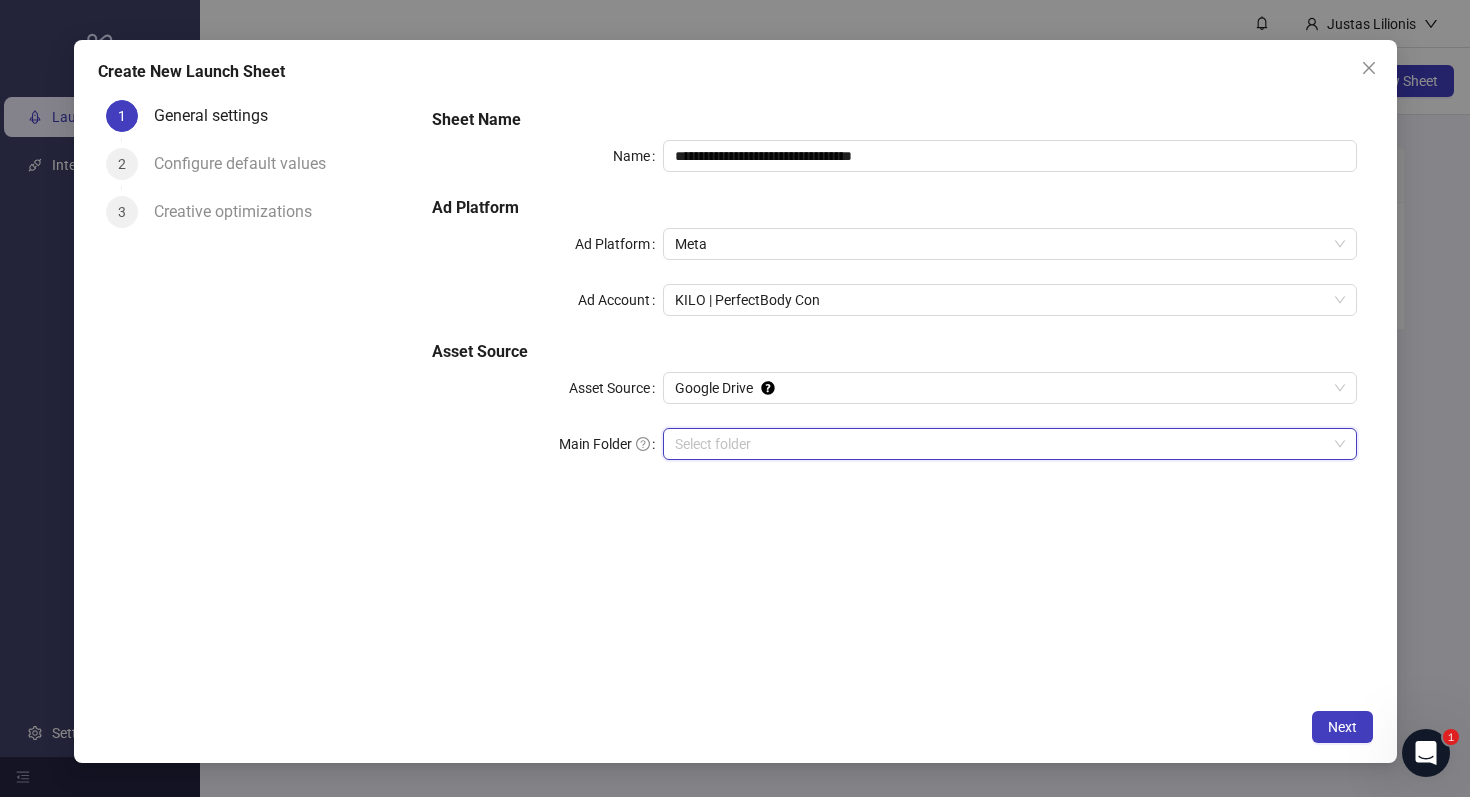 click on "Main Folder" at bounding box center (1000, 444) 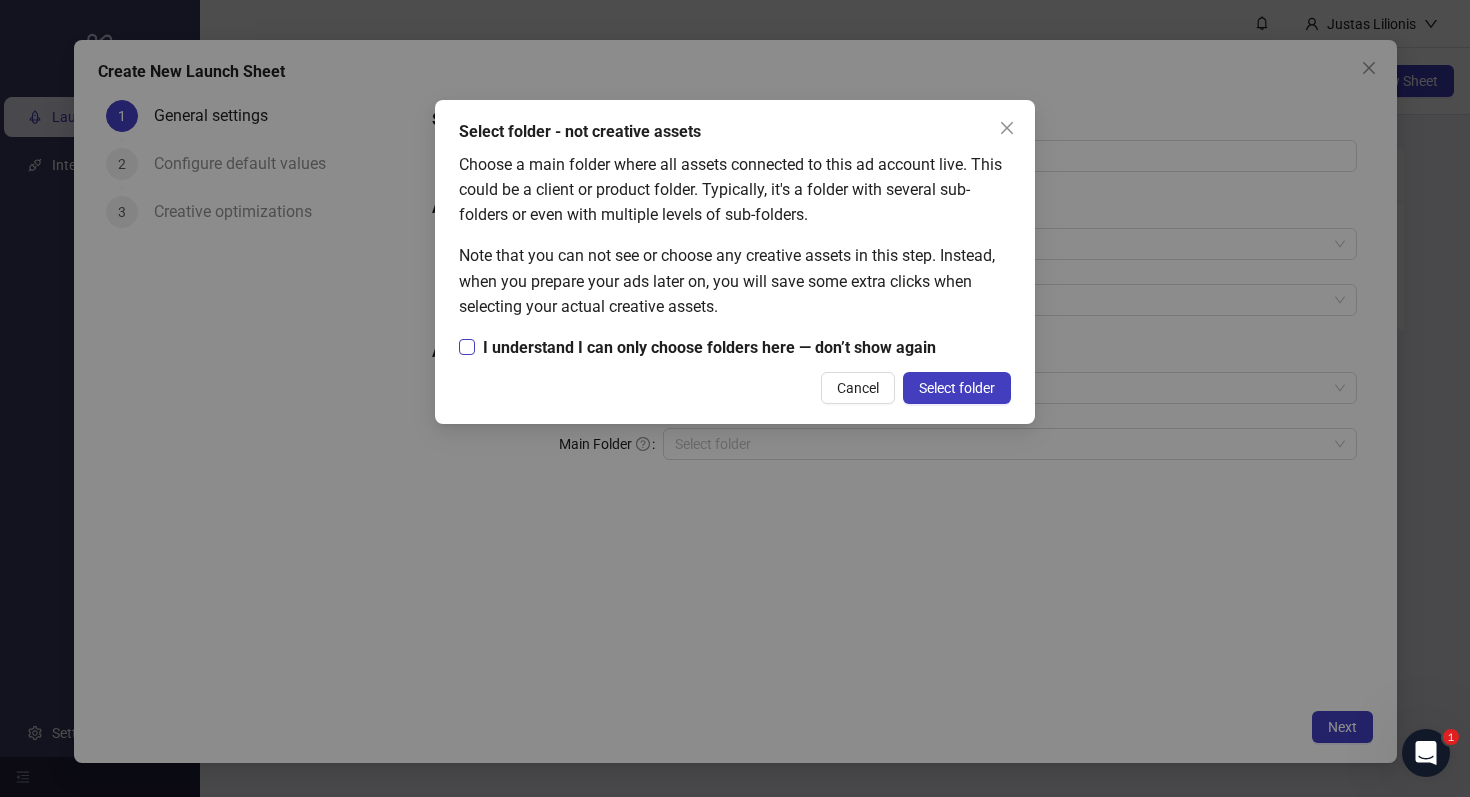 click on "I understand I can only choose folders here — don’t show again" at bounding box center (709, 347) 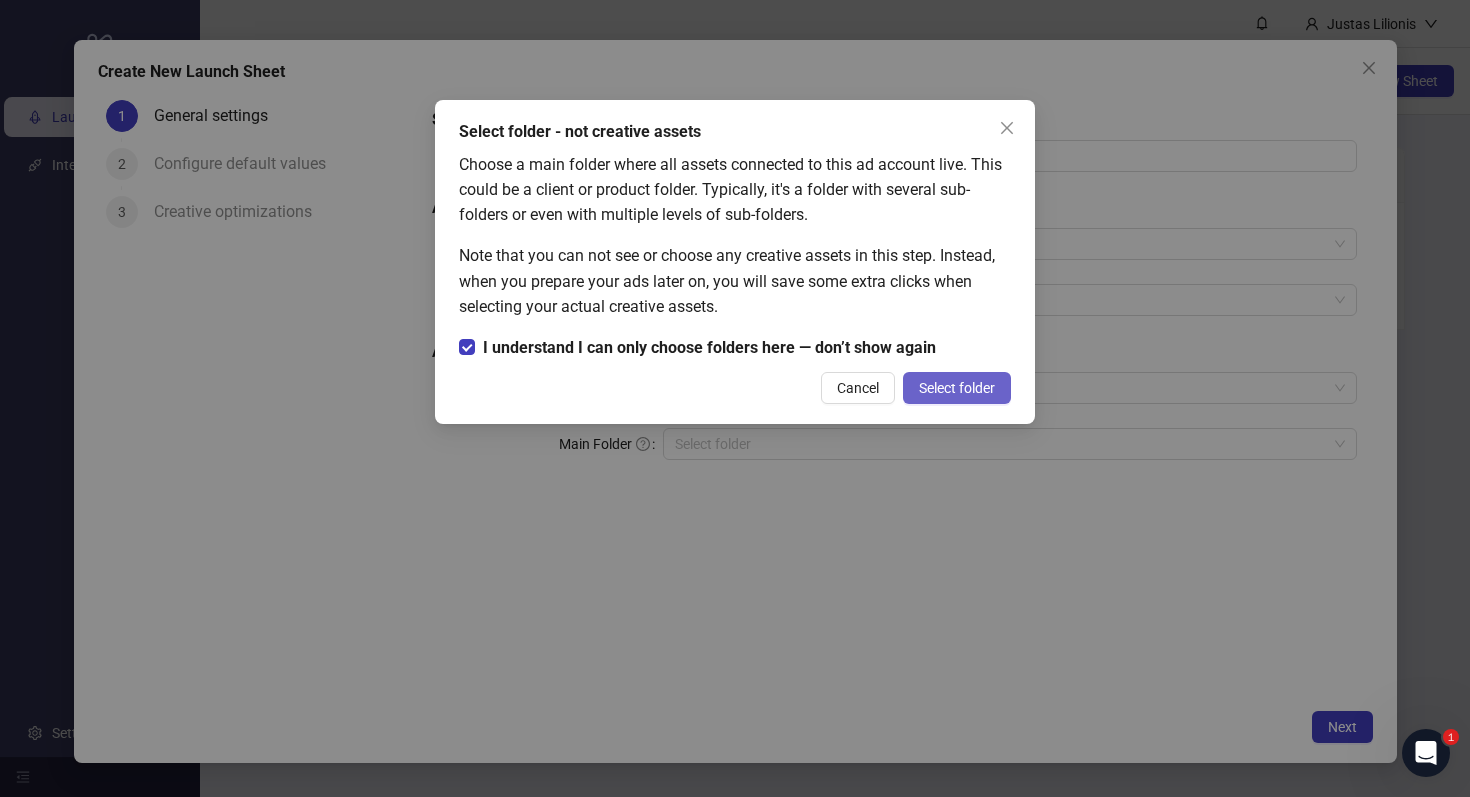 click on "Select folder" at bounding box center [957, 388] 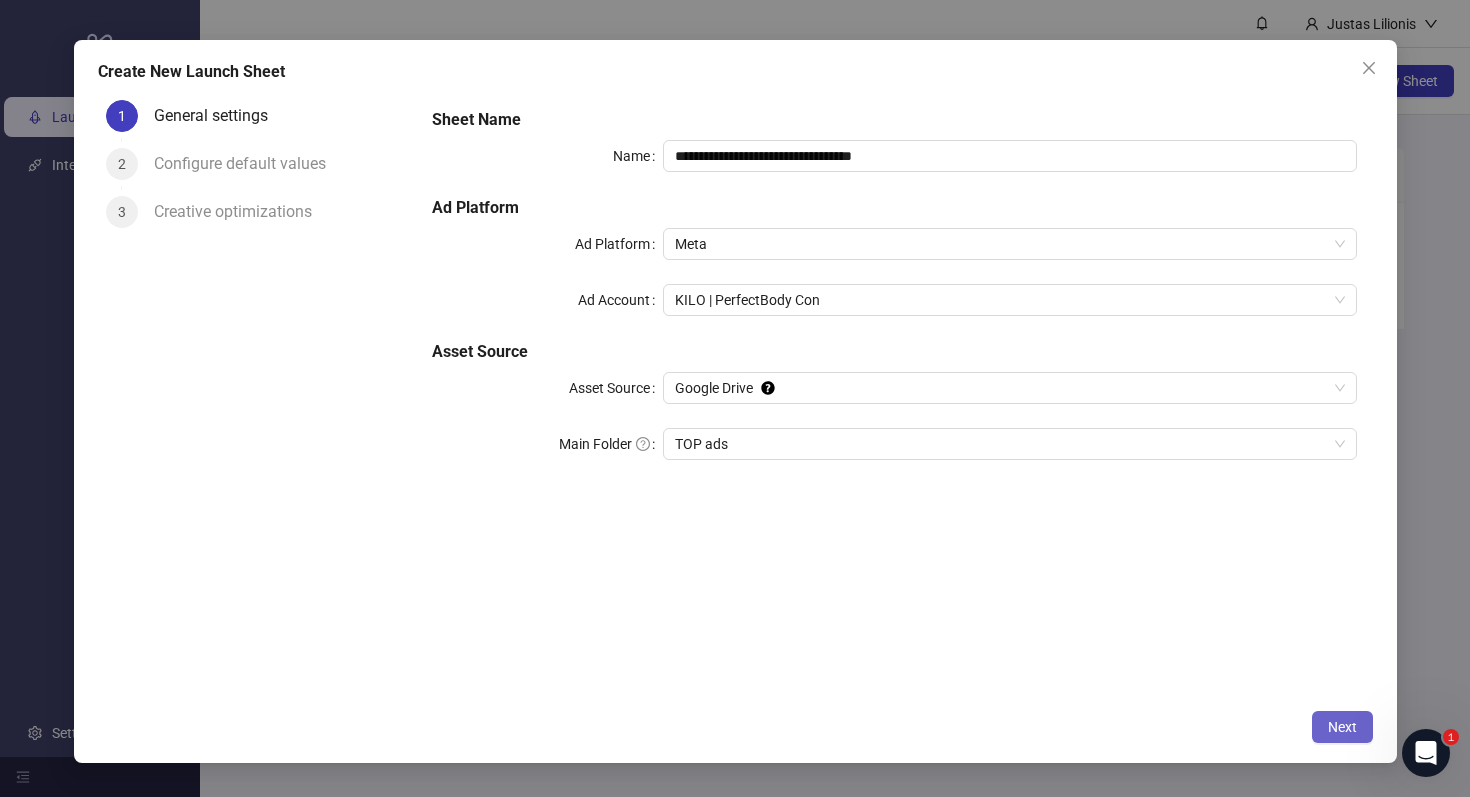 click on "Next" at bounding box center (1342, 727) 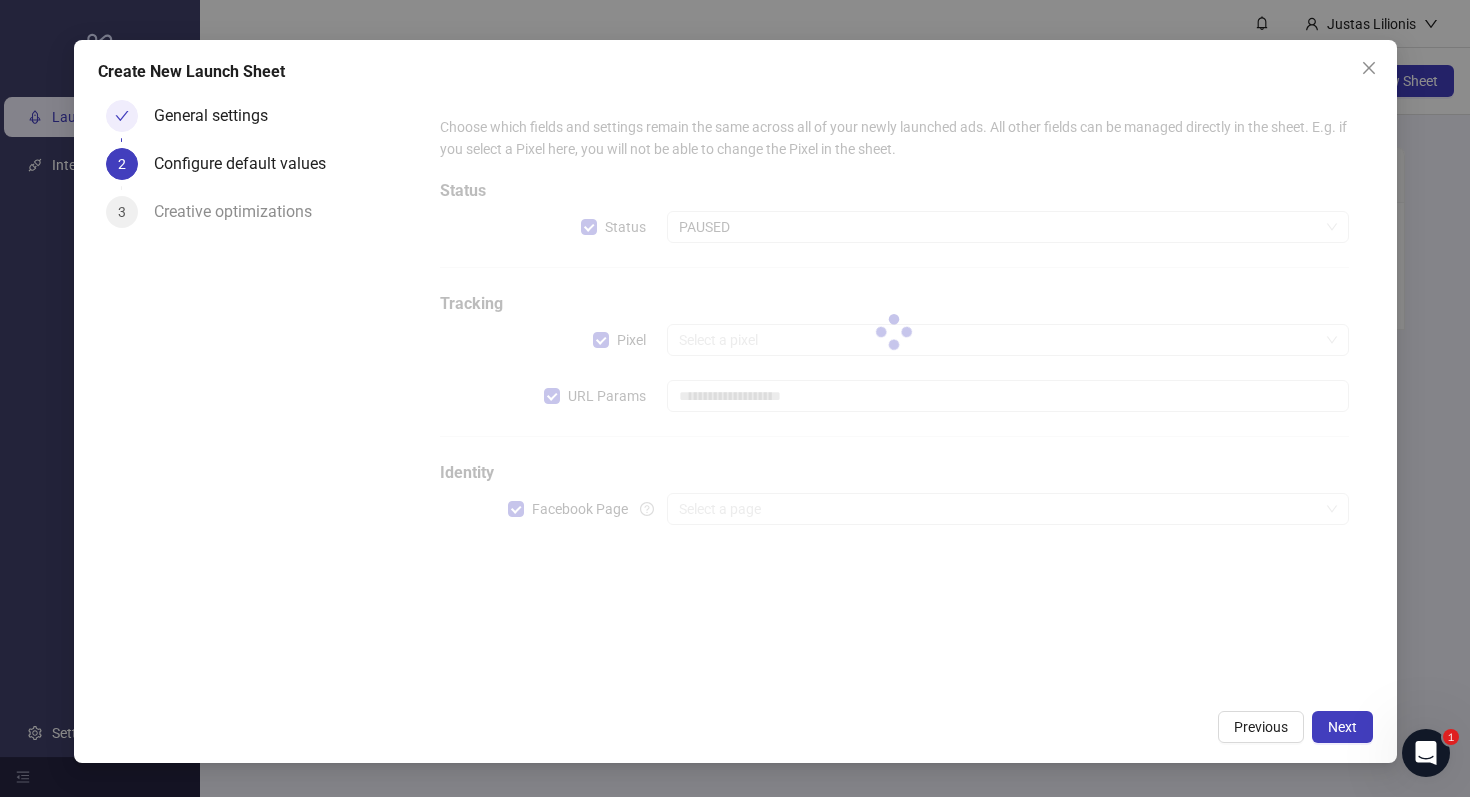 type on "**********" 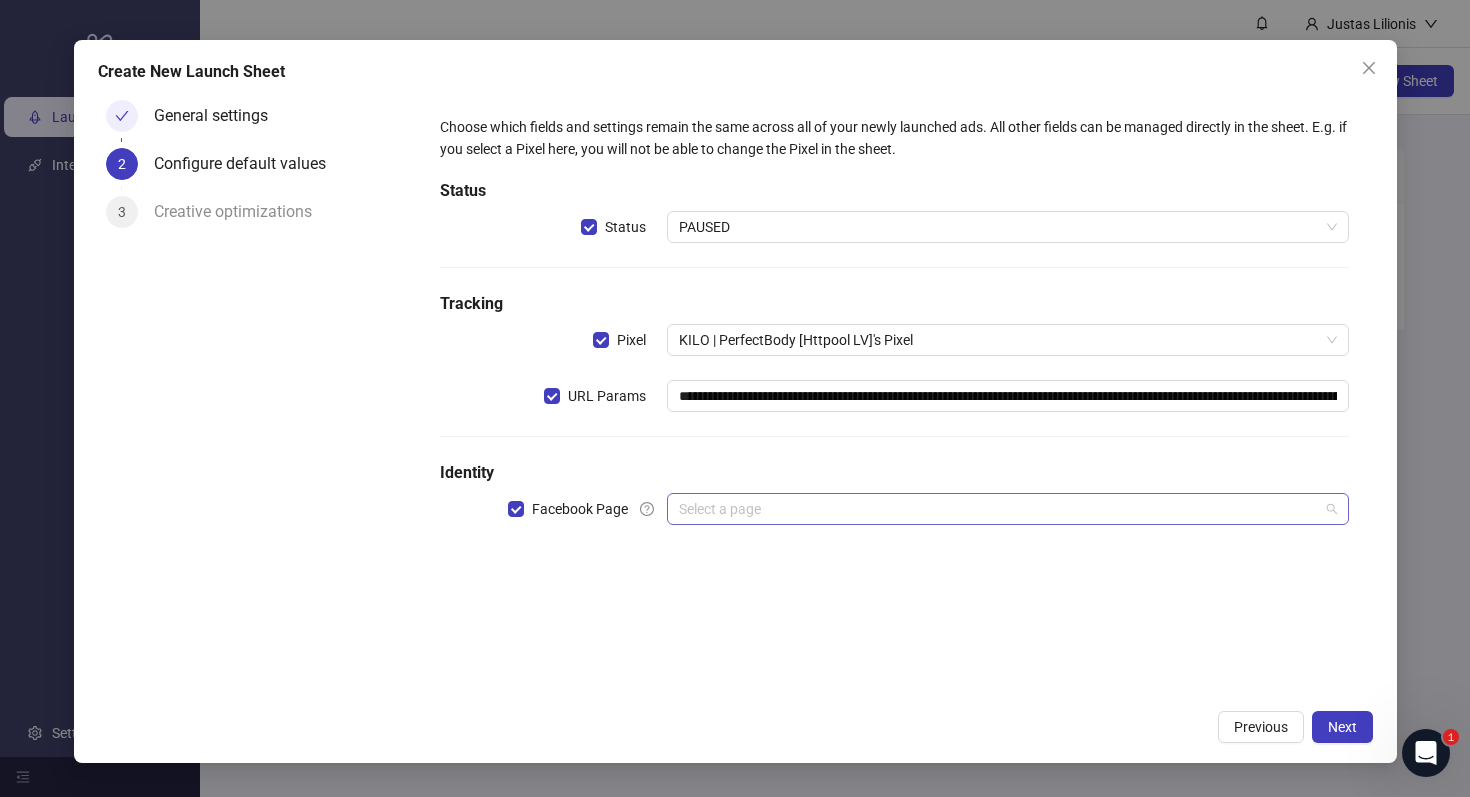 click at bounding box center [998, 509] 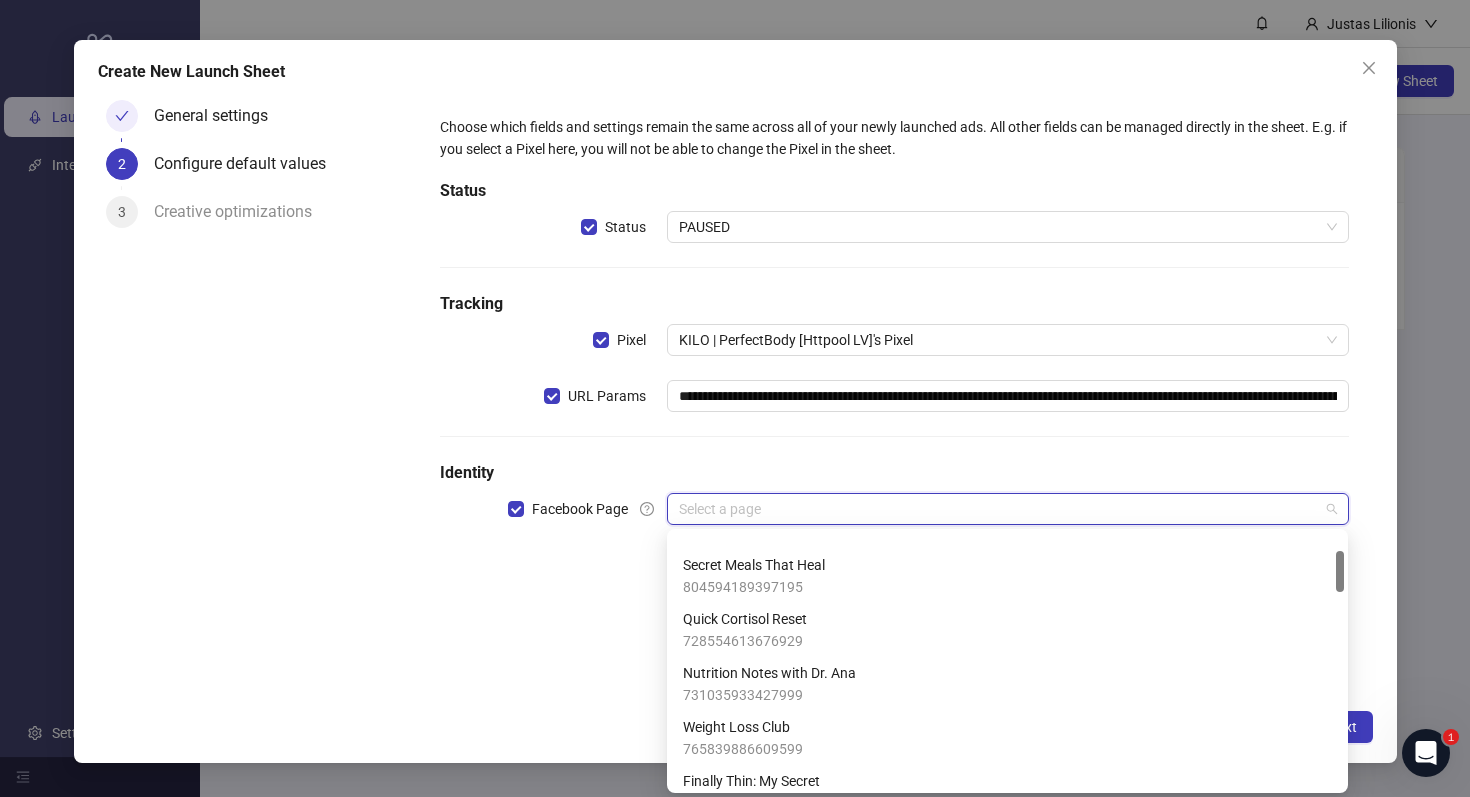 scroll, scrollTop: 115, scrollLeft: 0, axis: vertical 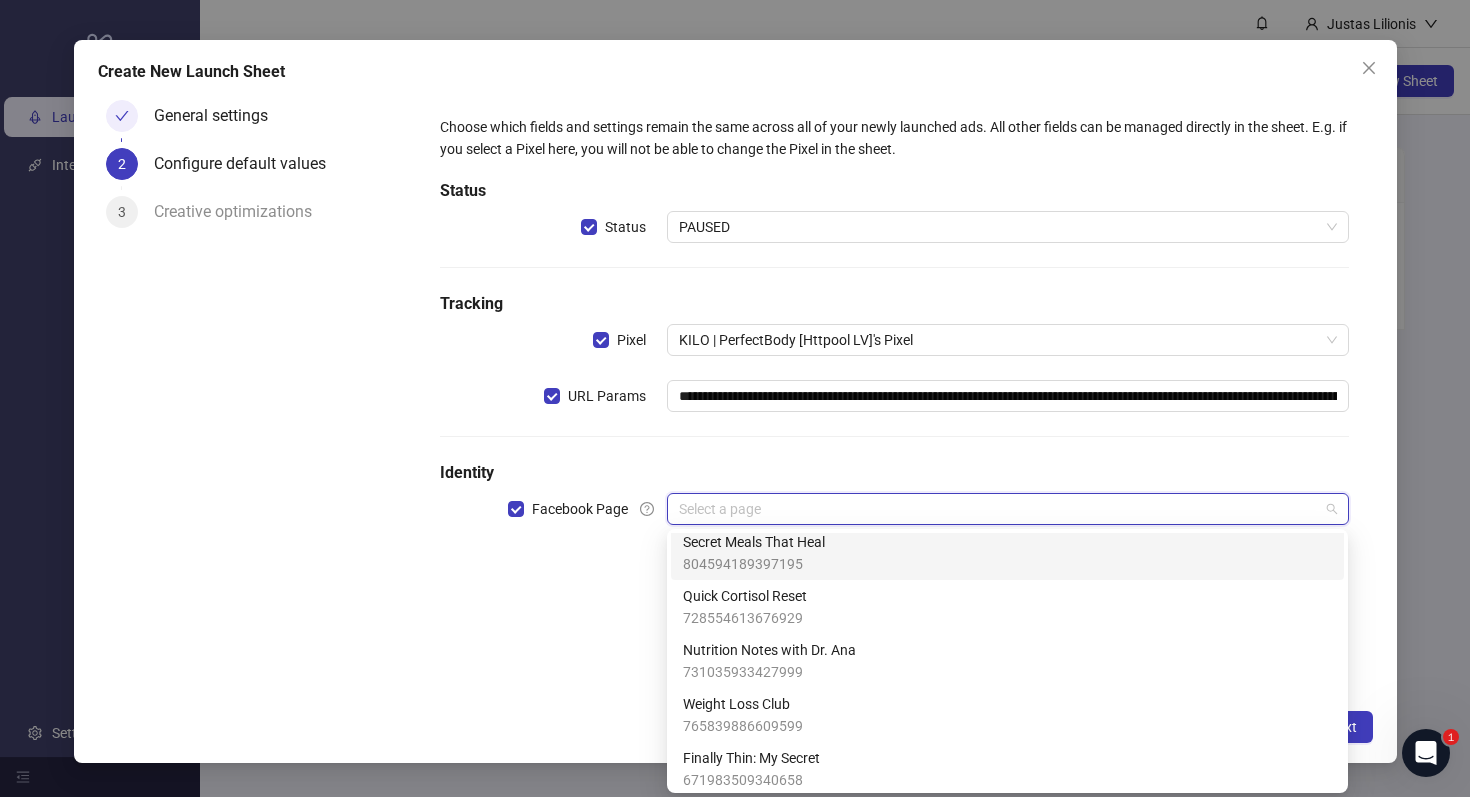 click on "Secret Meals That Heal" at bounding box center (754, 542) 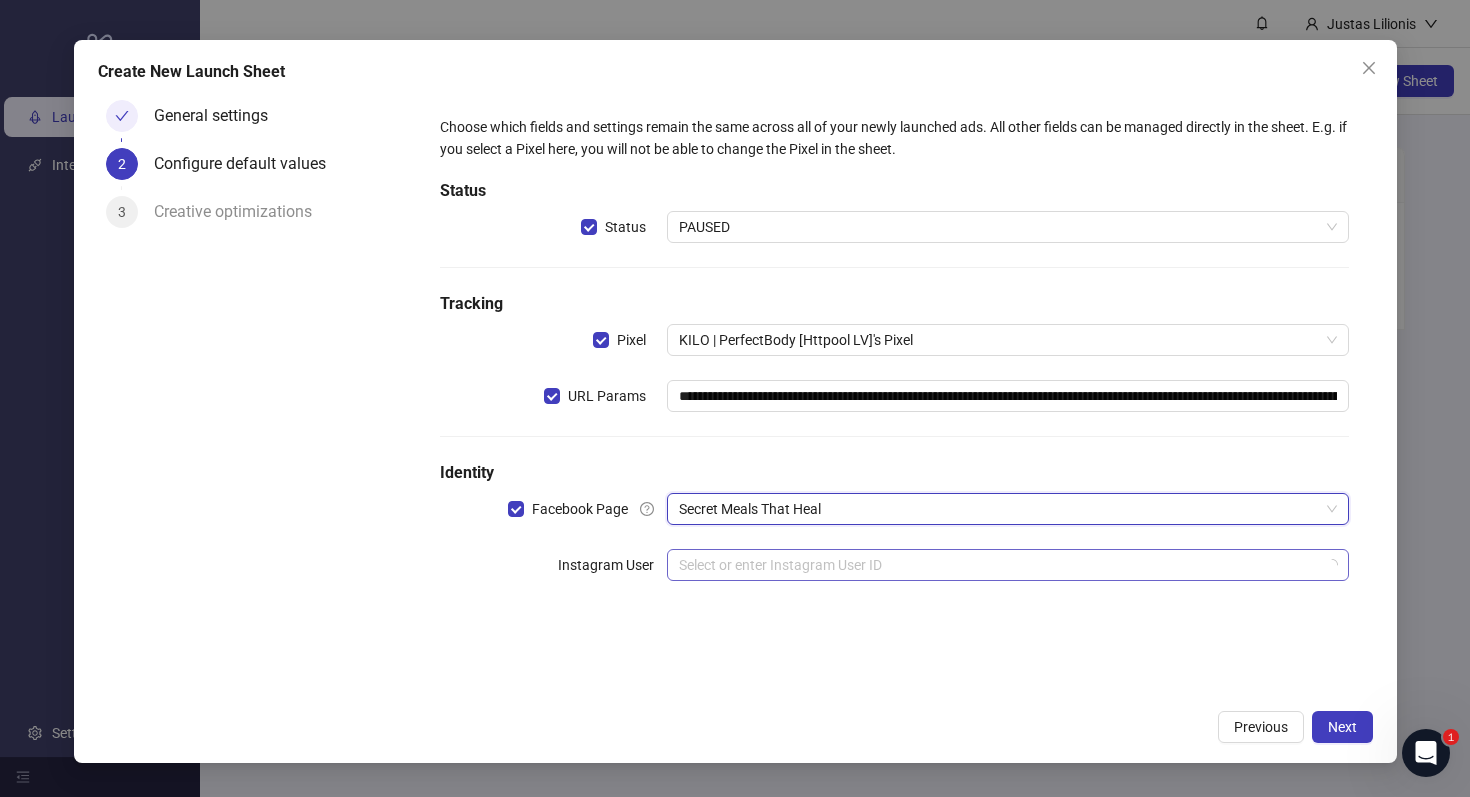 click at bounding box center [998, 565] 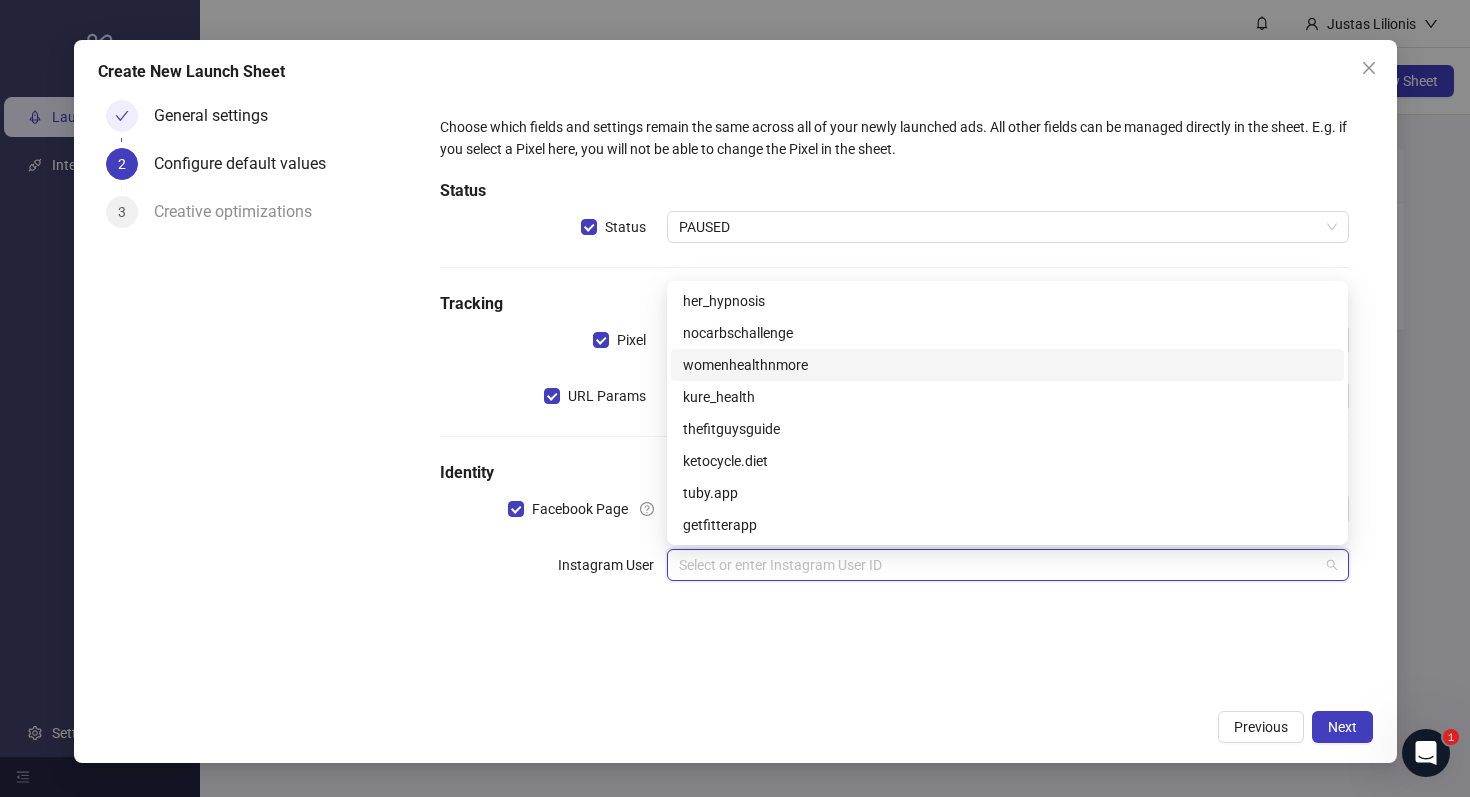 click on "womenhealthnmore" at bounding box center [1007, 365] 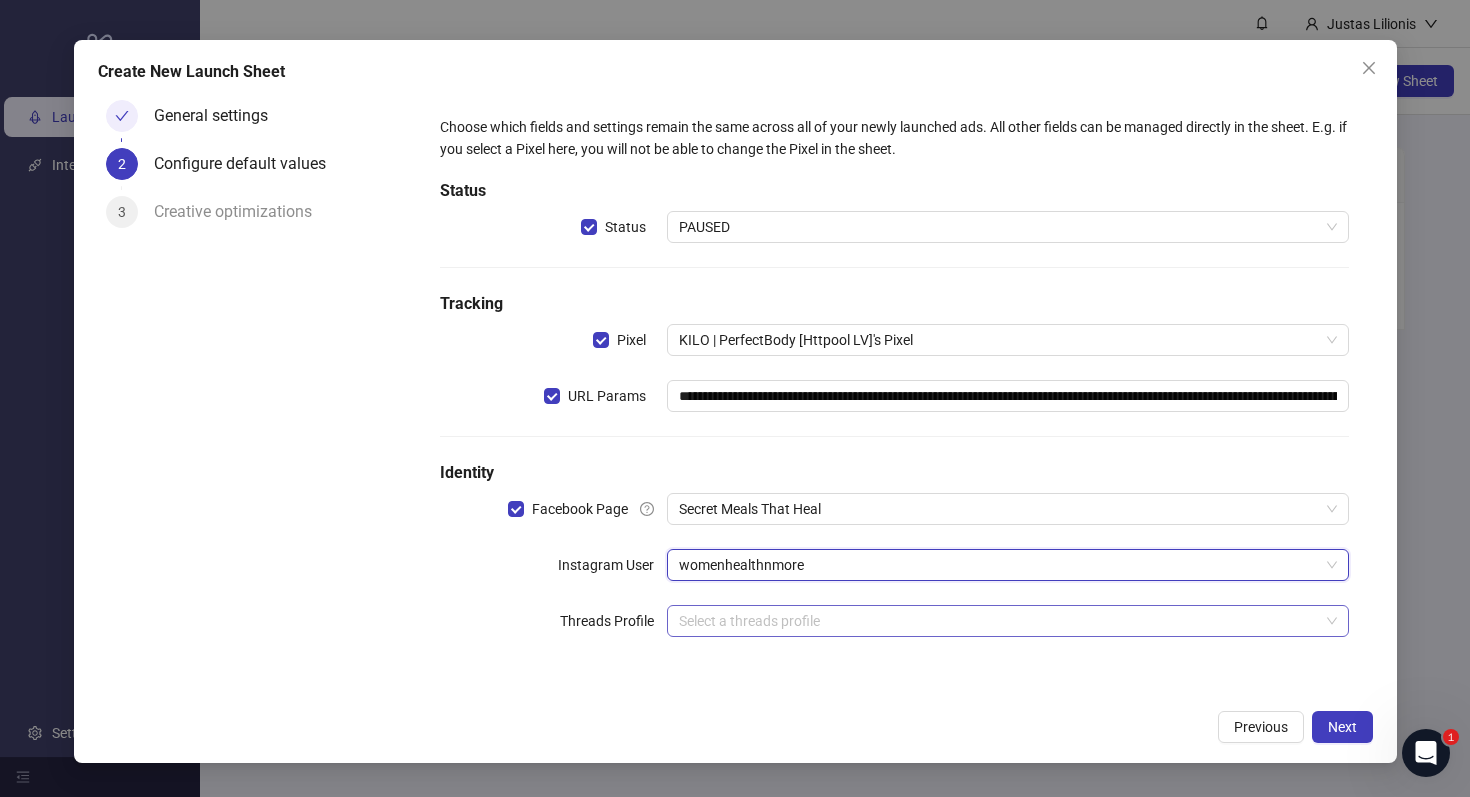 click at bounding box center (998, 621) 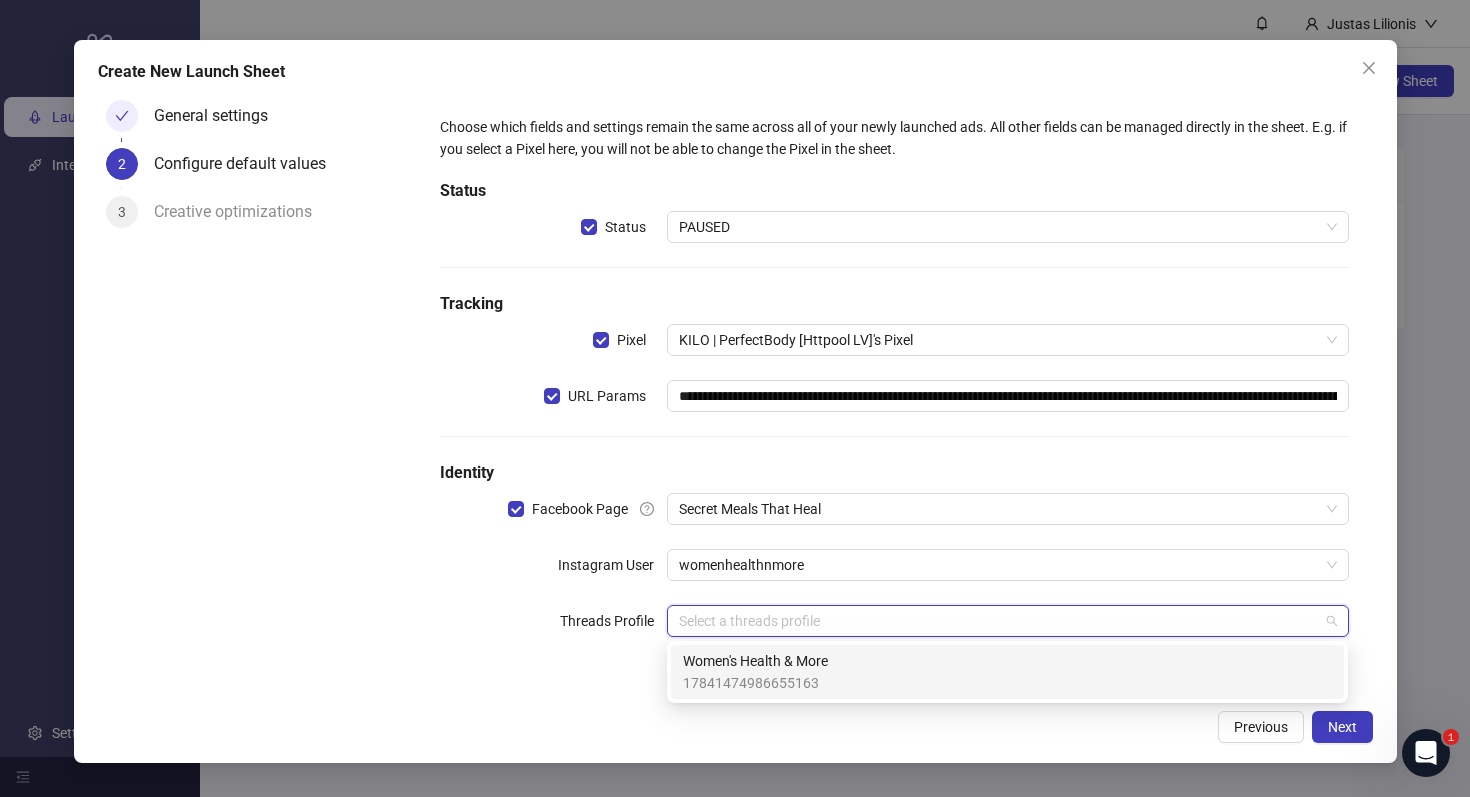 click on "Women's Health & More" at bounding box center (755, 661) 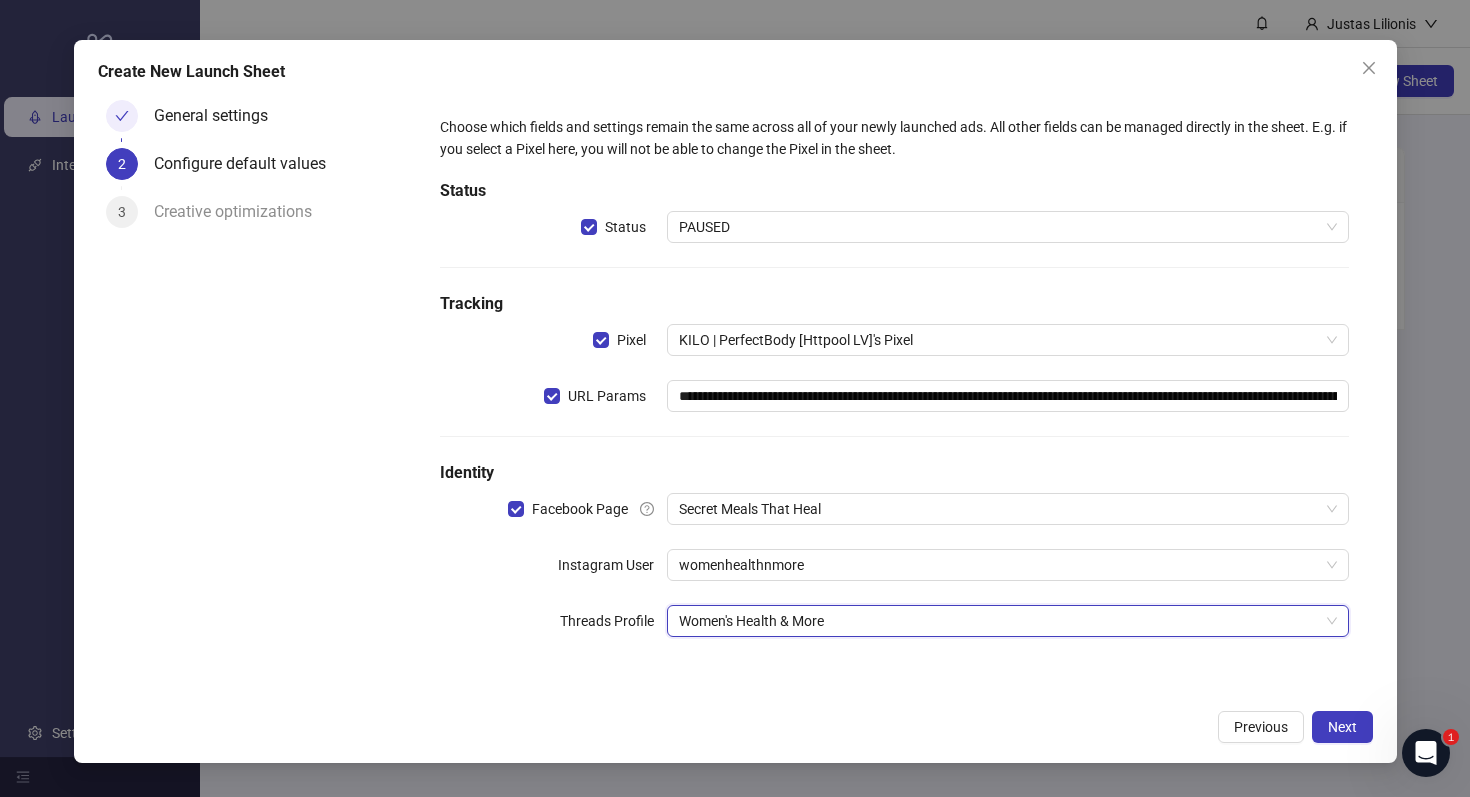 click on "**********" at bounding box center [894, 388] 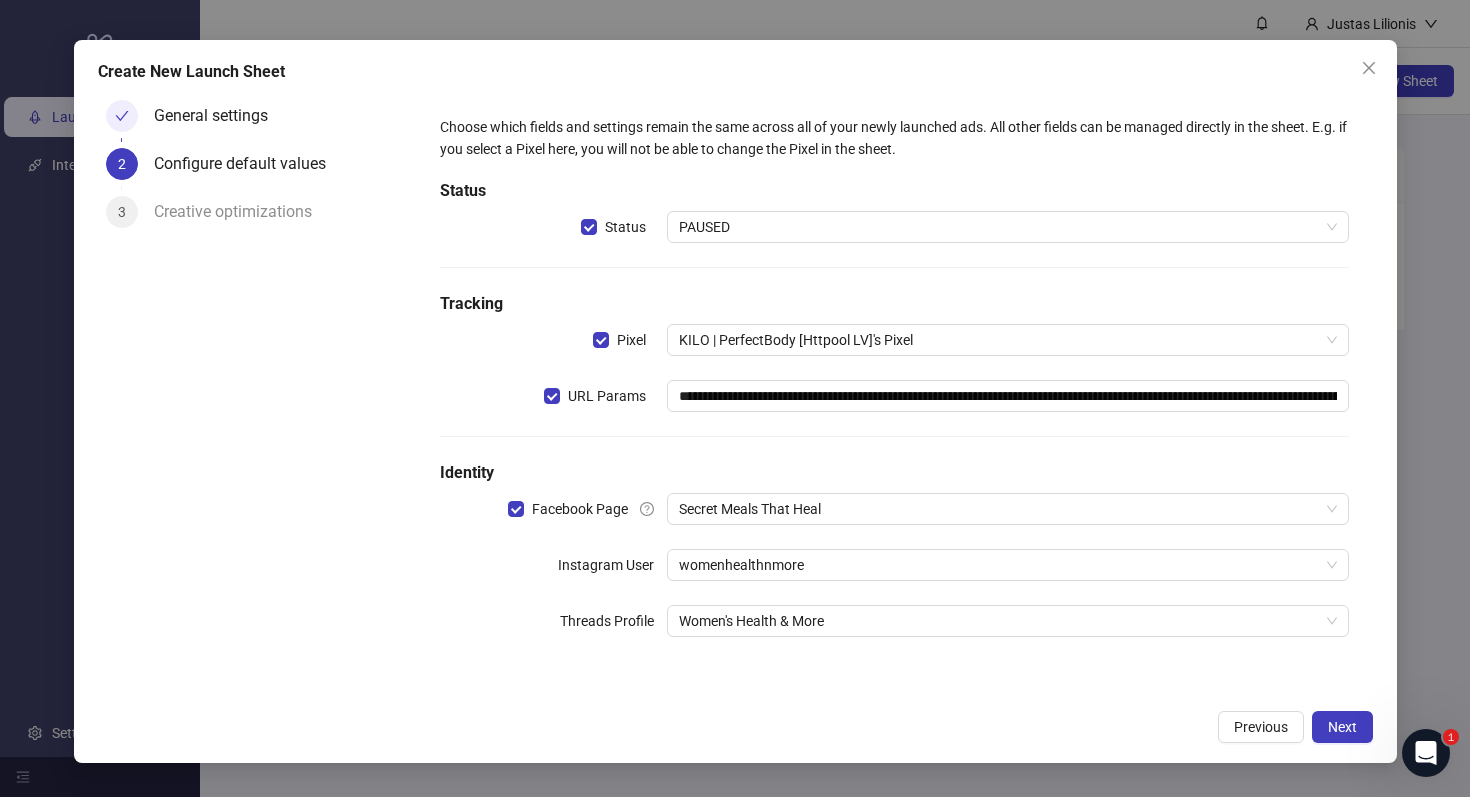 click on "General settings" at bounding box center (219, 116) 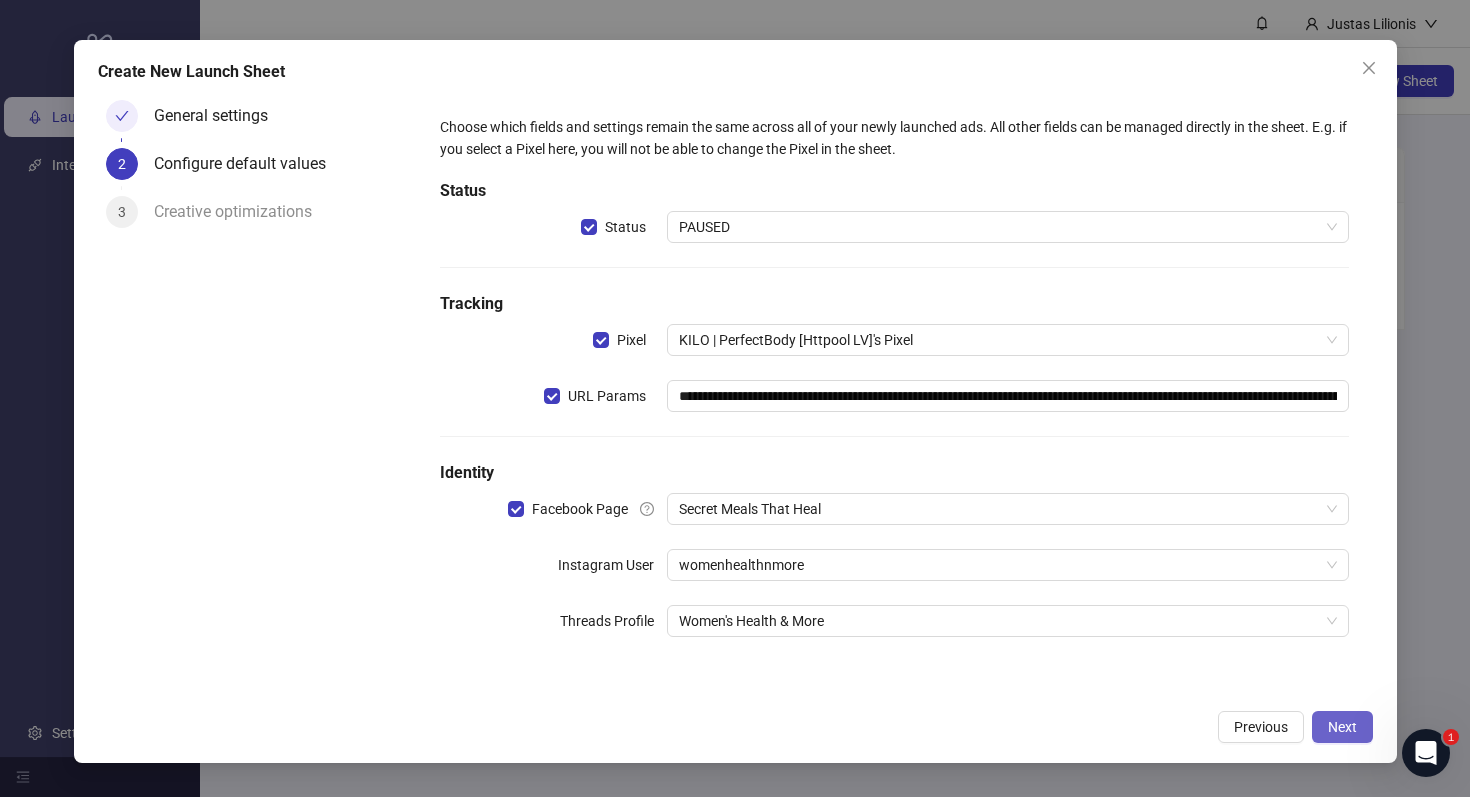 click on "Next" at bounding box center (1342, 727) 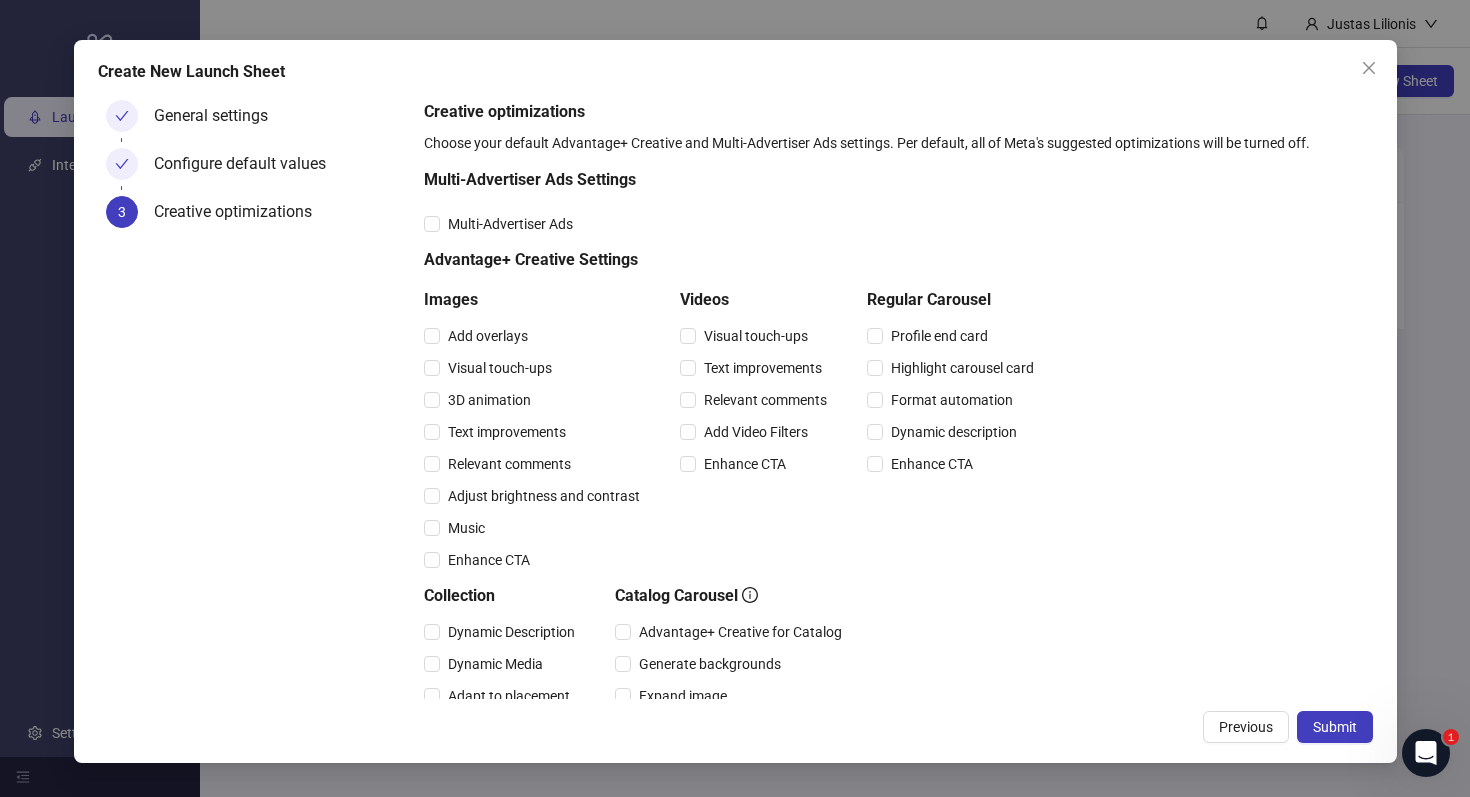 scroll, scrollTop: 220, scrollLeft: 0, axis: vertical 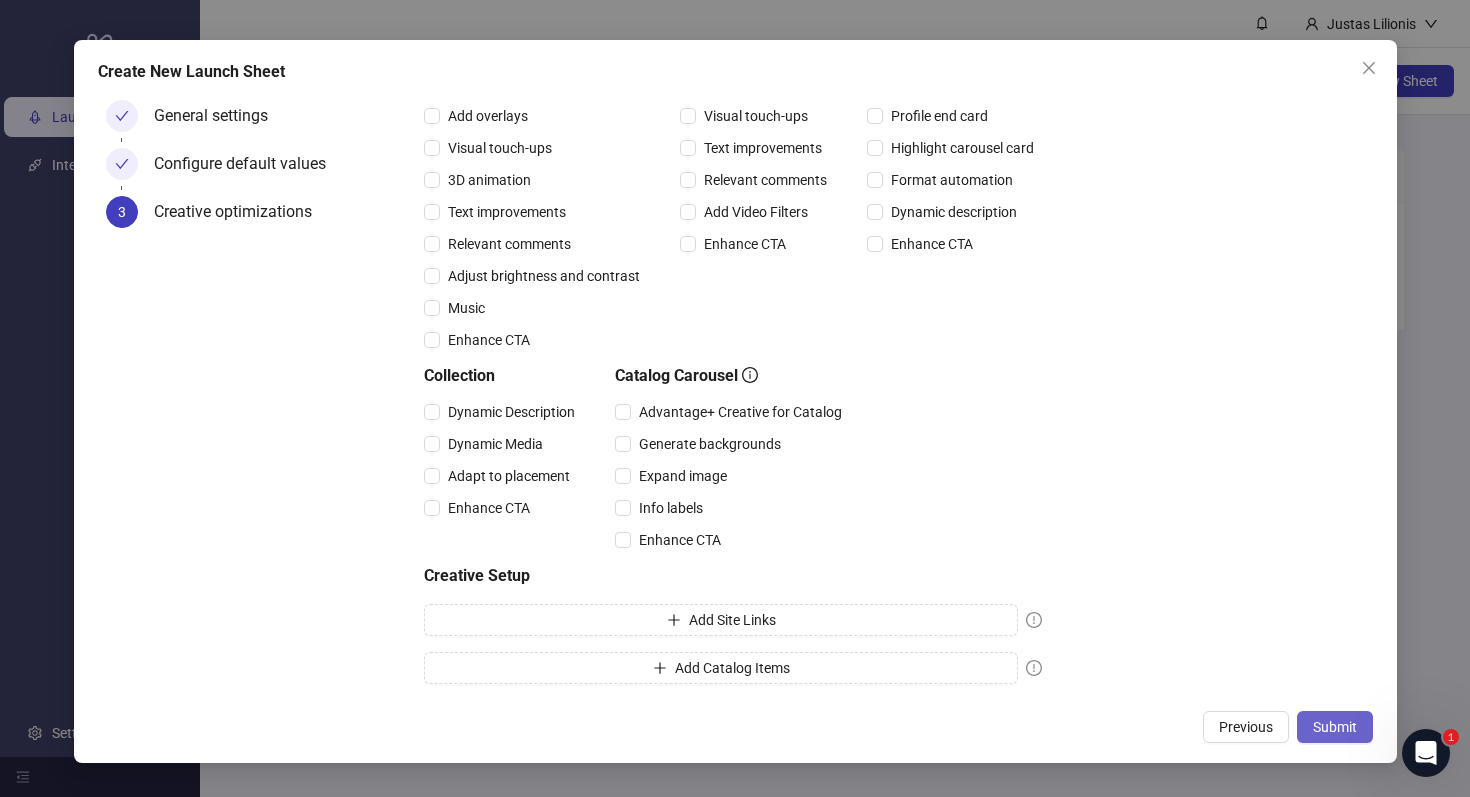 click on "Submit" at bounding box center [1335, 727] 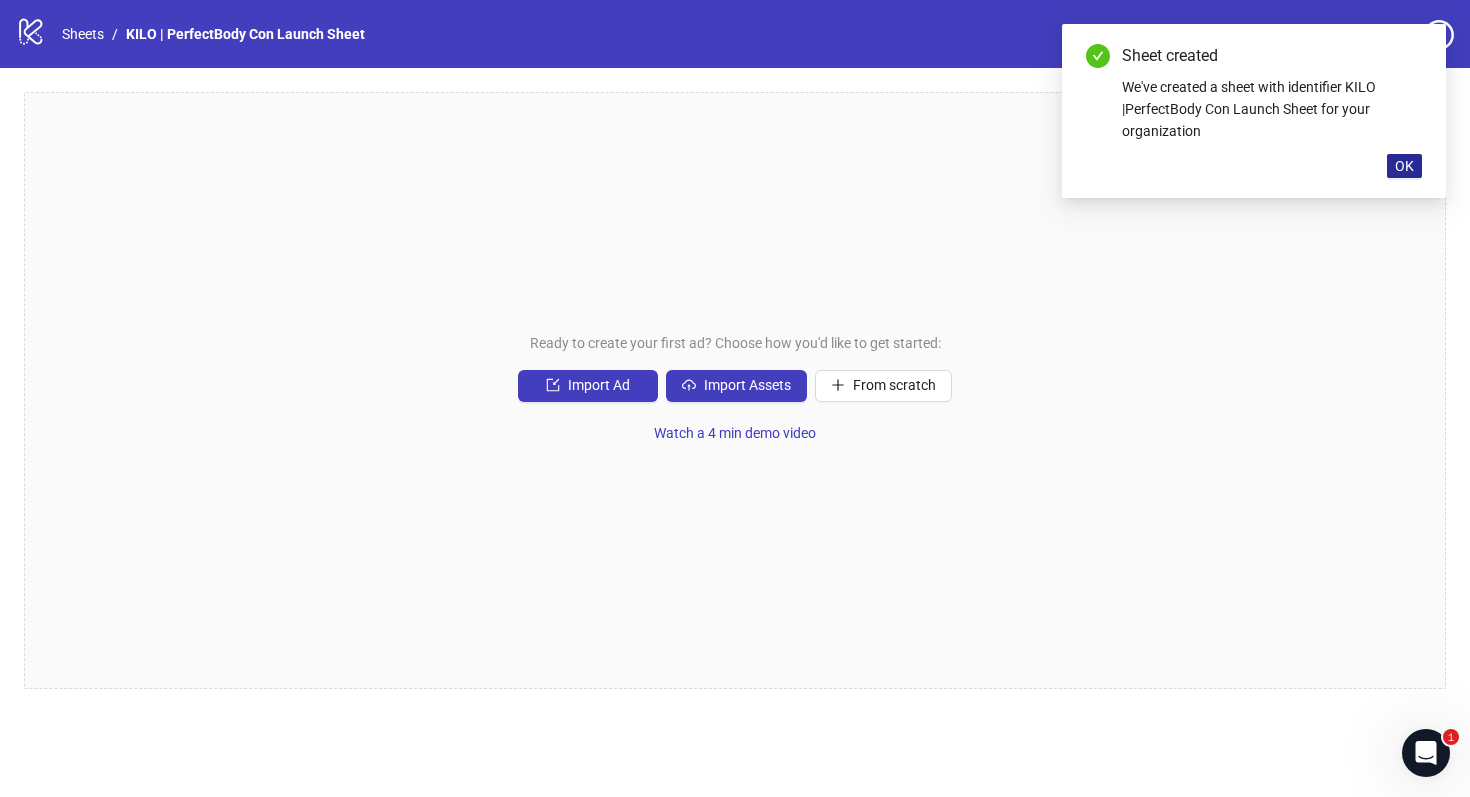 click on "OK" at bounding box center (1404, 166) 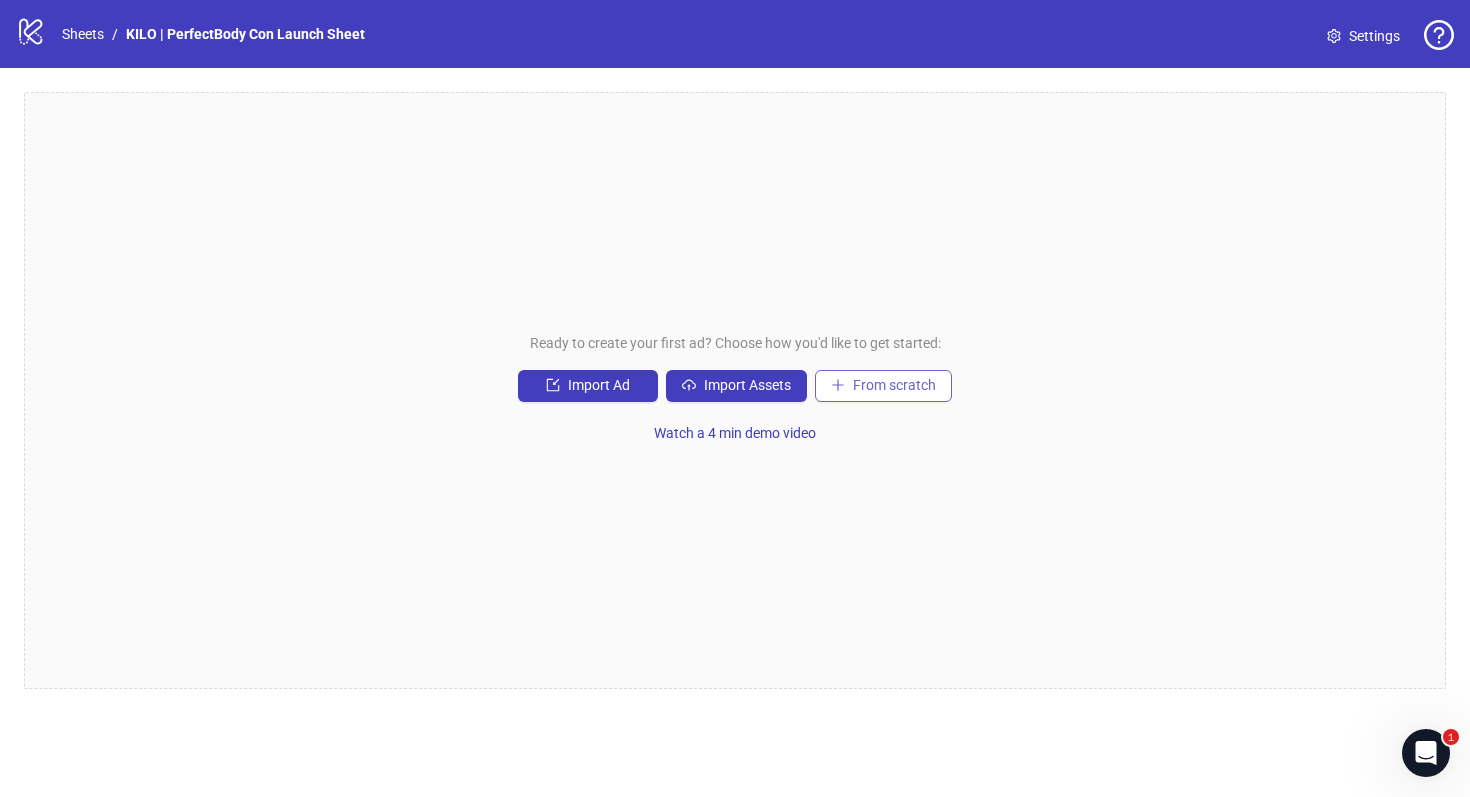 click on "From scratch" at bounding box center [894, 385] 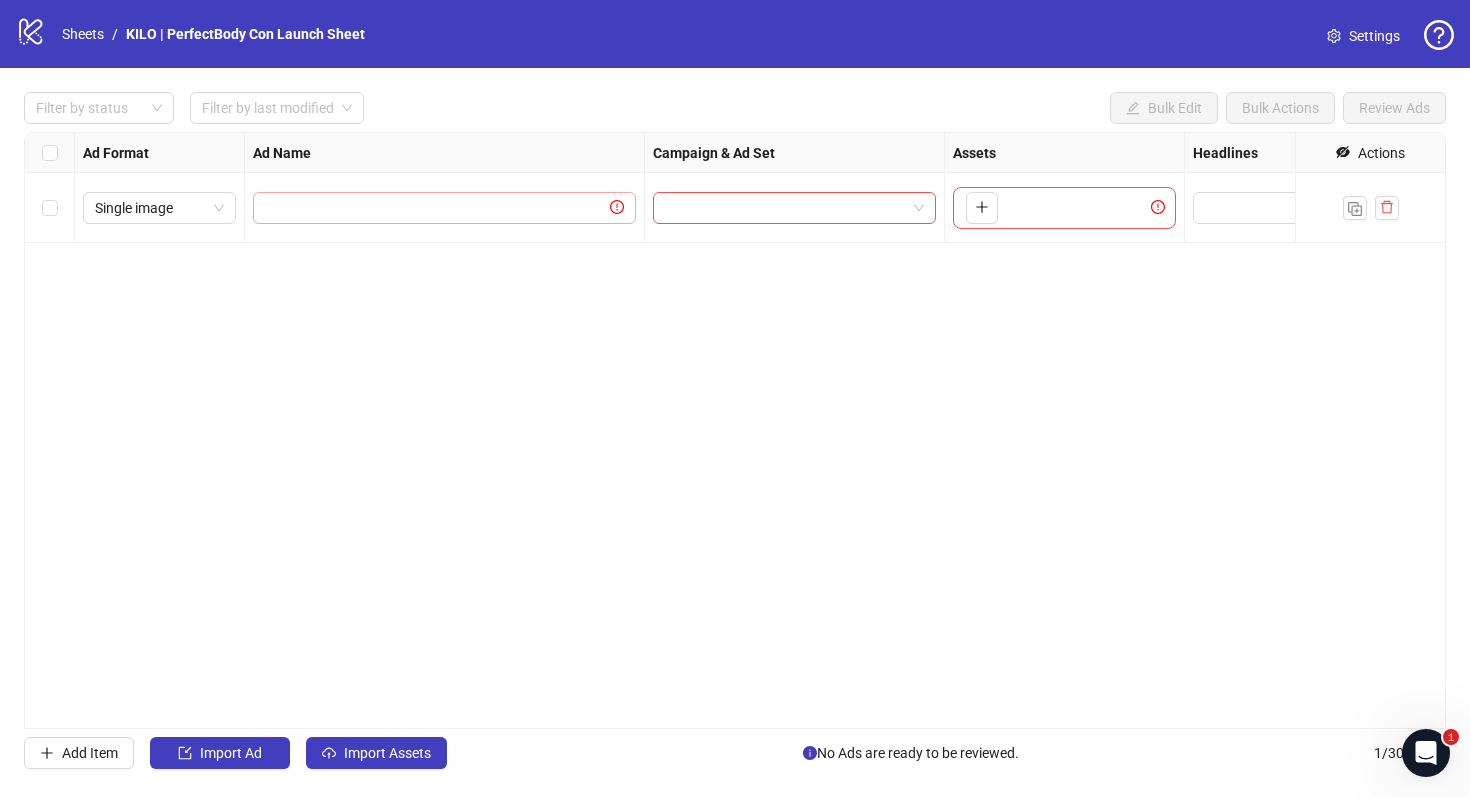 click at bounding box center (444, 208) 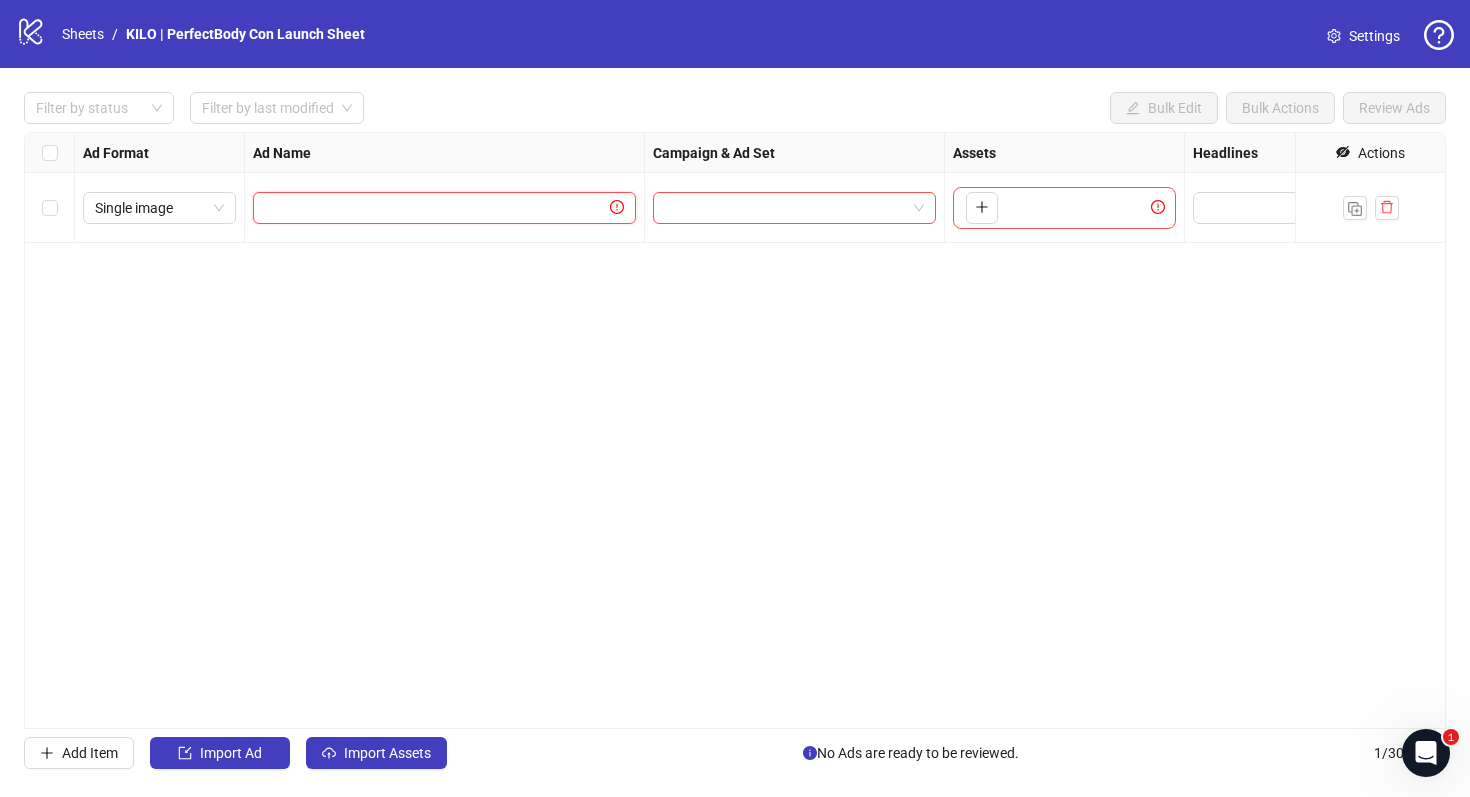 click at bounding box center [435, 208] 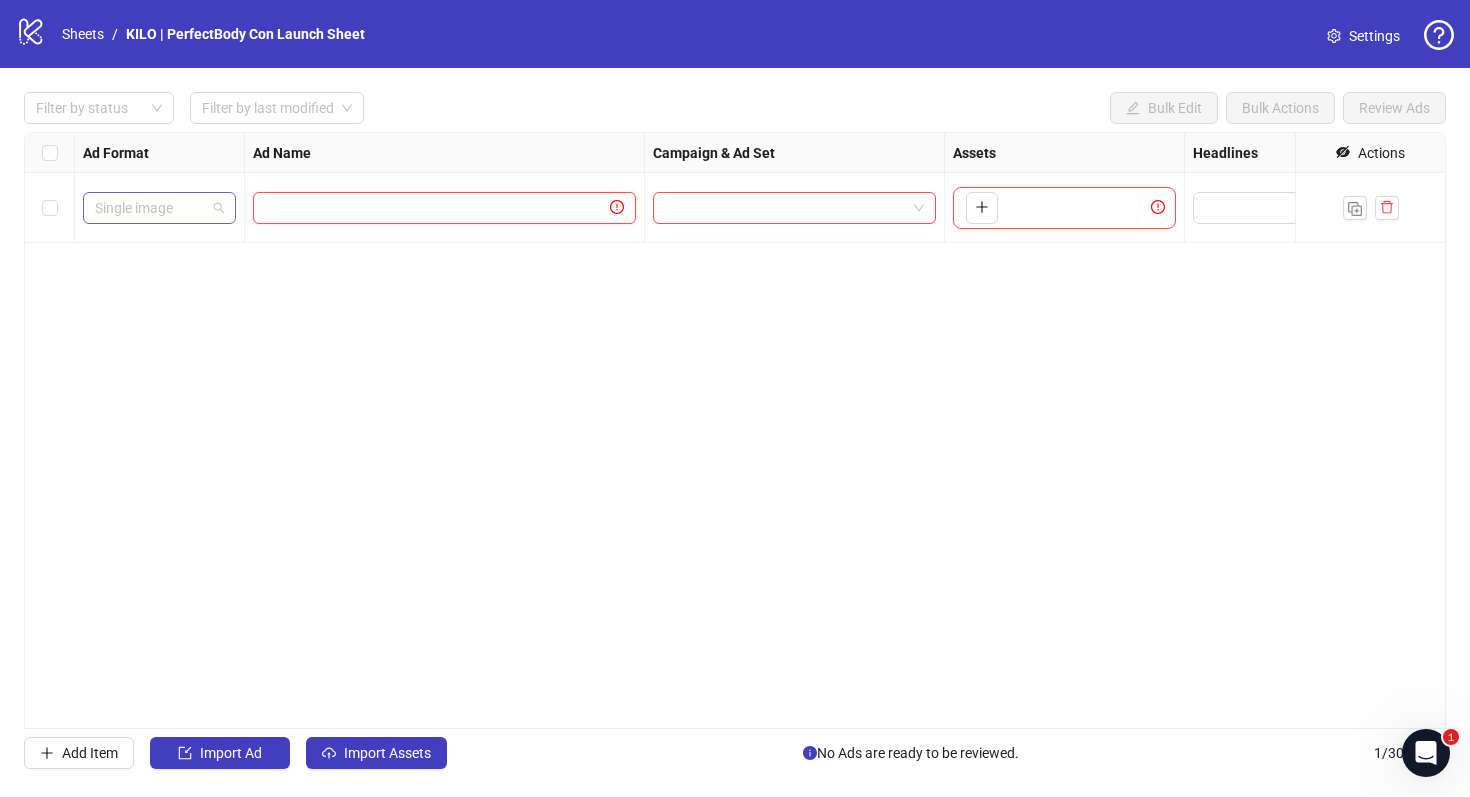 click on "Single image" at bounding box center [159, 208] 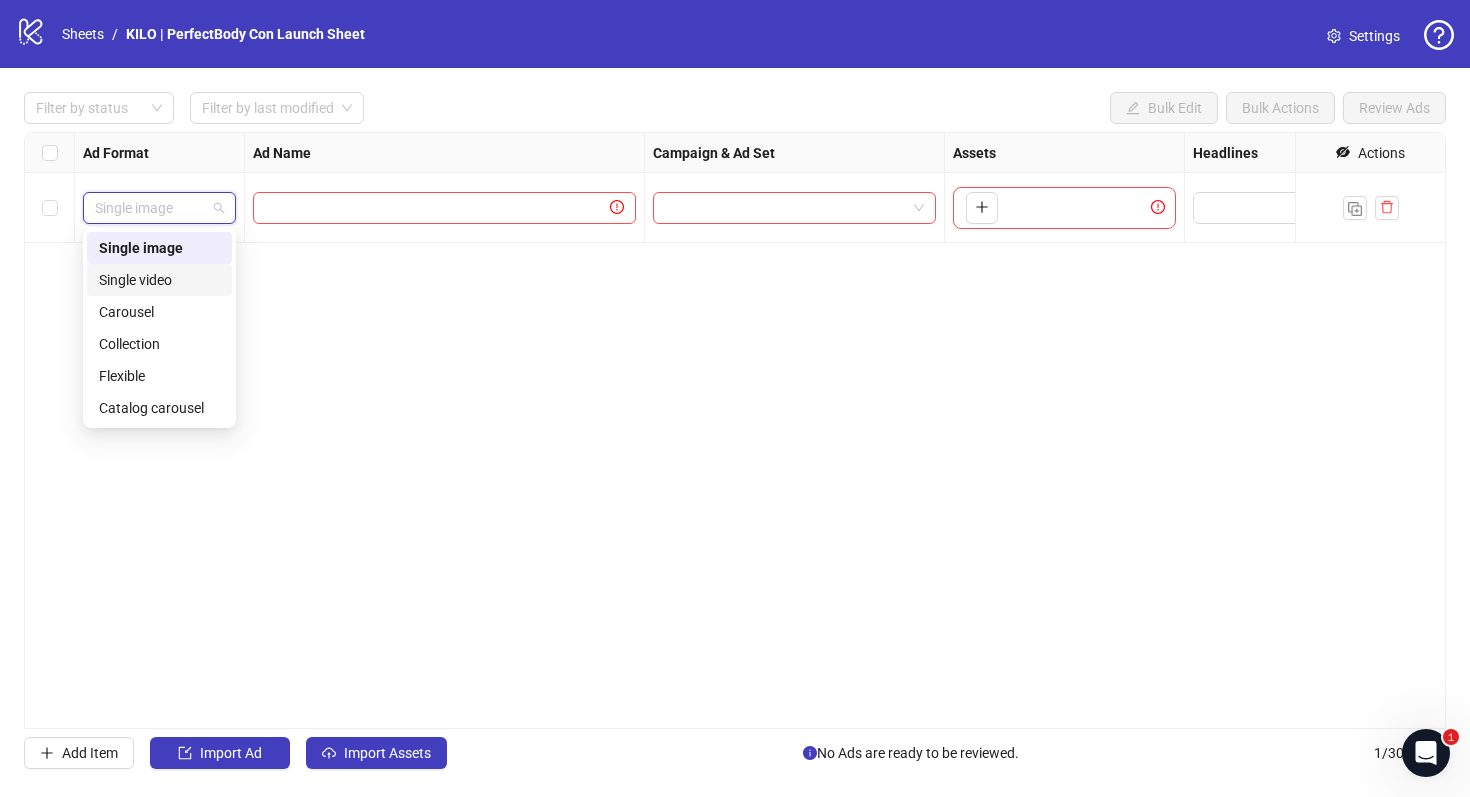 click on "Single video" at bounding box center [159, 280] 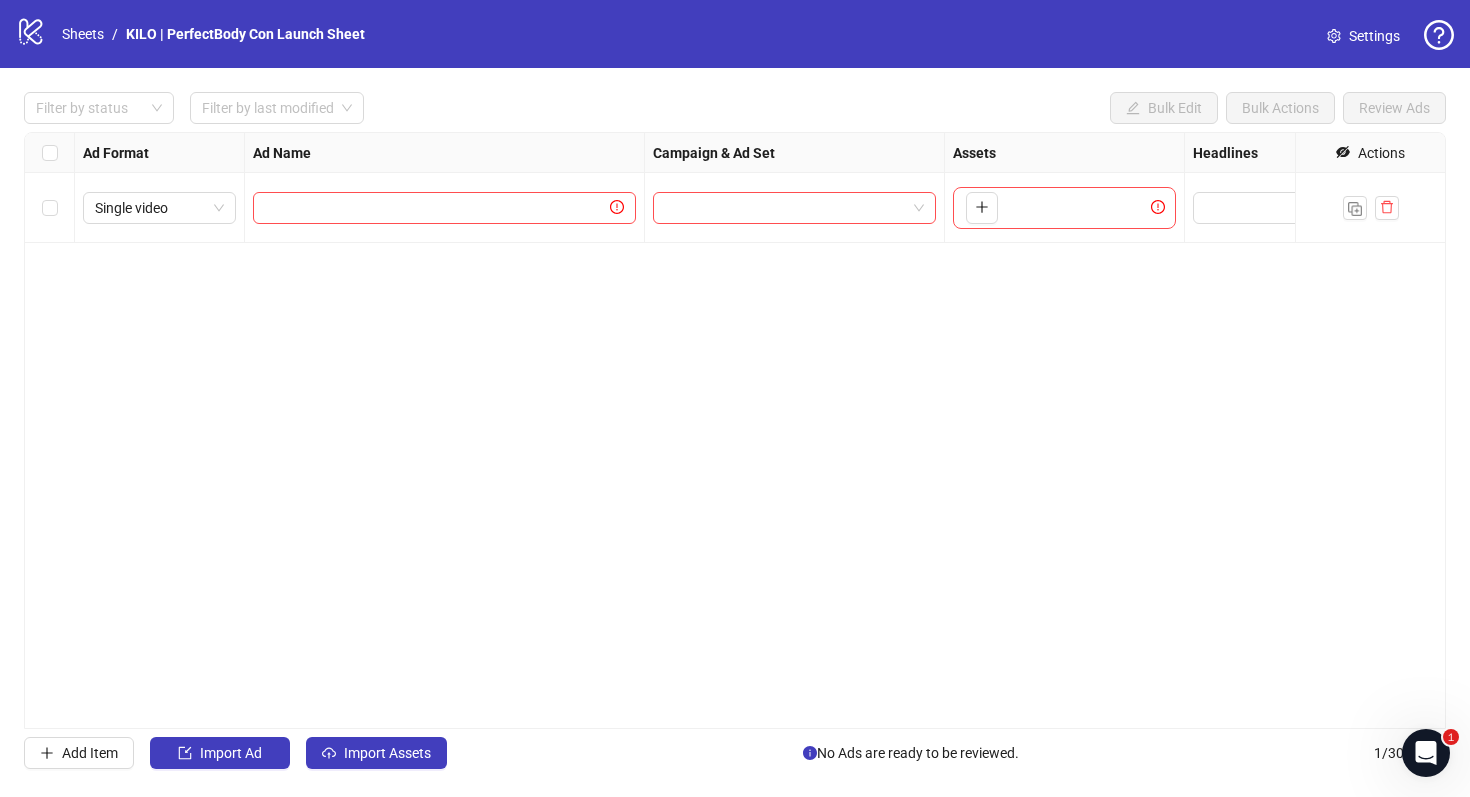 click on "Ad Format Ad Name Campaign & Ad Set Assets Headlines Primary Texts Descriptions Destination URL App Product Page ID Display URL Leadgen Form Product Set ID Call to Action Actions Single video
To pick up a draggable item, press the space bar.
While dragging, use the arrow keys to move the item.
Press space again to drop the item in its new position, or press escape to cancel." at bounding box center [735, 430] 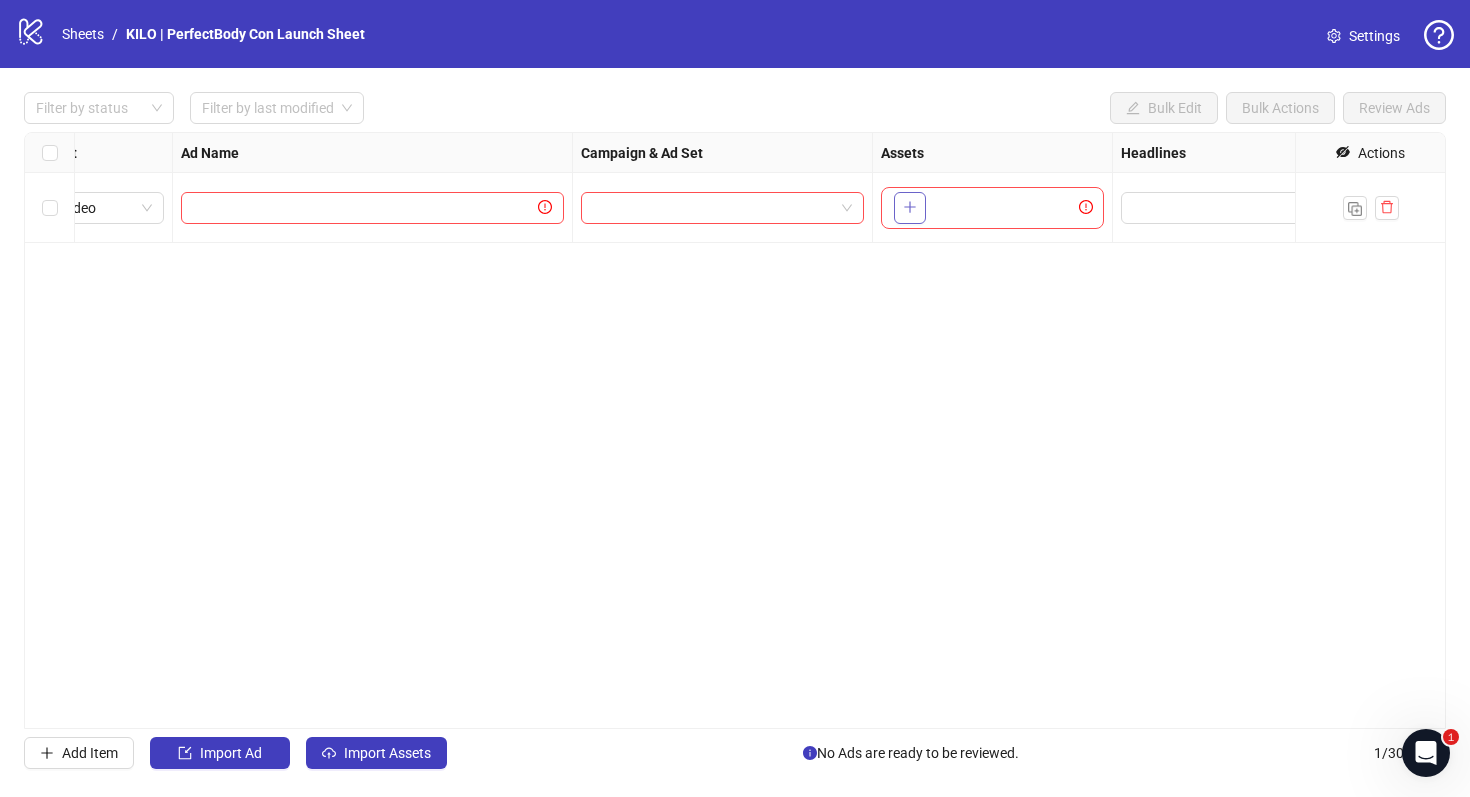 click at bounding box center (910, 208) 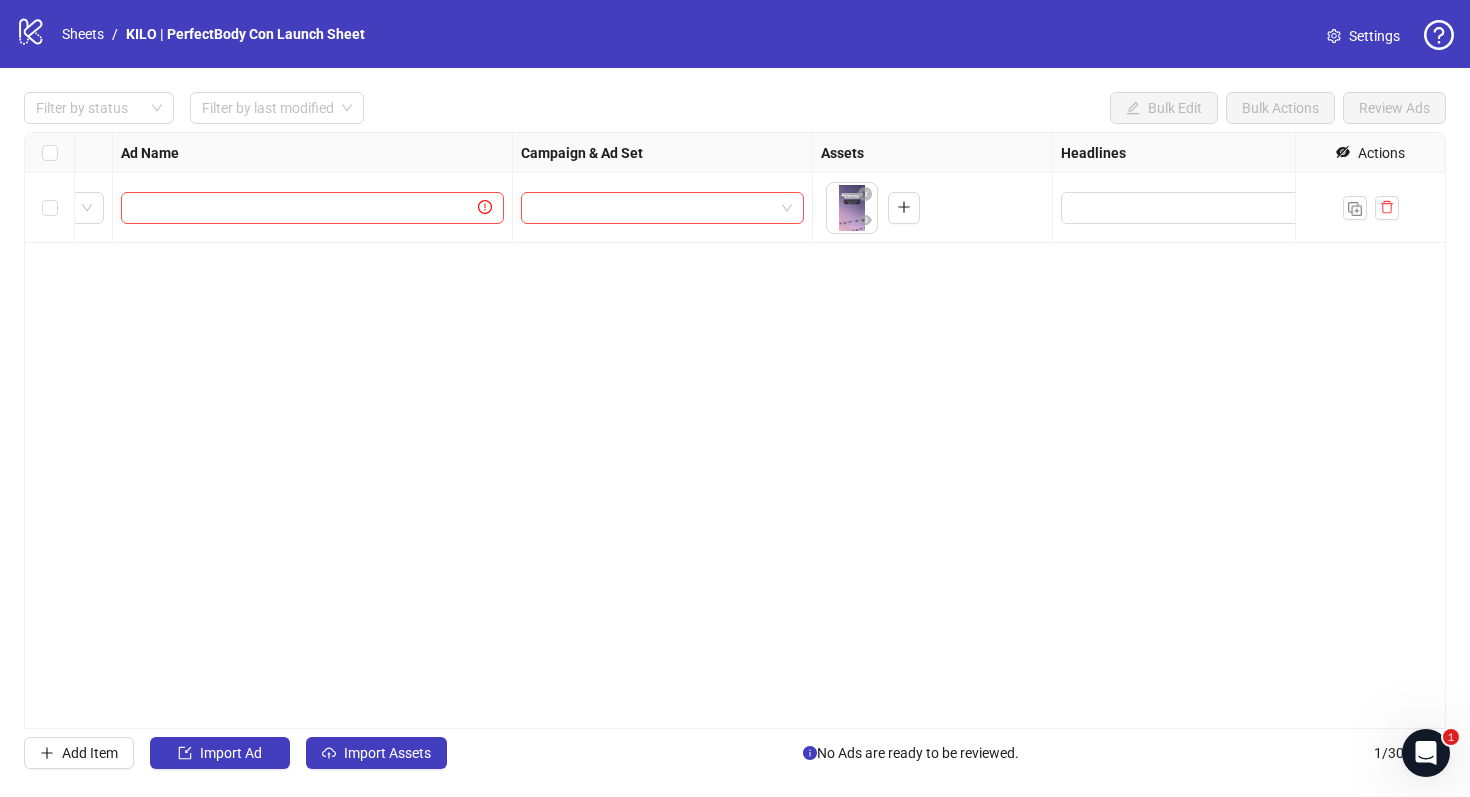scroll, scrollTop: 0, scrollLeft: 133, axis: horizontal 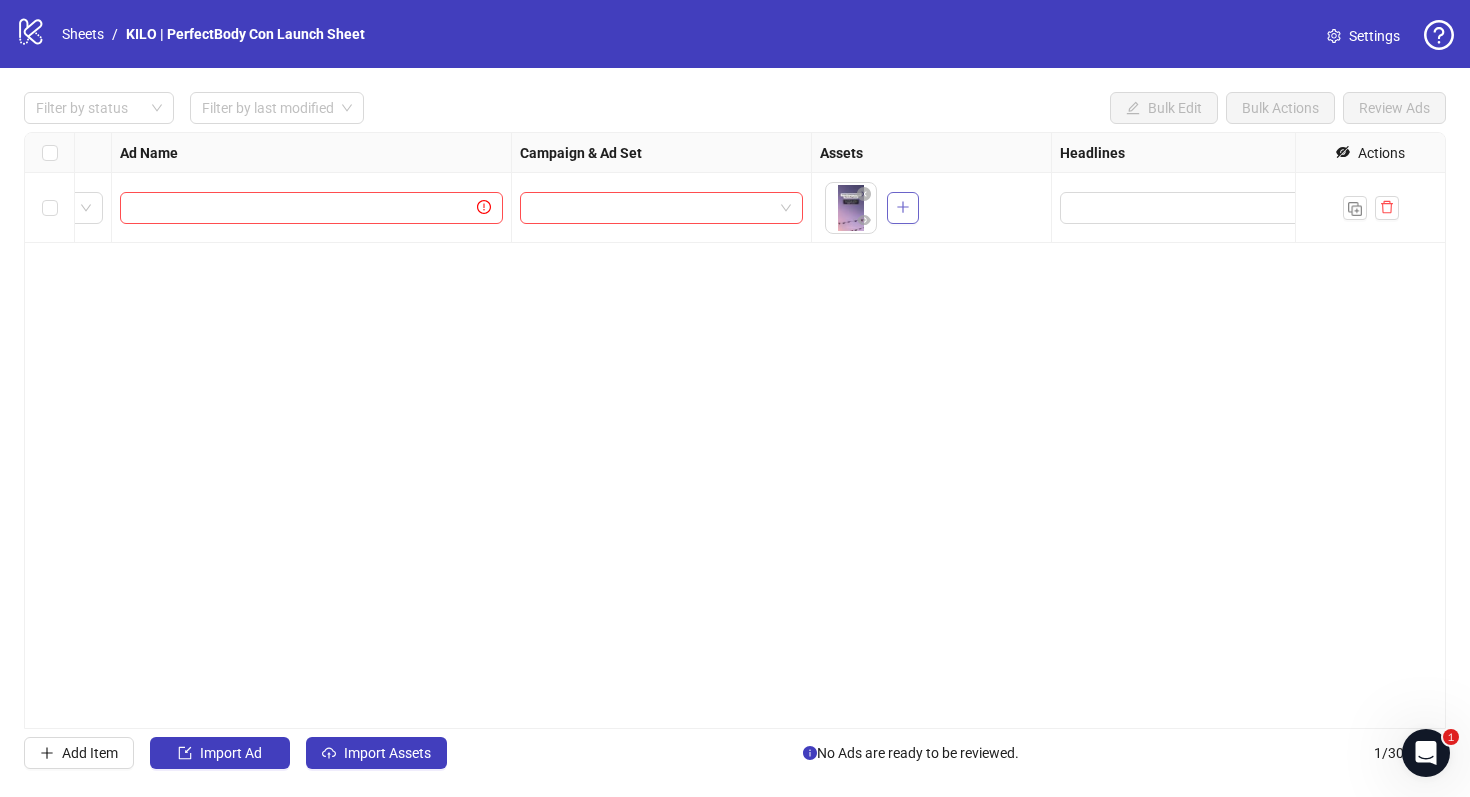 click at bounding box center [903, 208] 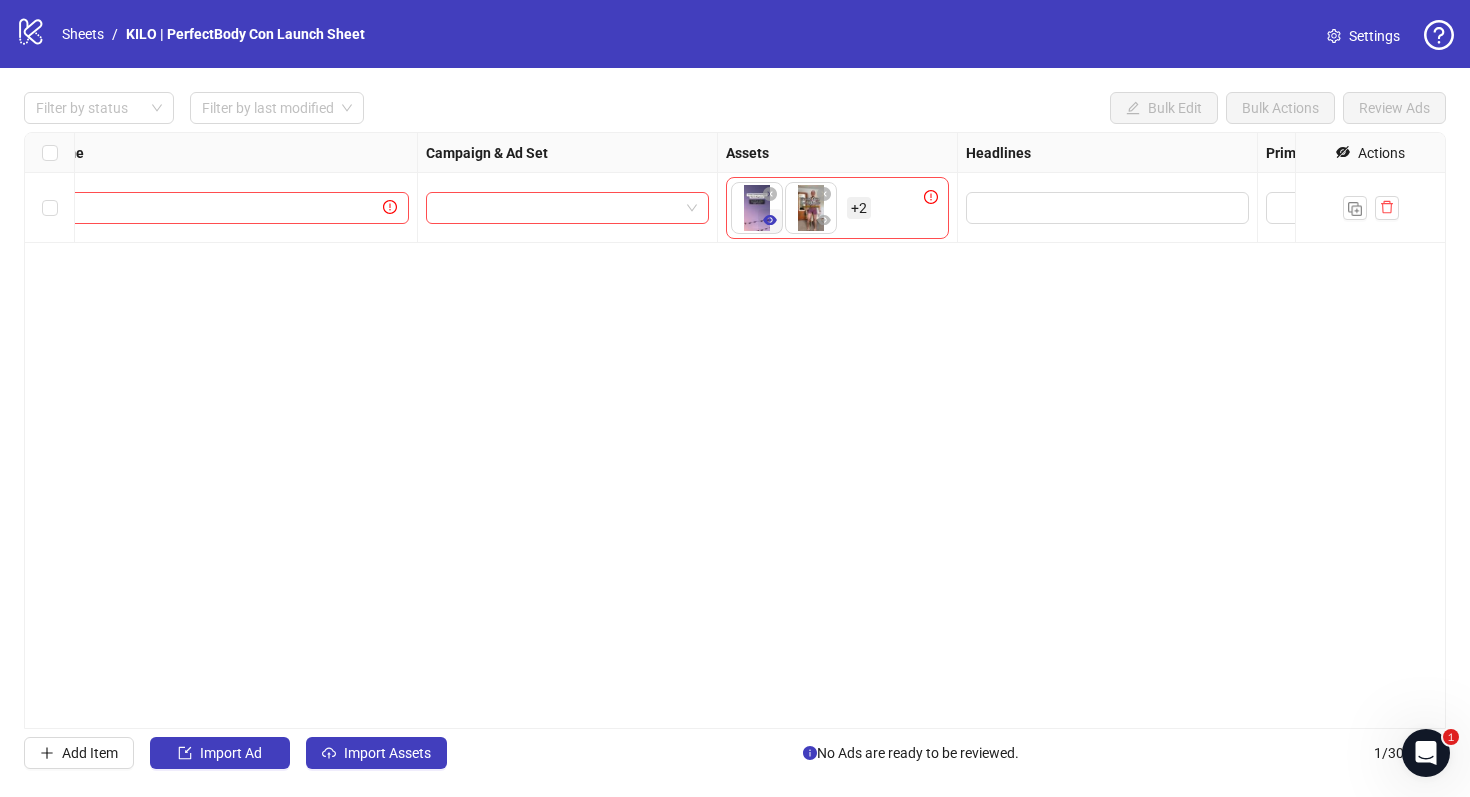 scroll, scrollTop: 0, scrollLeft: 263, axis: horizontal 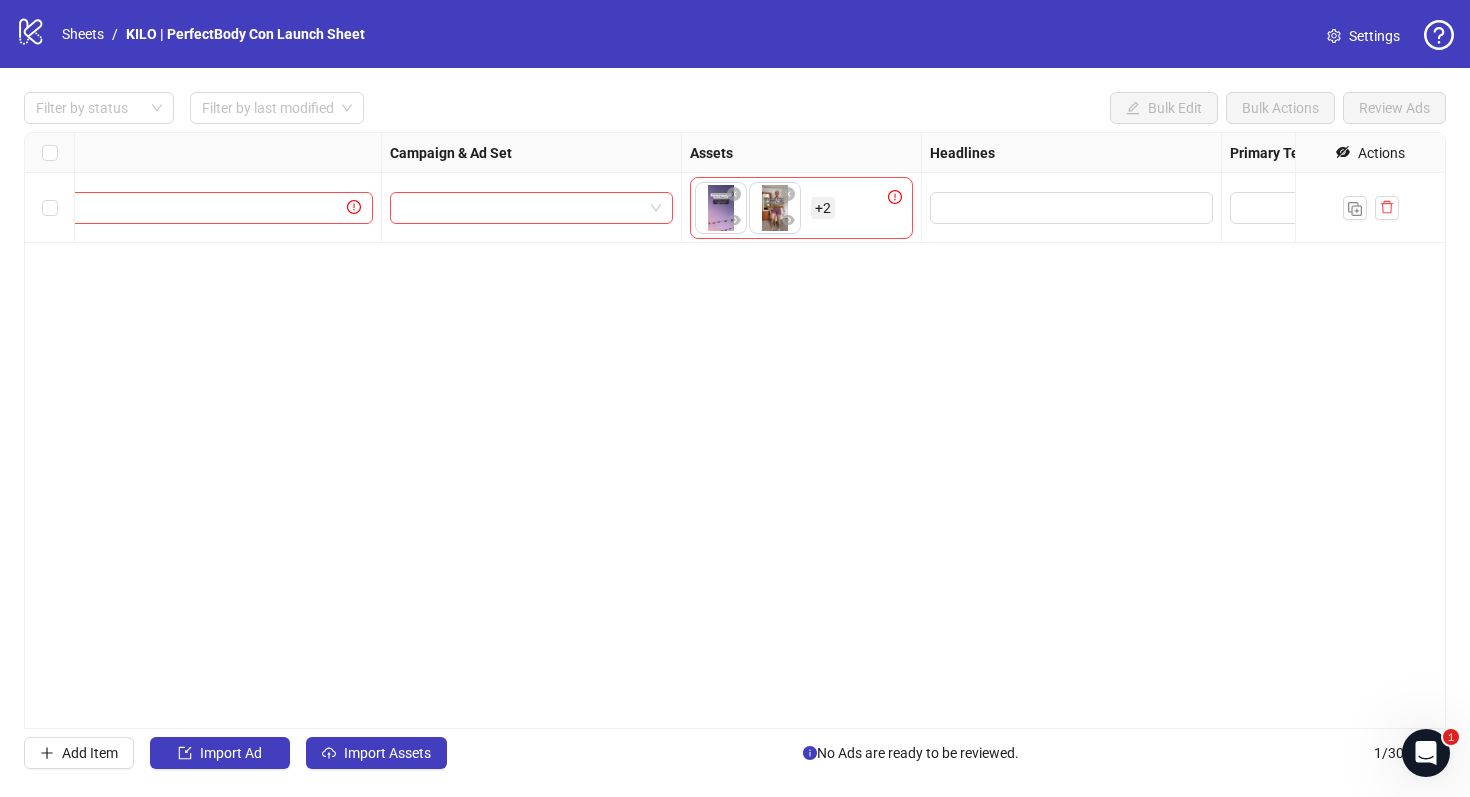 click on "To pick up a draggable item, press the space bar.
While dragging, use the arrow keys to move the item.
Press space again to drop the item in its new position, or press escape to cancel.
+ 2" at bounding box center [801, 208] 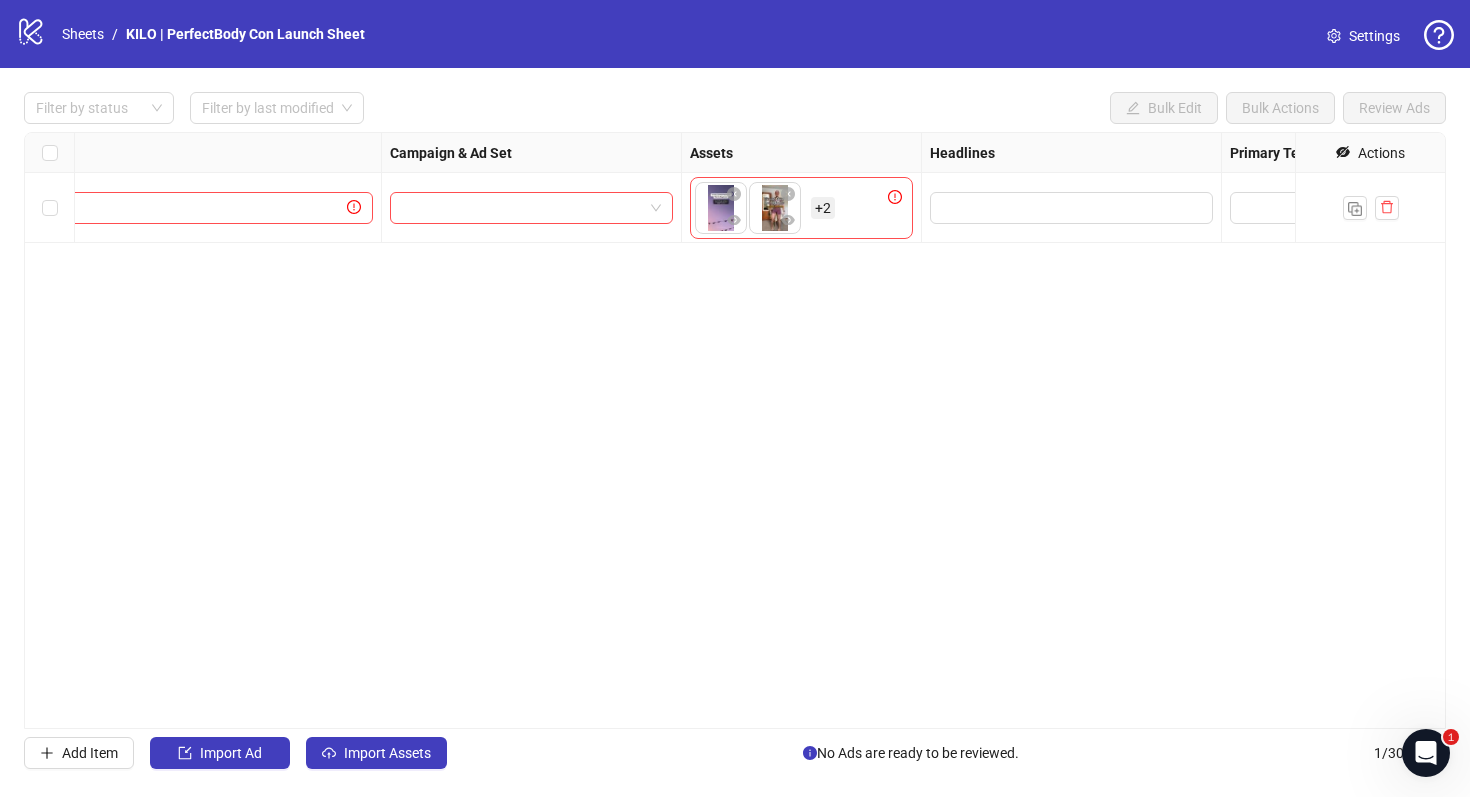 click on "+ 2" at bounding box center (823, 208) 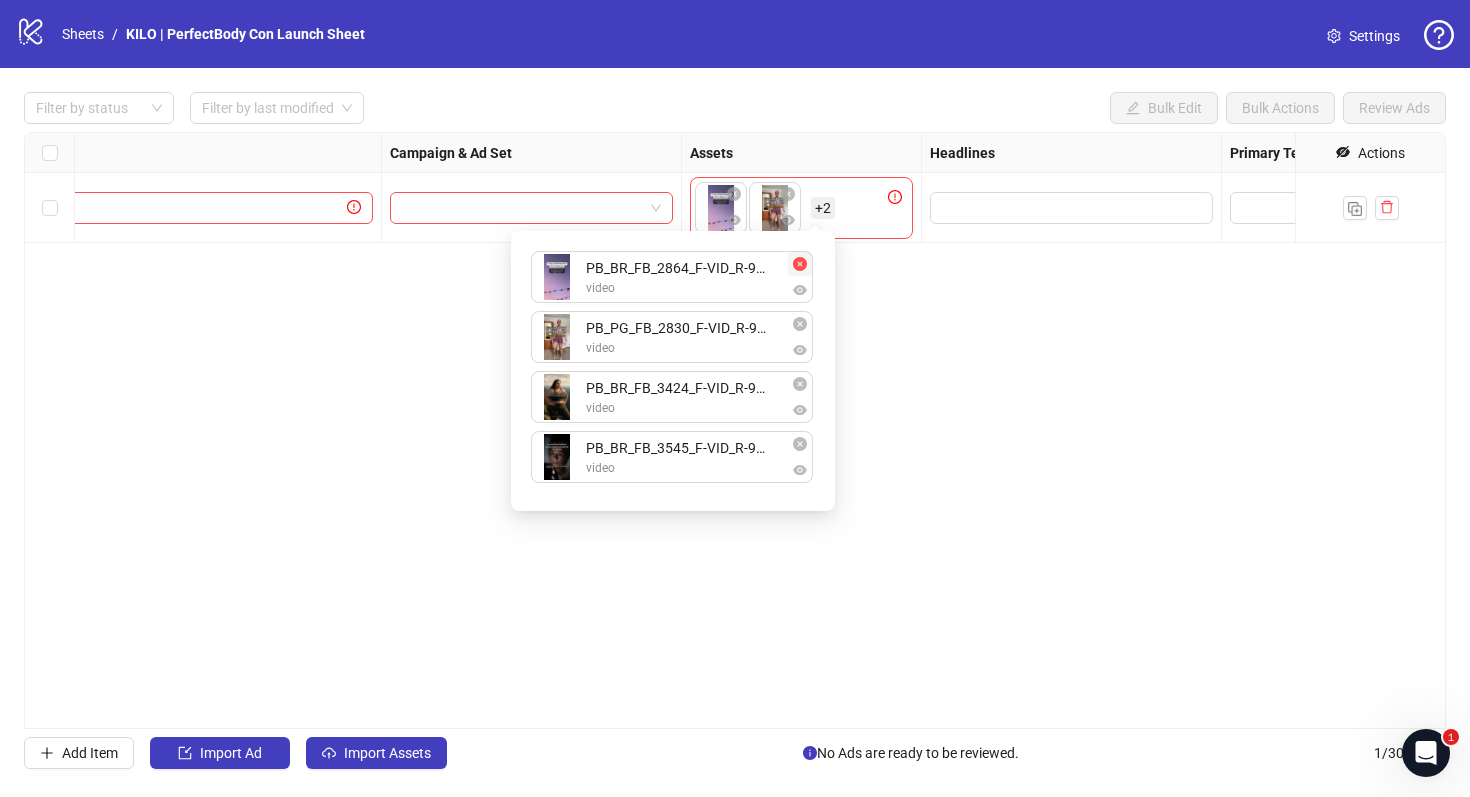 click at bounding box center (800, 264) 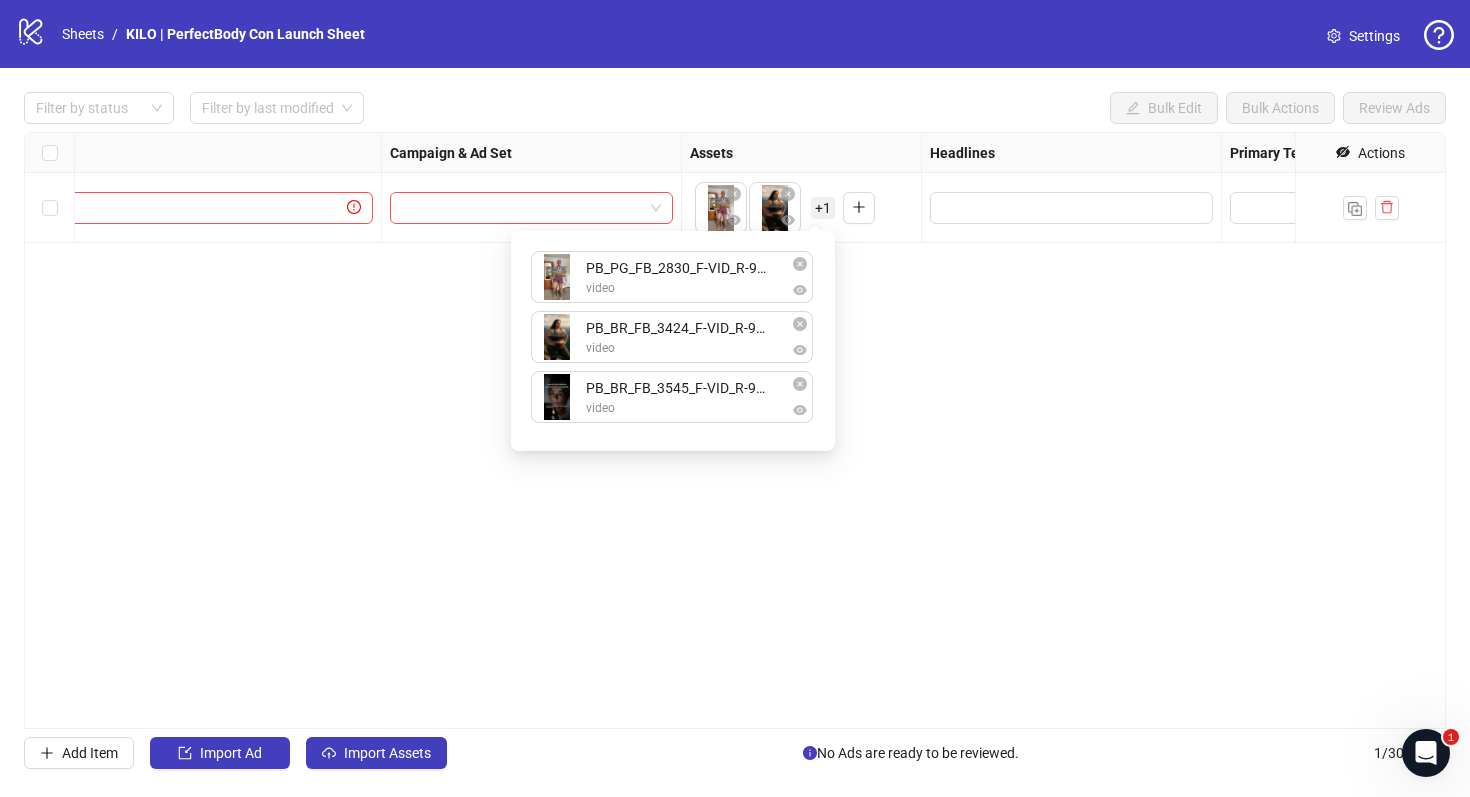 click at bounding box center [800, 264] 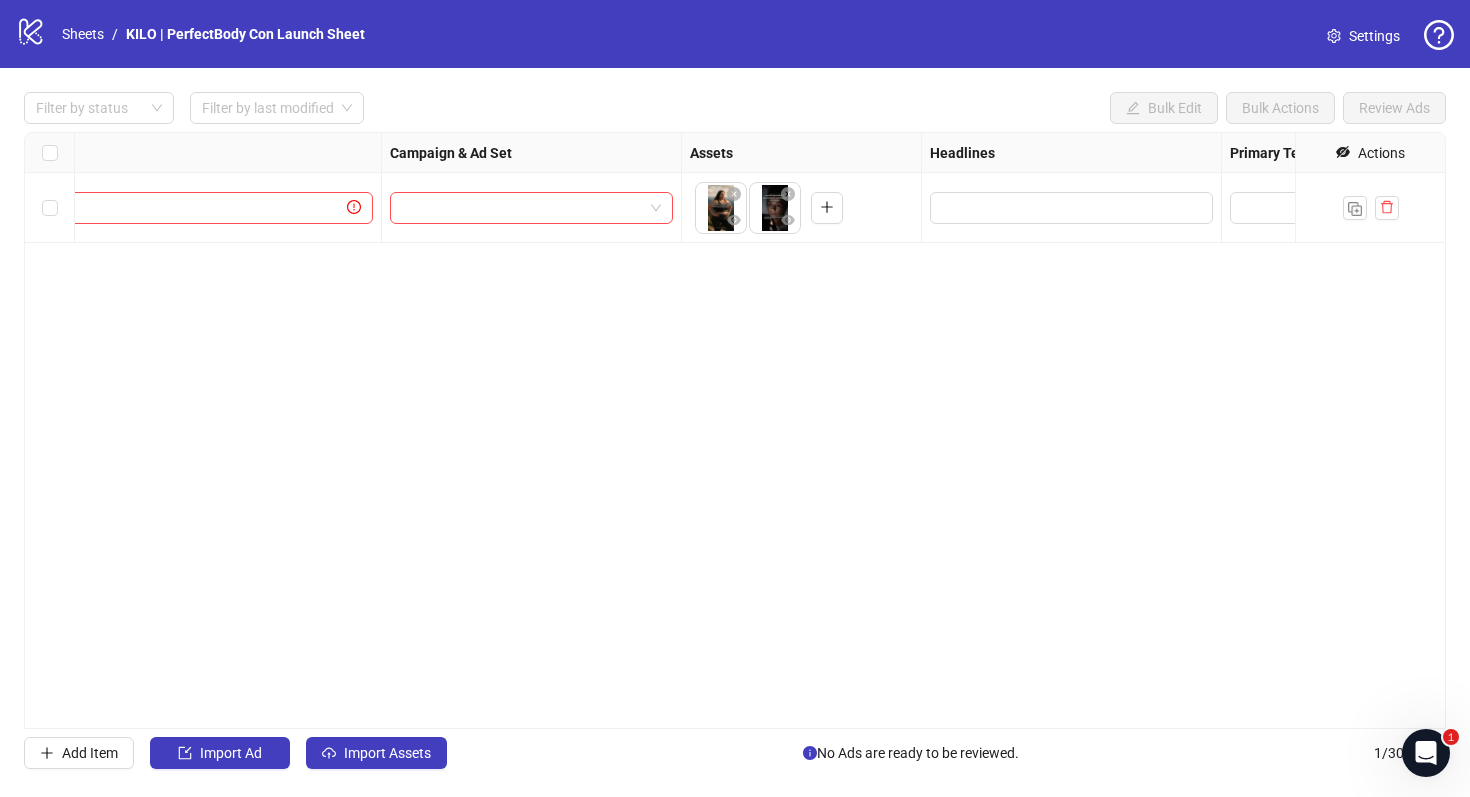 click on "Ad Format Ad Name Campaign & Ad Set Assets Headlines Primary Texts Descriptions Destination URL App Product Page ID Display URL Leadgen Form Product Set ID Call to Action Actions Single video
To pick up a draggable item, press the space bar.
While dragging, use the arrow keys to move the item.
Press space again to drop the item in its new position, or press escape to cancel." at bounding box center (735, 430) 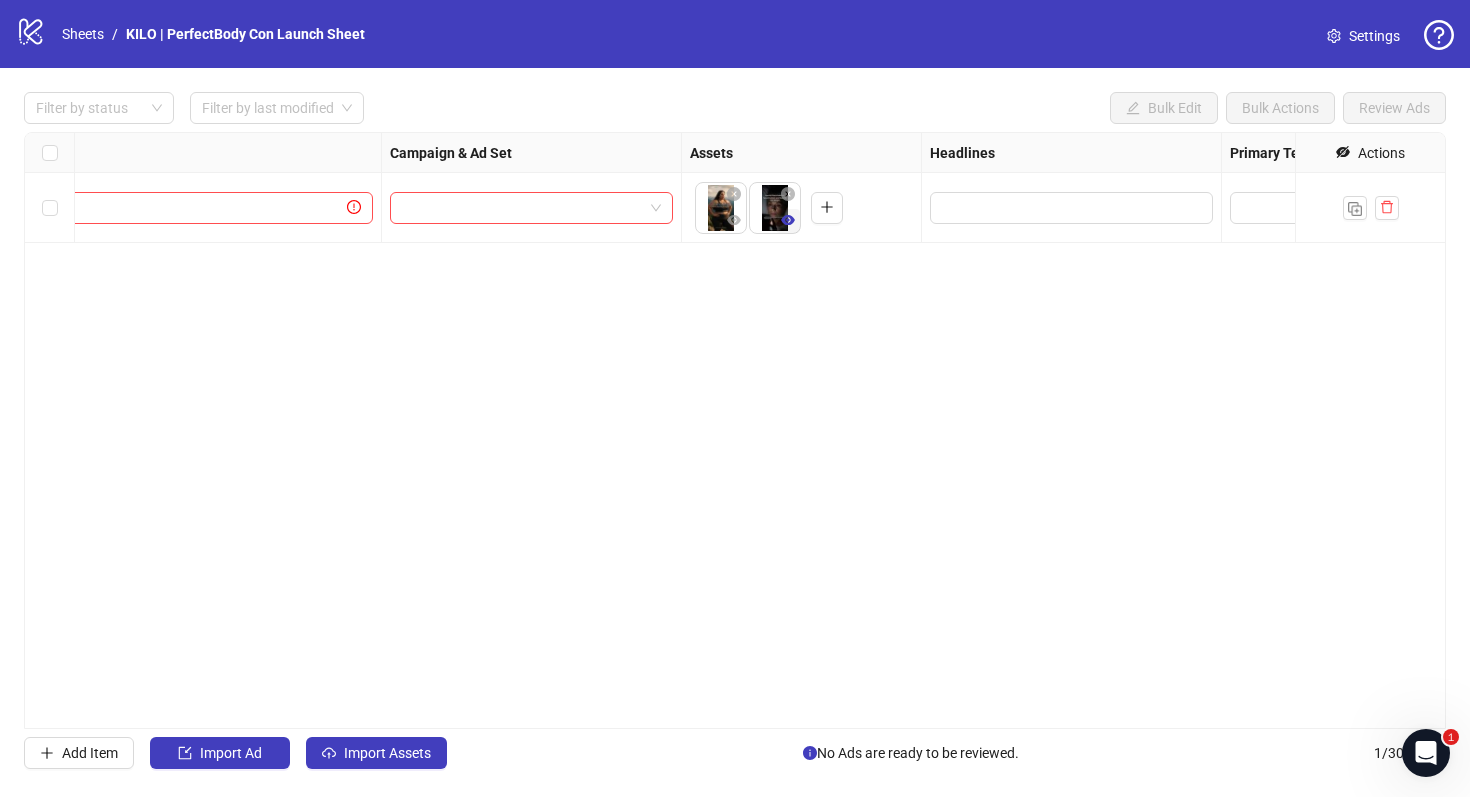 click 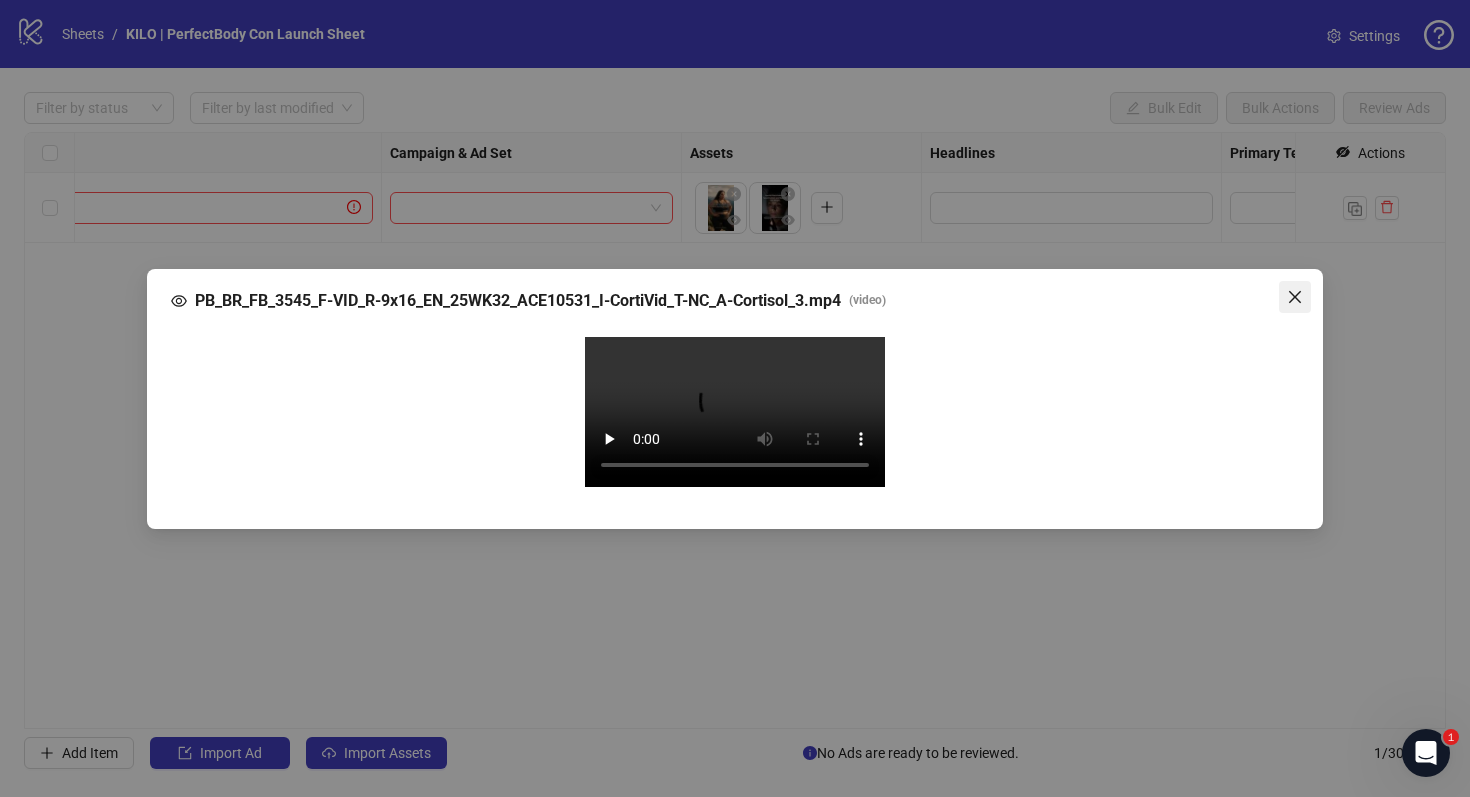 click 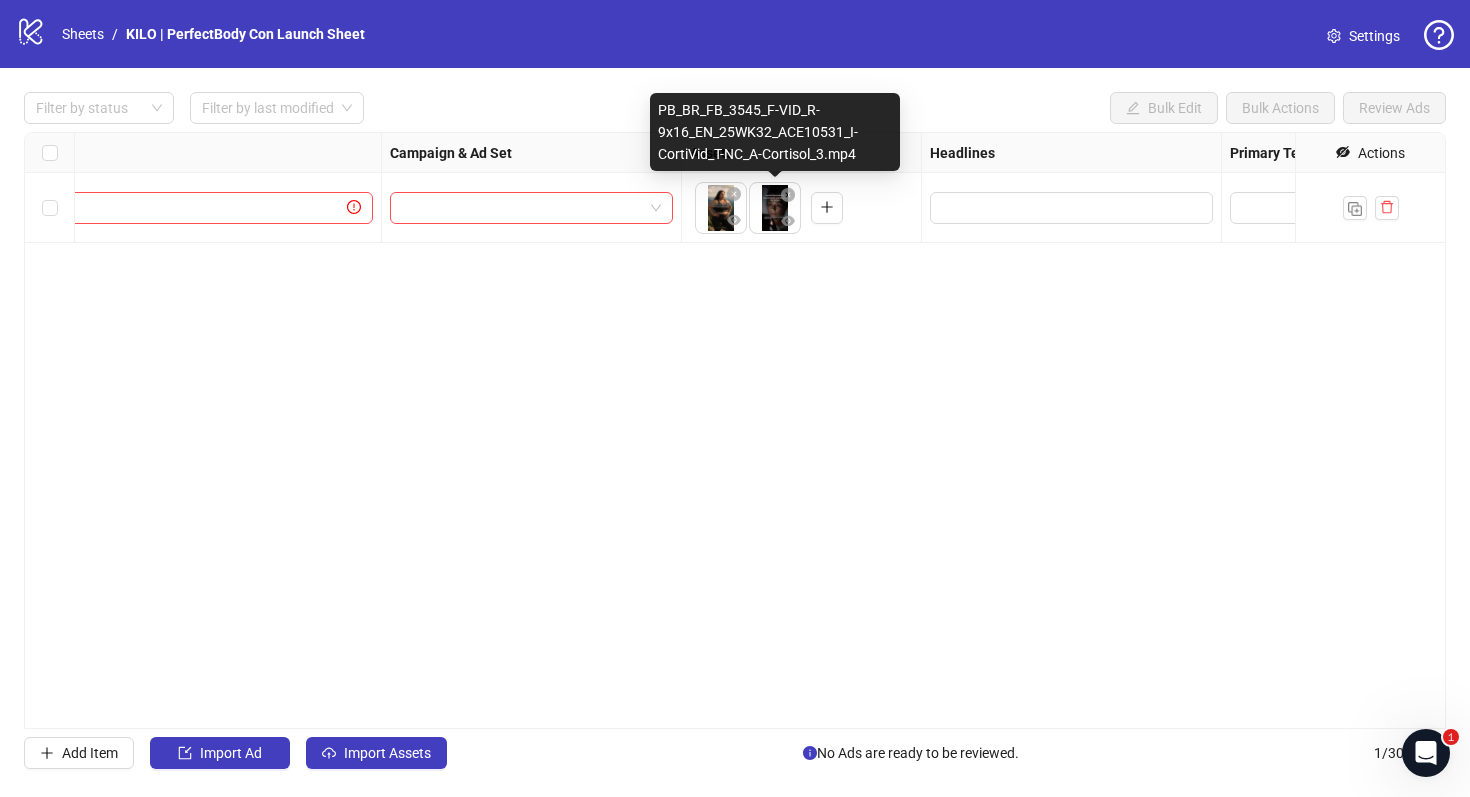 click on "logo/logo-mobile Sheets / KILO | PerfectBody Con Launch Sheet Settings   Filter by status Filter by last modified Bulk Edit Bulk Actions Review Ads Ad Format Ad Name Campaign & Ad Set Assets Headlines Primary Texts Descriptions Destination URL App Product Page ID Display URL Leadgen Form Product Set ID Call to Action Actions Single video
To pick up a draggable item, press the space bar.
While dragging, use the arrow keys to move the item.
Press space again to drop the item in its new position, or press escape to cancel.
Draggable item 06c0e269-e9e8-41a9-87ef-025214bcebed was moved over droppable area 06c0e269-e9e8-41a9-87ef-025214bcebed. Add Item Import Ad Import Assets  No Ads are ready to be reviewed. 1 / 300  items 1 Select a main folder Select ad assets Select ad assets PB_BR_FB_3545_F-VID_R-9x16_EN_25WK32_ACE10531_I-CortiVid_T-NC_A-Cortisol_3.mp4 ( video ) Your browser does not support the video tag. PB_BR_FB_3545_F-VID_R-9x16_EN_25WK32_ACE10531_I-CortiVid_T-NC_A-Cortisol_3.mp4" at bounding box center (735, 398) 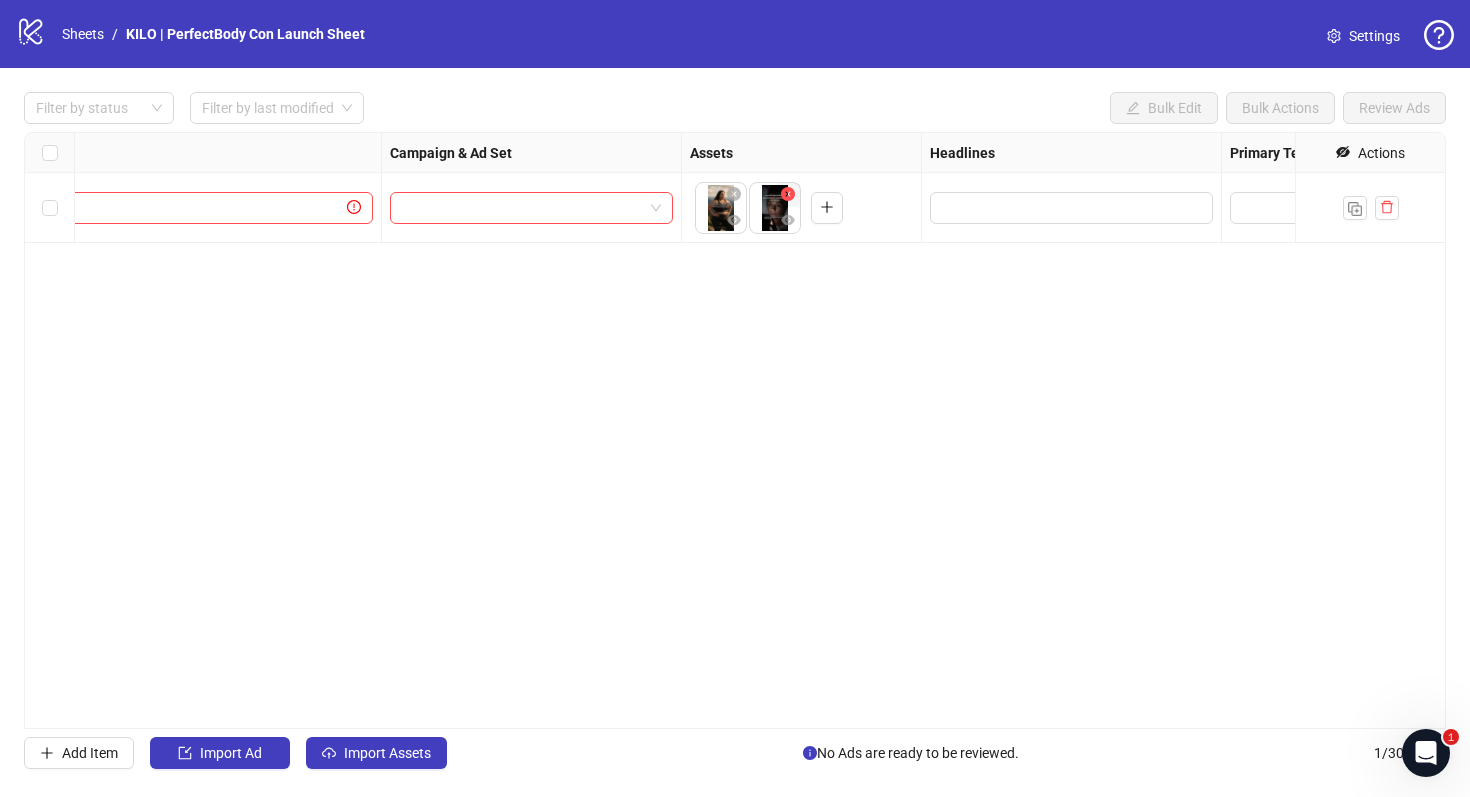 click 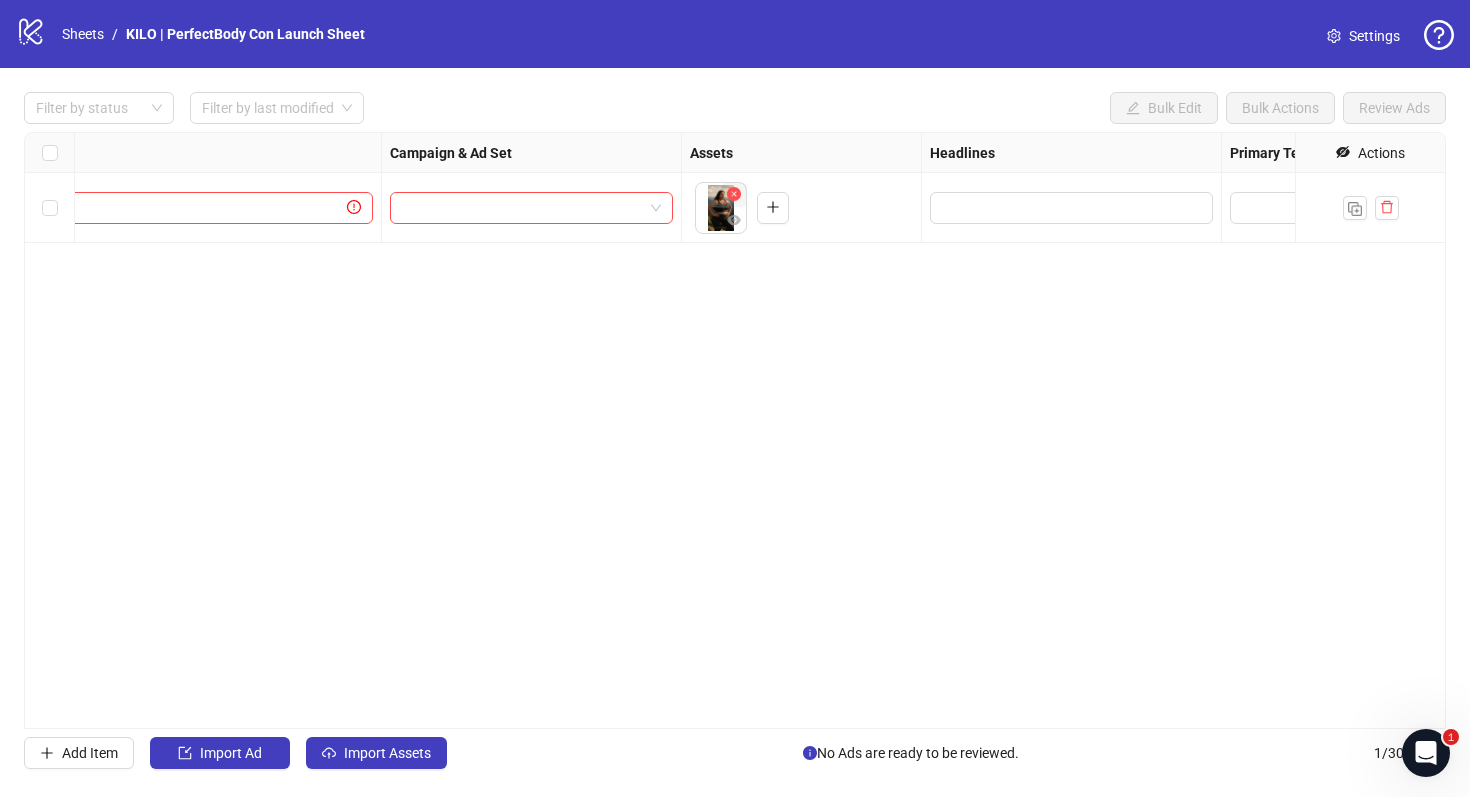 click 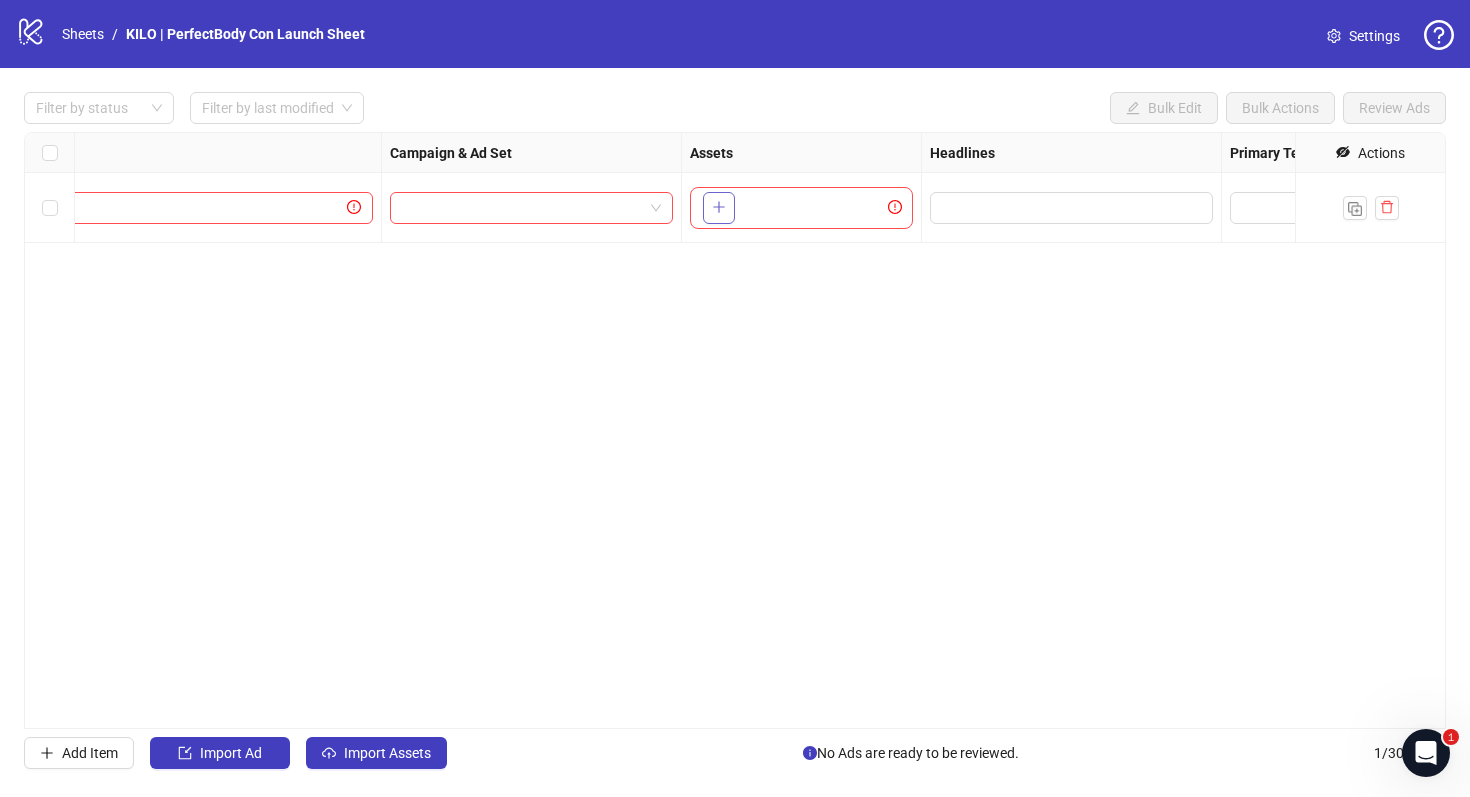 click 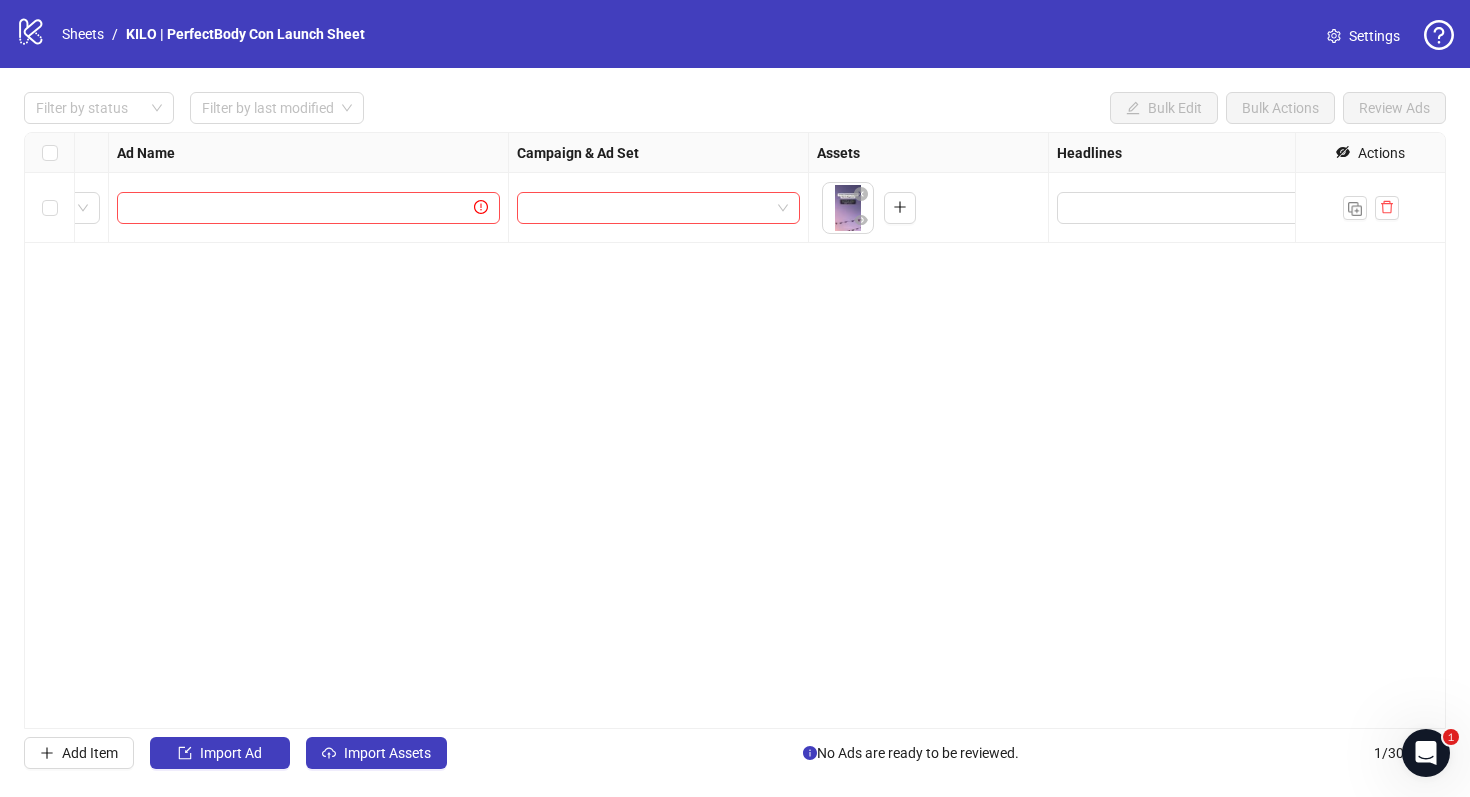 scroll, scrollTop: 0, scrollLeft: 134, axis: horizontal 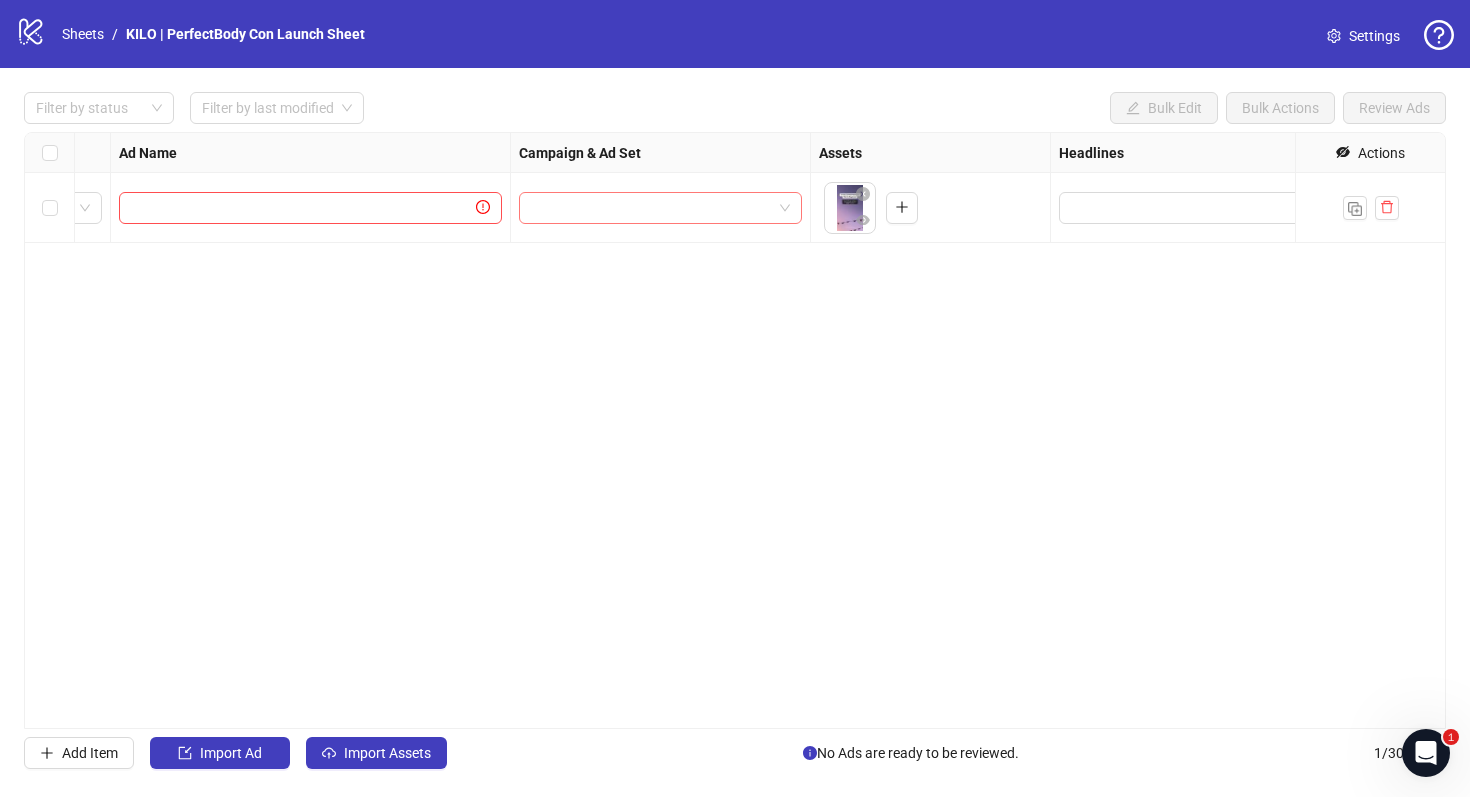 click at bounding box center [651, 208] 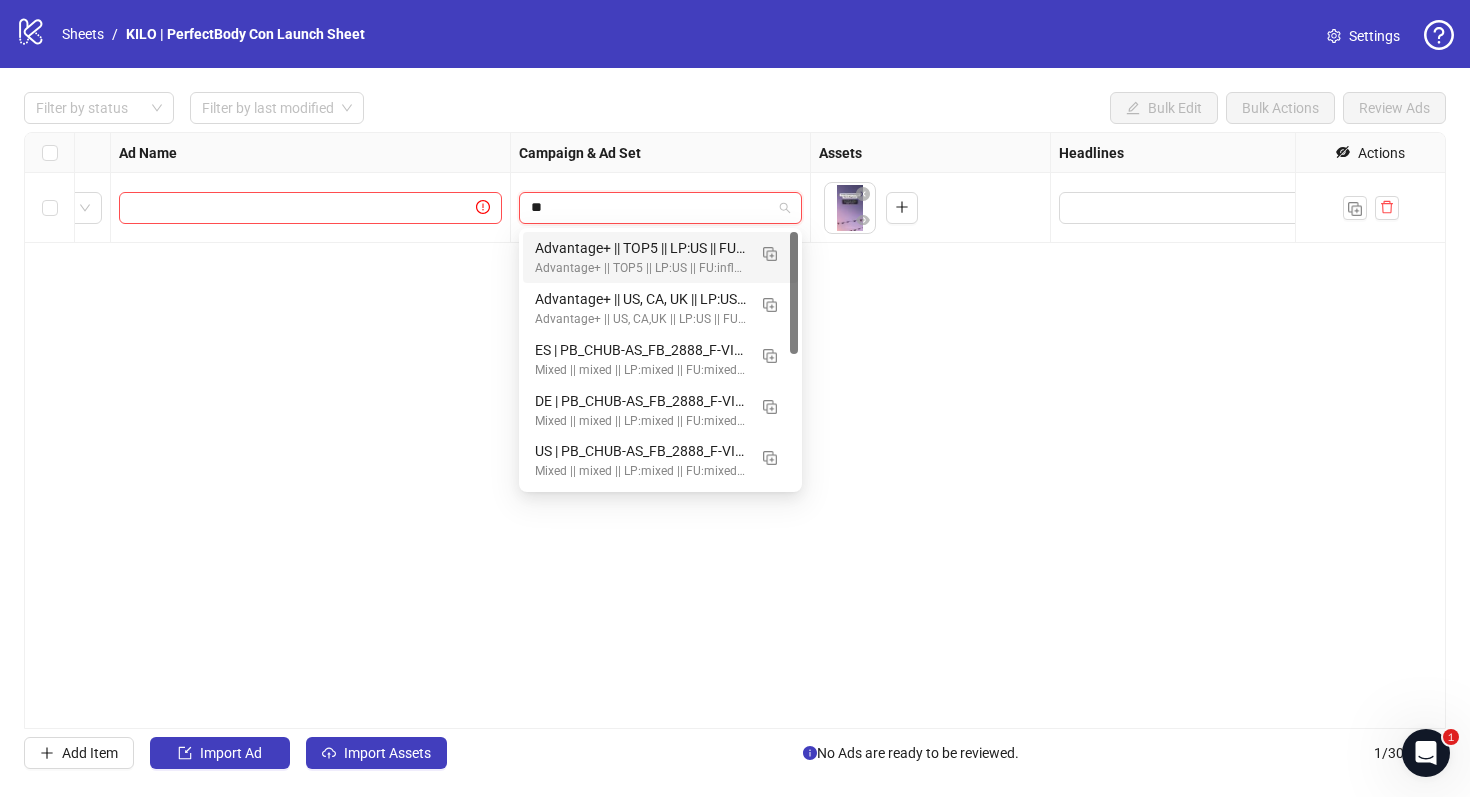 type on "*" 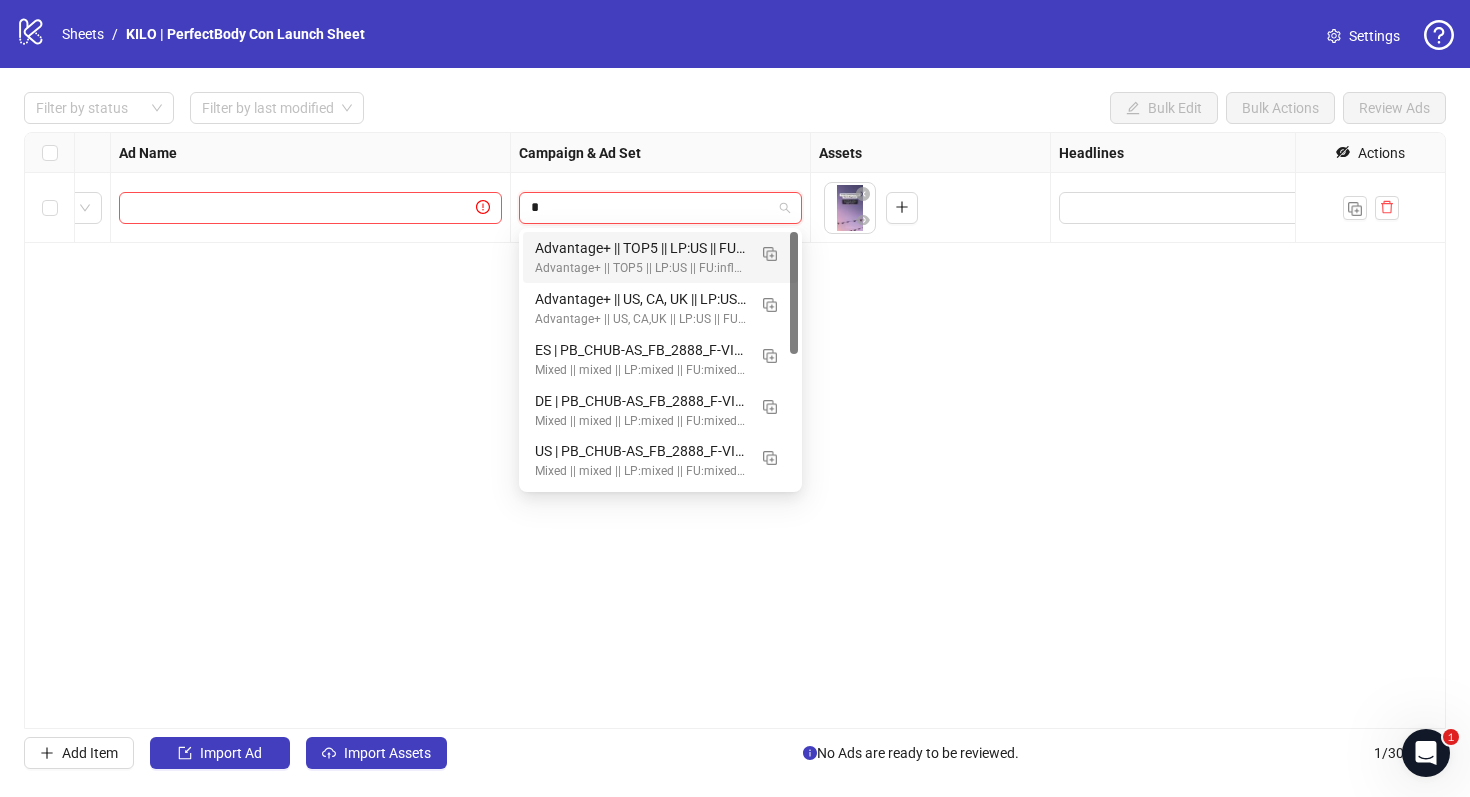 type 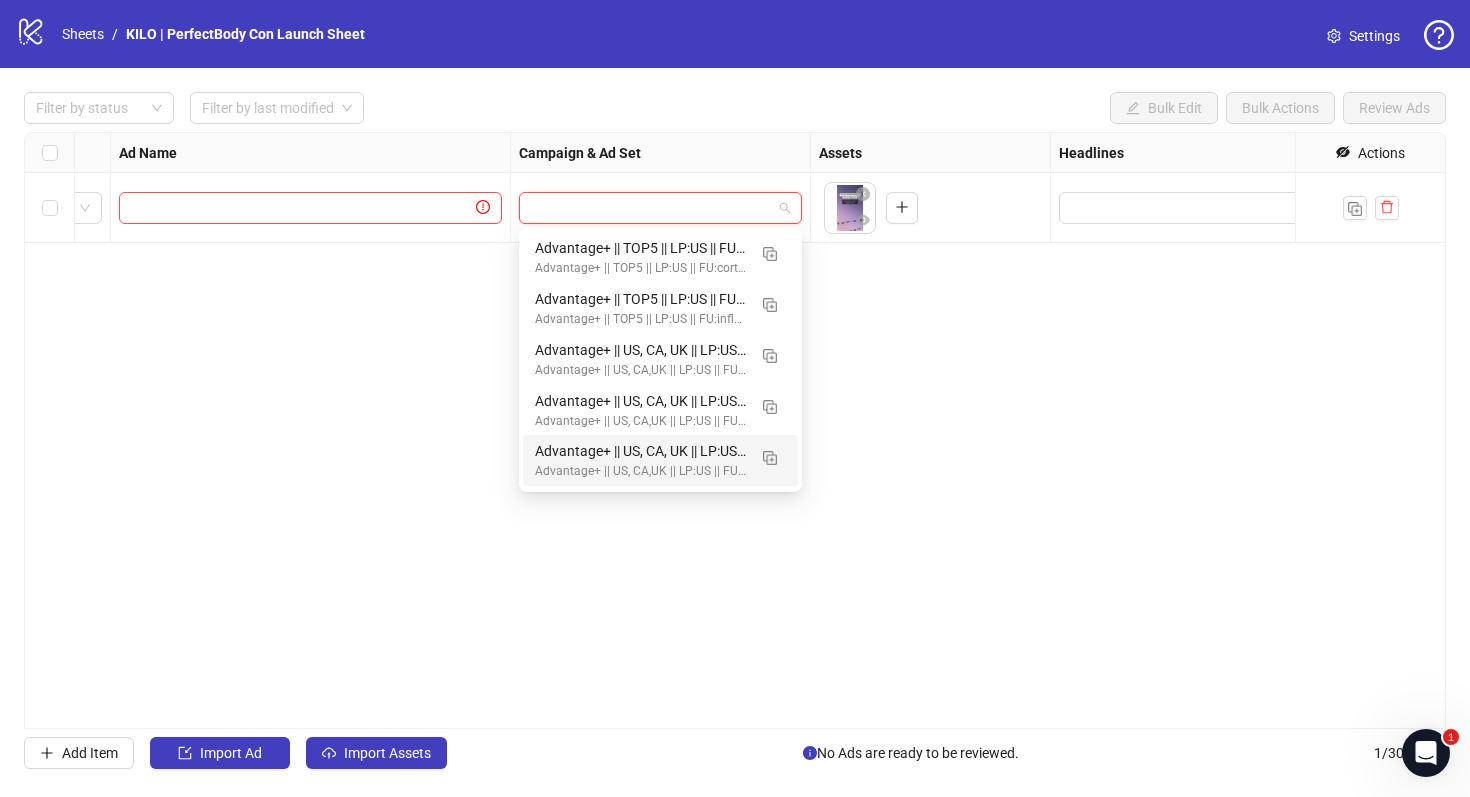 click on "Ad Format Ad Name Campaign & Ad Set Assets Headlines Primary Texts Descriptions Destination URL App Product Page ID Display URL Leadgen Form Product Set ID Call to Action Actions Single video
To pick up a draggable item, press the space bar.
While dragging, use the arrow keys to move the item.
Press space again to drop the item in its new position, or press escape to cancel.
Draggable item 06c0e269-e9e8-41a9-87ef-025214bcebed was dropped over droppable area 06c0e269-e9e8-41a9-87ef-025214bcebed" at bounding box center [735, 430] 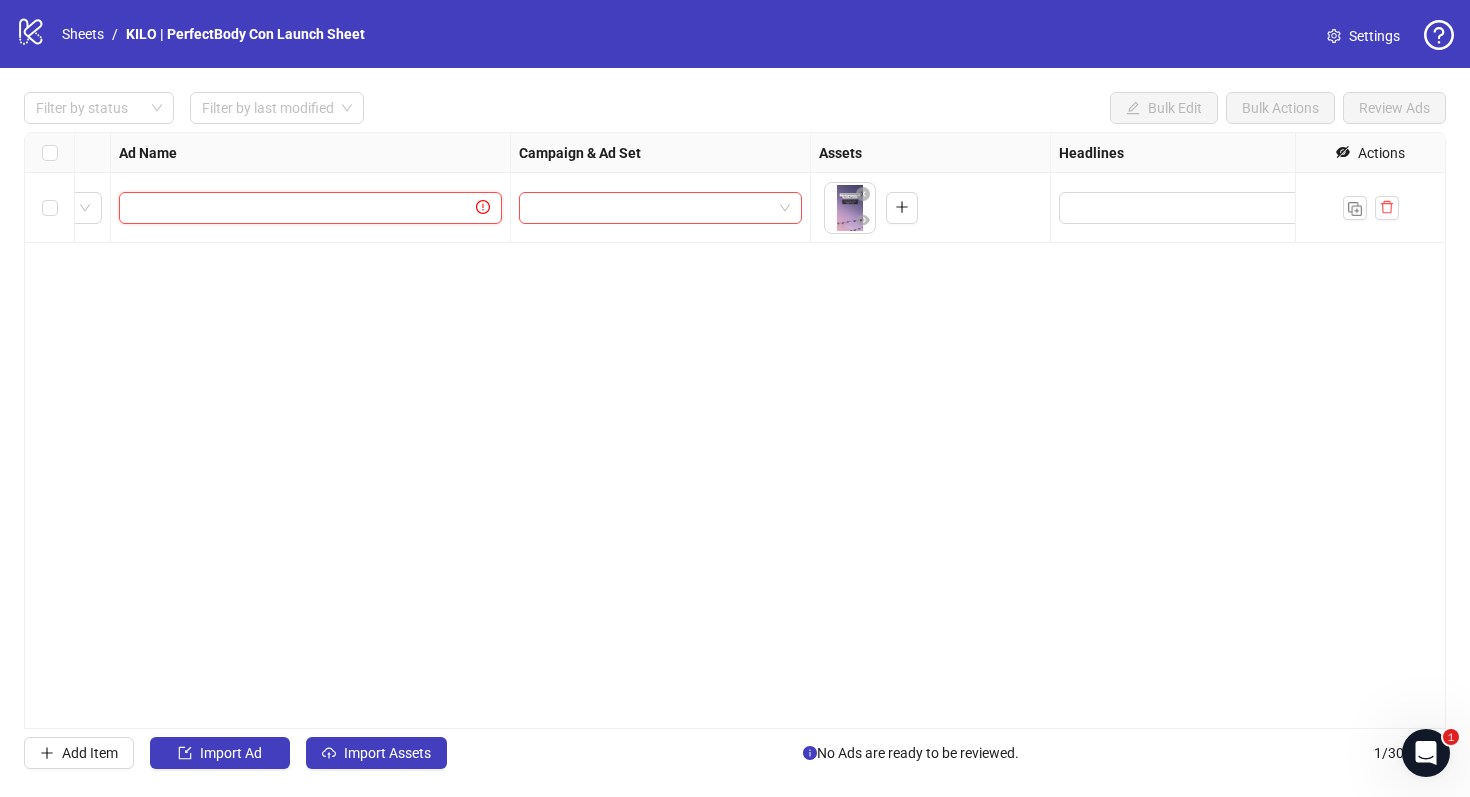 click at bounding box center (301, 208) 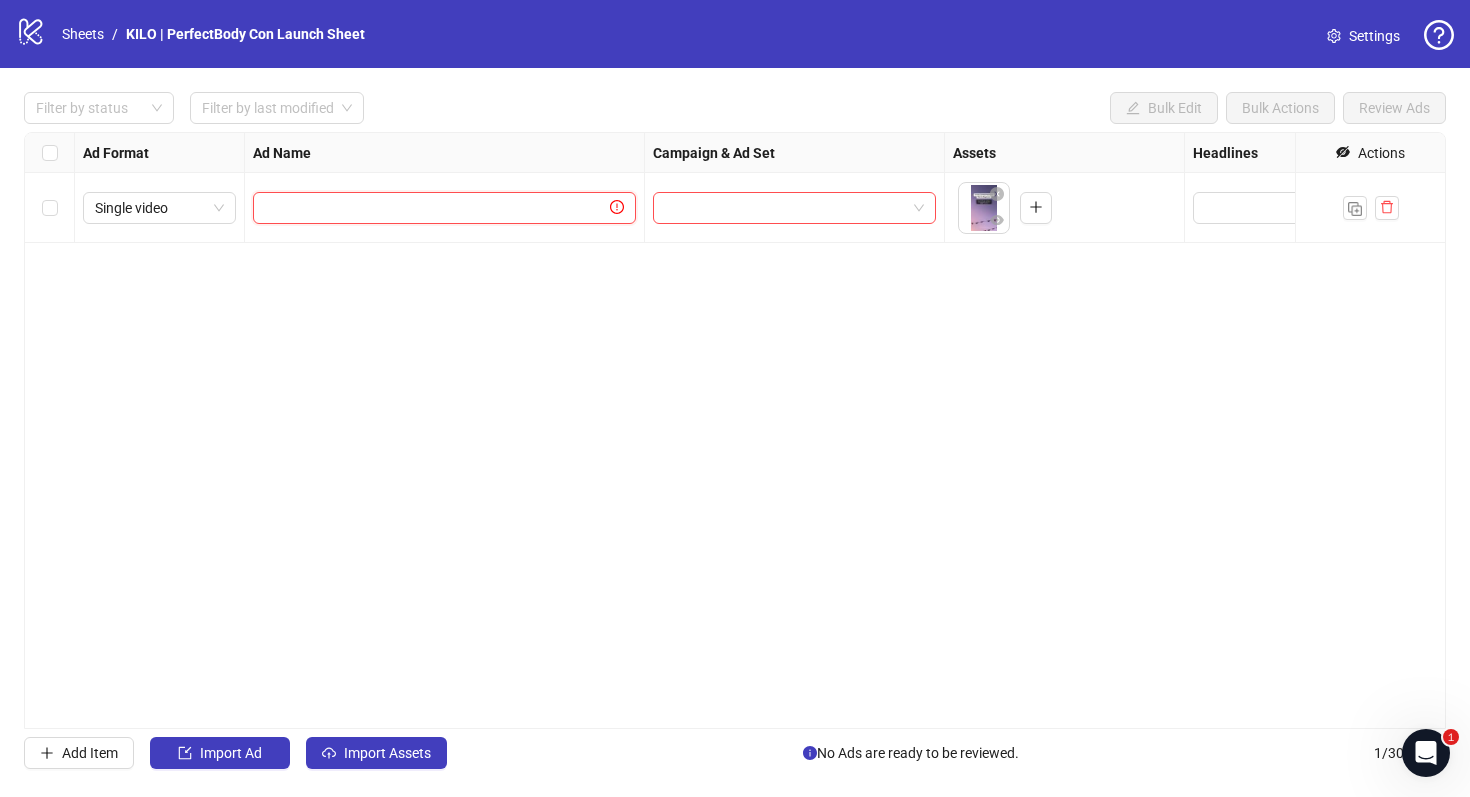 paste on "**********" 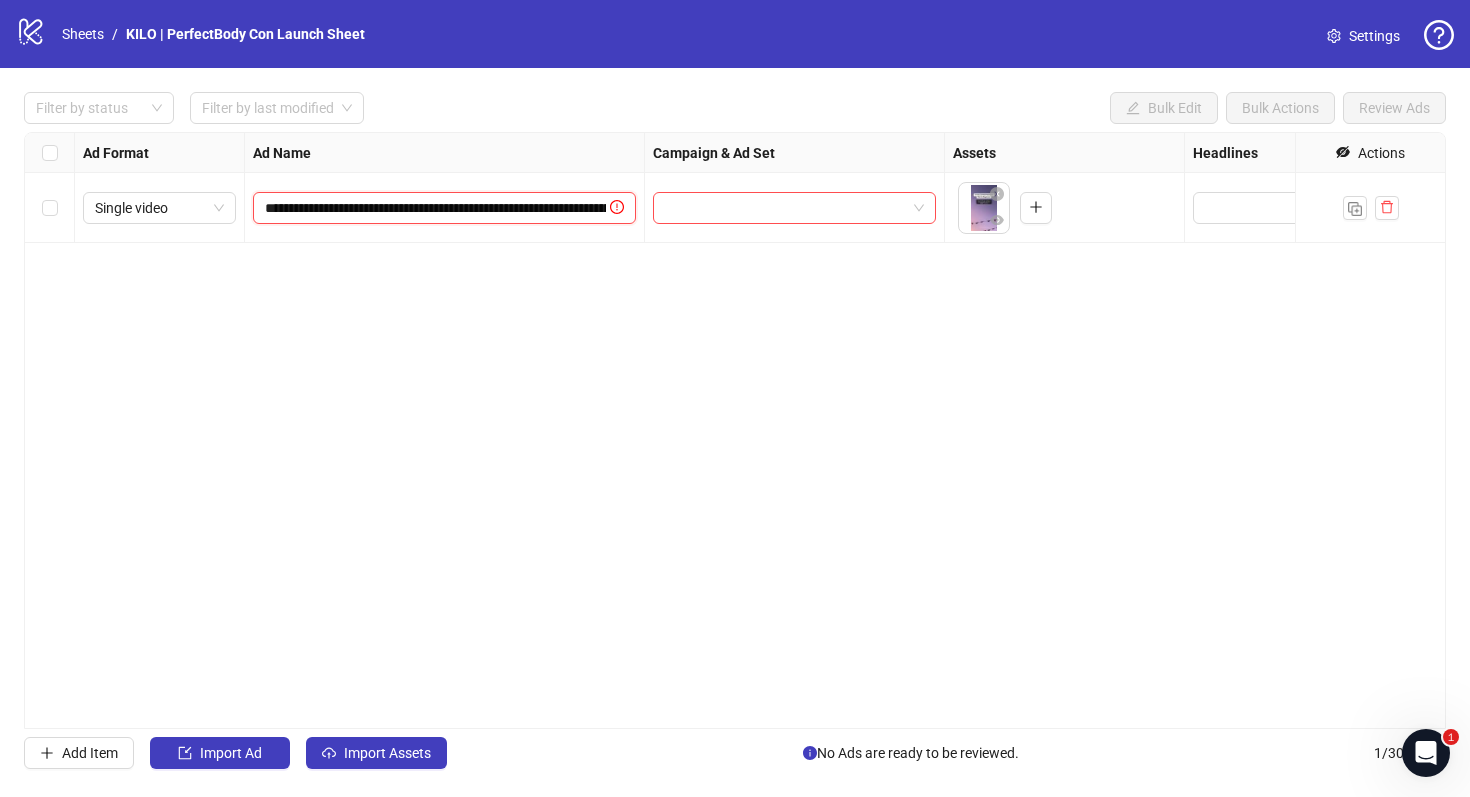 scroll, scrollTop: 0, scrollLeft: 190, axis: horizontal 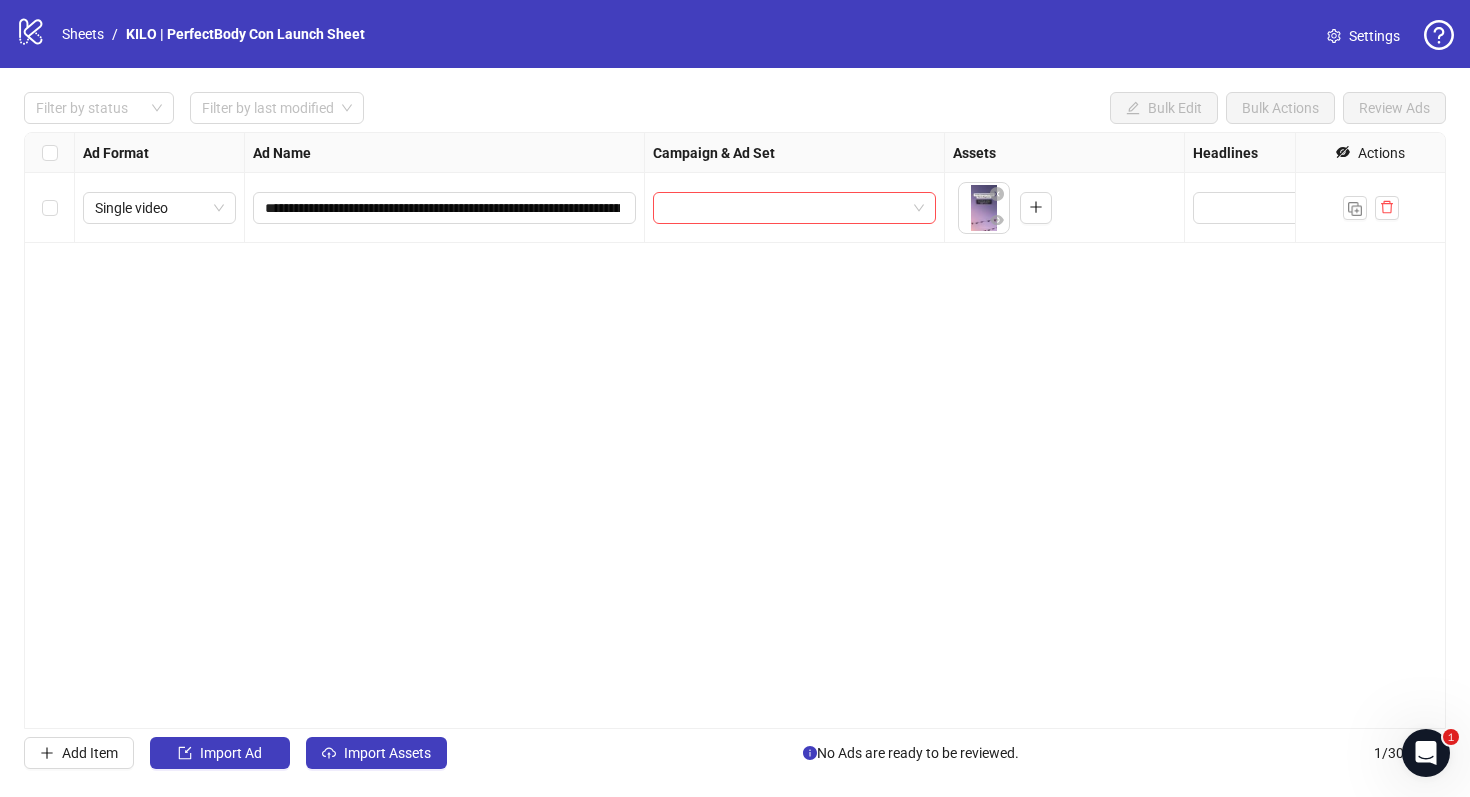 click on "**********" at bounding box center [735, 430] 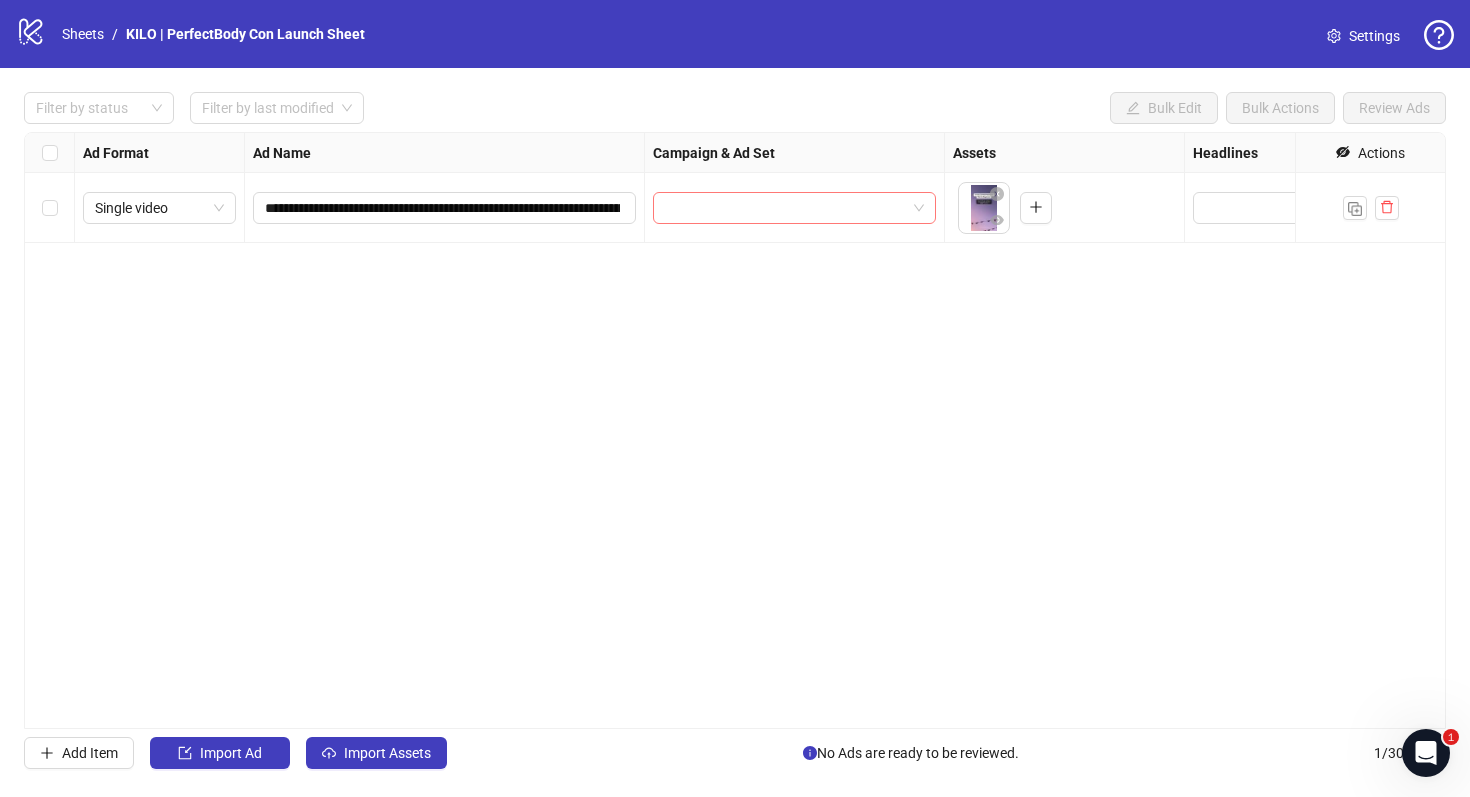 click at bounding box center [785, 208] 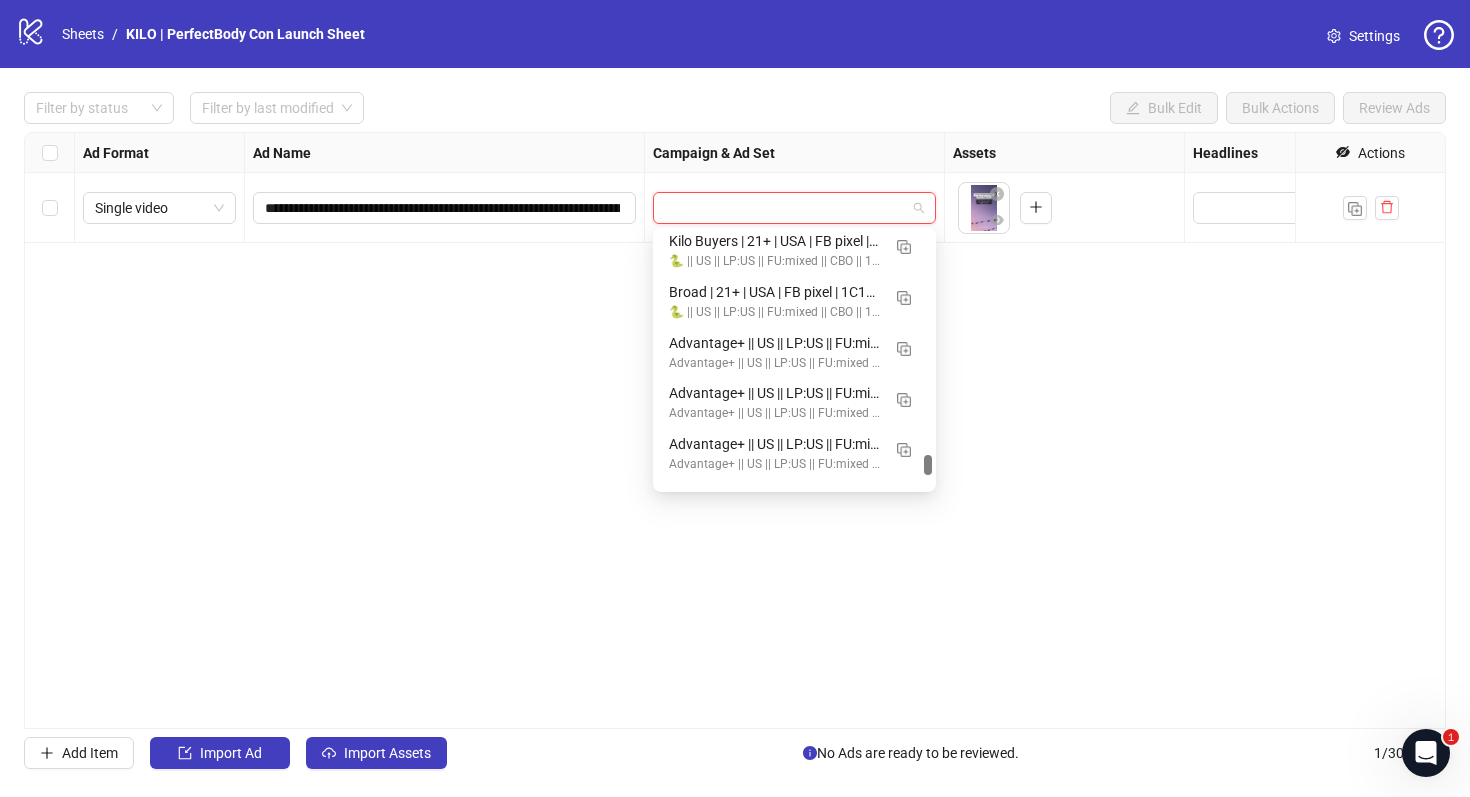 scroll, scrollTop: 10403, scrollLeft: 0, axis: vertical 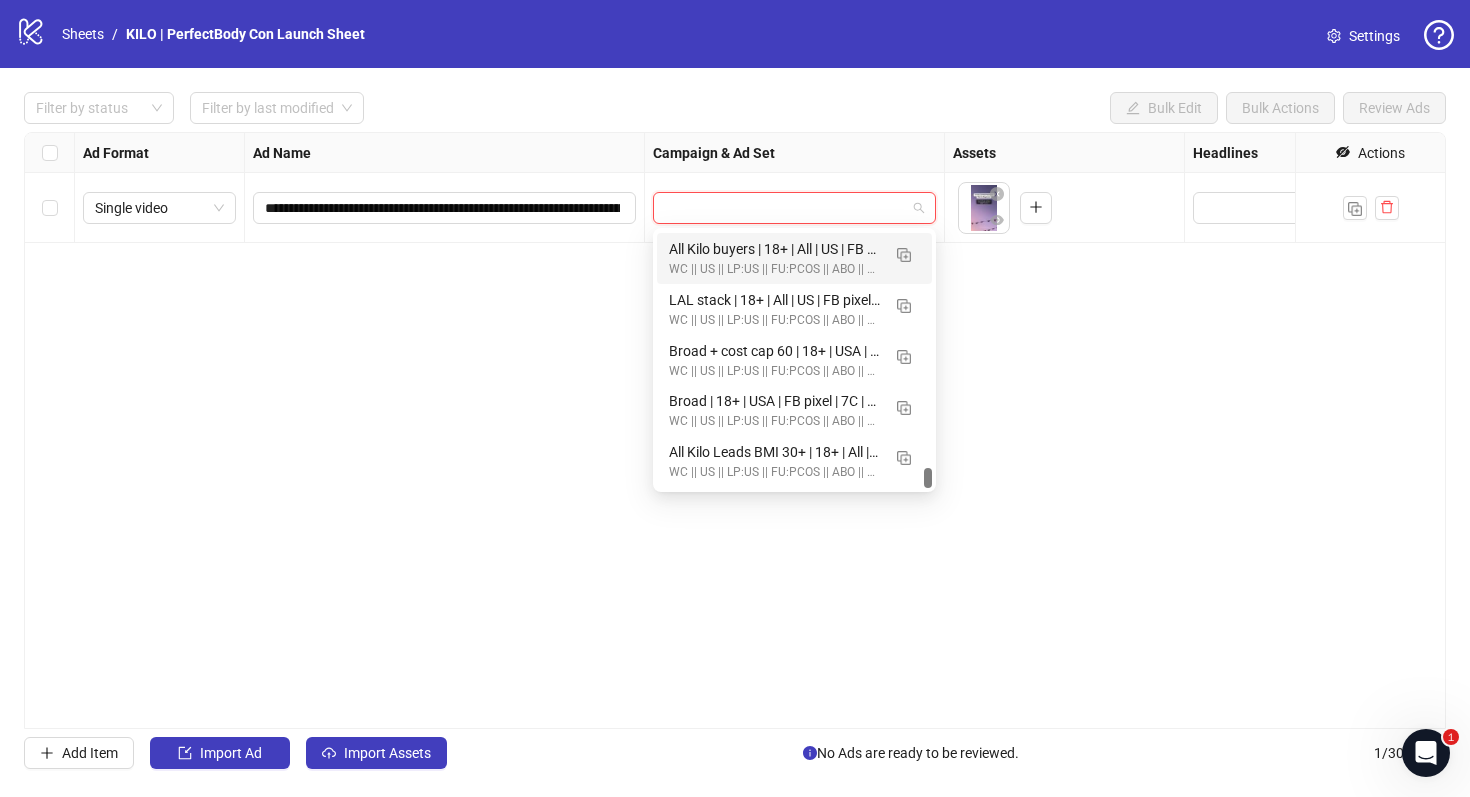 click on "Filter by status Filter by last modified Bulk Edit Bulk Actions Review Ads" at bounding box center [735, 108] 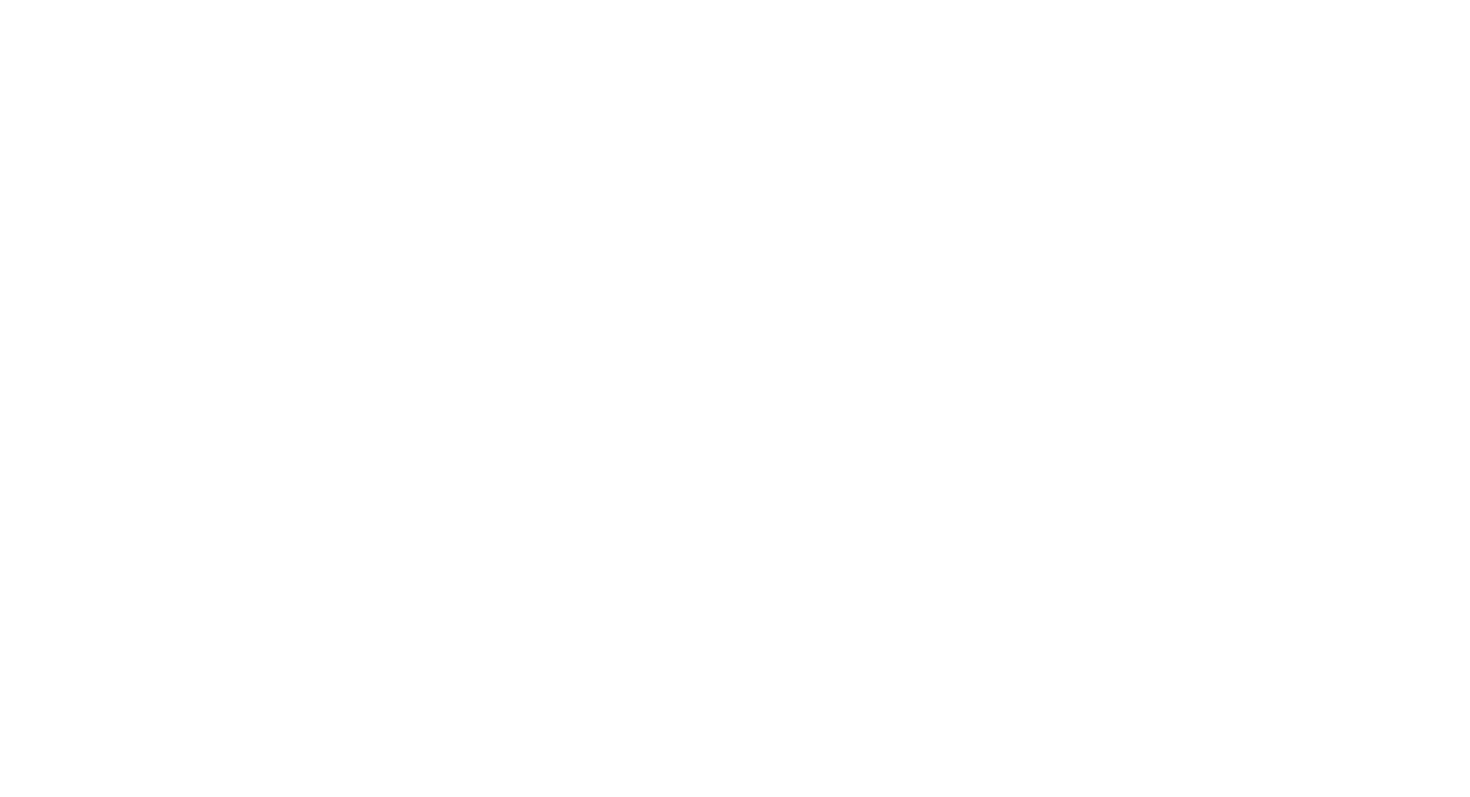 scroll, scrollTop: 0, scrollLeft: 0, axis: both 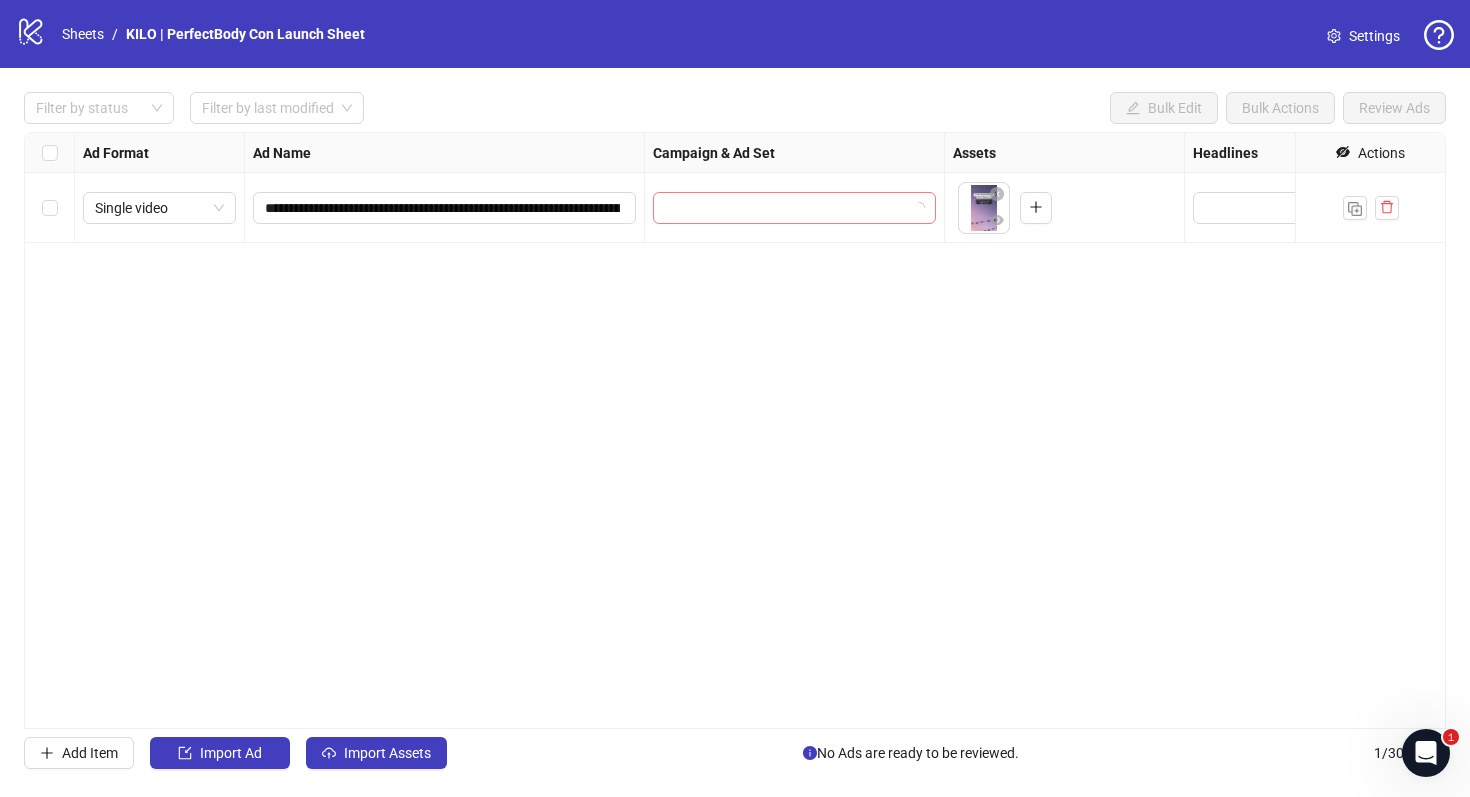 click at bounding box center [785, 208] 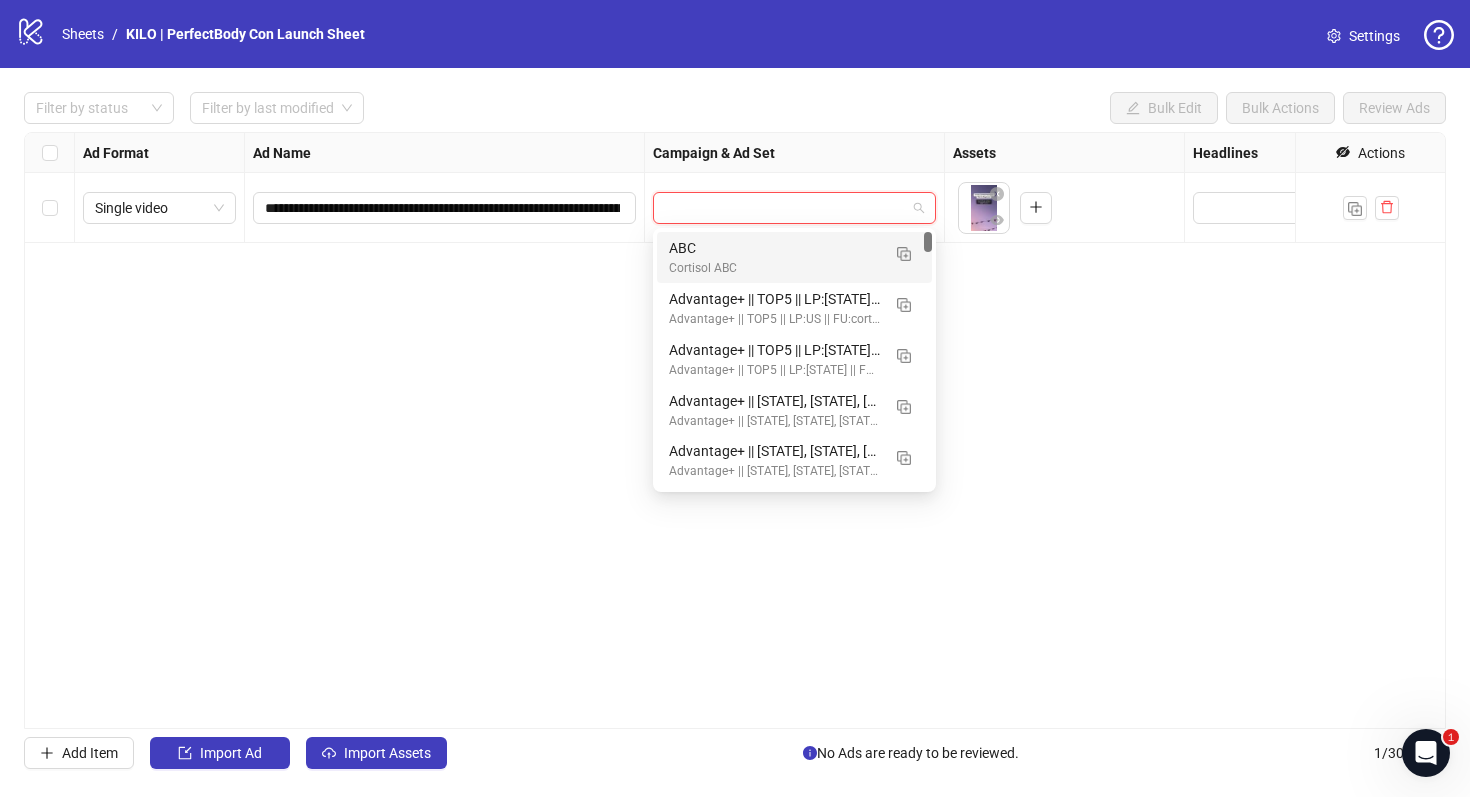 click on "ABC" at bounding box center [774, 248] 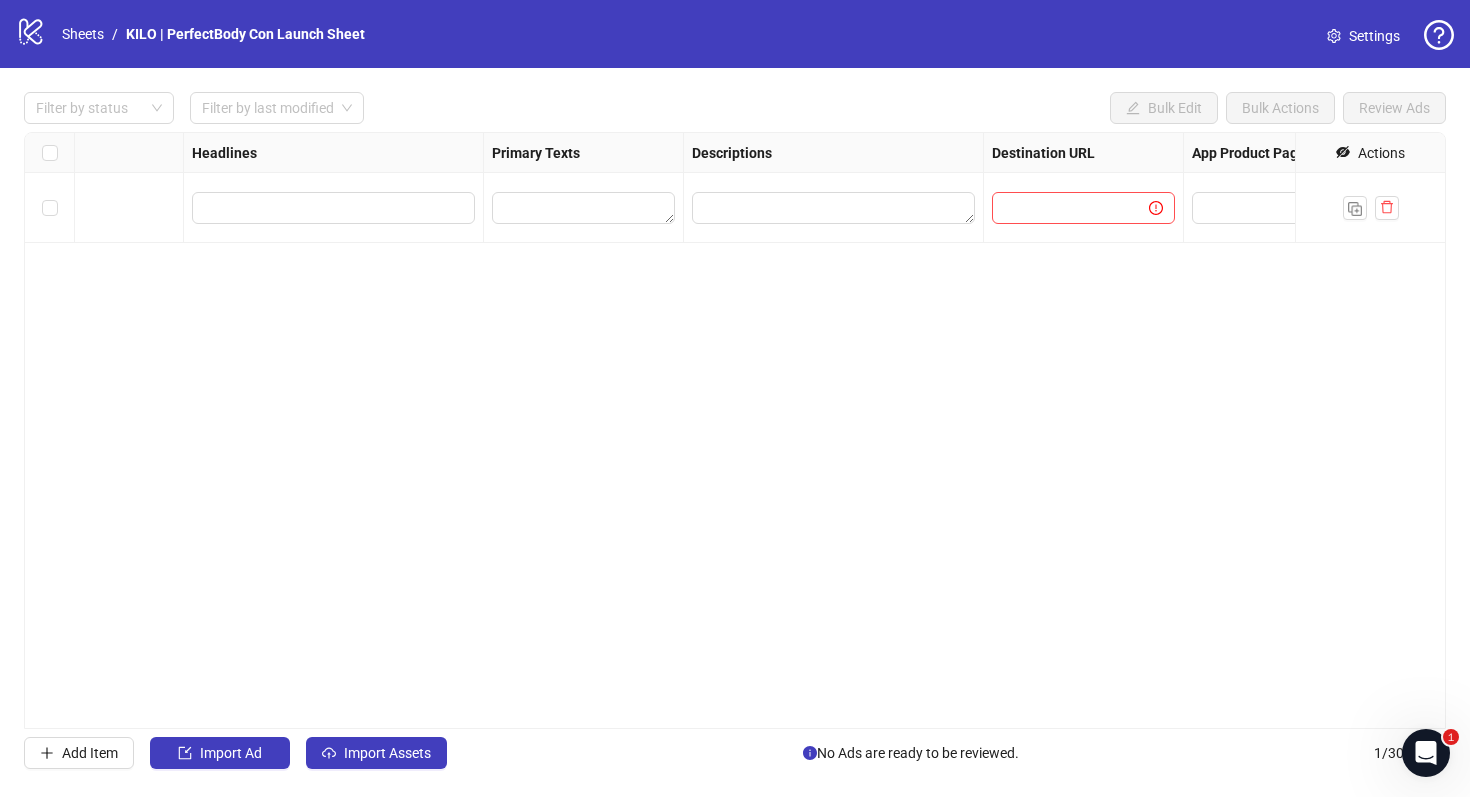 scroll, scrollTop: 0, scrollLeft: 1019, axis: horizontal 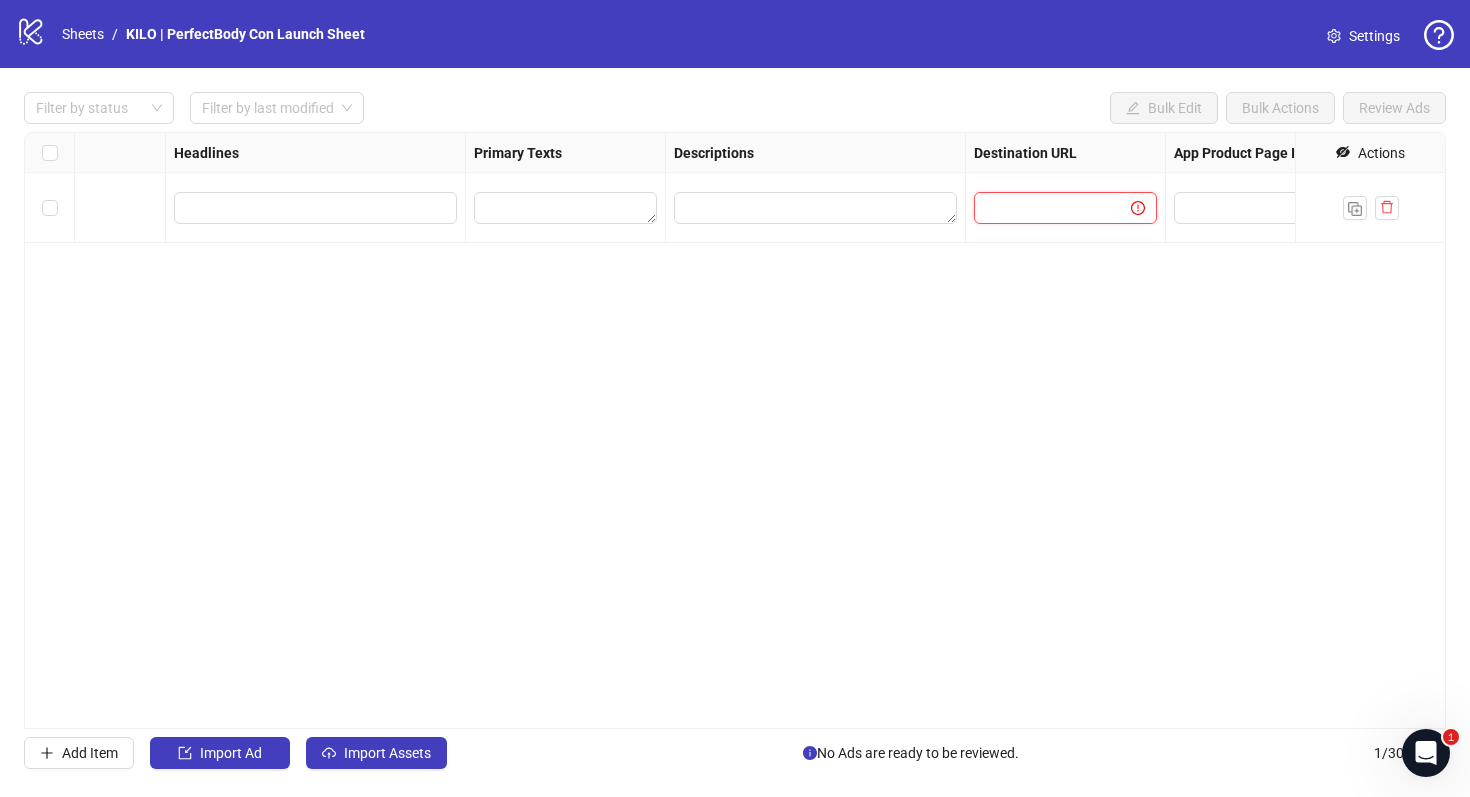 click at bounding box center (1044, 208) 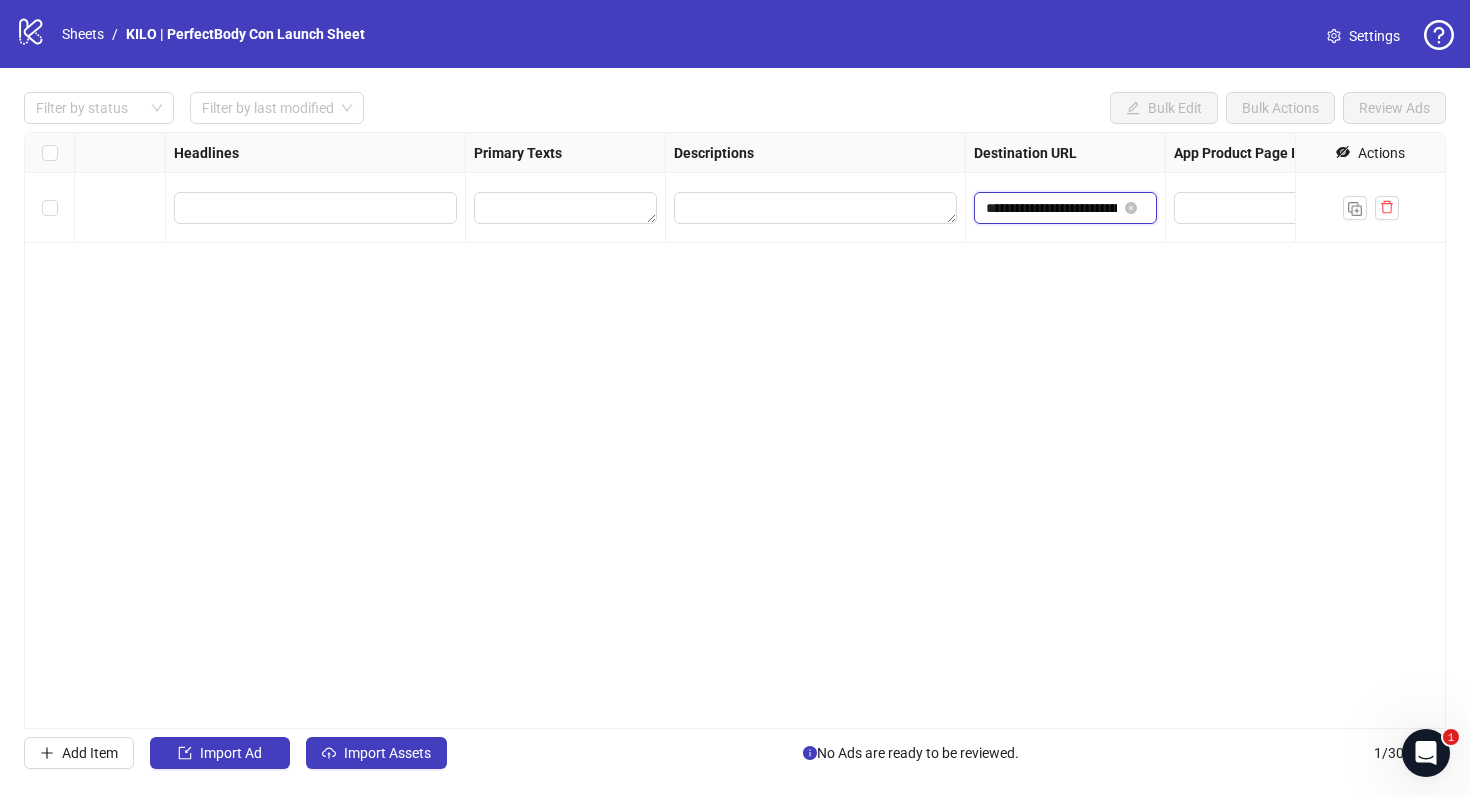 scroll, scrollTop: 0, scrollLeft: 84, axis: horizontal 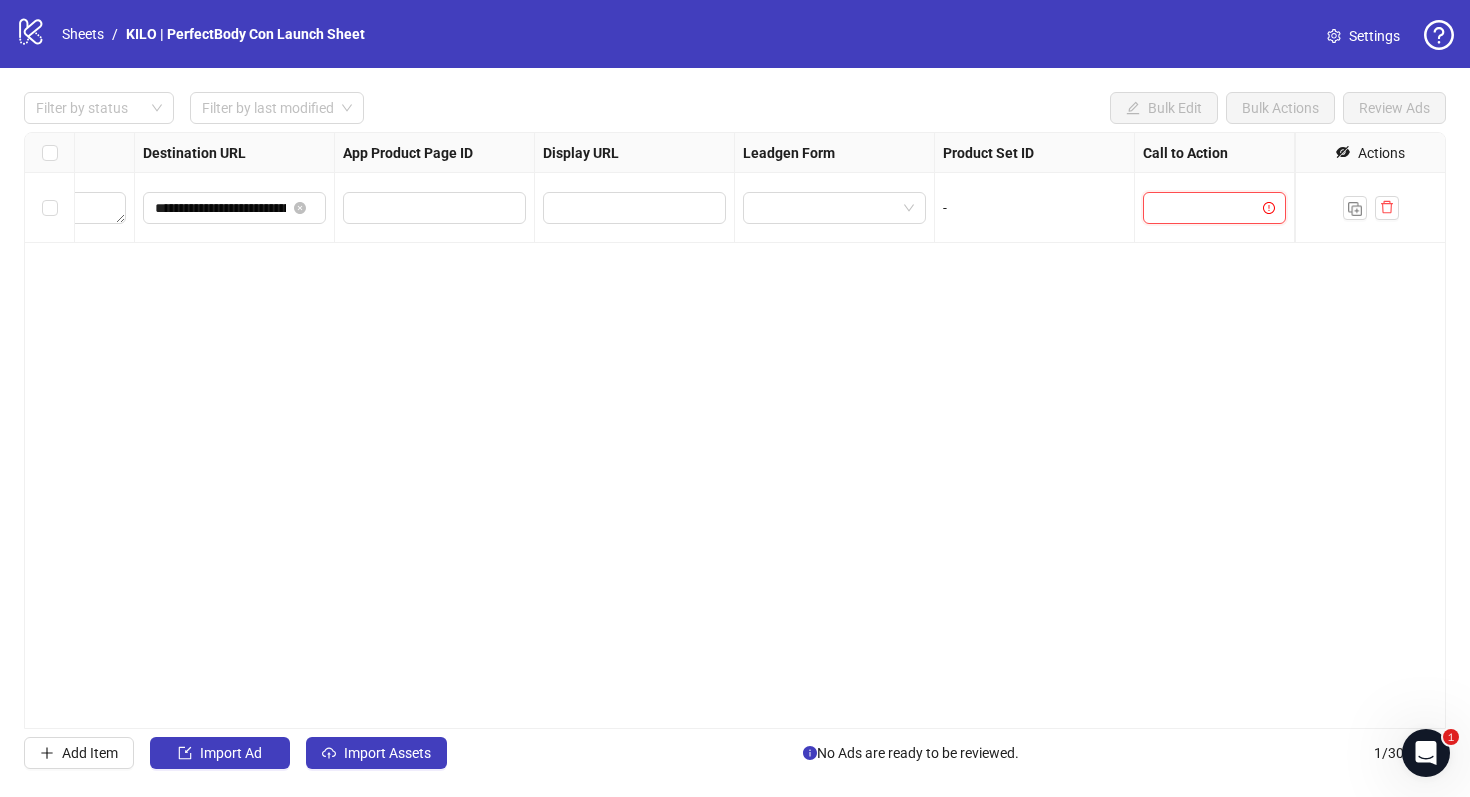 click at bounding box center [1205, 208] 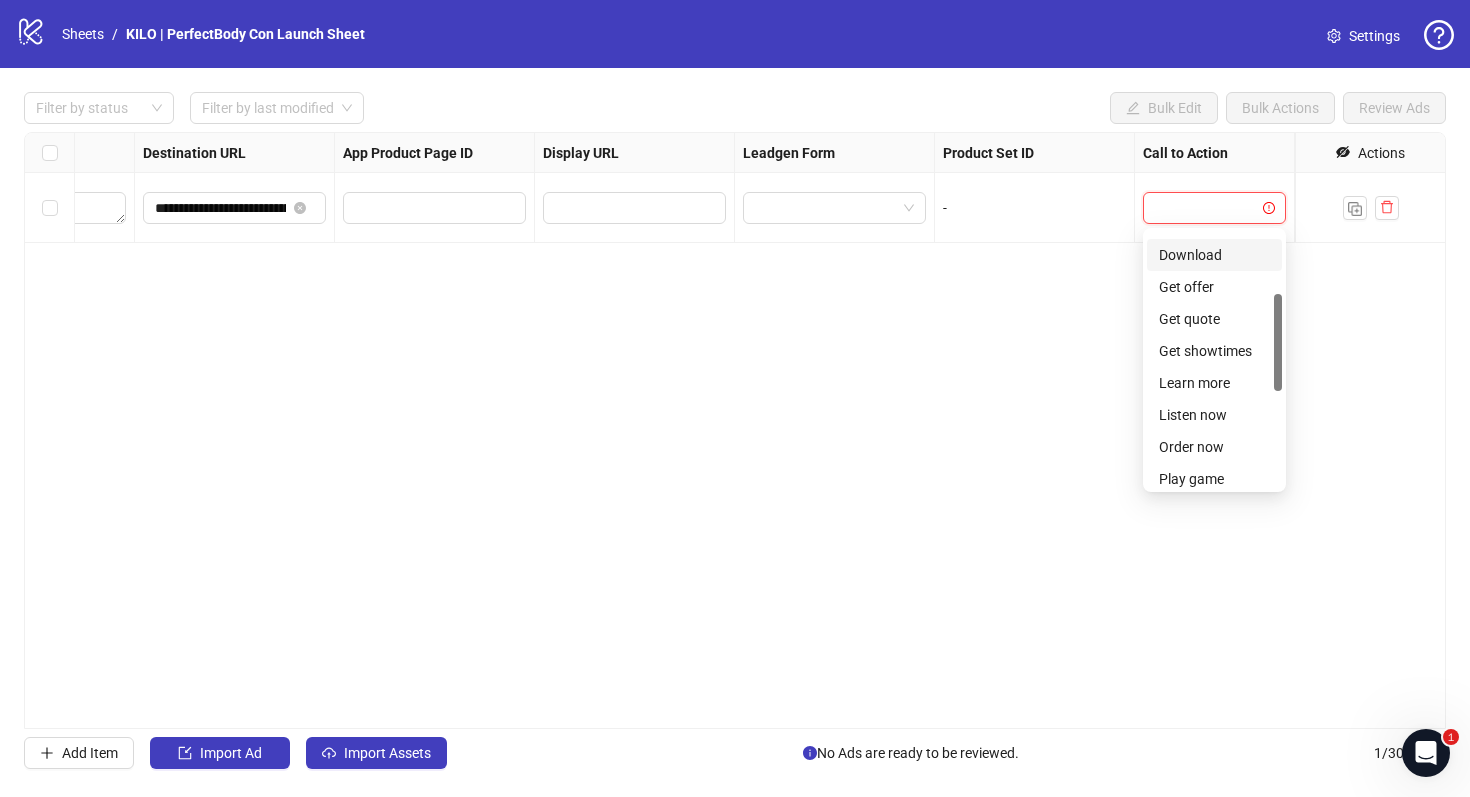 scroll, scrollTop: 161, scrollLeft: 0, axis: vertical 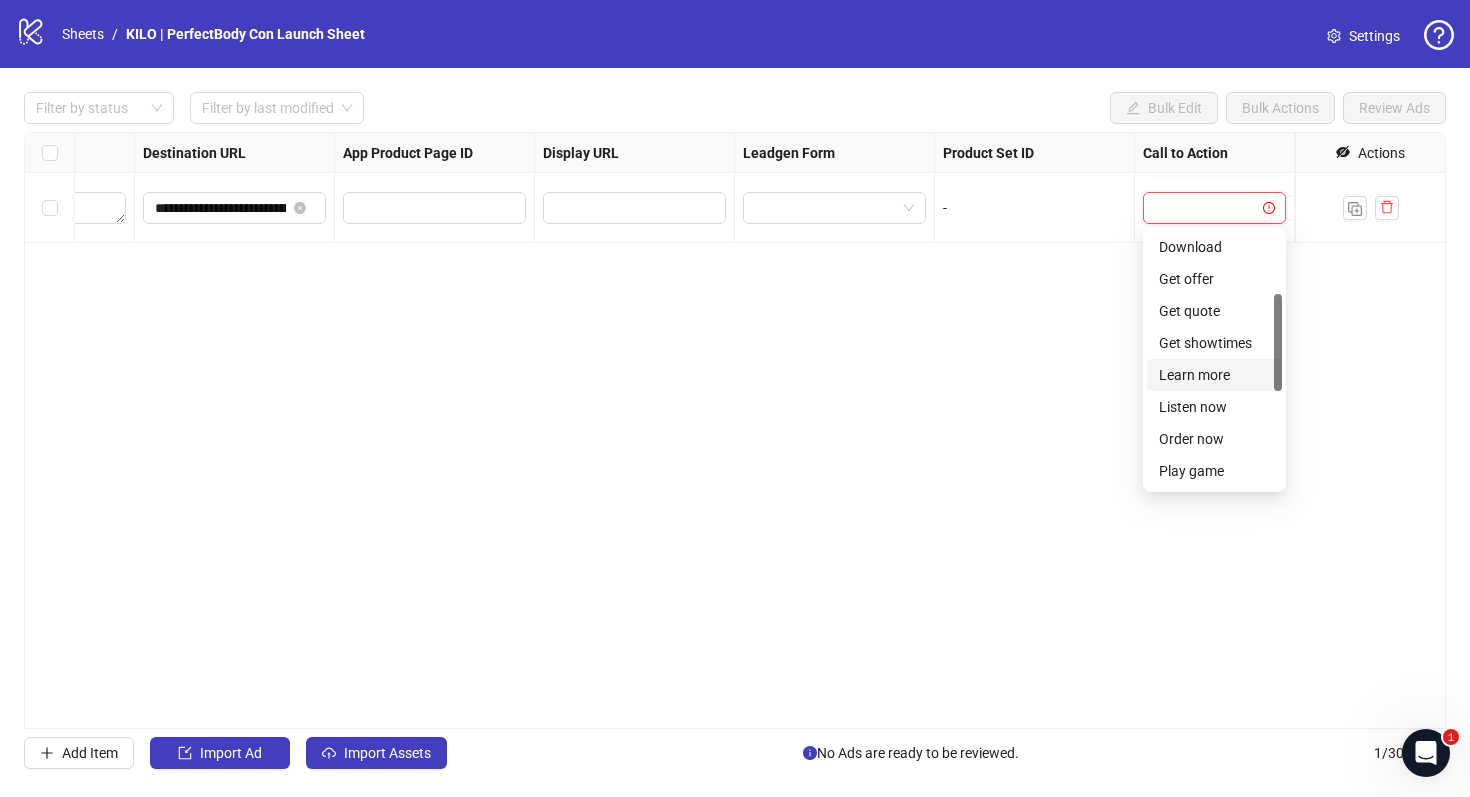click on "Learn more" at bounding box center [1214, 375] 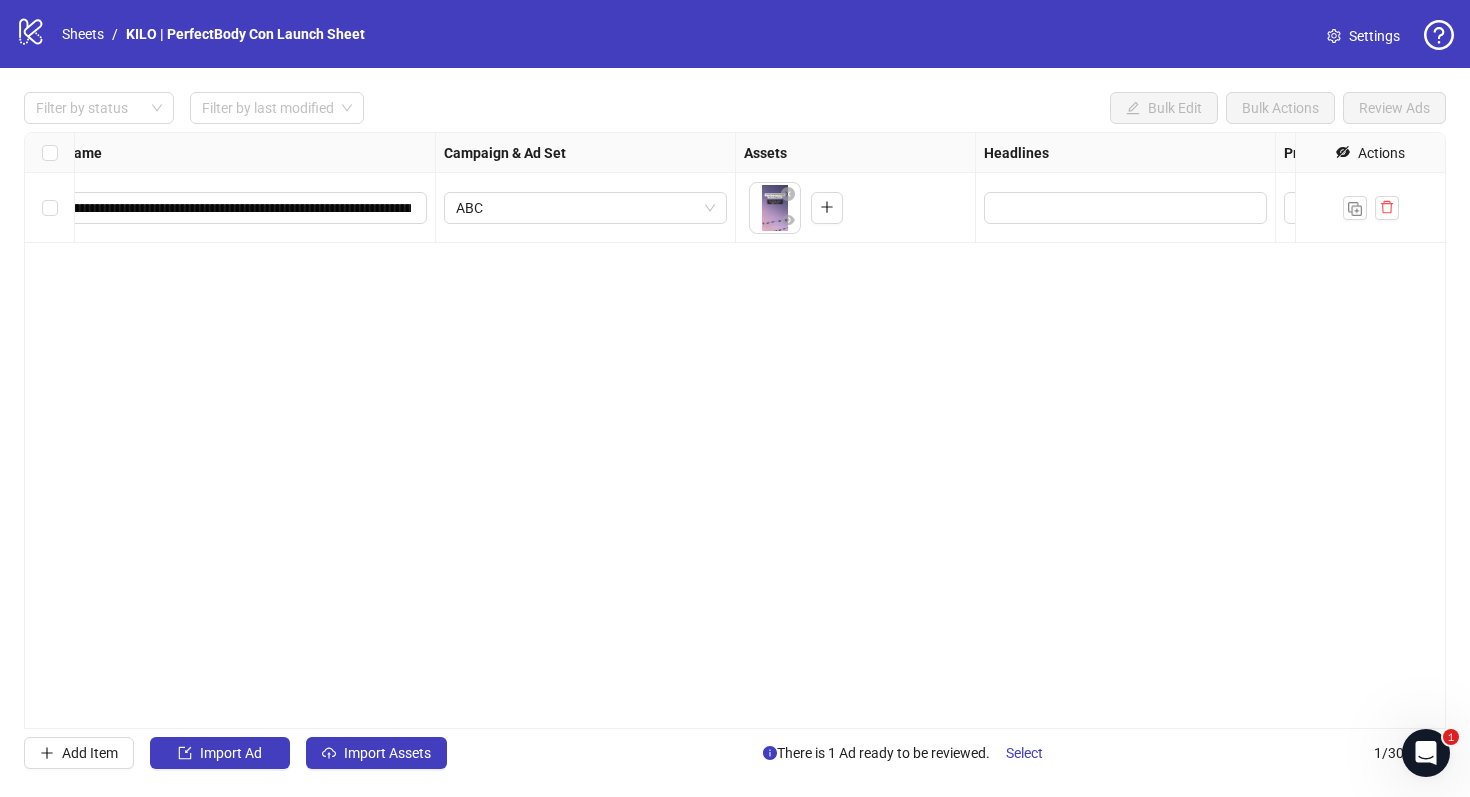 scroll, scrollTop: 0, scrollLeft: 315, axis: horizontal 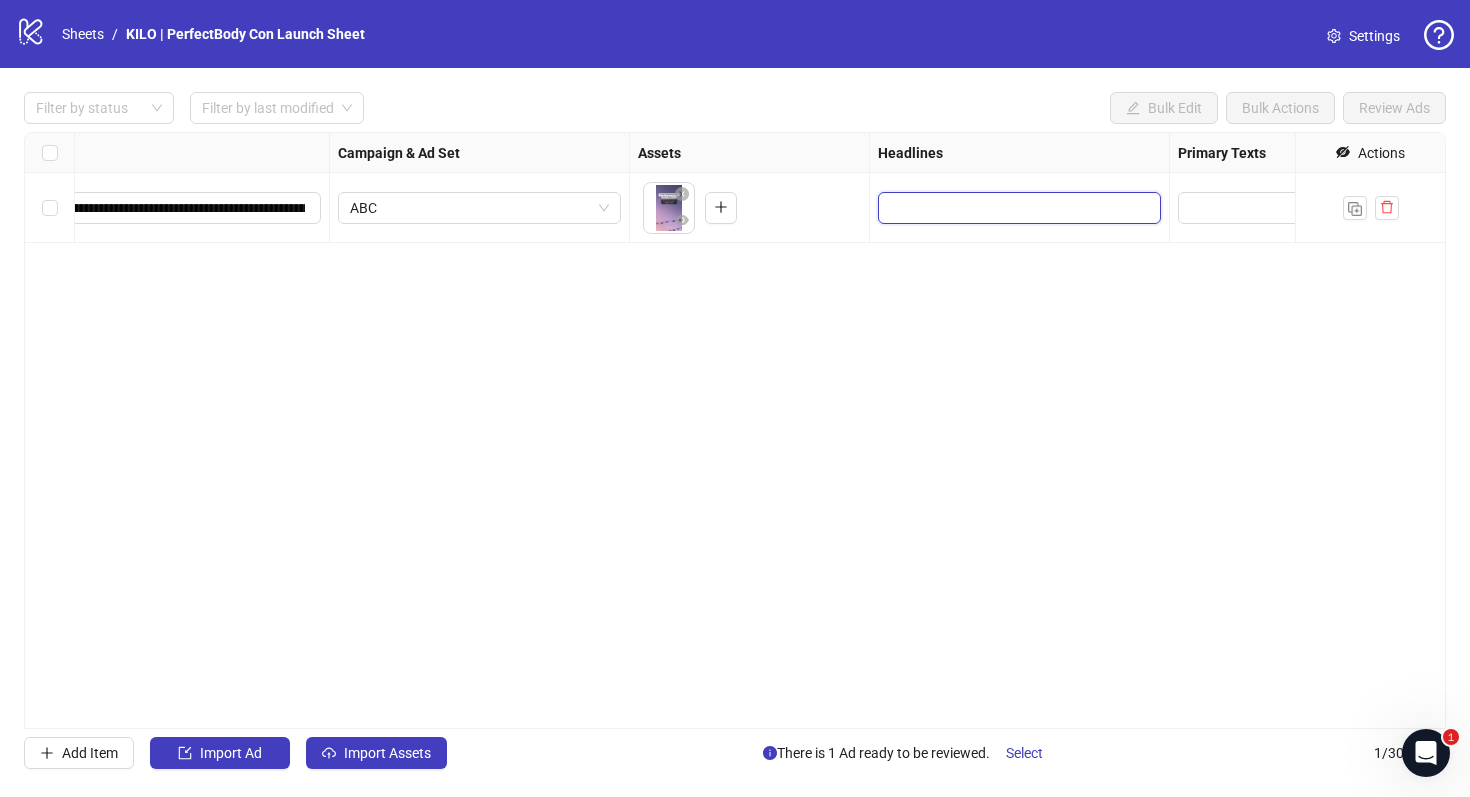 click at bounding box center (1017, 208) 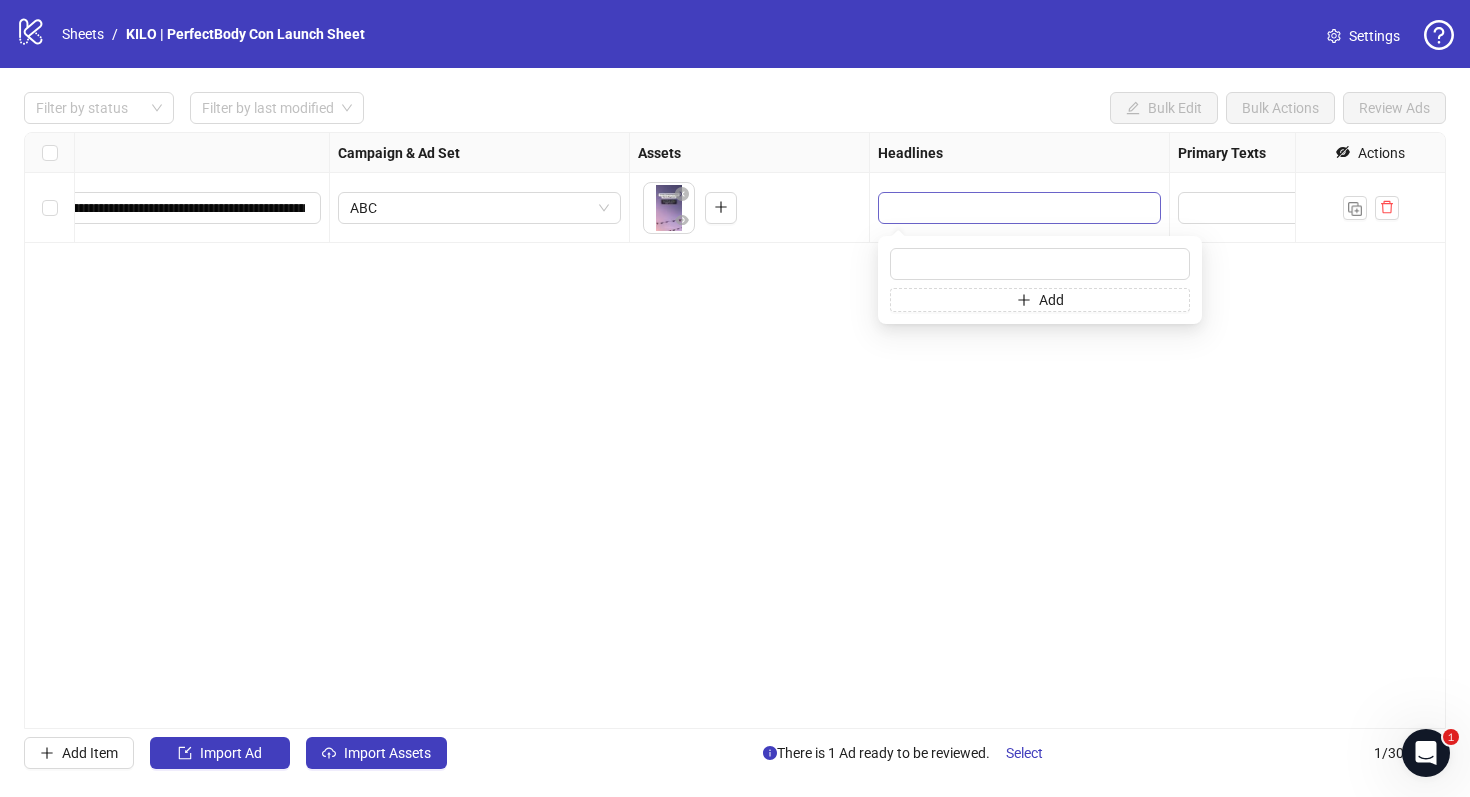 type on "**********" 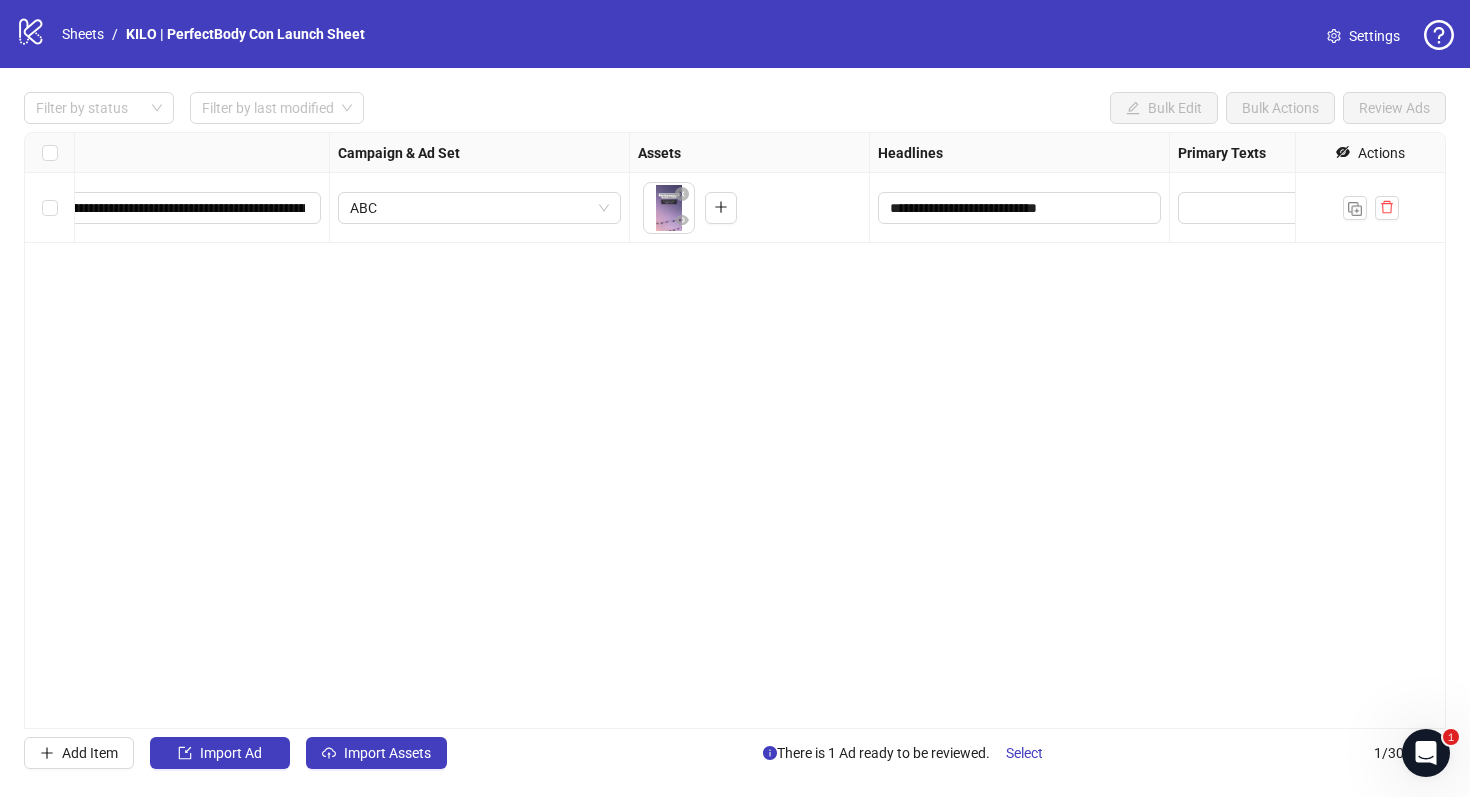 click on "**********" at bounding box center (735, 430) 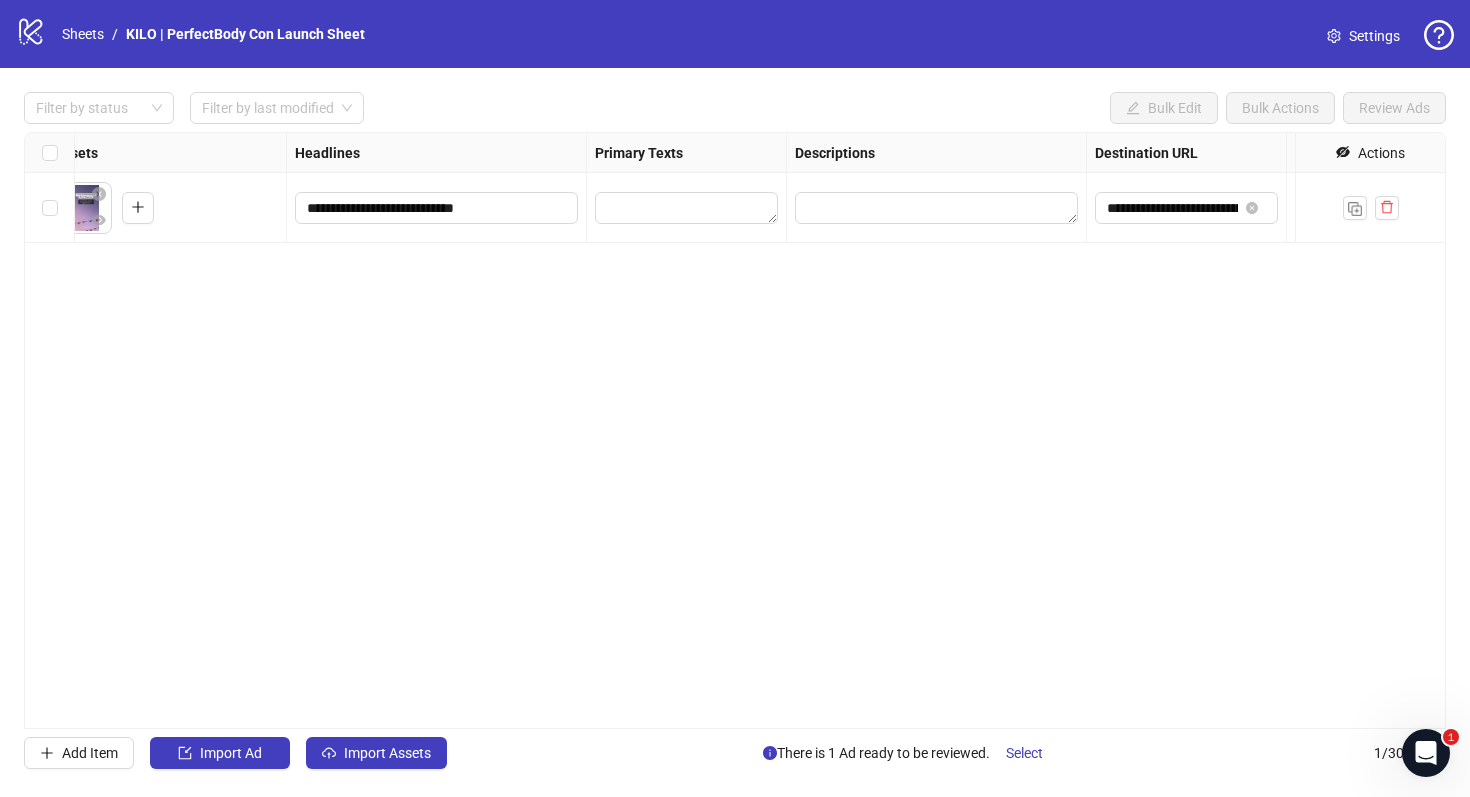 scroll, scrollTop: 0, scrollLeft: 906, axis: horizontal 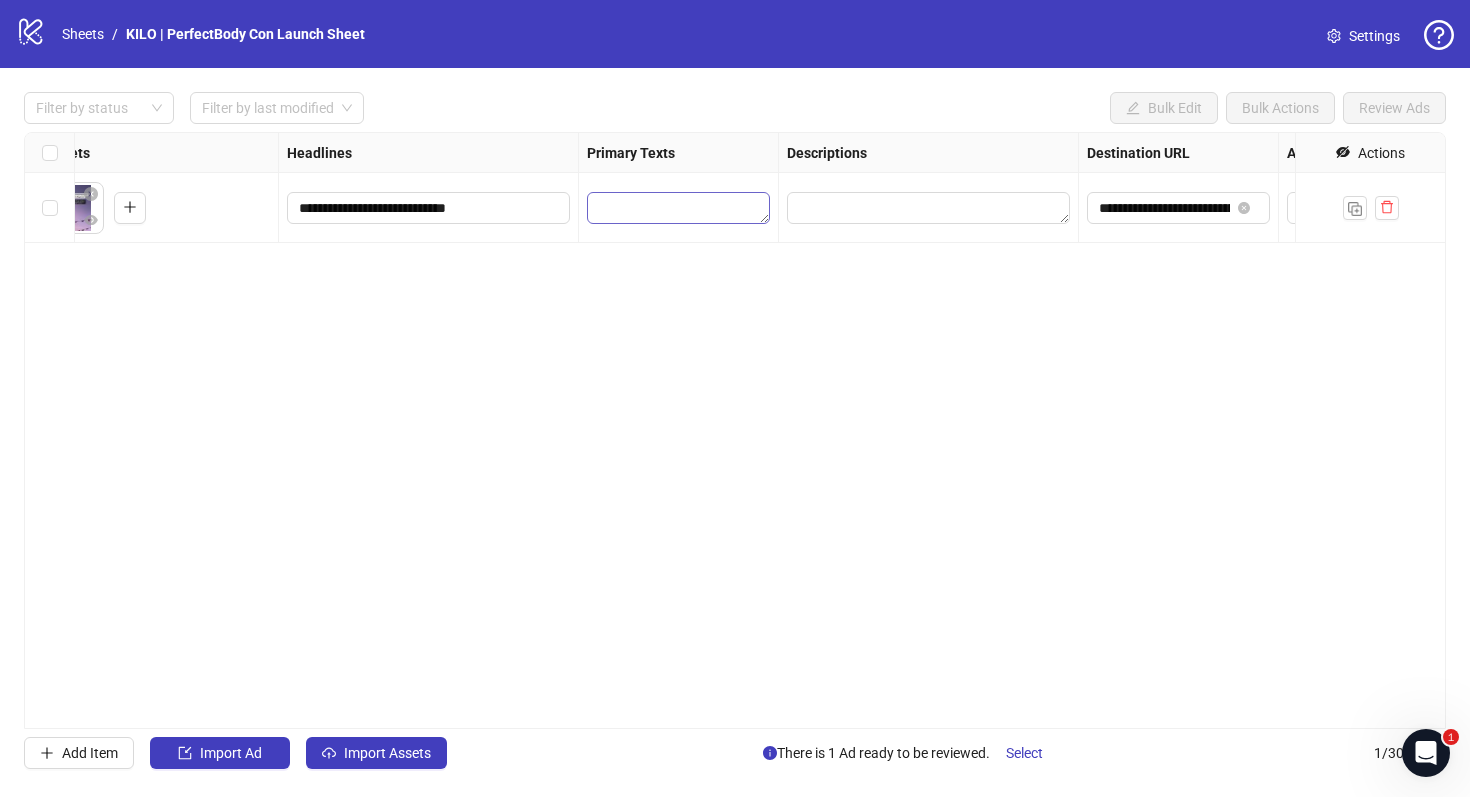click at bounding box center [678, 208] 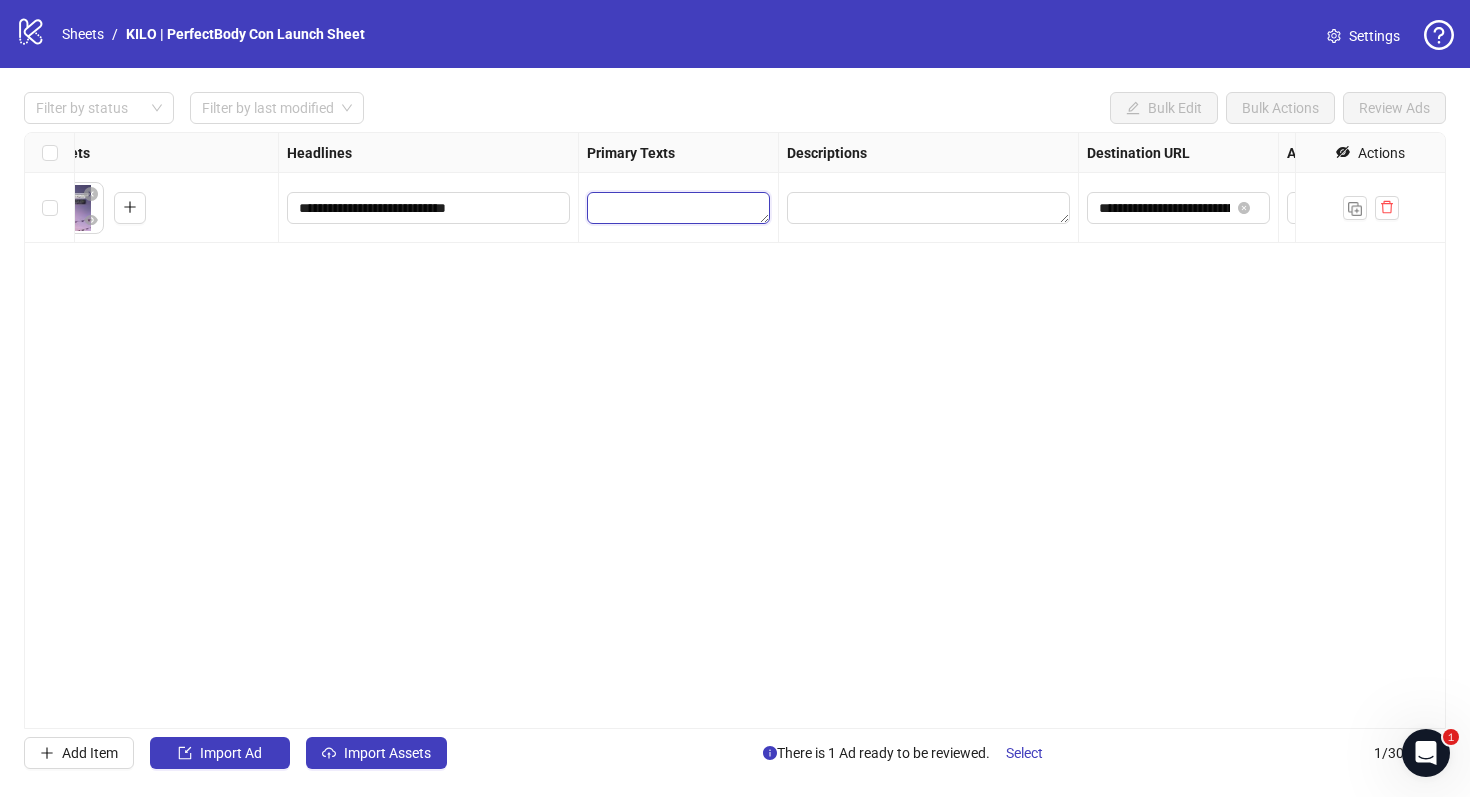 click at bounding box center (678, 208) 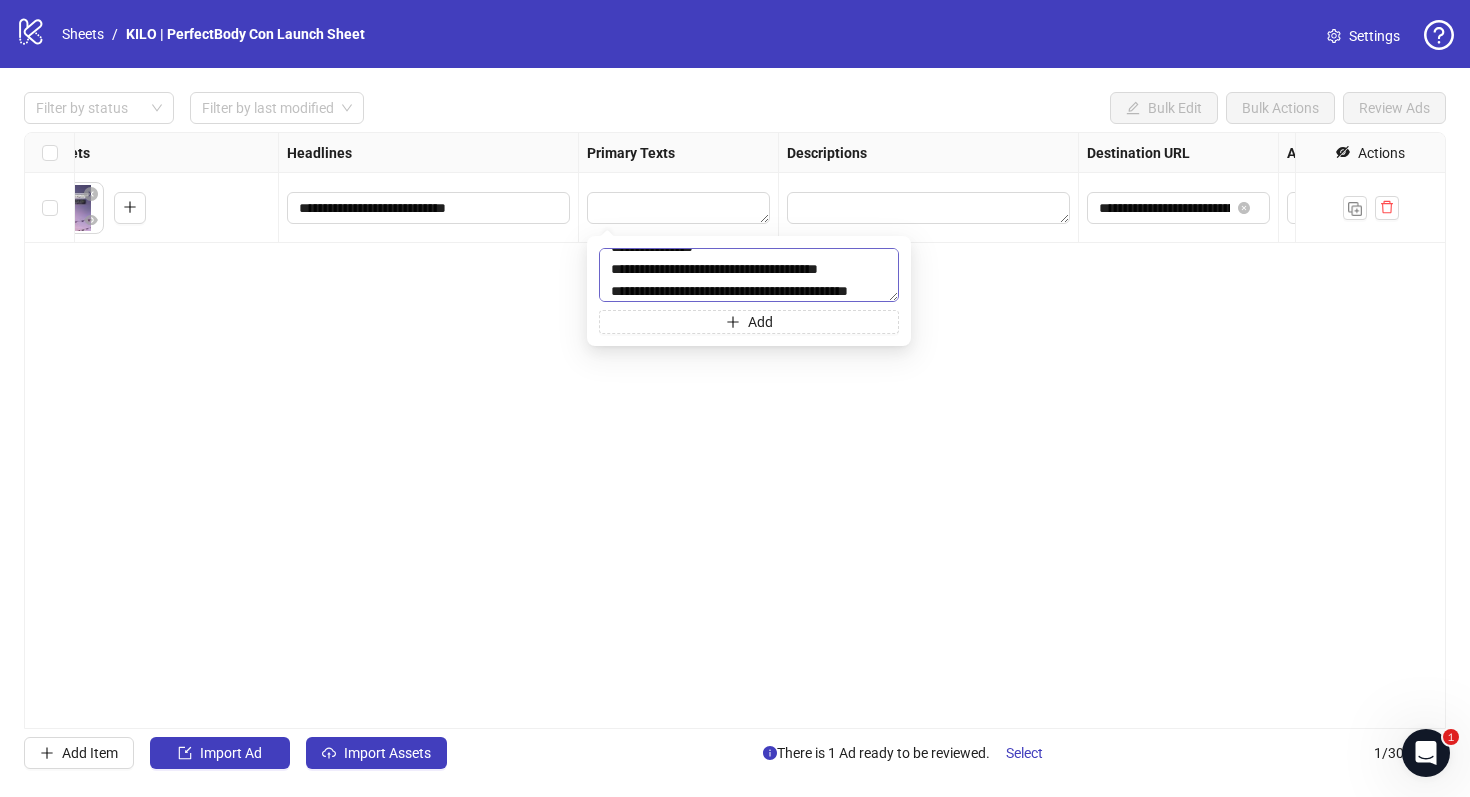 scroll, scrollTop: 59, scrollLeft: 0, axis: vertical 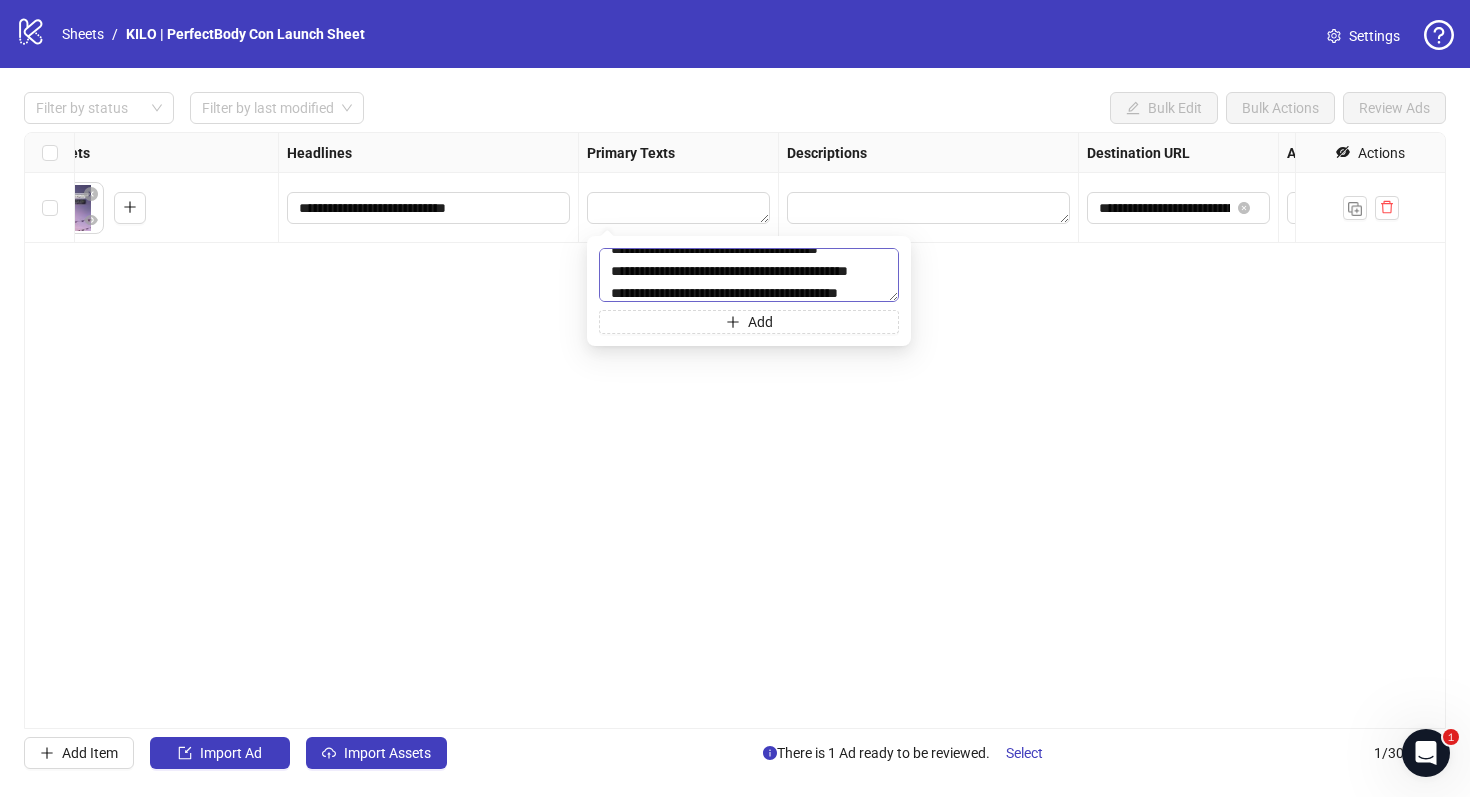click on "**********" at bounding box center [749, 275] 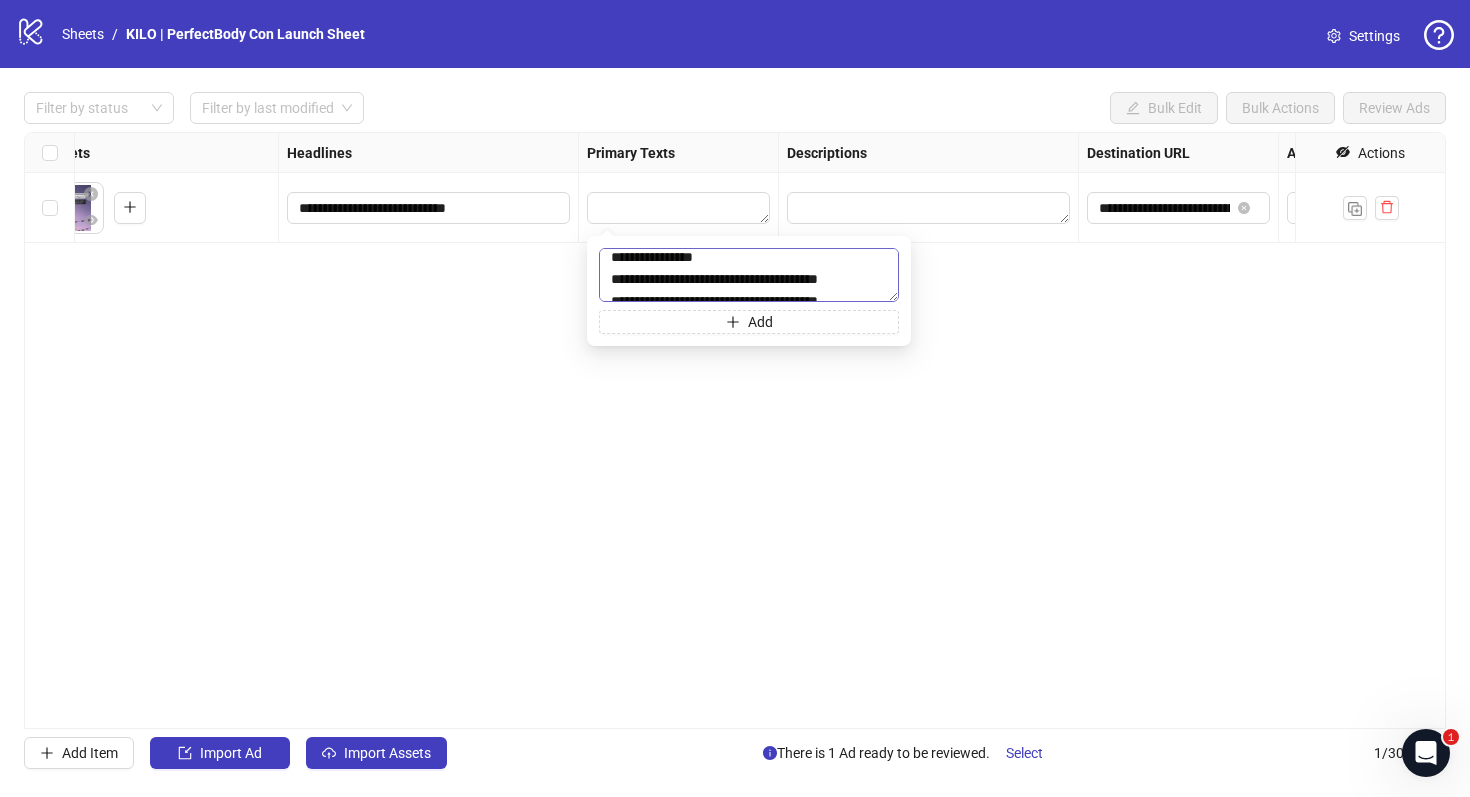scroll, scrollTop: 0, scrollLeft: 0, axis: both 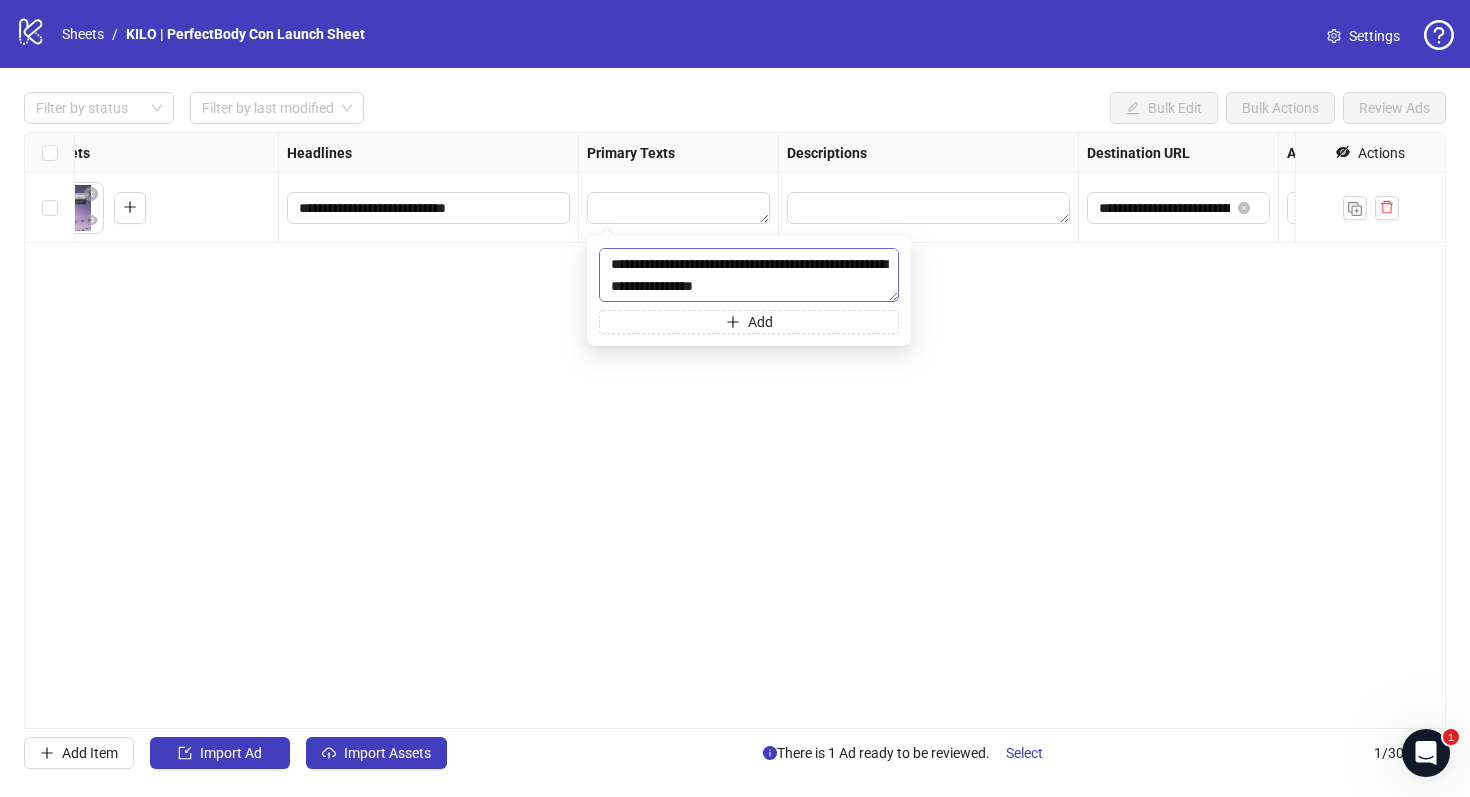 click on "**********" at bounding box center (749, 275) 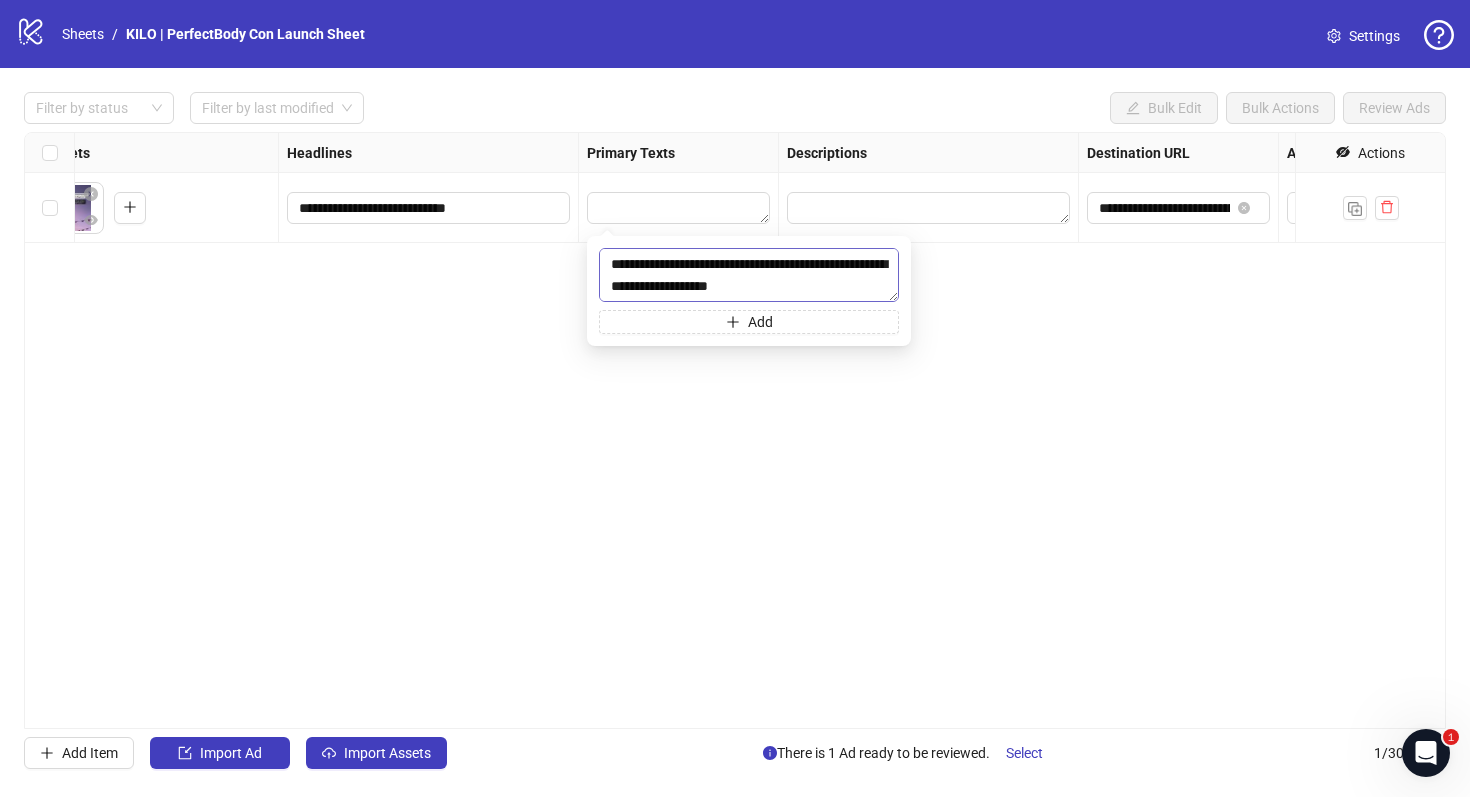 scroll, scrollTop: 29, scrollLeft: 0, axis: vertical 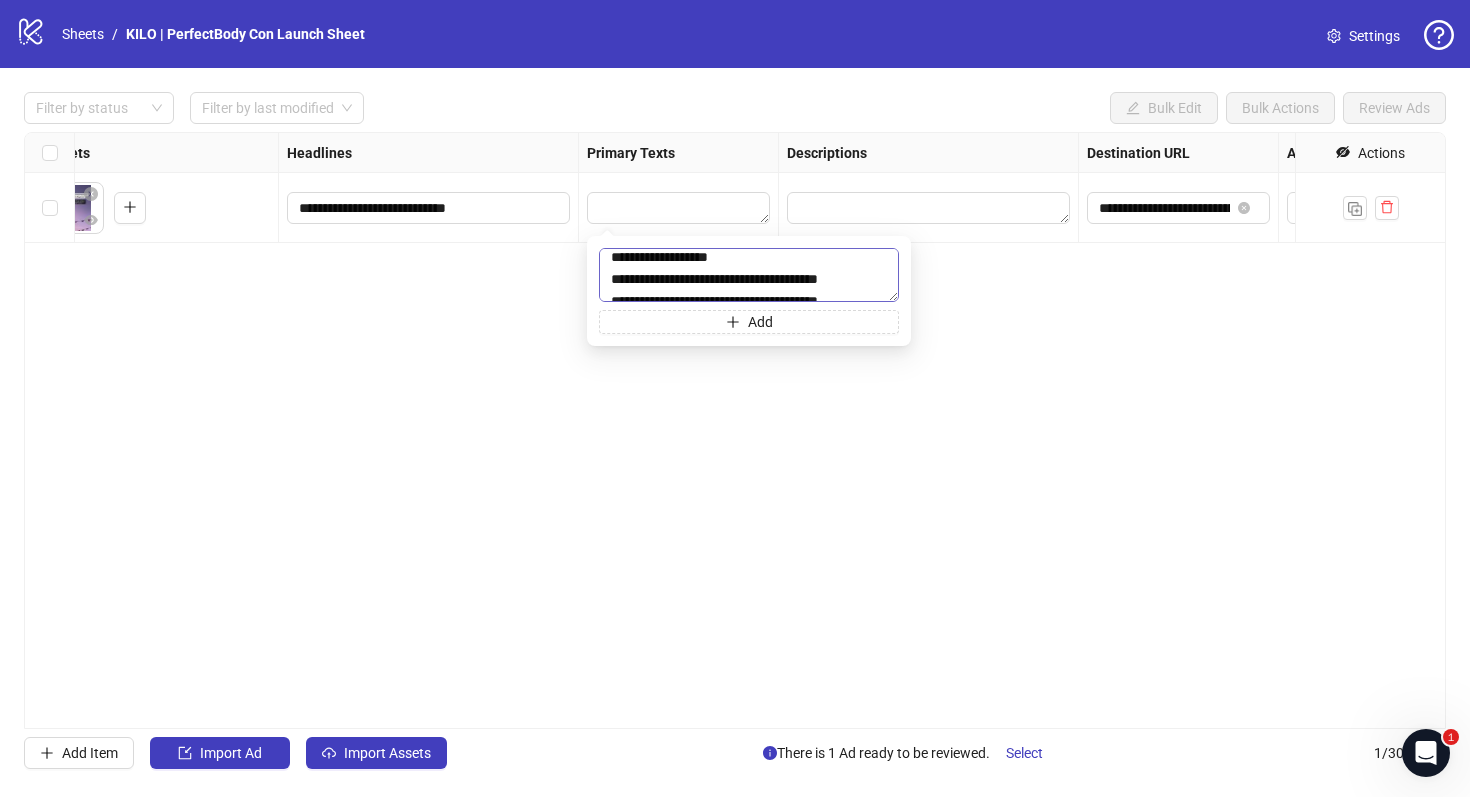 click on "**********" at bounding box center [749, 275] 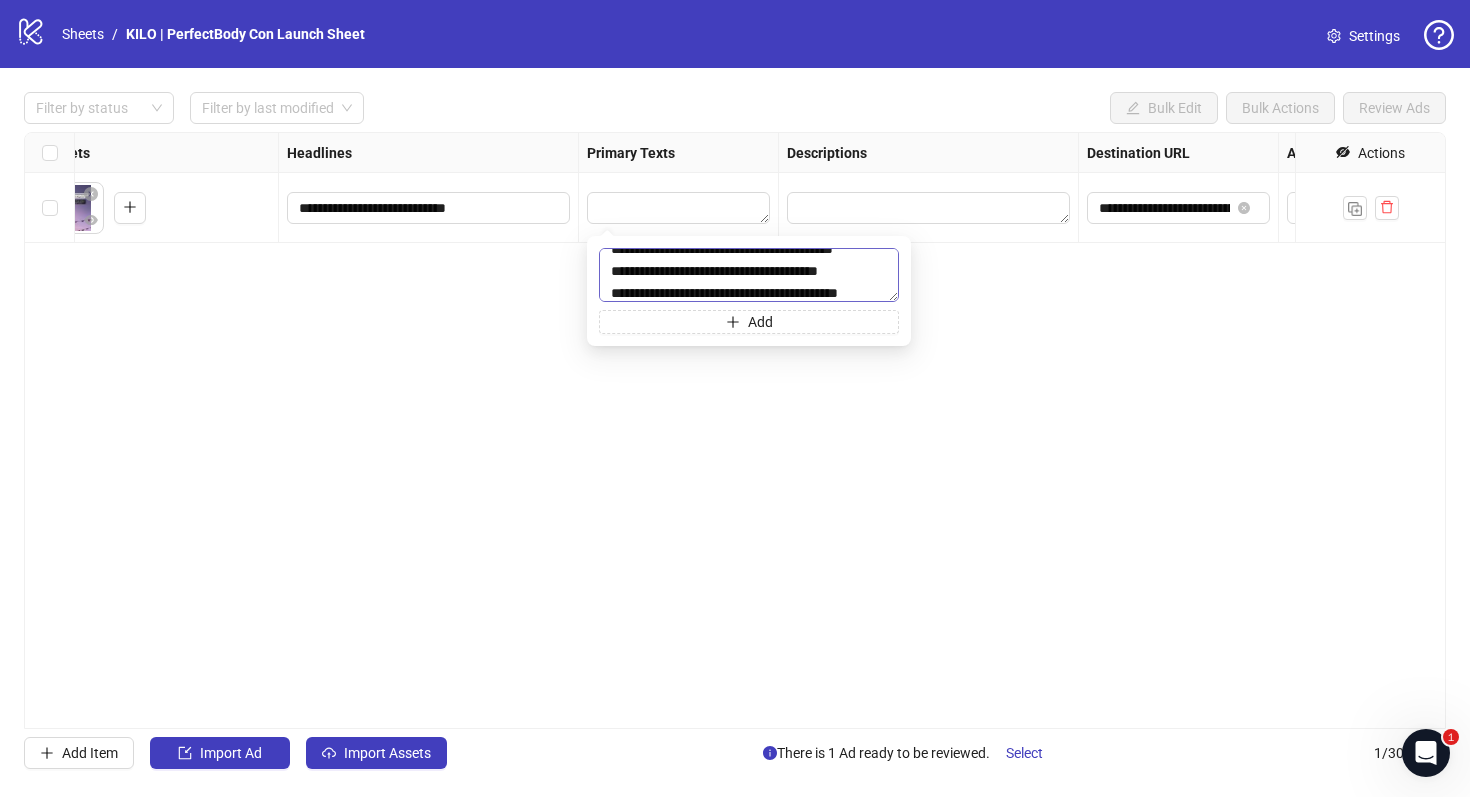 scroll, scrollTop: 62, scrollLeft: 0, axis: vertical 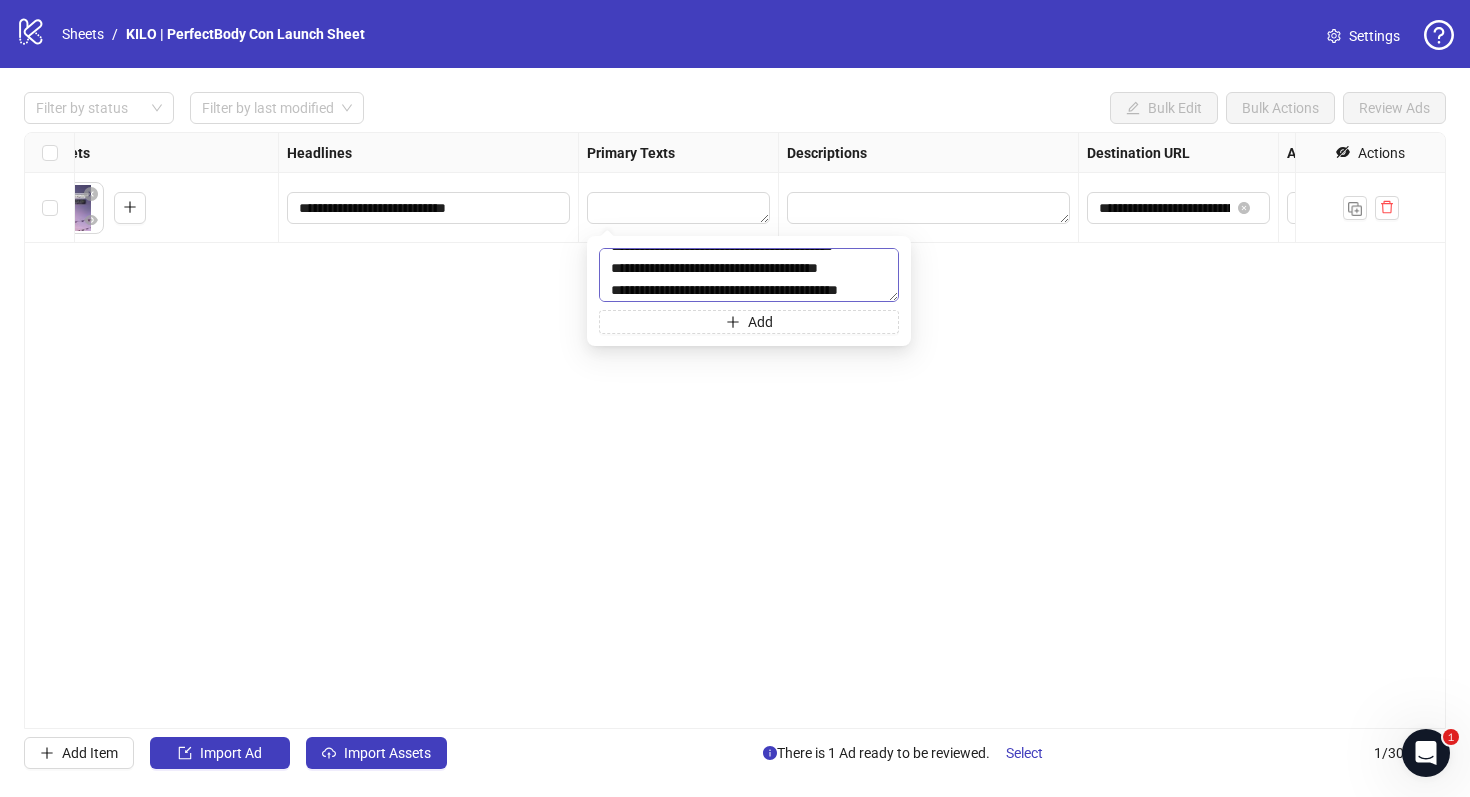 click on "**********" at bounding box center (749, 275) 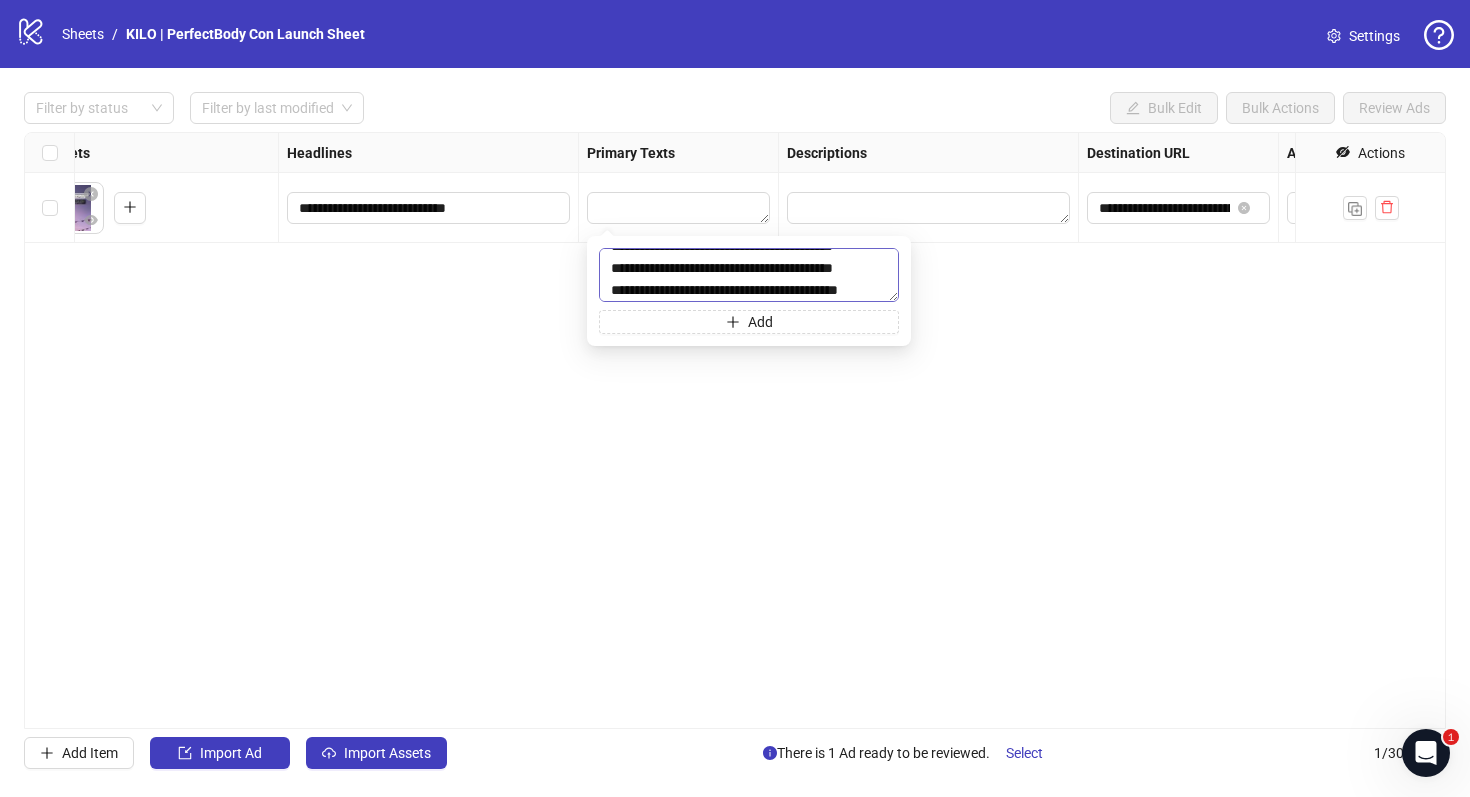 scroll, scrollTop: 88, scrollLeft: 0, axis: vertical 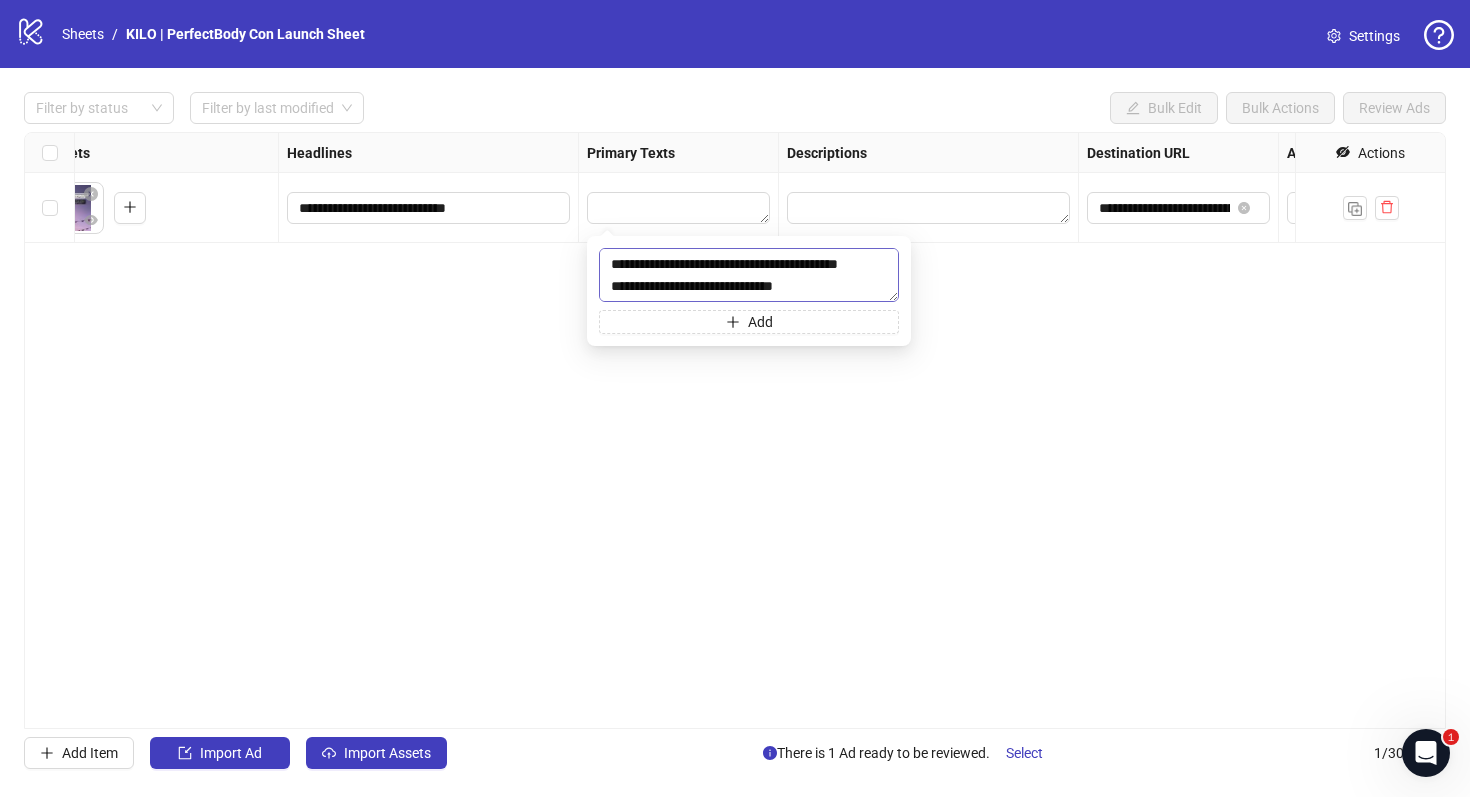click on "**********" at bounding box center (749, 275) 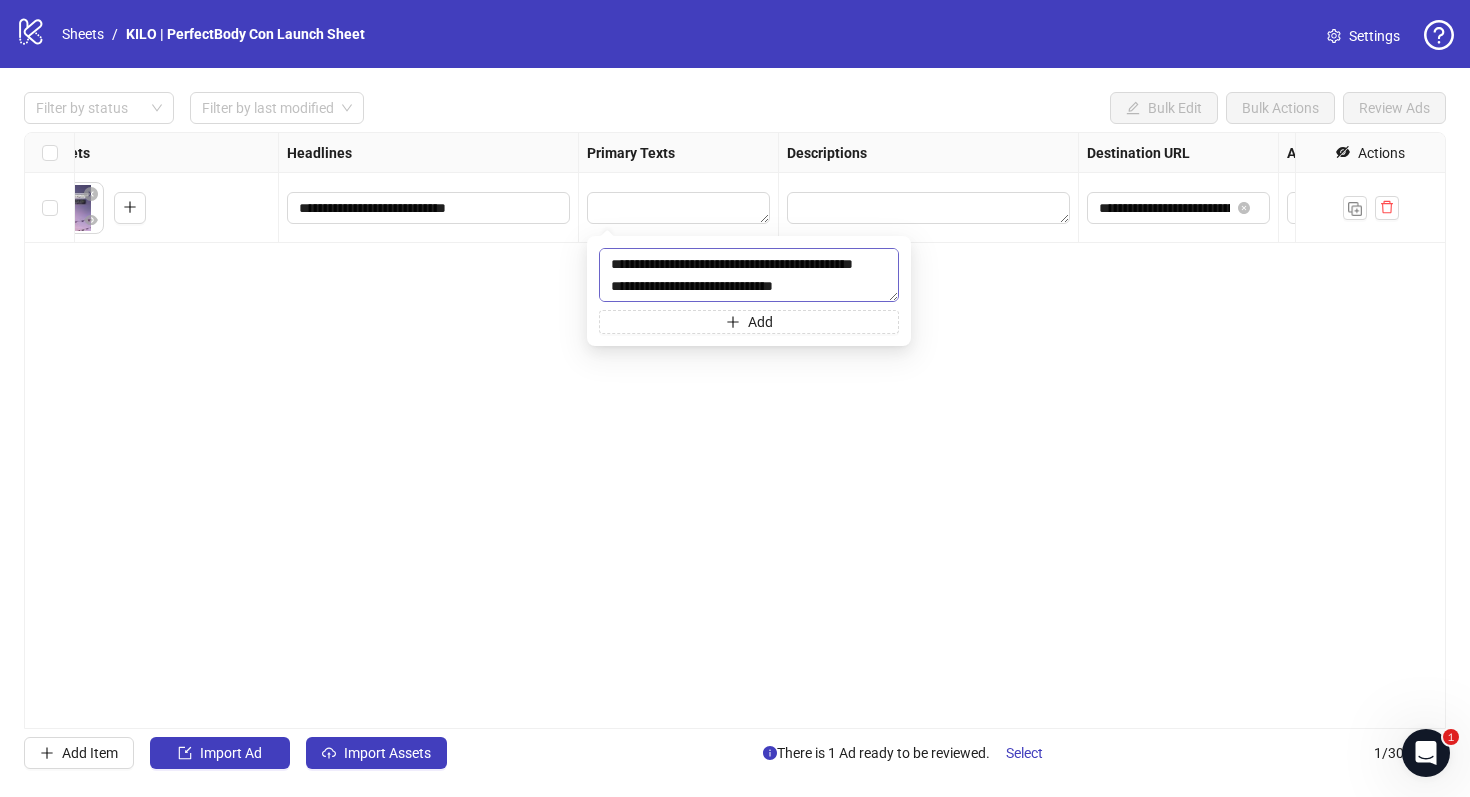 scroll, scrollTop: 110, scrollLeft: 0, axis: vertical 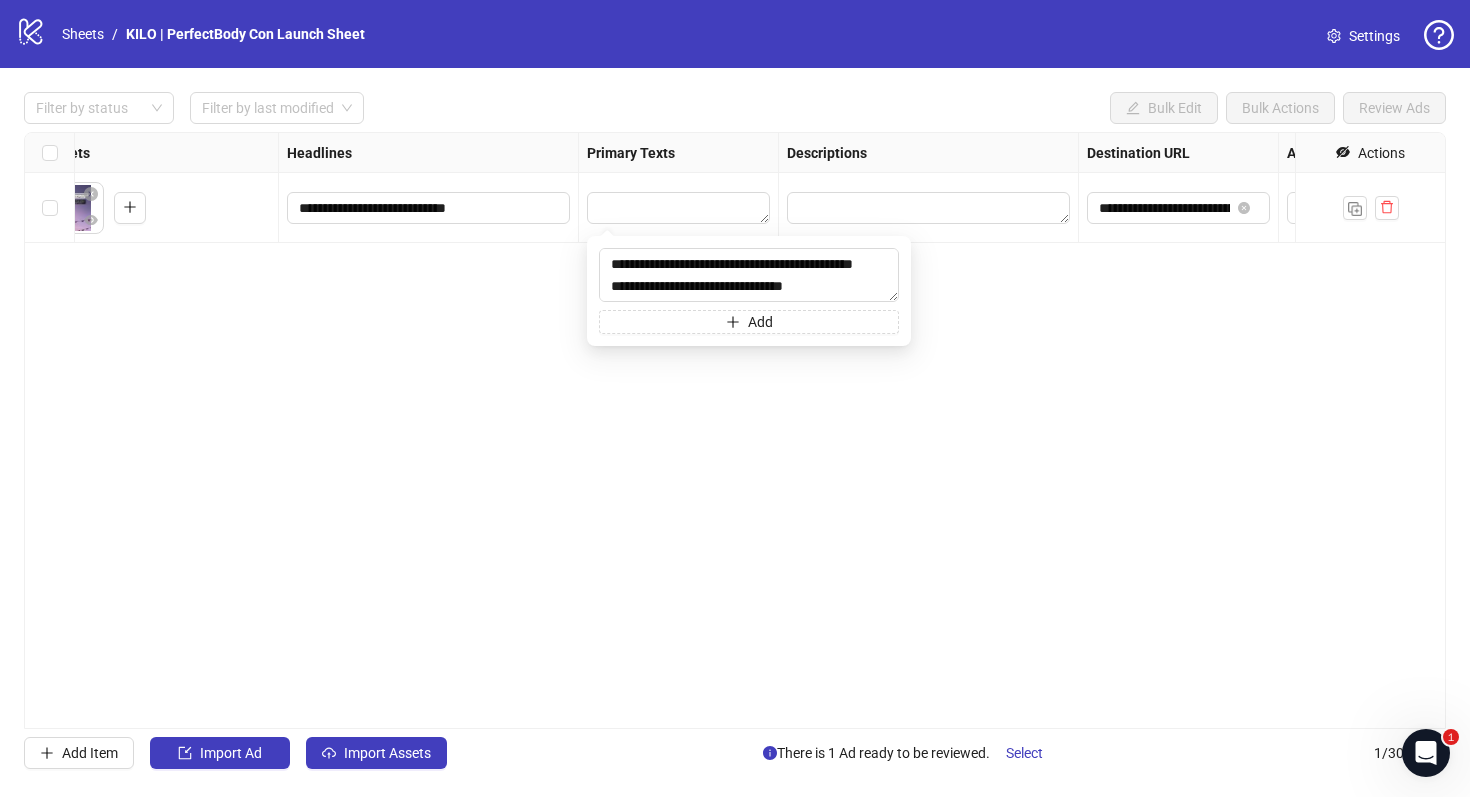 type on "**********" 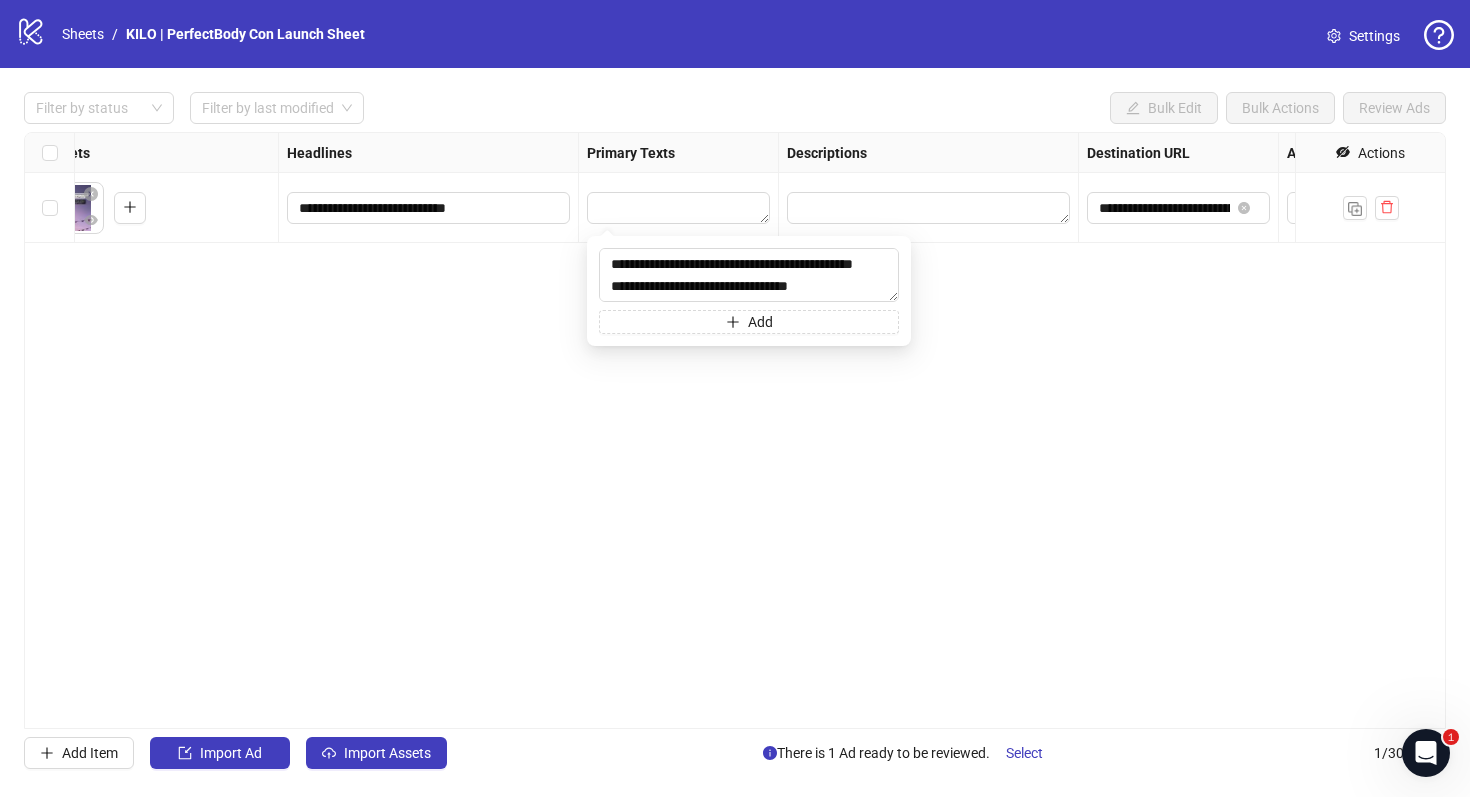 click on "**********" at bounding box center [735, 430] 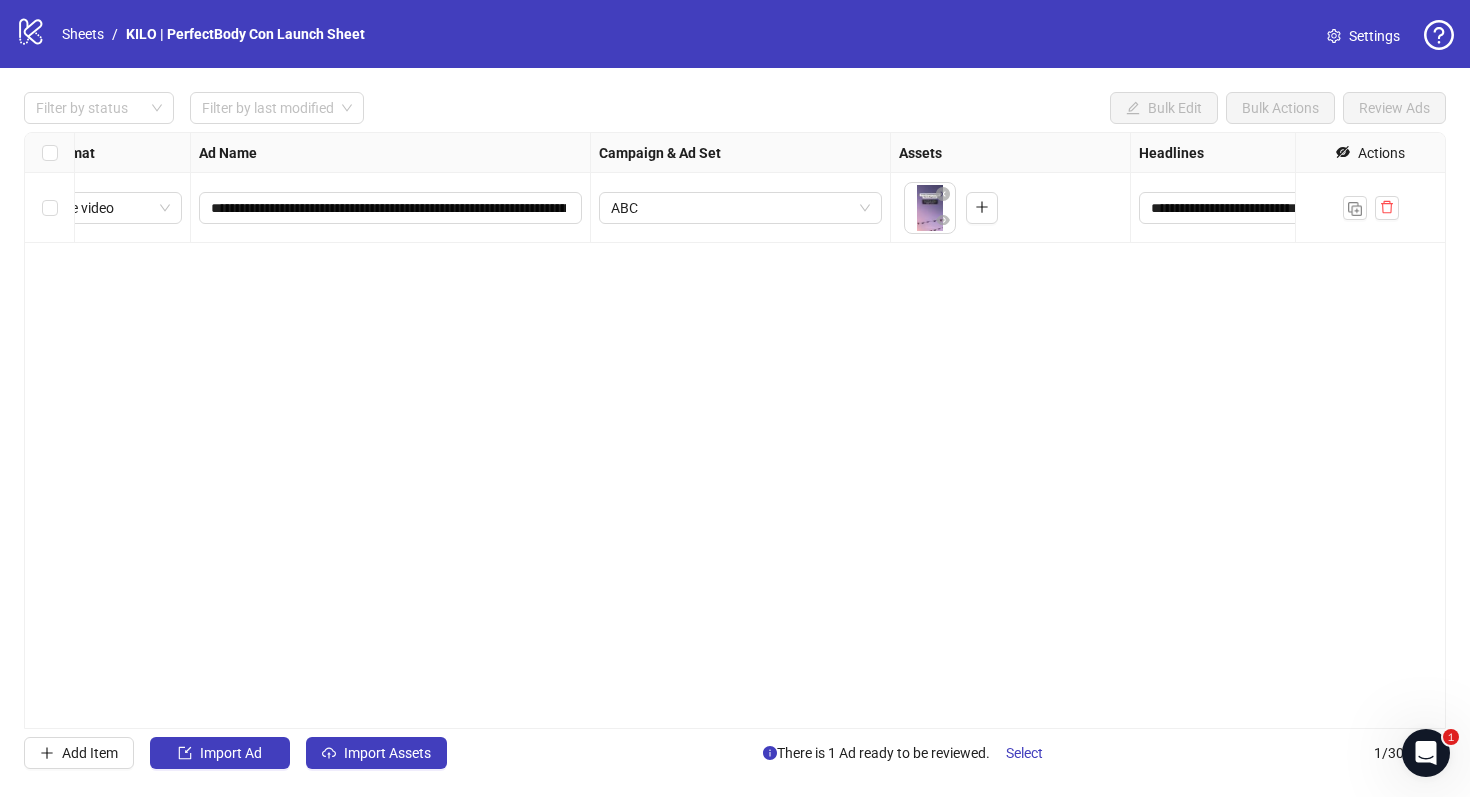 scroll, scrollTop: 0, scrollLeft: 0, axis: both 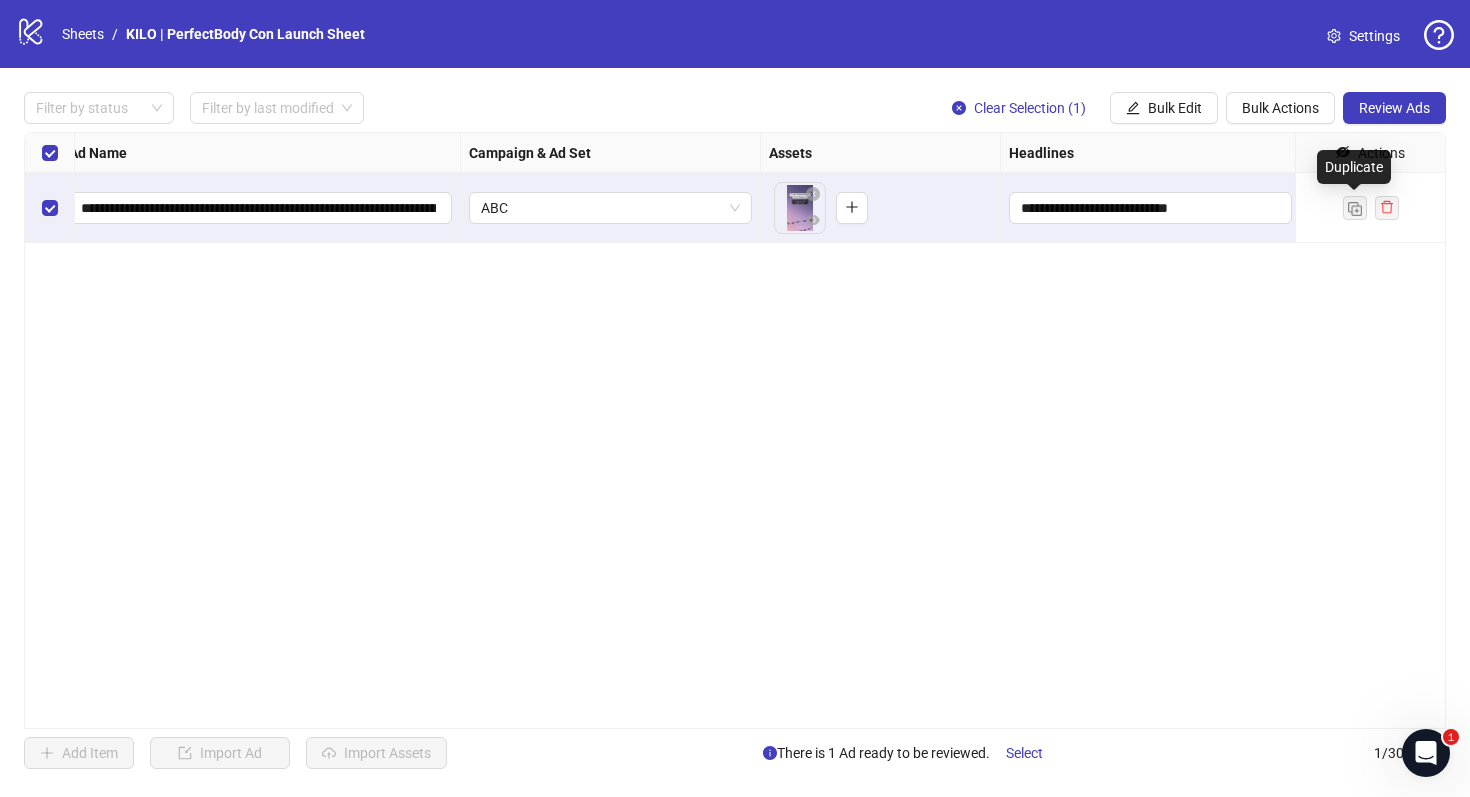 click on "**********" at bounding box center [735, 430] 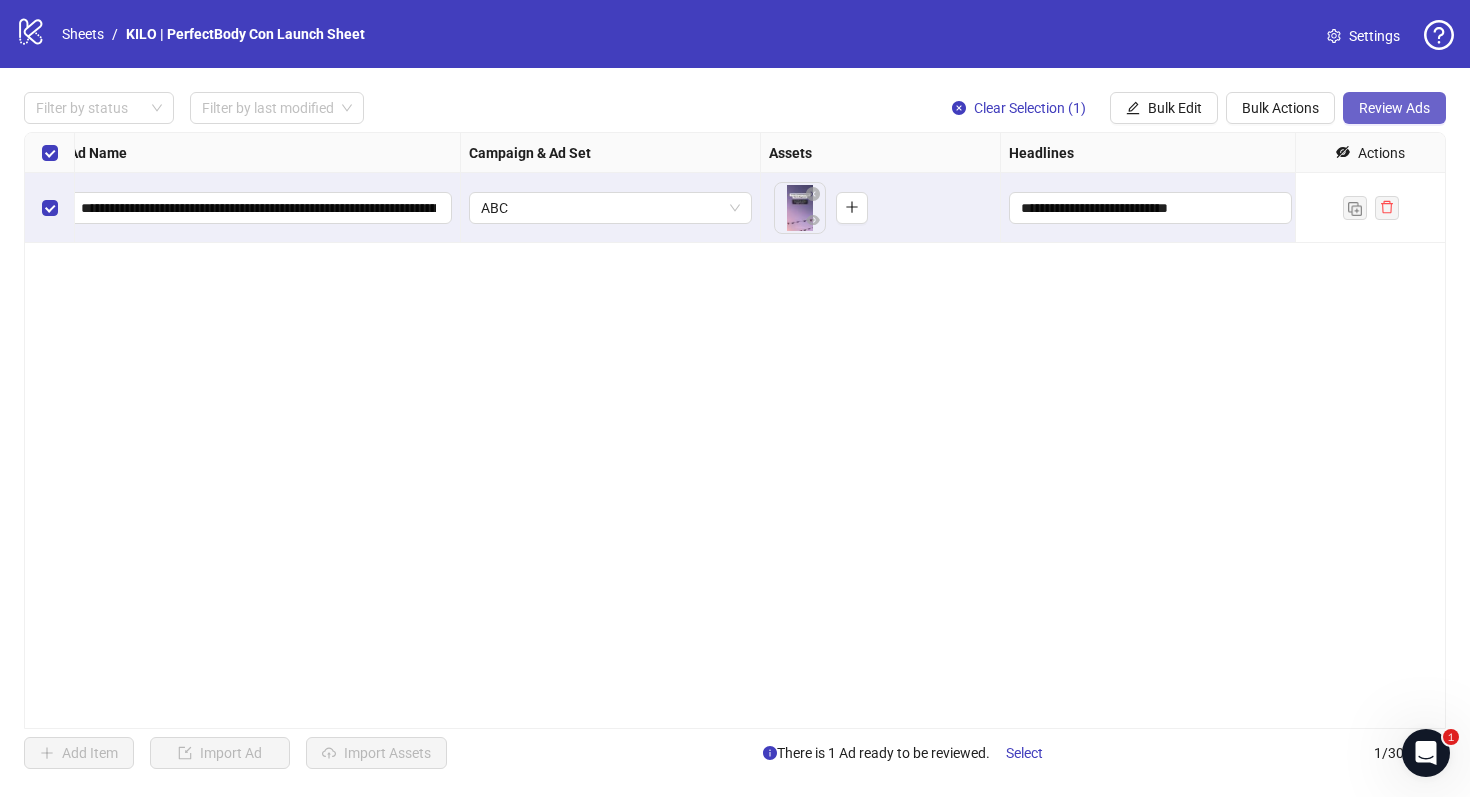 click on "Review Ads" at bounding box center [1394, 108] 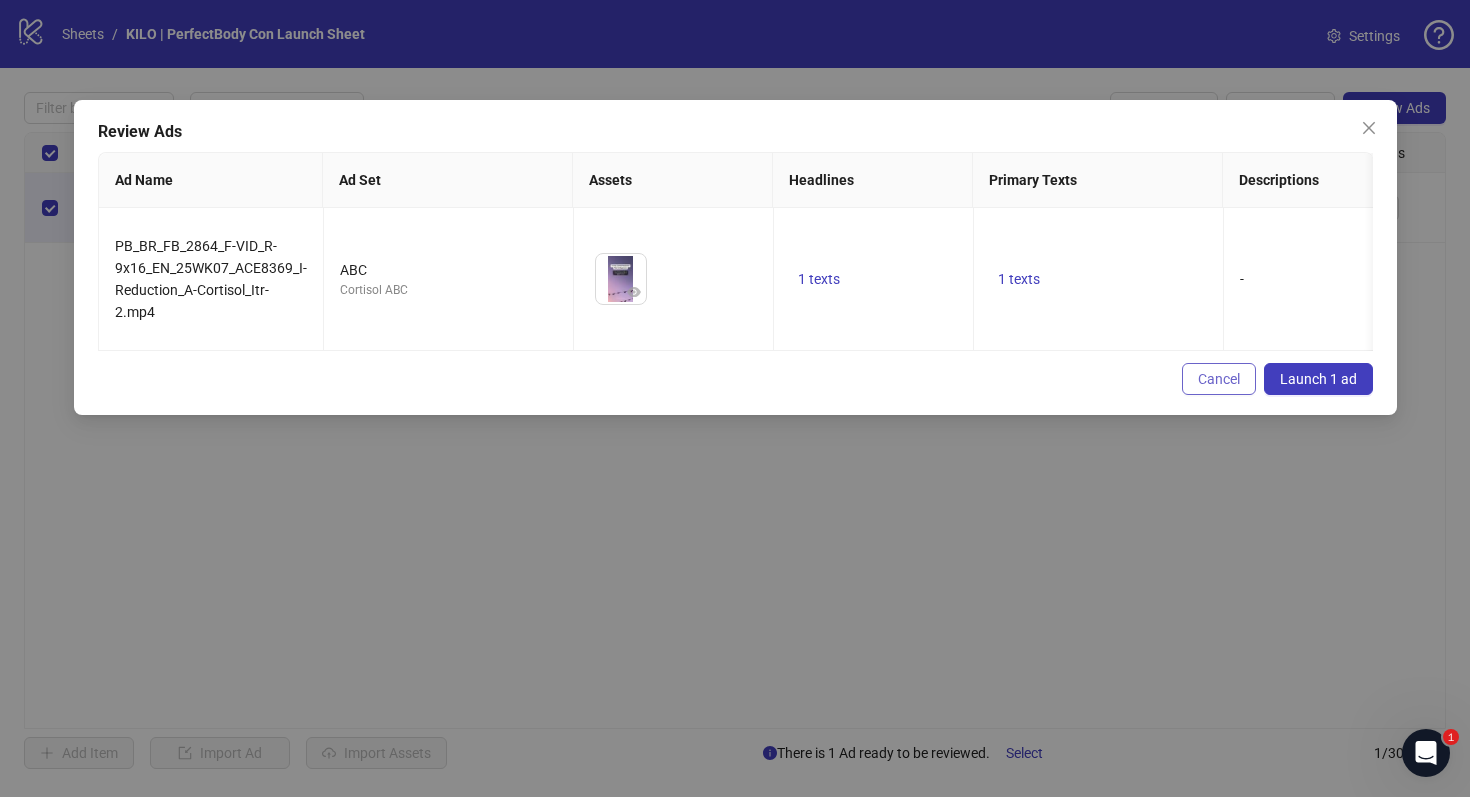 click on "Cancel" at bounding box center (1219, 379) 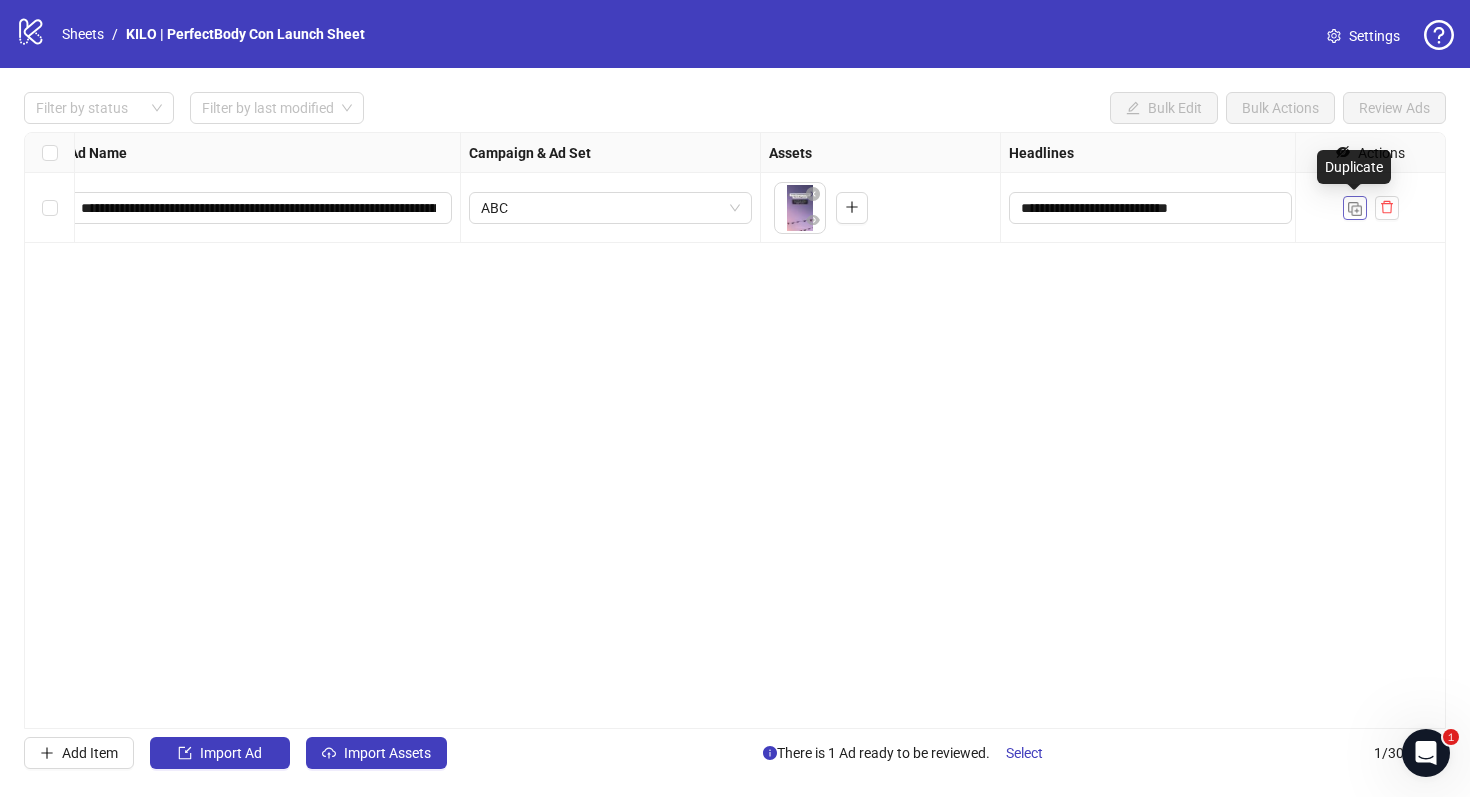 click at bounding box center (1355, 209) 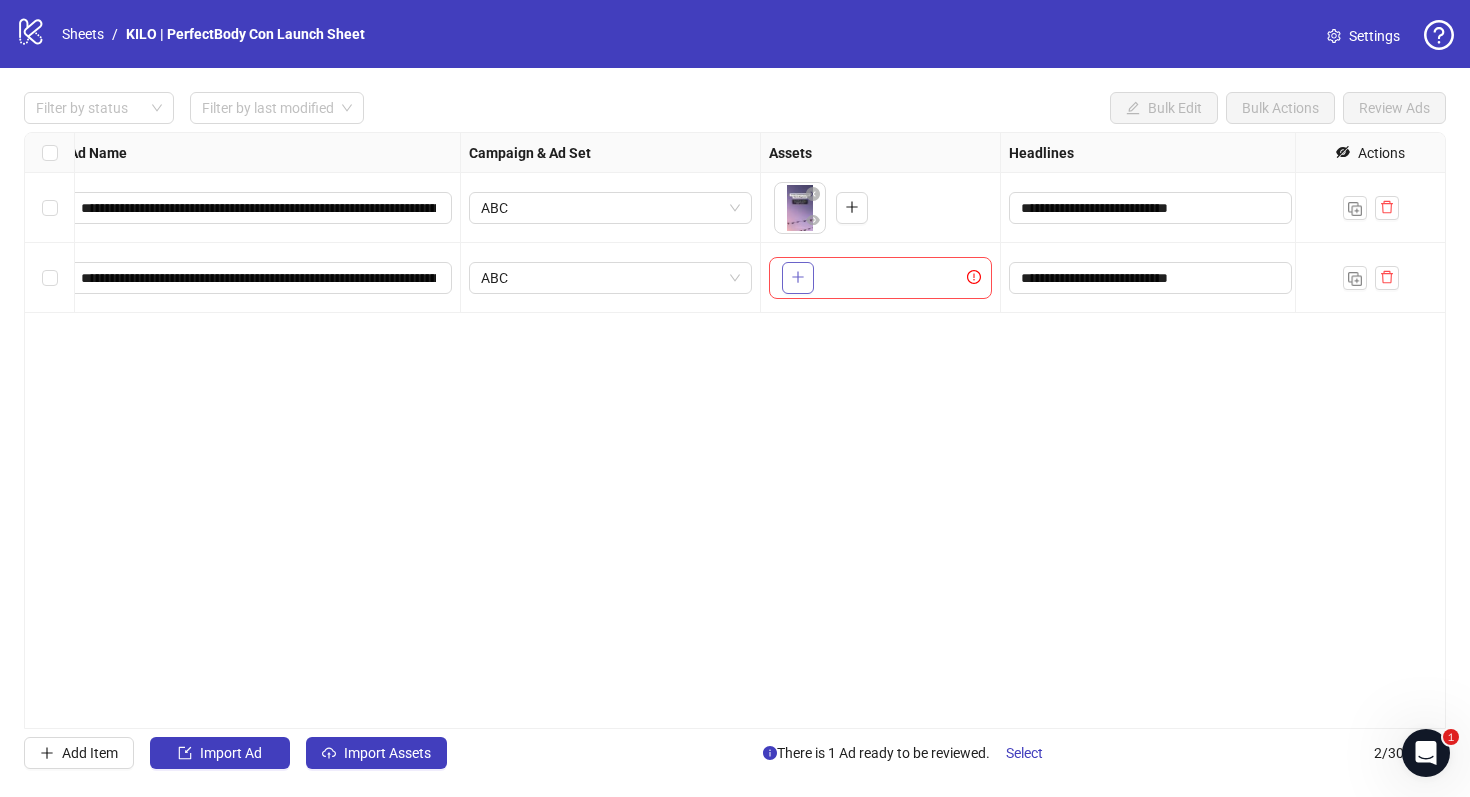 click 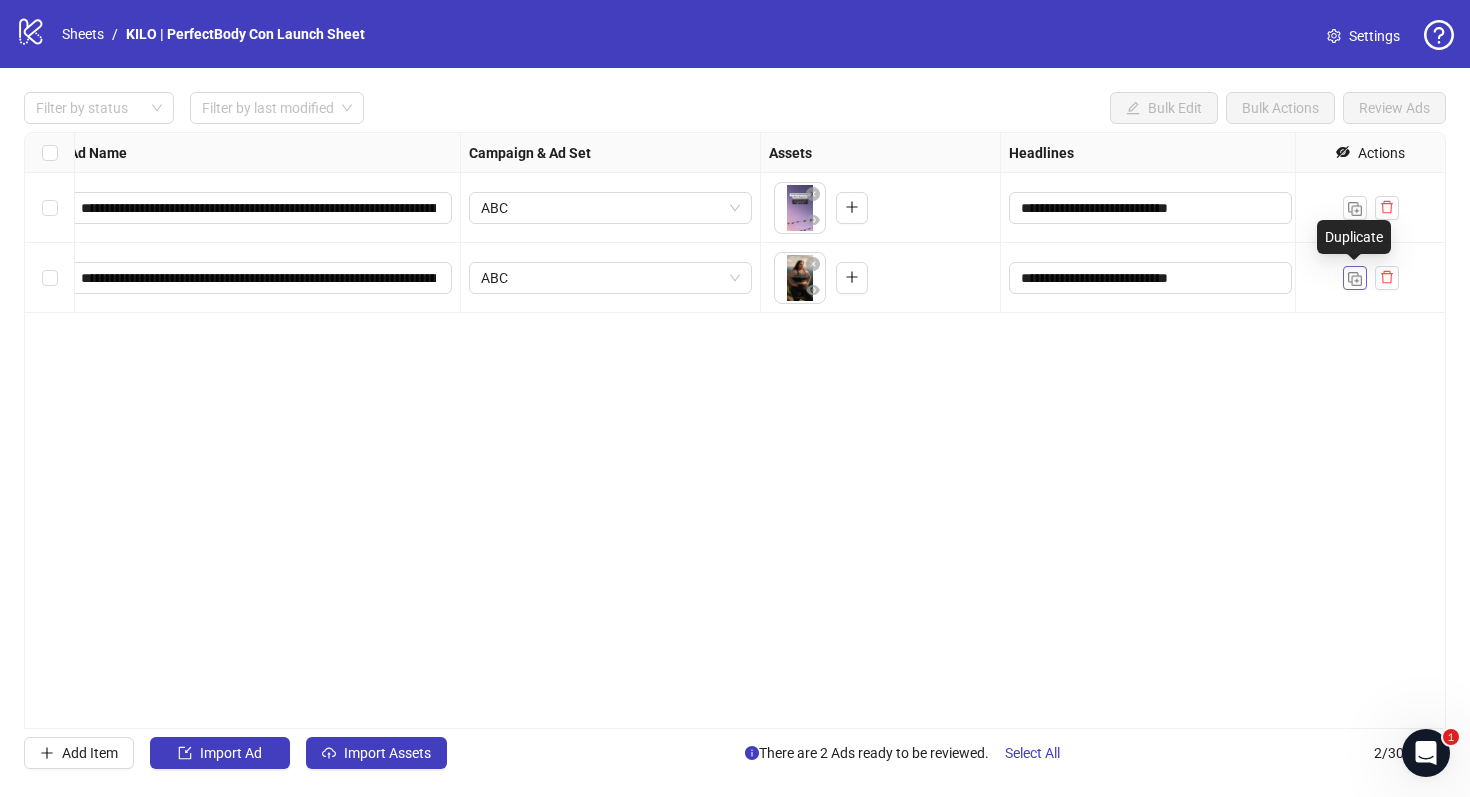 click at bounding box center [1355, 279] 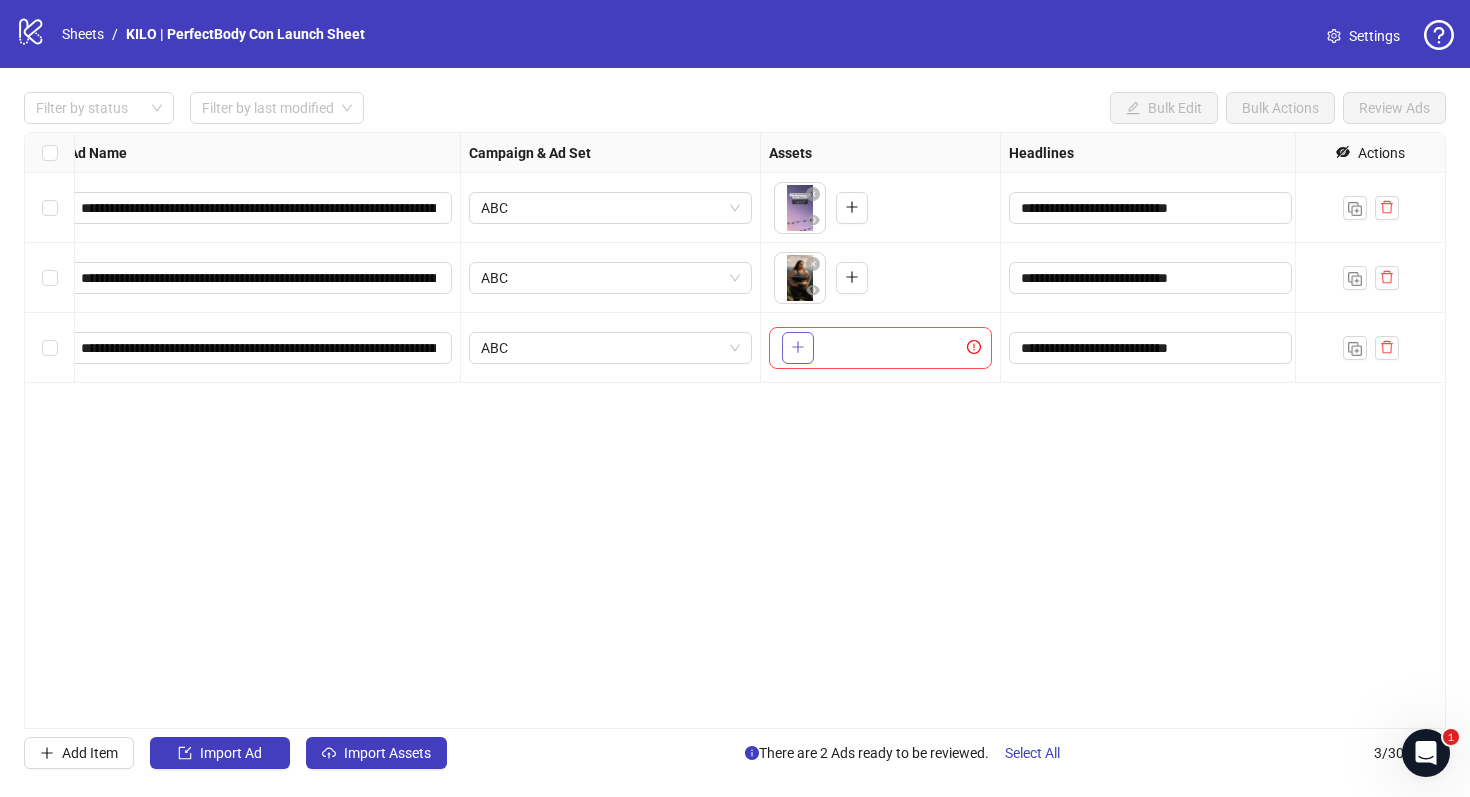 click 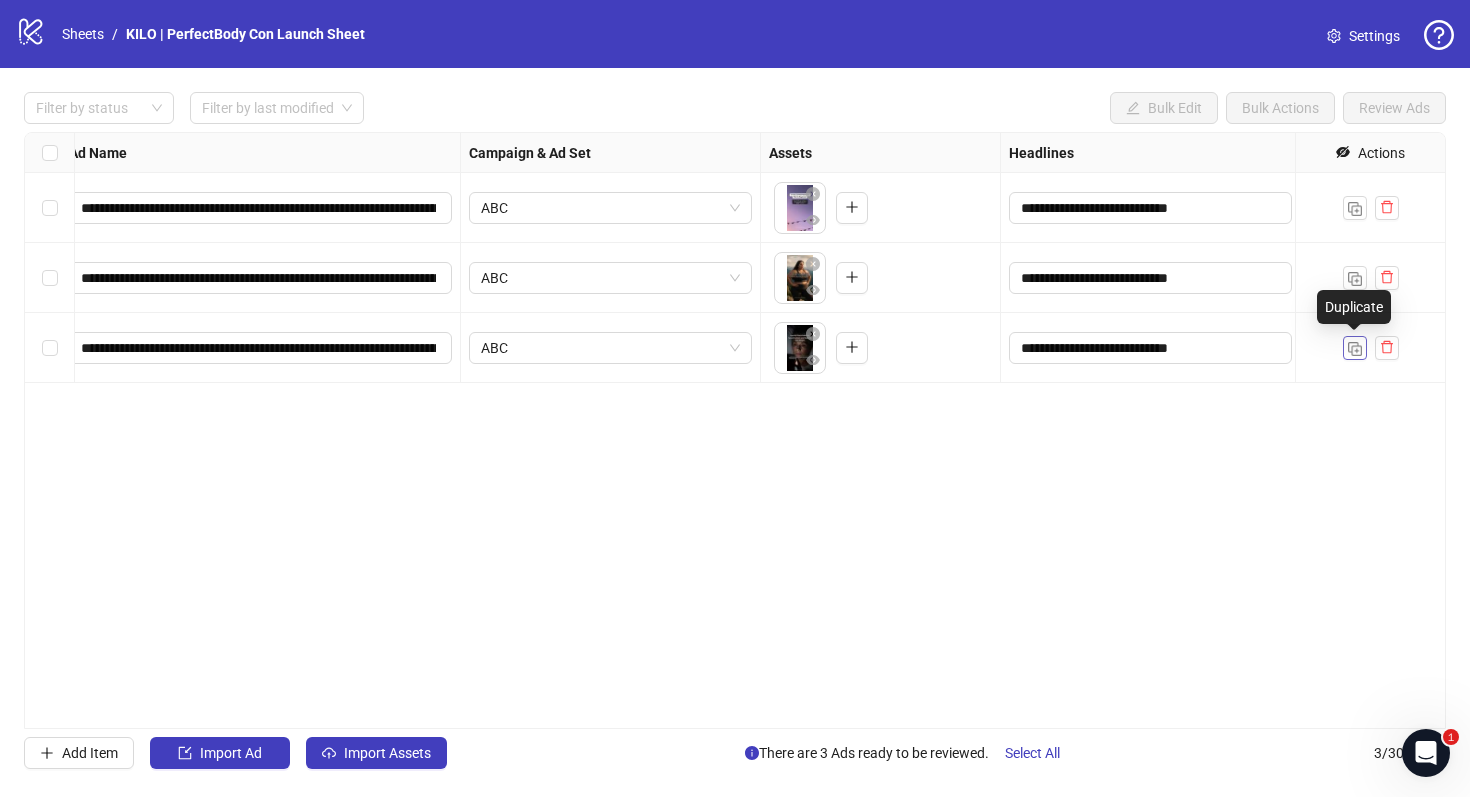 click at bounding box center (1355, 349) 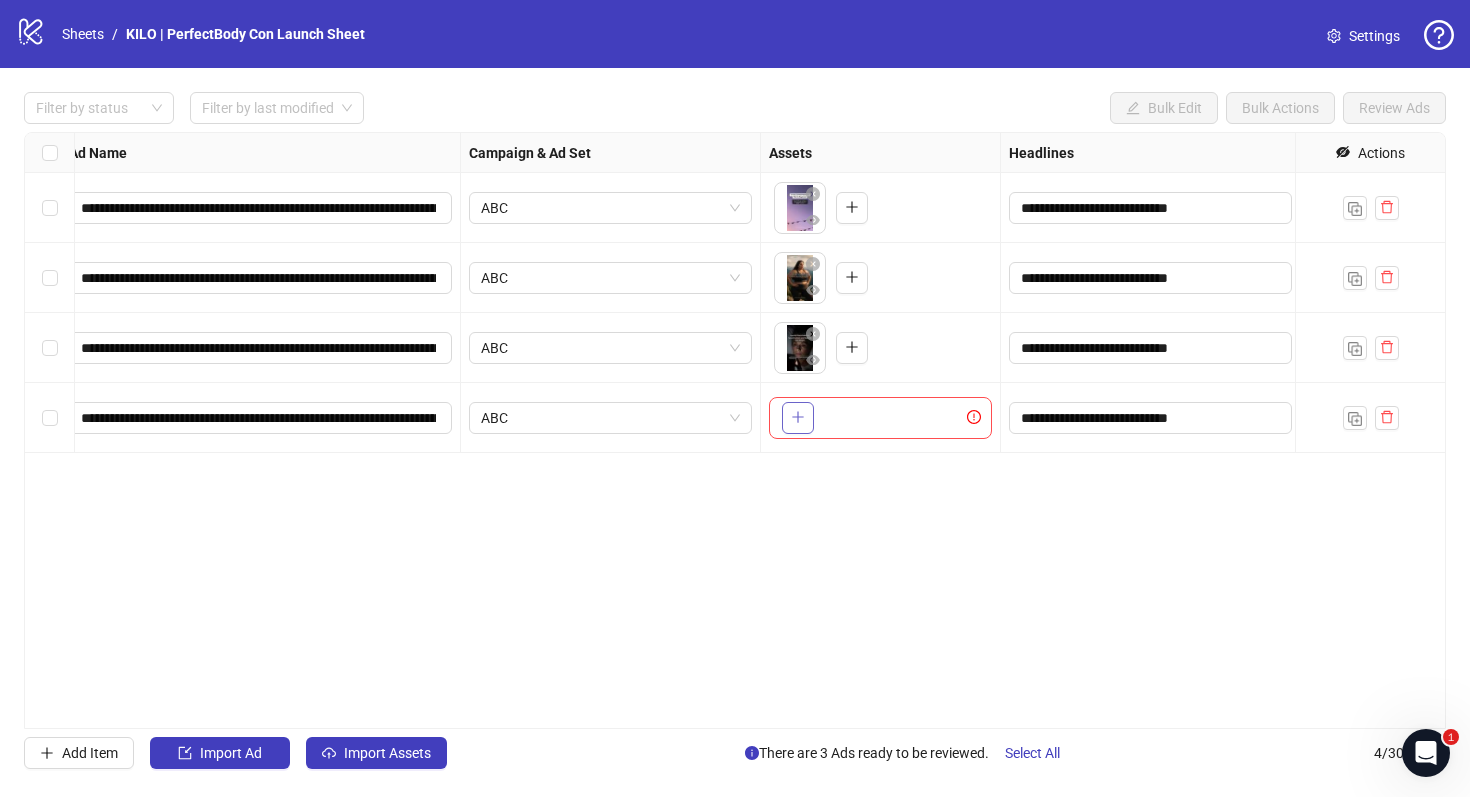 click 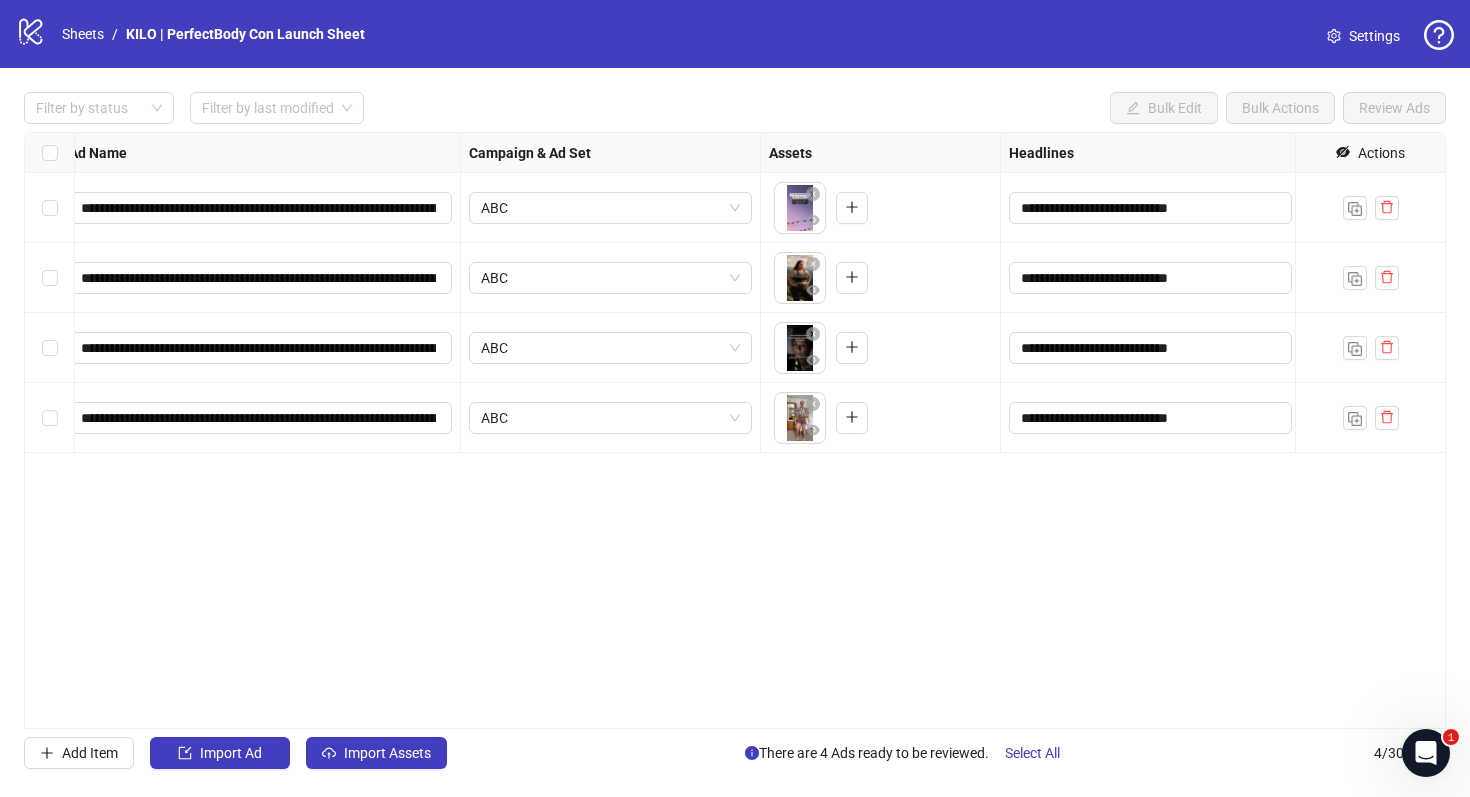 click on "**********" at bounding box center [735, 430] 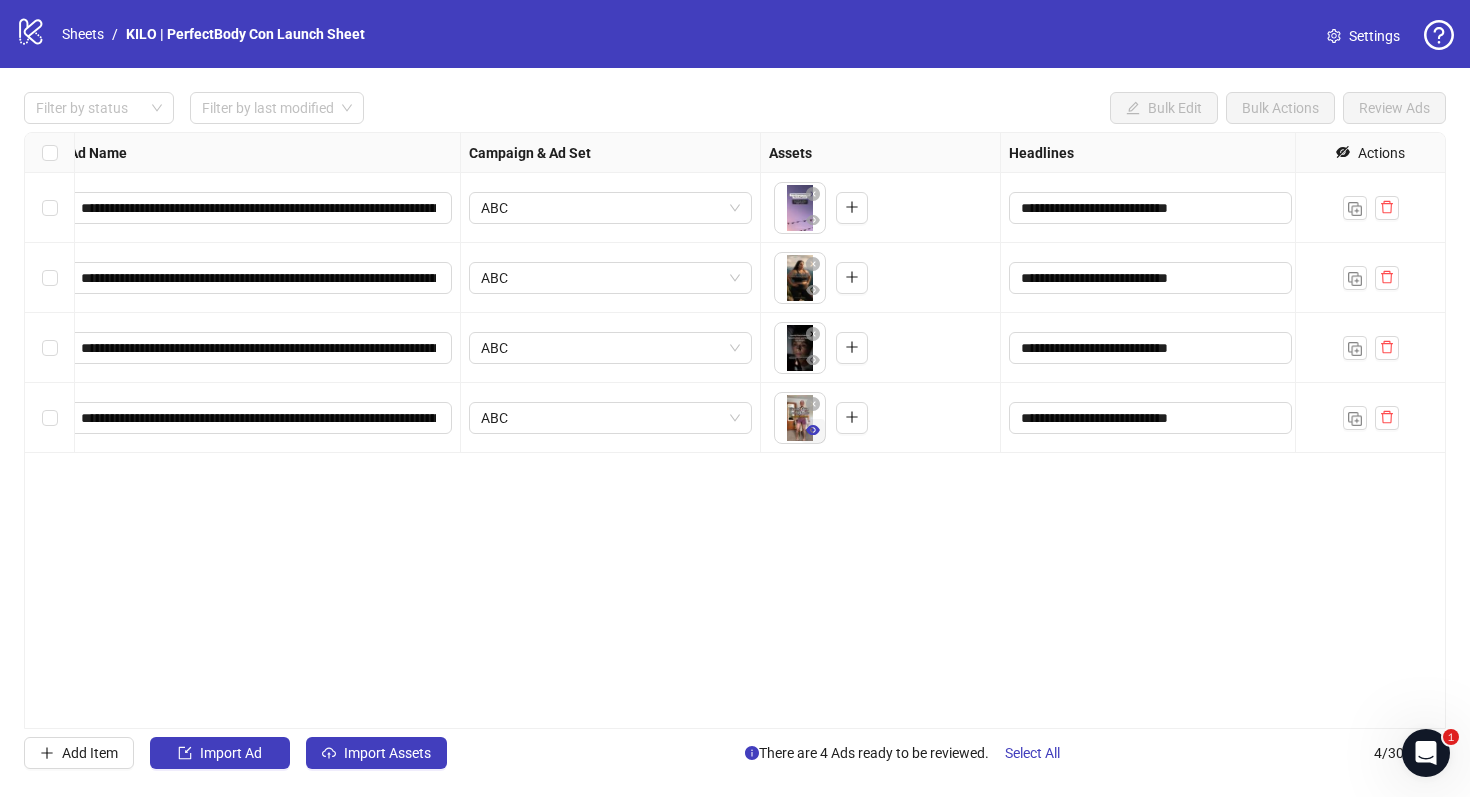 click 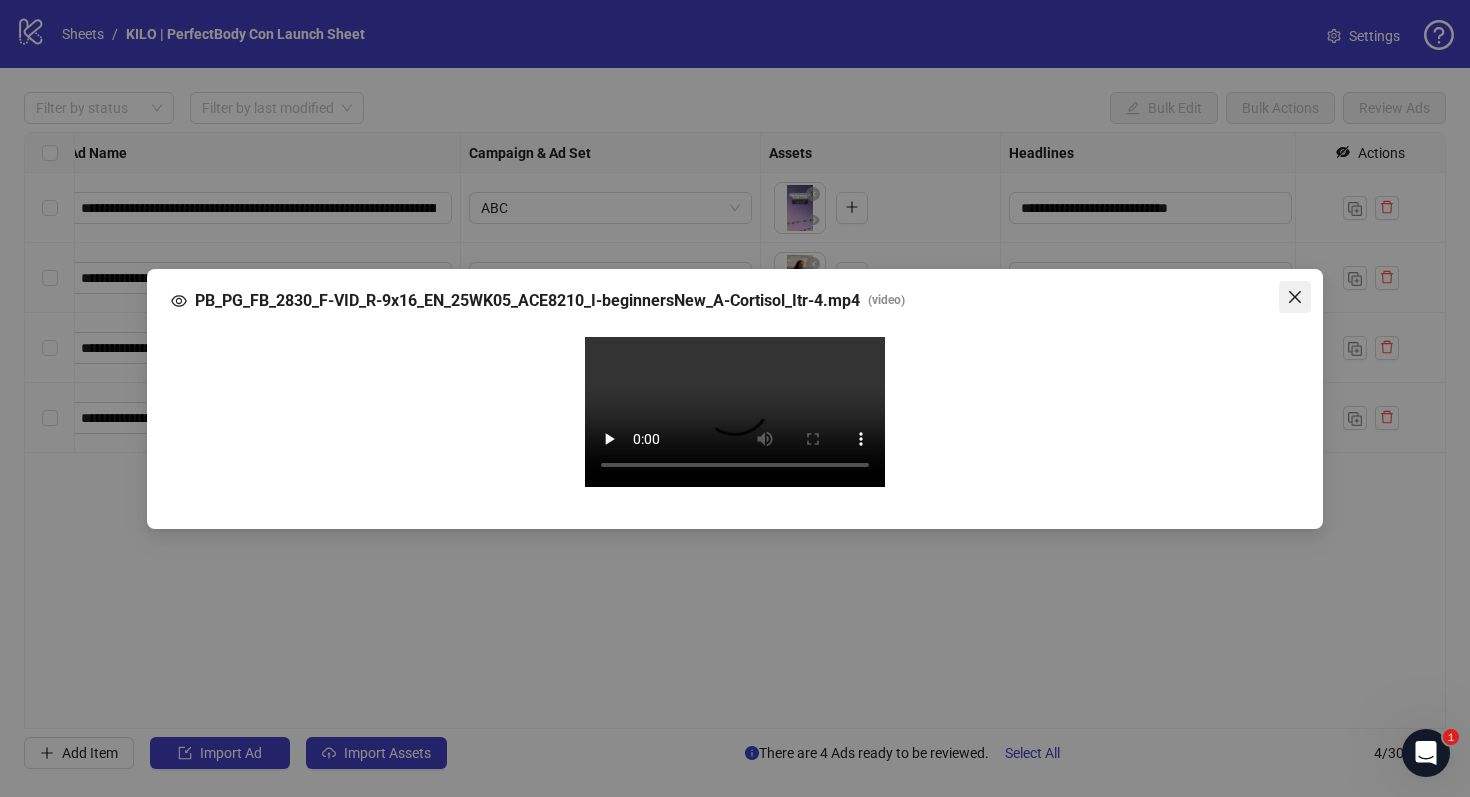 click 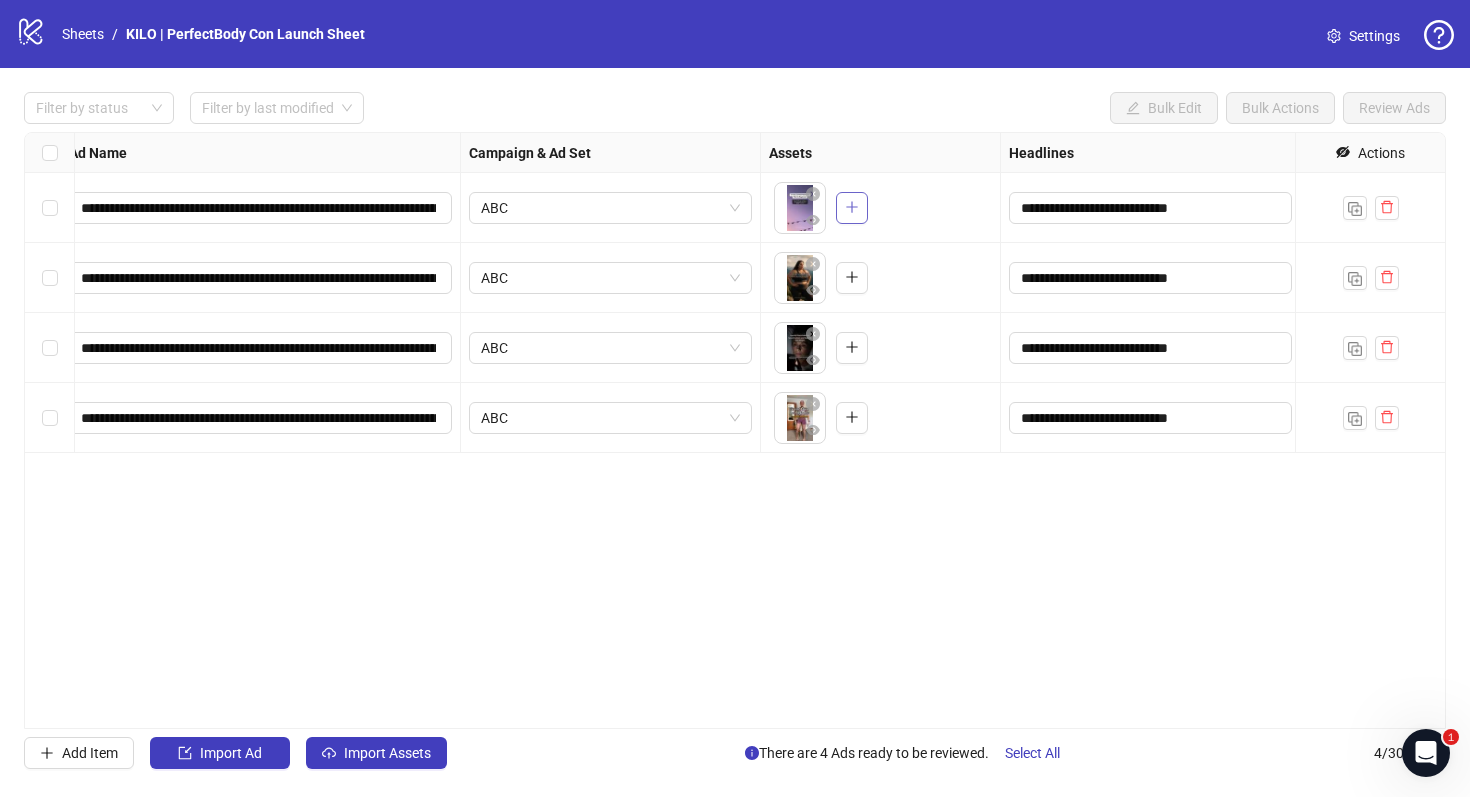 click 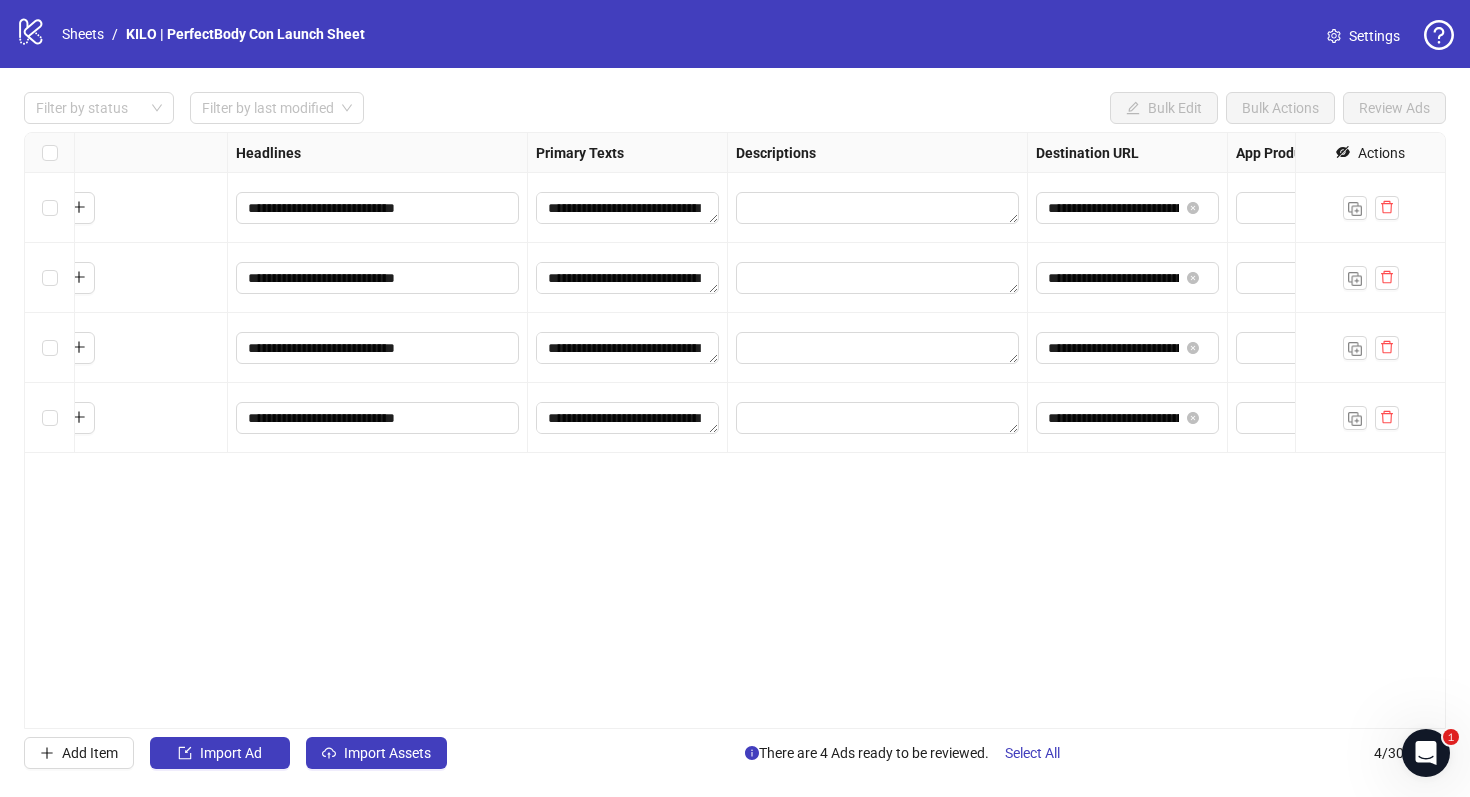scroll, scrollTop: 0, scrollLeft: 959, axis: horizontal 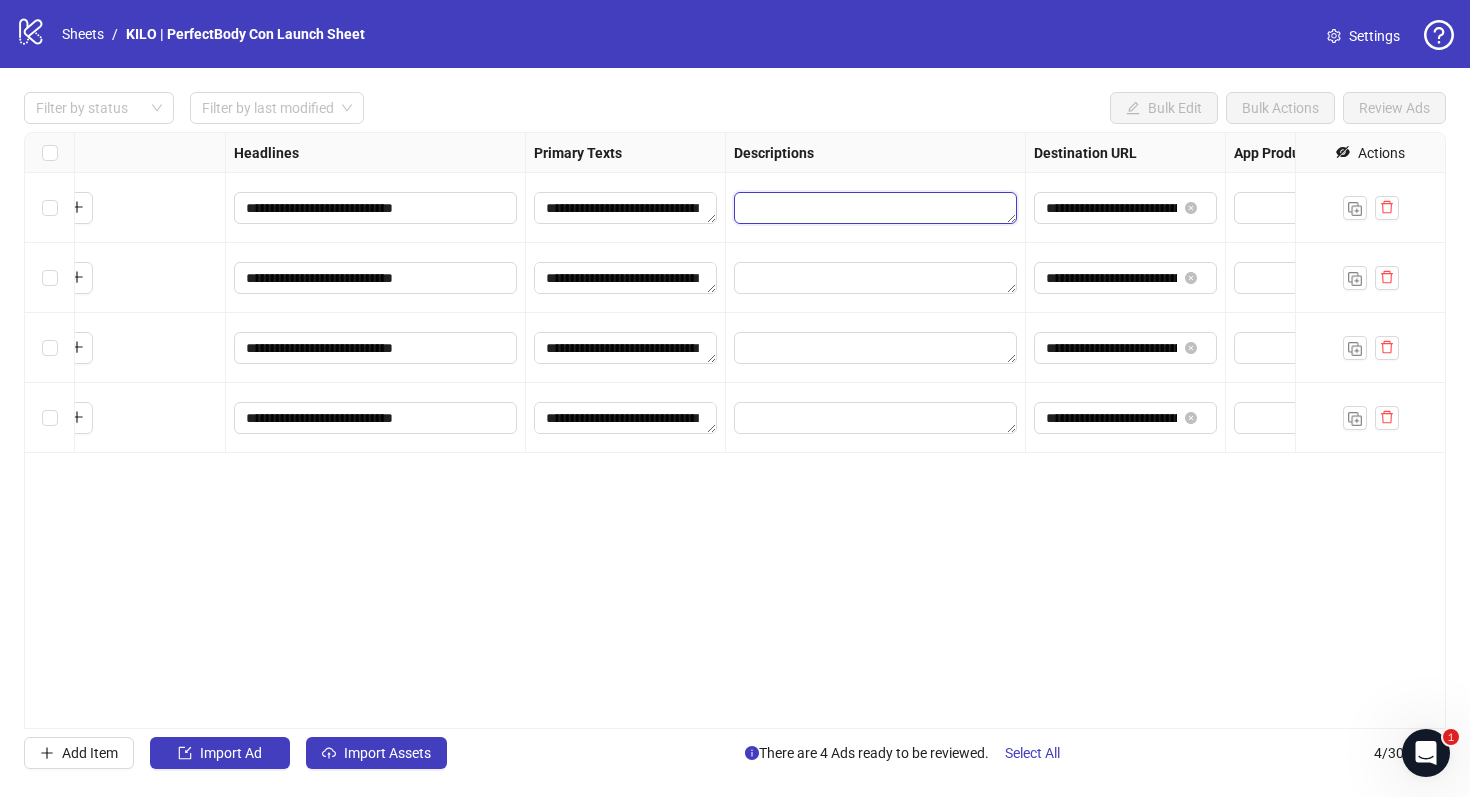 click at bounding box center (875, 208) 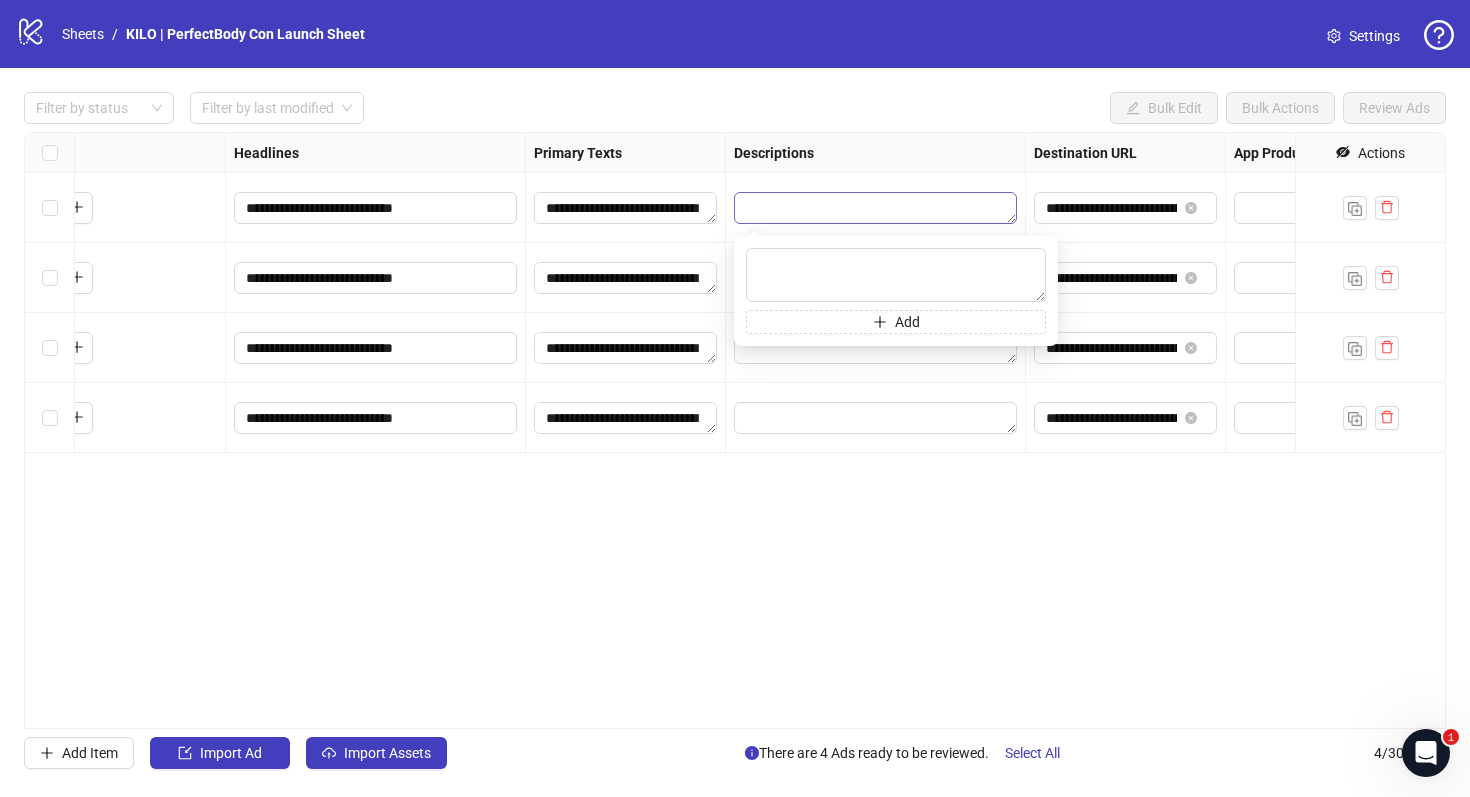 type on "**********" 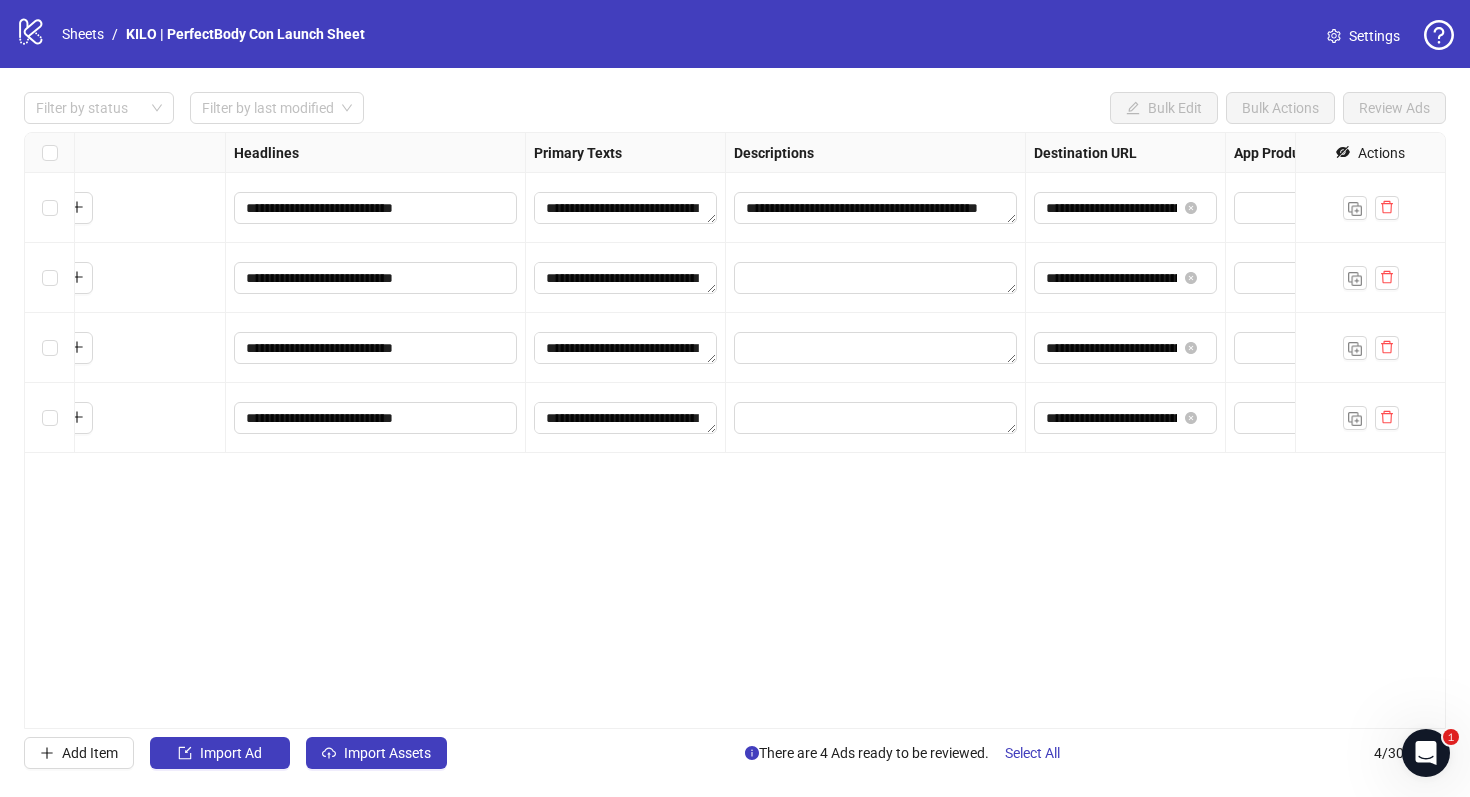 click at bounding box center (876, 348) 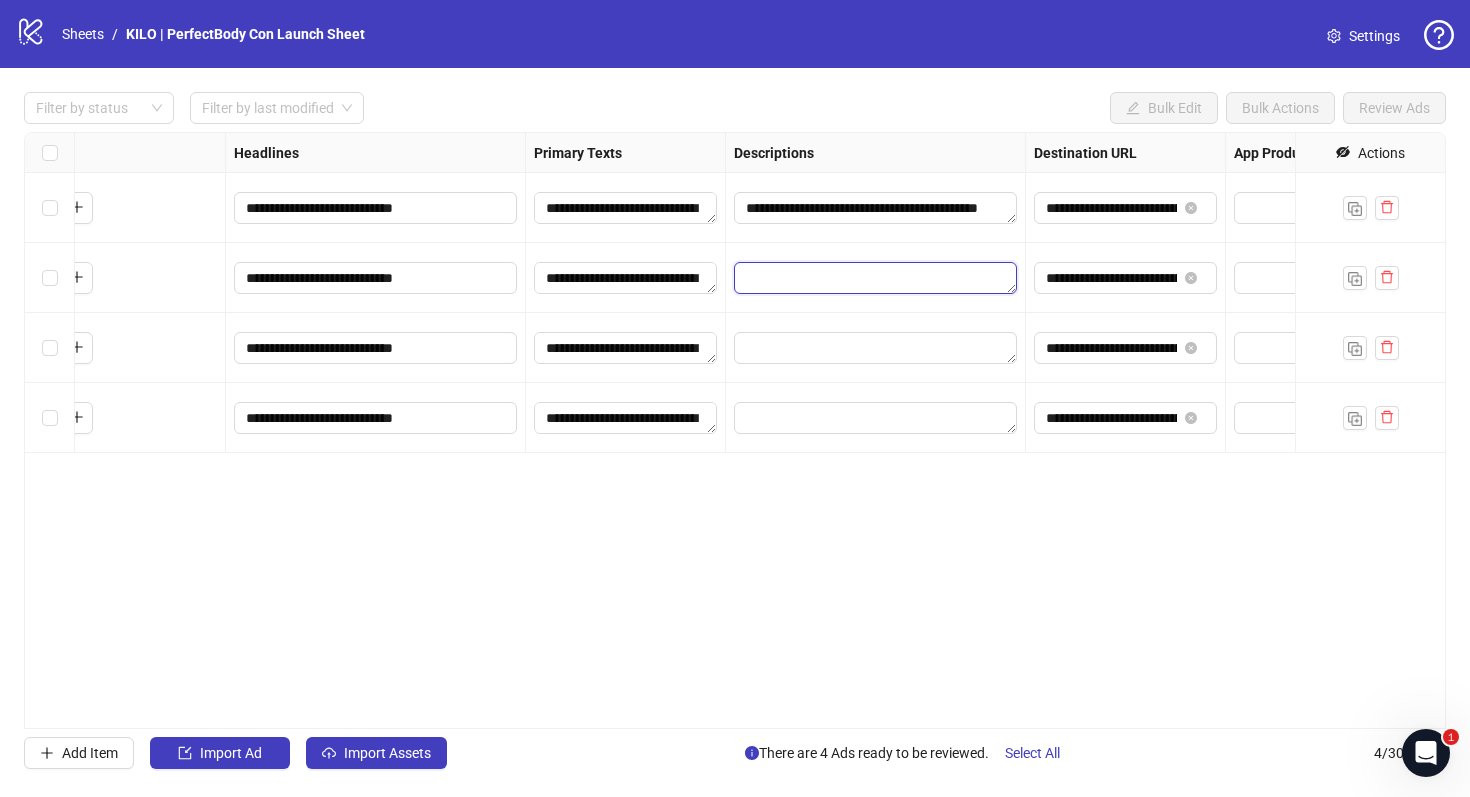 click at bounding box center (875, 278) 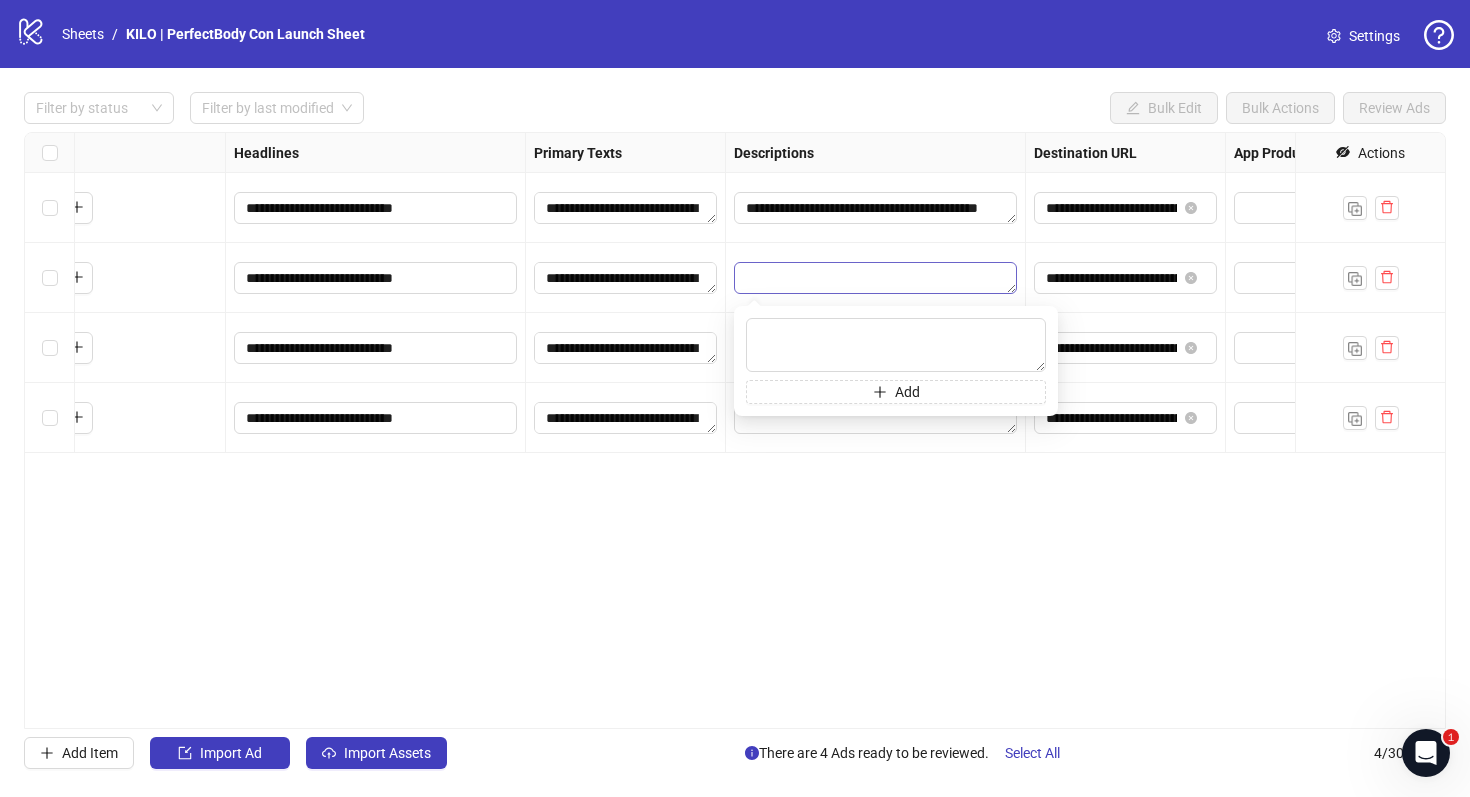 type on "**********" 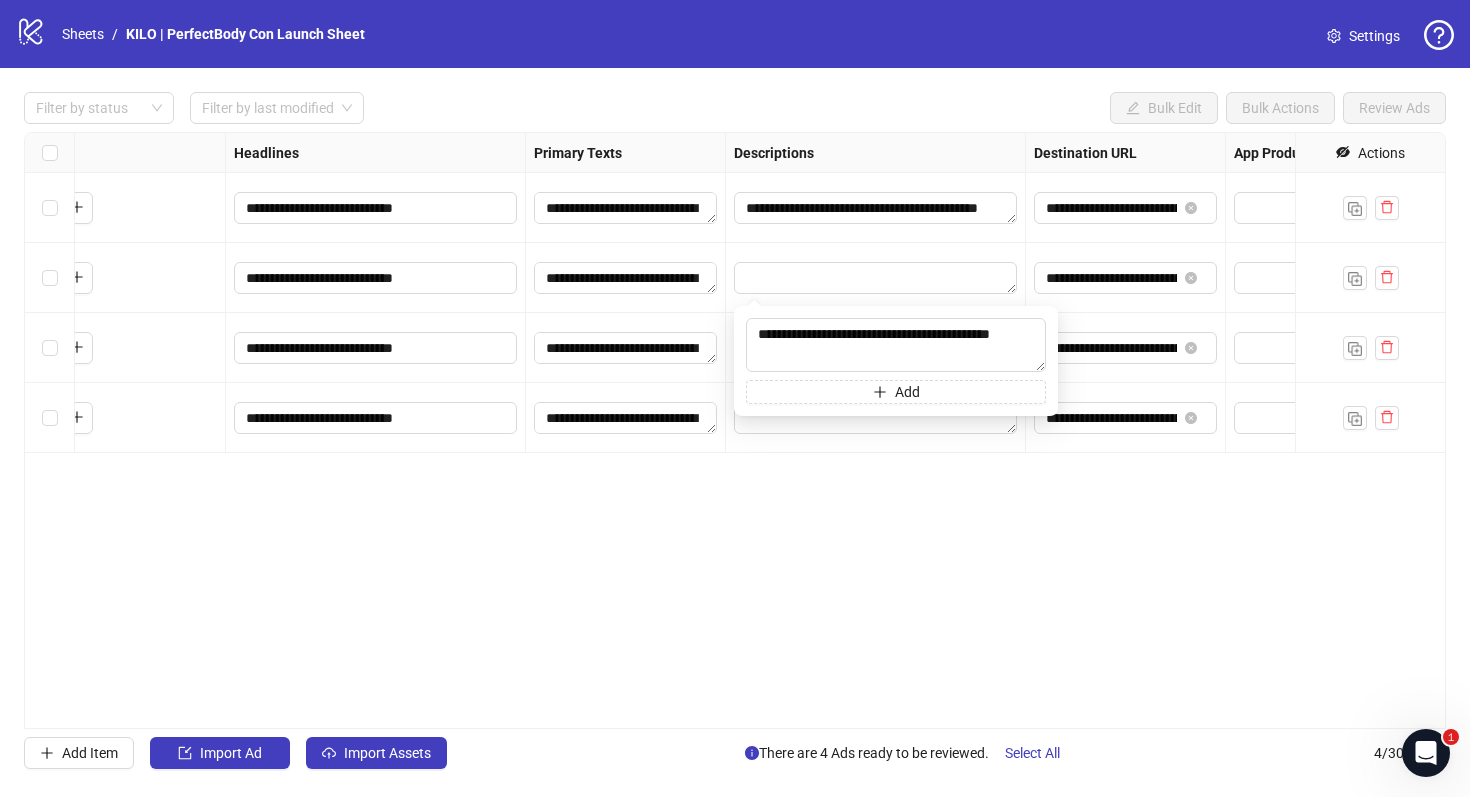 click at bounding box center [876, 278] 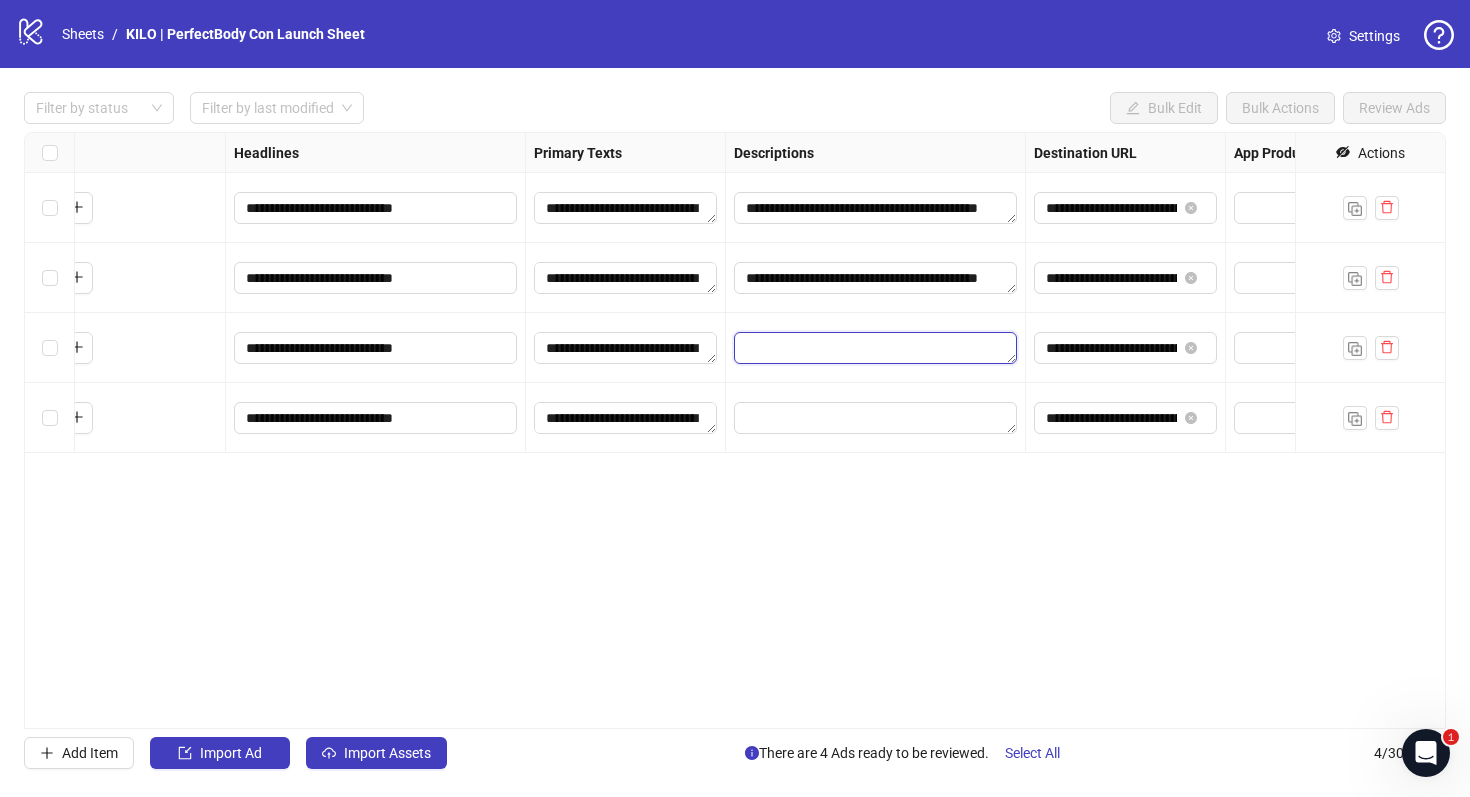 click at bounding box center [875, 348] 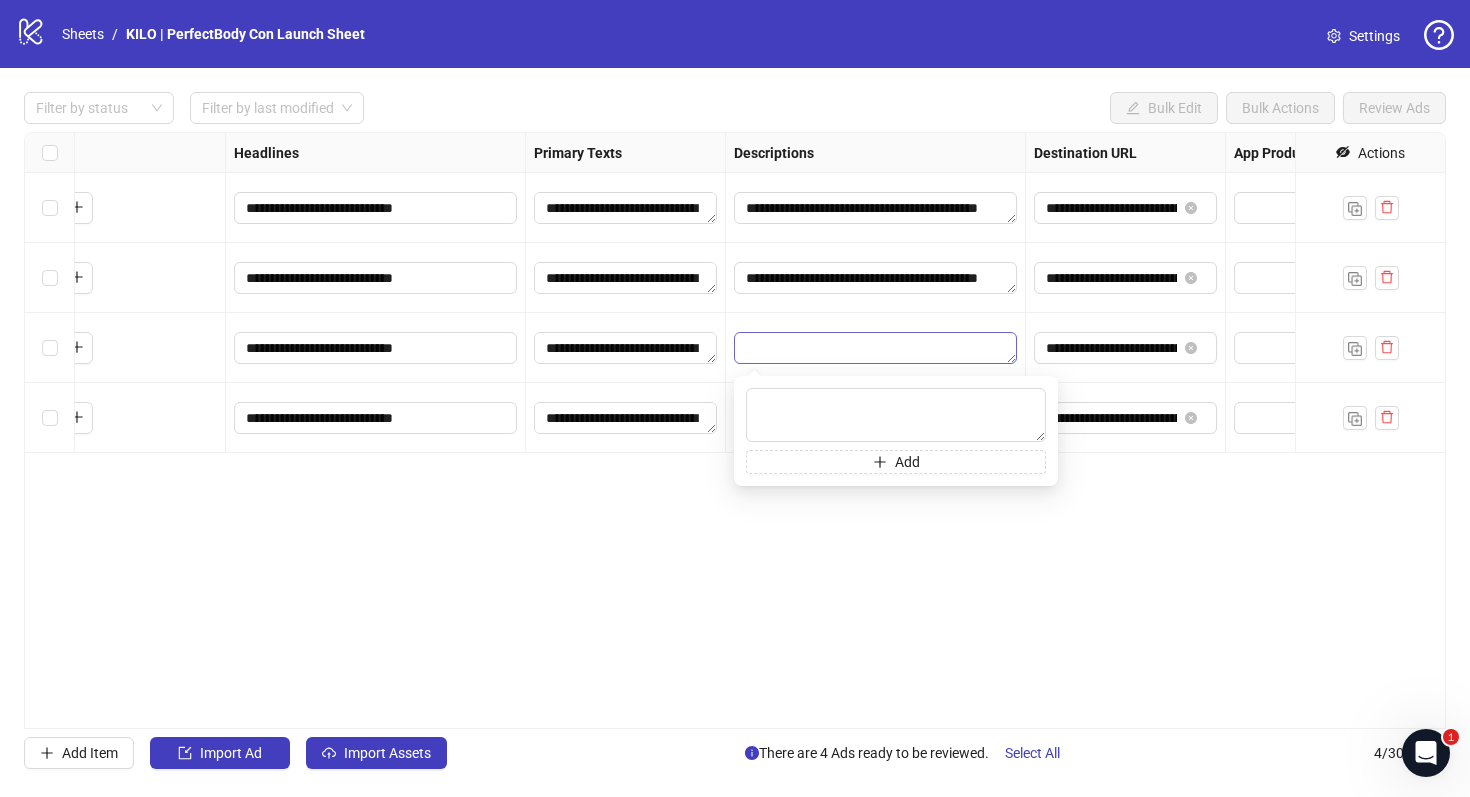 type on "**********" 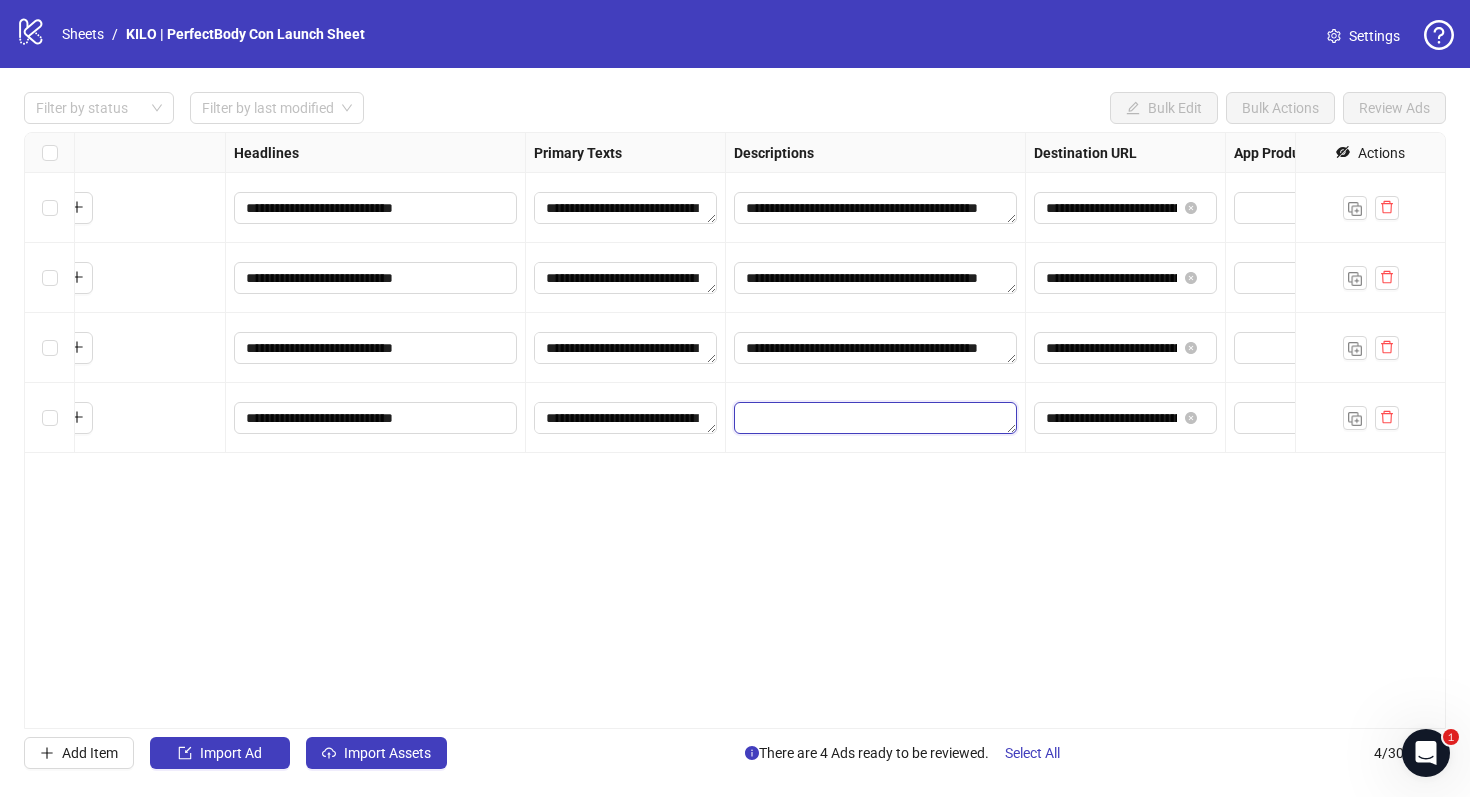 click at bounding box center [875, 418] 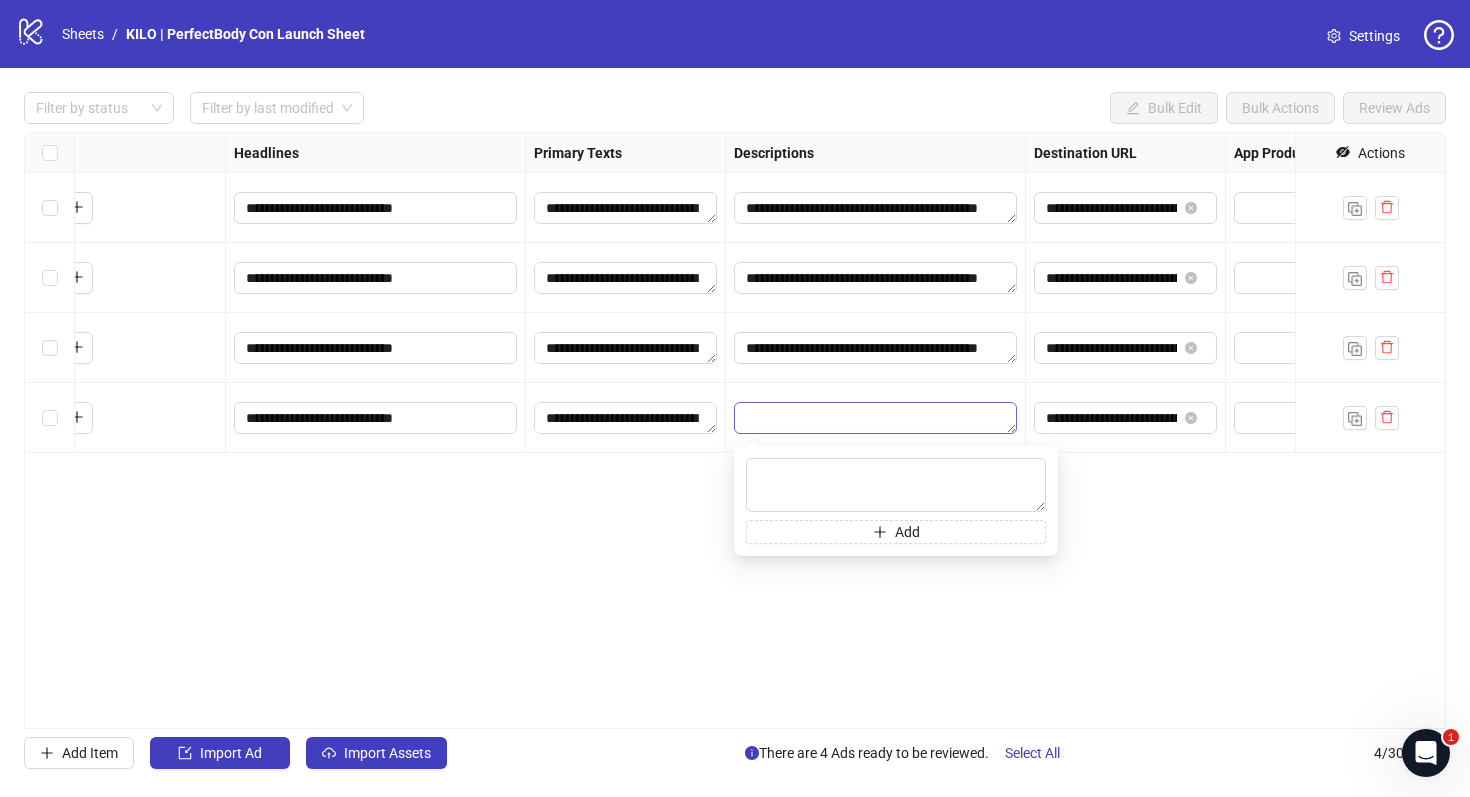 type on "**********" 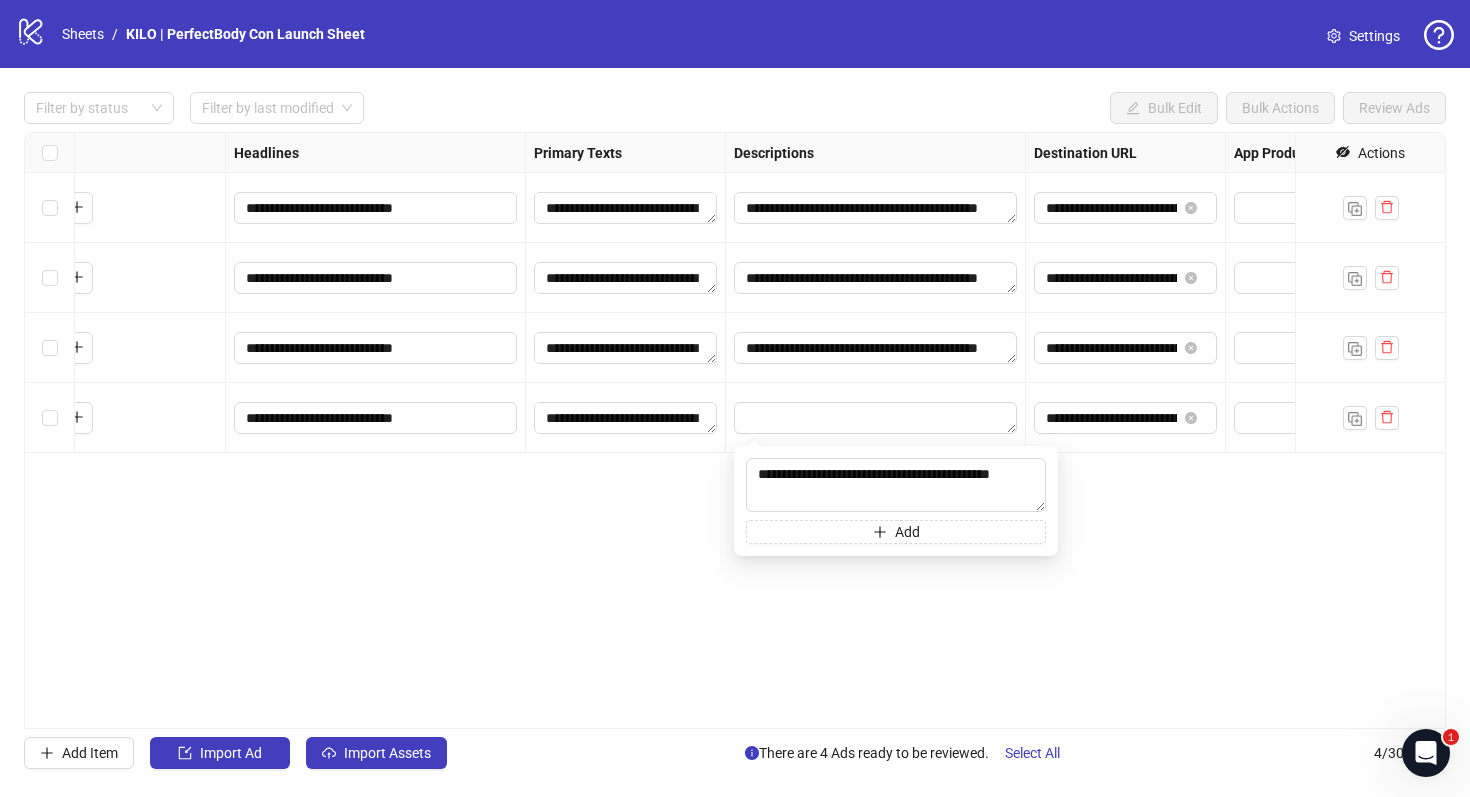click on "**********" at bounding box center (735, 430) 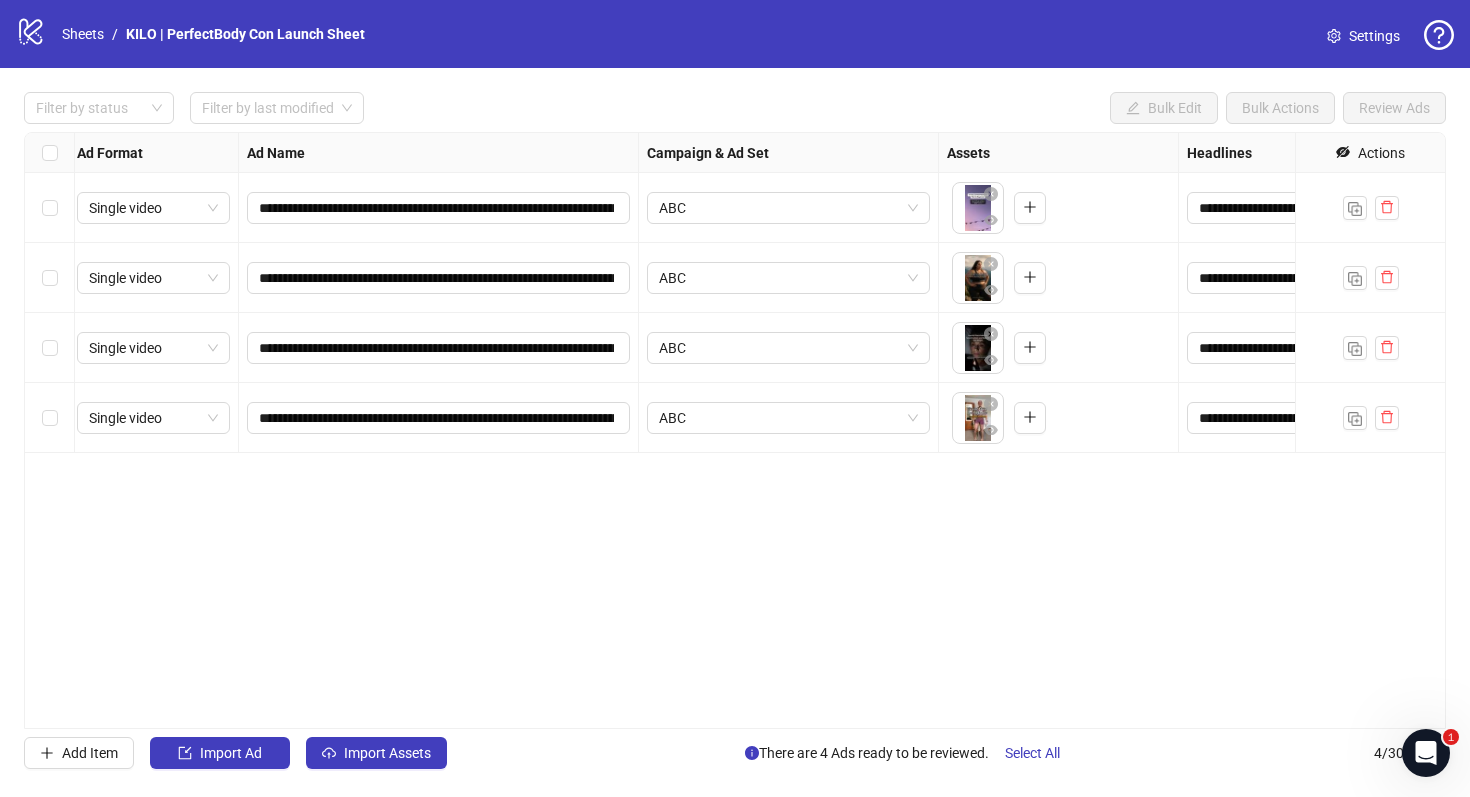 scroll, scrollTop: 0, scrollLeft: 0, axis: both 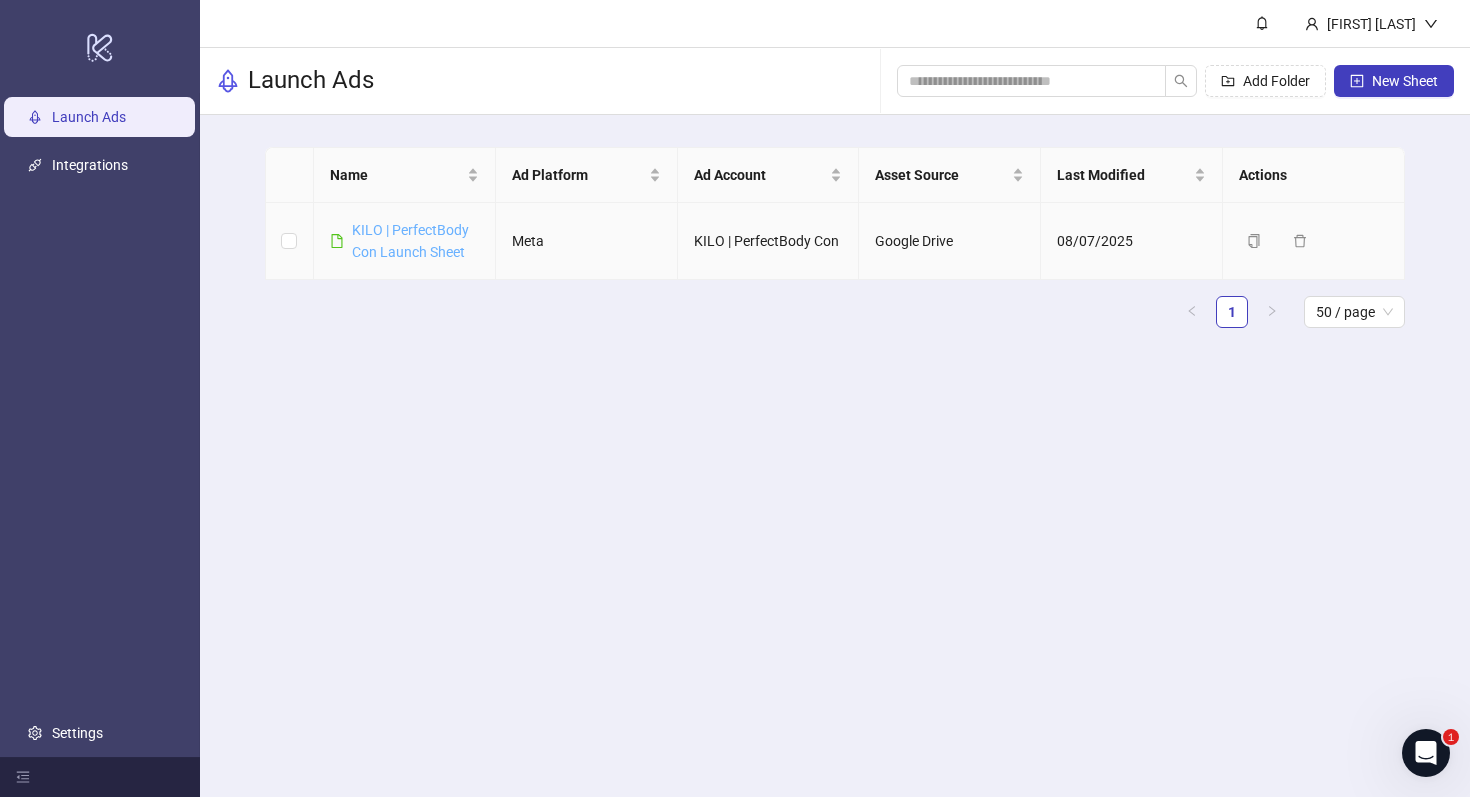 click on "KILO | PerfectBody Con Launch Sheet" at bounding box center (410, 241) 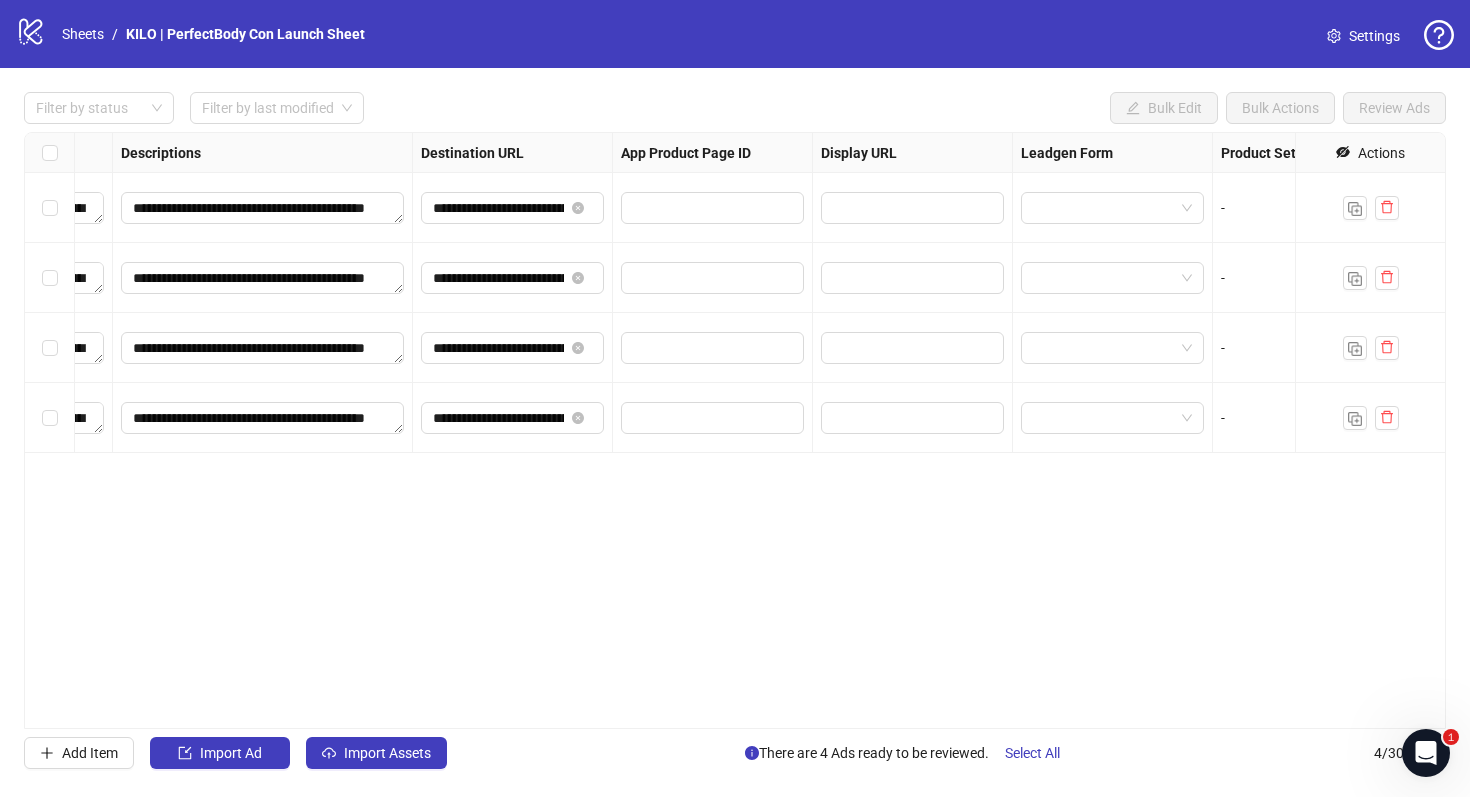 scroll, scrollTop: 0, scrollLeft: 1850, axis: horizontal 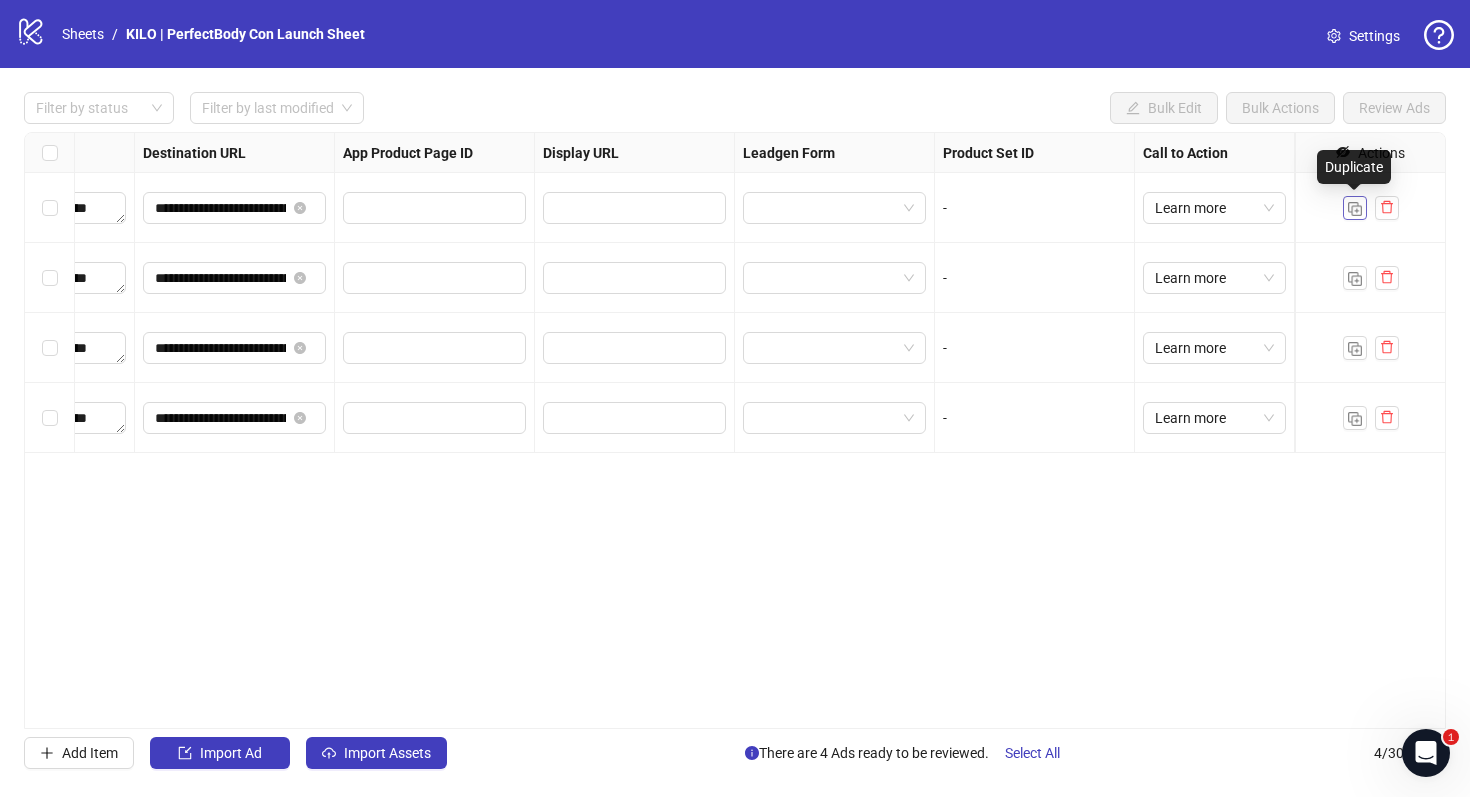 click at bounding box center (1355, 209) 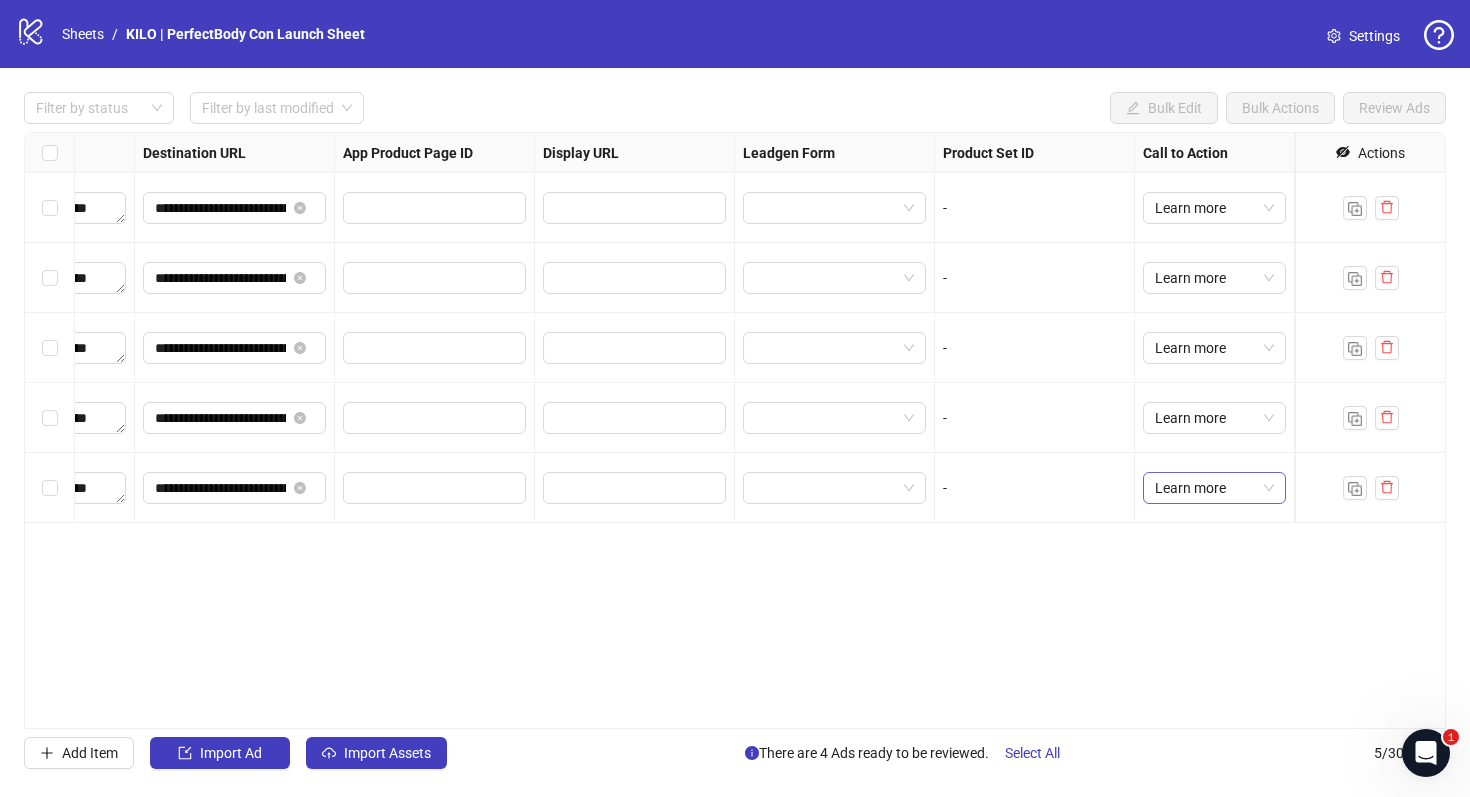 click on "Learn more" at bounding box center (1214, 488) 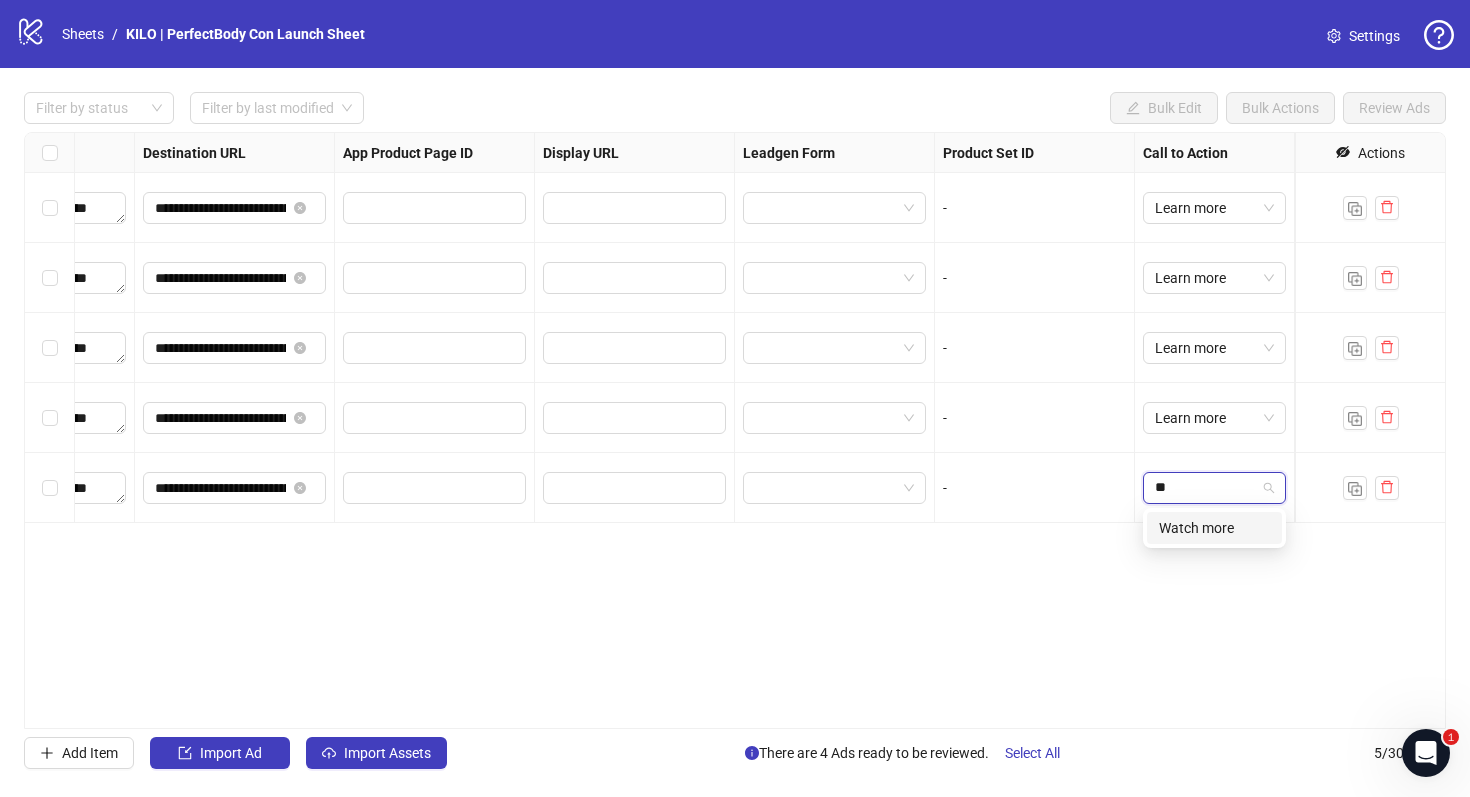 scroll, scrollTop: 0, scrollLeft: 0, axis: both 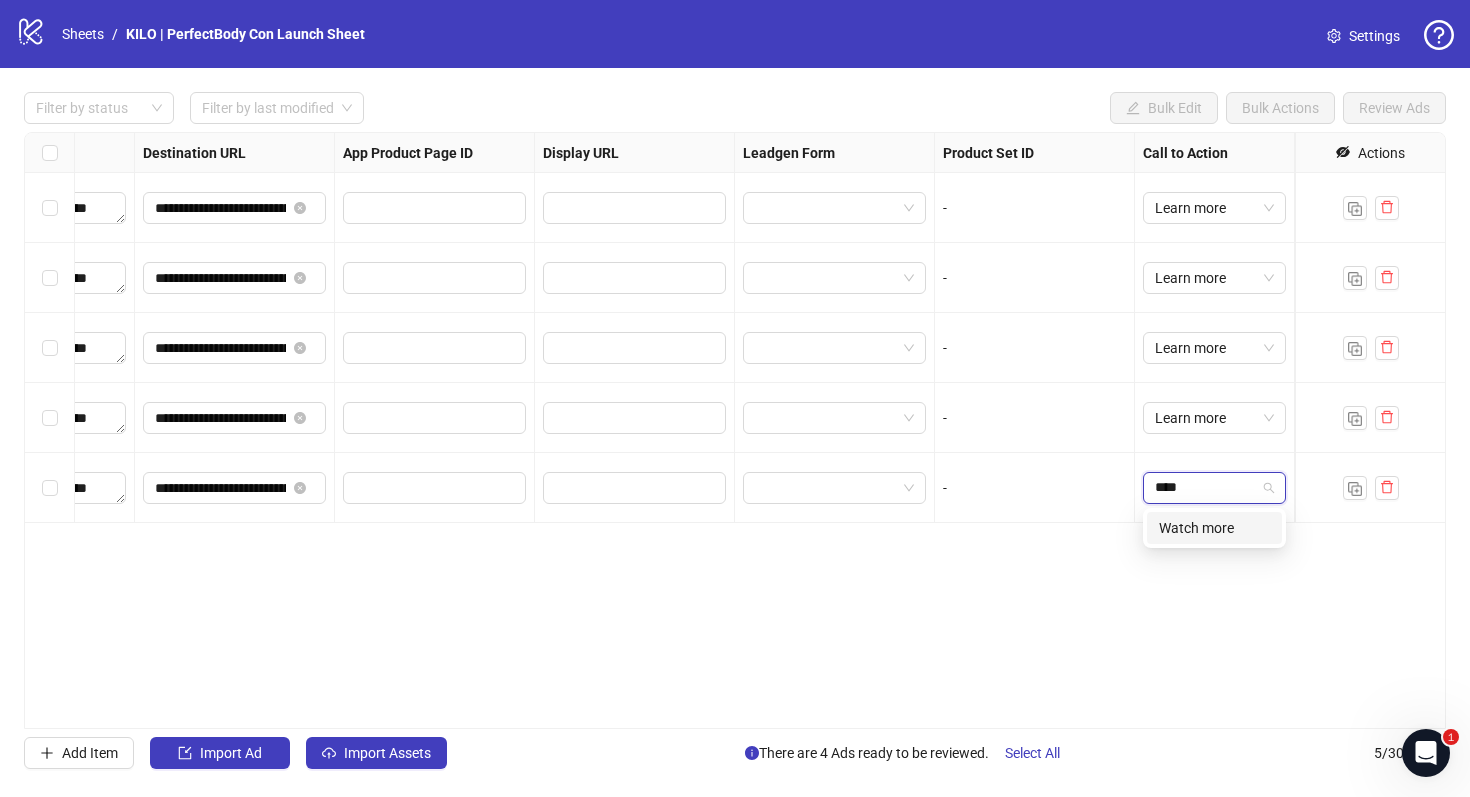 type on "*****" 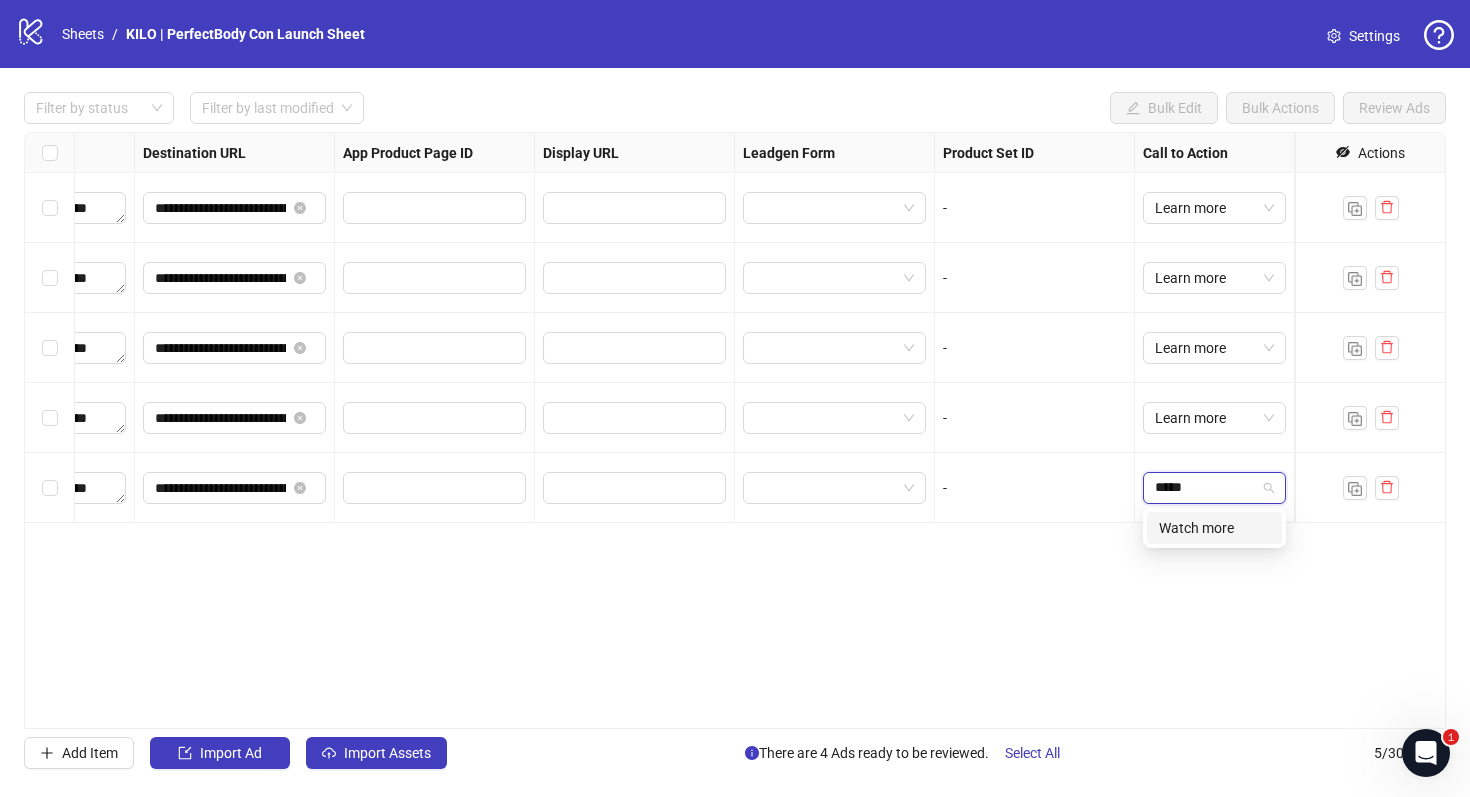 click on "Watch more" at bounding box center (1214, 528) 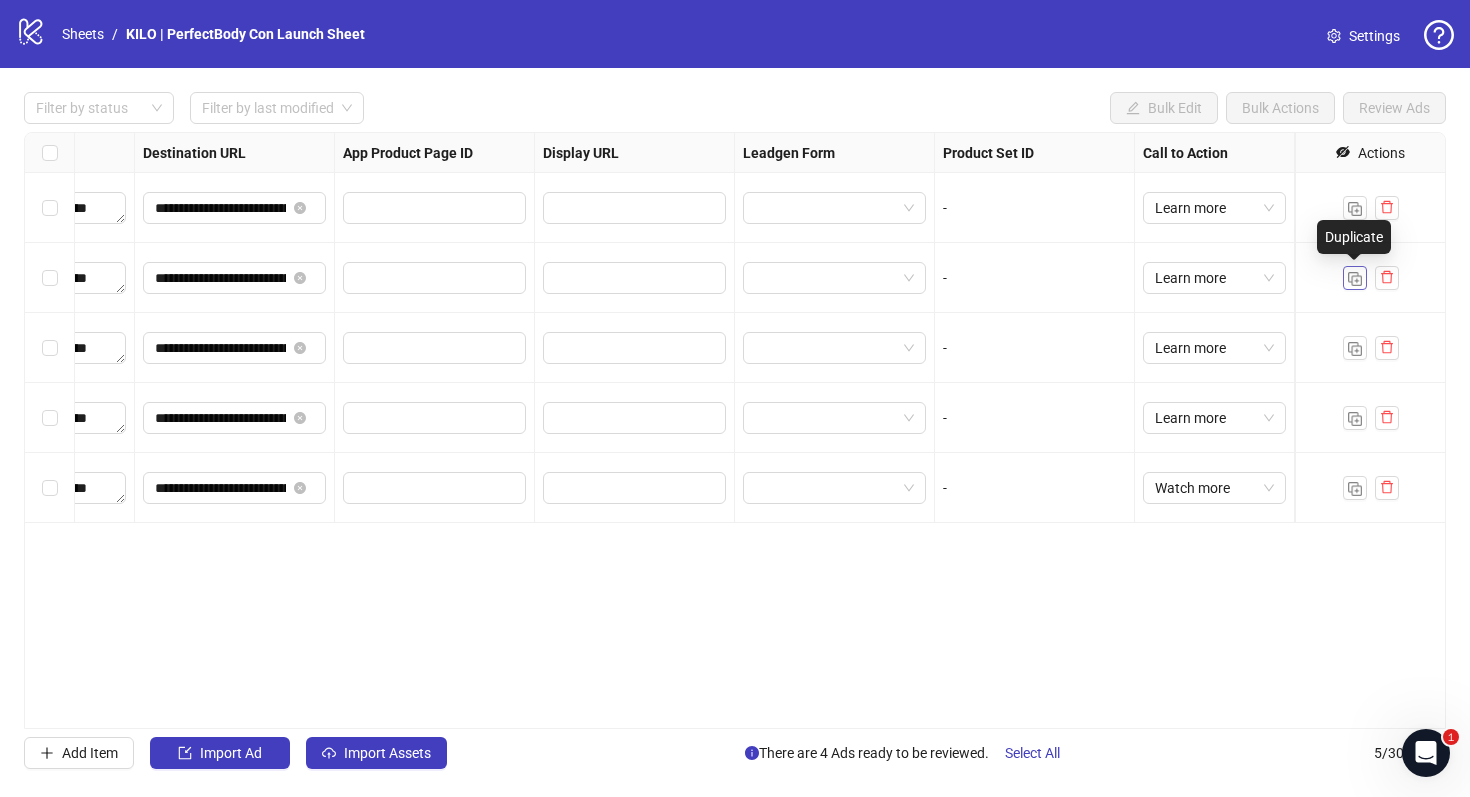 click at bounding box center (1355, 278) 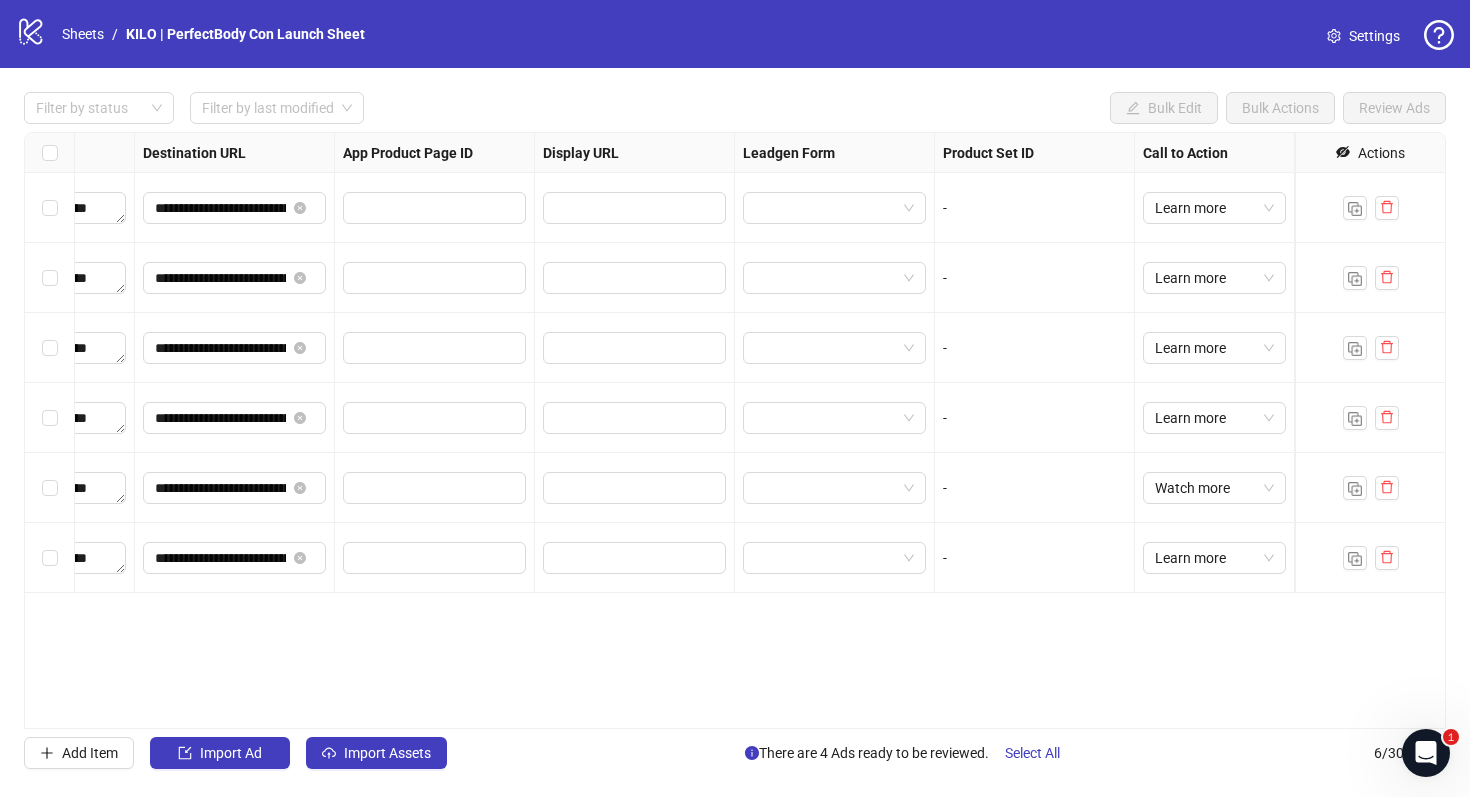 click on "Learn more" at bounding box center (1215, 558) 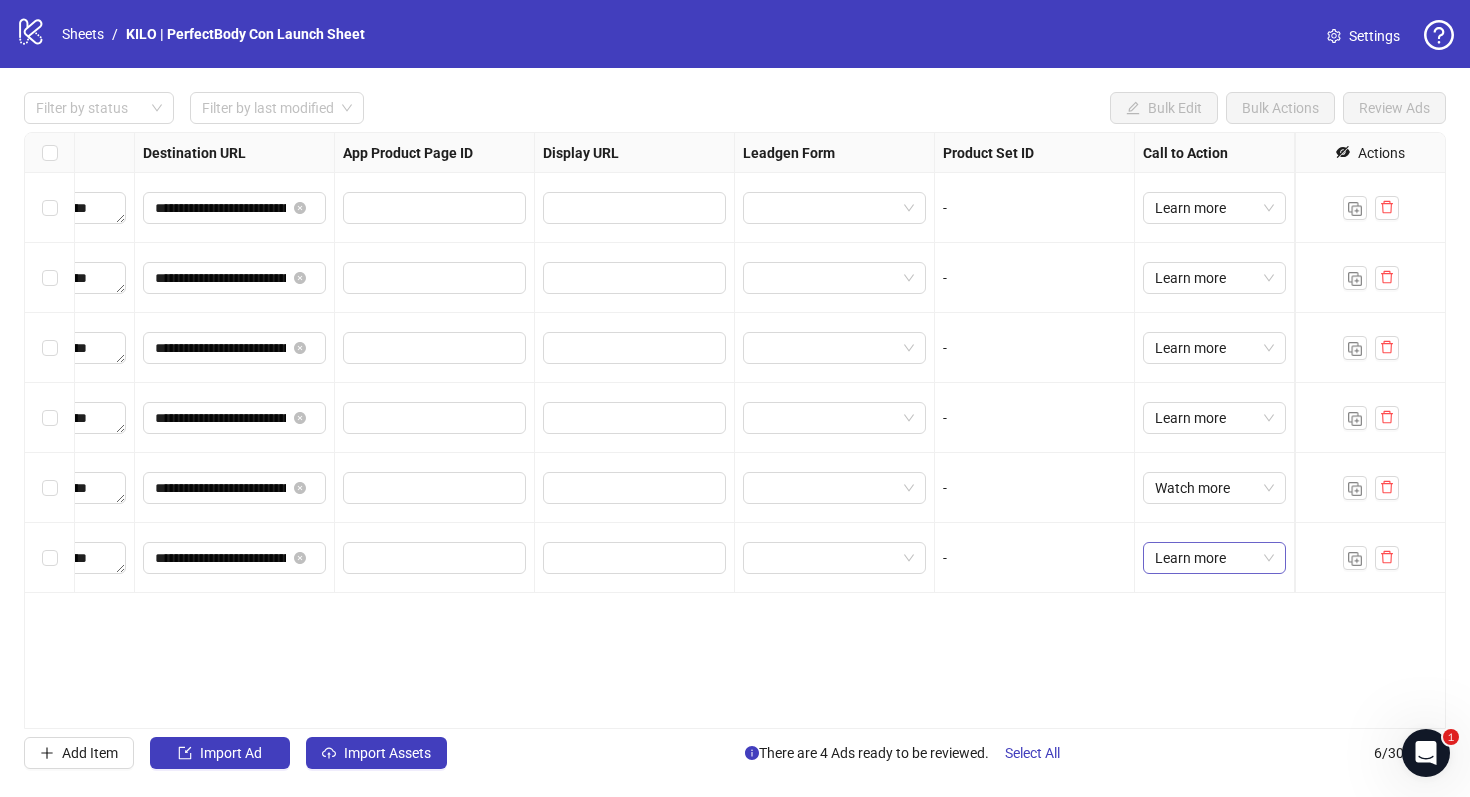 click on "Learn more" at bounding box center [1214, 558] 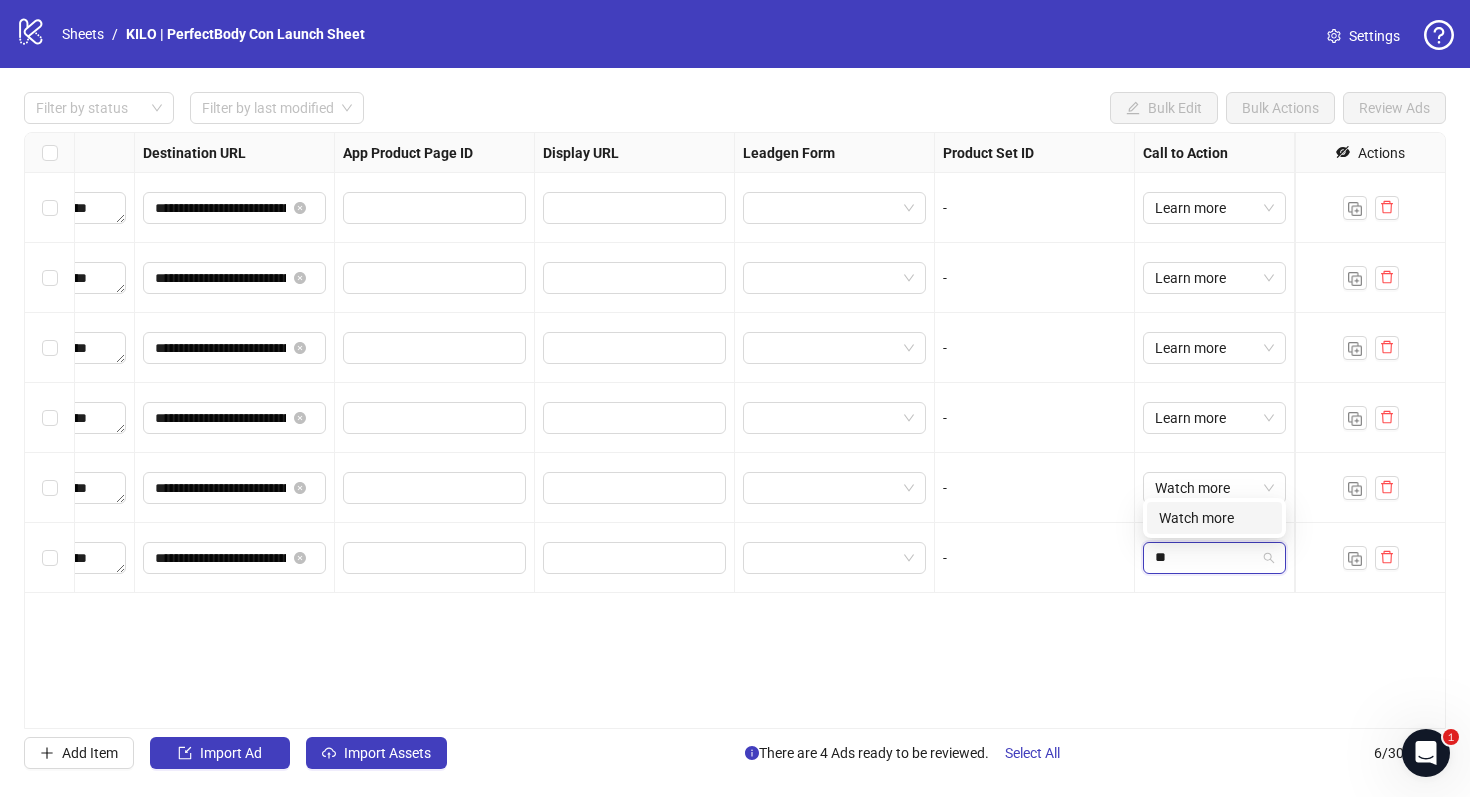 scroll, scrollTop: 0, scrollLeft: 0, axis: both 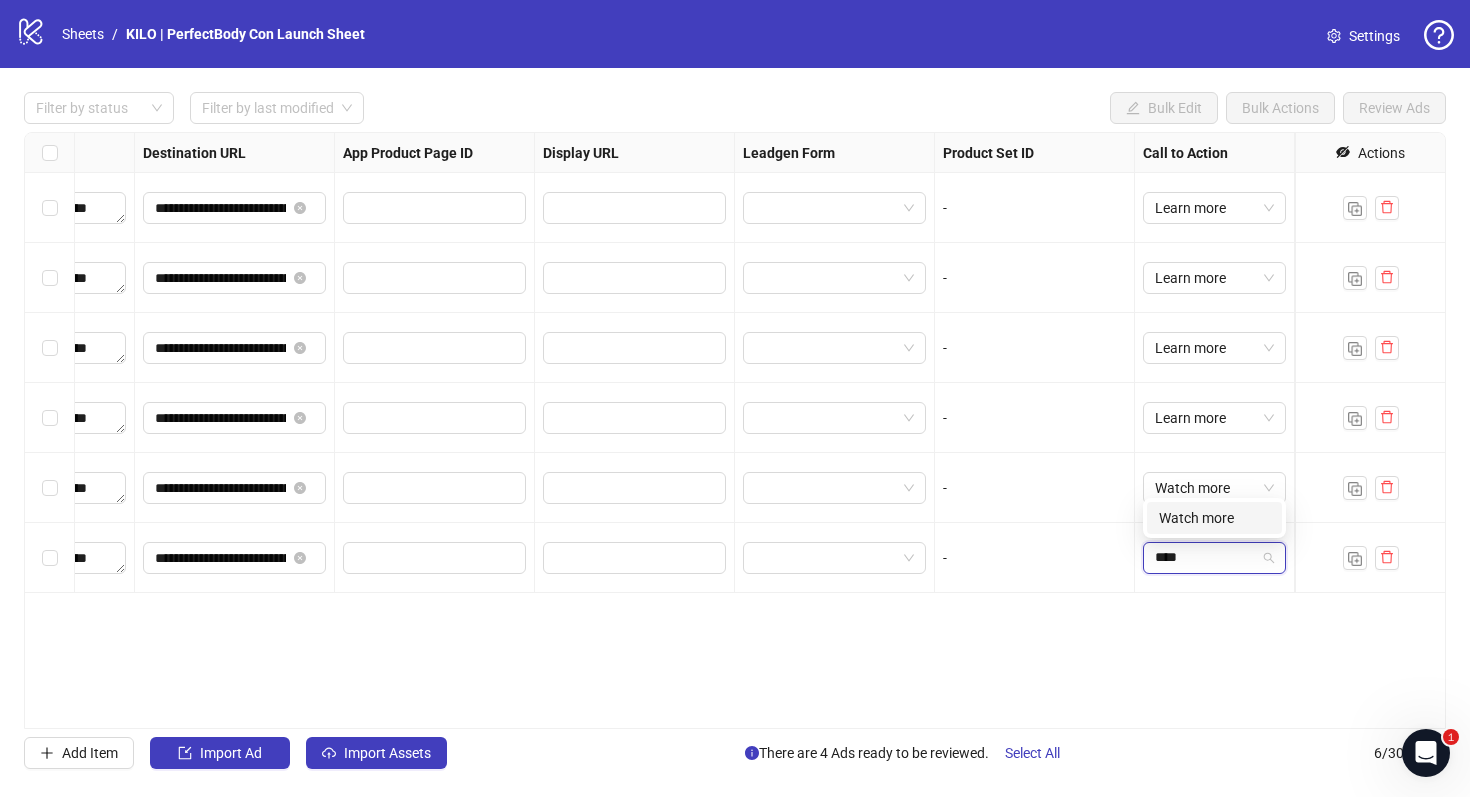 type on "*****" 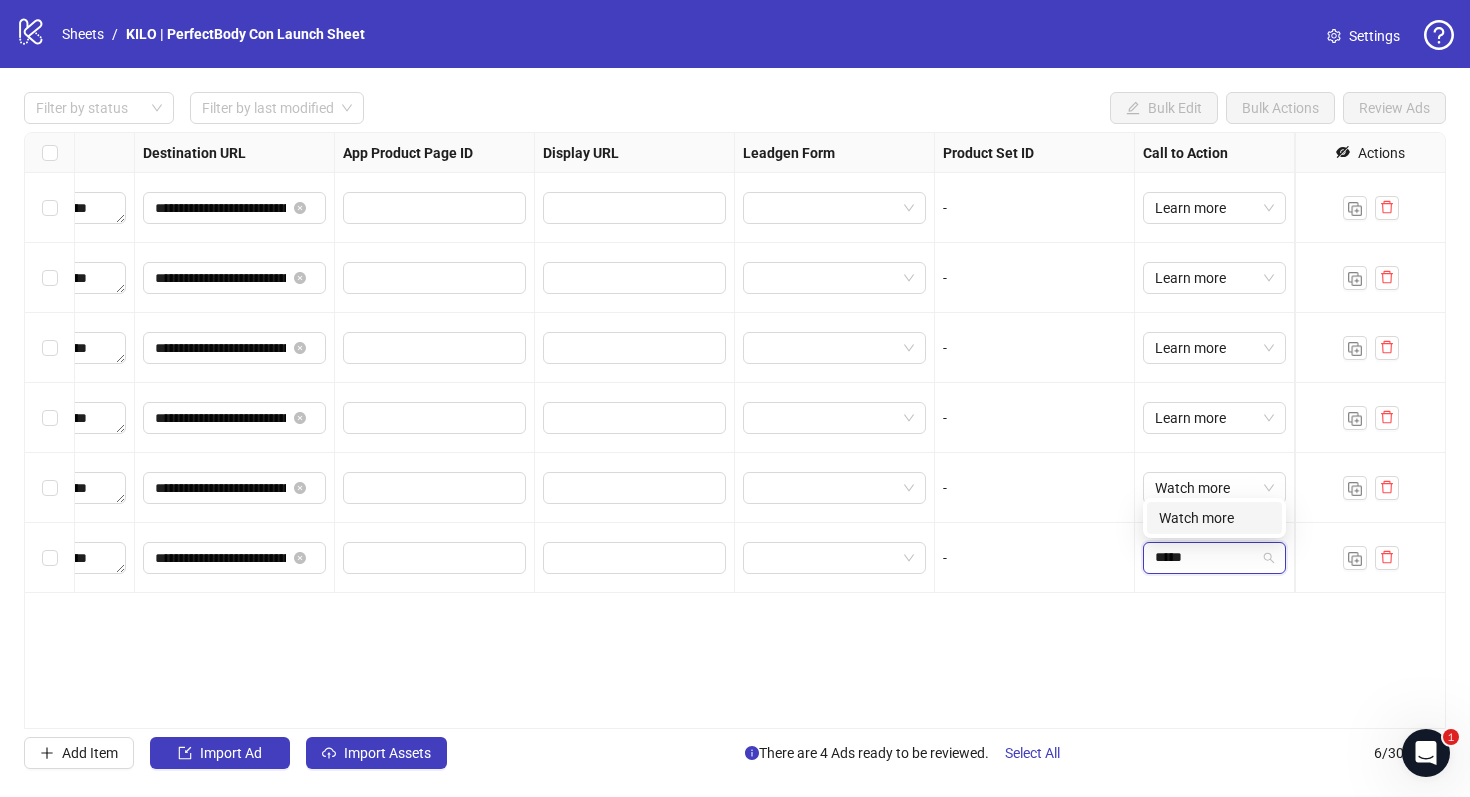 click on "Watch more" at bounding box center [1214, 518] 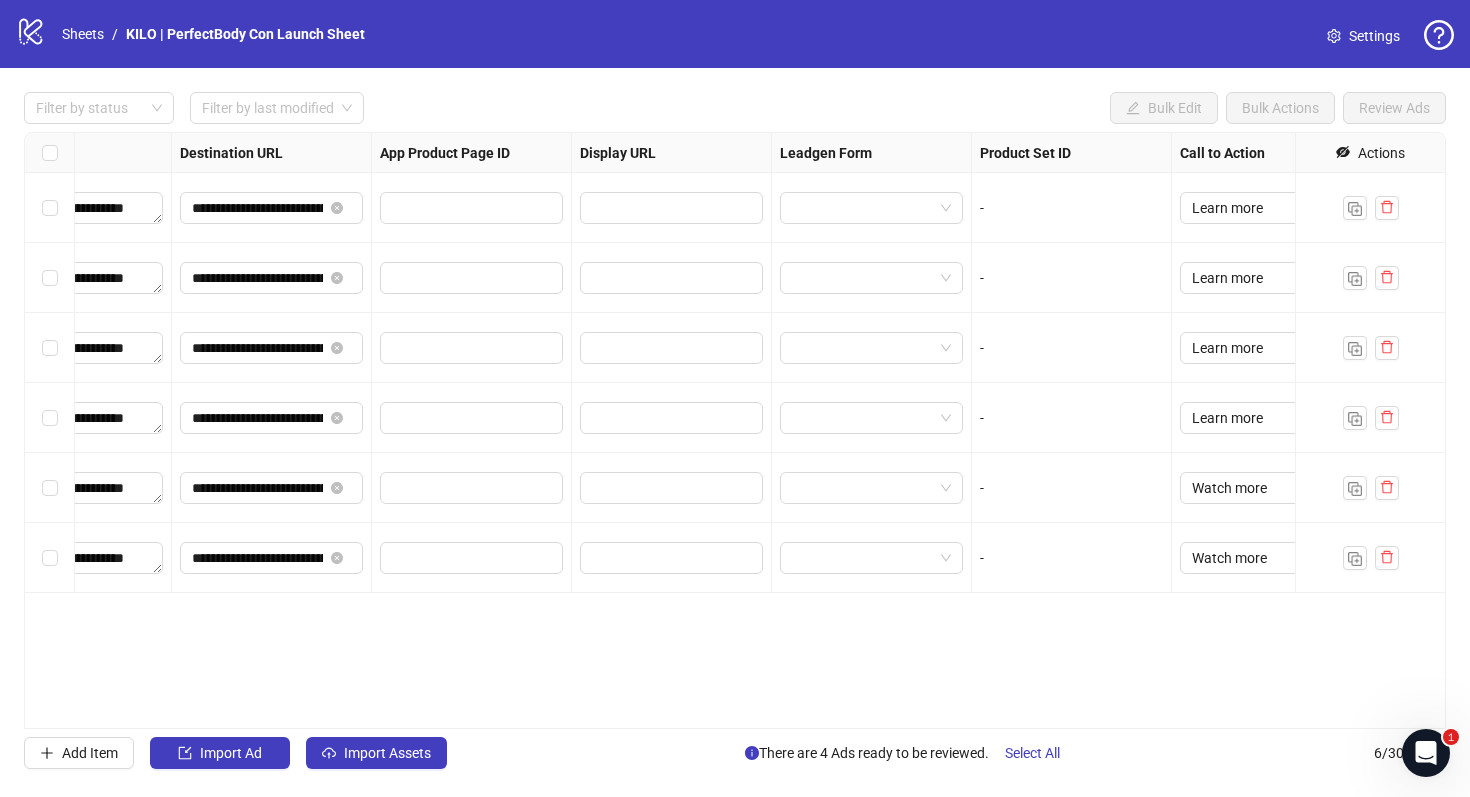scroll, scrollTop: 0, scrollLeft: 1850, axis: horizontal 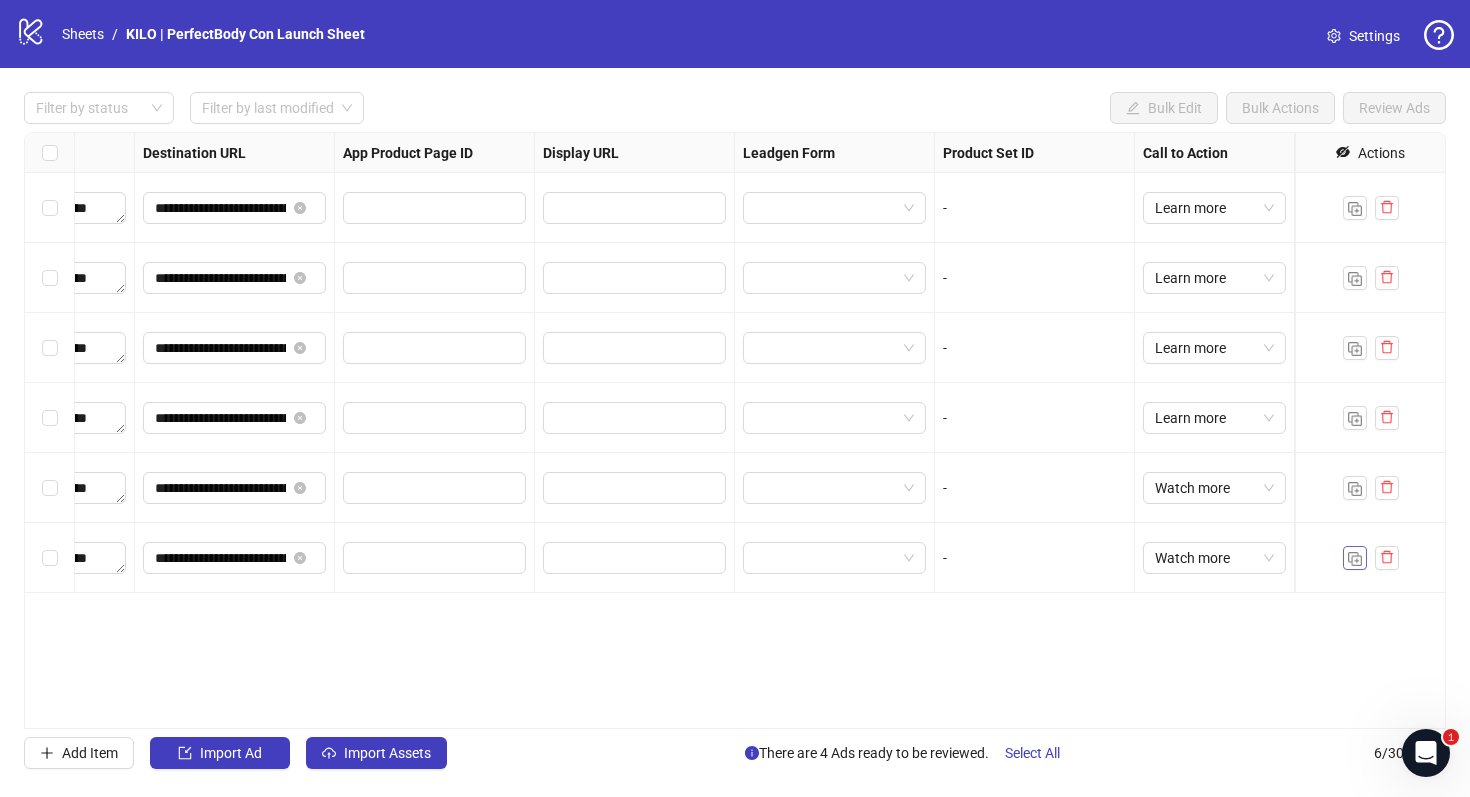click at bounding box center [1355, 559] 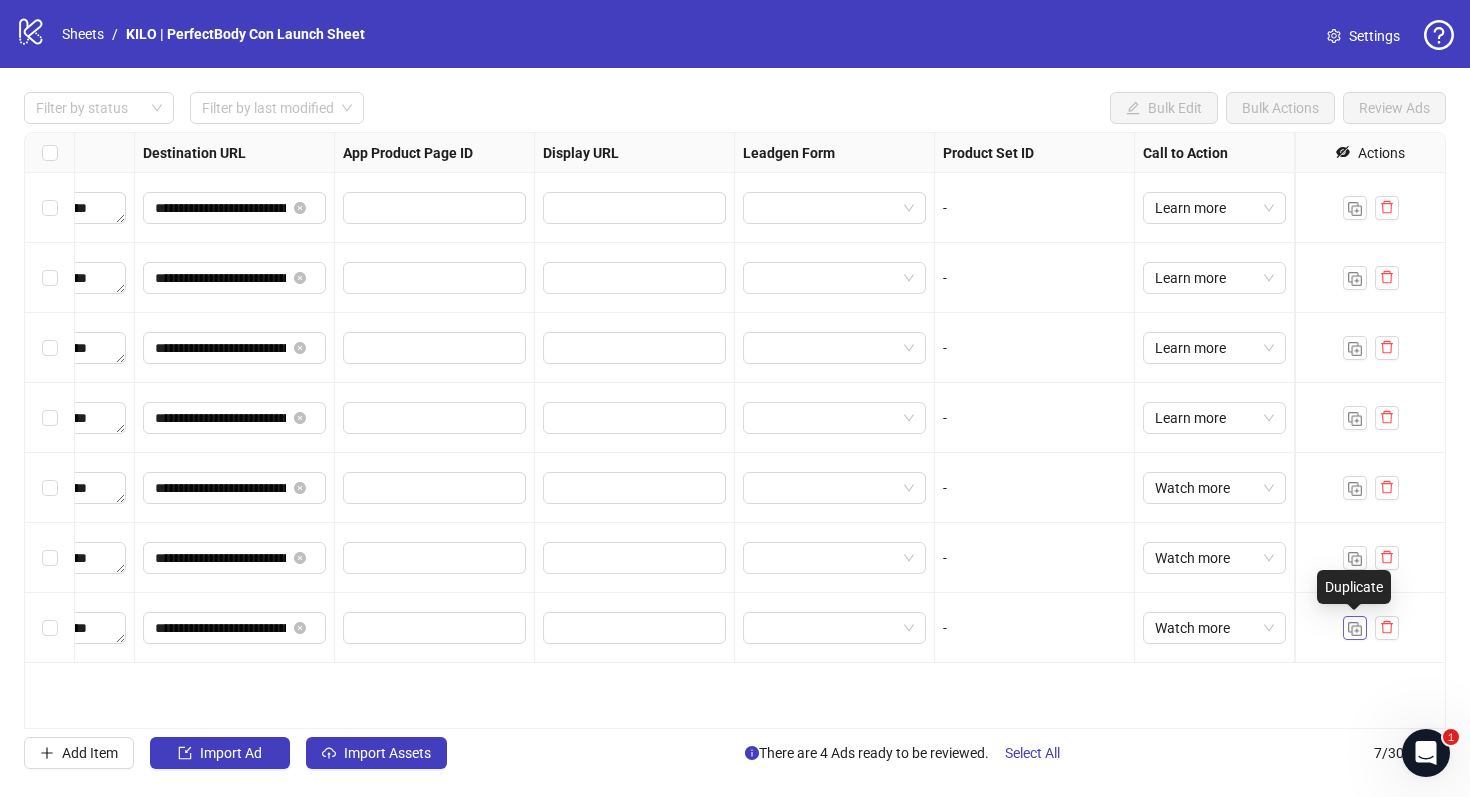 click at bounding box center (1355, 629) 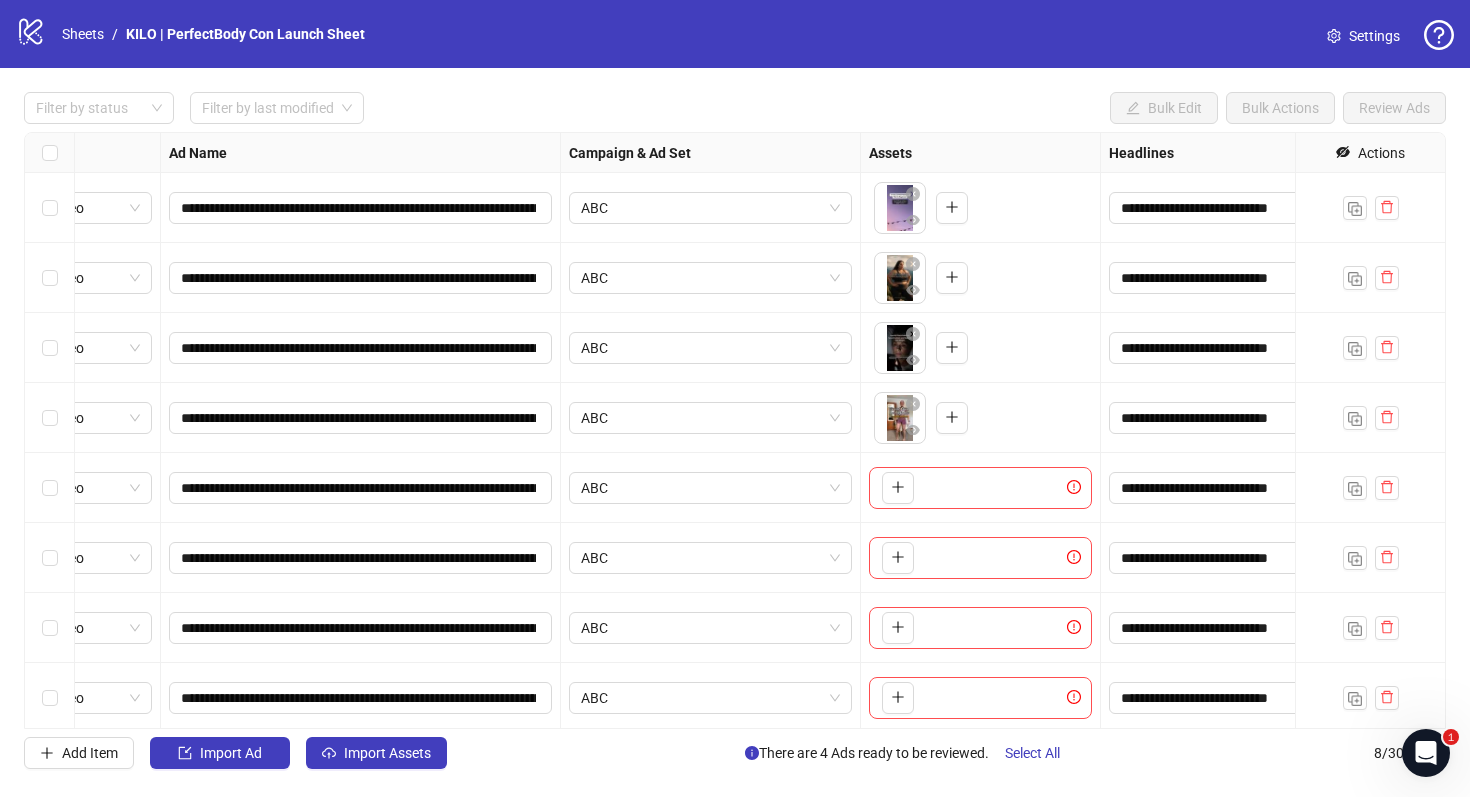 scroll, scrollTop: 0, scrollLeft: 64, axis: horizontal 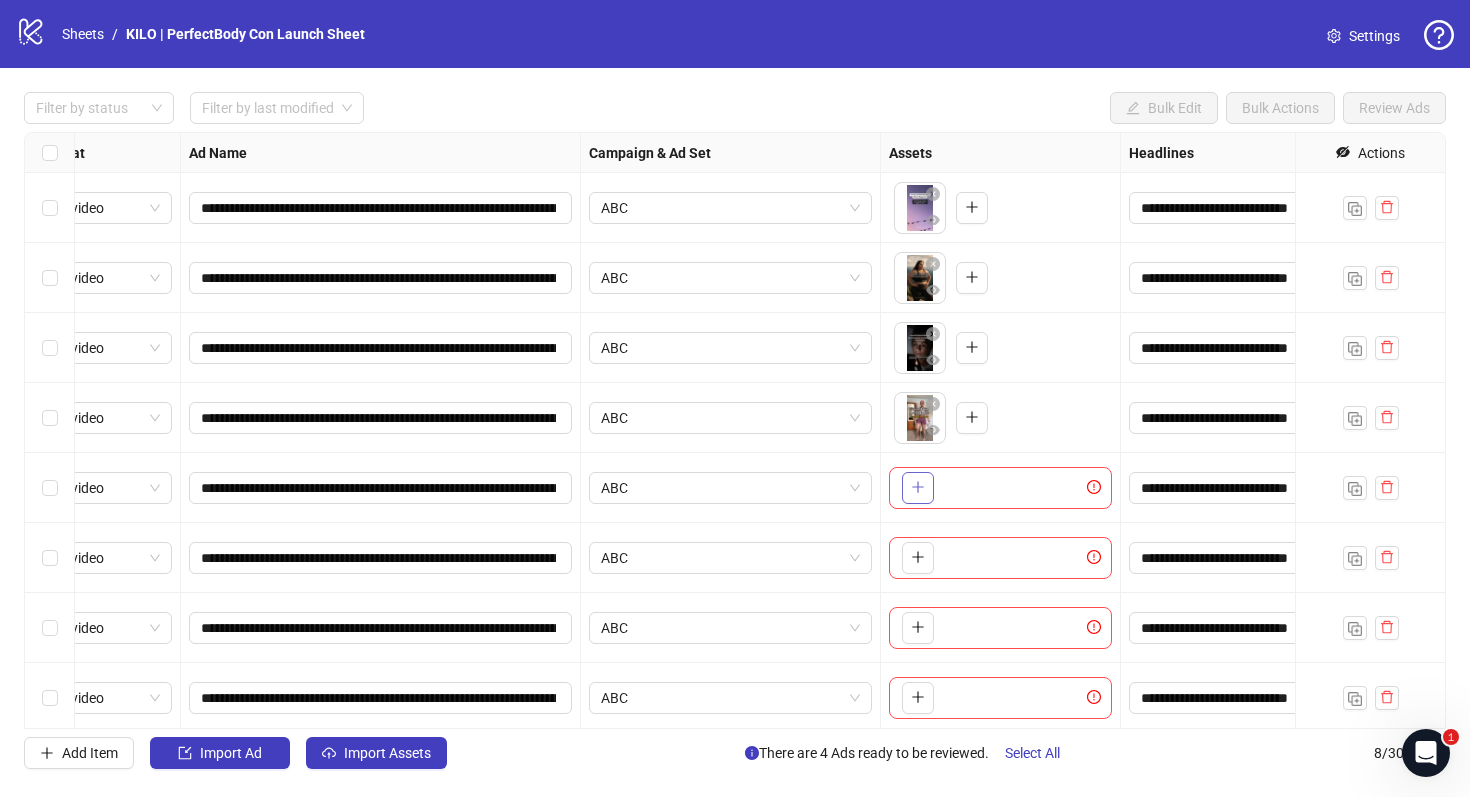 click 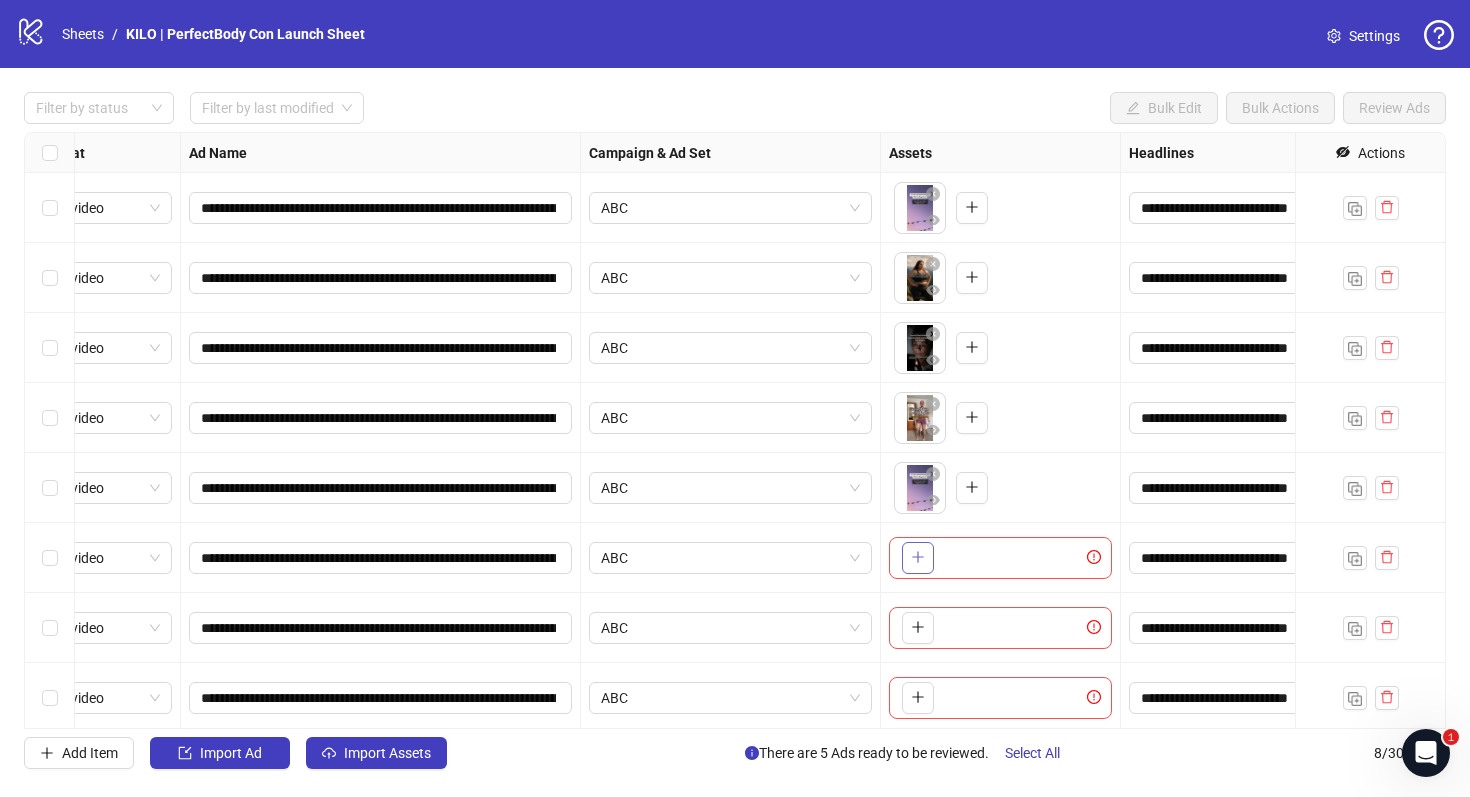 click 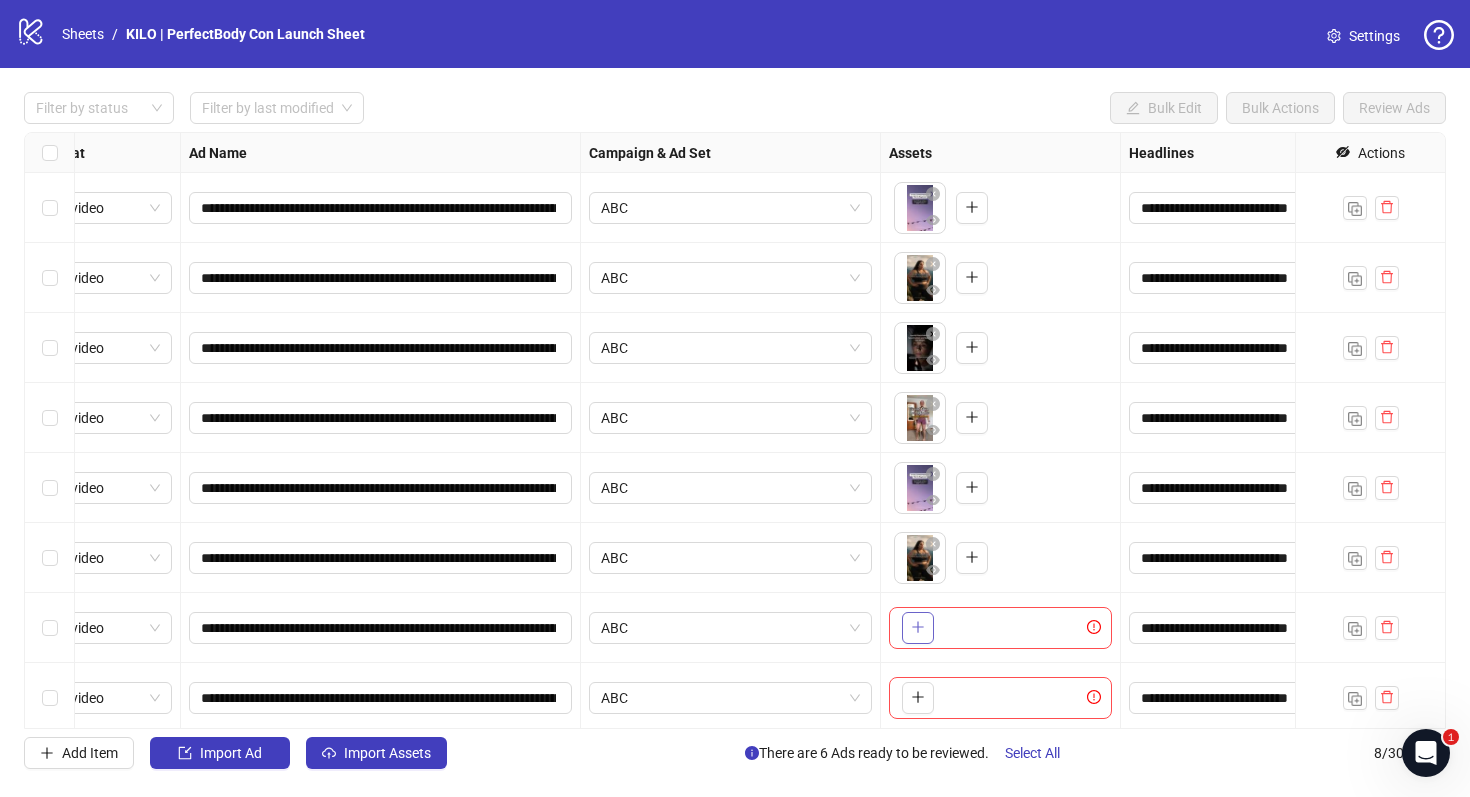 click 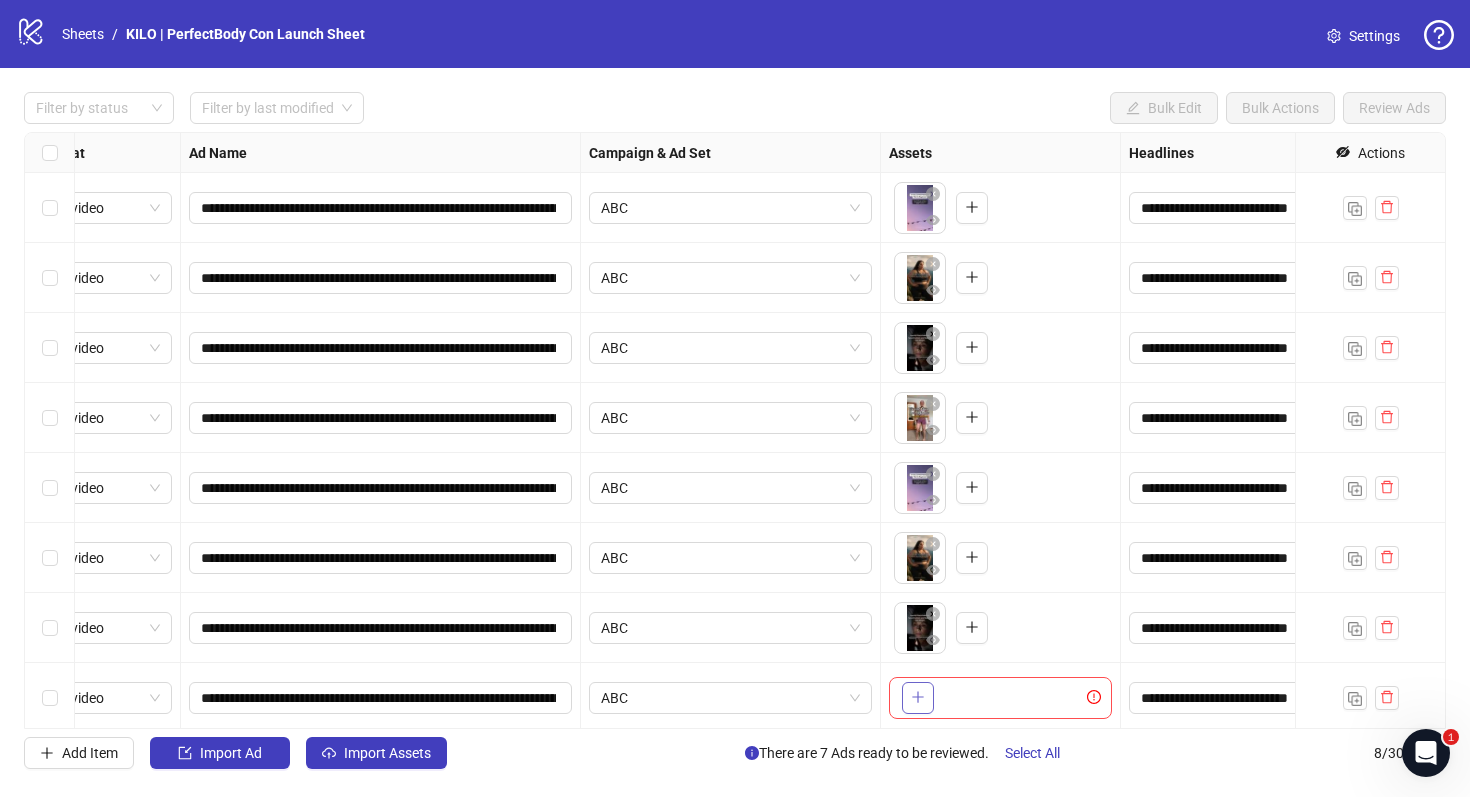 click 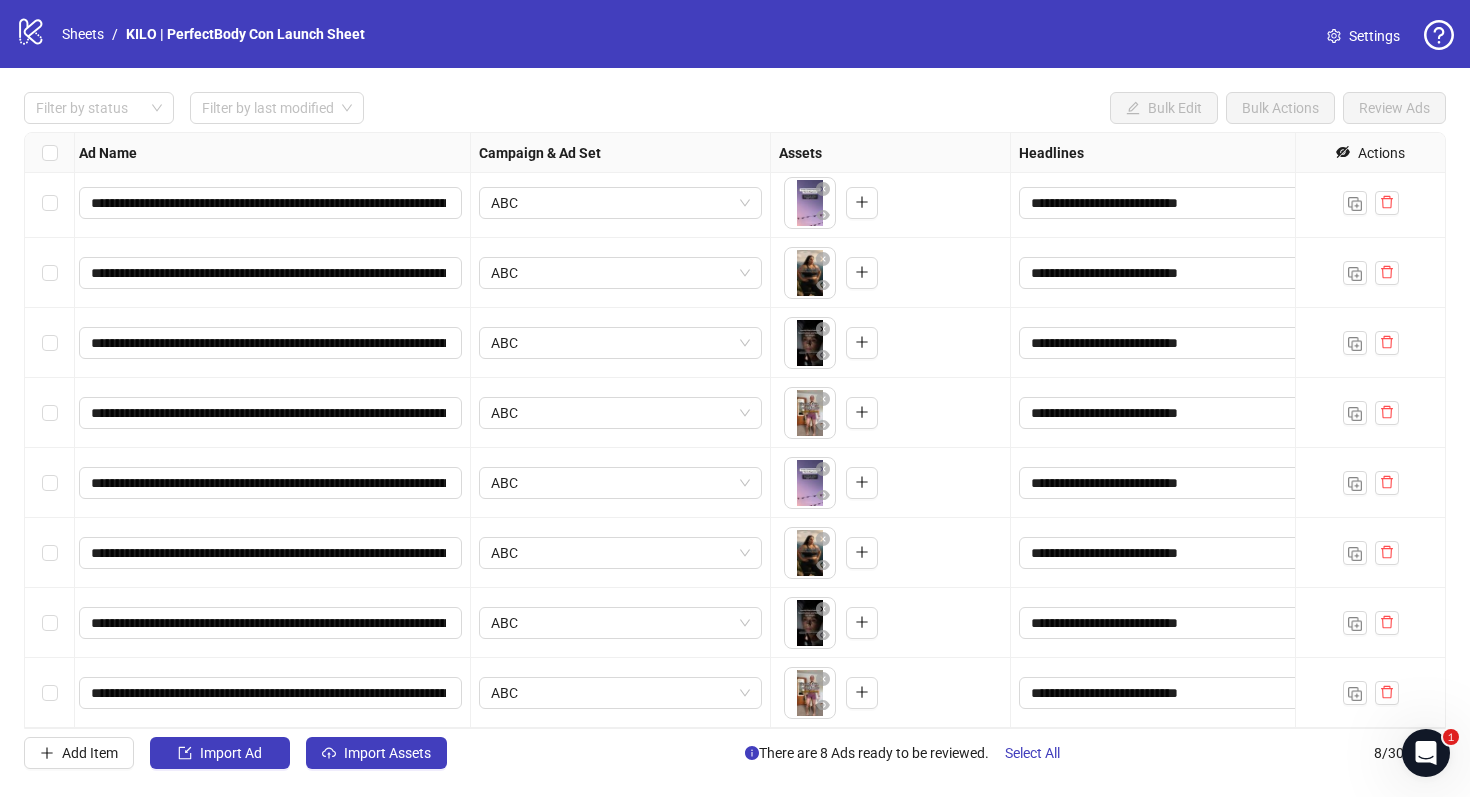 scroll, scrollTop: 5, scrollLeft: 0, axis: vertical 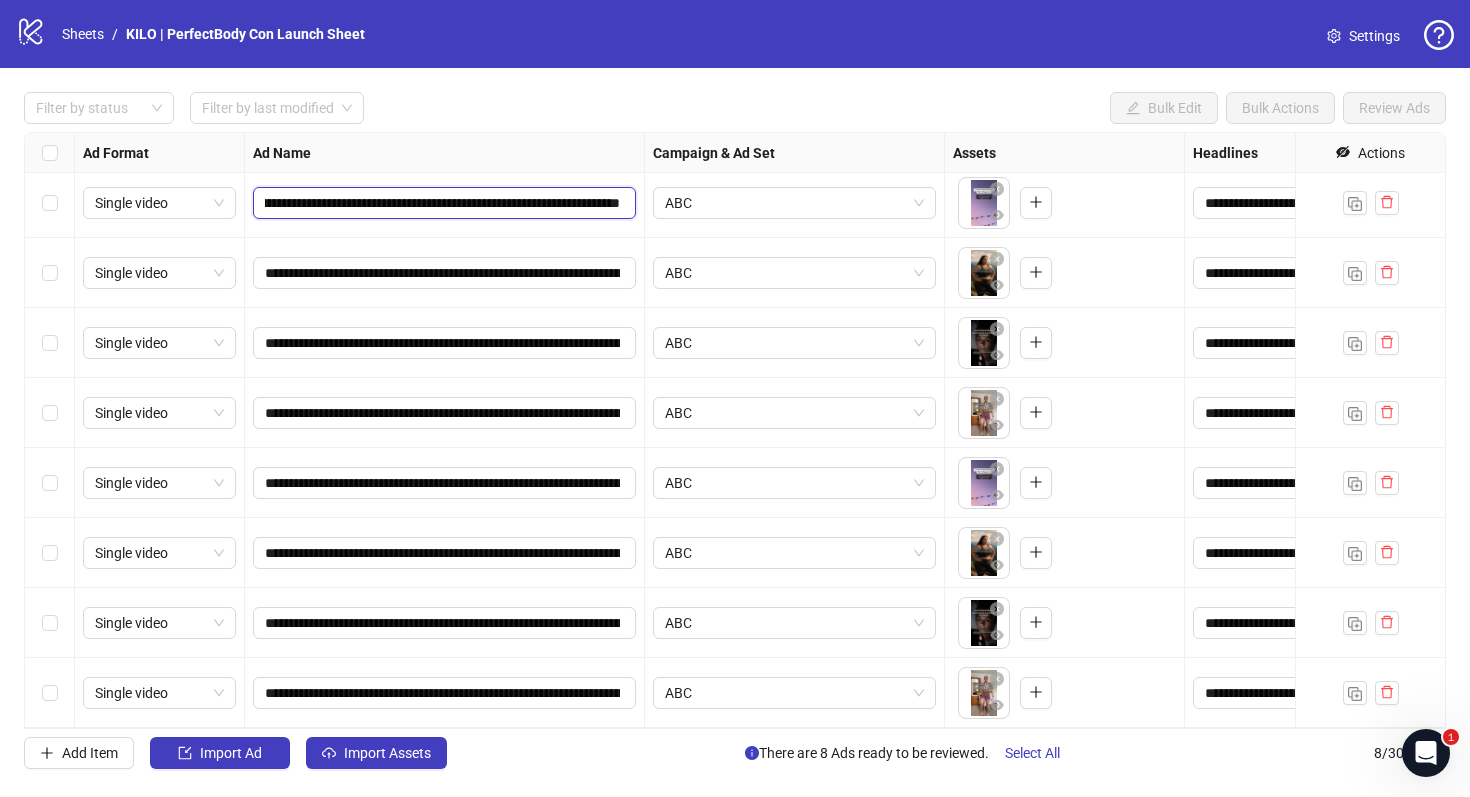 drag, startPoint x: 443, startPoint y: 204, endPoint x: 640, endPoint y: 218, distance: 197.49684 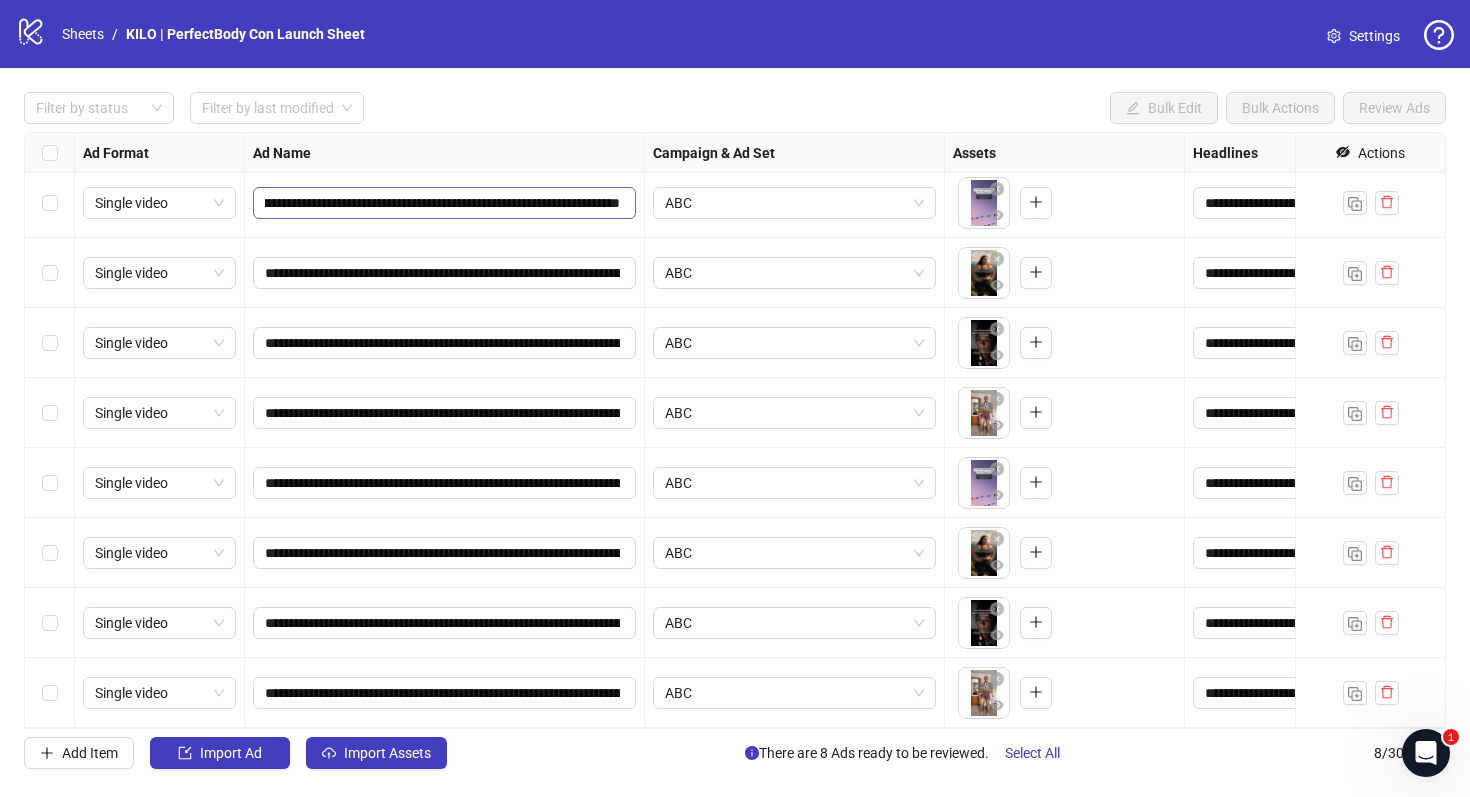 click on "**********" at bounding box center (444, 203) 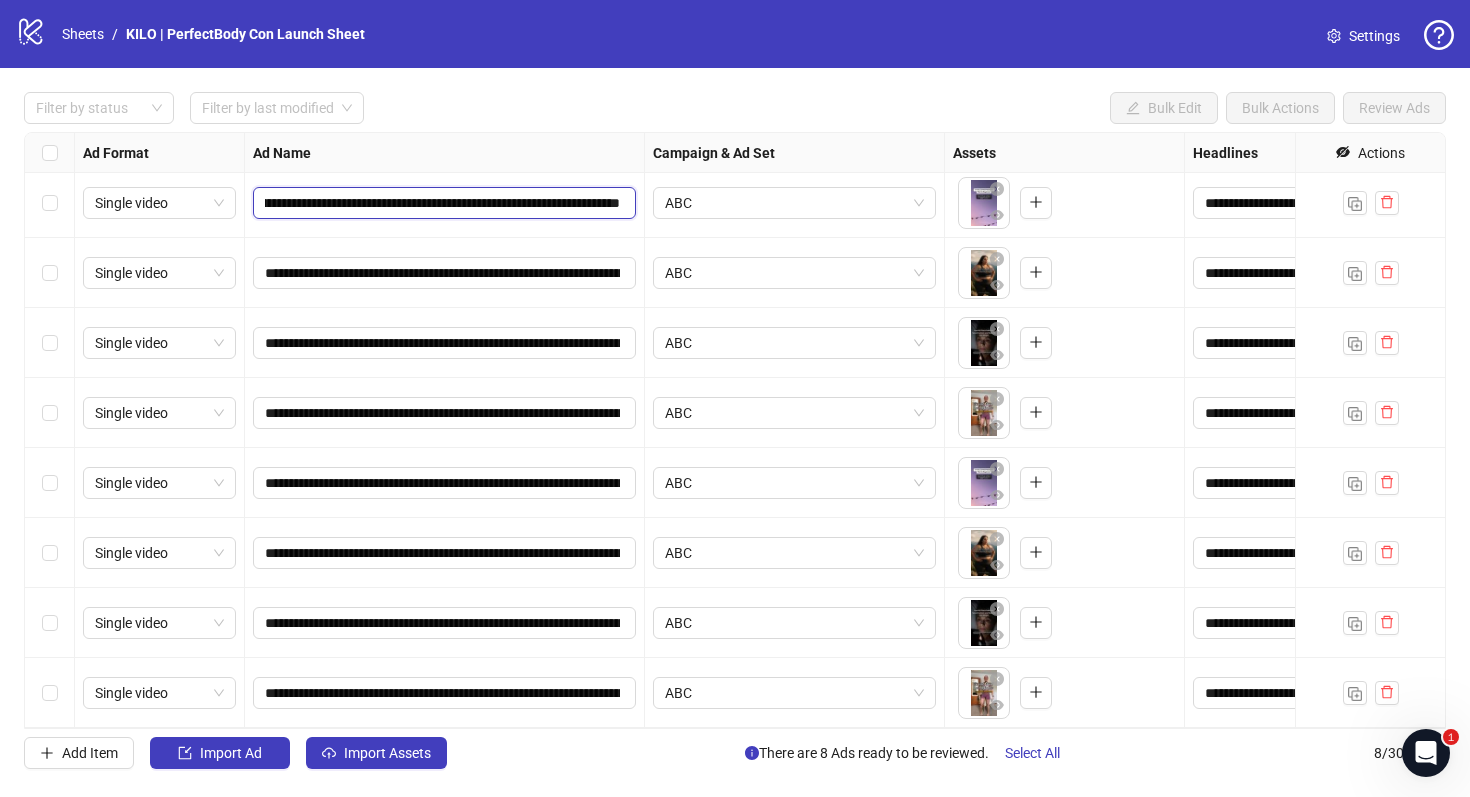 scroll, scrollTop: 0, scrollLeft: 0, axis: both 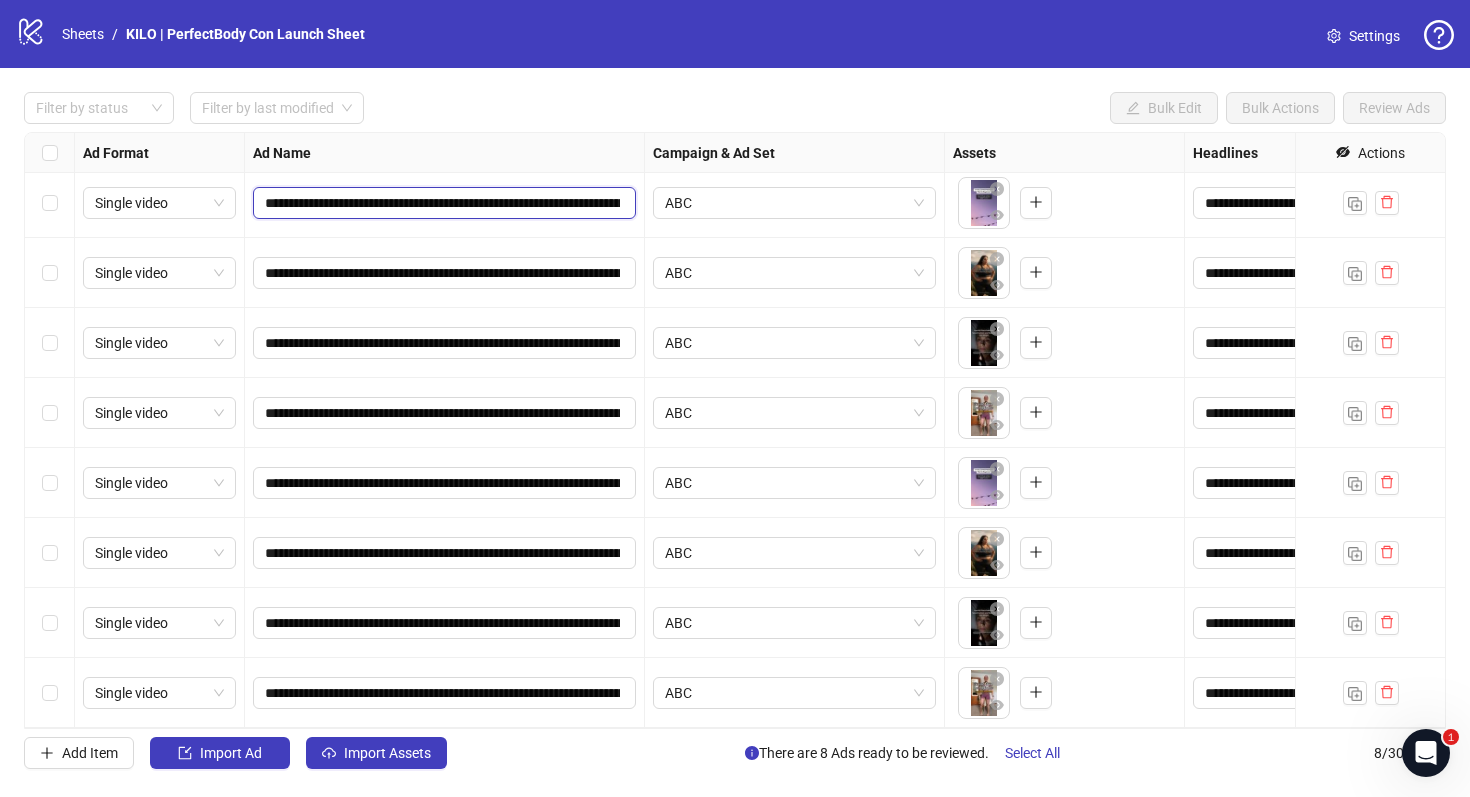 click on "**********" at bounding box center [442, 203] 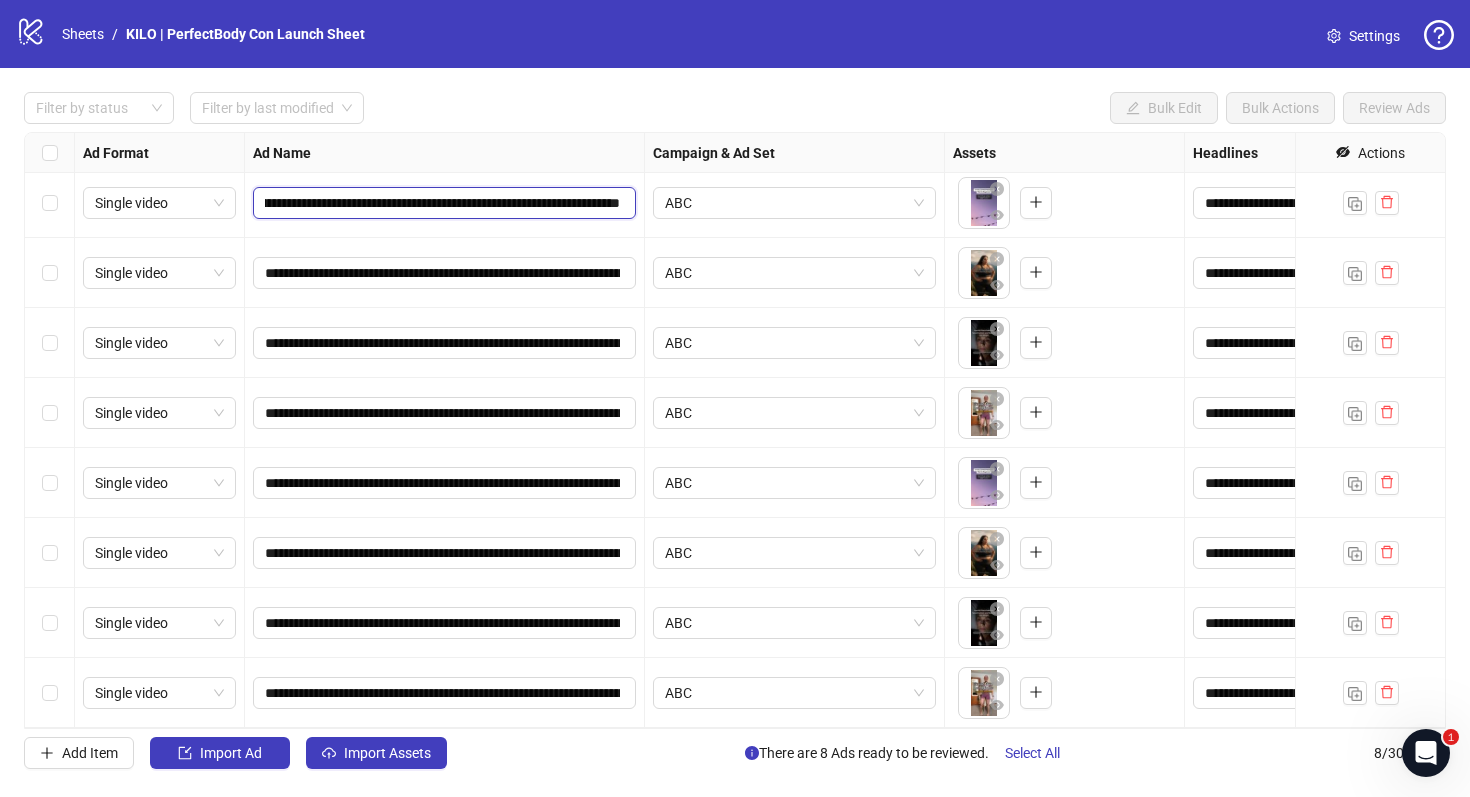 scroll, scrollTop: 0, scrollLeft: 191, axis: horizontal 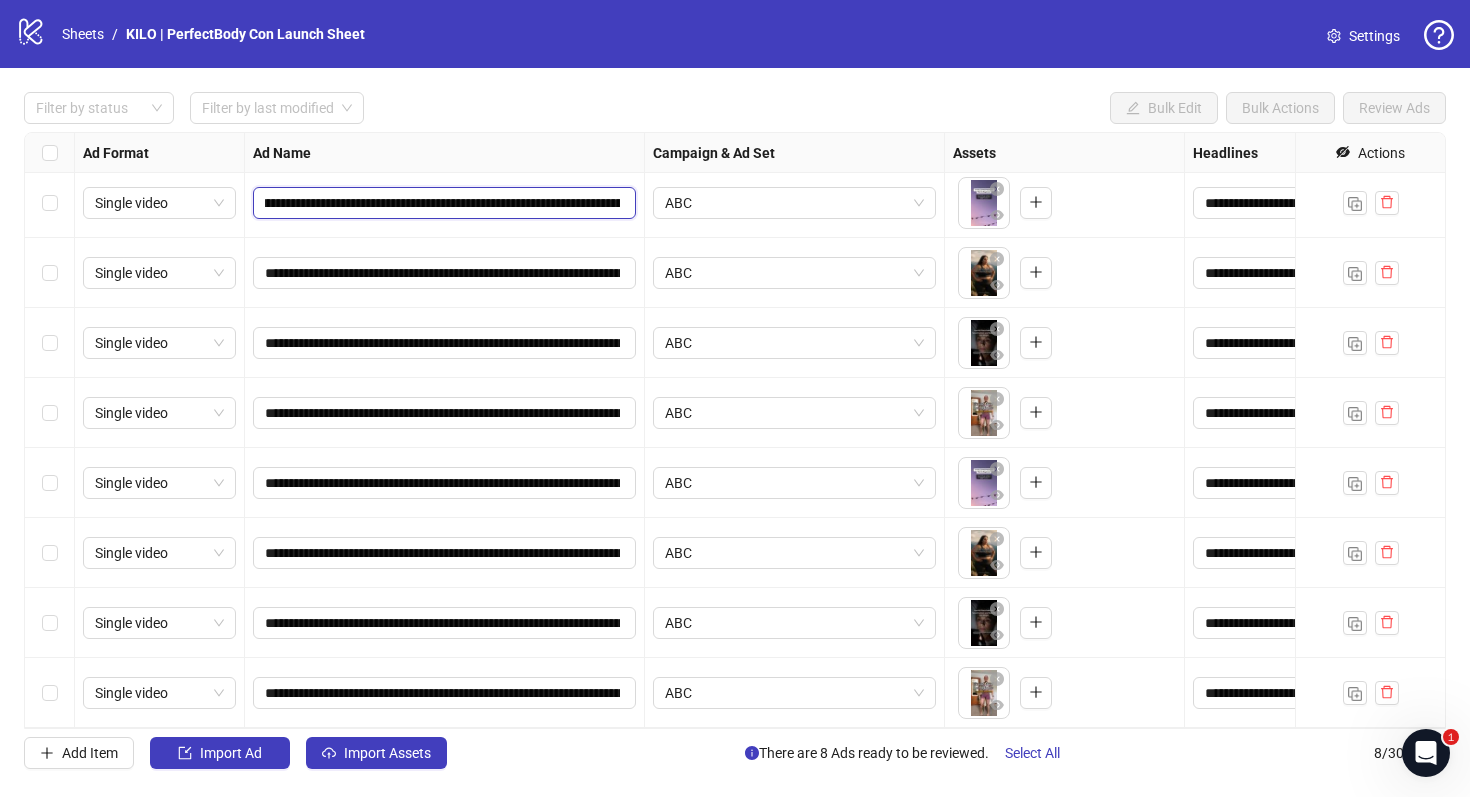 drag, startPoint x: 338, startPoint y: 201, endPoint x: 461, endPoint y: 205, distance: 123.065025 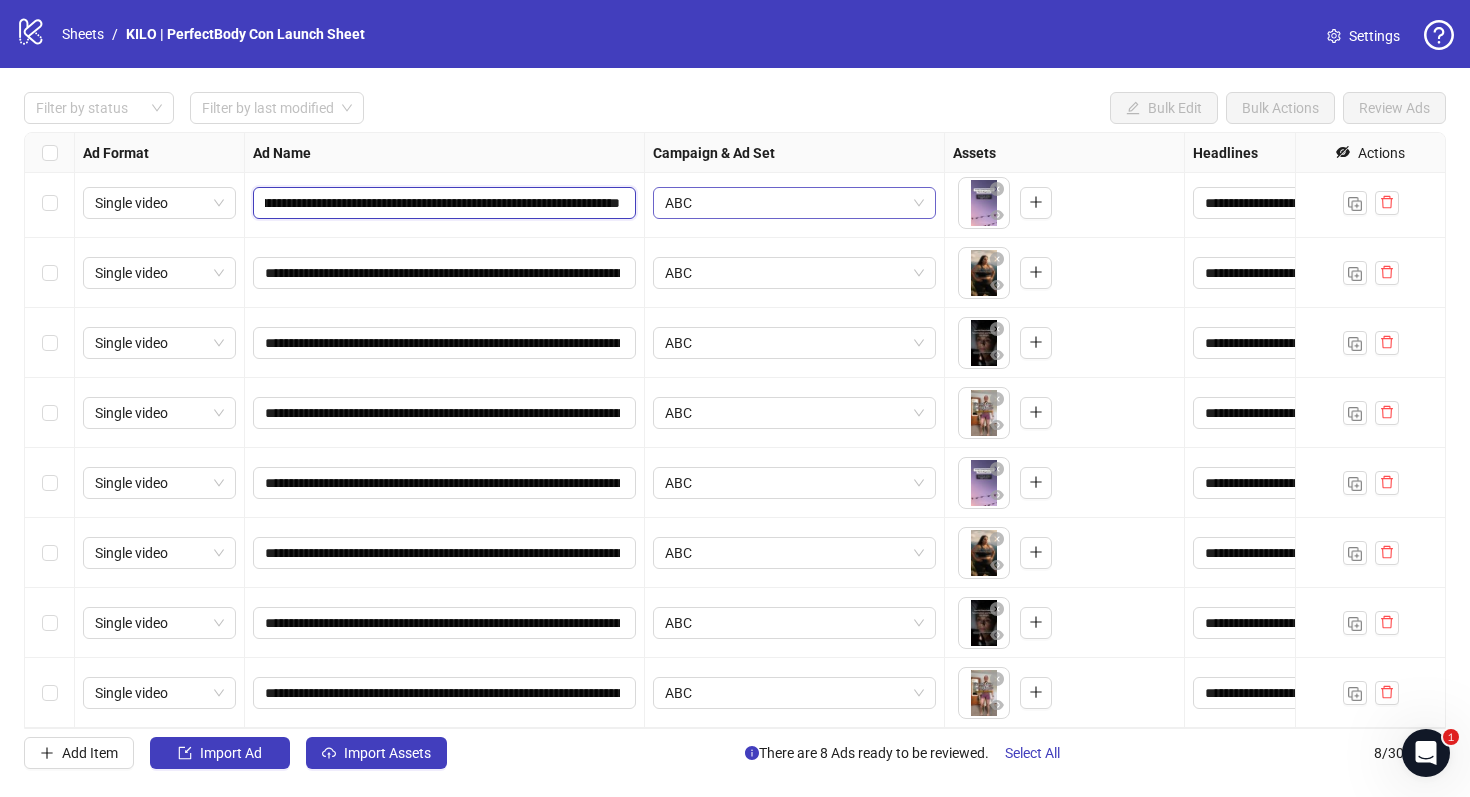 scroll, scrollTop: 0, scrollLeft: 633, axis: horizontal 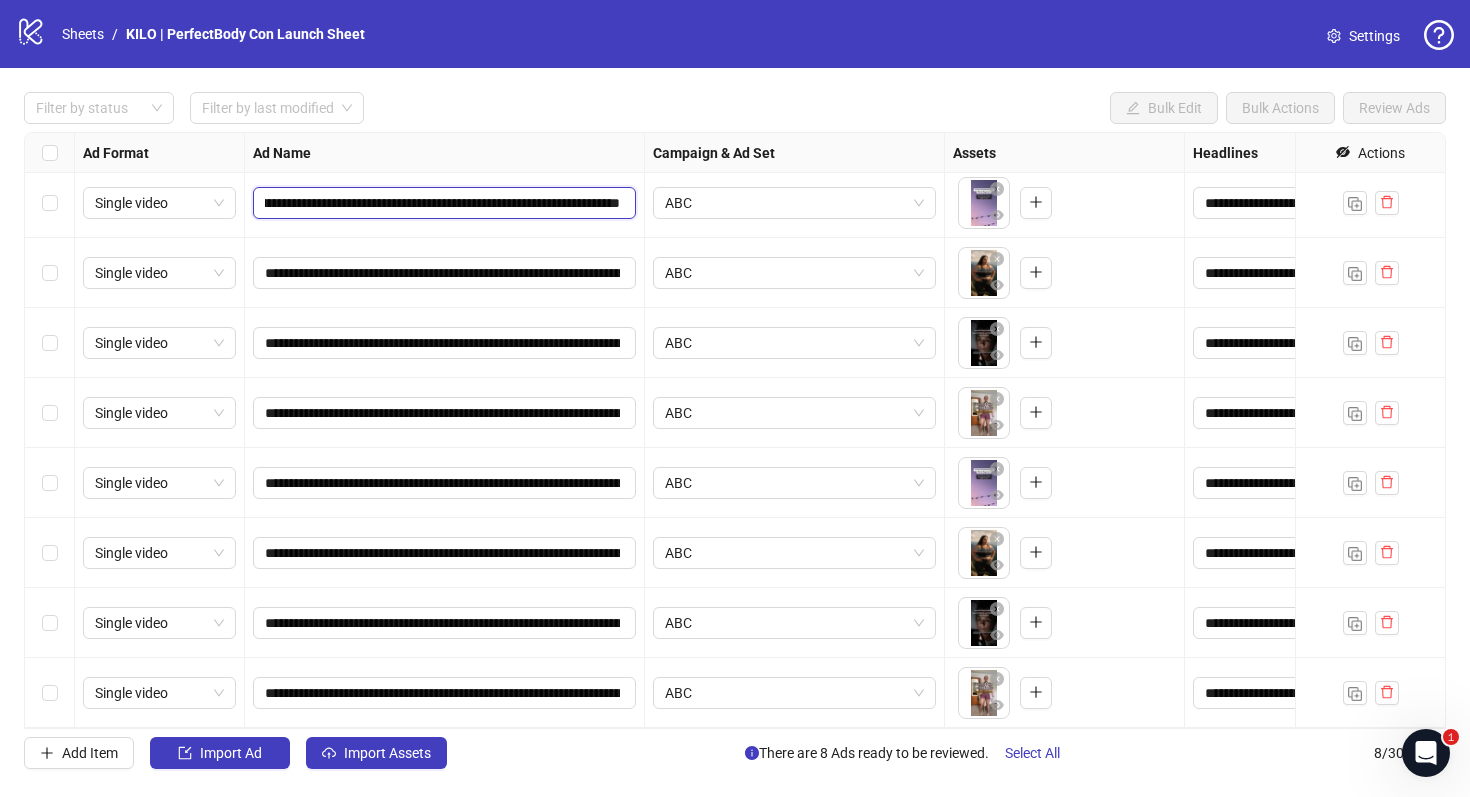 click on "**********" at bounding box center [442, 203] 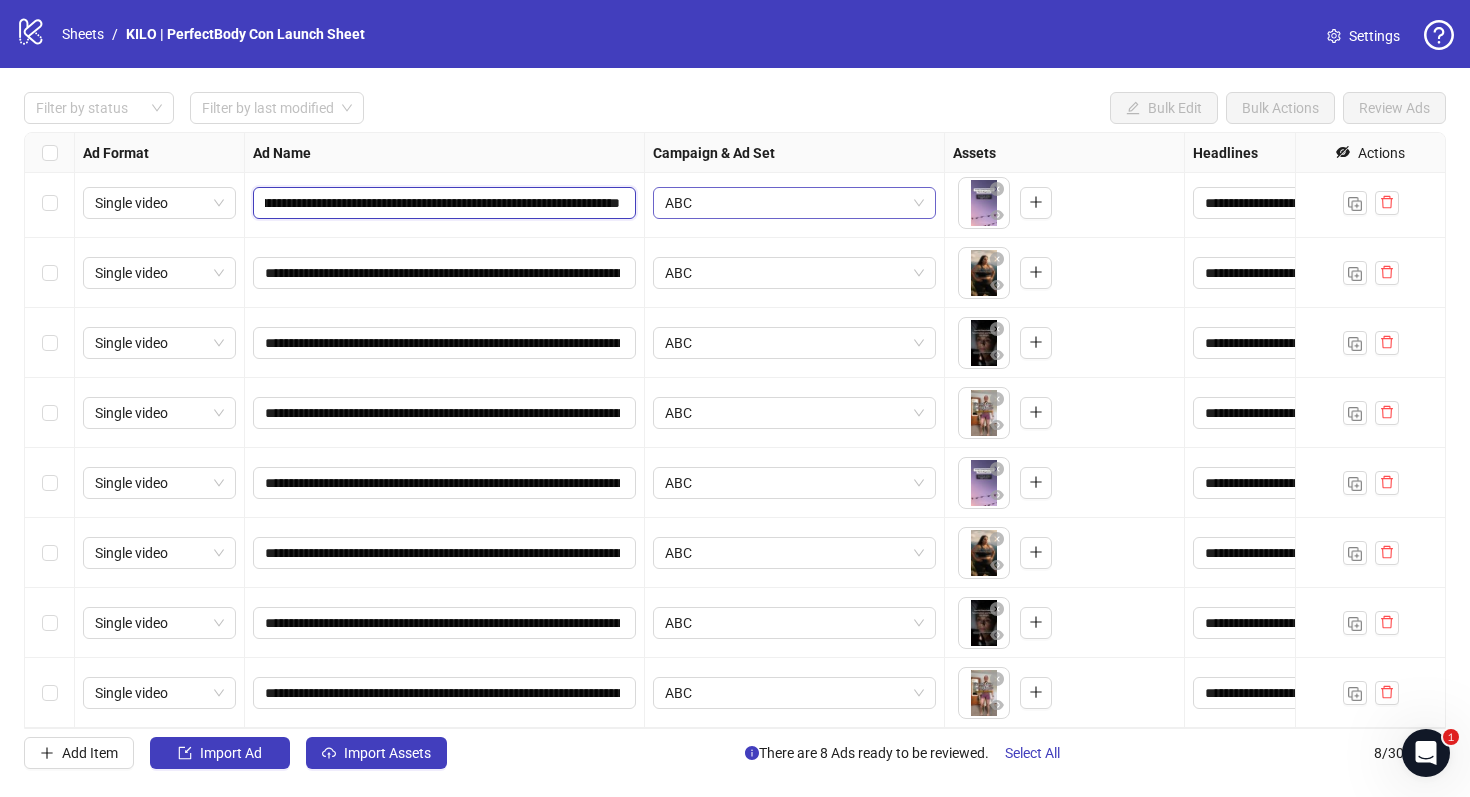 drag, startPoint x: 474, startPoint y: 202, endPoint x: 667, endPoint y: 207, distance: 193.06476 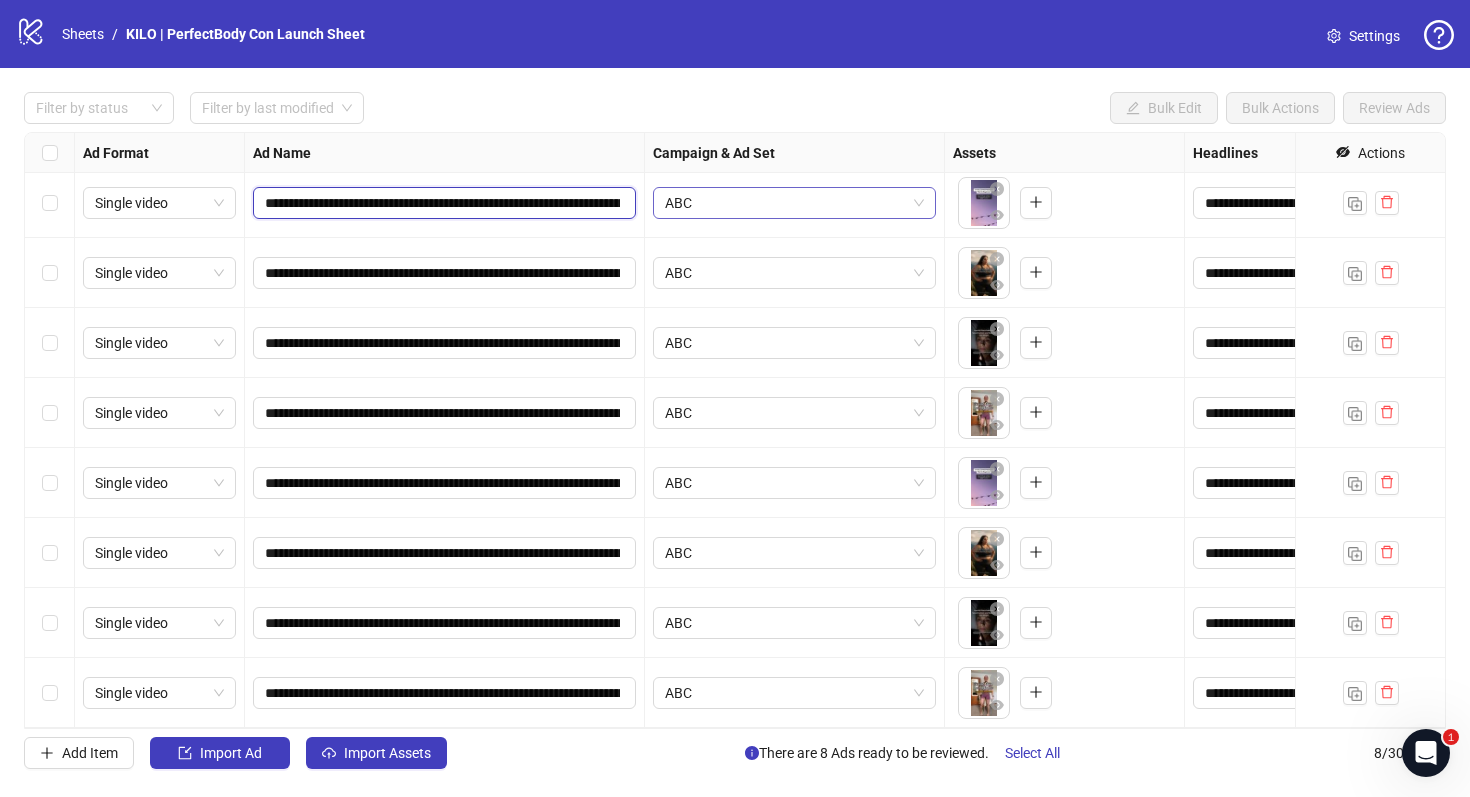scroll, scrollTop: 0, scrollLeft: 633, axis: horizontal 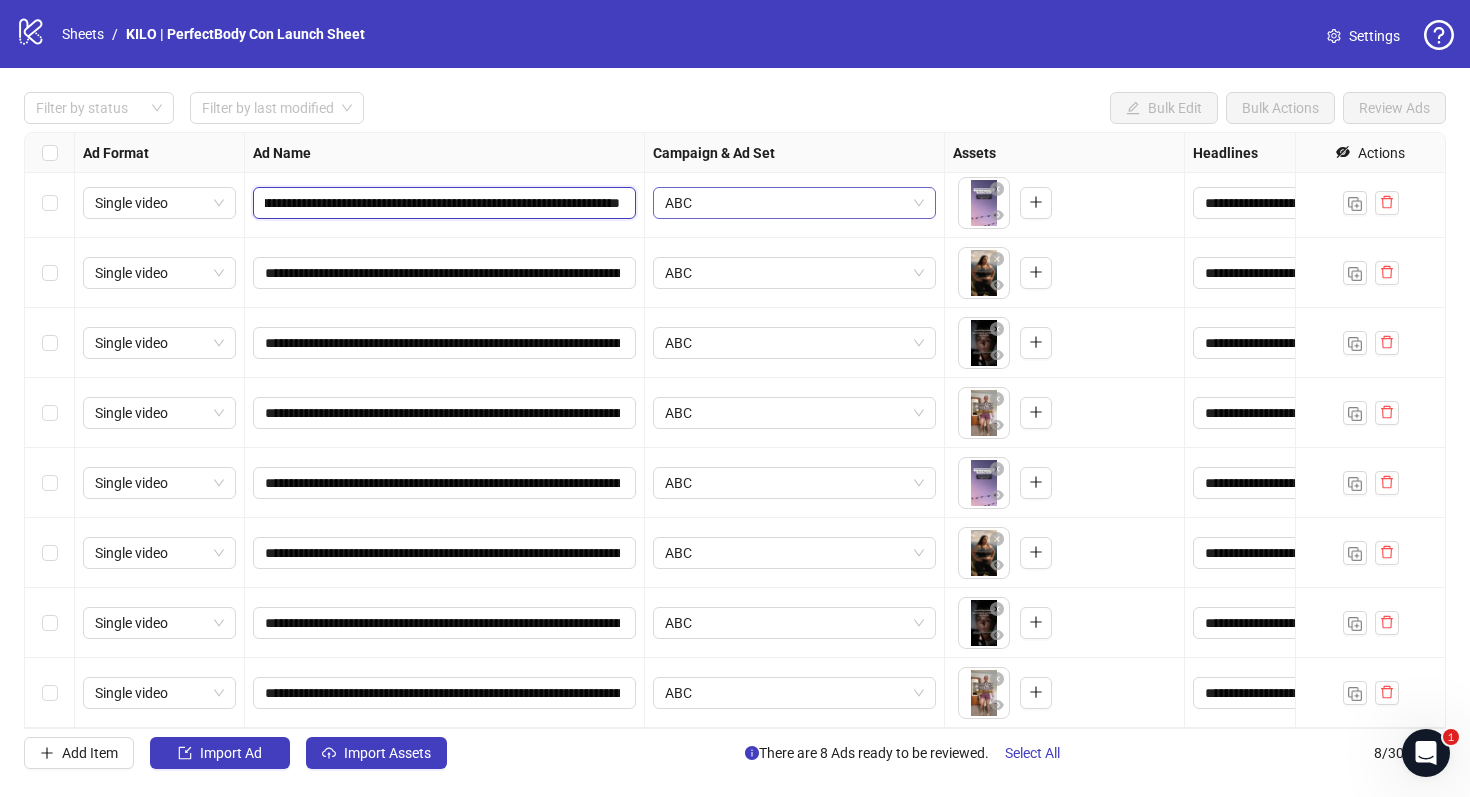 drag, startPoint x: 510, startPoint y: 198, endPoint x: 869, endPoint y: 201, distance: 359.01254 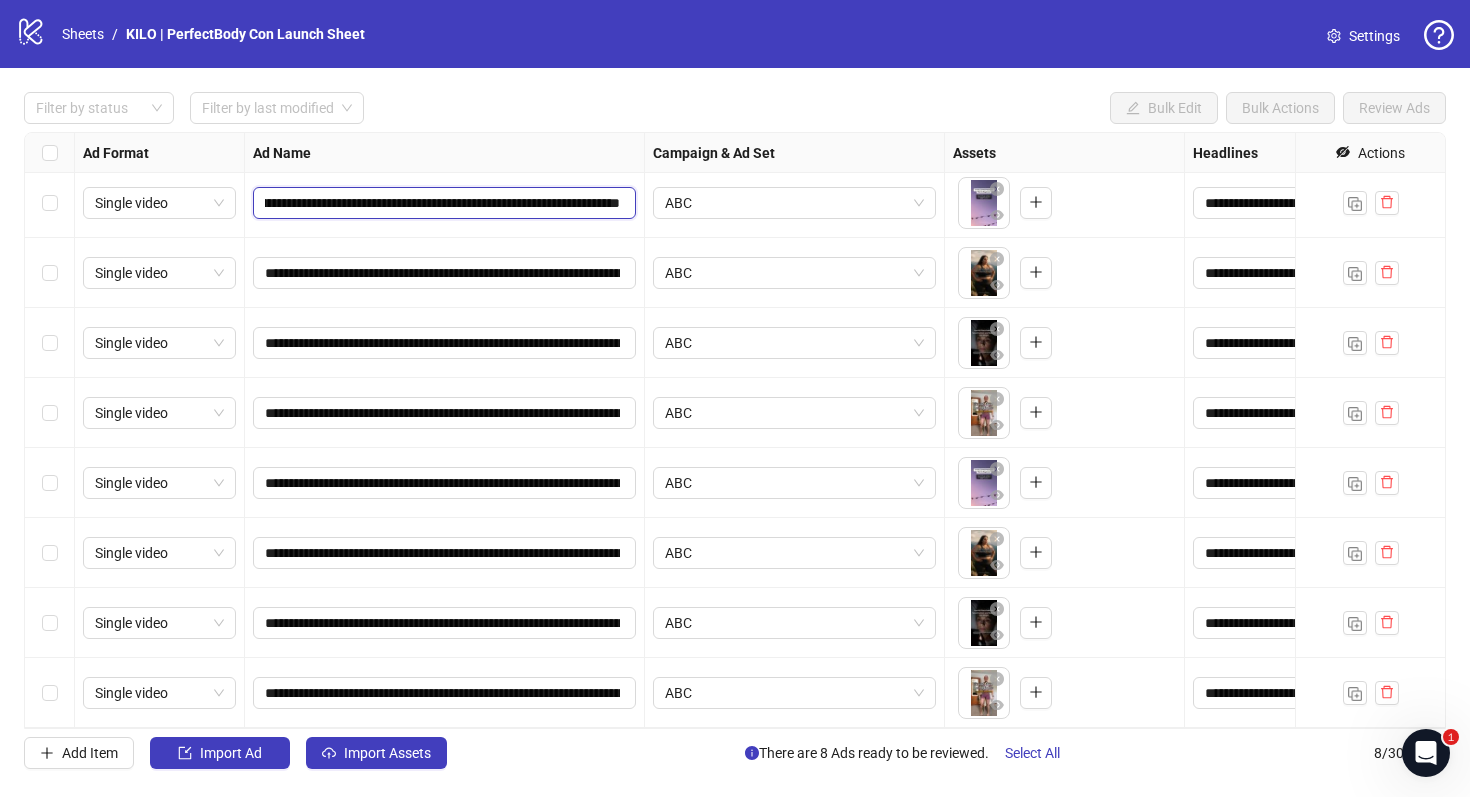 click on "**********" at bounding box center (442, 203) 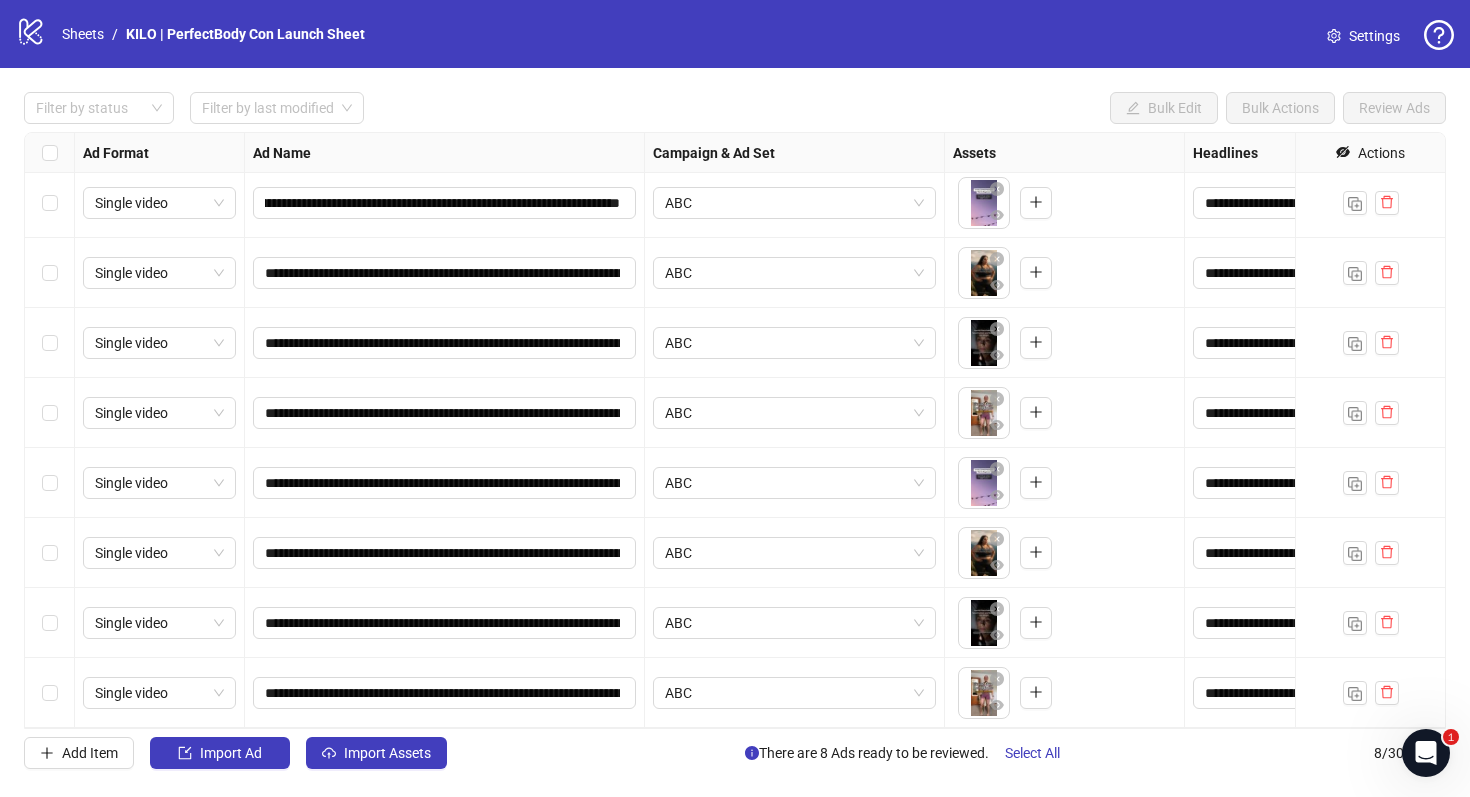 scroll, scrollTop: 0, scrollLeft: 0, axis: both 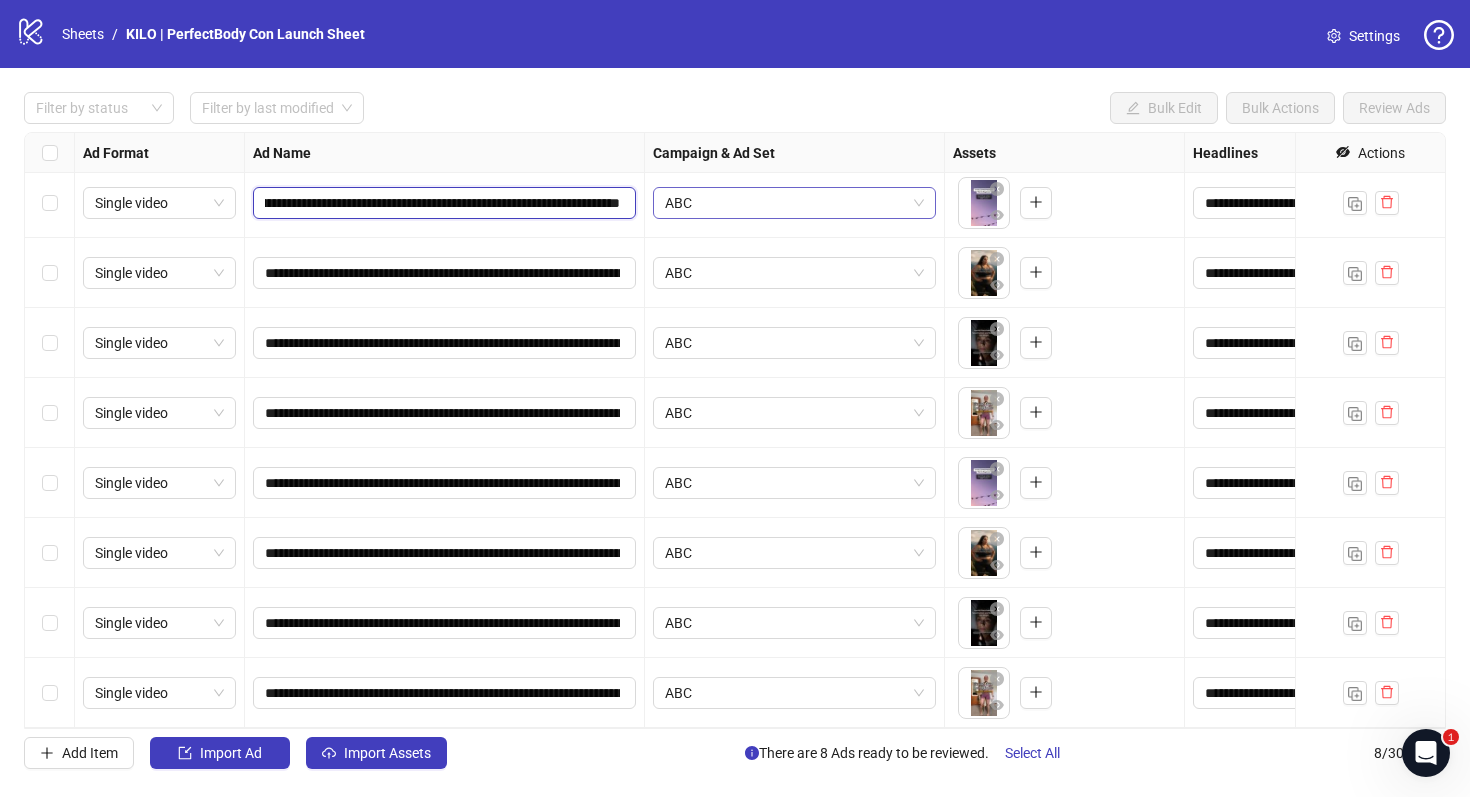 drag, startPoint x: 609, startPoint y: 201, endPoint x: 847, endPoint y: 209, distance: 238.13441 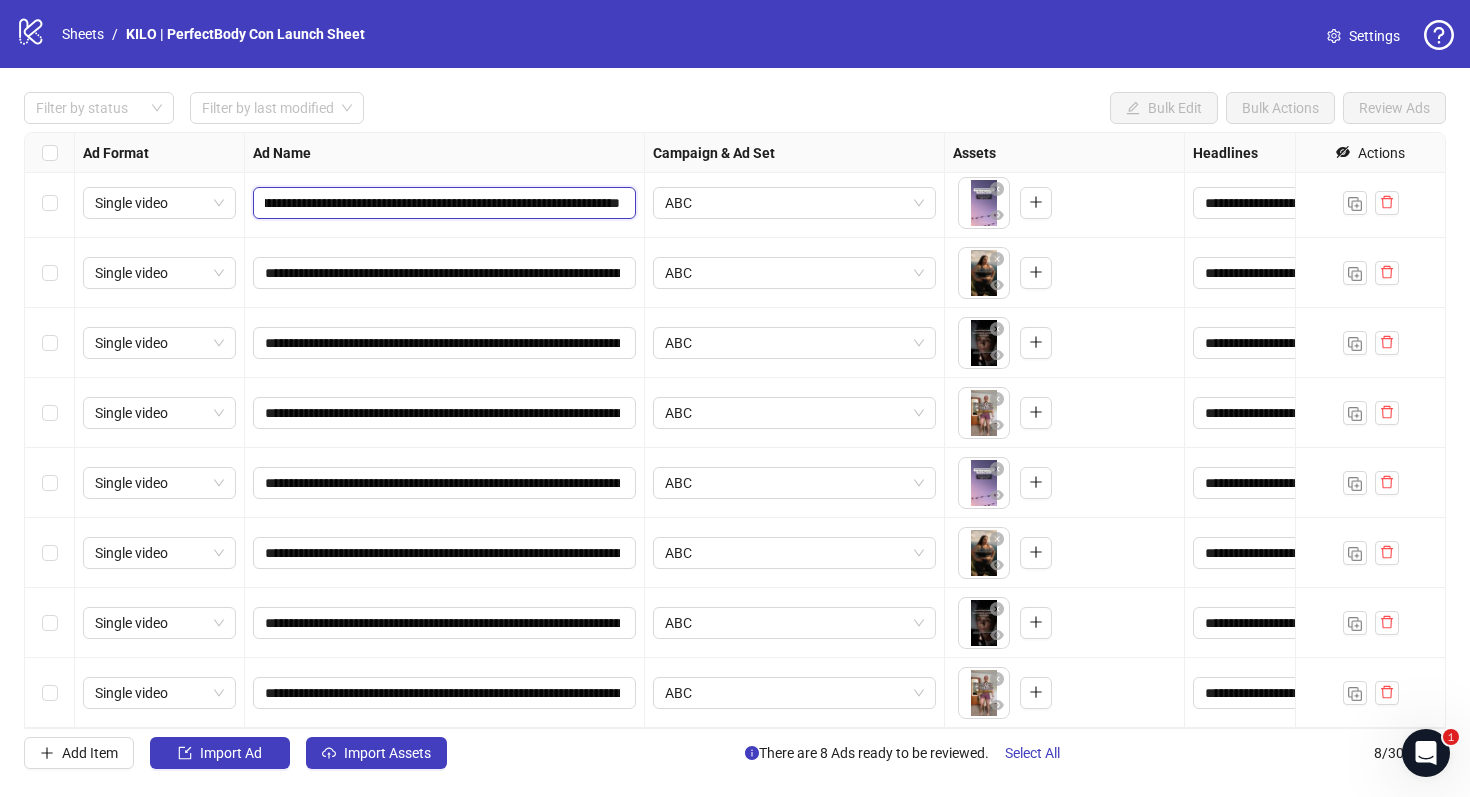 click on "**********" at bounding box center [442, 203] 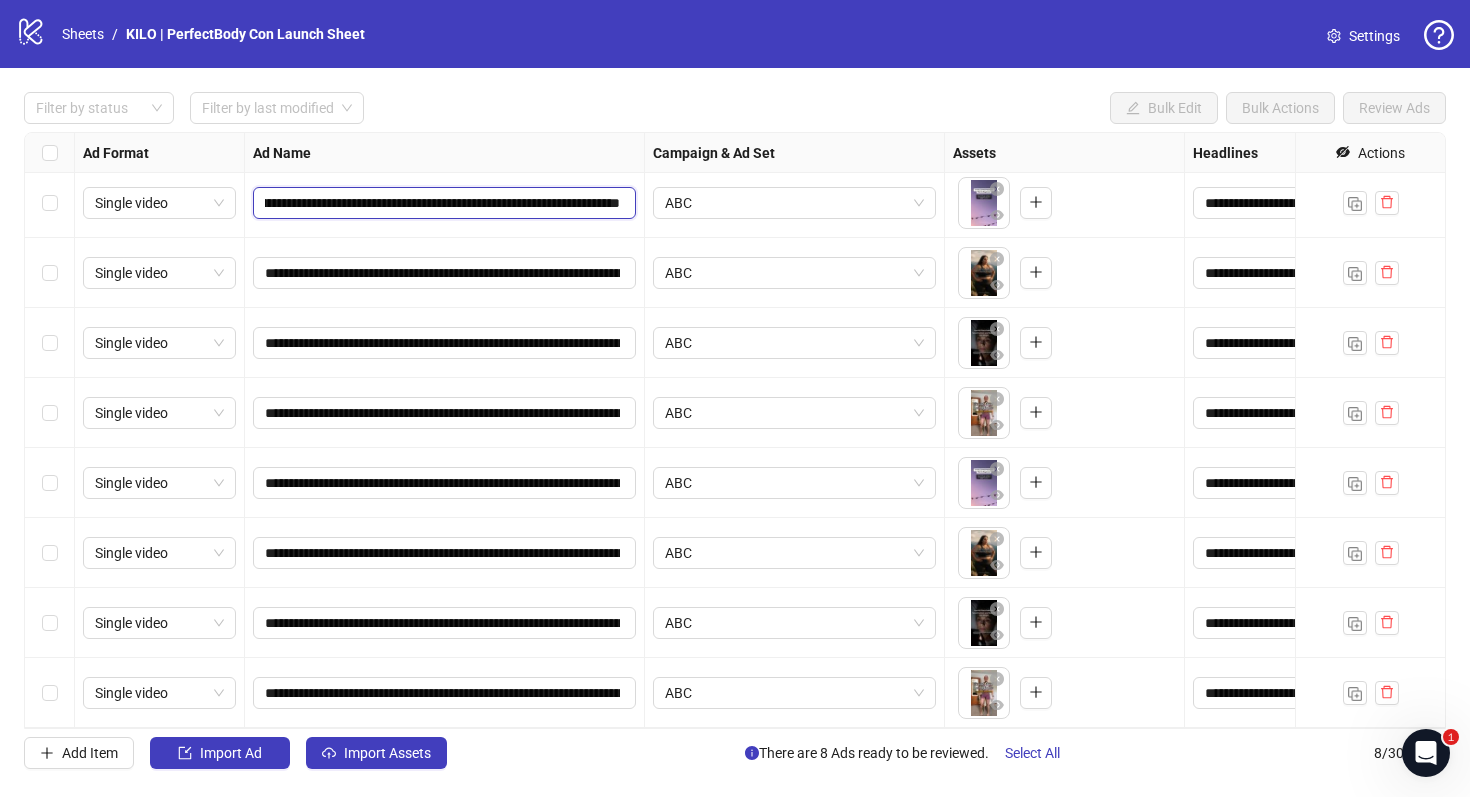 drag, startPoint x: 475, startPoint y: 204, endPoint x: 640, endPoint y: 204, distance: 165 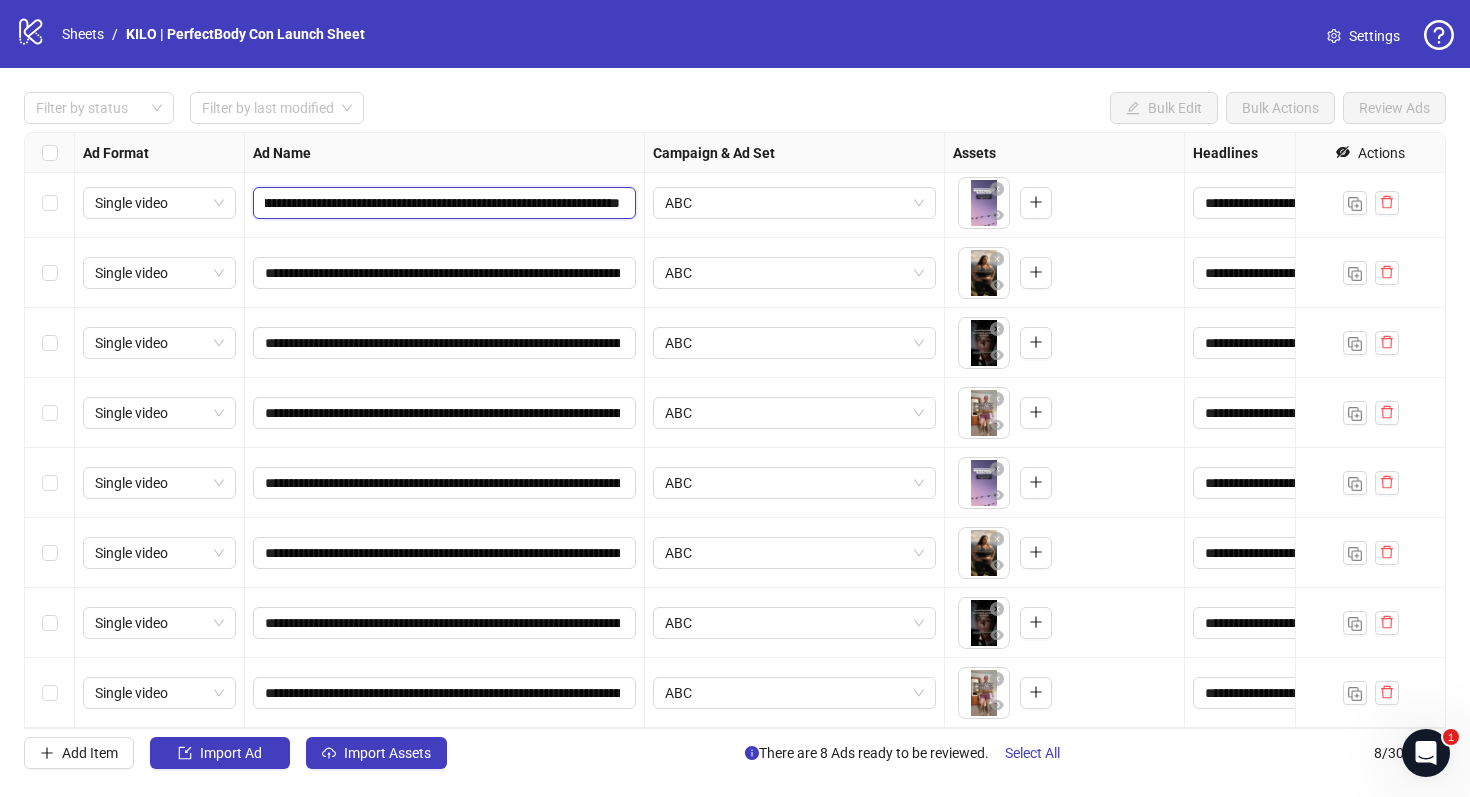 type on "**********" 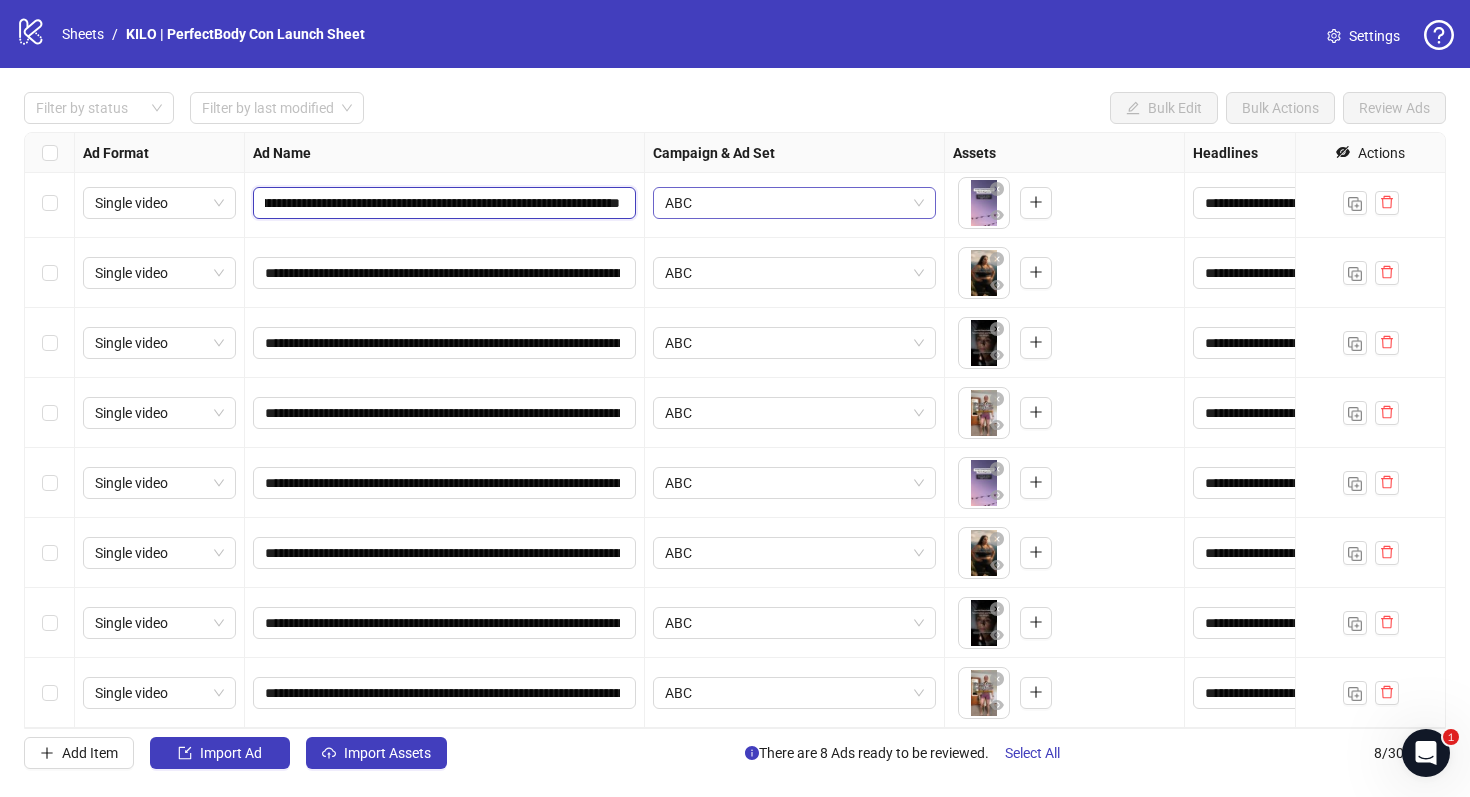 scroll, scrollTop: 0, scrollLeft: 624, axis: horizontal 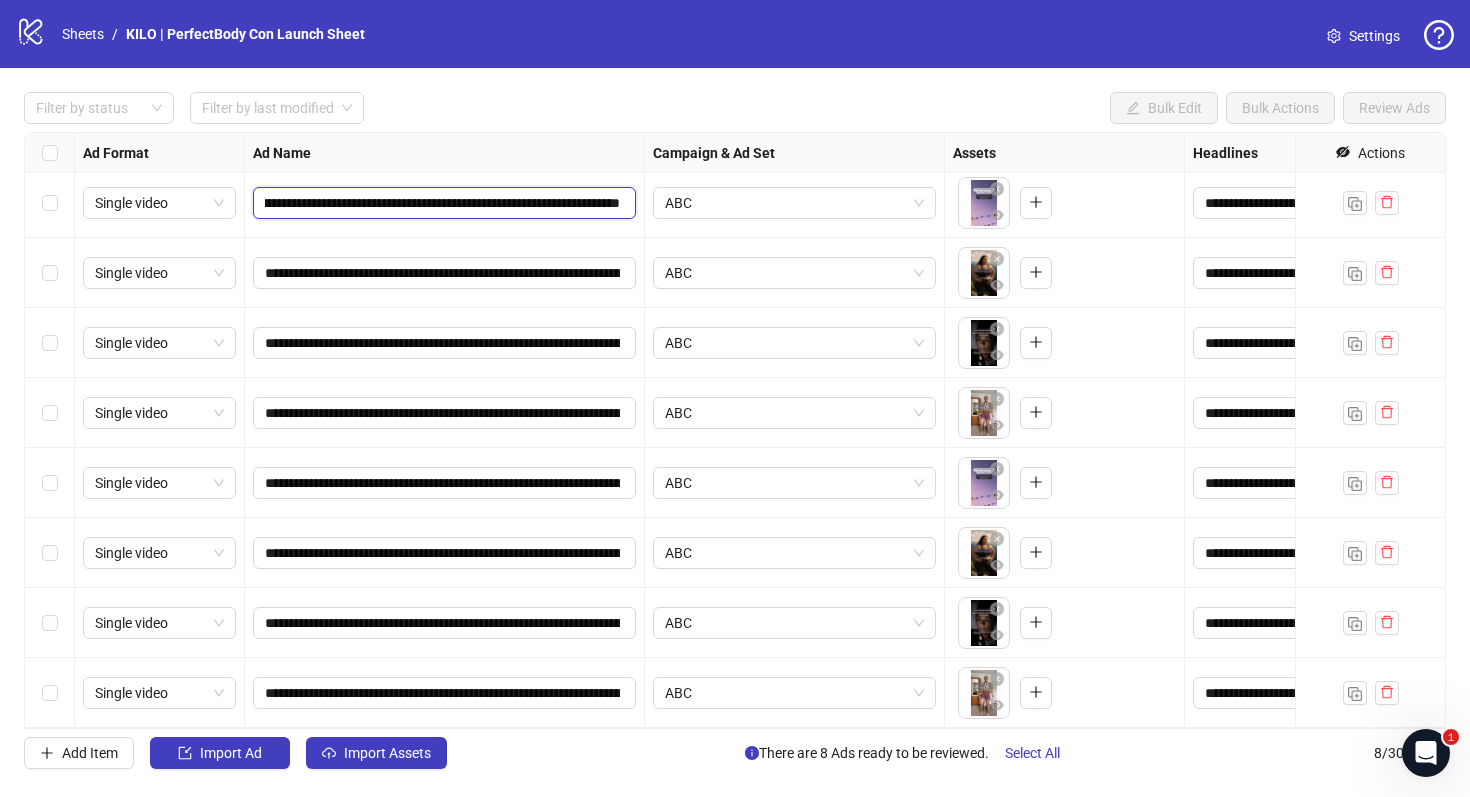 drag, startPoint x: 599, startPoint y: 201, endPoint x: 651, endPoint y: 200, distance: 52.009613 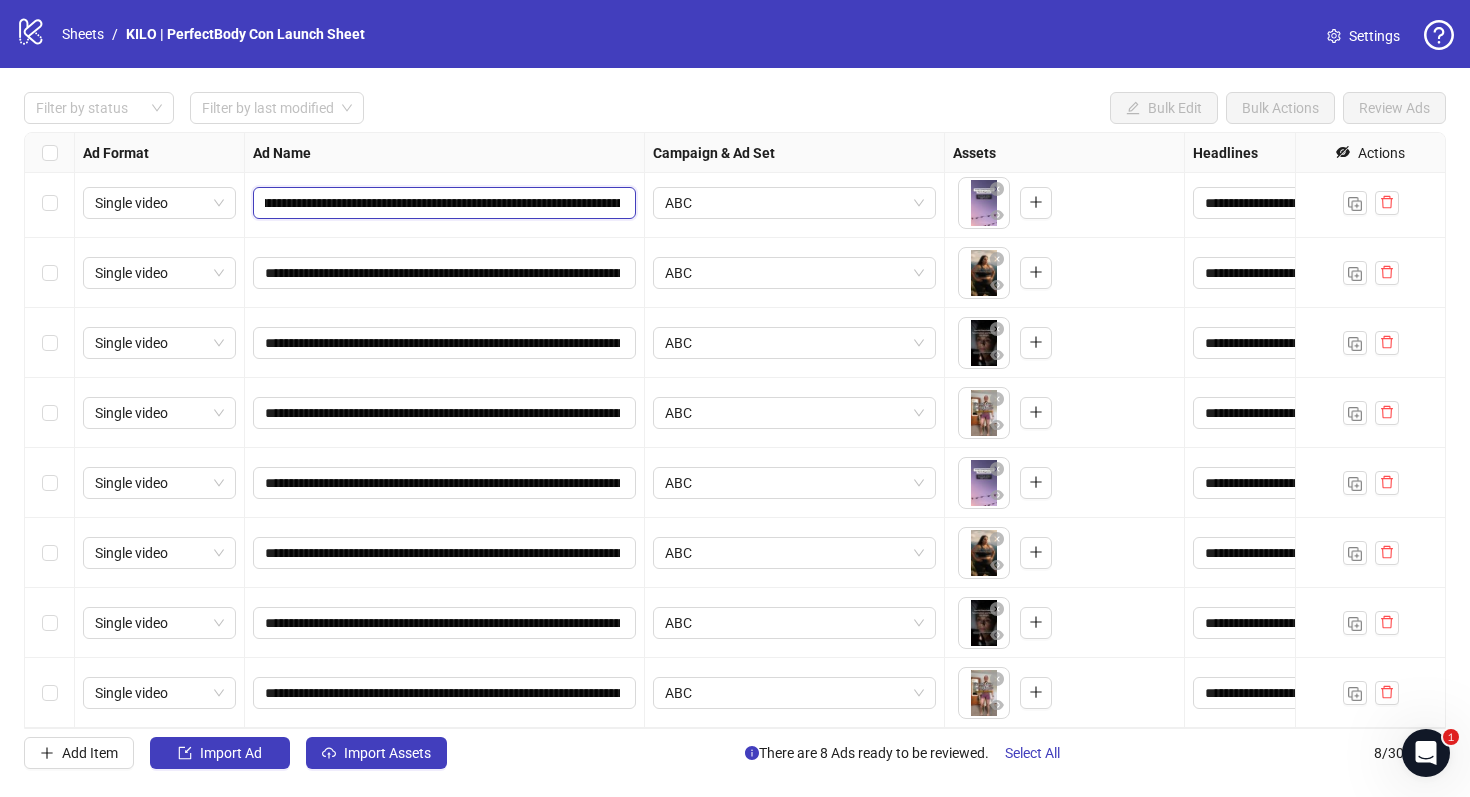 scroll, scrollTop: 0, scrollLeft: 378, axis: horizontal 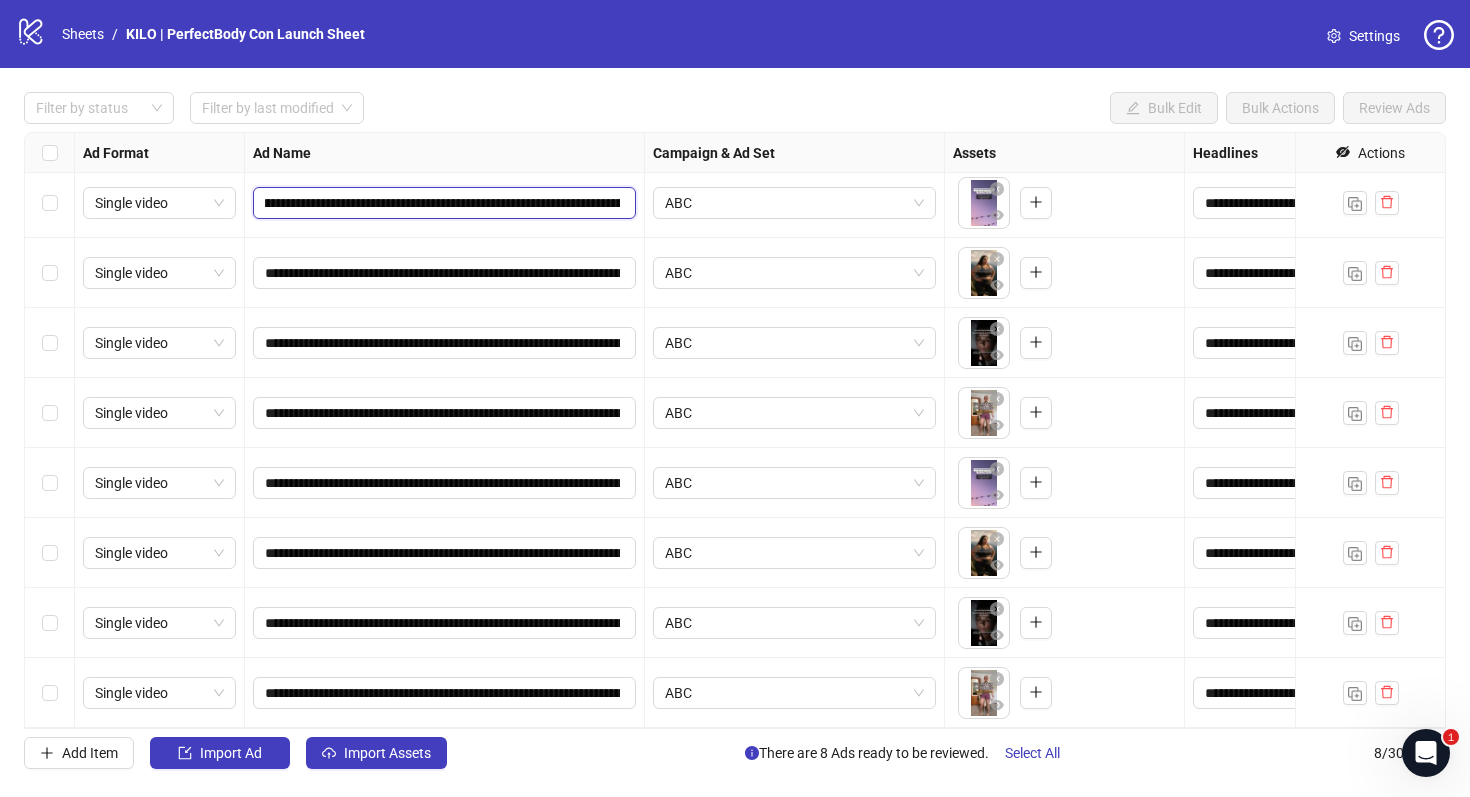 drag, startPoint x: 307, startPoint y: 206, endPoint x: 334, endPoint y: 209, distance: 27.166155 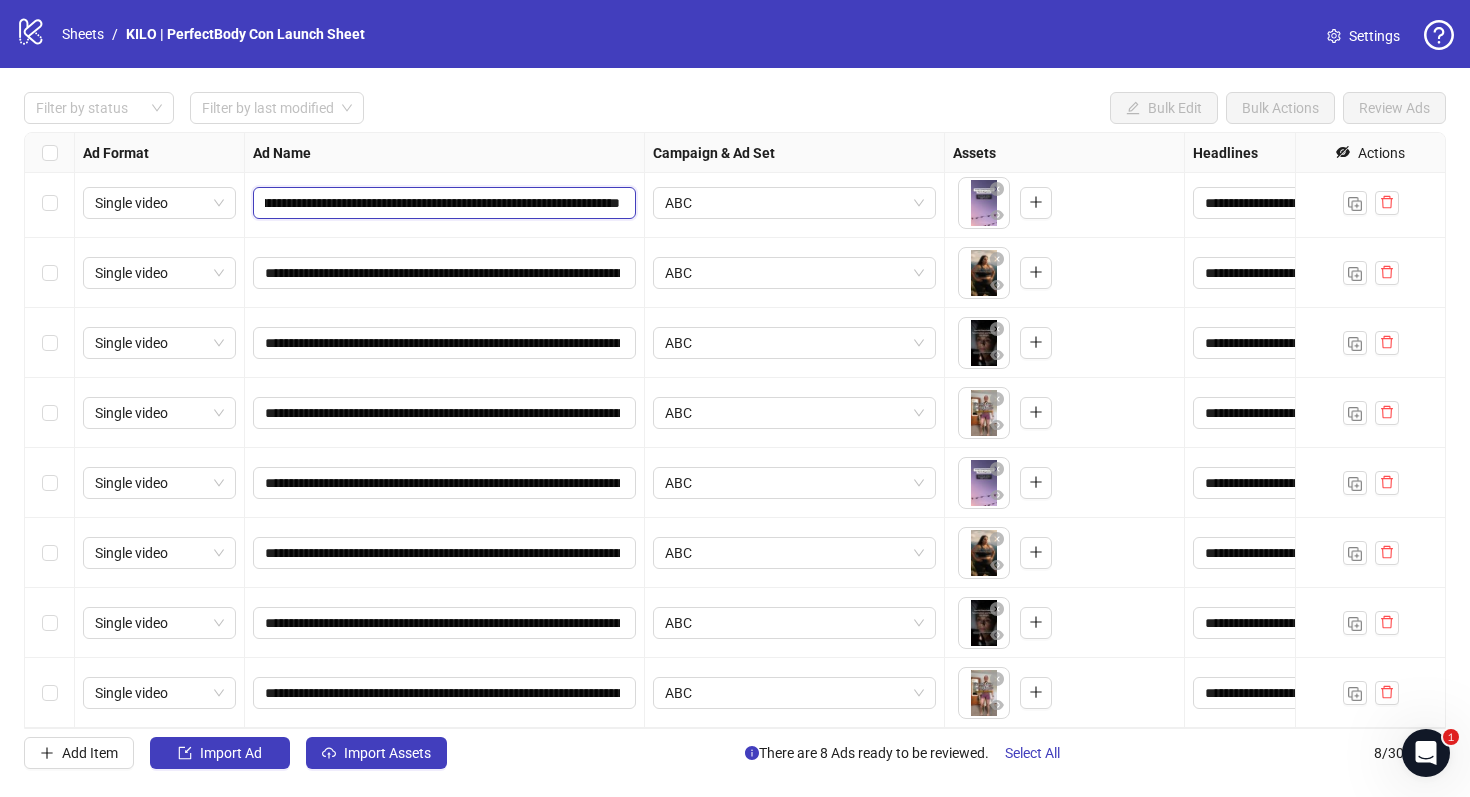 scroll, scrollTop: 0, scrollLeft: 624, axis: horizontal 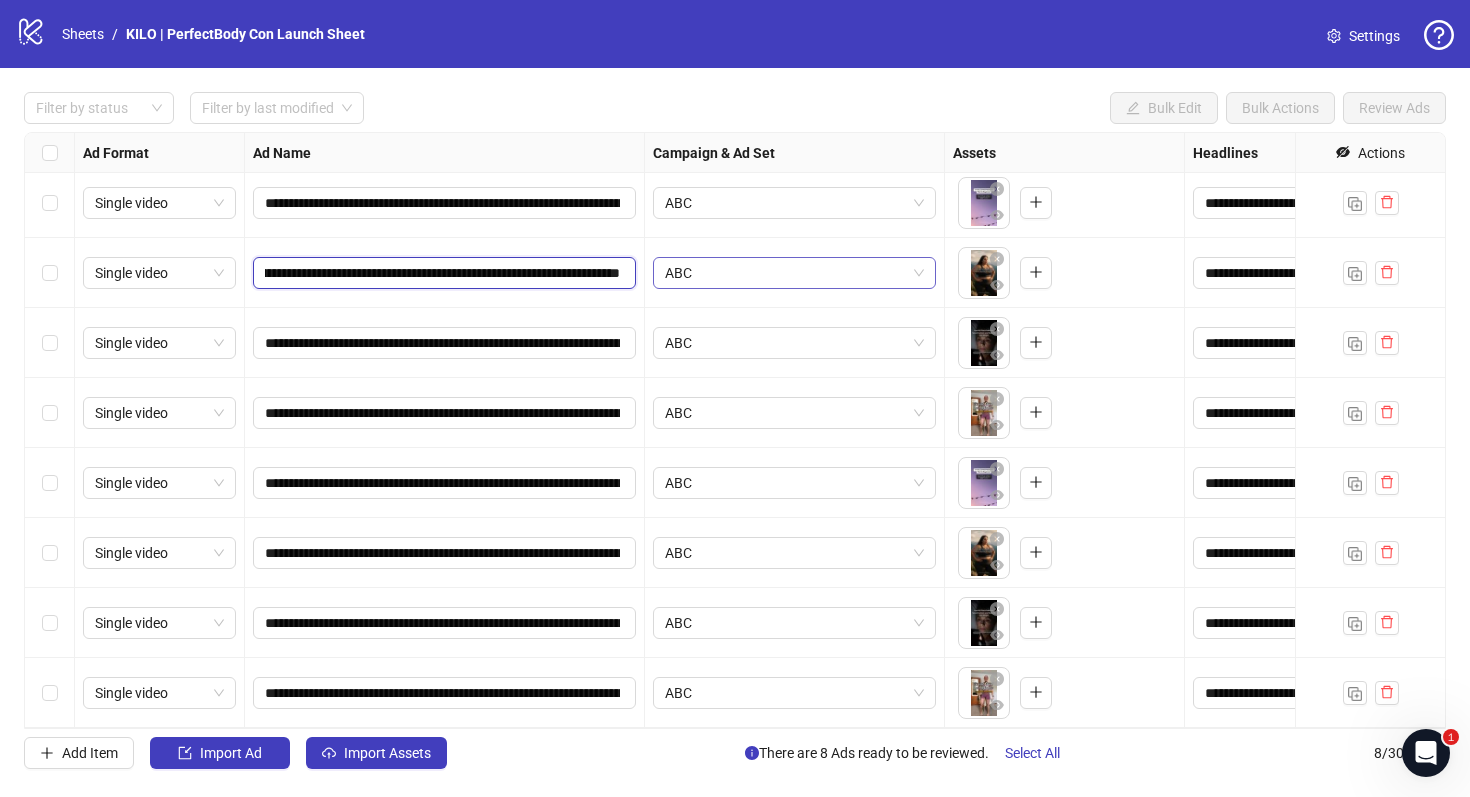 drag, startPoint x: 580, startPoint y: 279, endPoint x: 764, endPoint y: 280, distance: 184.00272 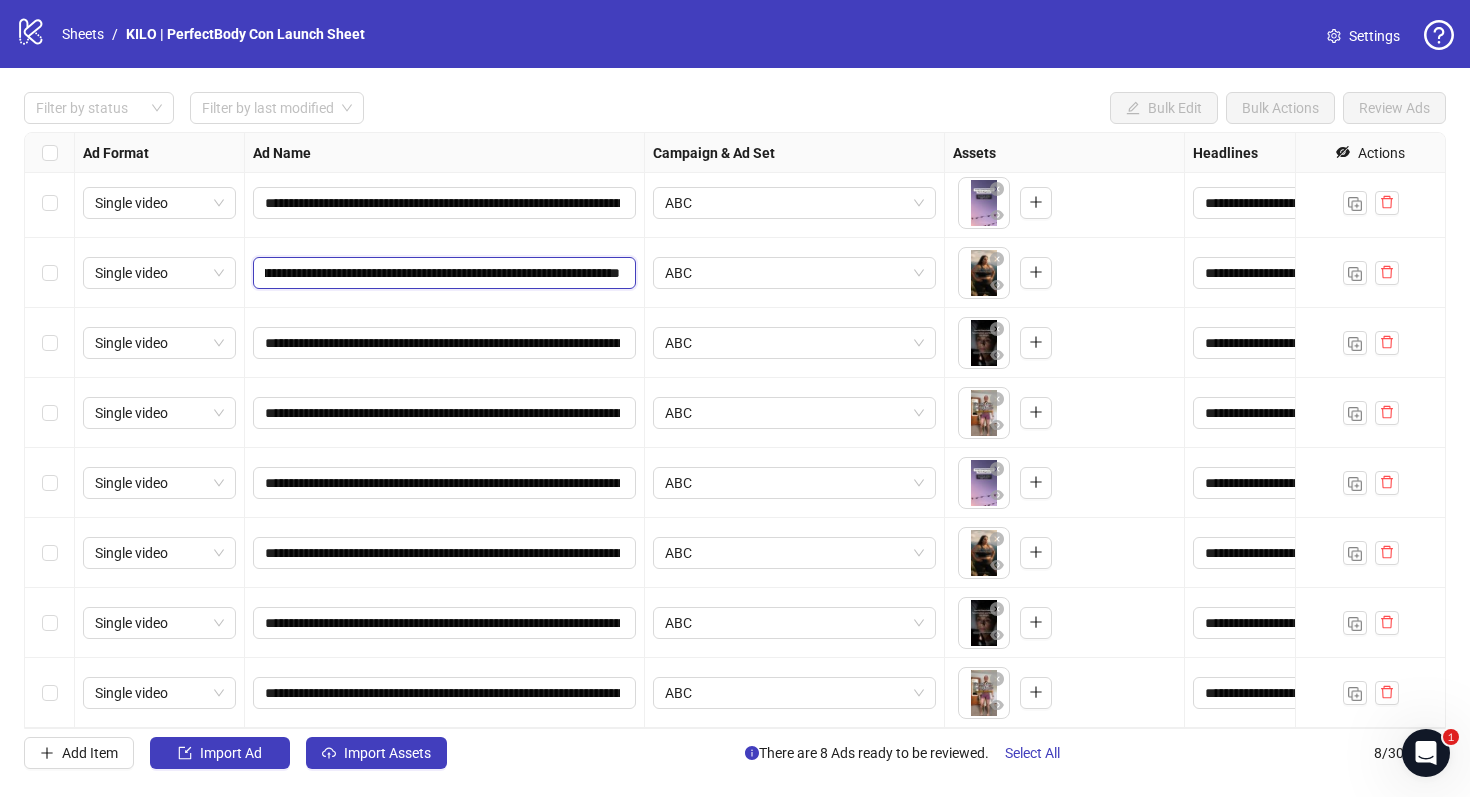 click on "**********" at bounding box center [442, 273] 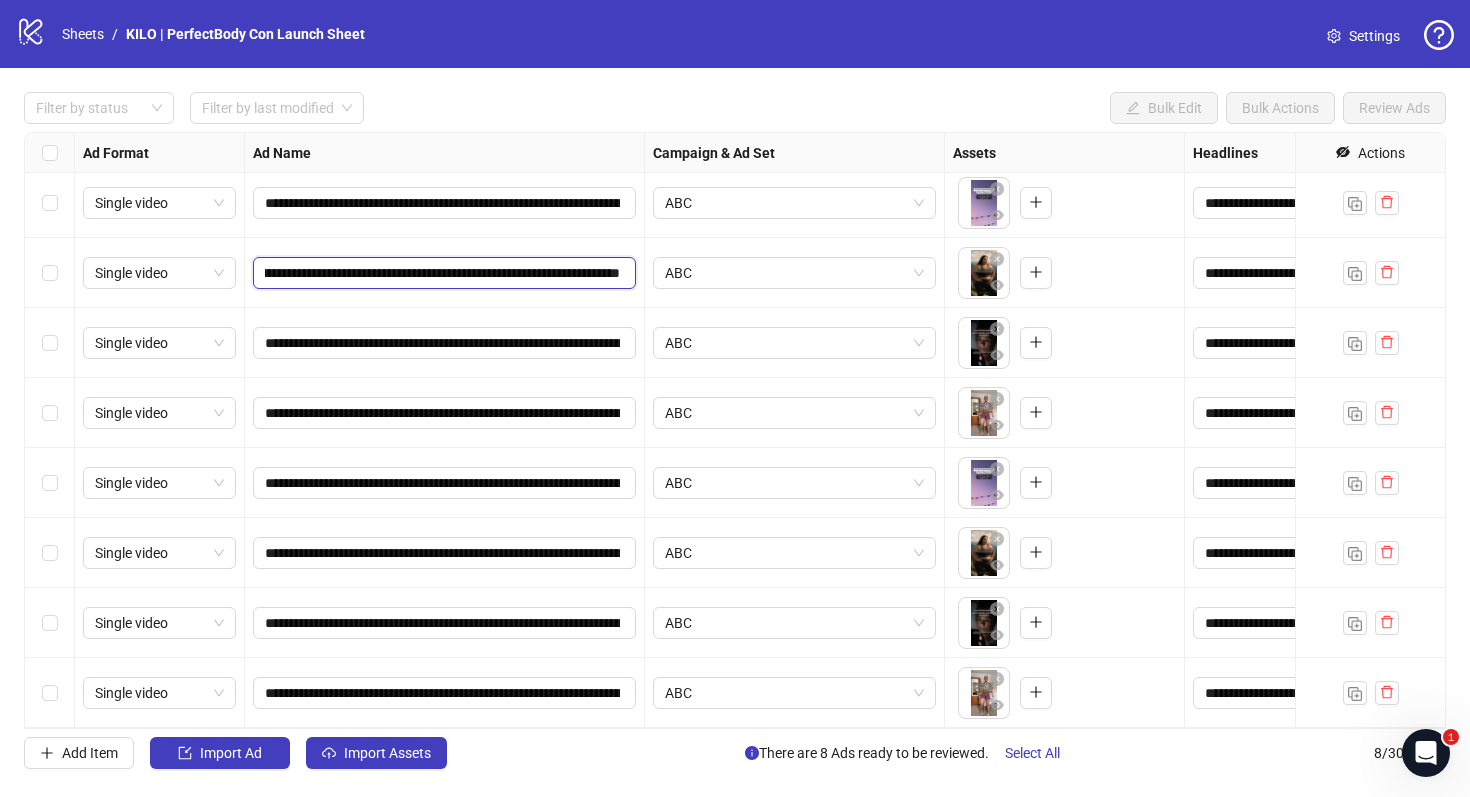 paste on "**********" 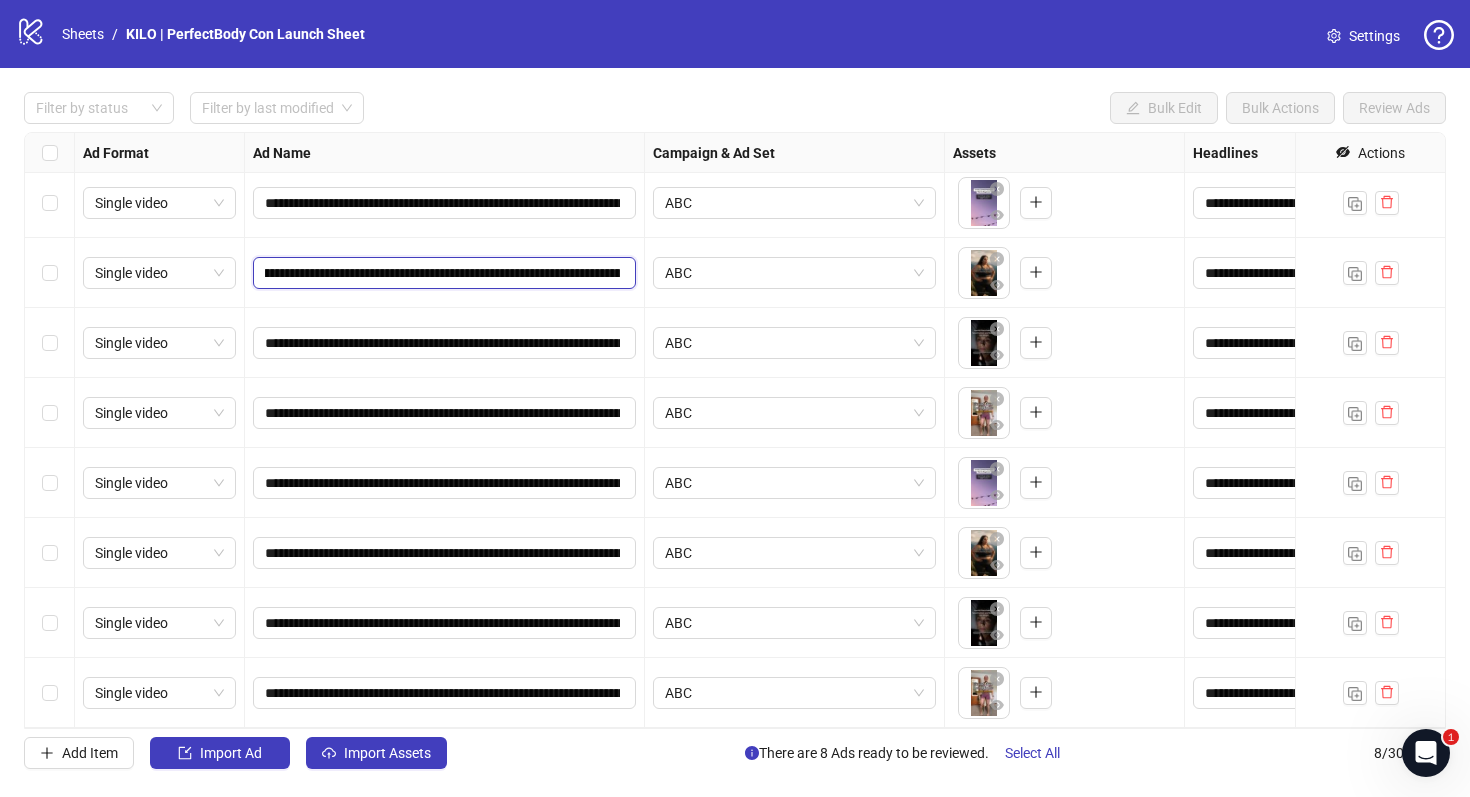 scroll, scrollTop: 0, scrollLeft: 623, axis: horizontal 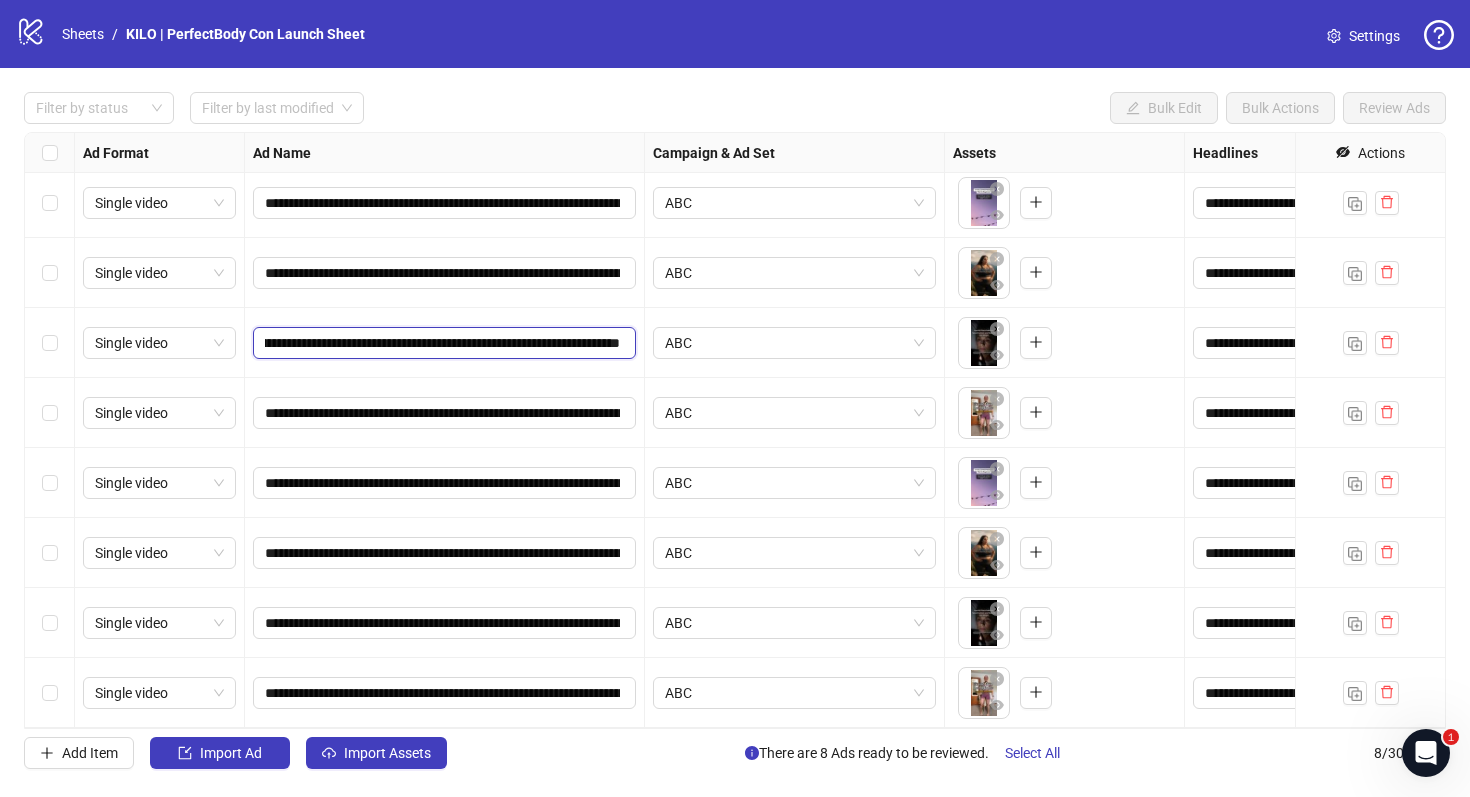 drag, startPoint x: 554, startPoint y: 343, endPoint x: 827, endPoint y: 380, distance: 275.4959 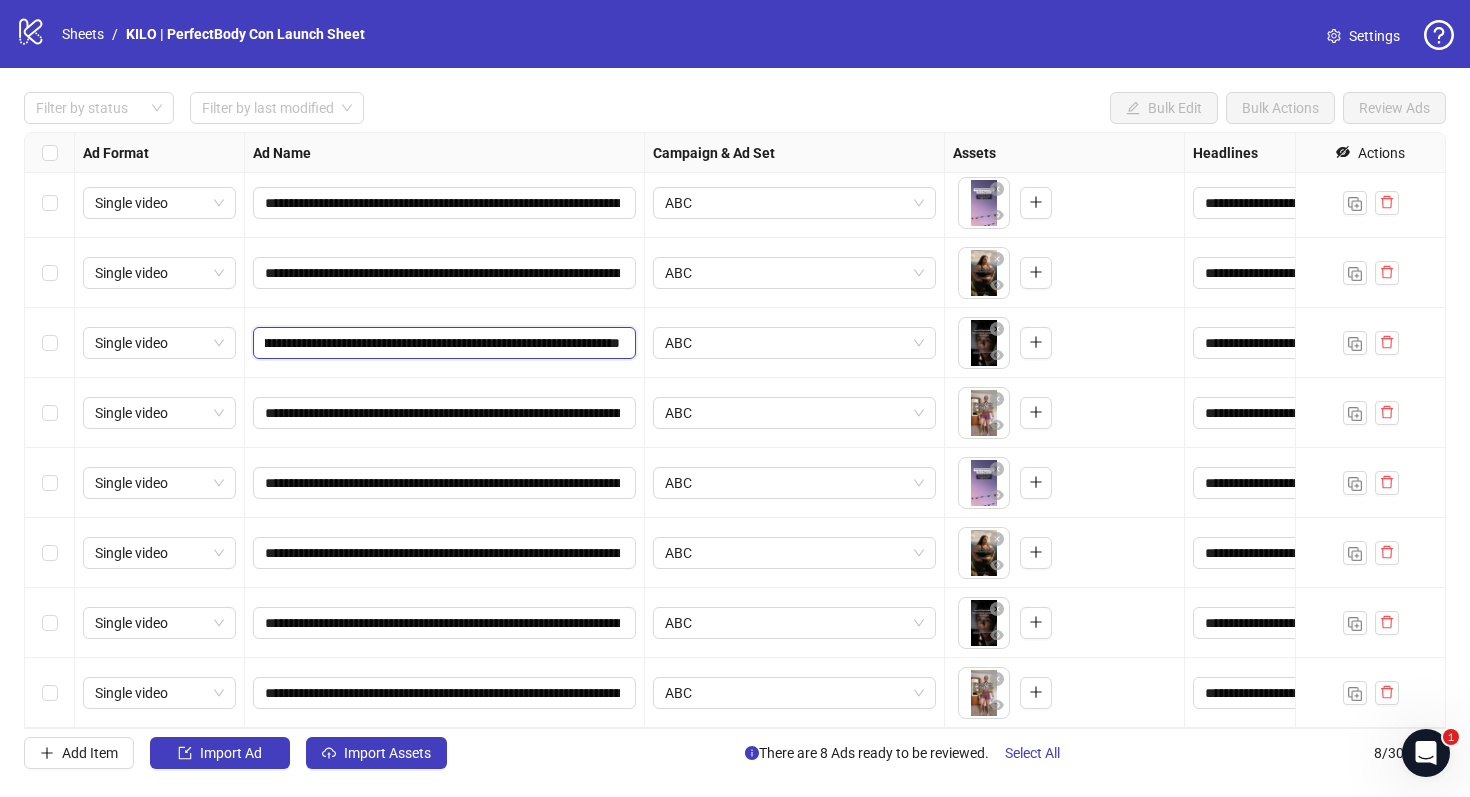 click on "**********" at bounding box center (442, 343) 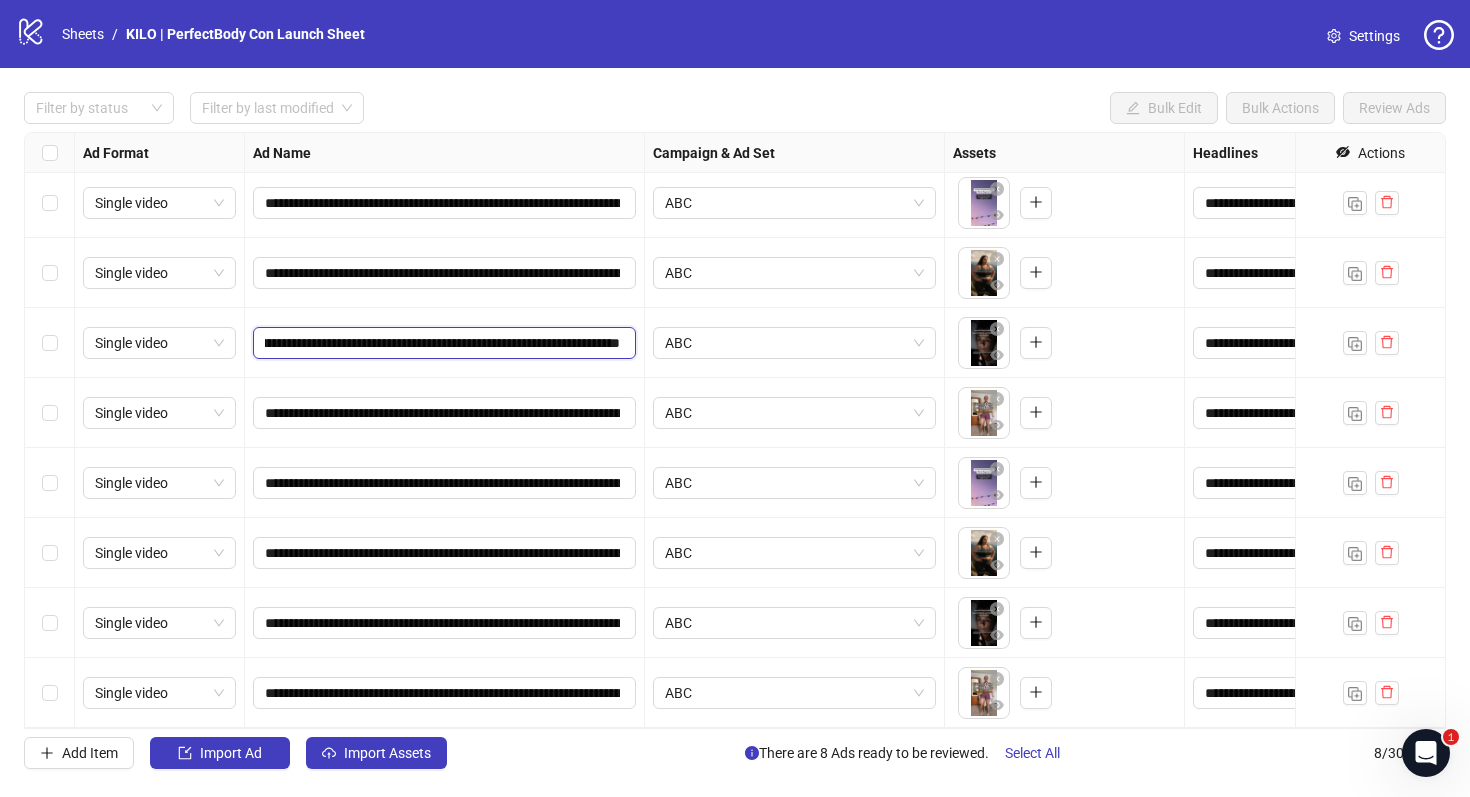 paste on "**********" 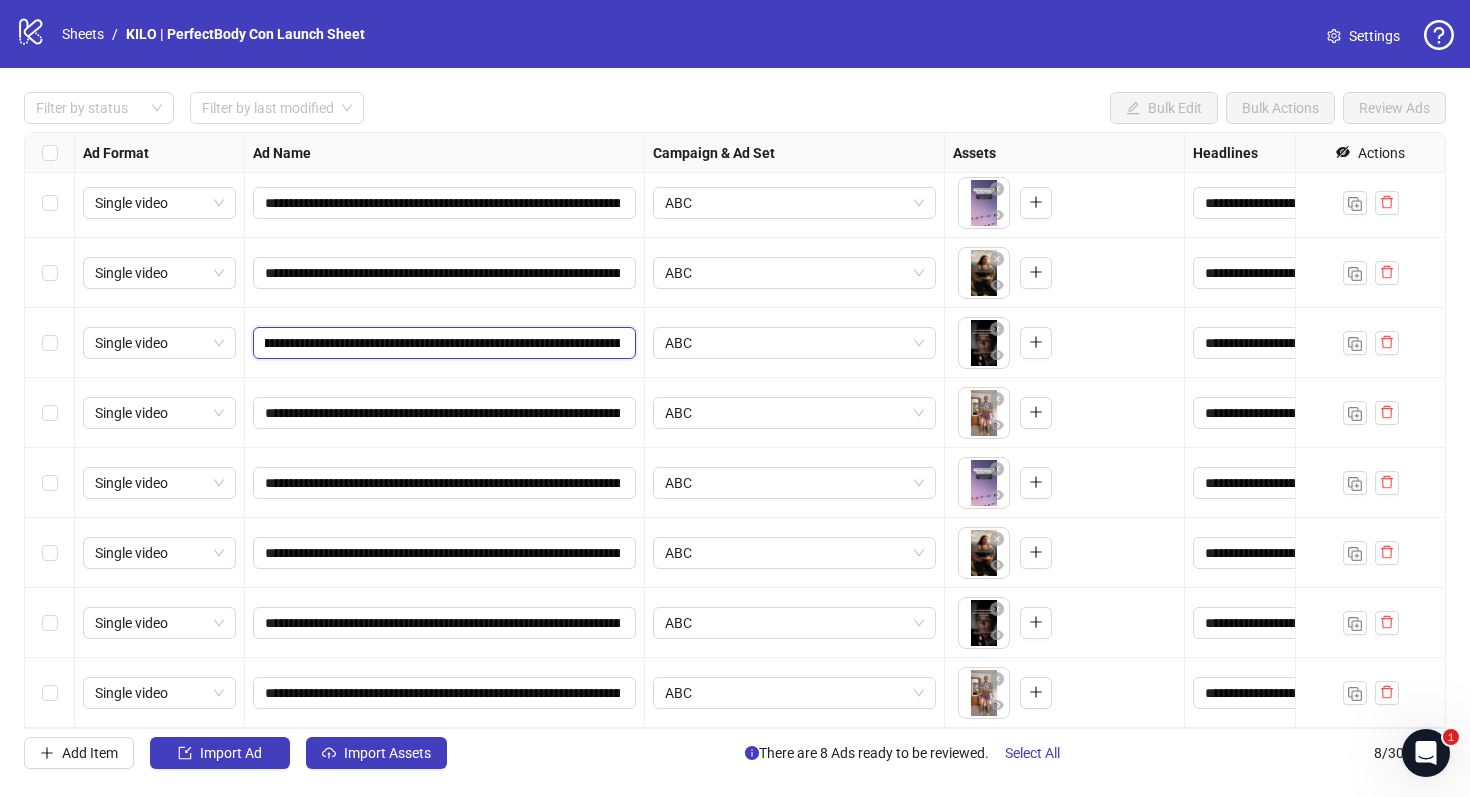 scroll, scrollTop: 0, scrollLeft: 623, axis: horizontal 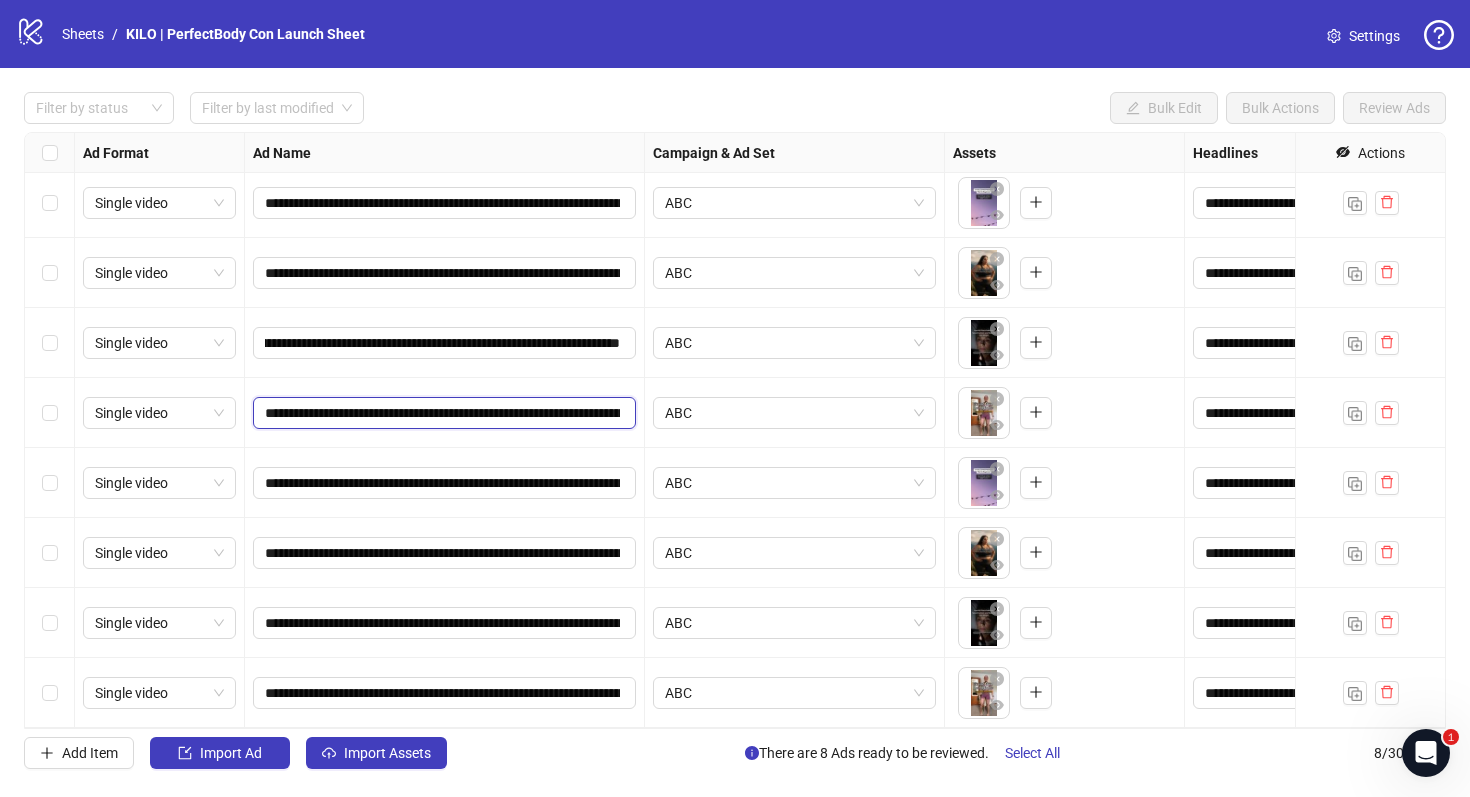 click on "**********" at bounding box center [442, 413] 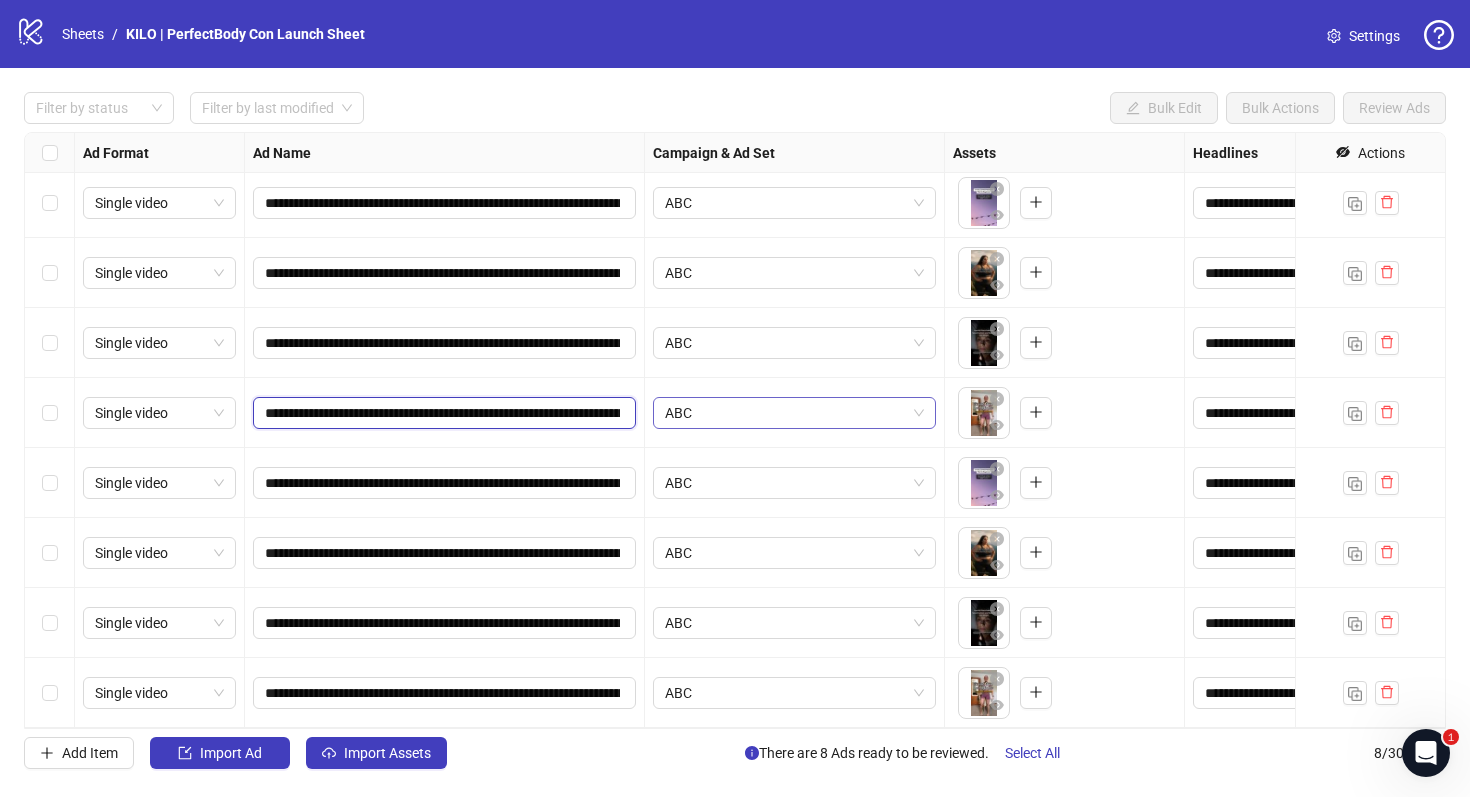 scroll, scrollTop: 0, scrollLeft: 191, axis: horizontal 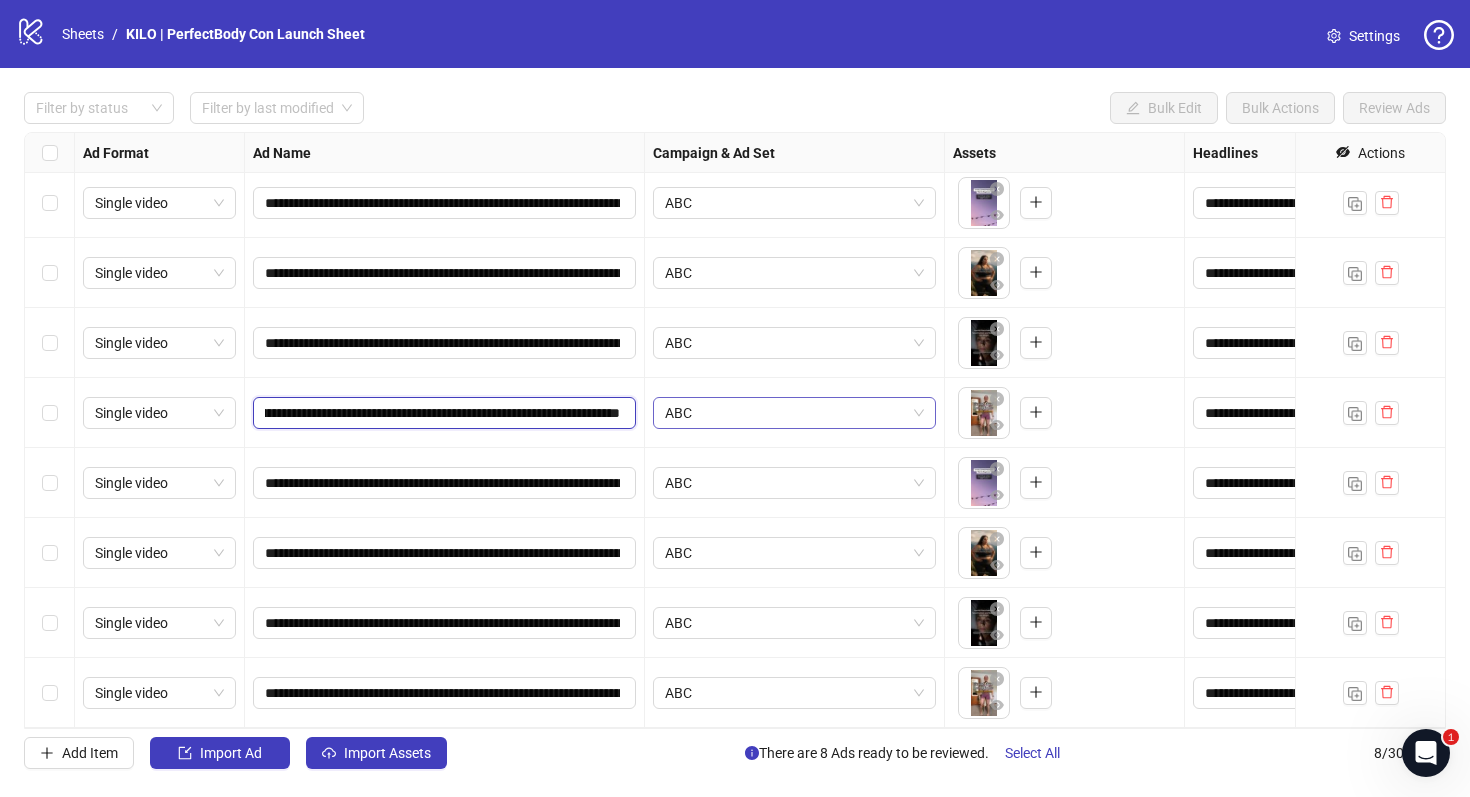 drag, startPoint x: 598, startPoint y: 413, endPoint x: 733, endPoint y: 417, distance: 135.05925 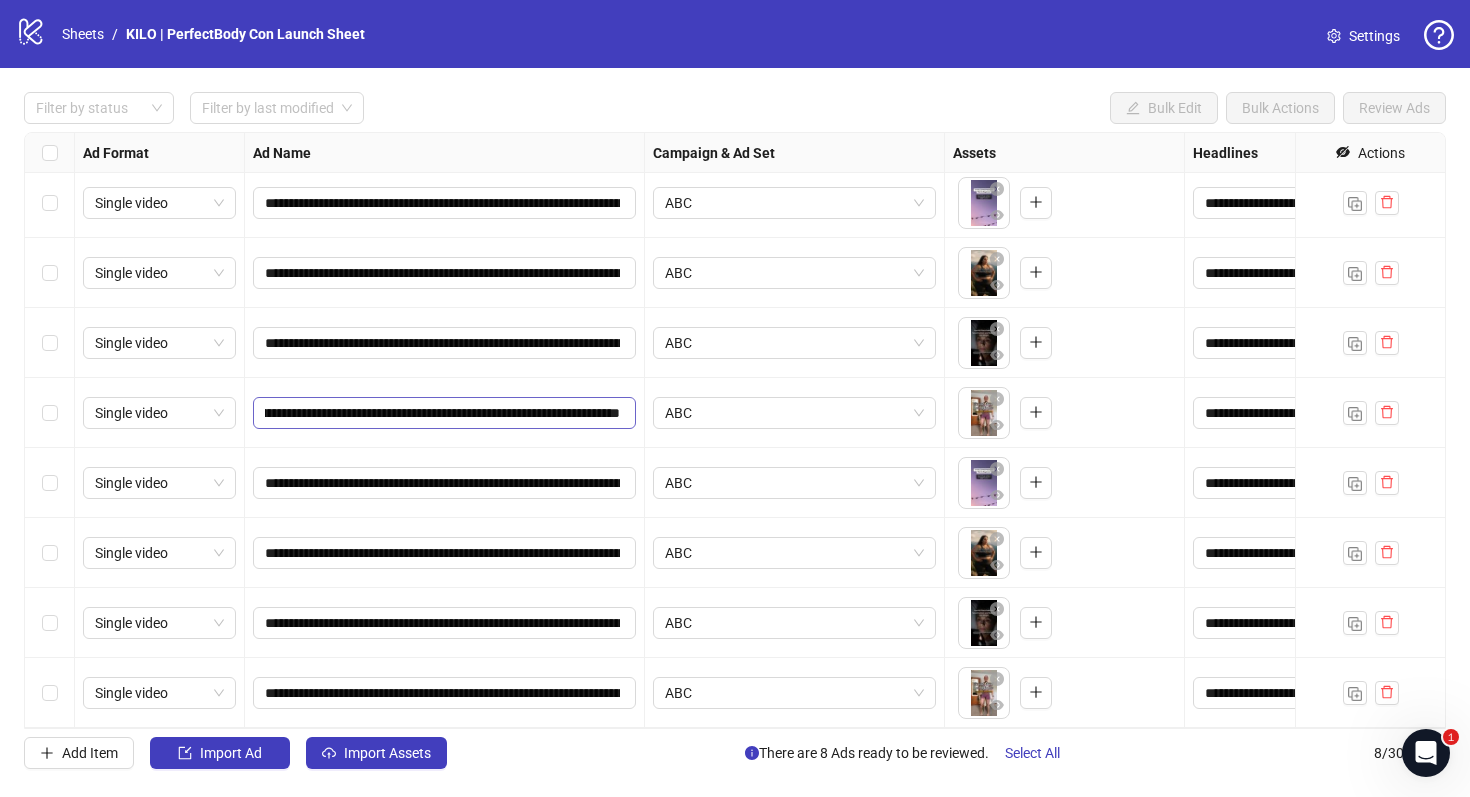 click on "**********" at bounding box center (444, 413) 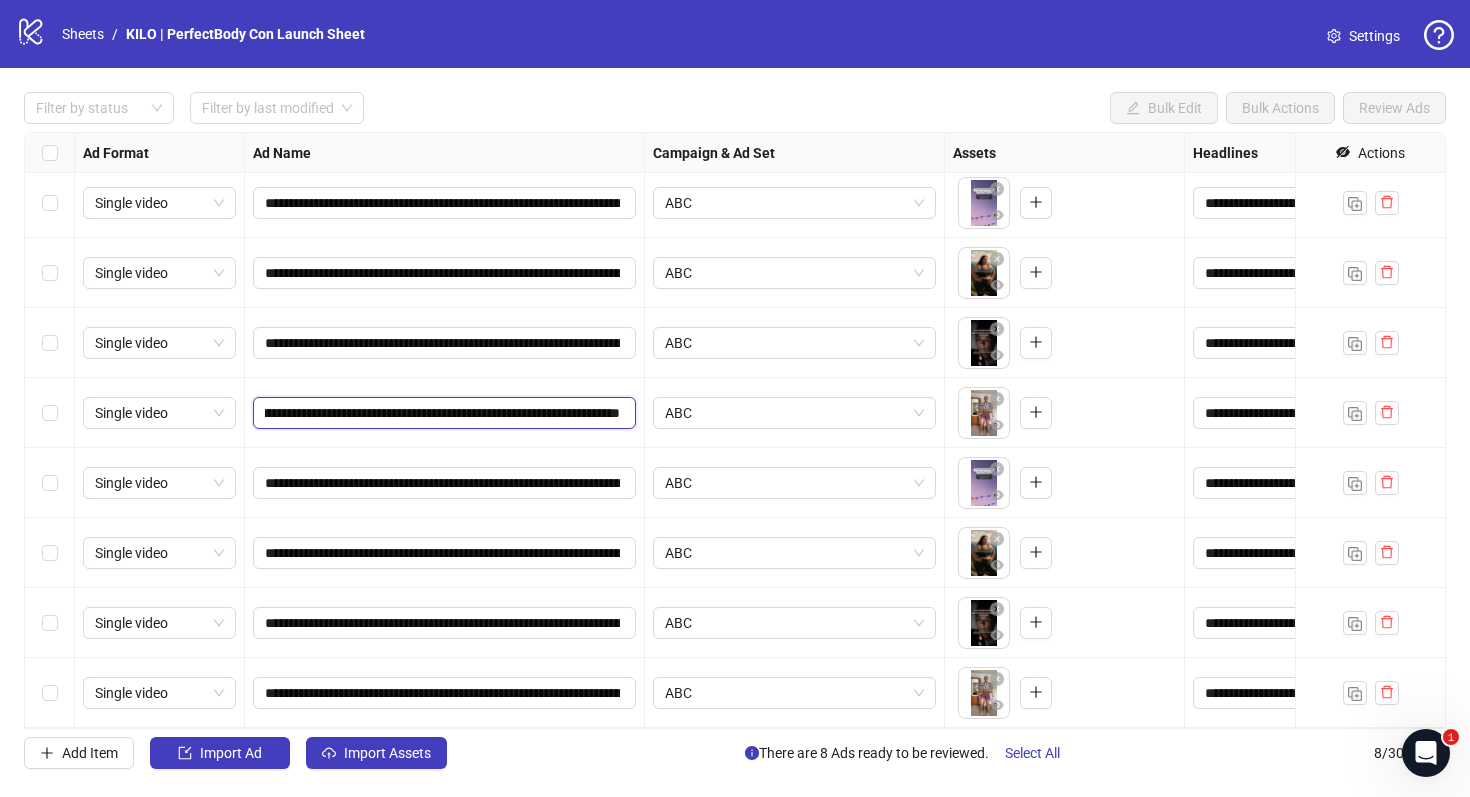 scroll, scrollTop: 0, scrollLeft: 0, axis: both 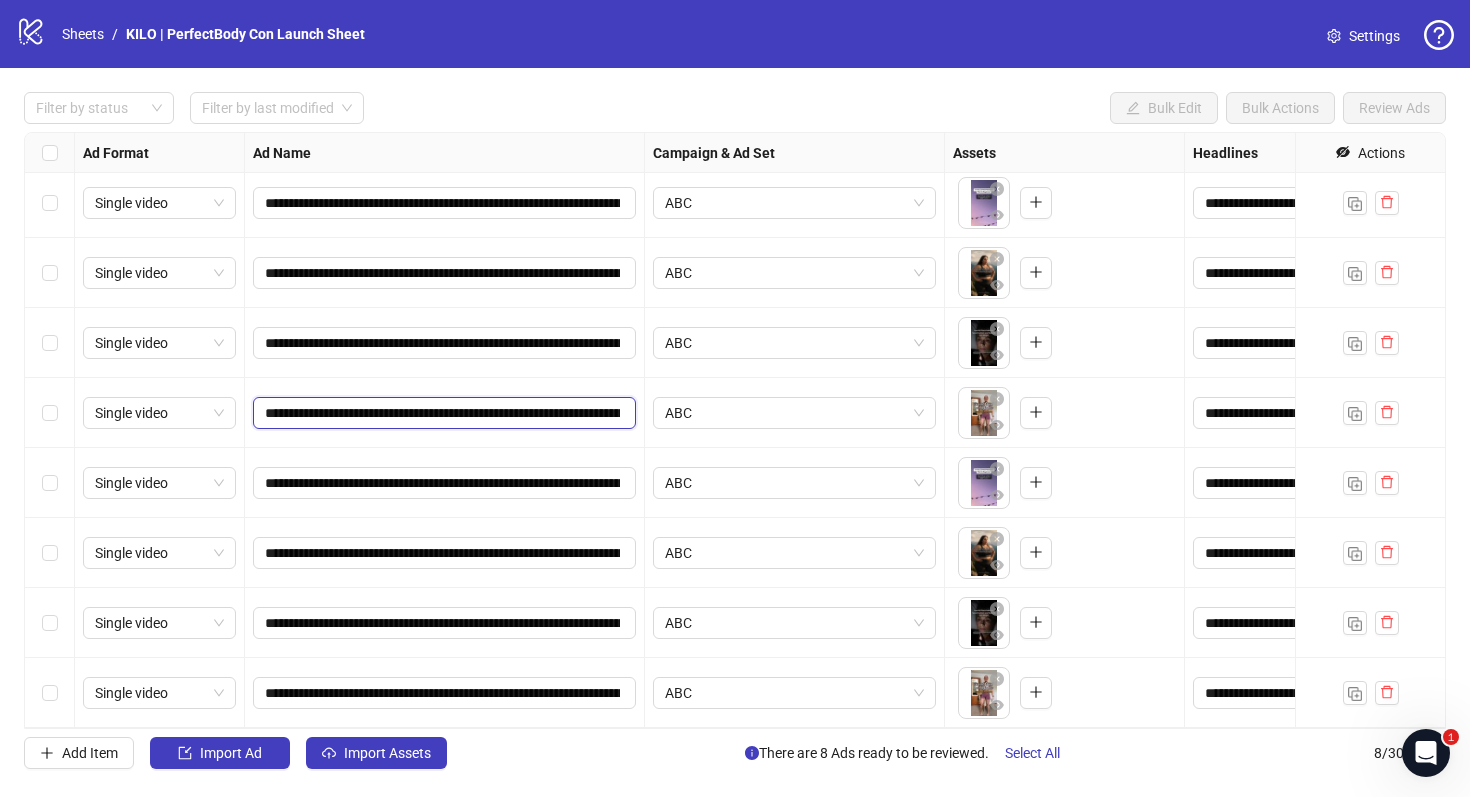 click on "**********" at bounding box center (442, 413) 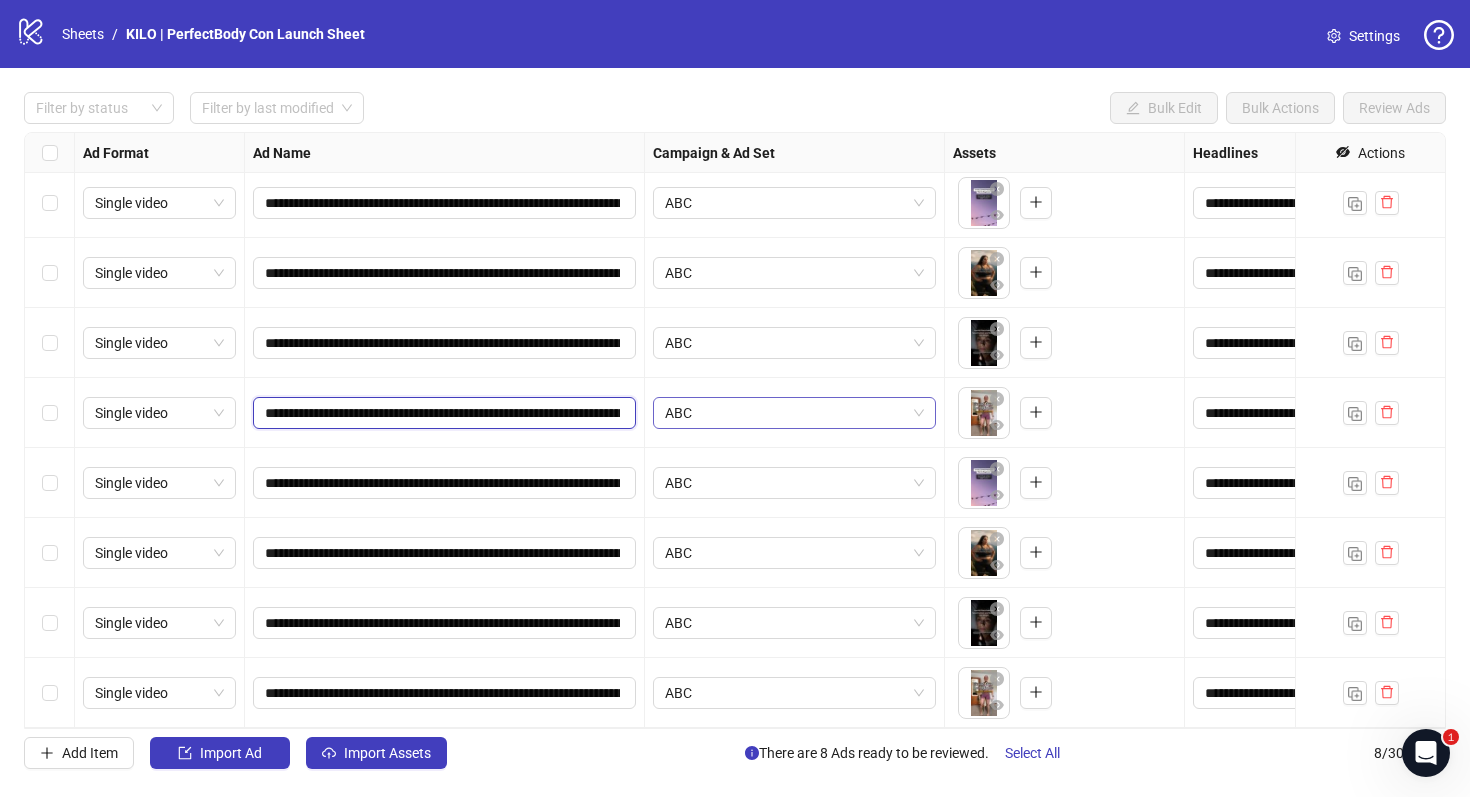 scroll, scrollTop: 0, scrollLeft: 191, axis: horizontal 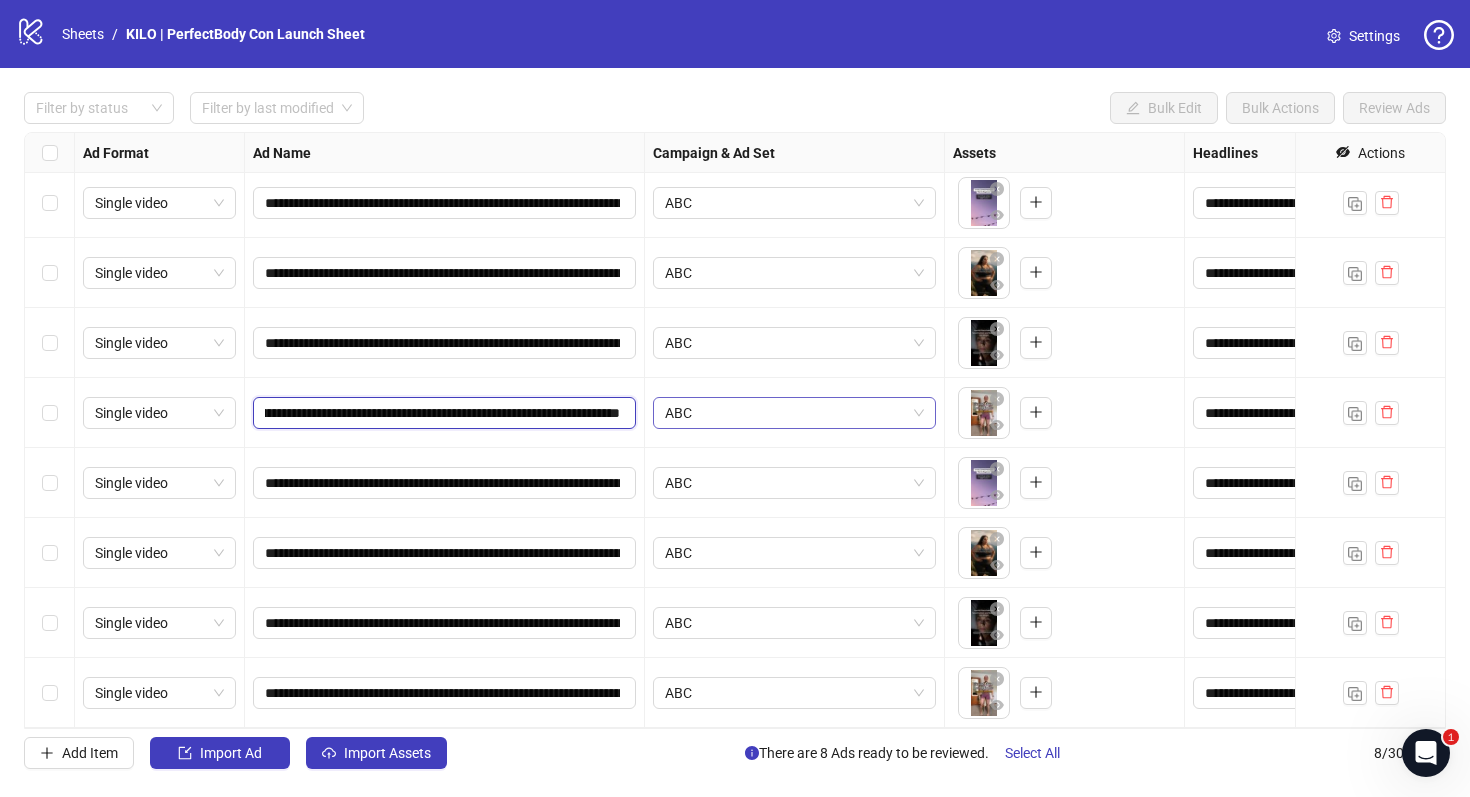 drag, startPoint x: 598, startPoint y: 415, endPoint x: 721, endPoint y: 415, distance: 123 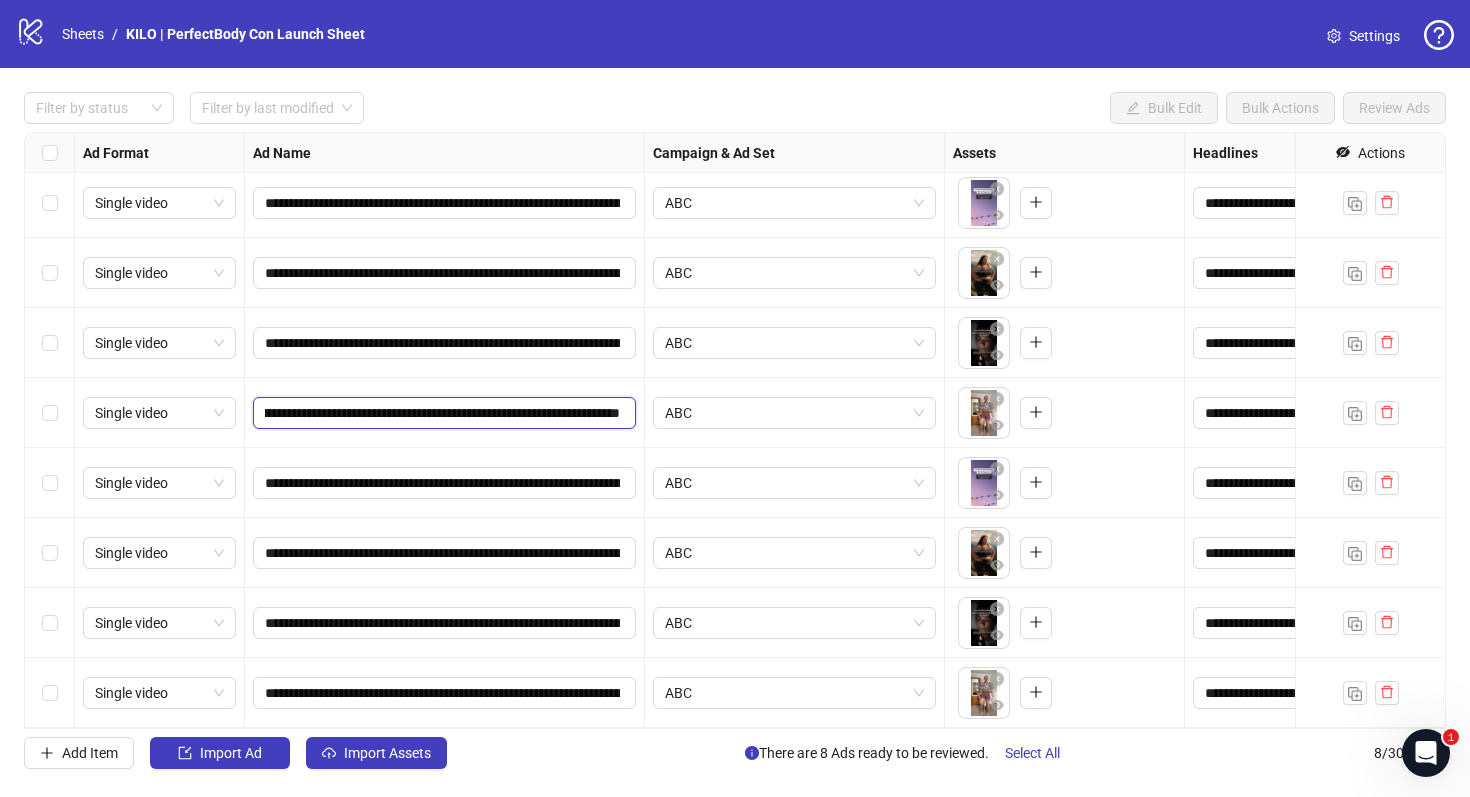 click on "**********" at bounding box center [442, 413] 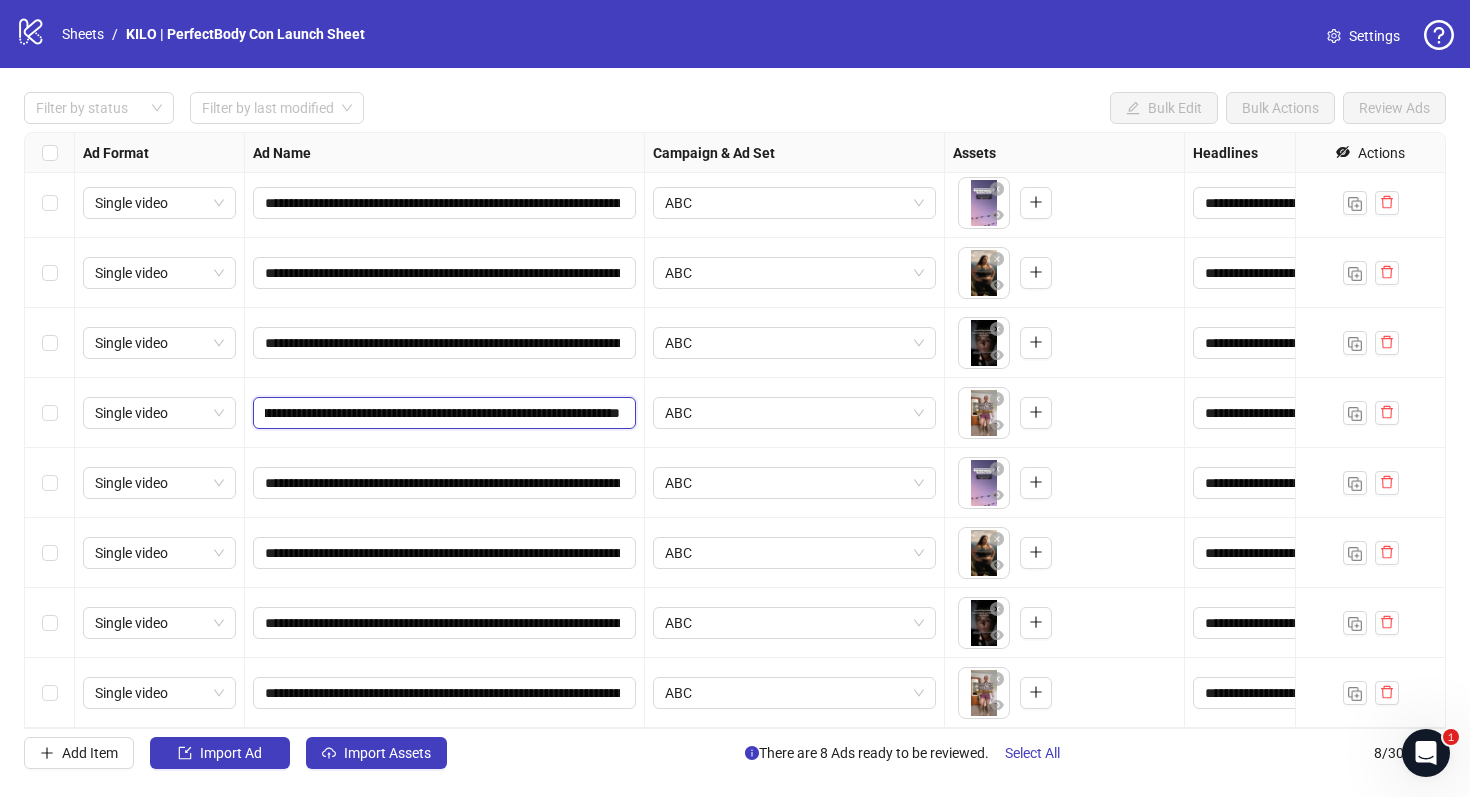 paste on "**********" 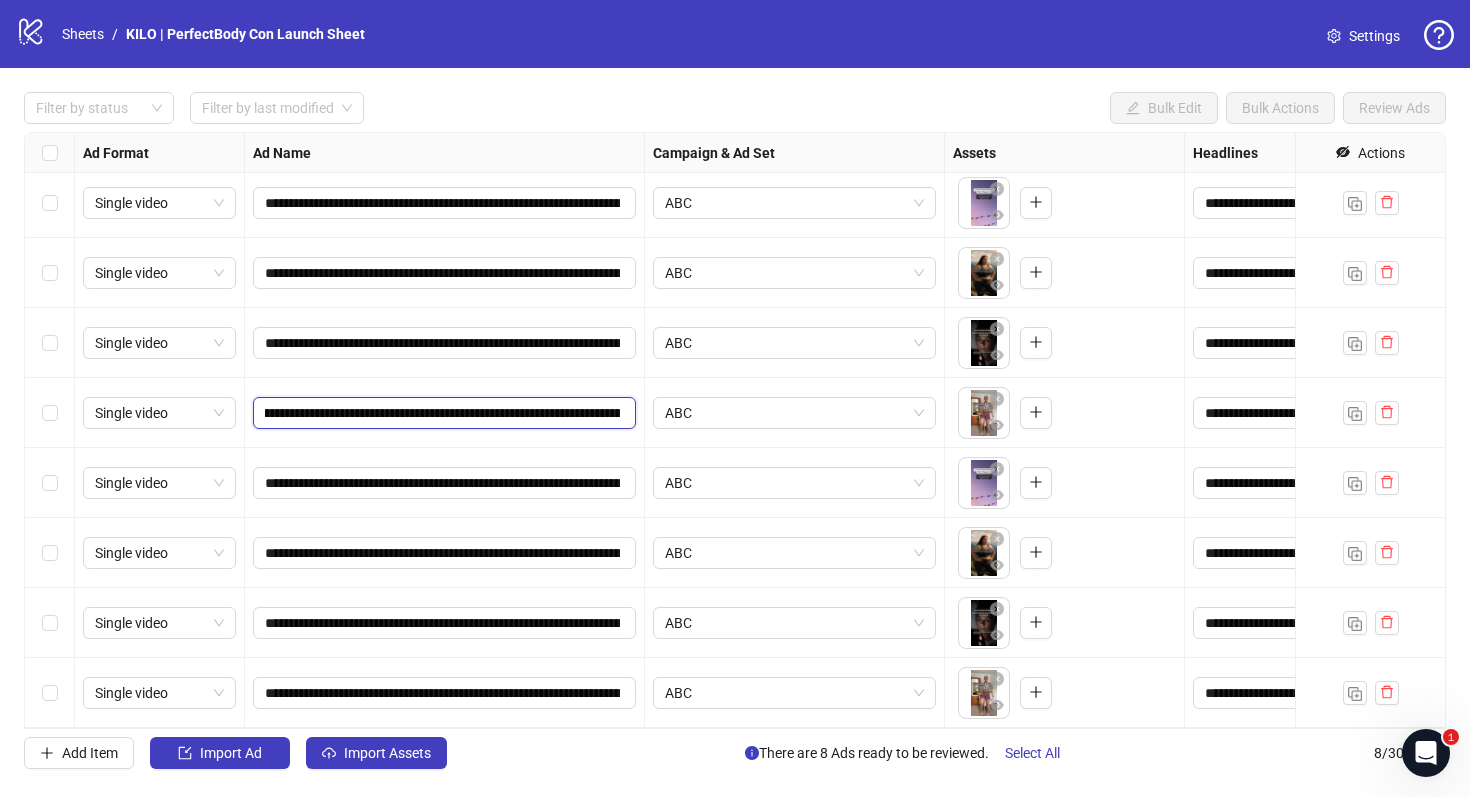 scroll, scrollTop: 0, scrollLeft: 623, axis: horizontal 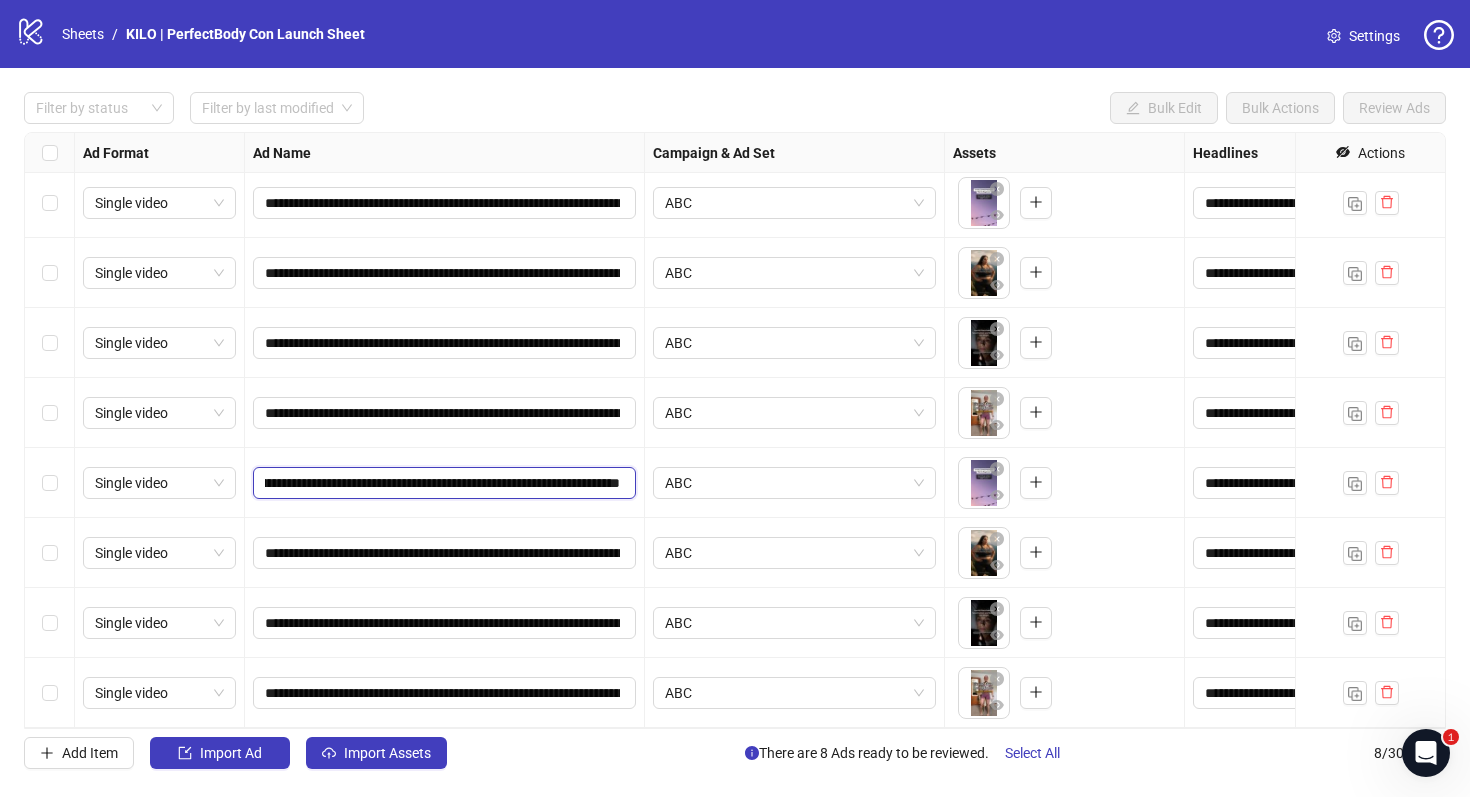drag, startPoint x: 592, startPoint y: 489, endPoint x: 766, endPoint y: 511, distance: 175.38528 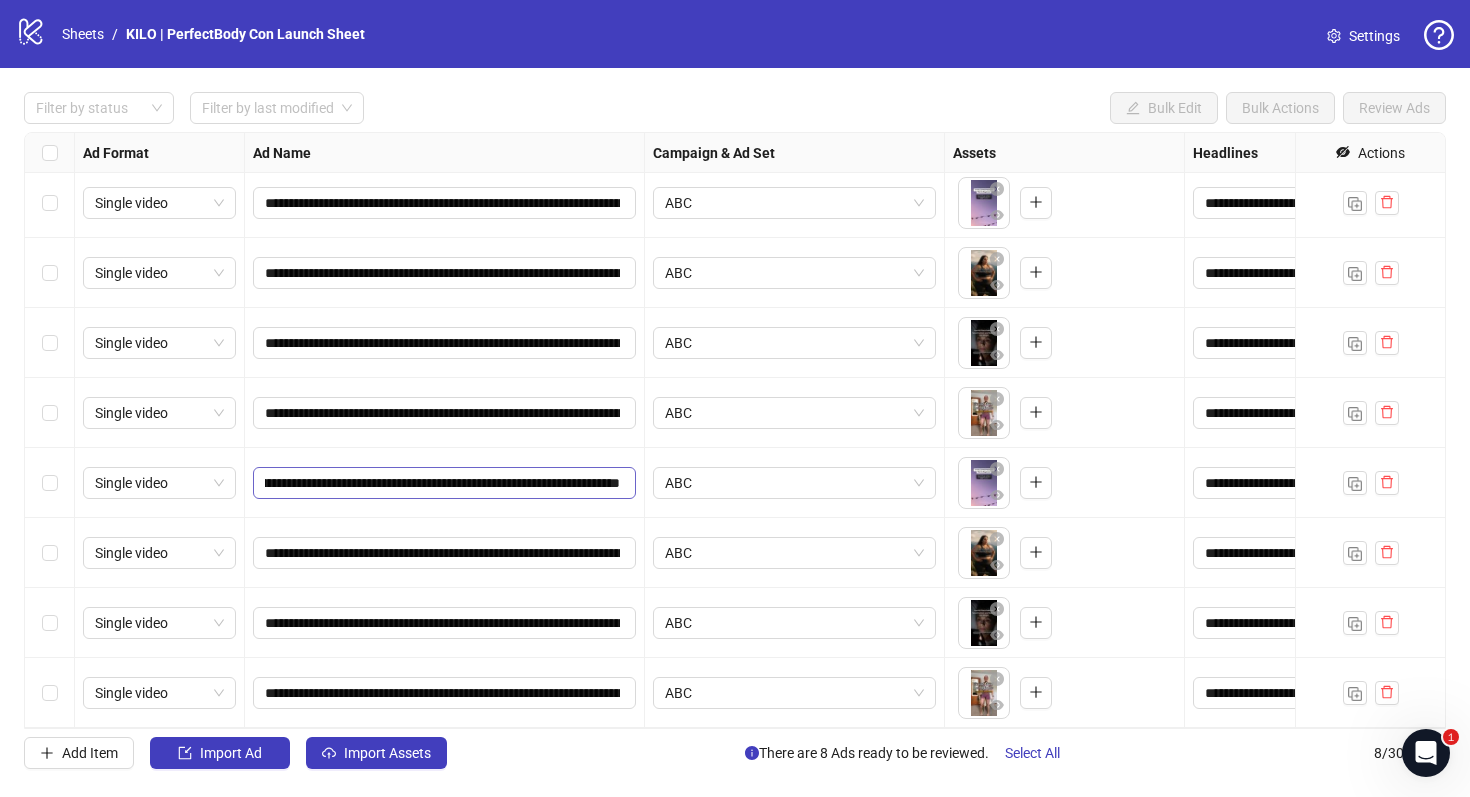 click on "**********" at bounding box center (444, 483) 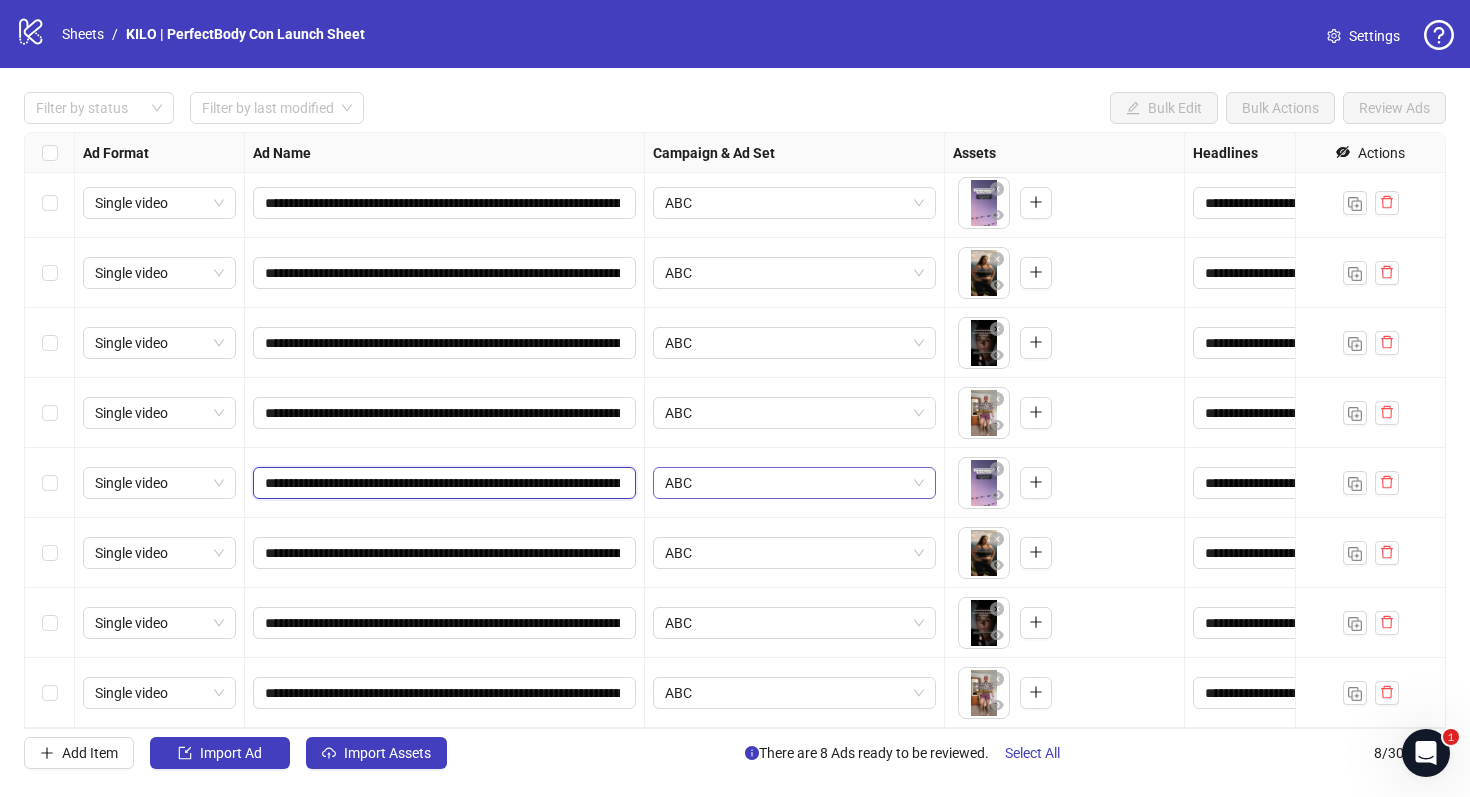 scroll, scrollTop: 0, scrollLeft: 191, axis: horizontal 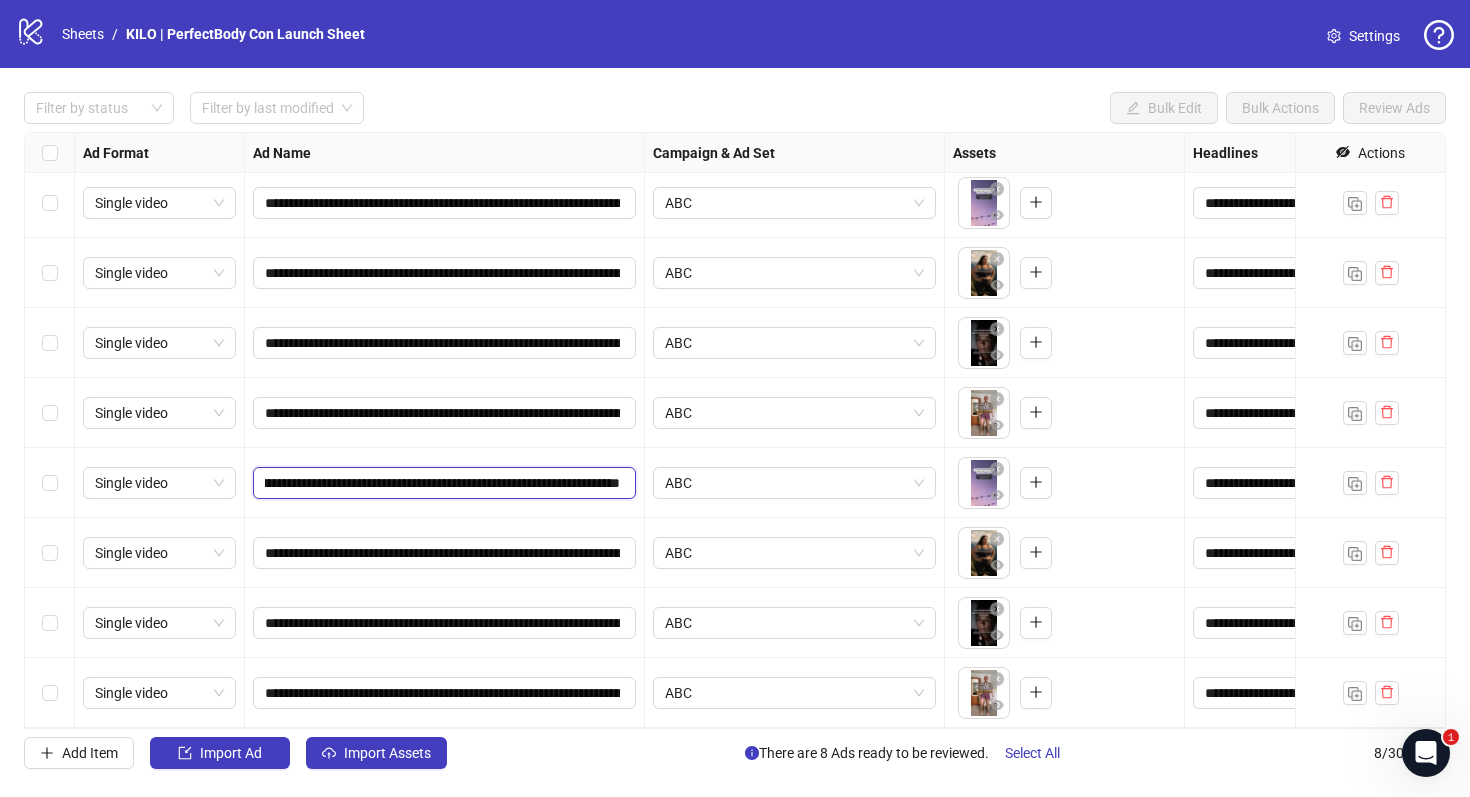 drag, startPoint x: 608, startPoint y: 483, endPoint x: 772, endPoint y: 507, distance: 165.7468 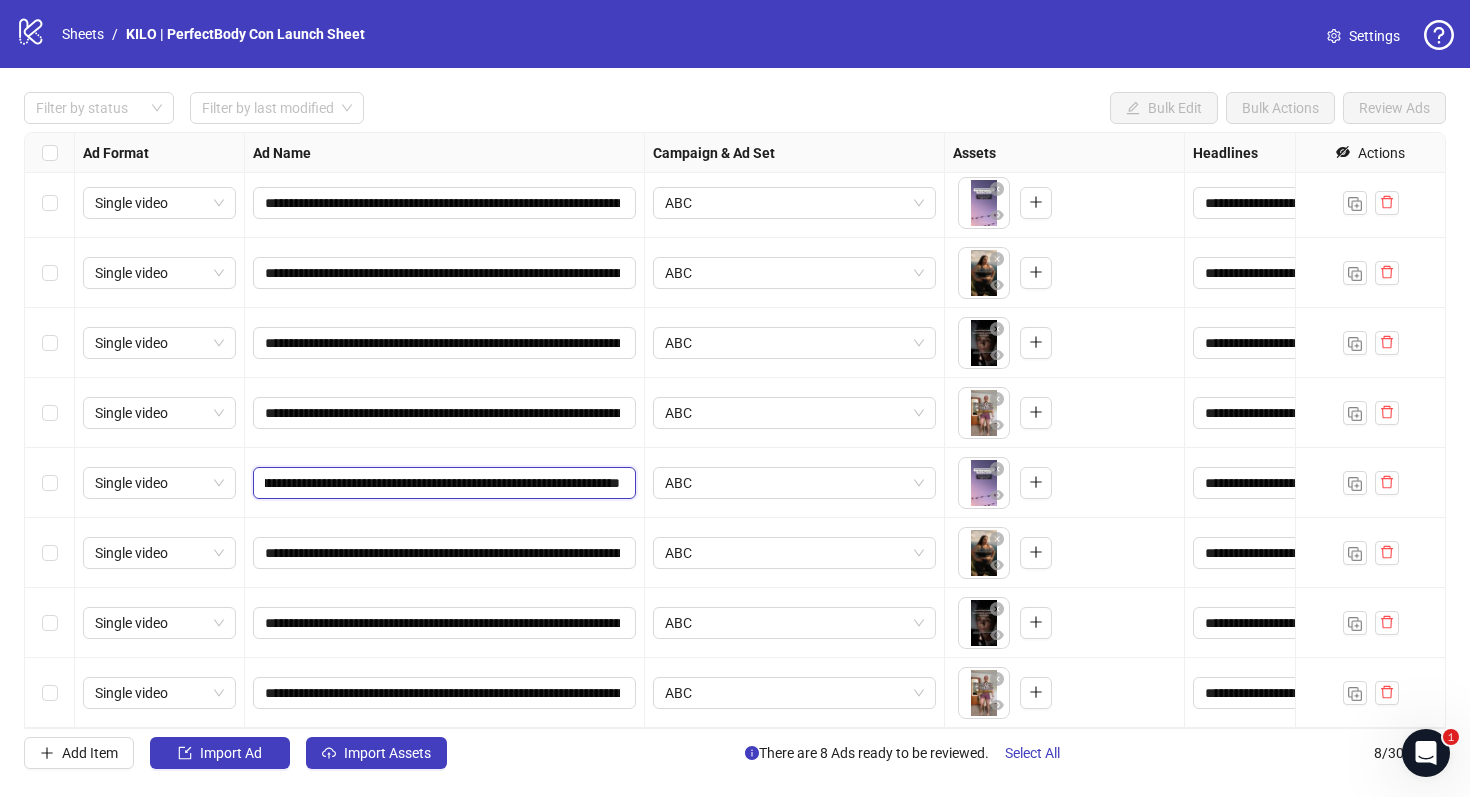 click on "**********" at bounding box center [442, 483] 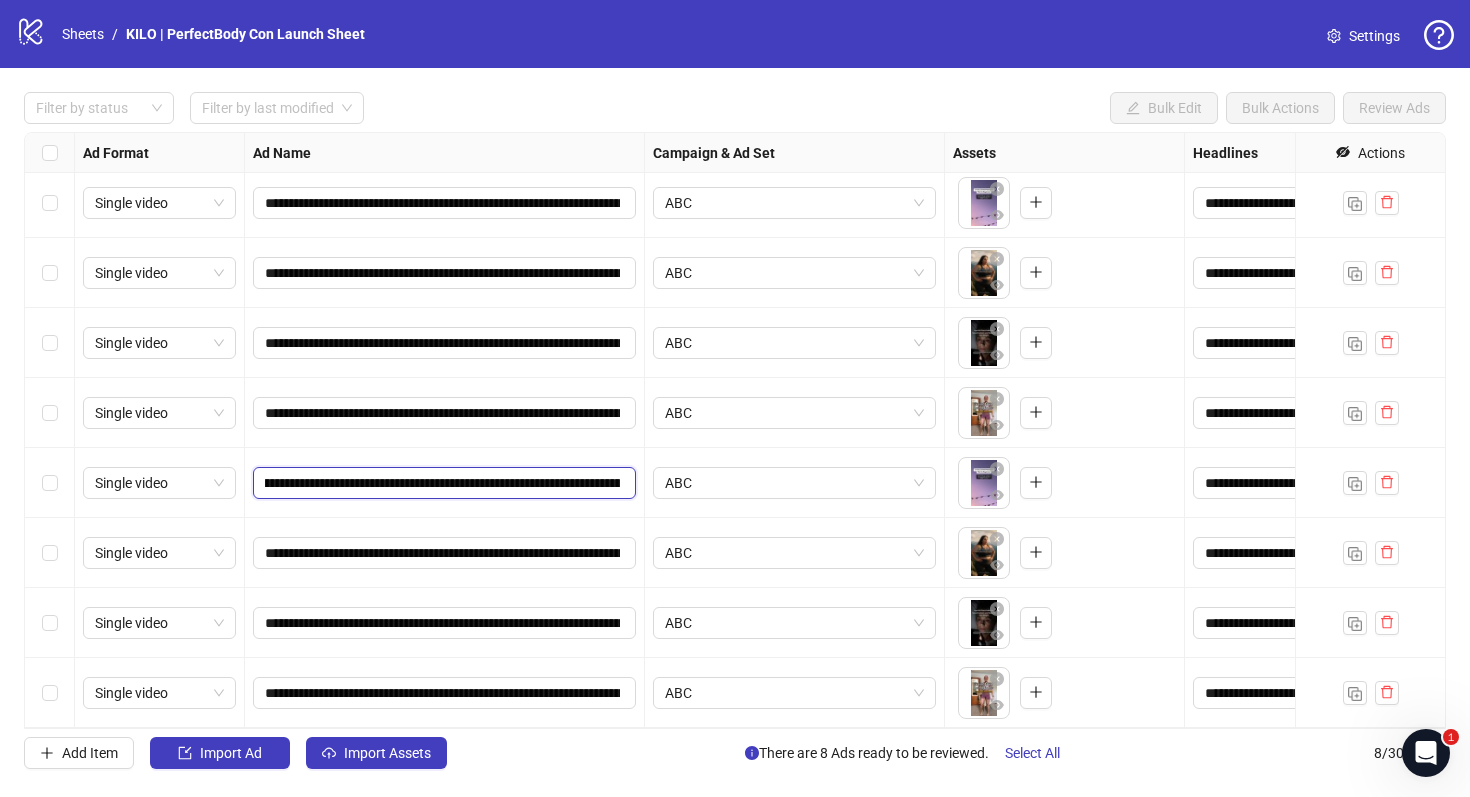 scroll, scrollTop: 0, scrollLeft: 623, axis: horizontal 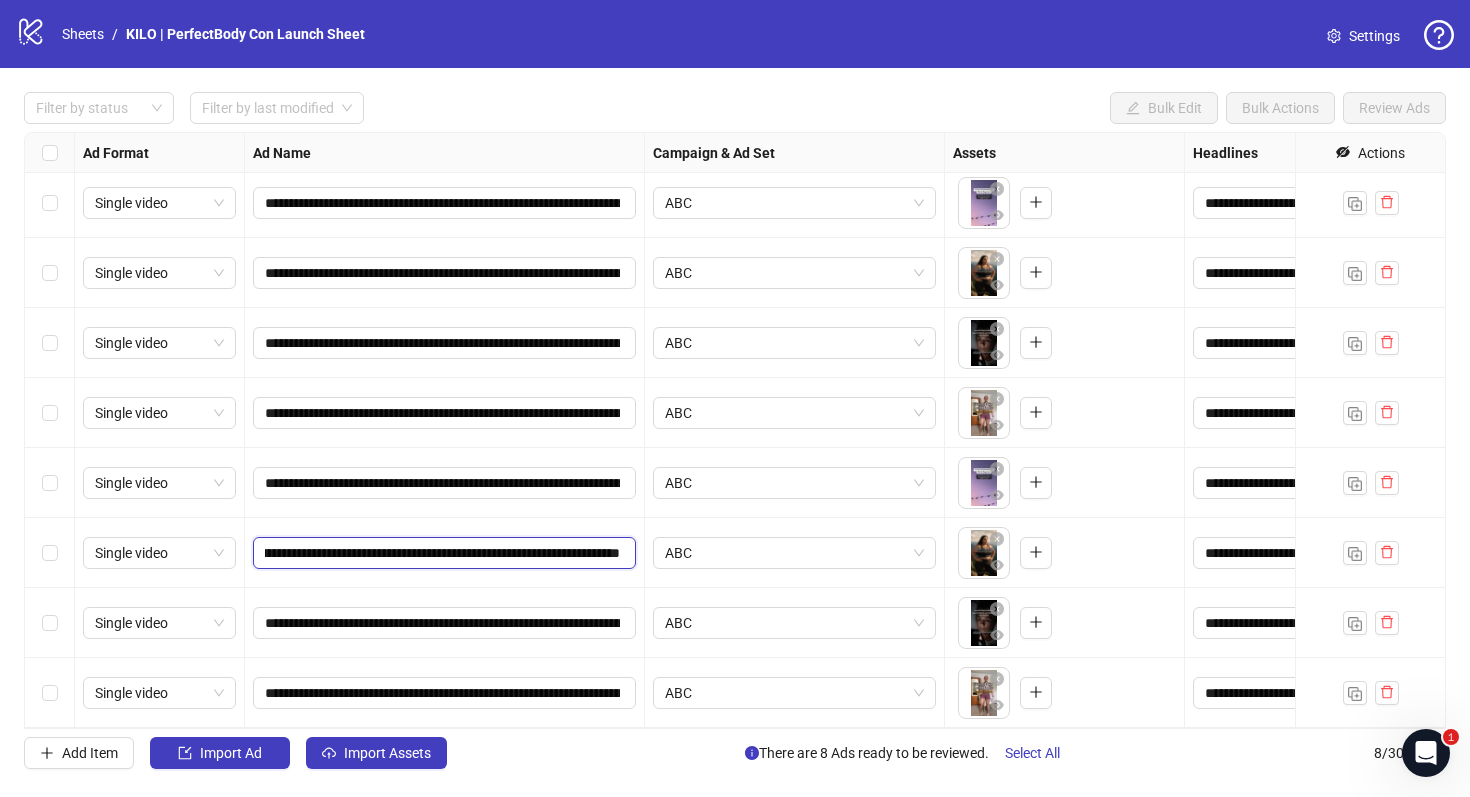 drag, startPoint x: 606, startPoint y: 557, endPoint x: 766, endPoint y: 575, distance: 161.00932 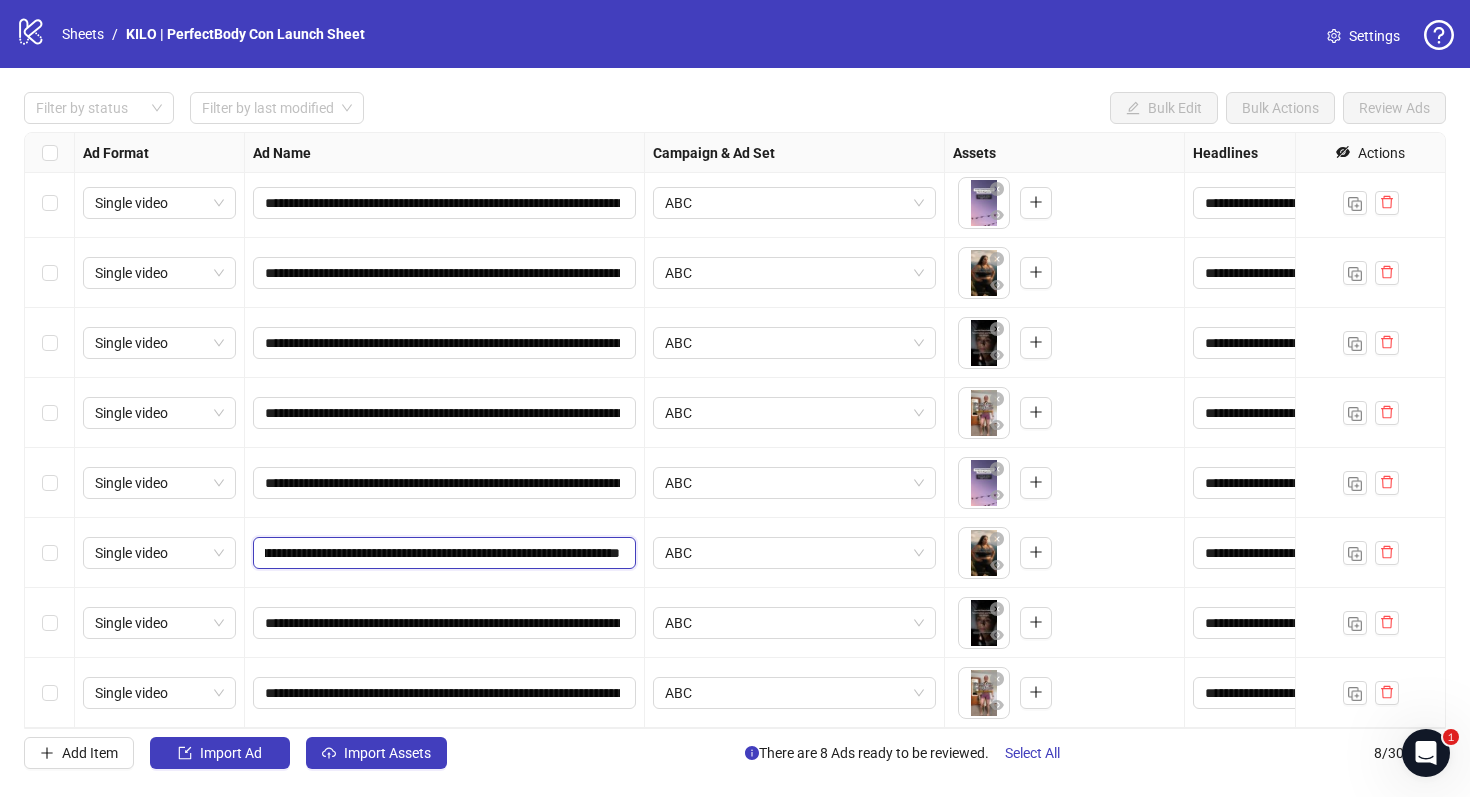 click on "**********" at bounding box center (442, 553) 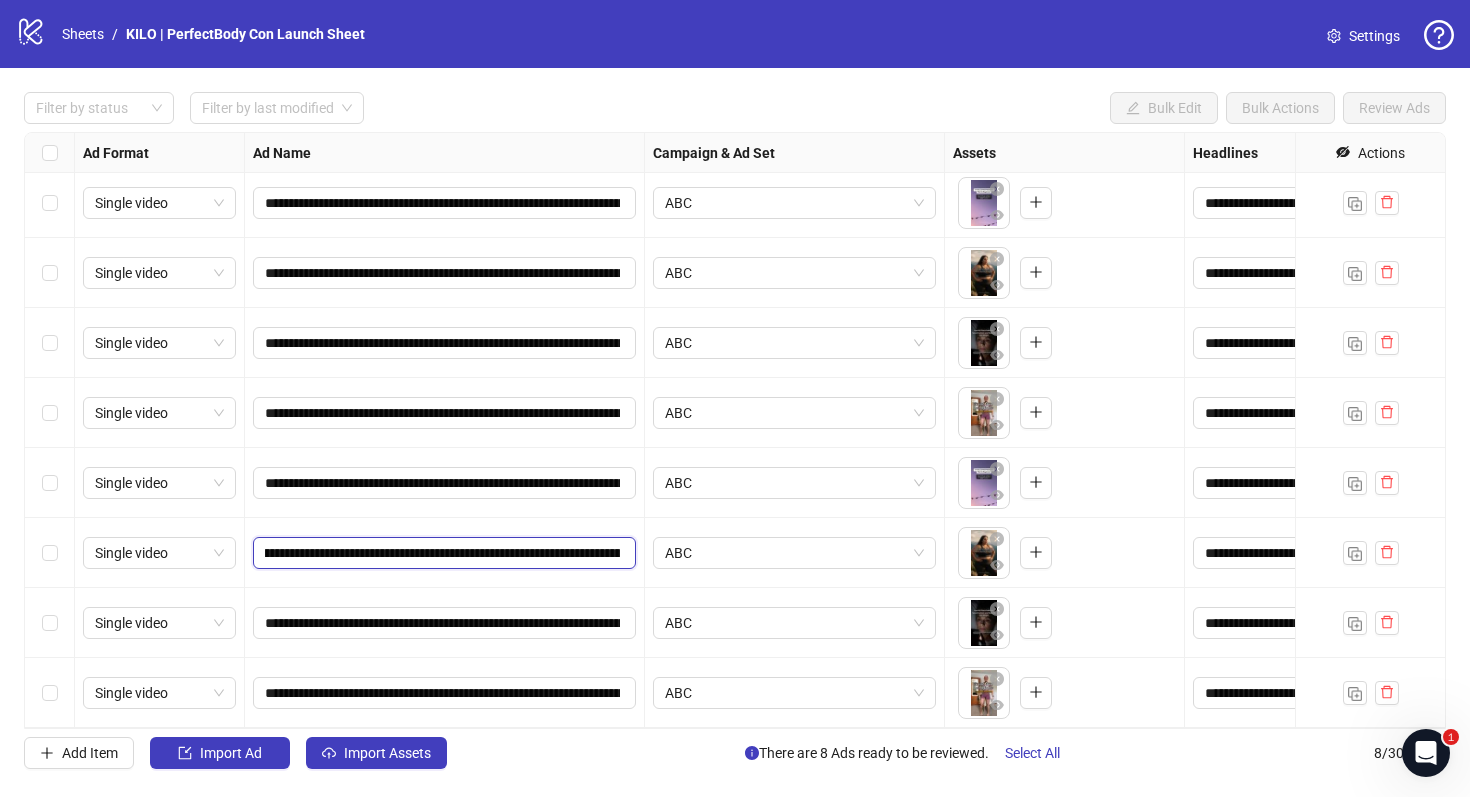scroll, scrollTop: 0, scrollLeft: 623, axis: horizontal 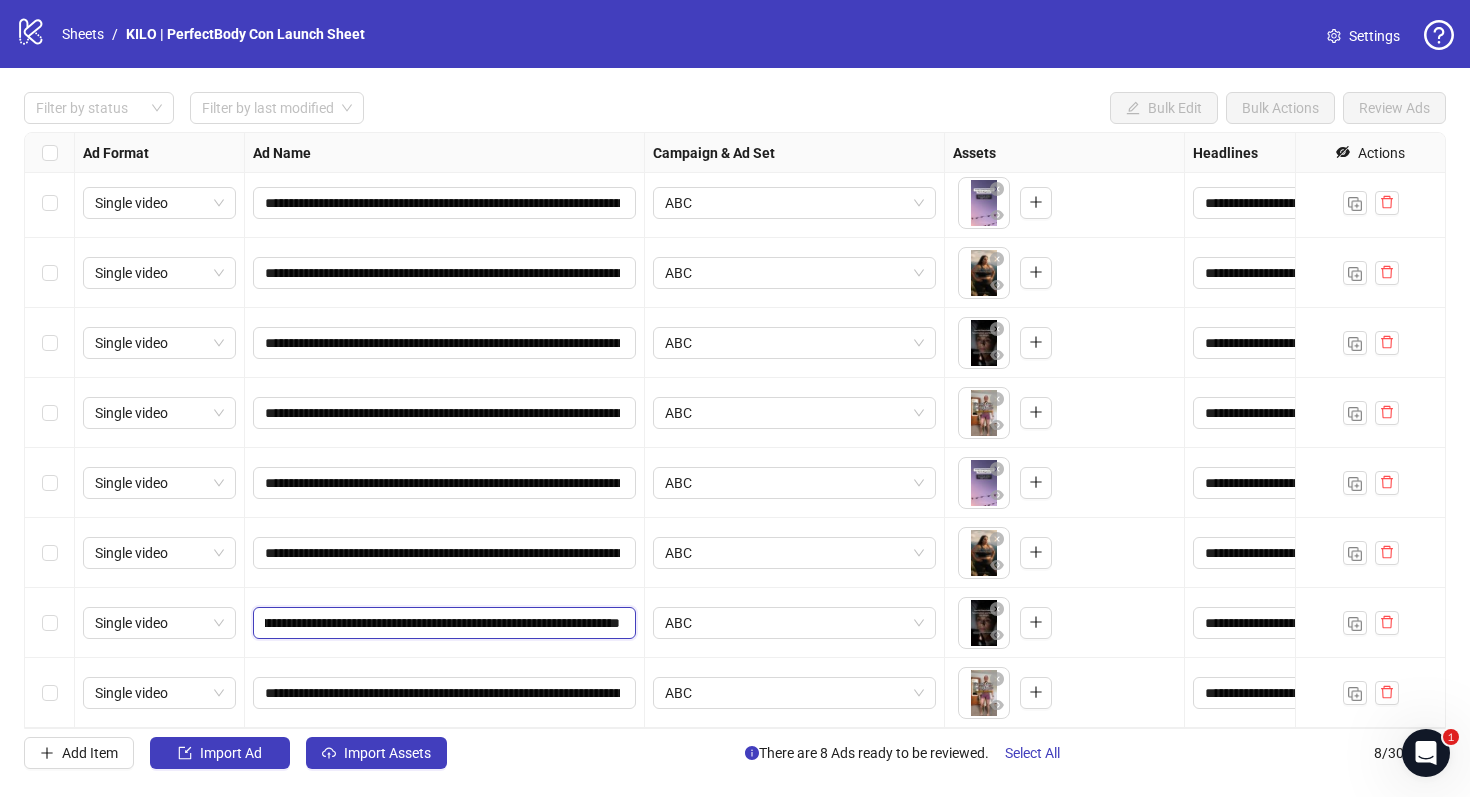 drag, startPoint x: 464, startPoint y: 623, endPoint x: 824, endPoint y: 605, distance: 360.4497 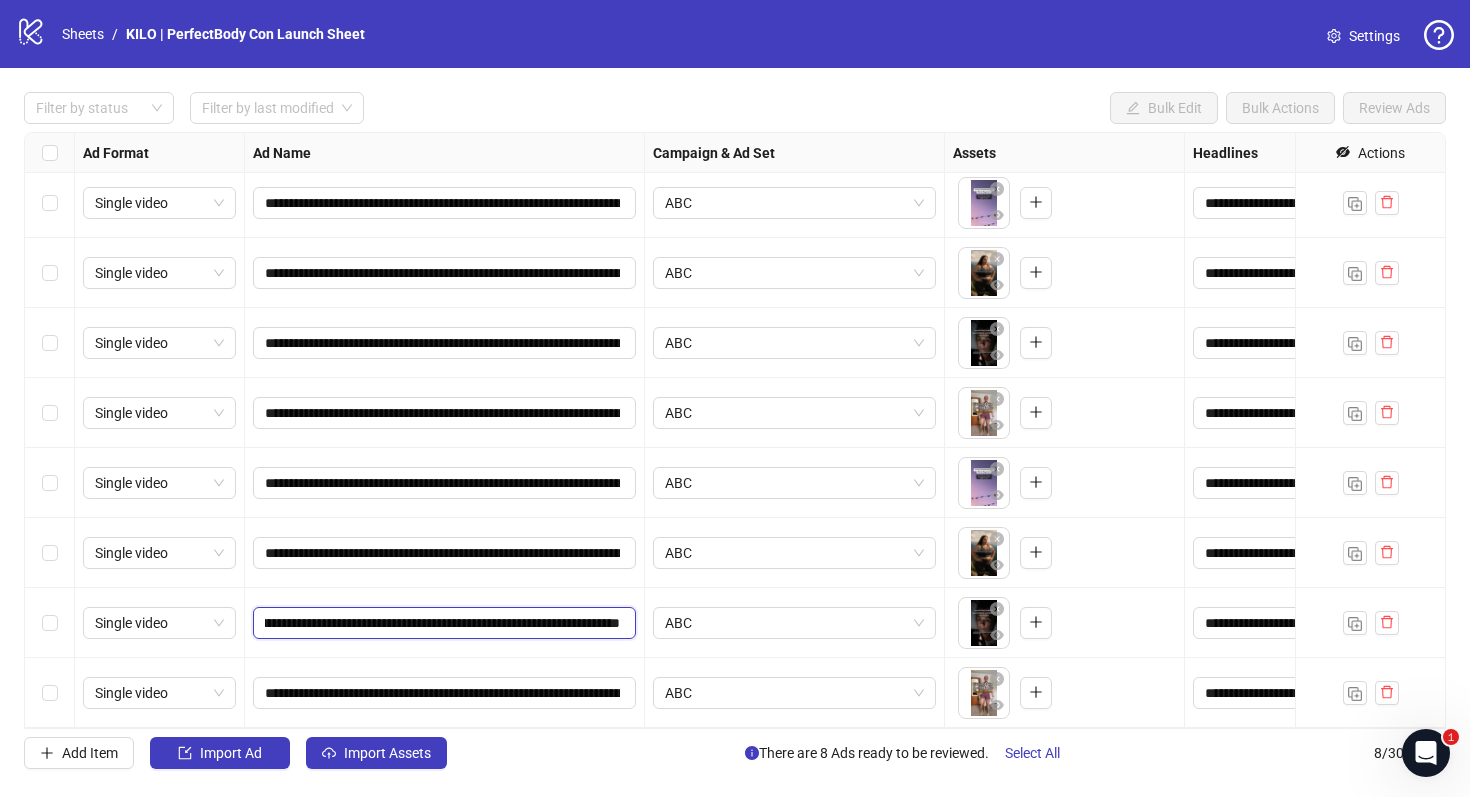 click on "**********" at bounding box center [442, 623] 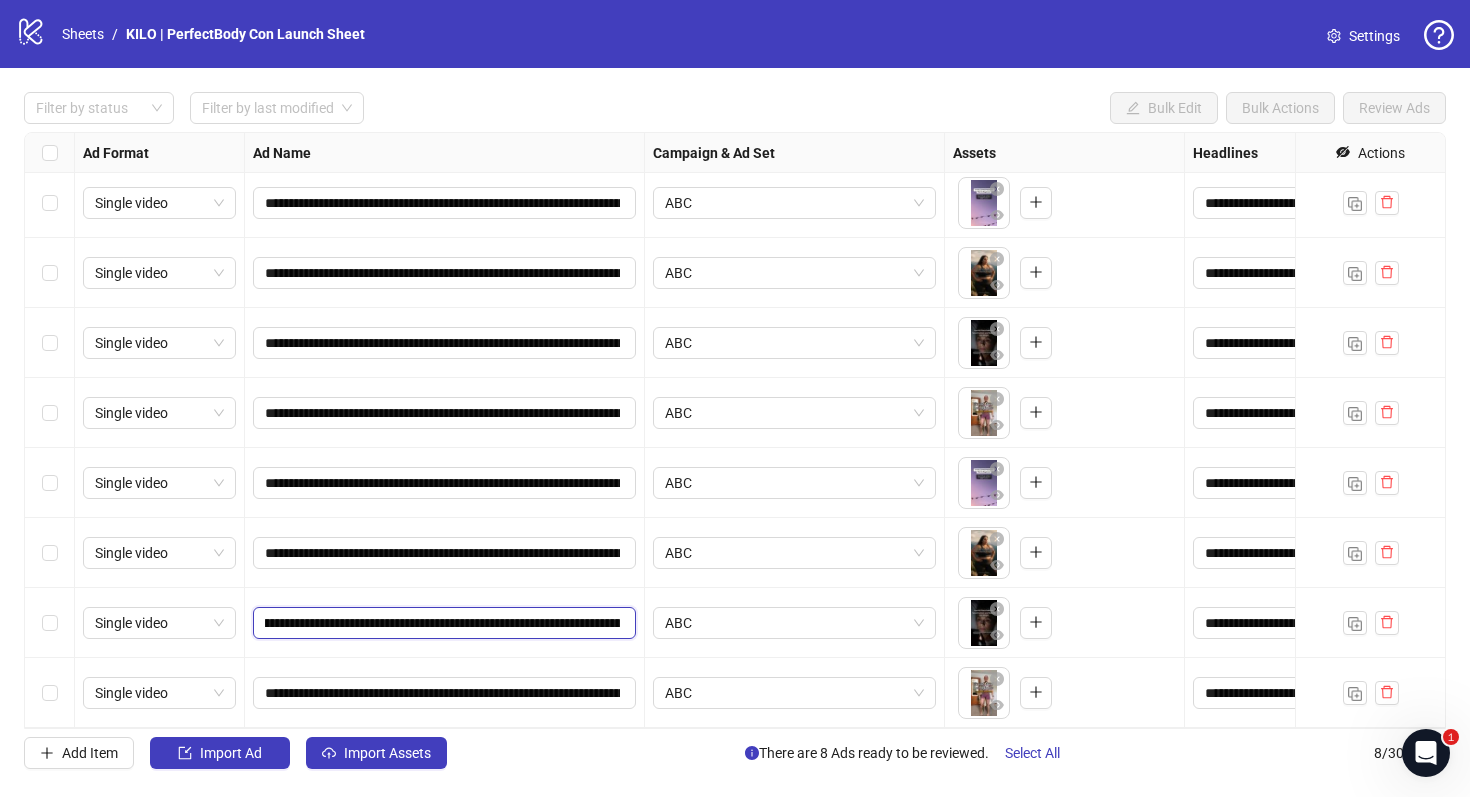 scroll, scrollTop: 0, scrollLeft: 623, axis: horizontal 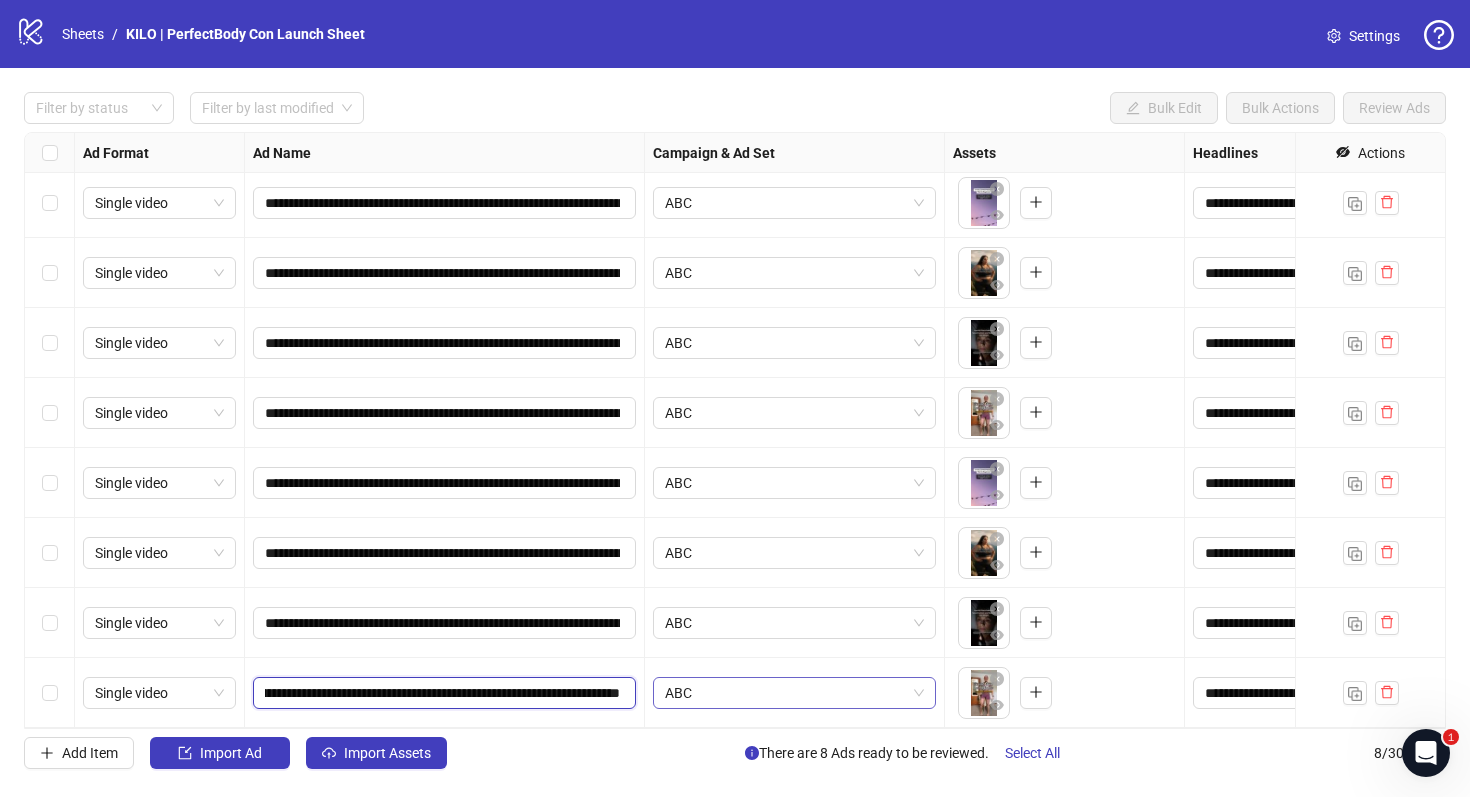 drag, startPoint x: 564, startPoint y: 695, endPoint x: 757, endPoint y: 699, distance: 193.04144 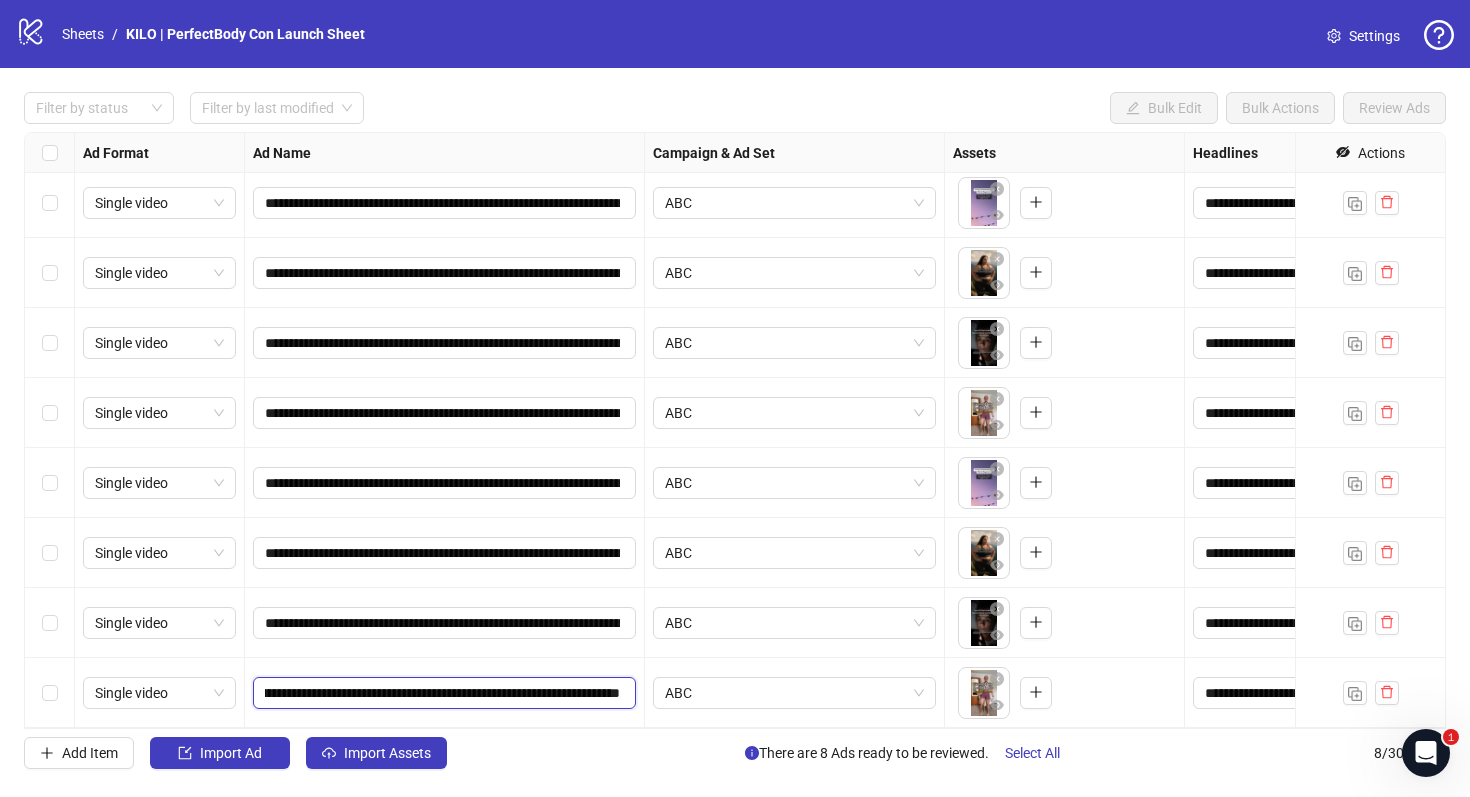 click on "**********" at bounding box center [442, 693] 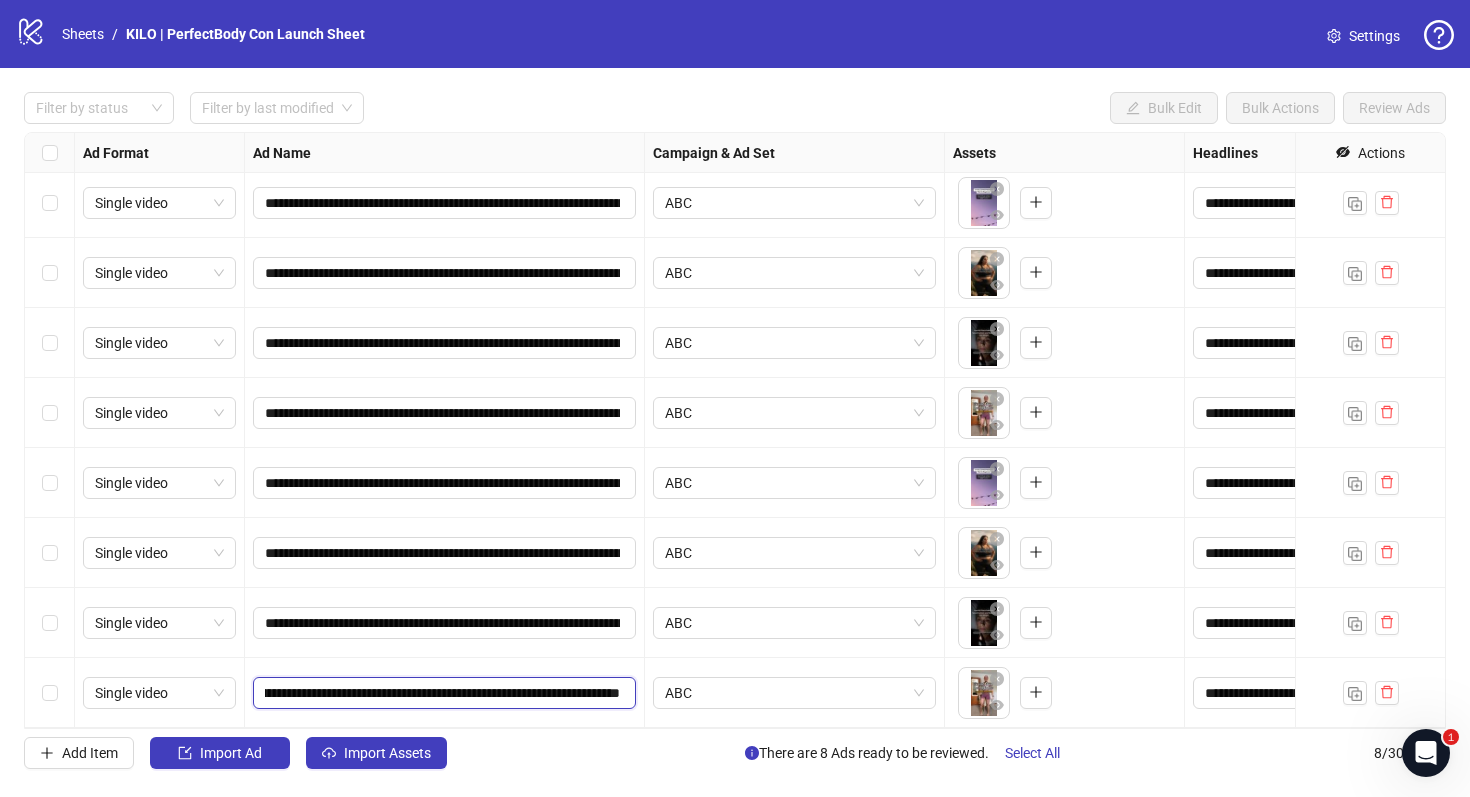 paste on "**********" 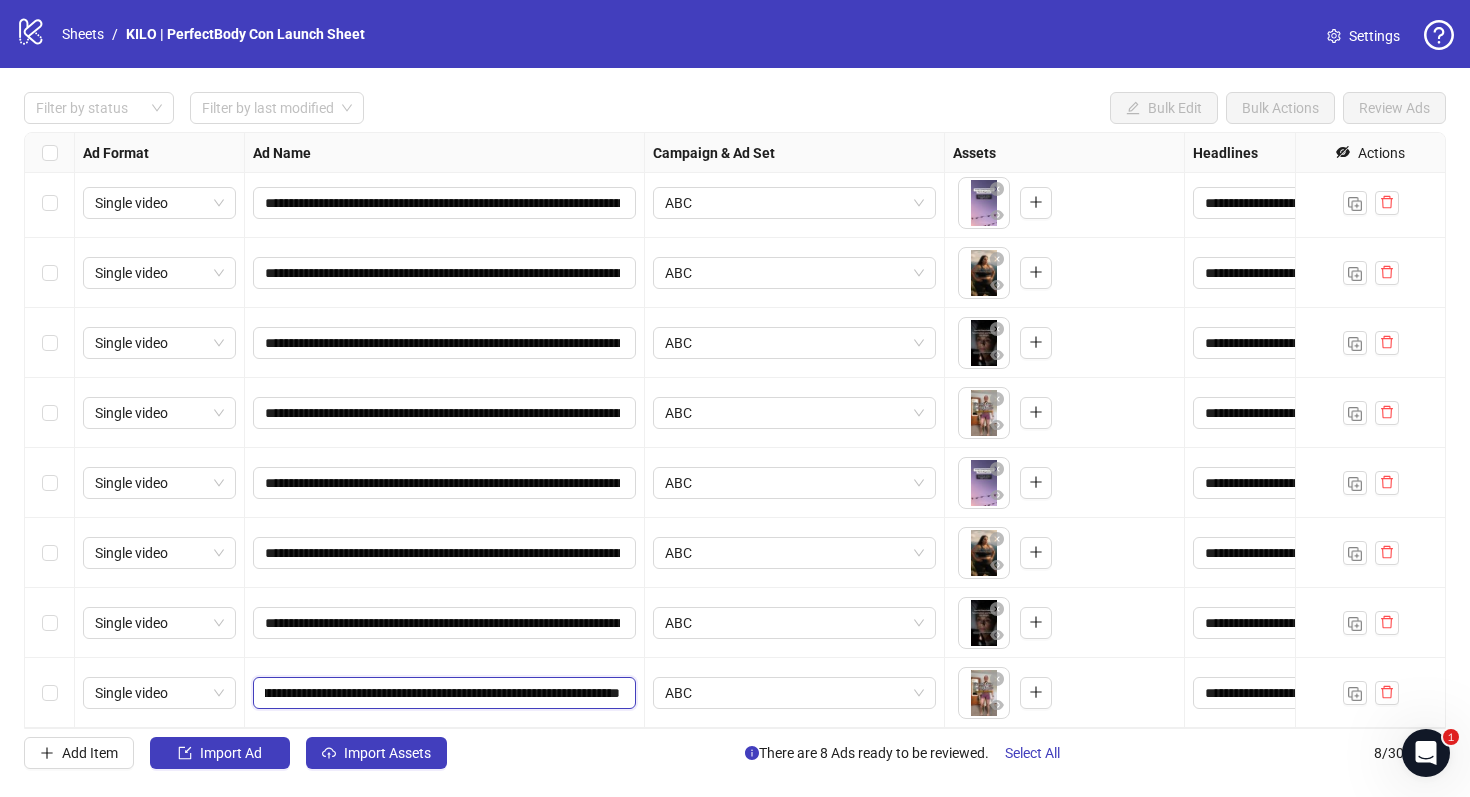 scroll, scrollTop: 0, scrollLeft: 627, axis: horizontal 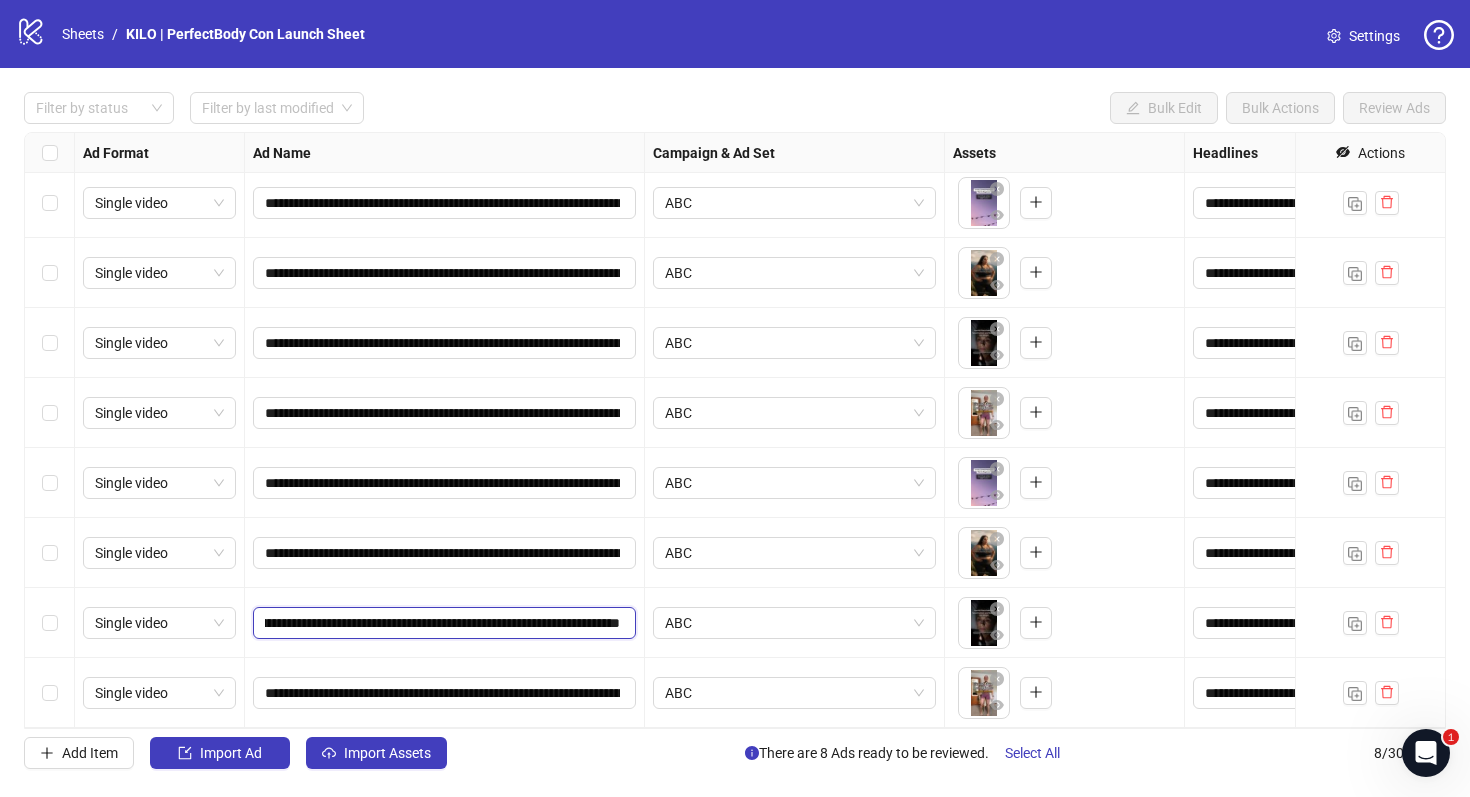 drag, startPoint x: 562, startPoint y: 616, endPoint x: 834, endPoint y: 647, distance: 273.76083 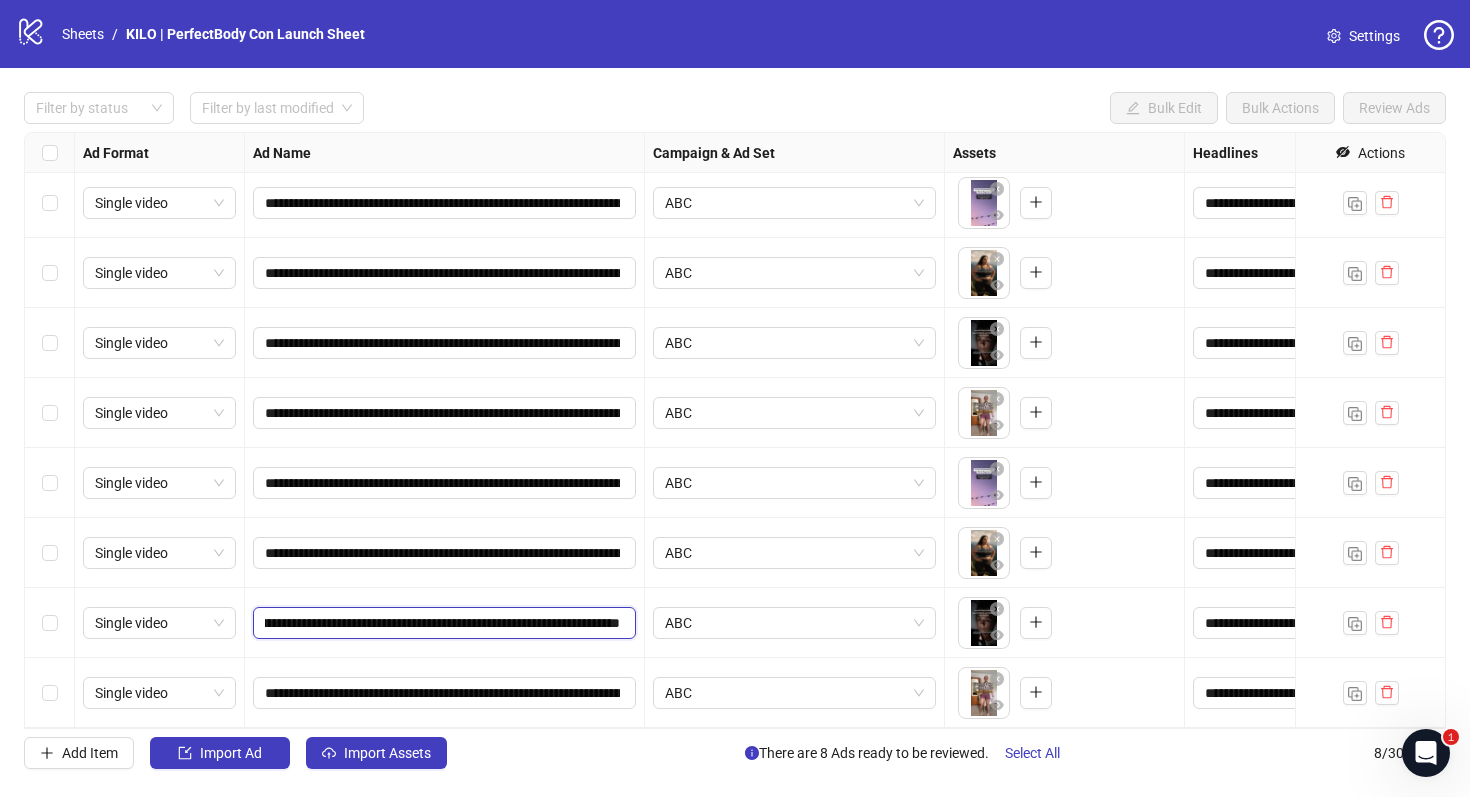 click on "**********" at bounding box center (442, 623) 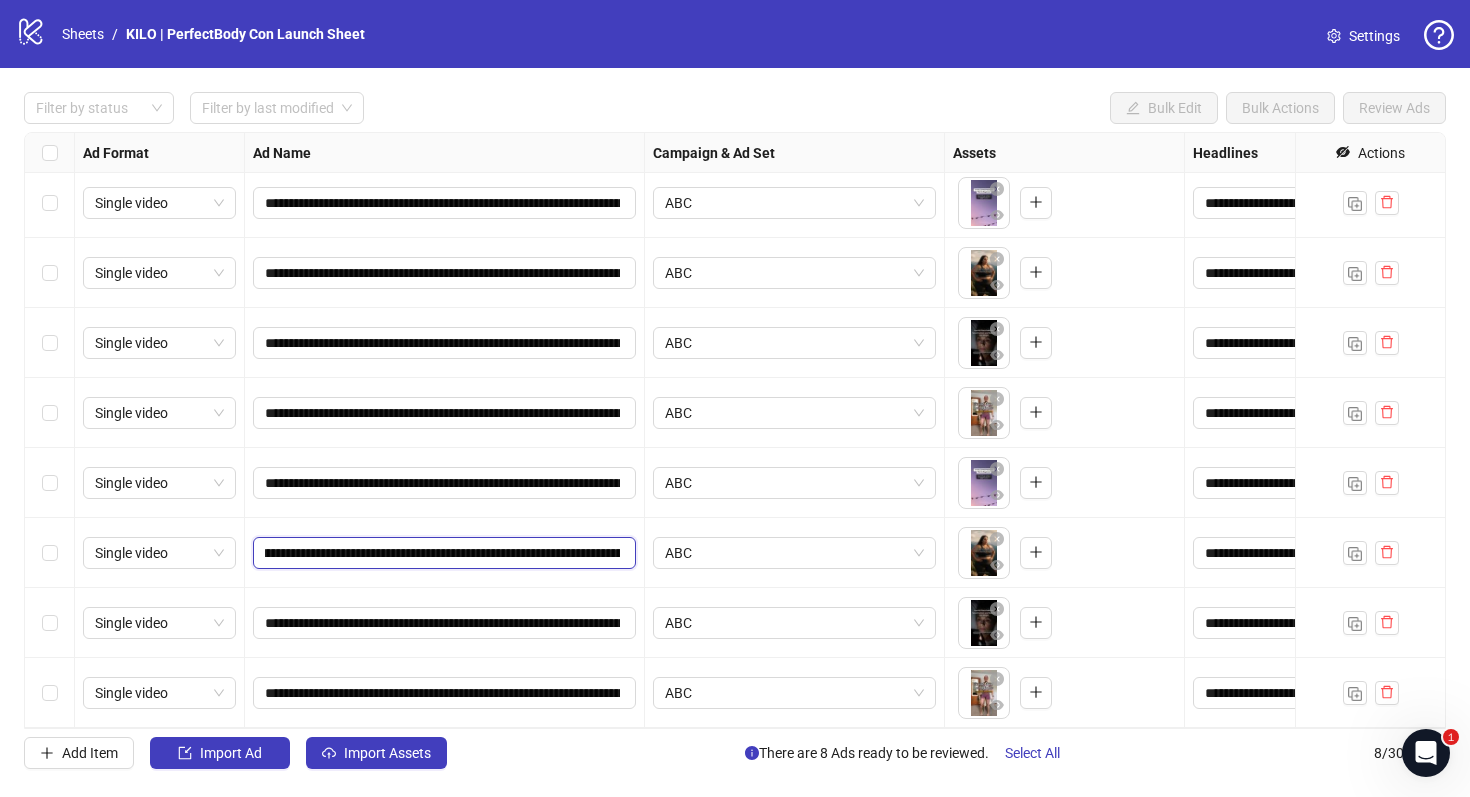 scroll, scrollTop: 0, scrollLeft: 624, axis: horizontal 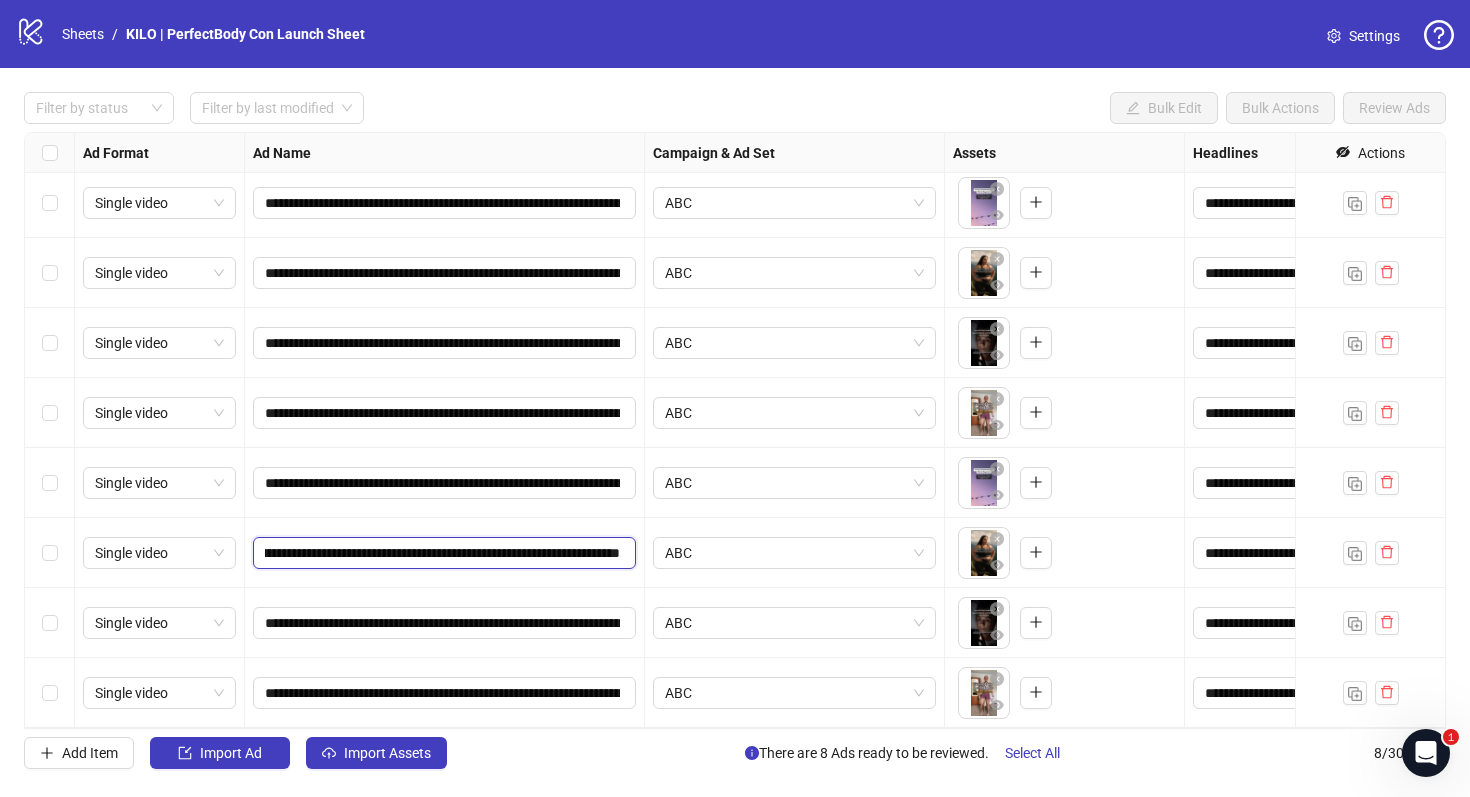 drag, startPoint x: 592, startPoint y: 546, endPoint x: 737, endPoint y: 575, distance: 147.87157 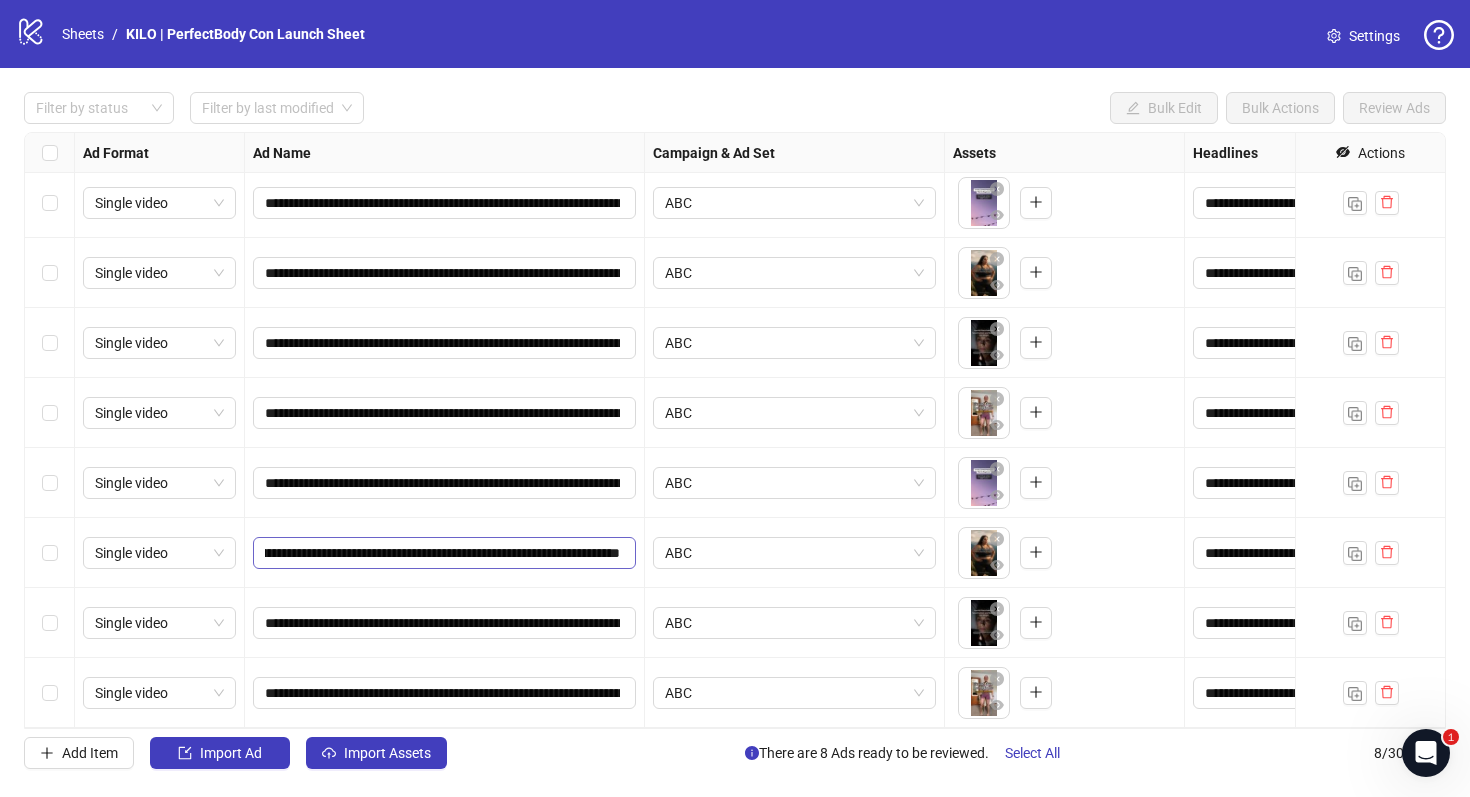 click on "**********" at bounding box center (444, 553) 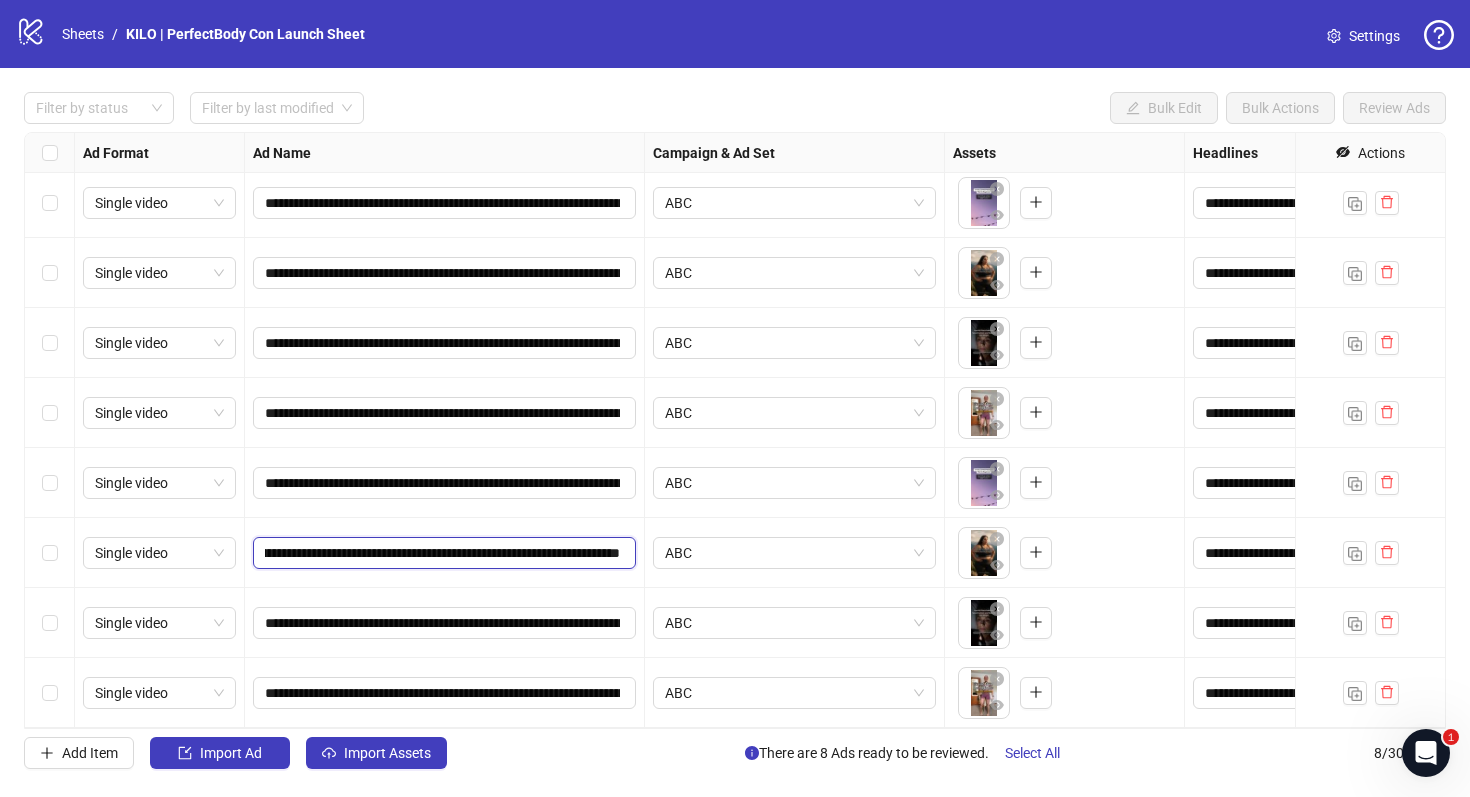 scroll, scrollTop: 0, scrollLeft: 0, axis: both 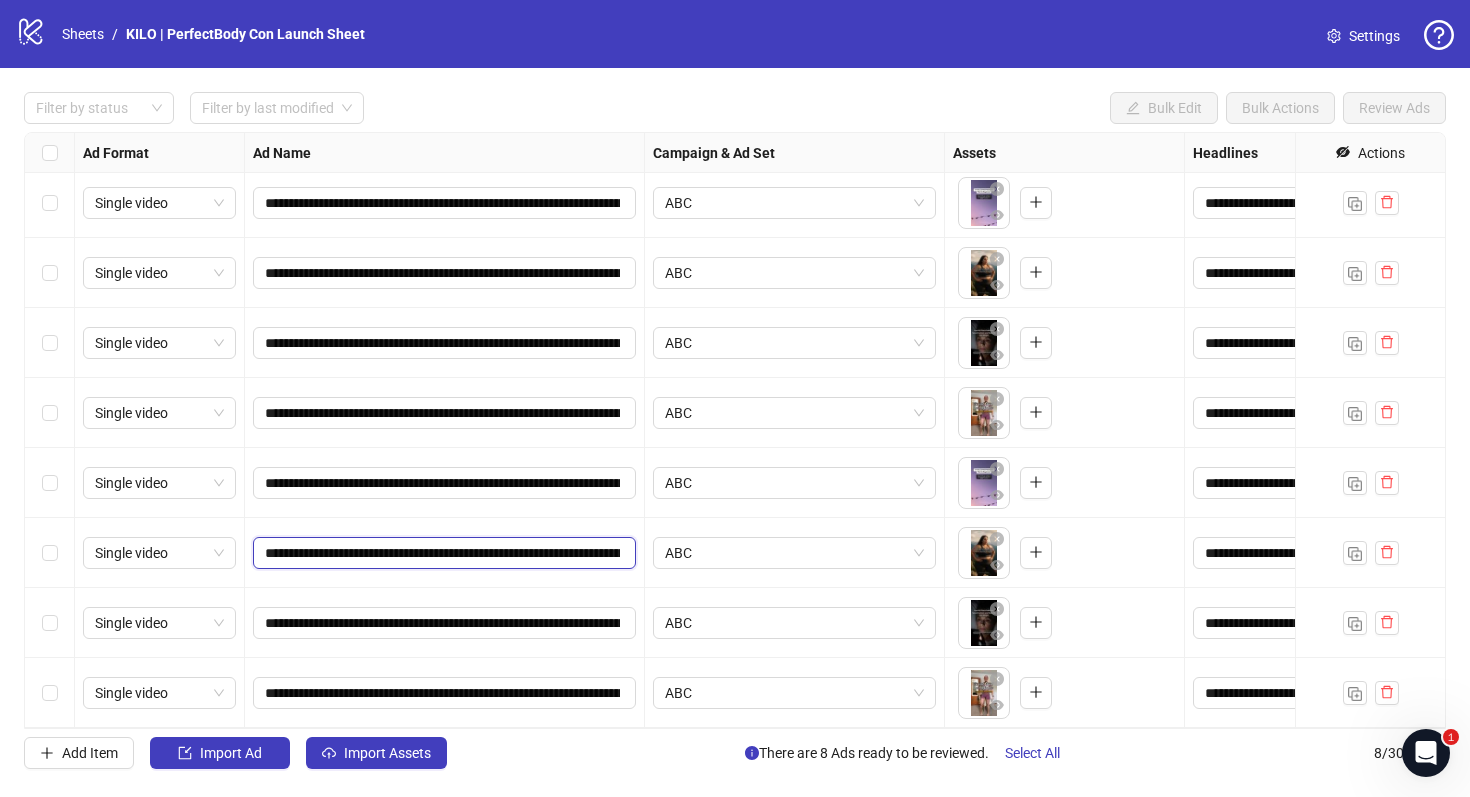 click on "**********" at bounding box center (442, 553) 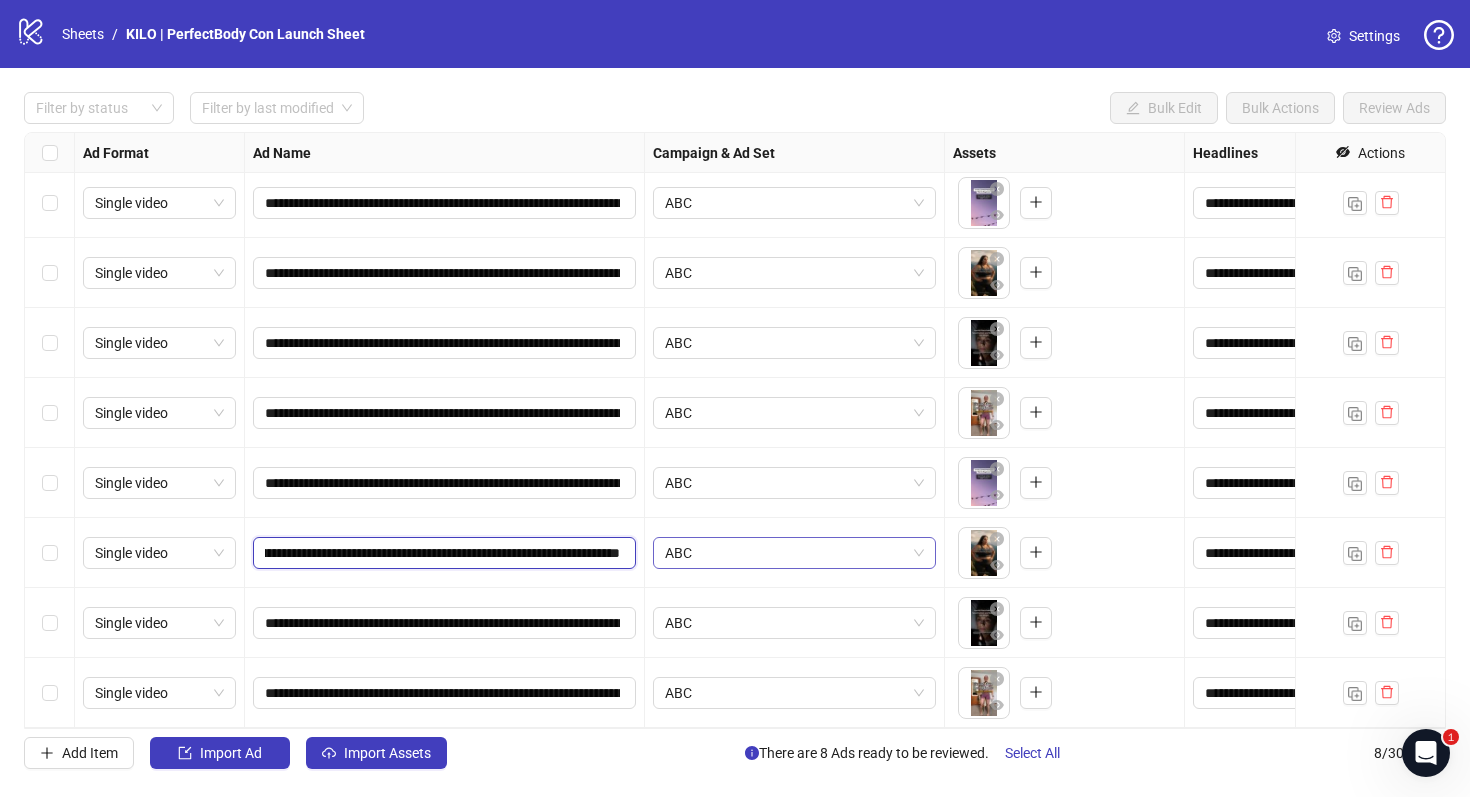 scroll, scrollTop: 0, scrollLeft: 624, axis: horizontal 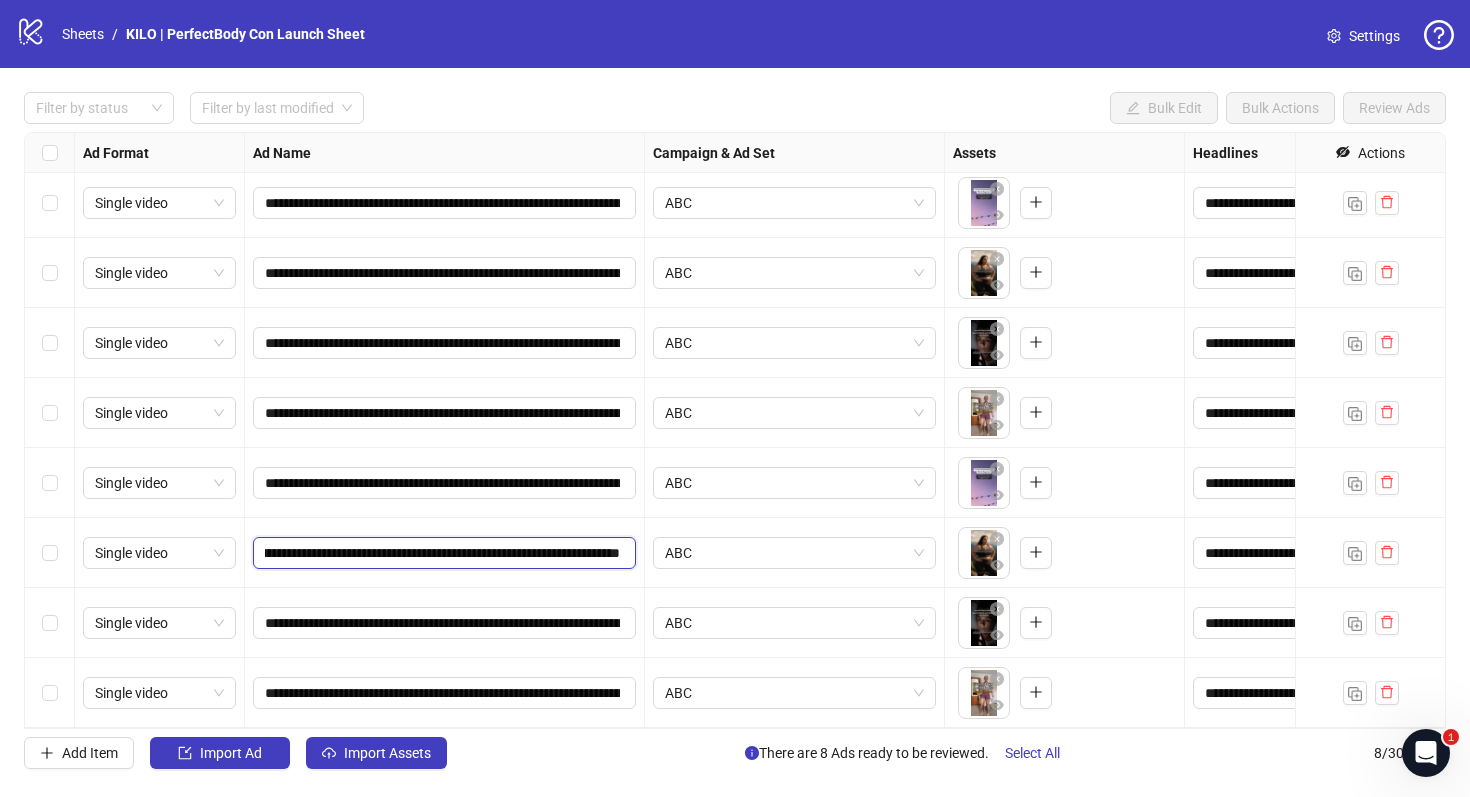 click on "**********" at bounding box center [442, 553] 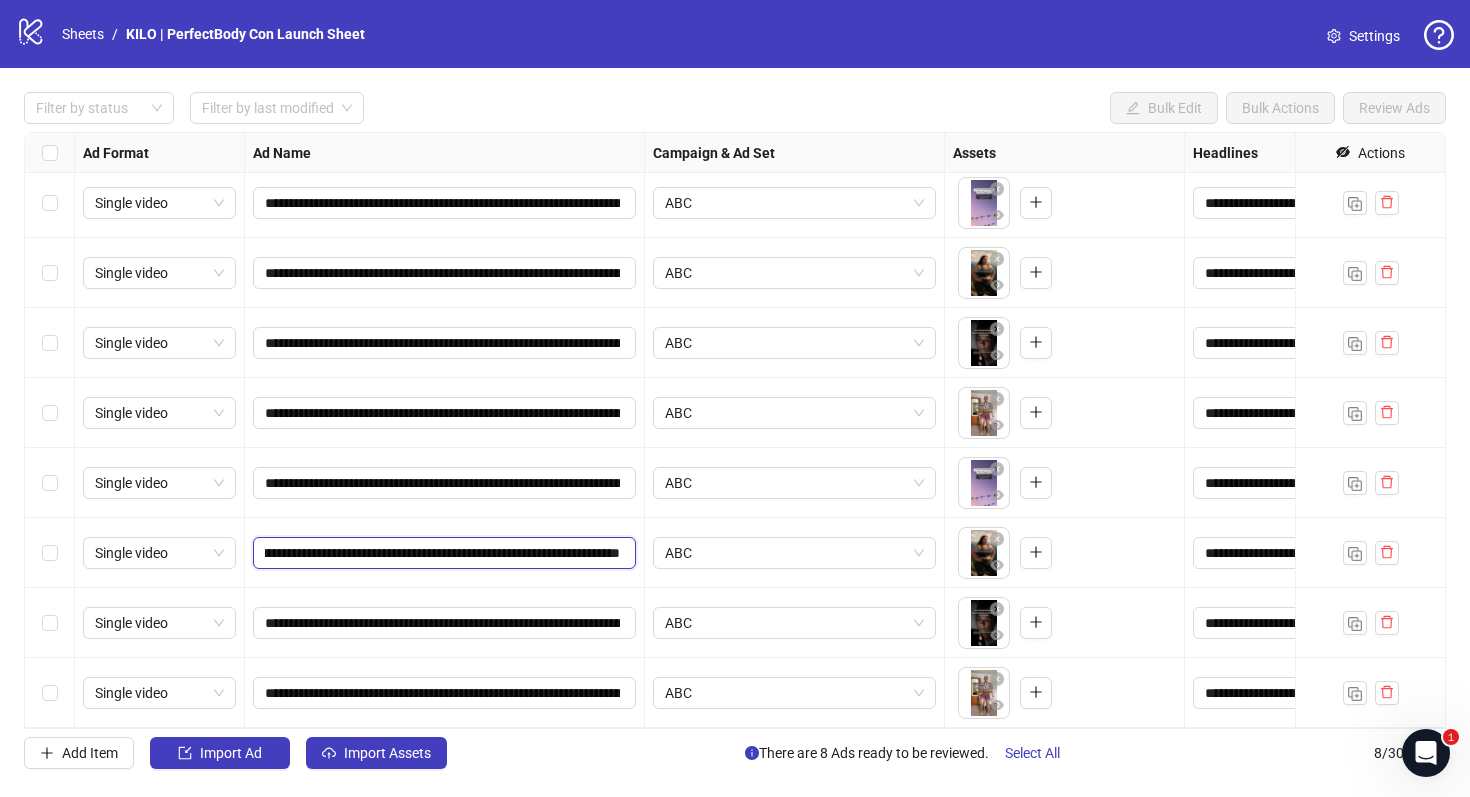 scroll, scrollTop: 0, scrollLeft: 712, axis: horizontal 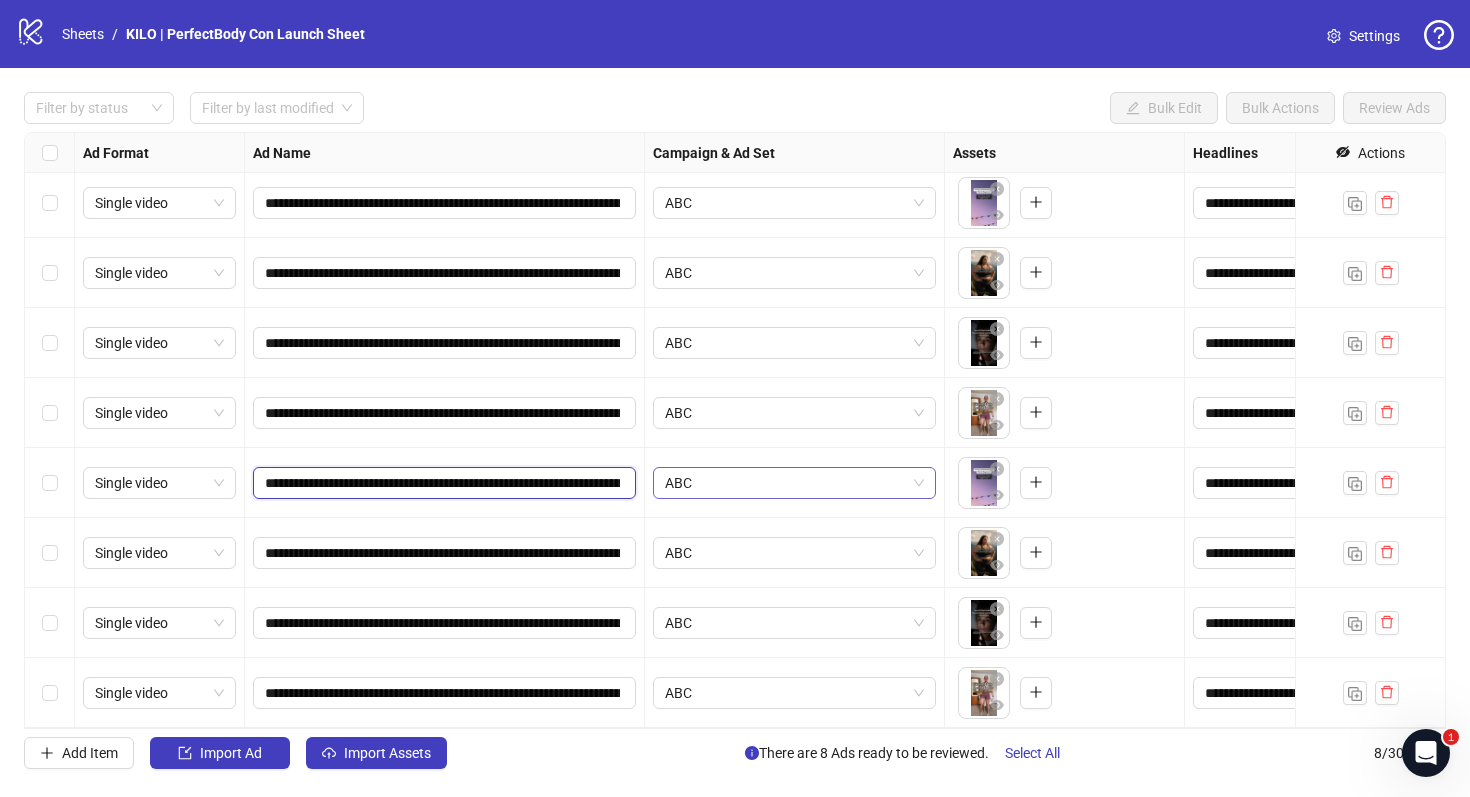 drag, startPoint x: 567, startPoint y: 488, endPoint x: 823, endPoint y: 479, distance: 256.15814 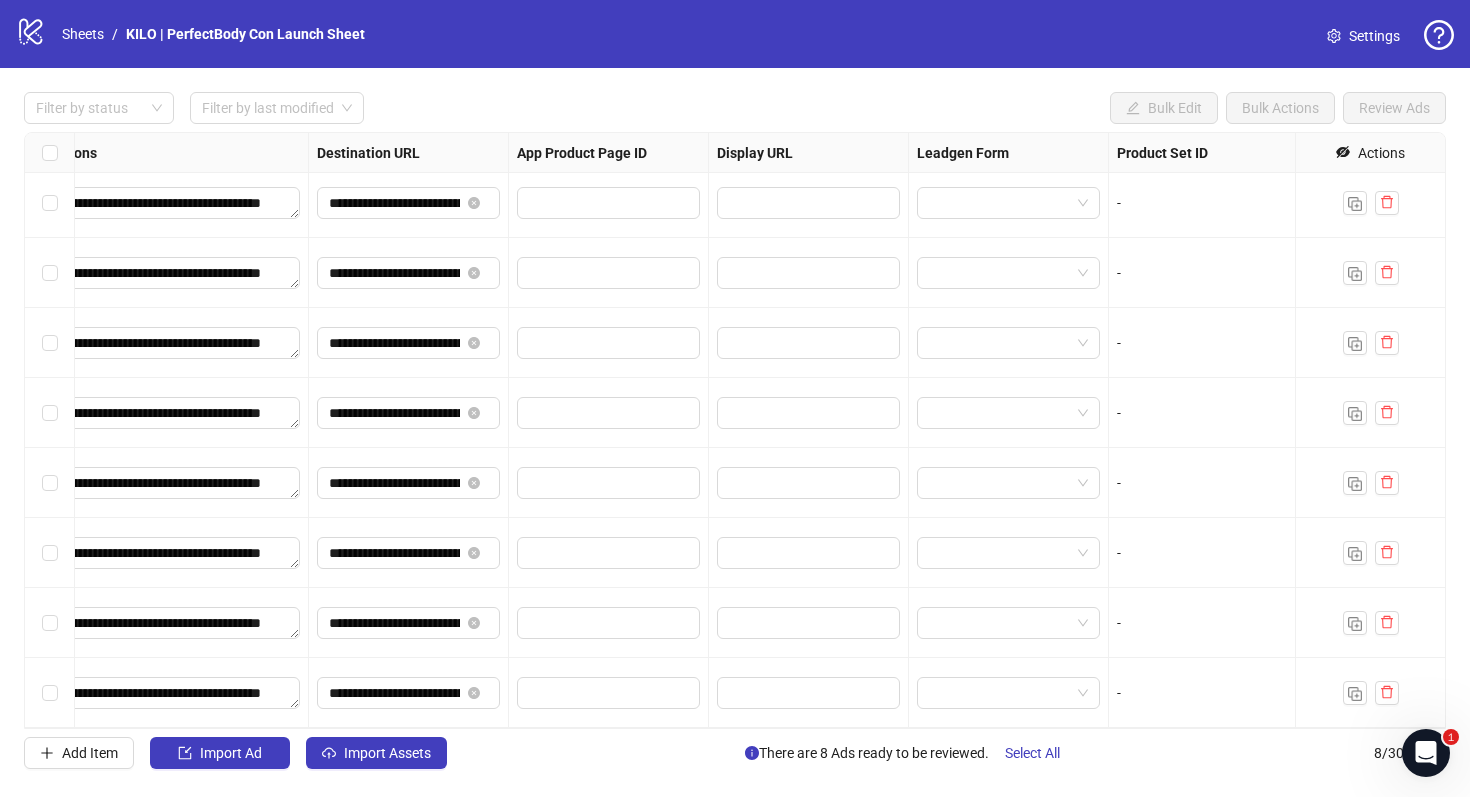scroll, scrollTop: 5, scrollLeft: 1850, axis: both 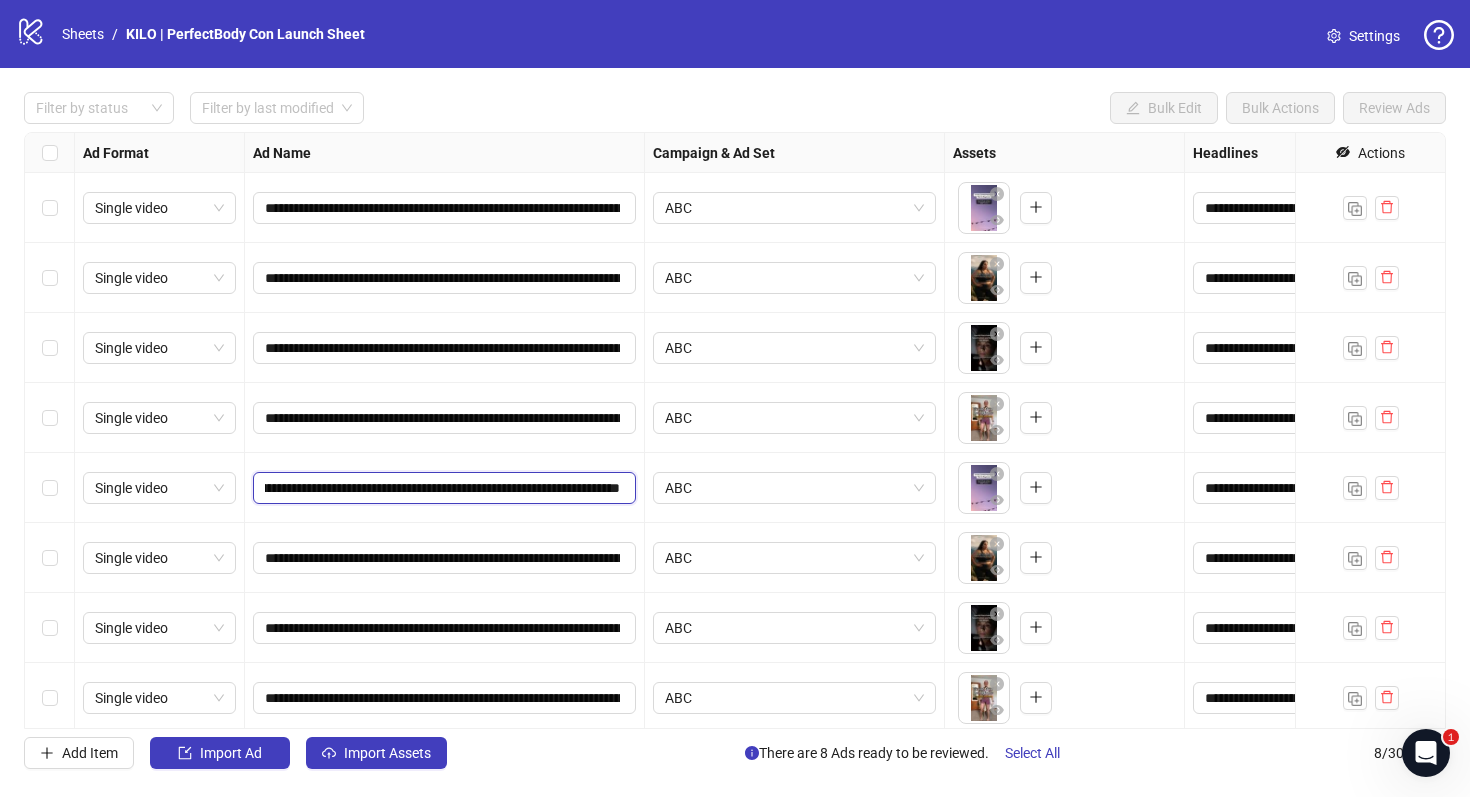 drag, startPoint x: 546, startPoint y: 488, endPoint x: 883, endPoint y: 527, distance: 339.24918 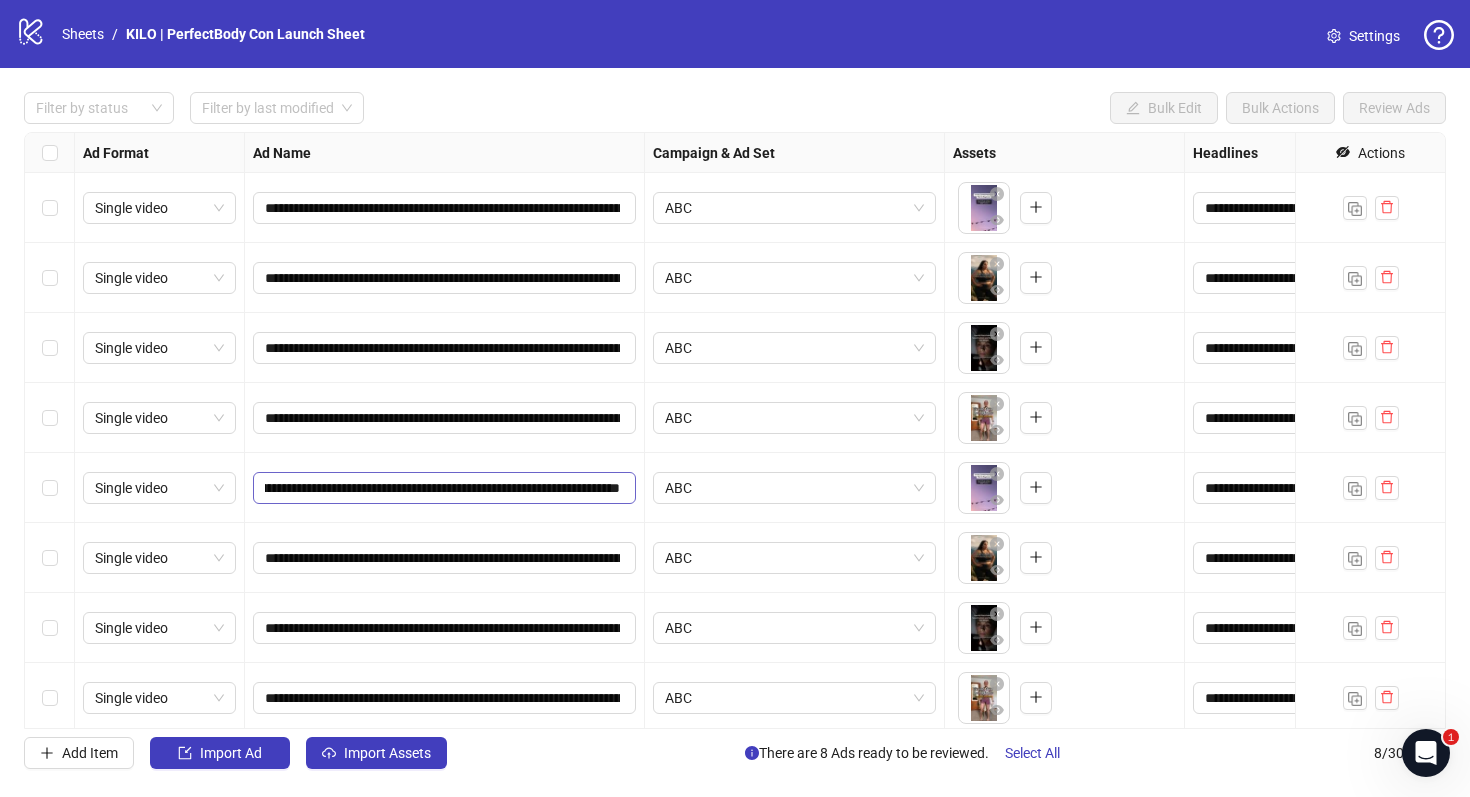 click on "**********" at bounding box center [444, 488] 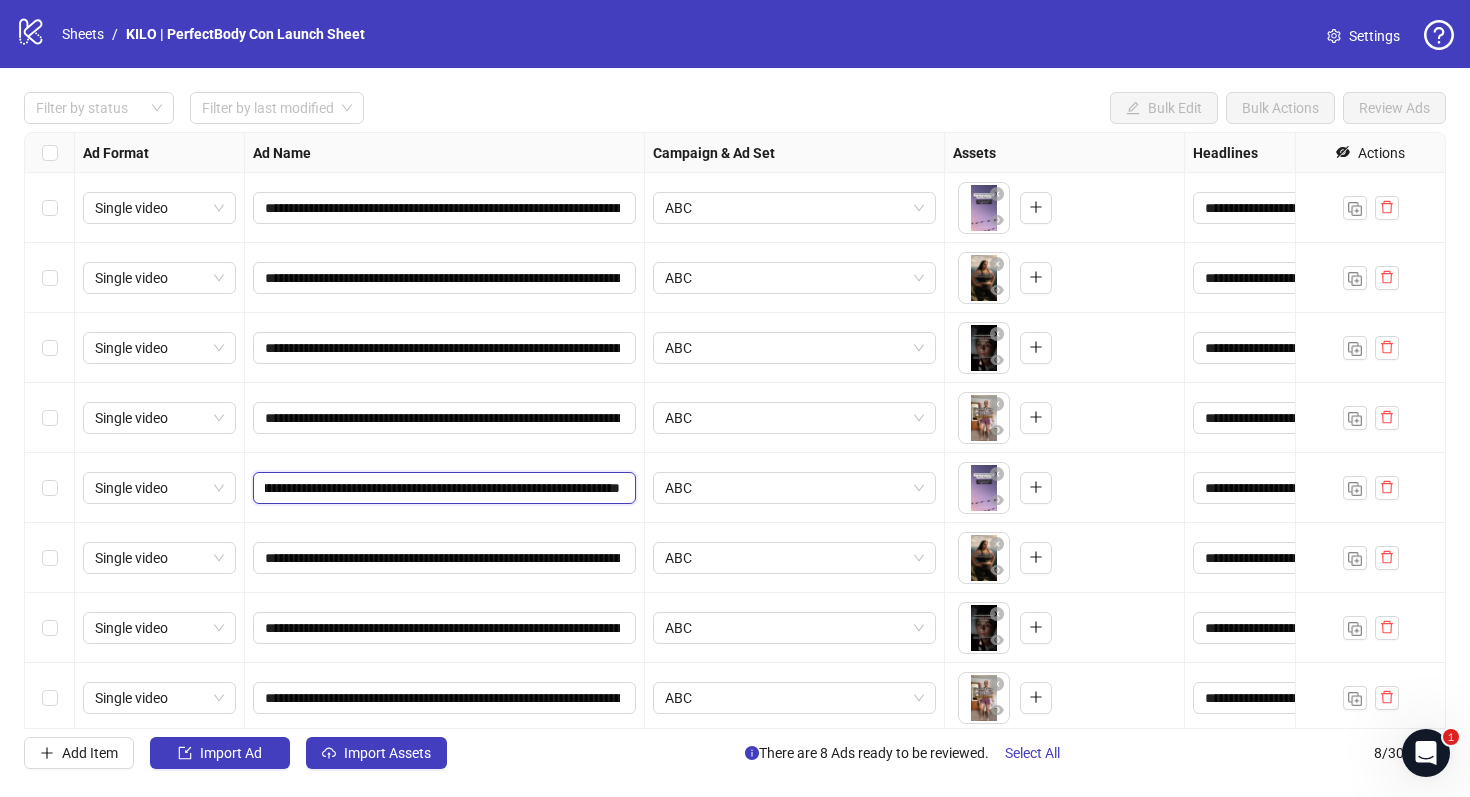 scroll, scrollTop: 0, scrollLeft: 0, axis: both 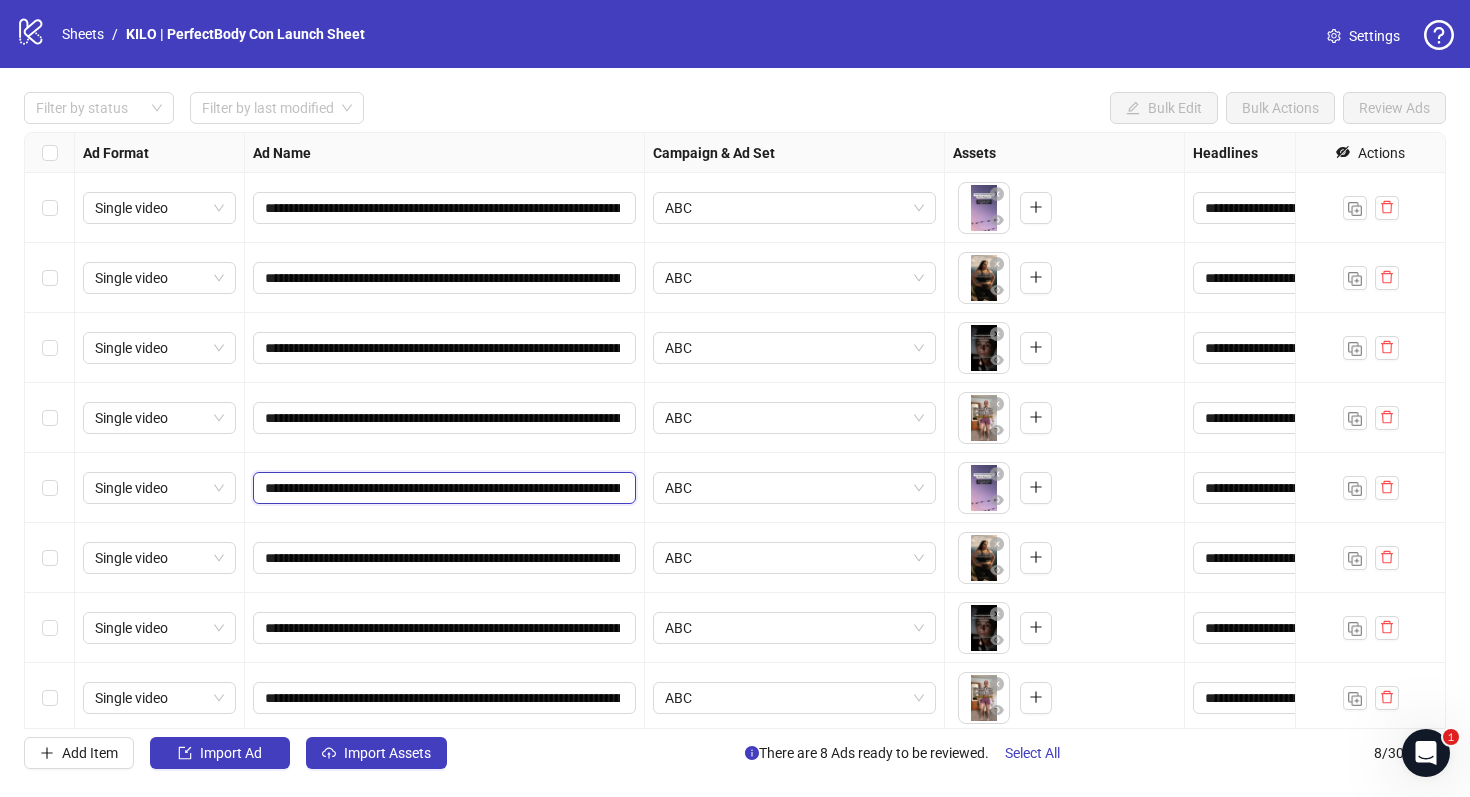 click on "**********" at bounding box center (442, 488) 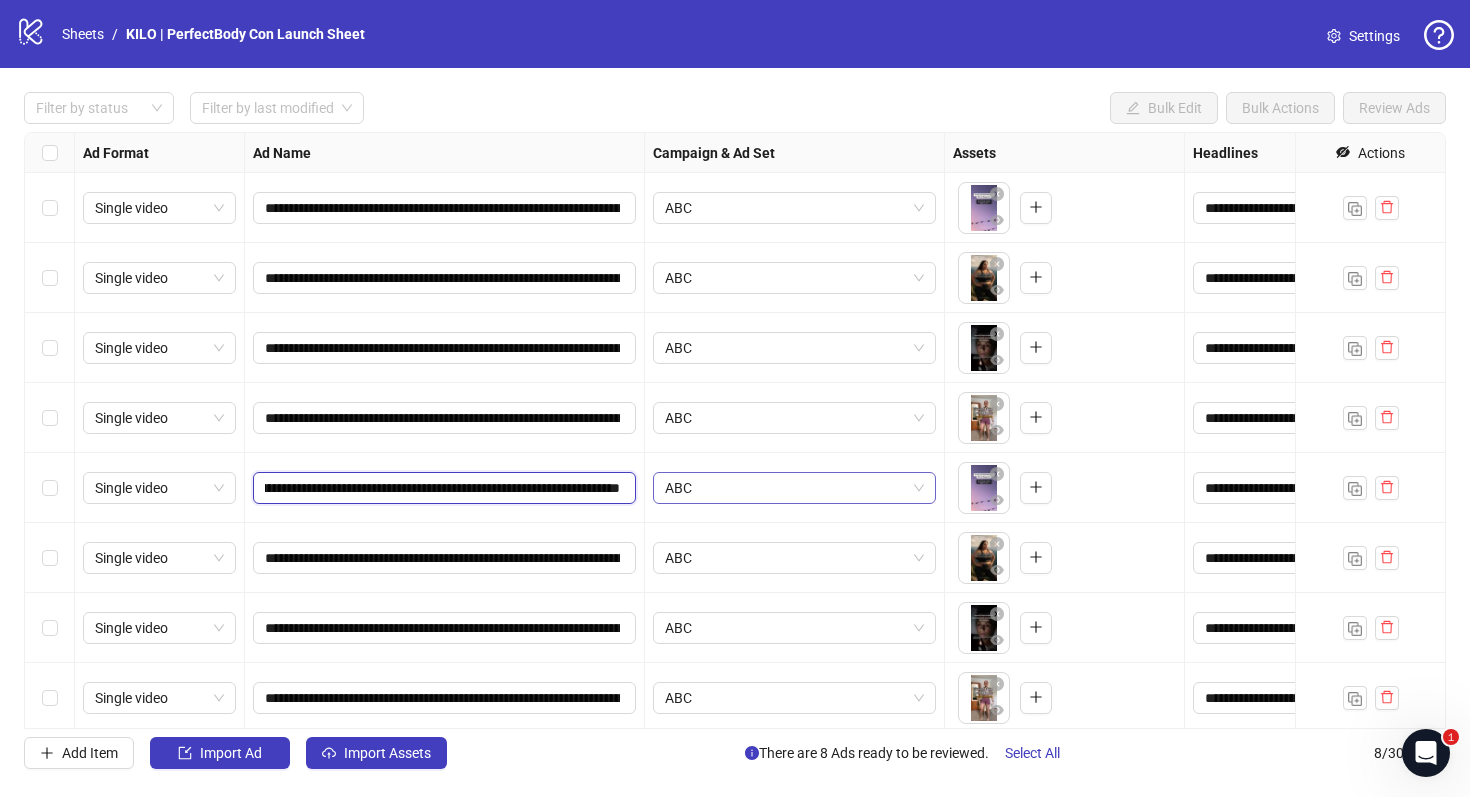 scroll, scrollTop: 0, scrollLeft: 624, axis: horizontal 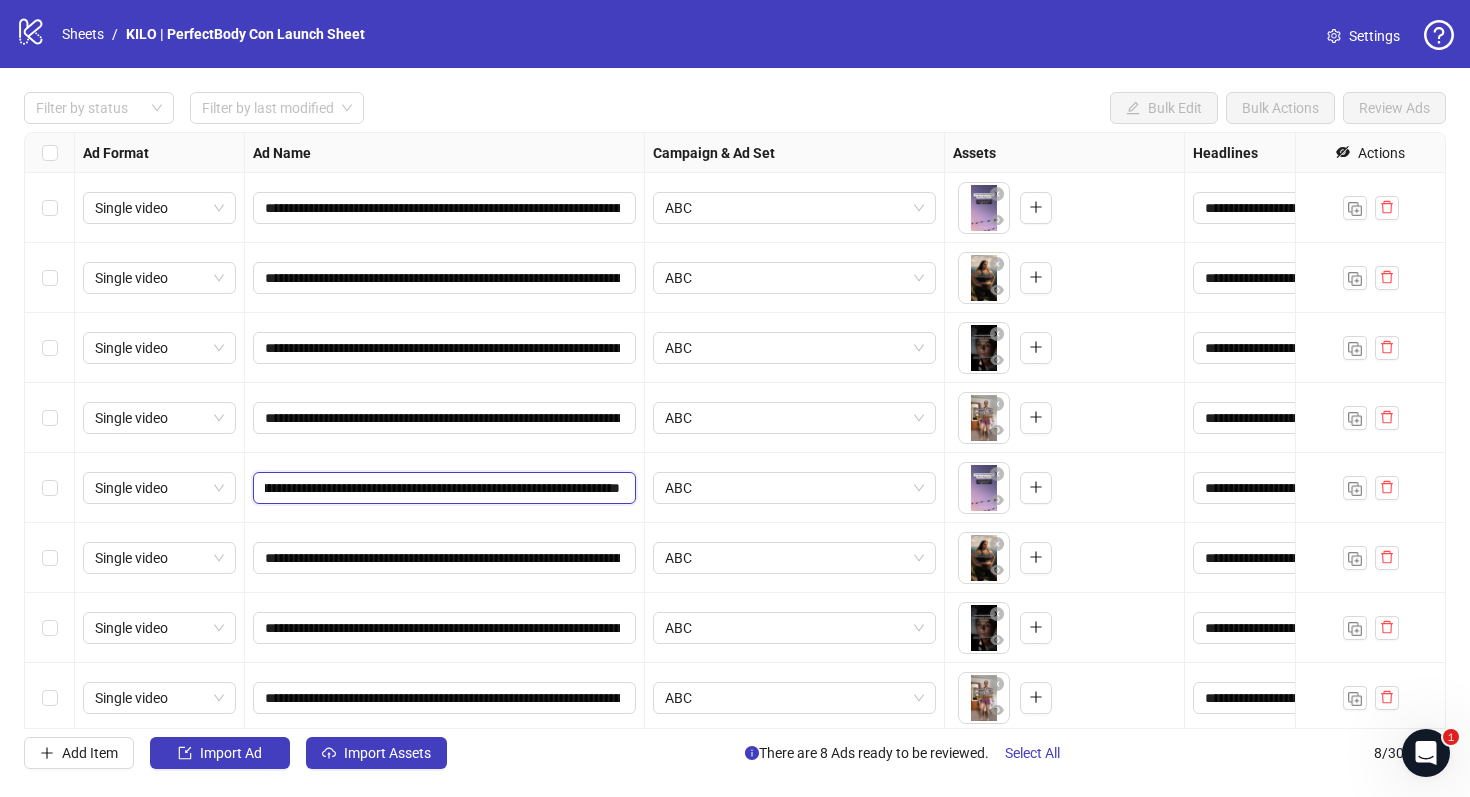 click on "**********" at bounding box center [442, 488] 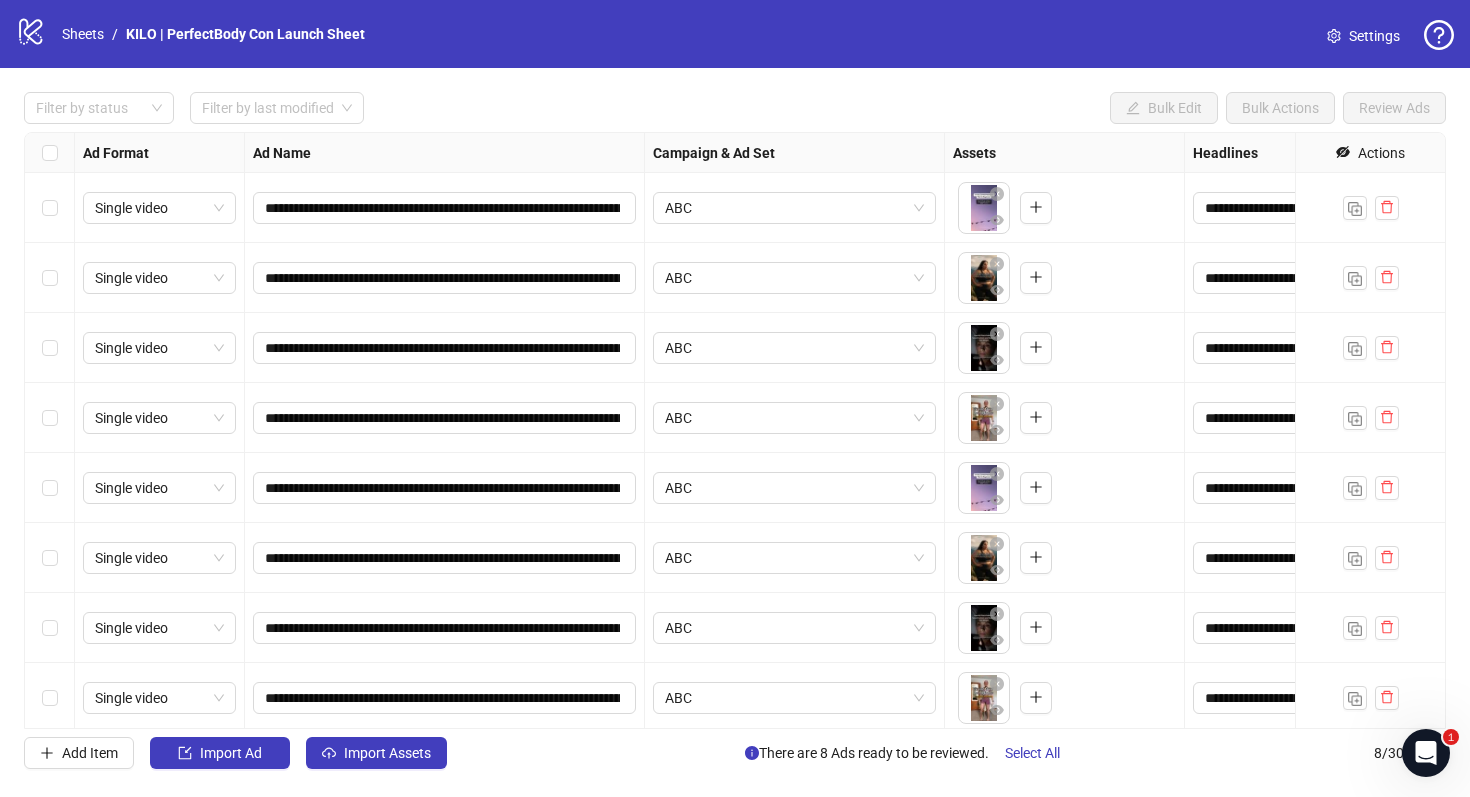 click on "**********" at bounding box center [445, 488] 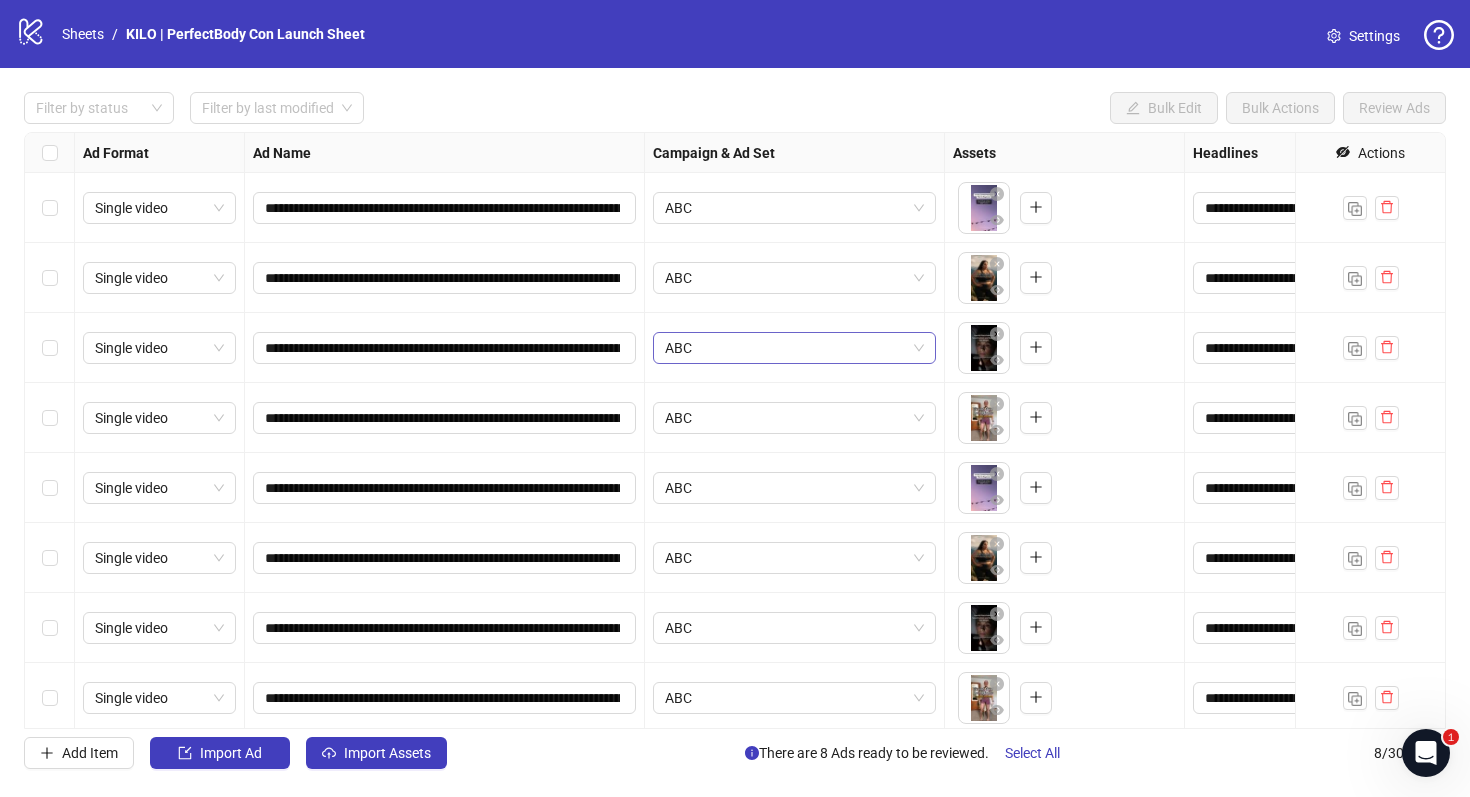 scroll, scrollTop: 5, scrollLeft: 0, axis: vertical 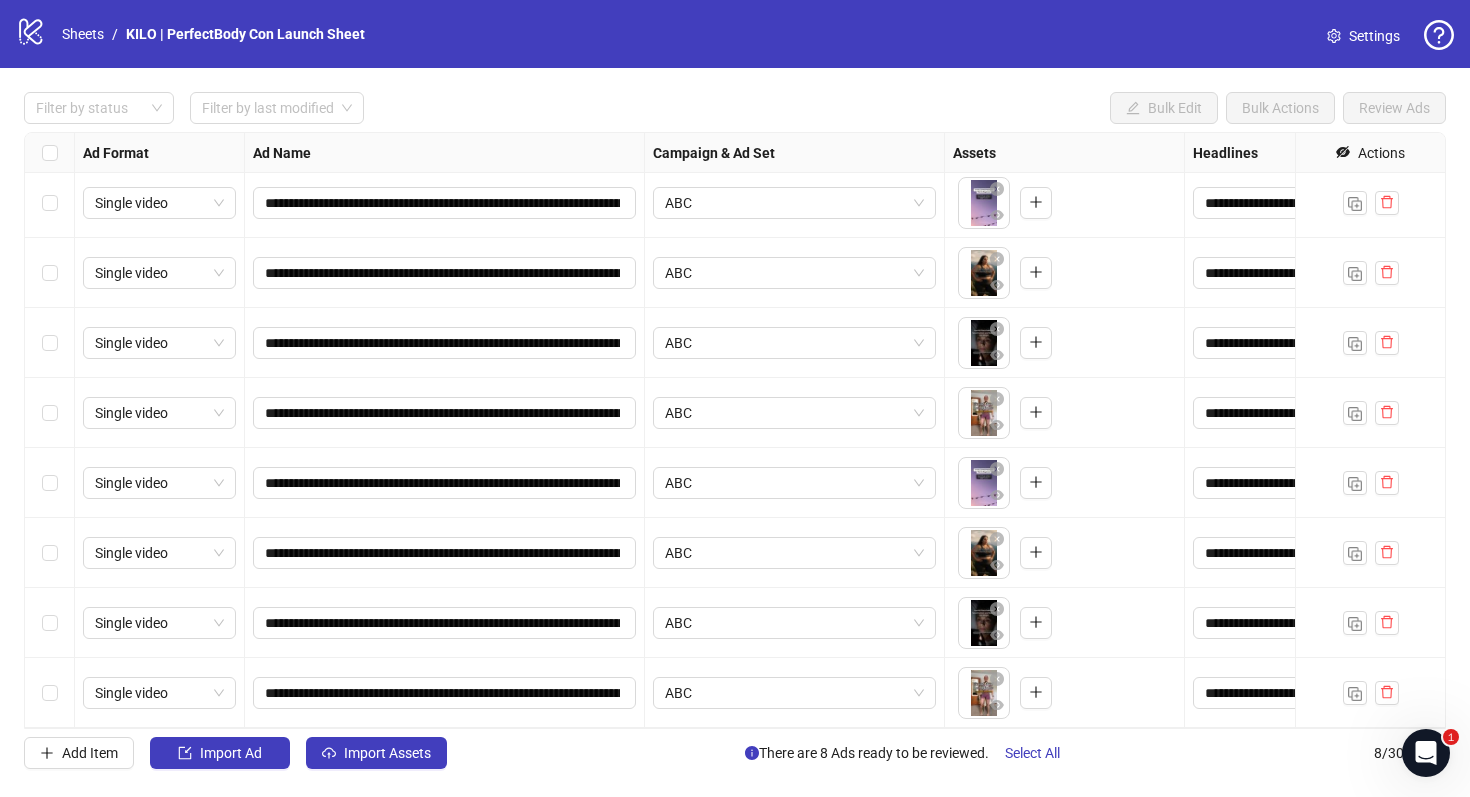 click on "Filter by status Filter by last modified Bulk Edit Bulk Actions Review Ads" at bounding box center (735, 108) 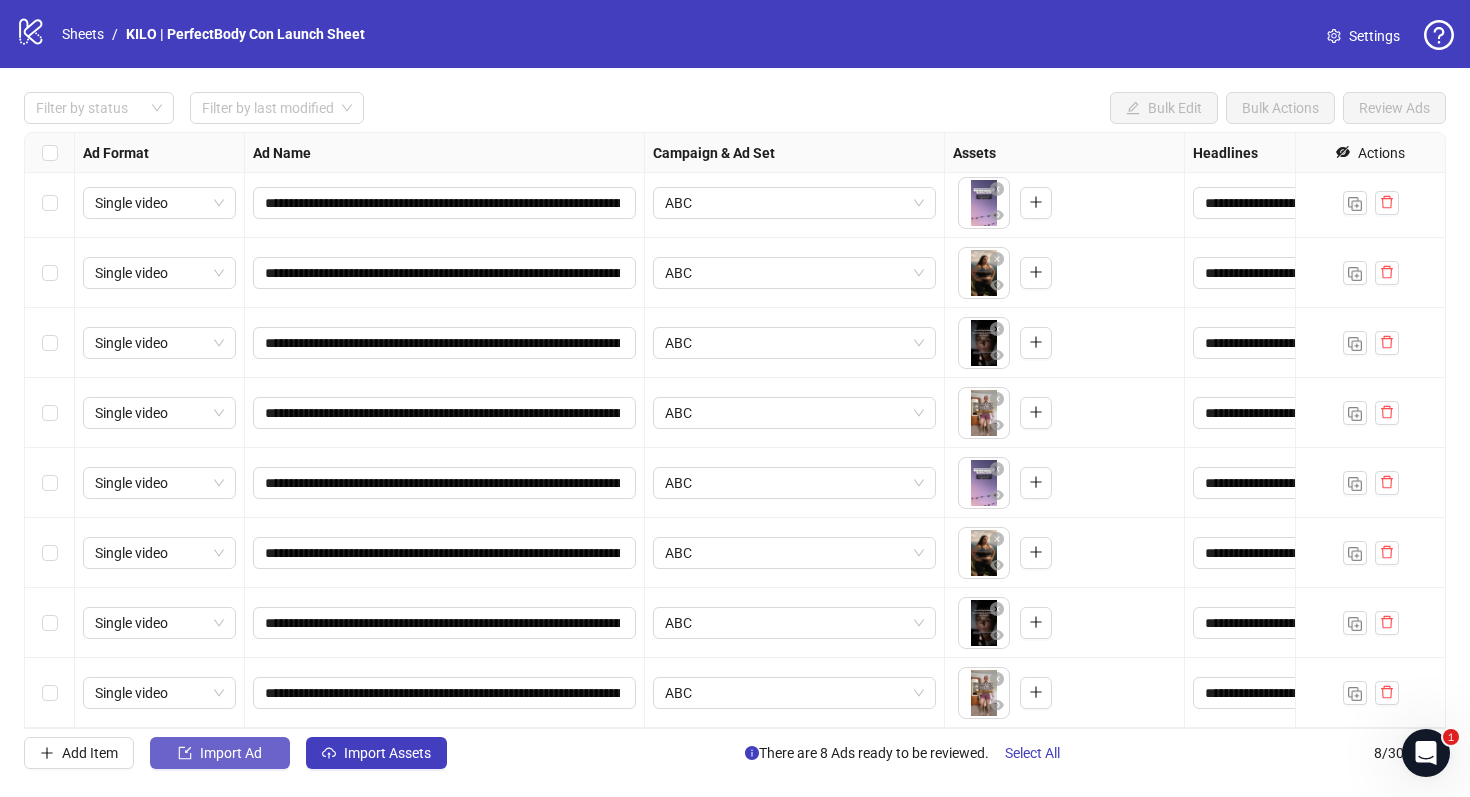 click on "Import Ad" at bounding box center [231, 753] 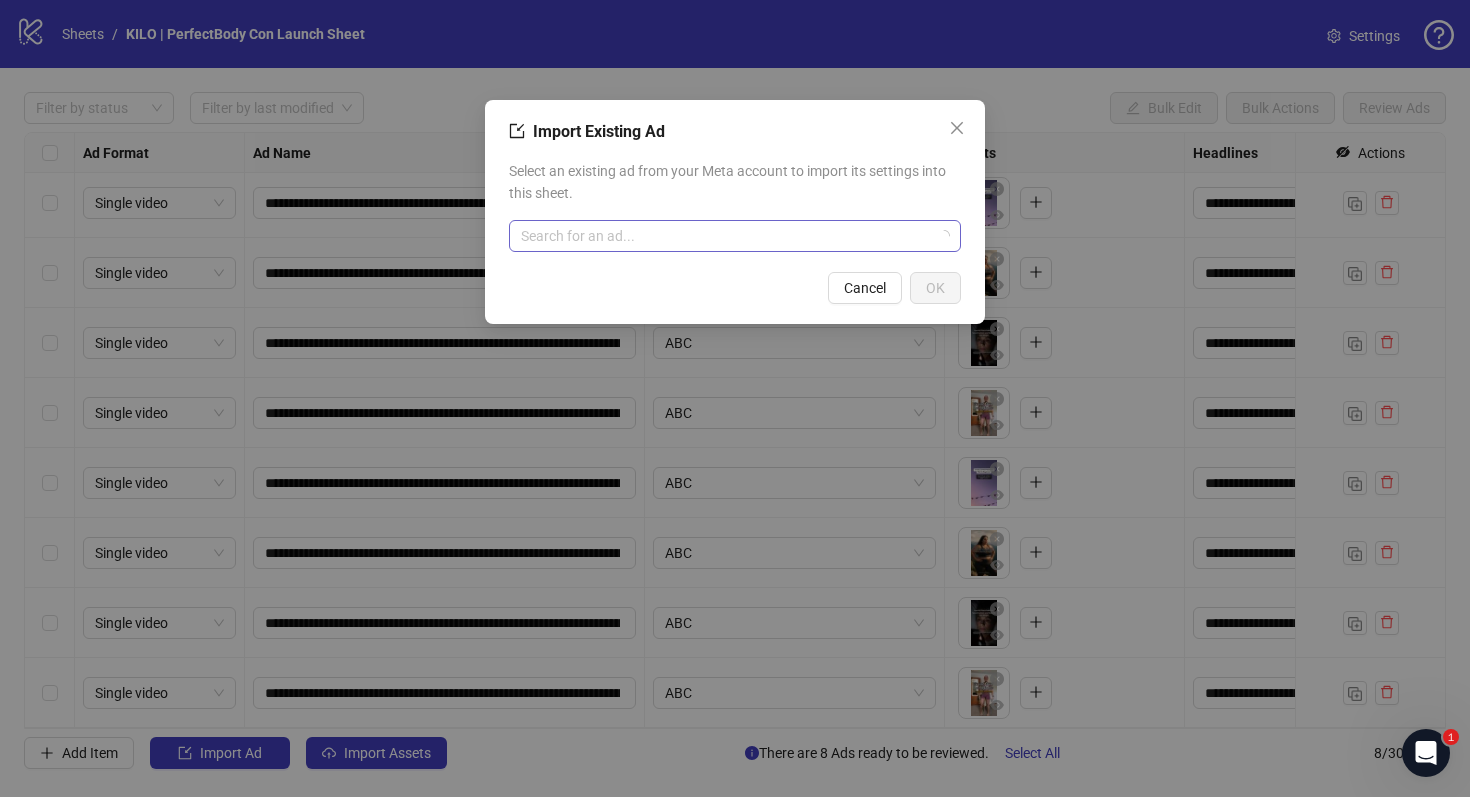 click at bounding box center (726, 236) 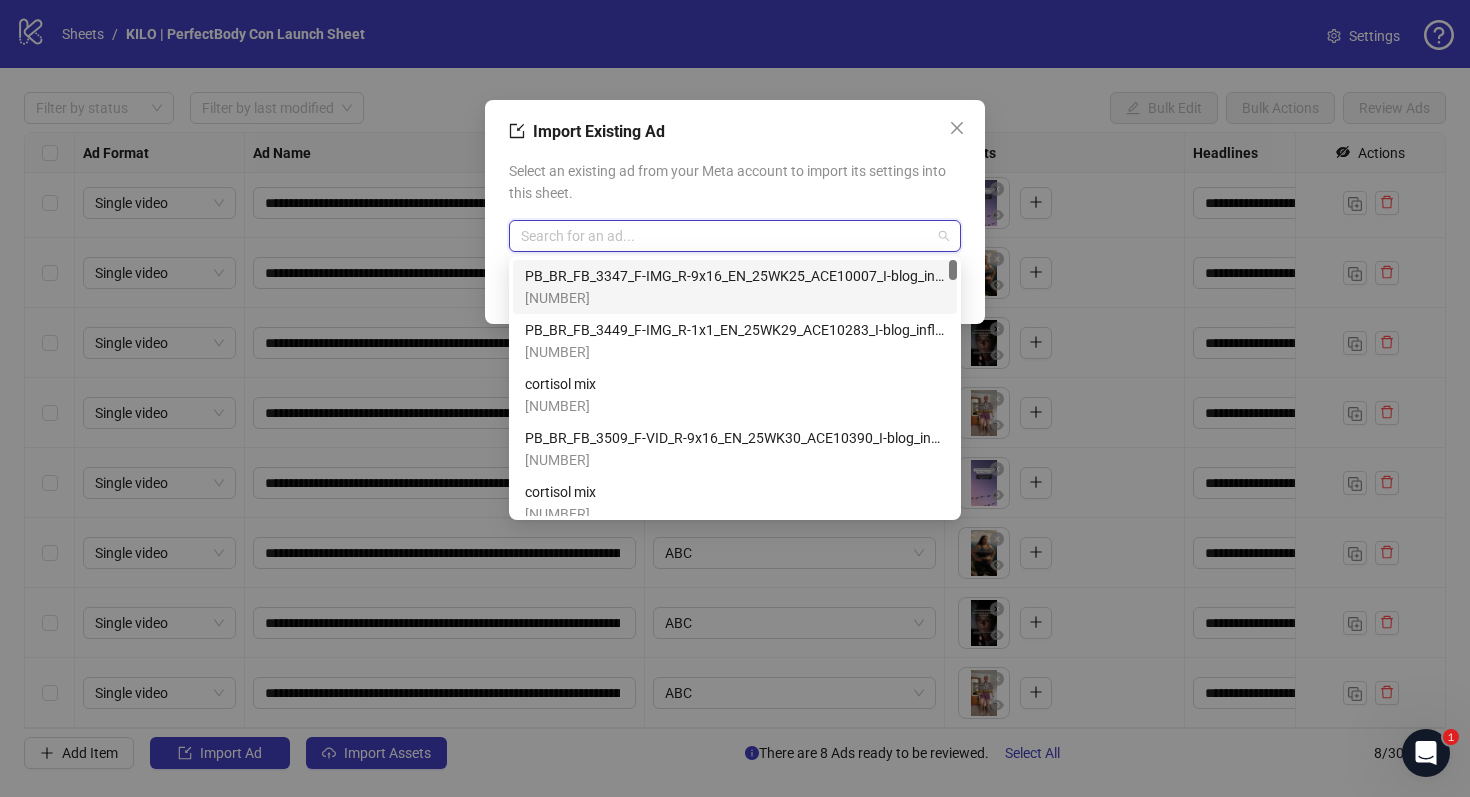 click on "Select an existing ad from your Meta account to import its settings into this sheet." at bounding box center [735, 182] 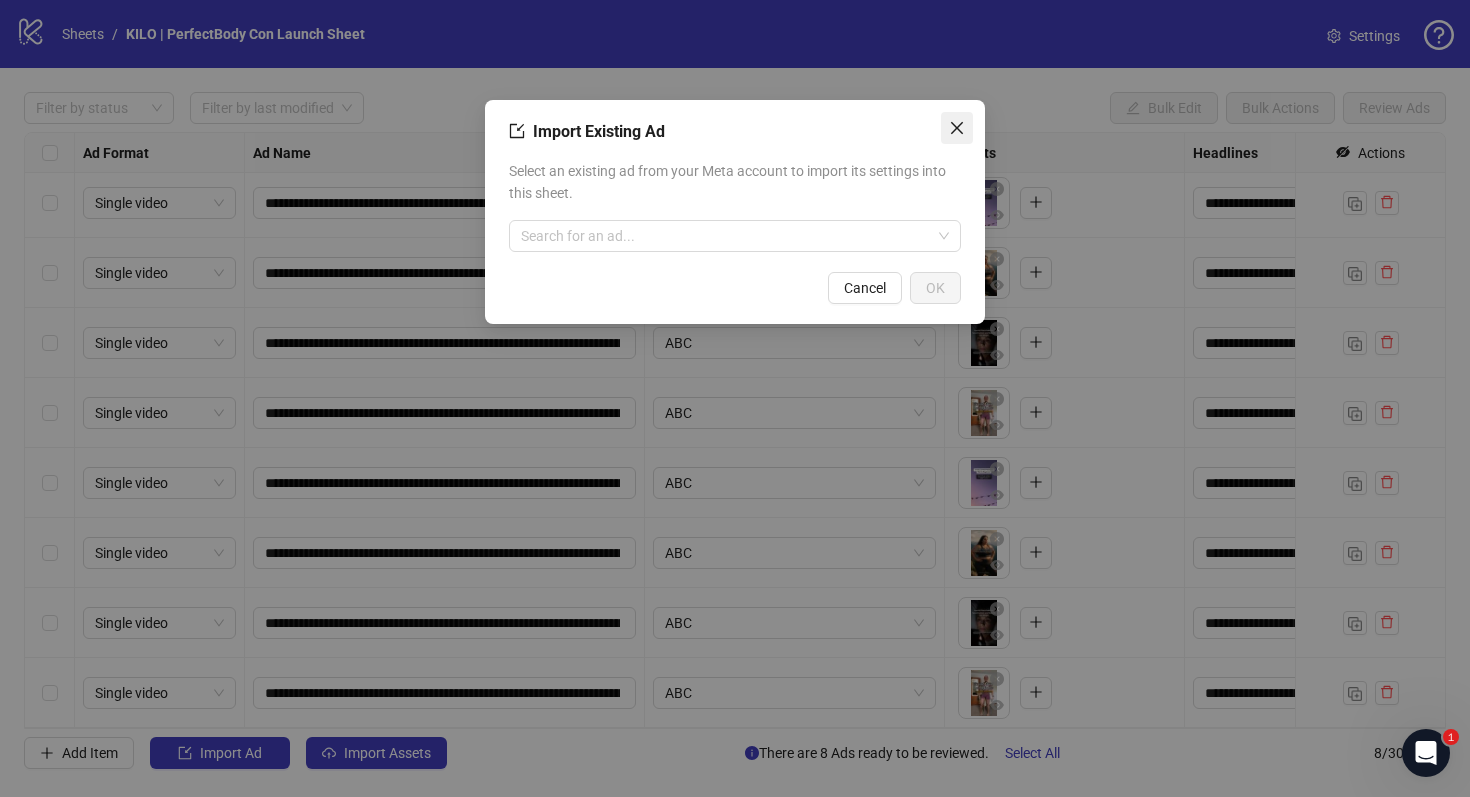 click 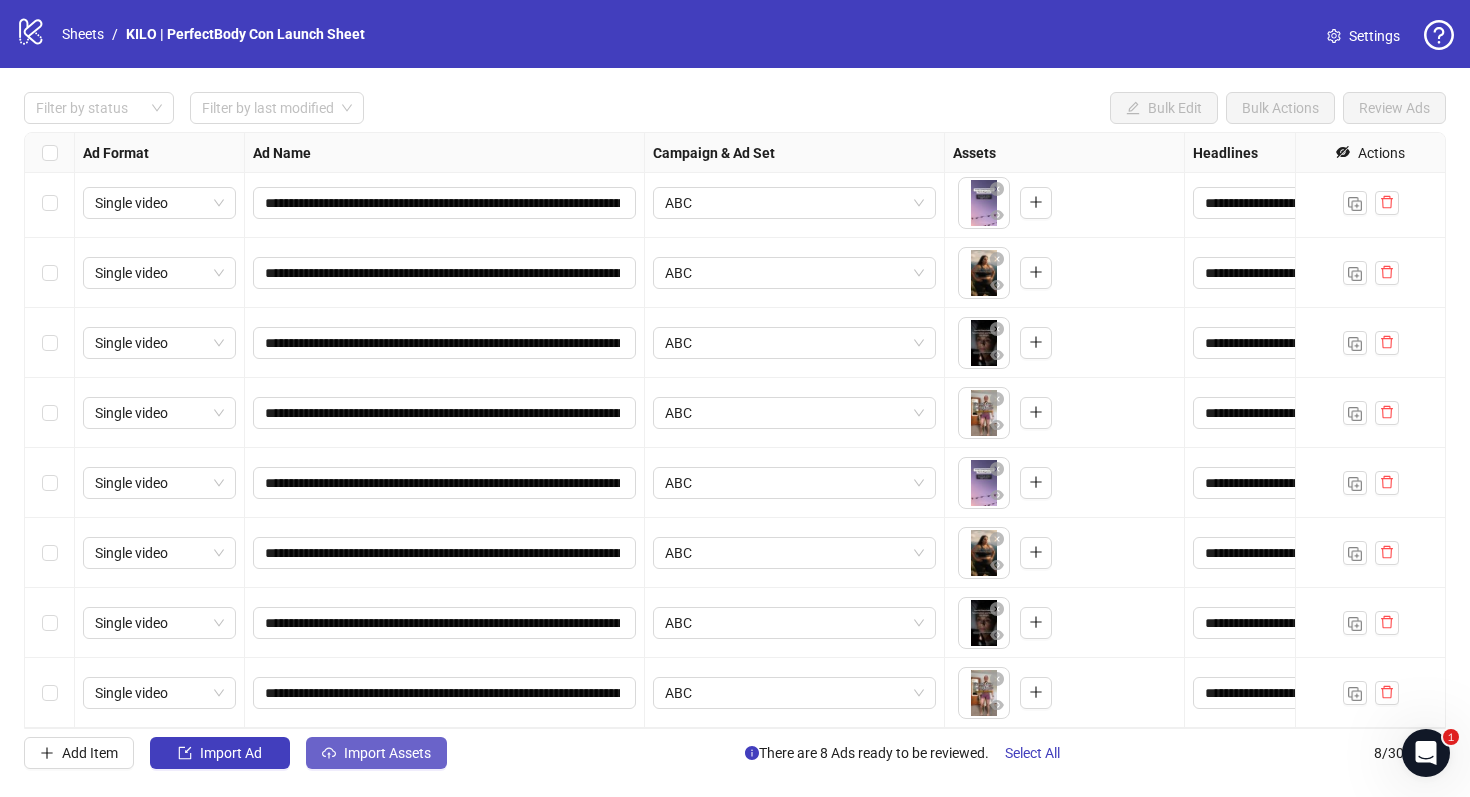 click on "Import Assets" at bounding box center [387, 753] 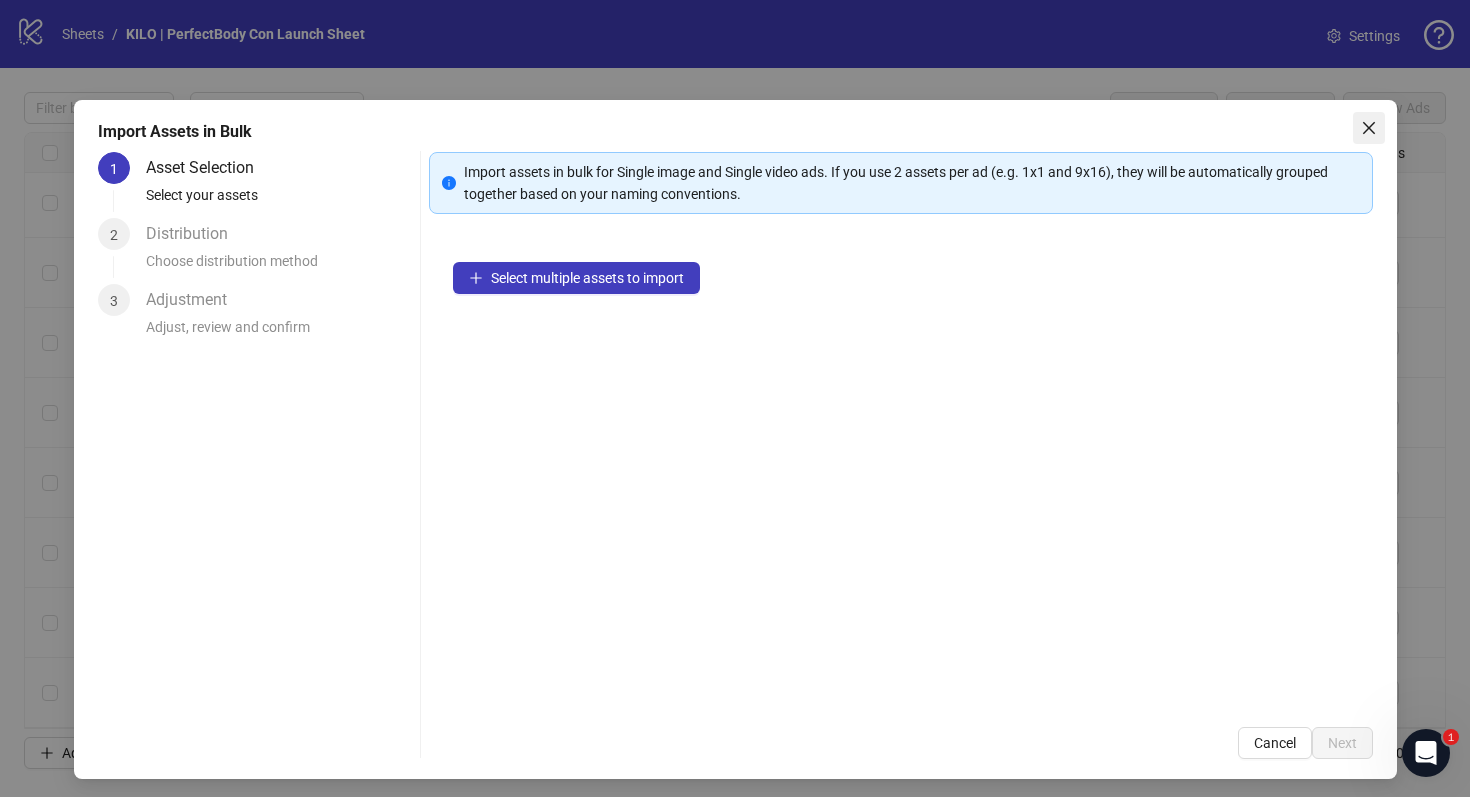 click 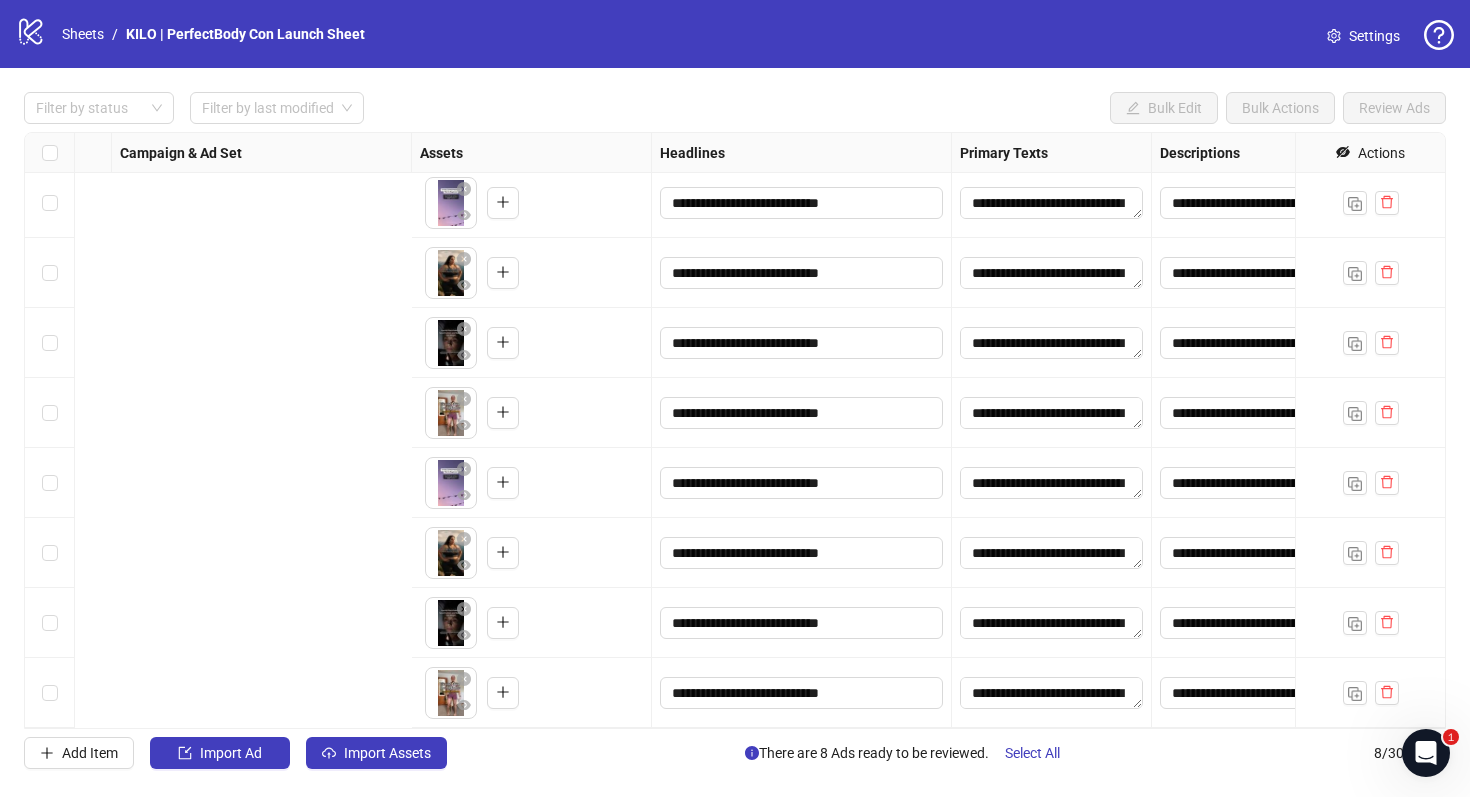 scroll, scrollTop: 5, scrollLeft: 0, axis: vertical 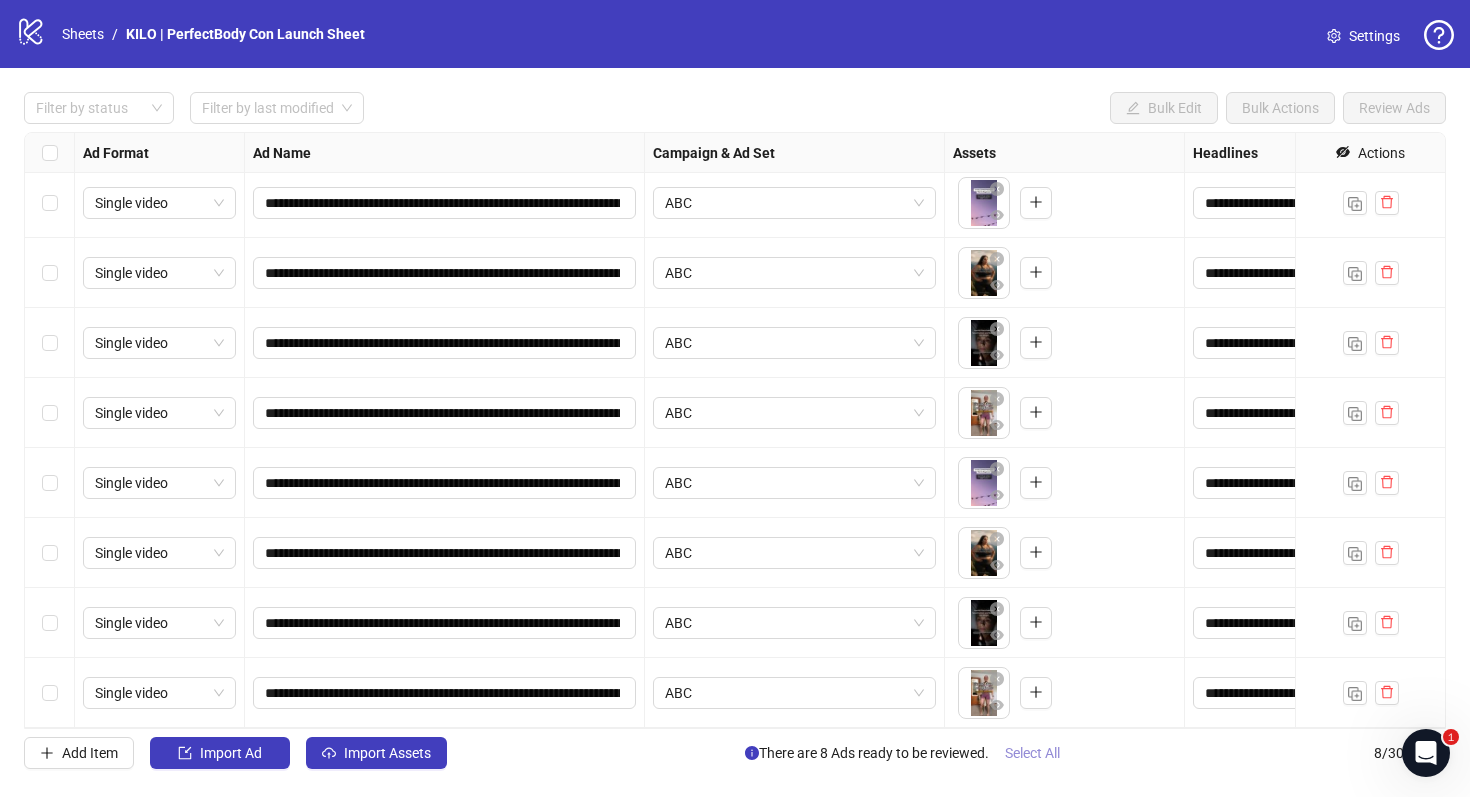 click on "Select All" at bounding box center [1032, 753] 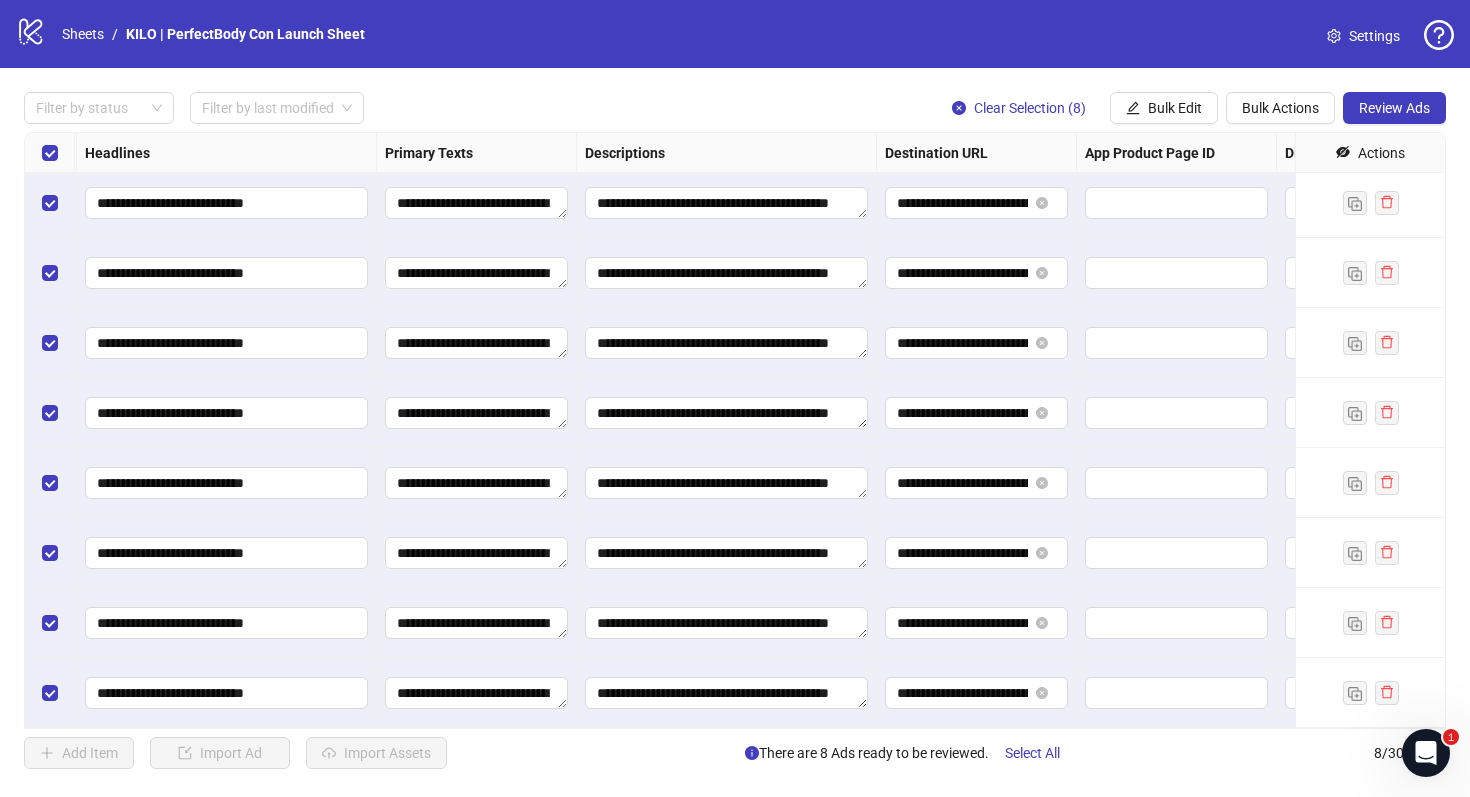 scroll, scrollTop: 5, scrollLeft: 1772, axis: both 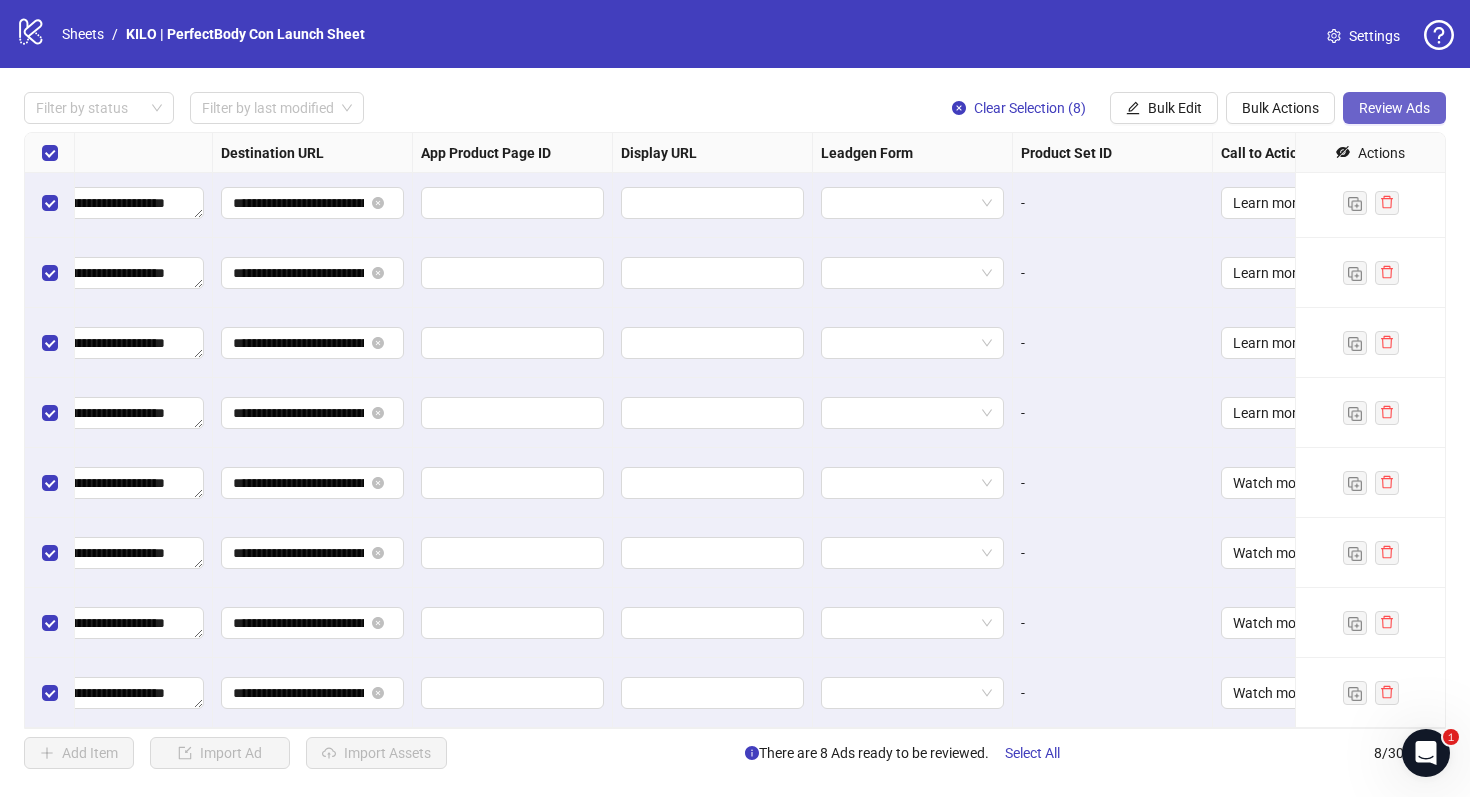 click on "Review Ads" at bounding box center (1394, 108) 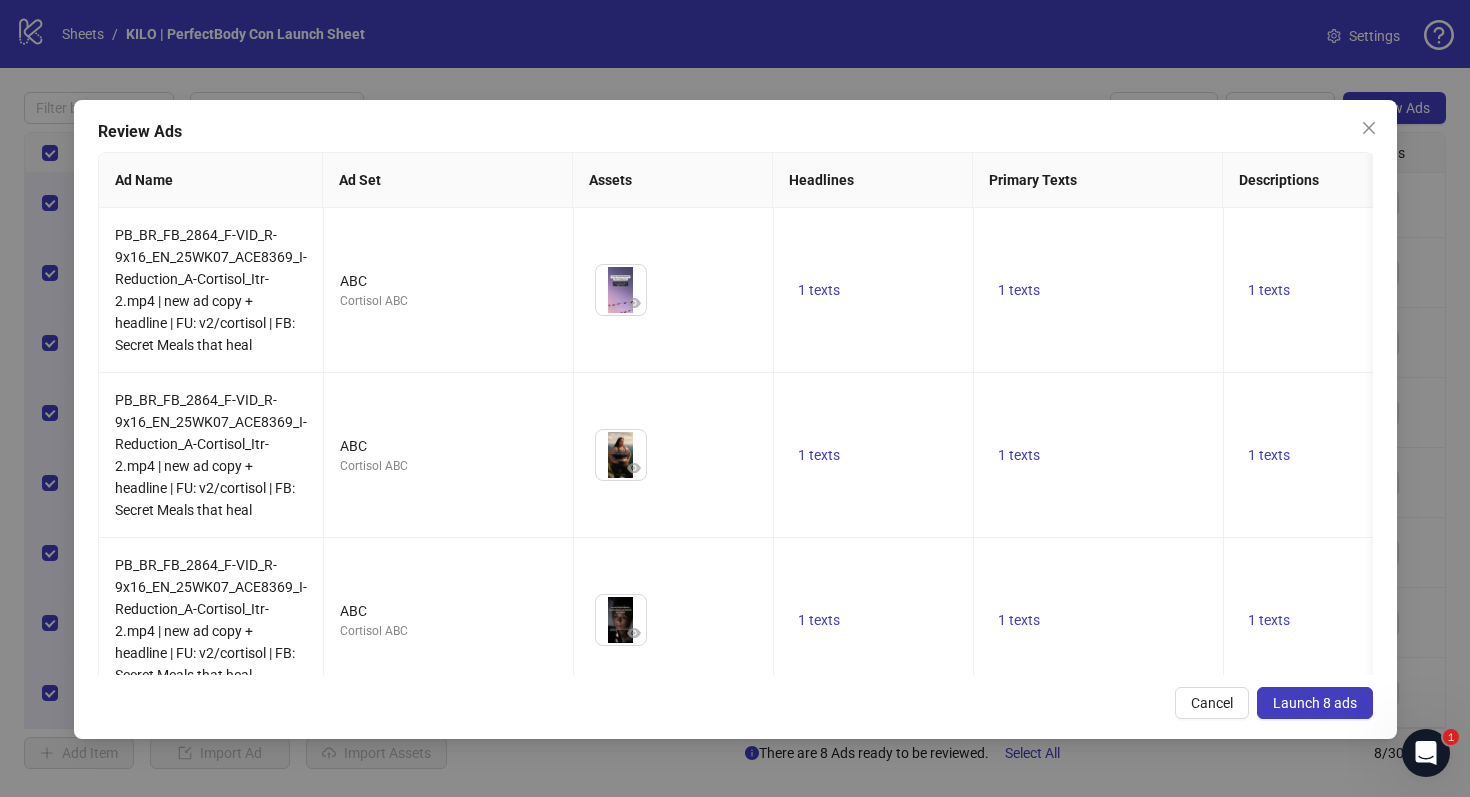 click on "Launch 8 ads" at bounding box center [1315, 703] 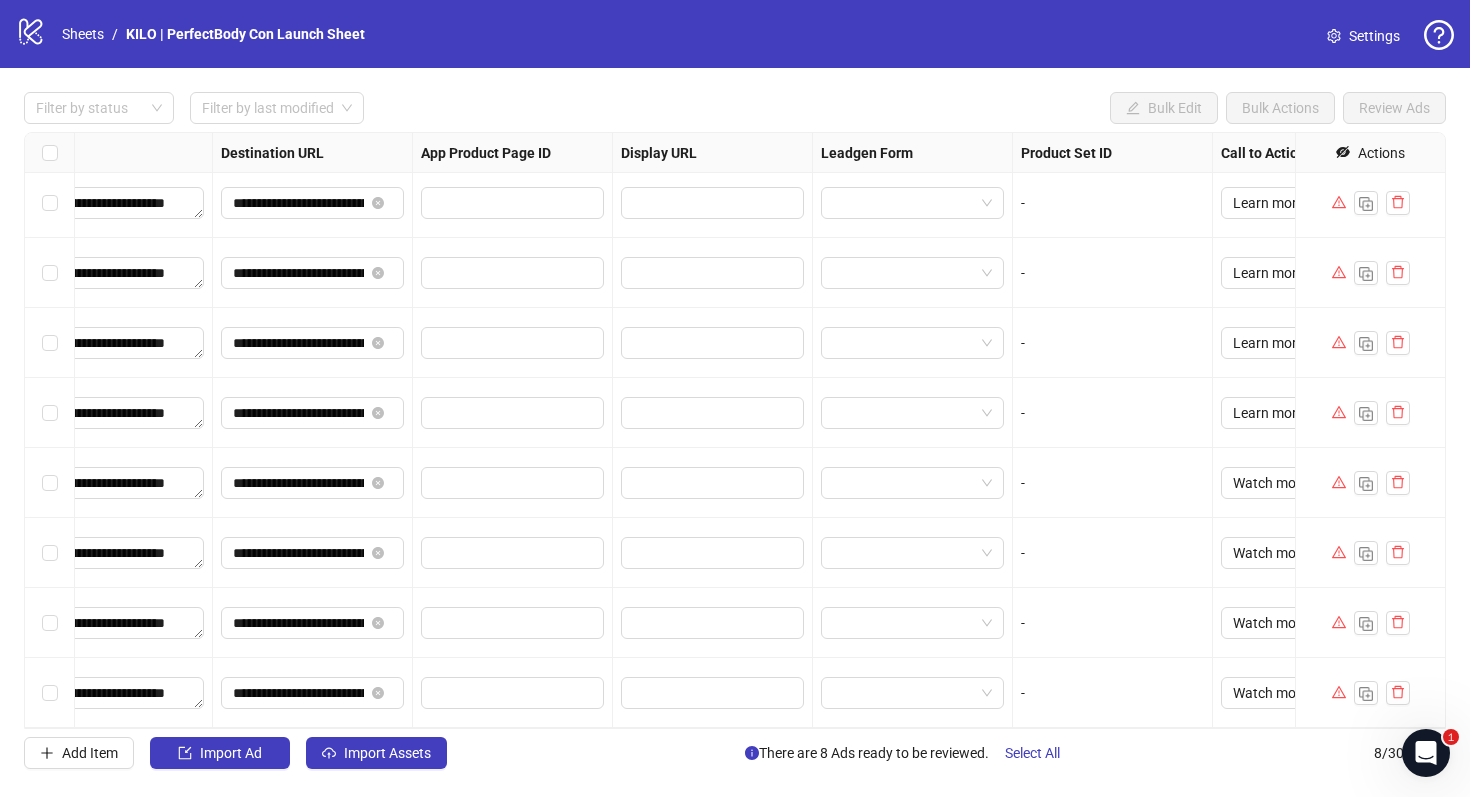 scroll, scrollTop: 5, scrollLeft: 1850, axis: both 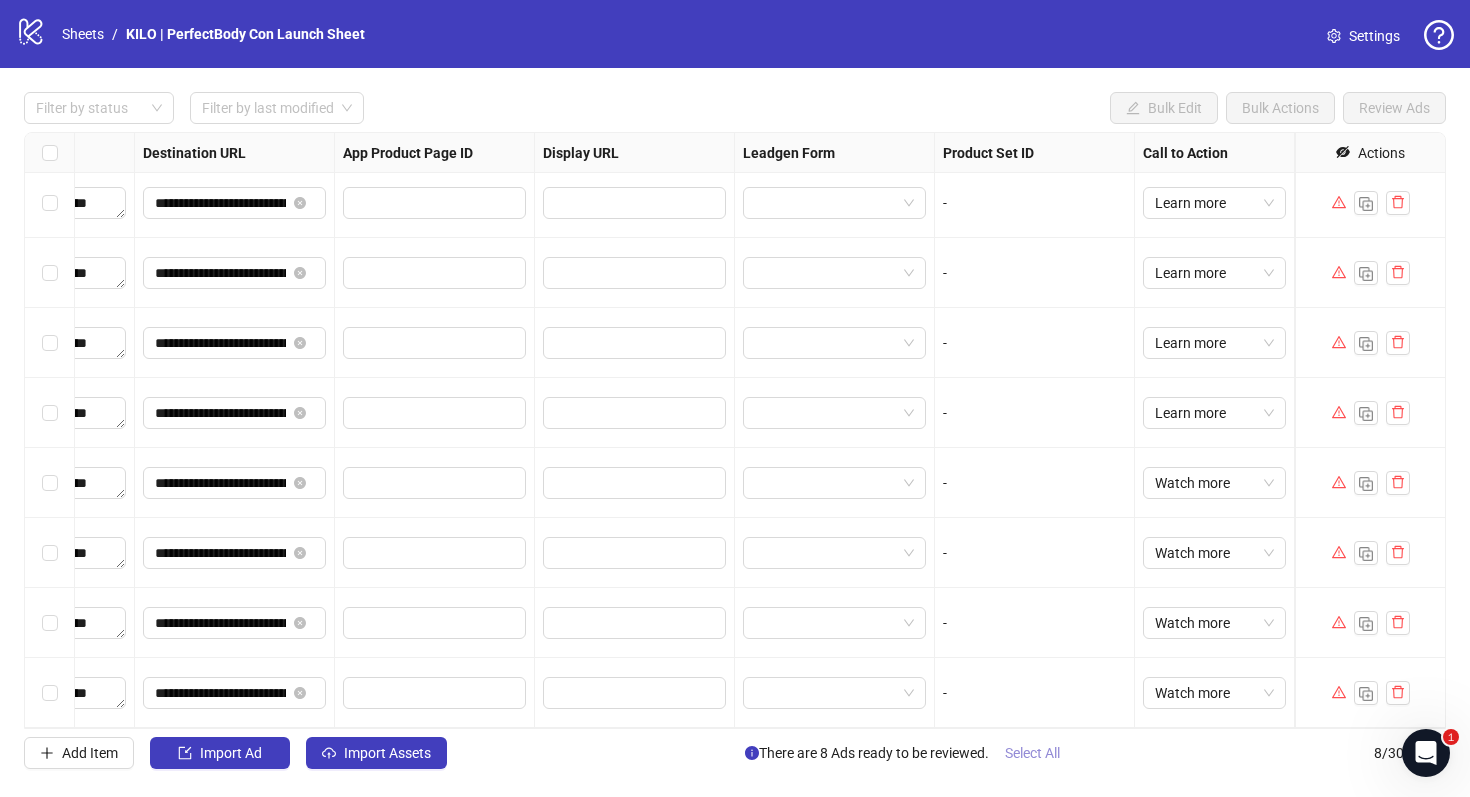 click on "Select All" at bounding box center [1032, 753] 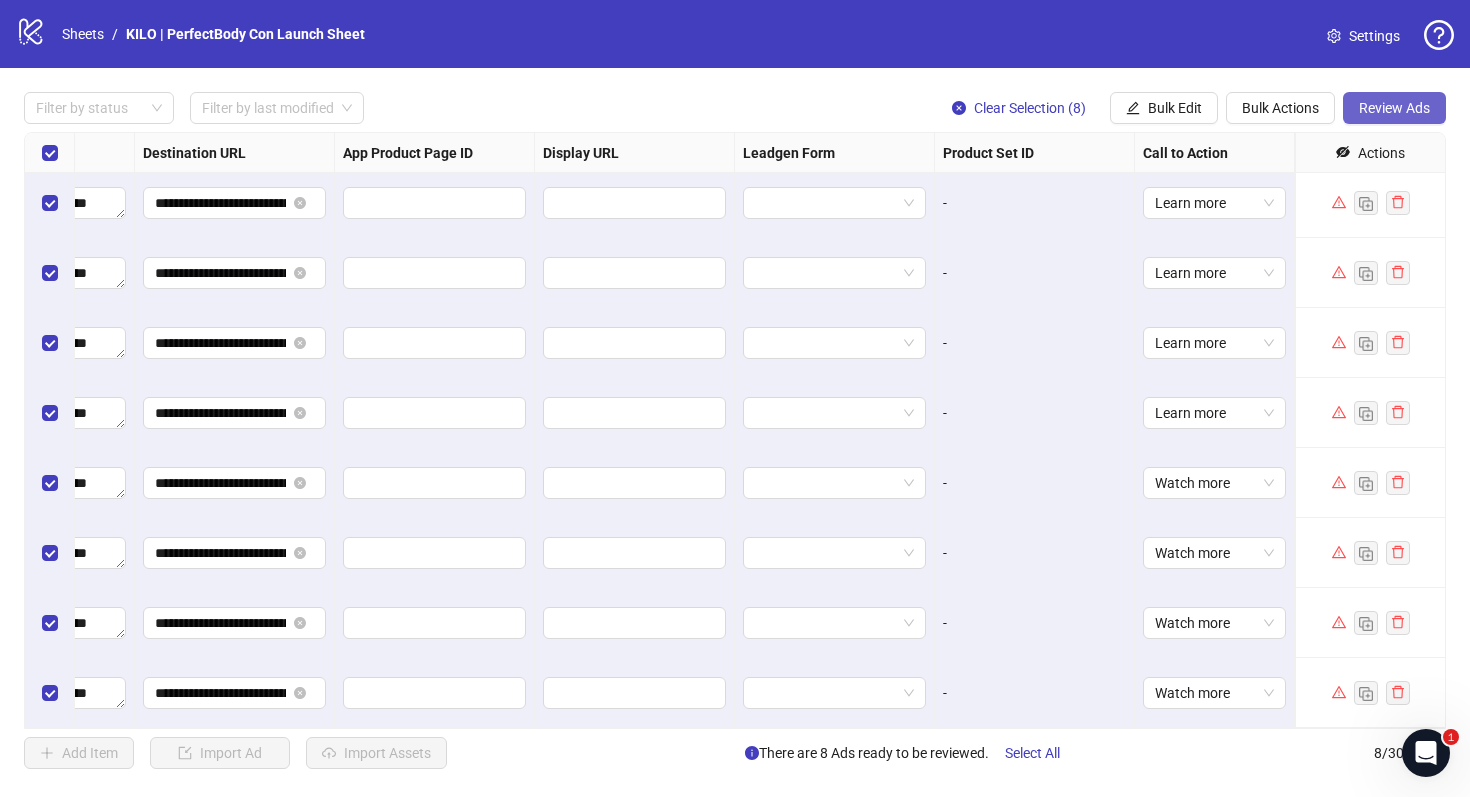 click on "Review Ads" at bounding box center (1394, 108) 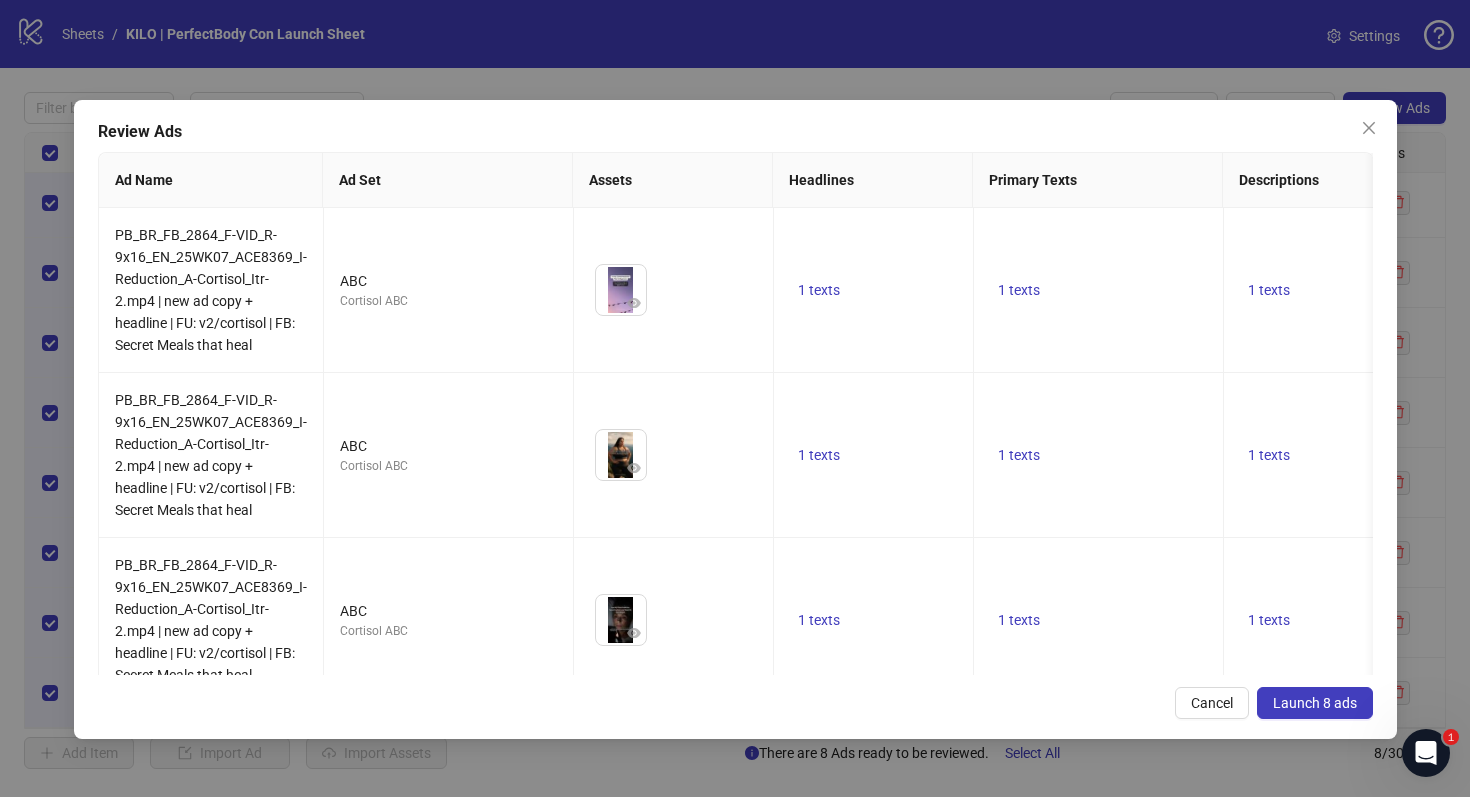 click on "Launch 8 ads" at bounding box center (1315, 703) 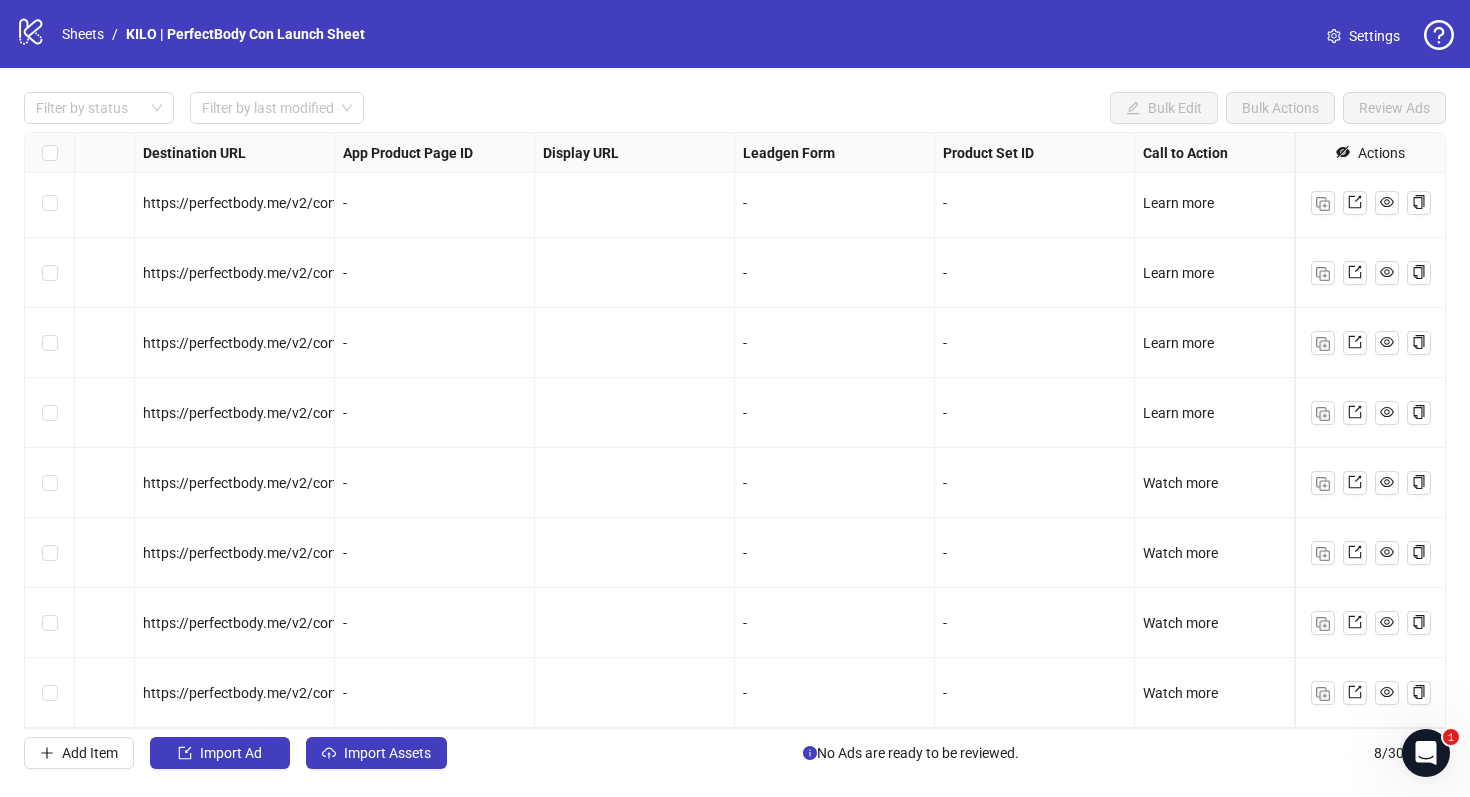 scroll, scrollTop: 0, scrollLeft: 1850, axis: horizontal 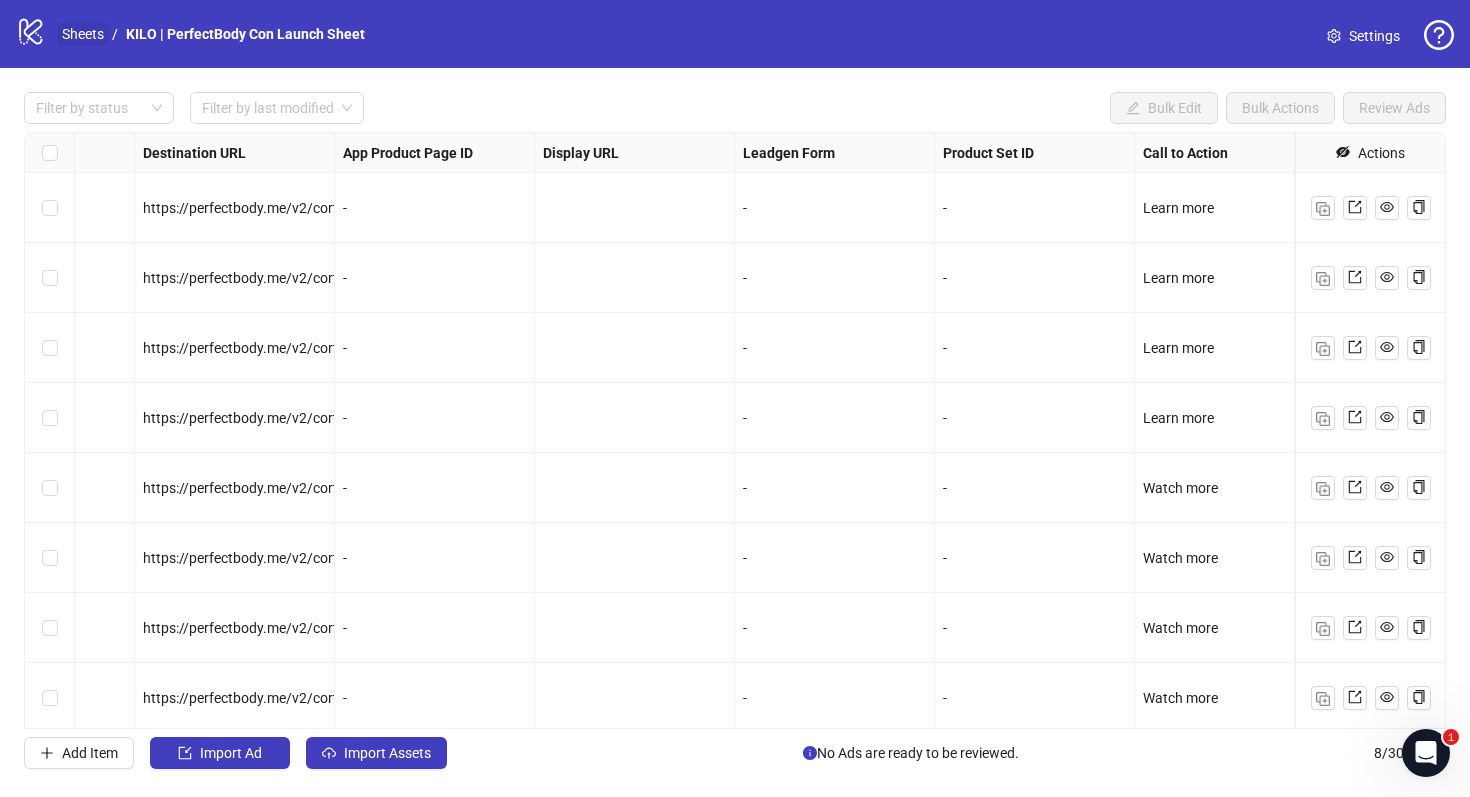click on "Sheets" at bounding box center [83, 34] 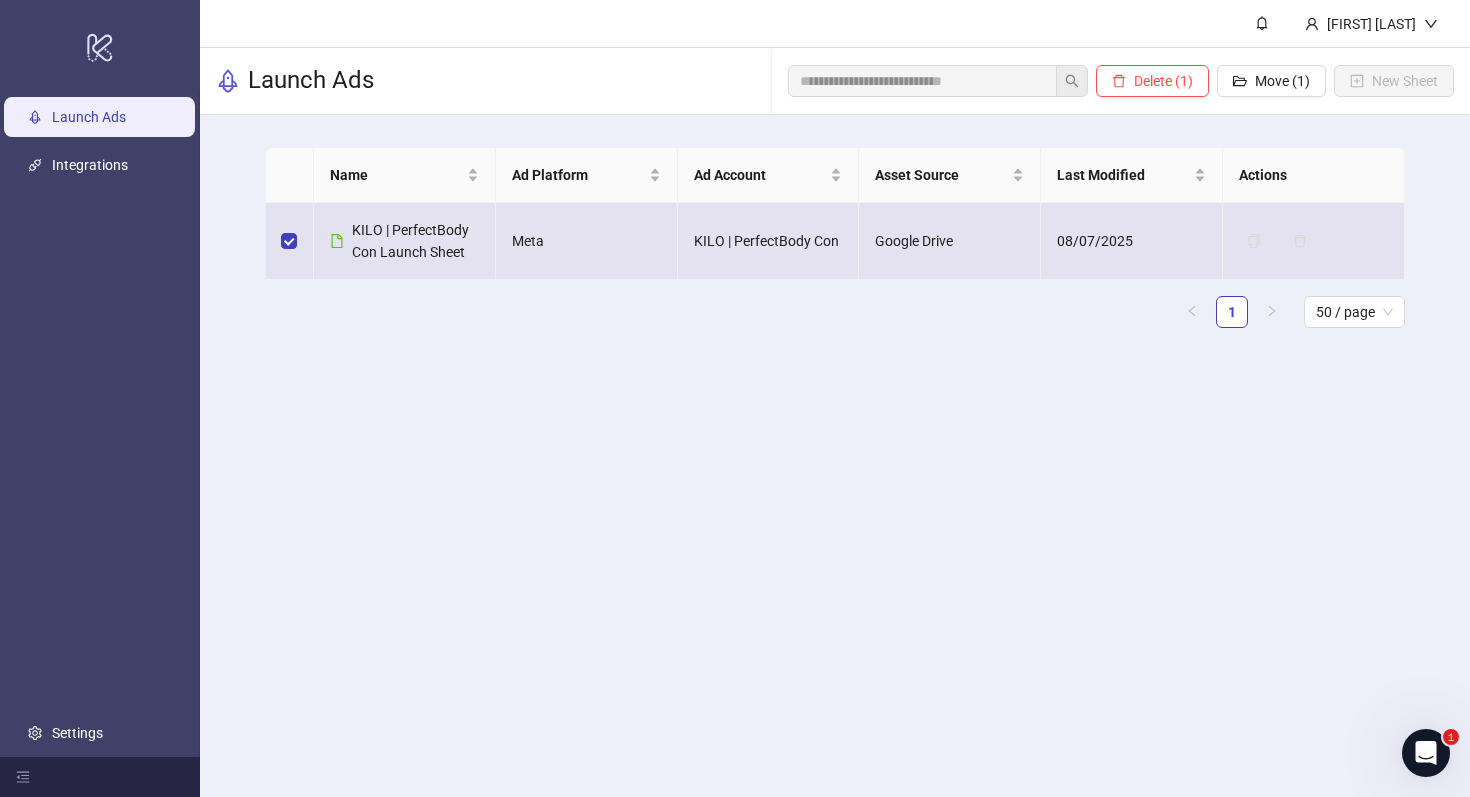 click on "KILO | PerfectBody Con" at bounding box center [769, 241] 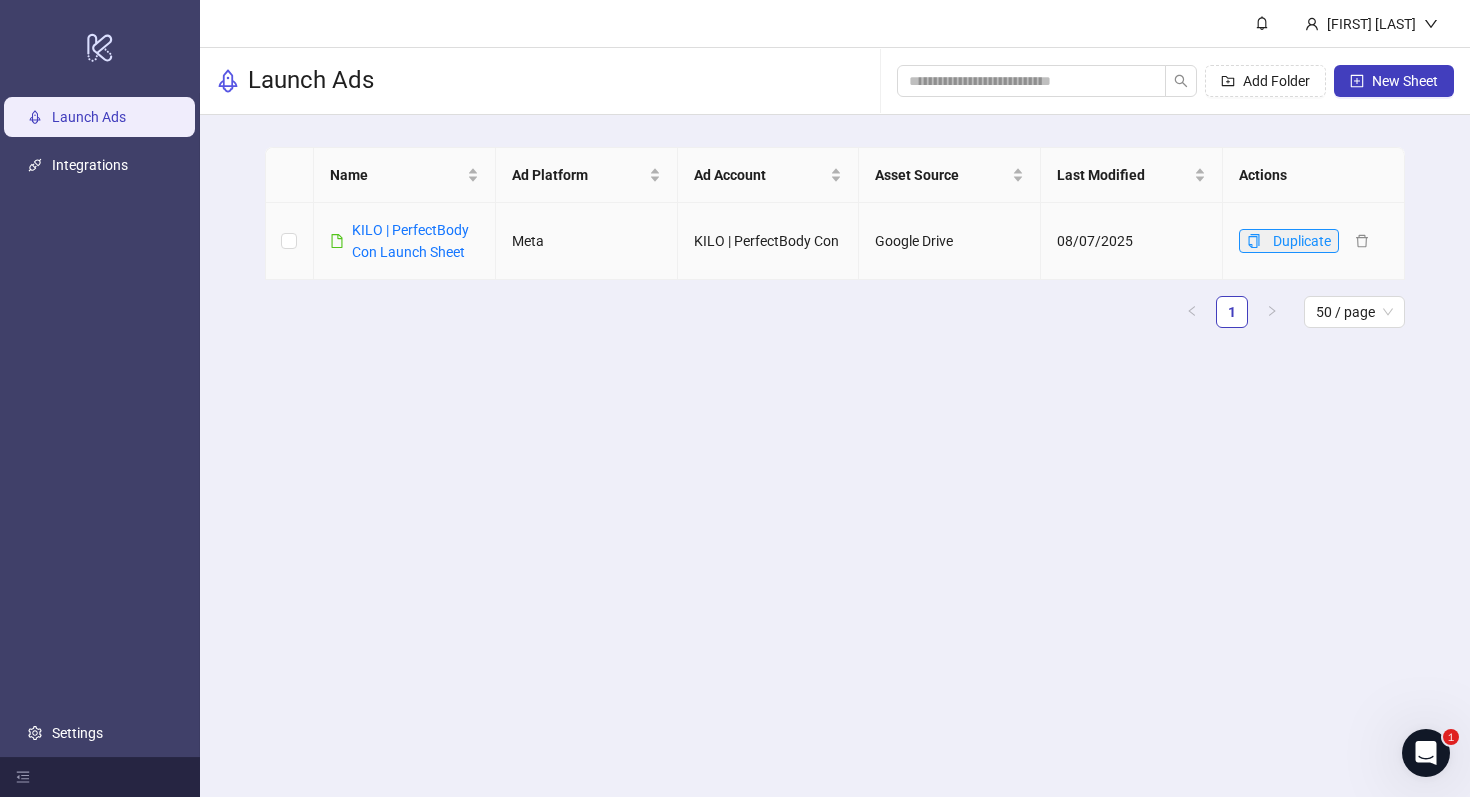 click 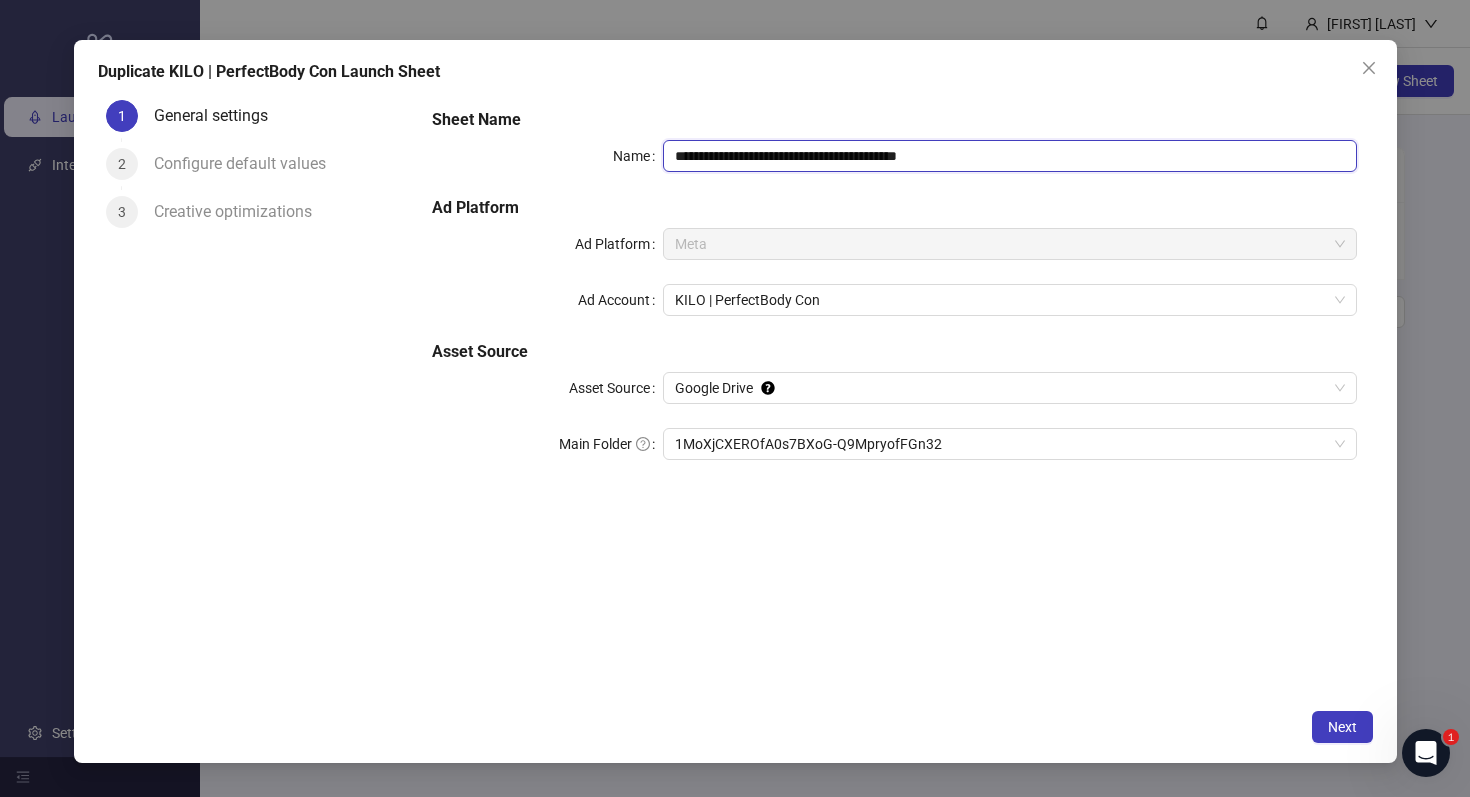 drag, startPoint x: 998, startPoint y: 147, endPoint x: 910, endPoint y: 162, distance: 89.26926 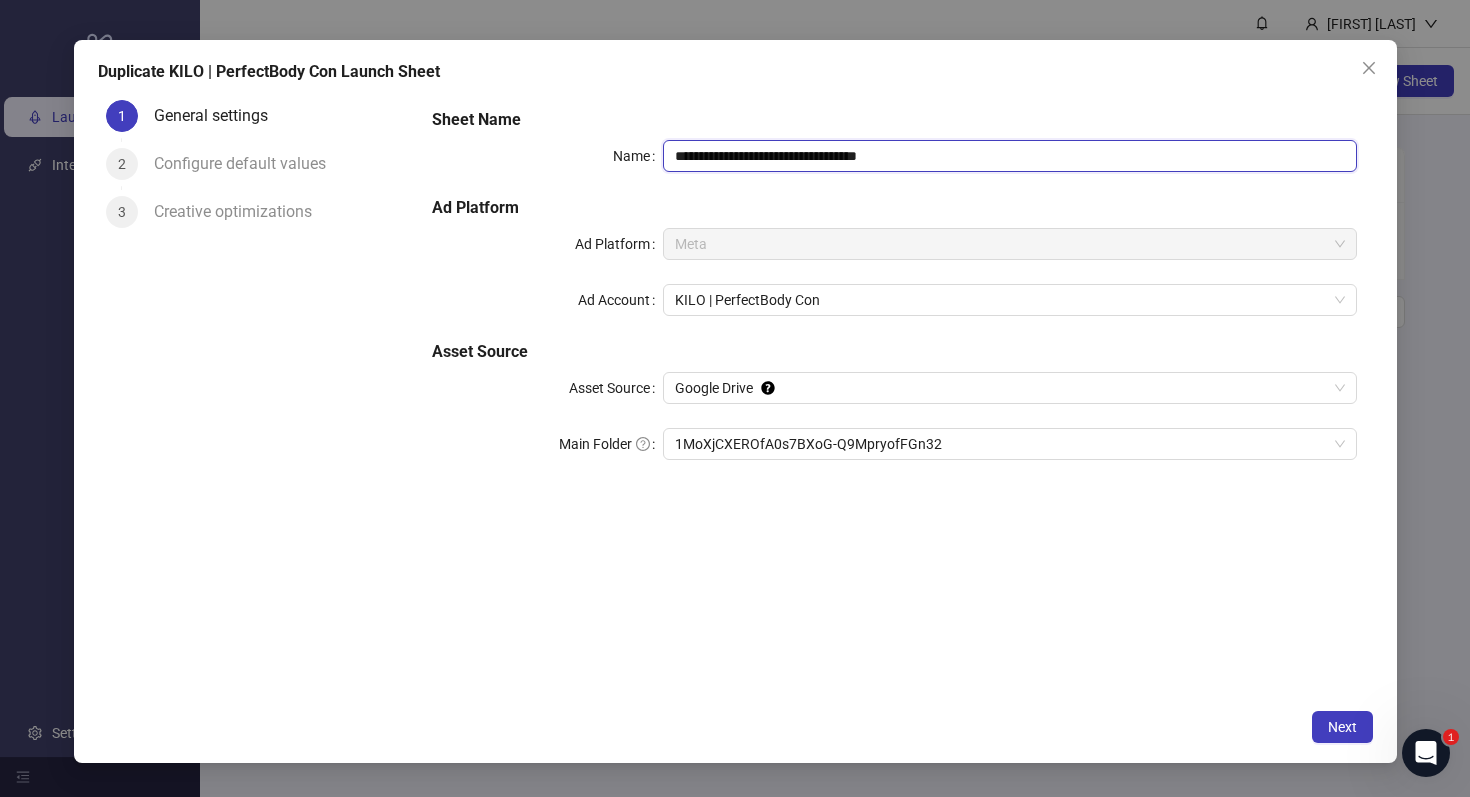 click on "**********" at bounding box center [1009, 156] 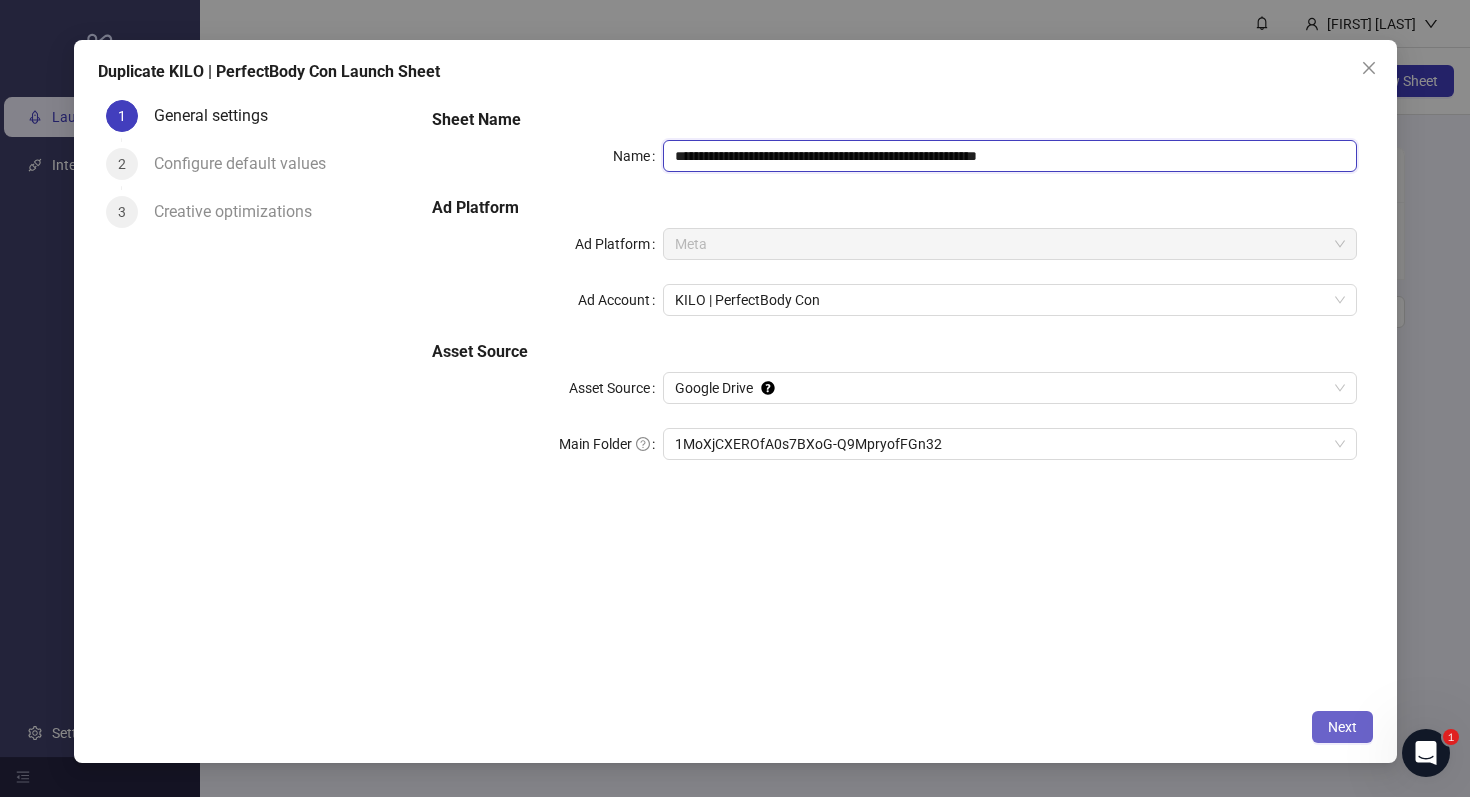 type on "**********" 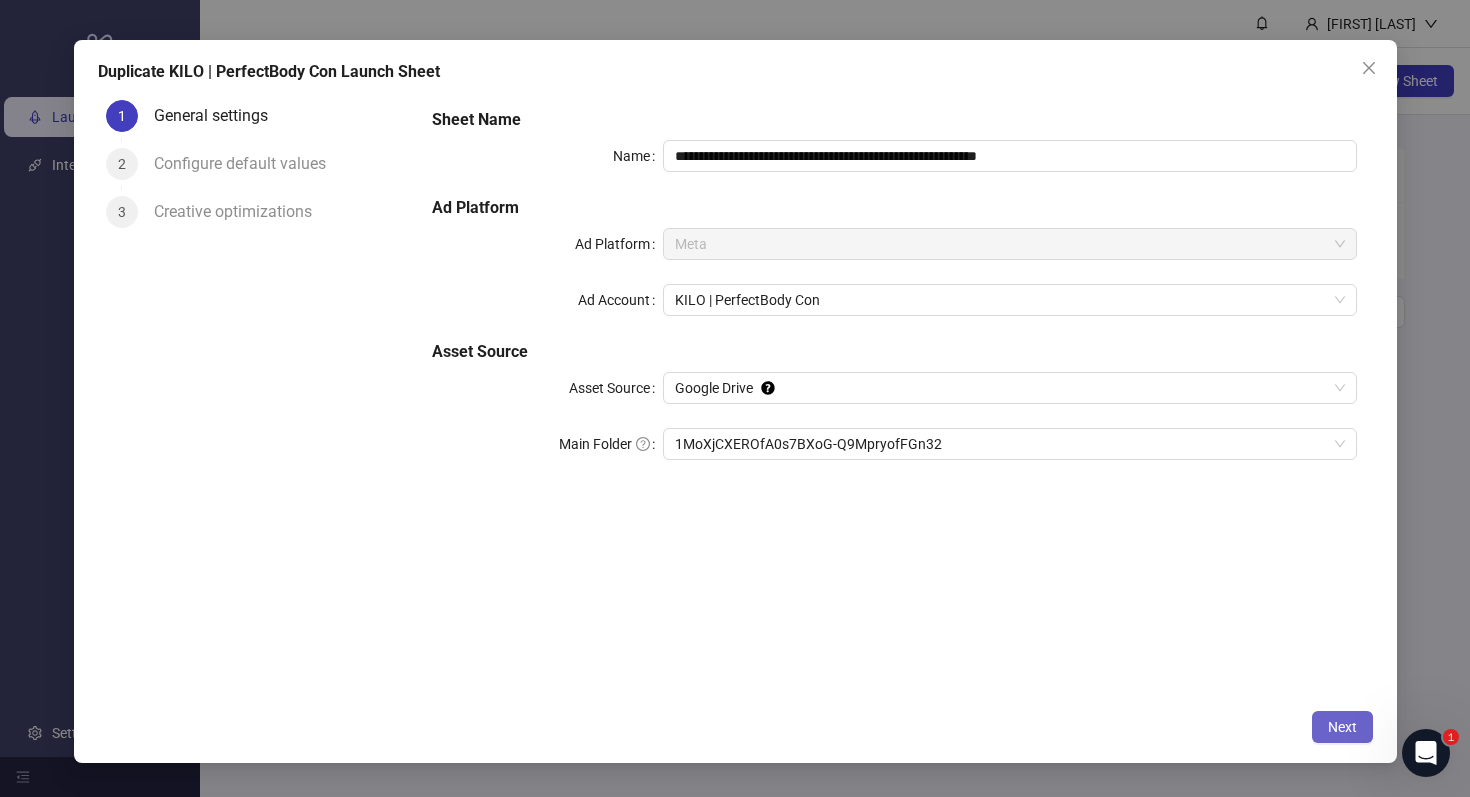 click on "Next" at bounding box center [1342, 727] 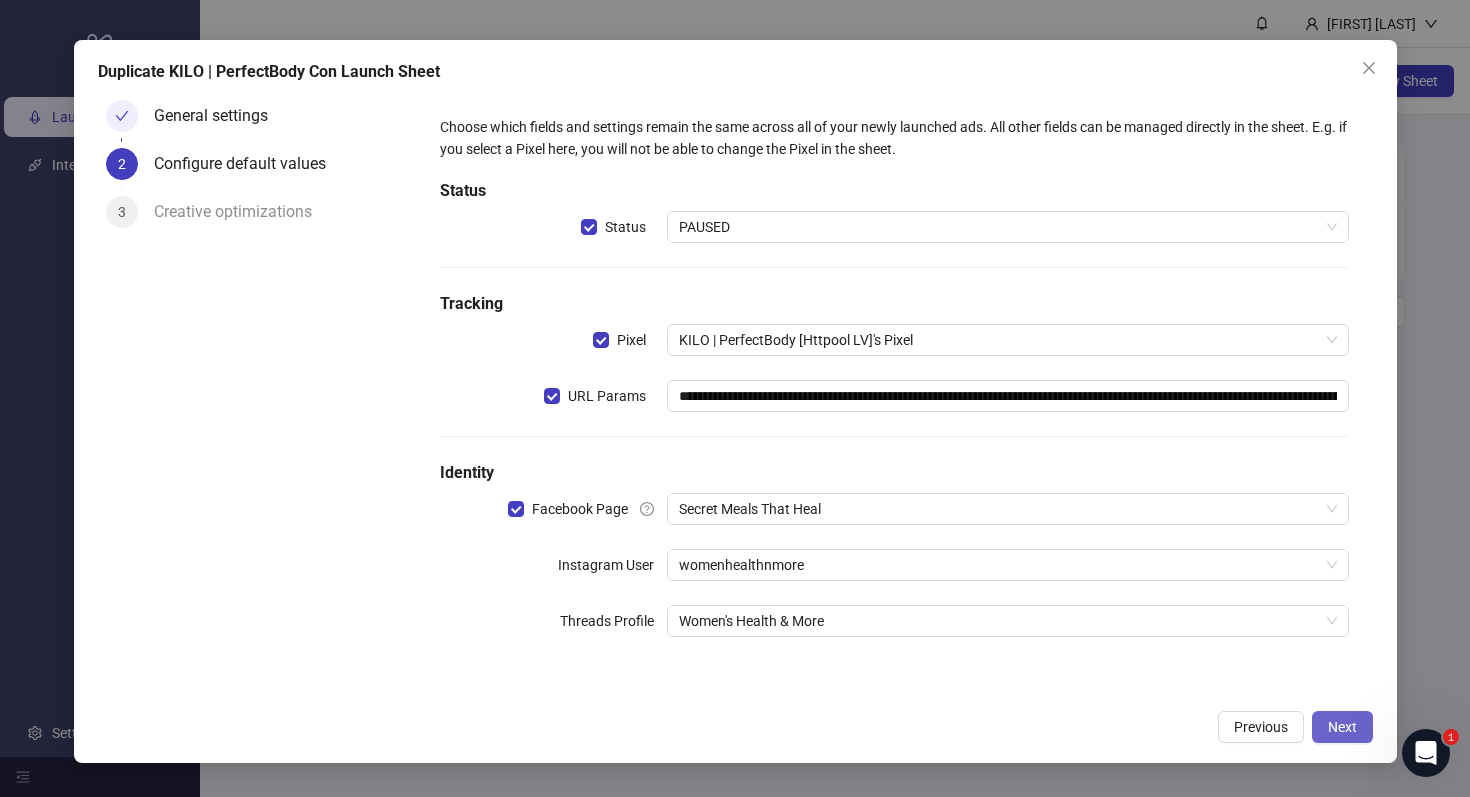 click on "Next" at bounding box center (1342, 727) 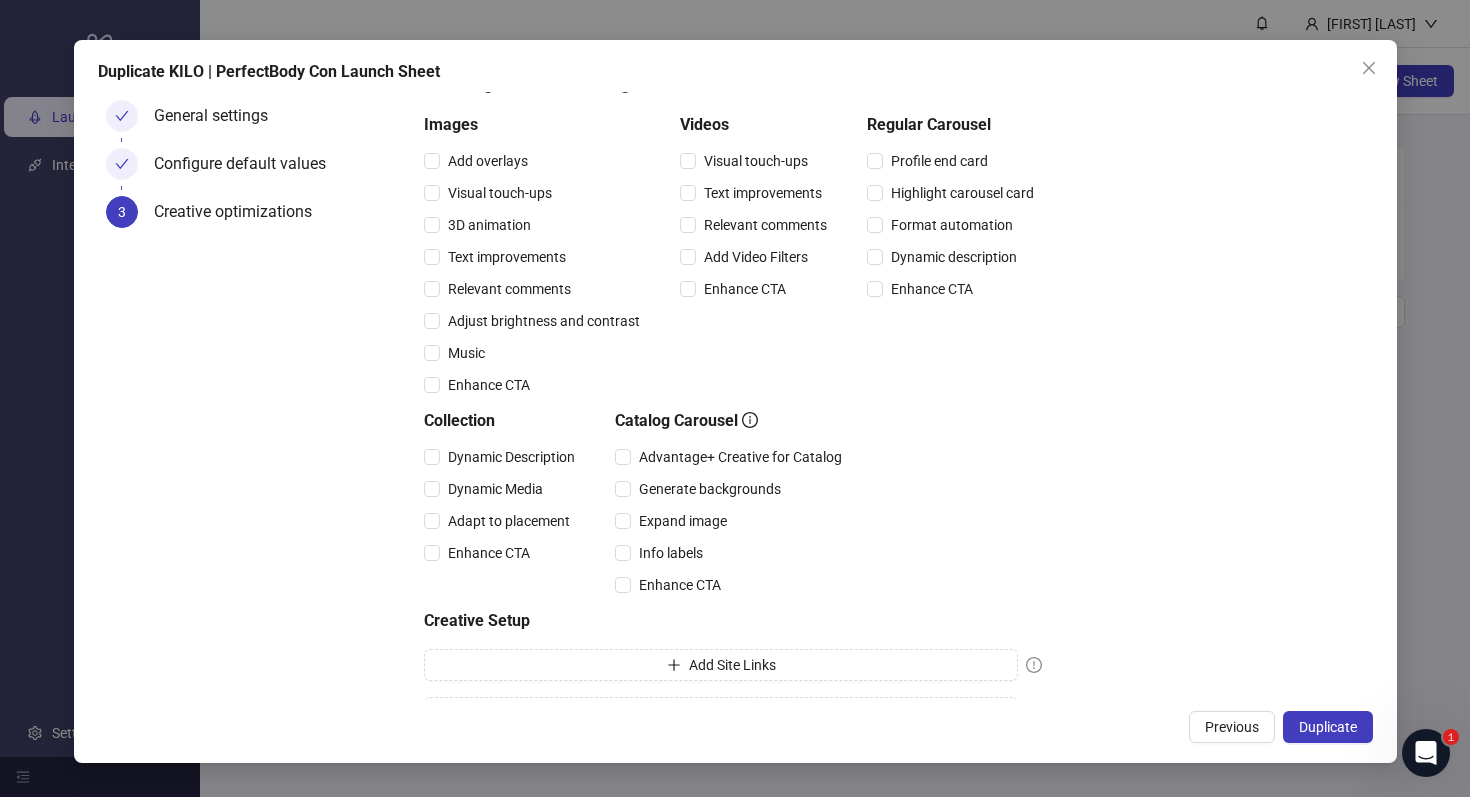 scroll, scrollTop: 220, scrollLeft: 0, axis: vertical 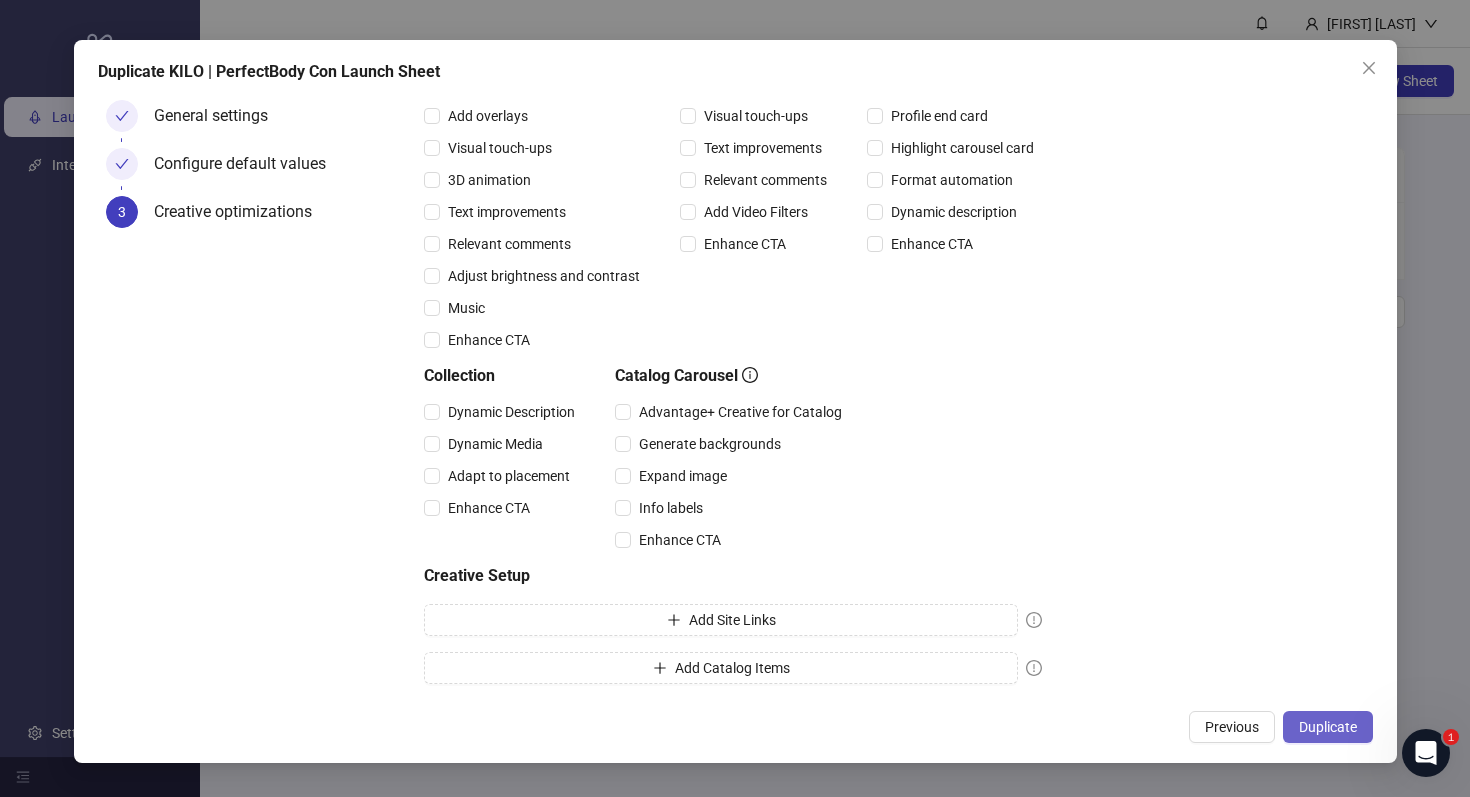 click on "Duplicate" at bounding box center (1328, 727) 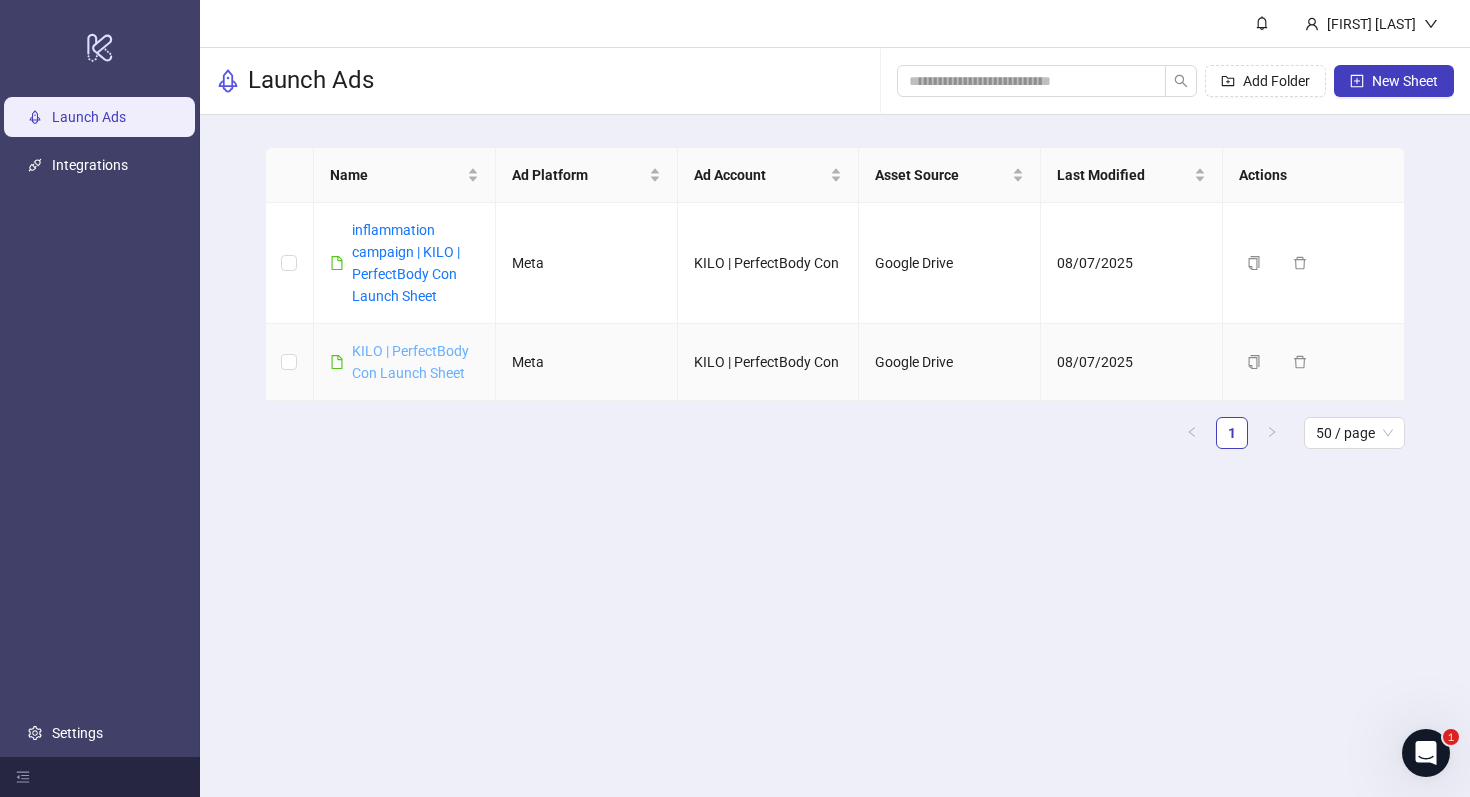 click on "KILO | PerfectBody Con Launch Sheet" at bounding box center (410, 362) 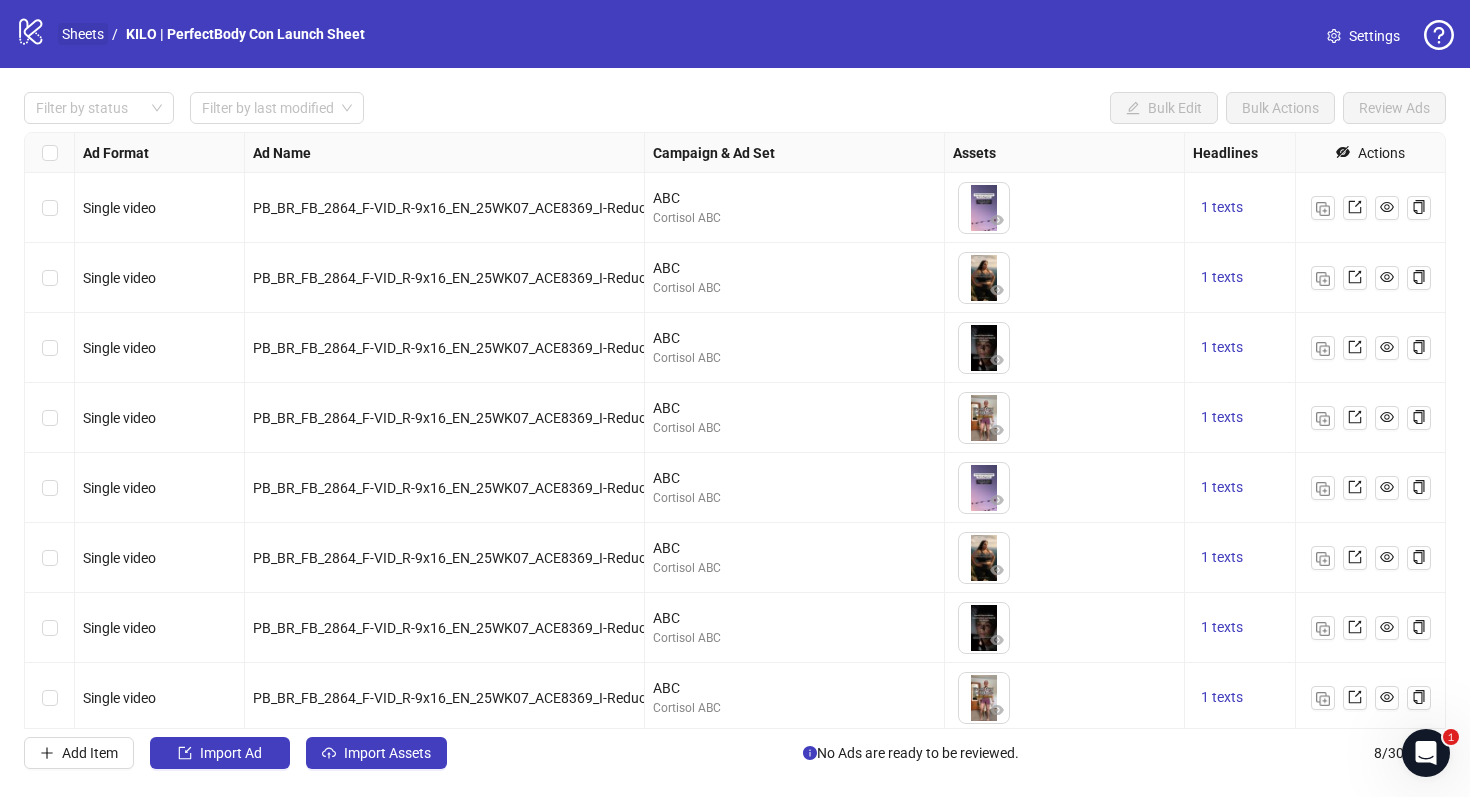 click on "Sheets" at bounding box center (83, 34) 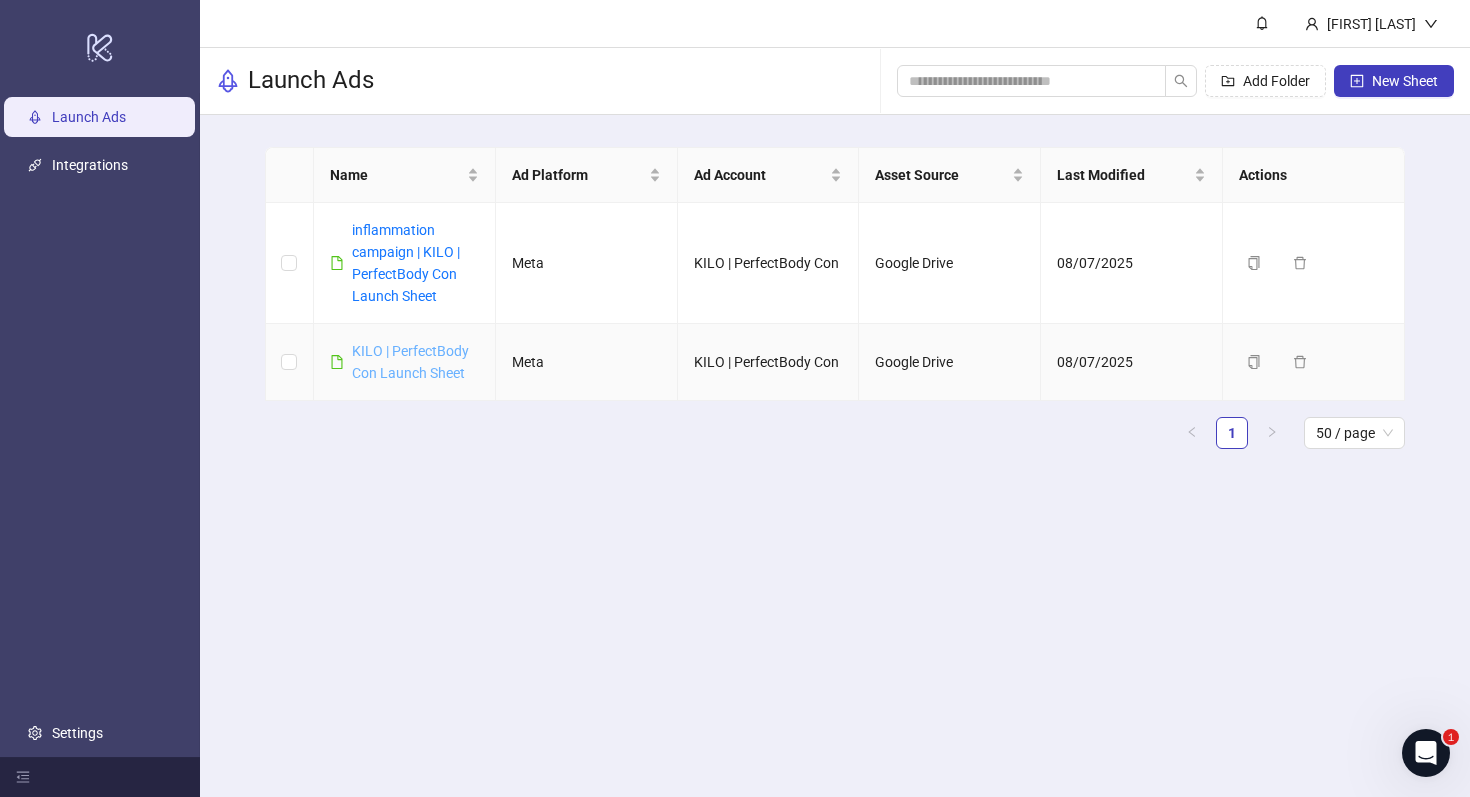 click on "KILO | PerfectBody Con Launch Sheet" at bounding box center [410, 362] 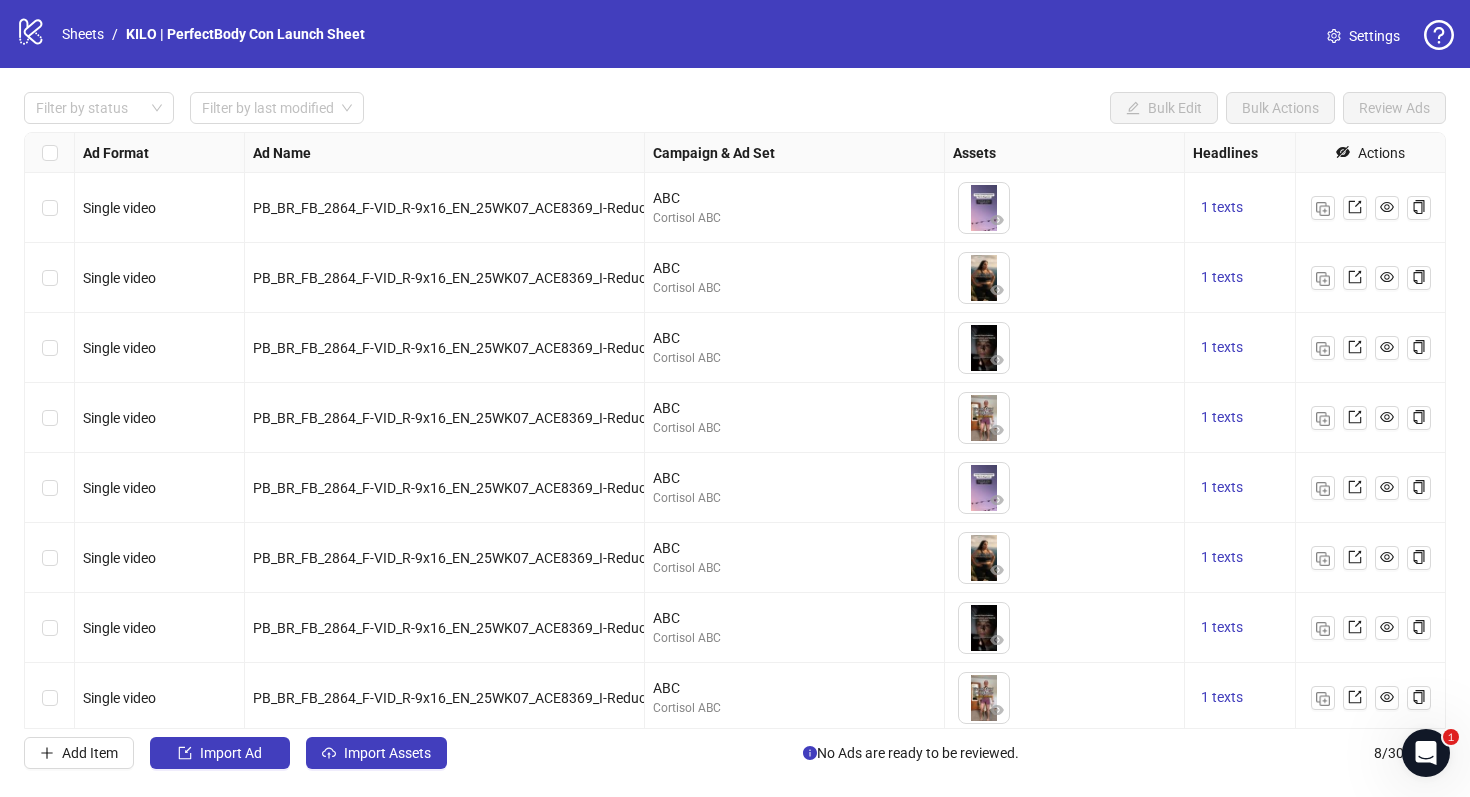 click on "Settings" at bounding box center (1363, 36) 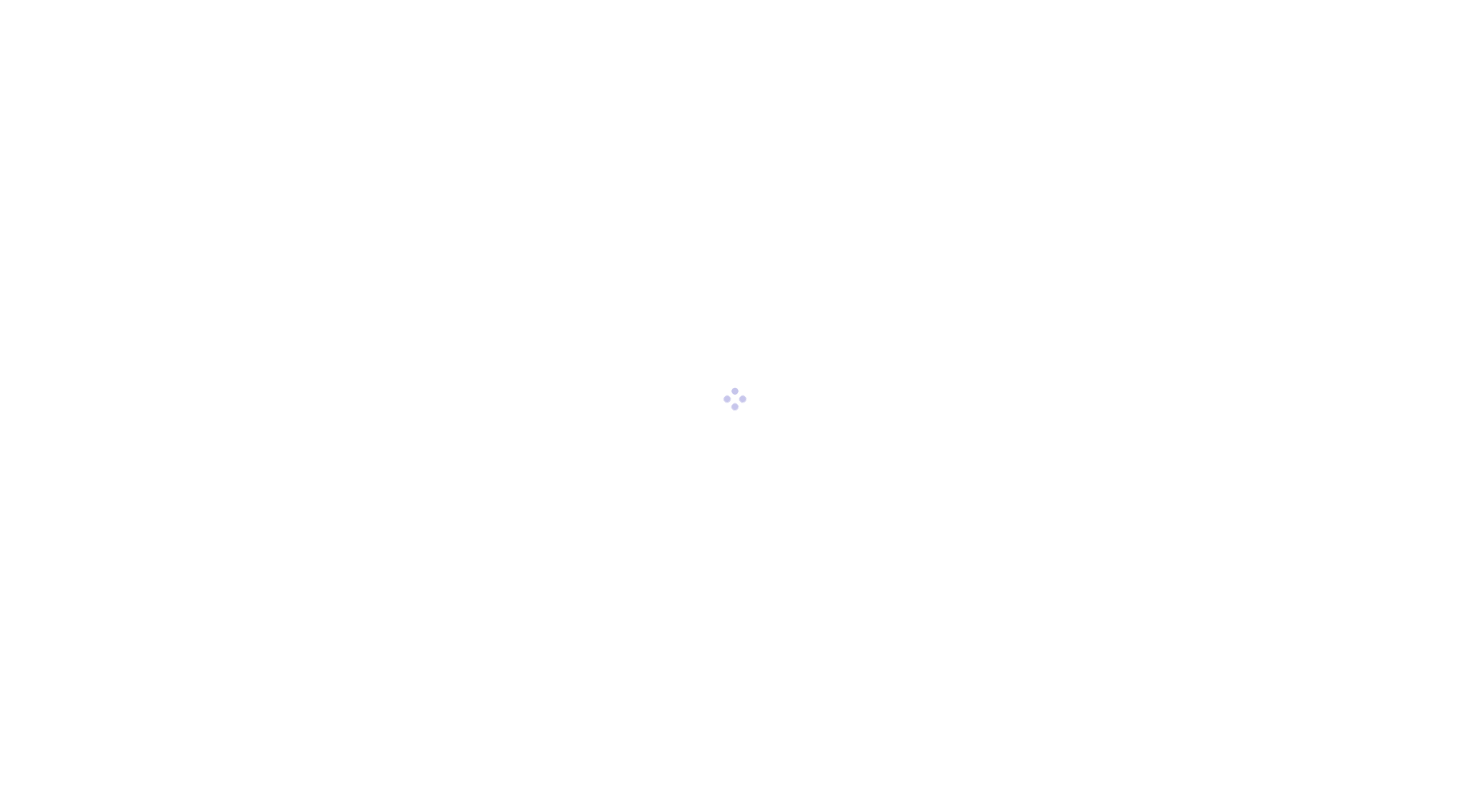 scroll, scrollTop: 0, scrollLeft: 0, axis: both 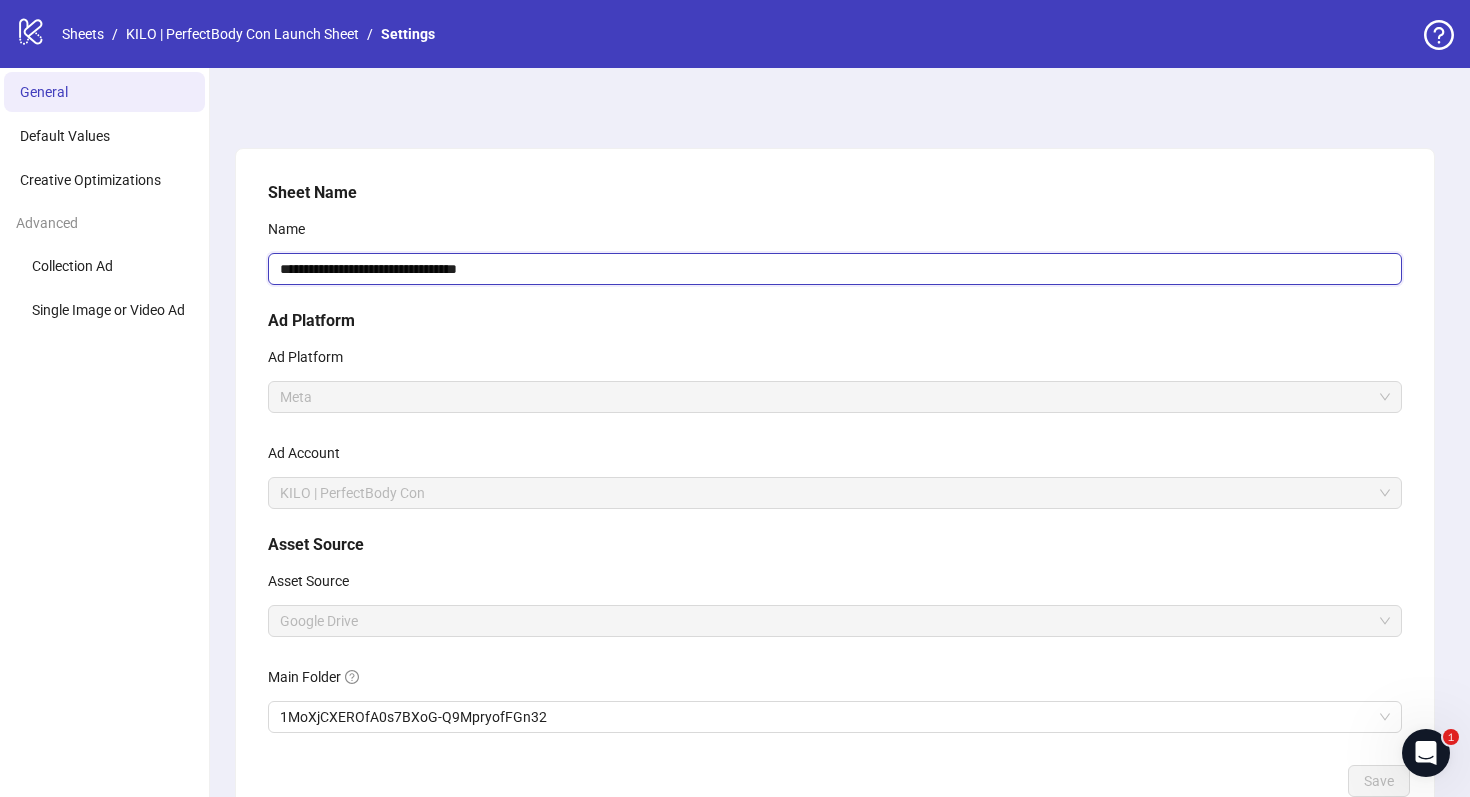 click on "**********" at bounding box center [835, 269] 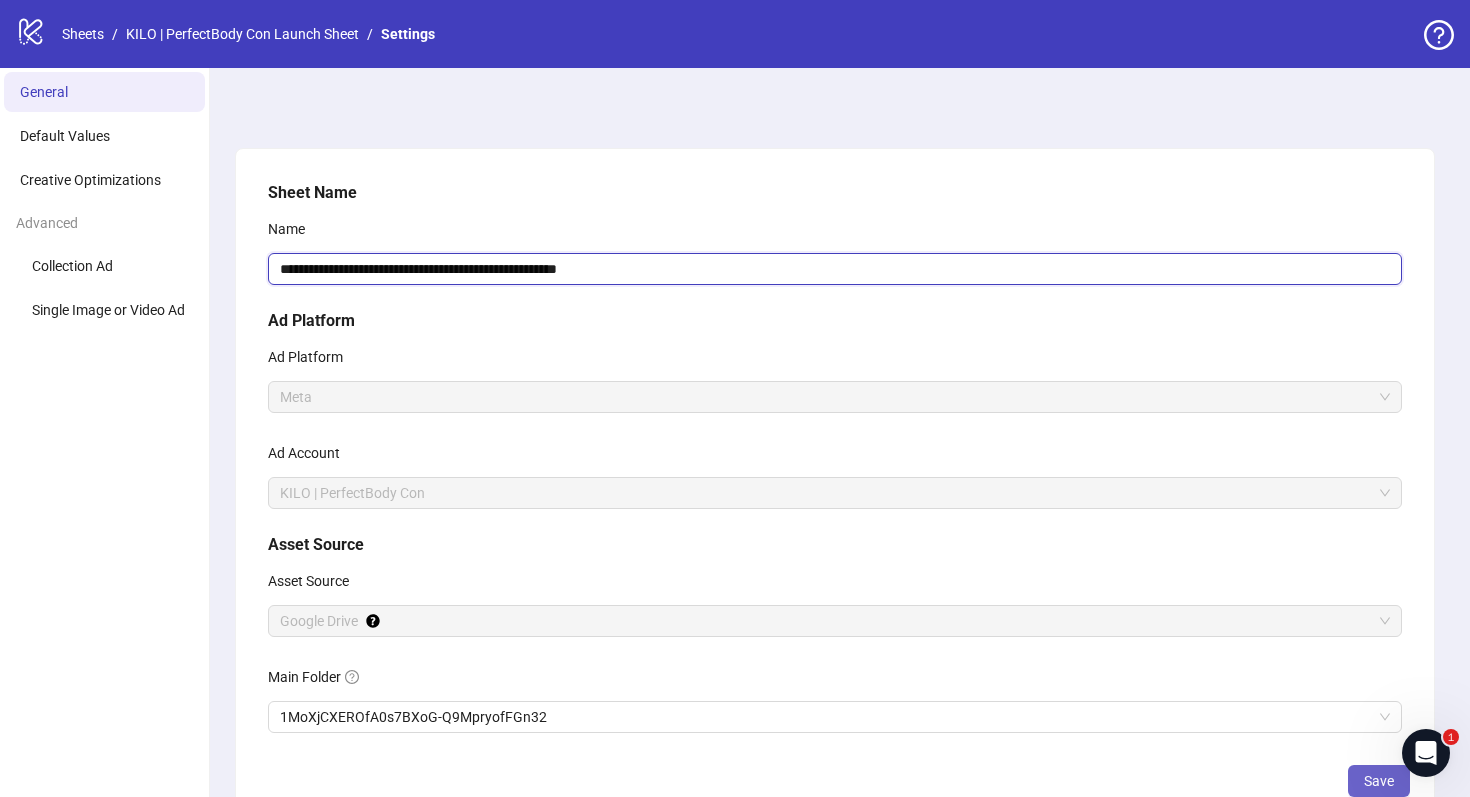 type on "**********" 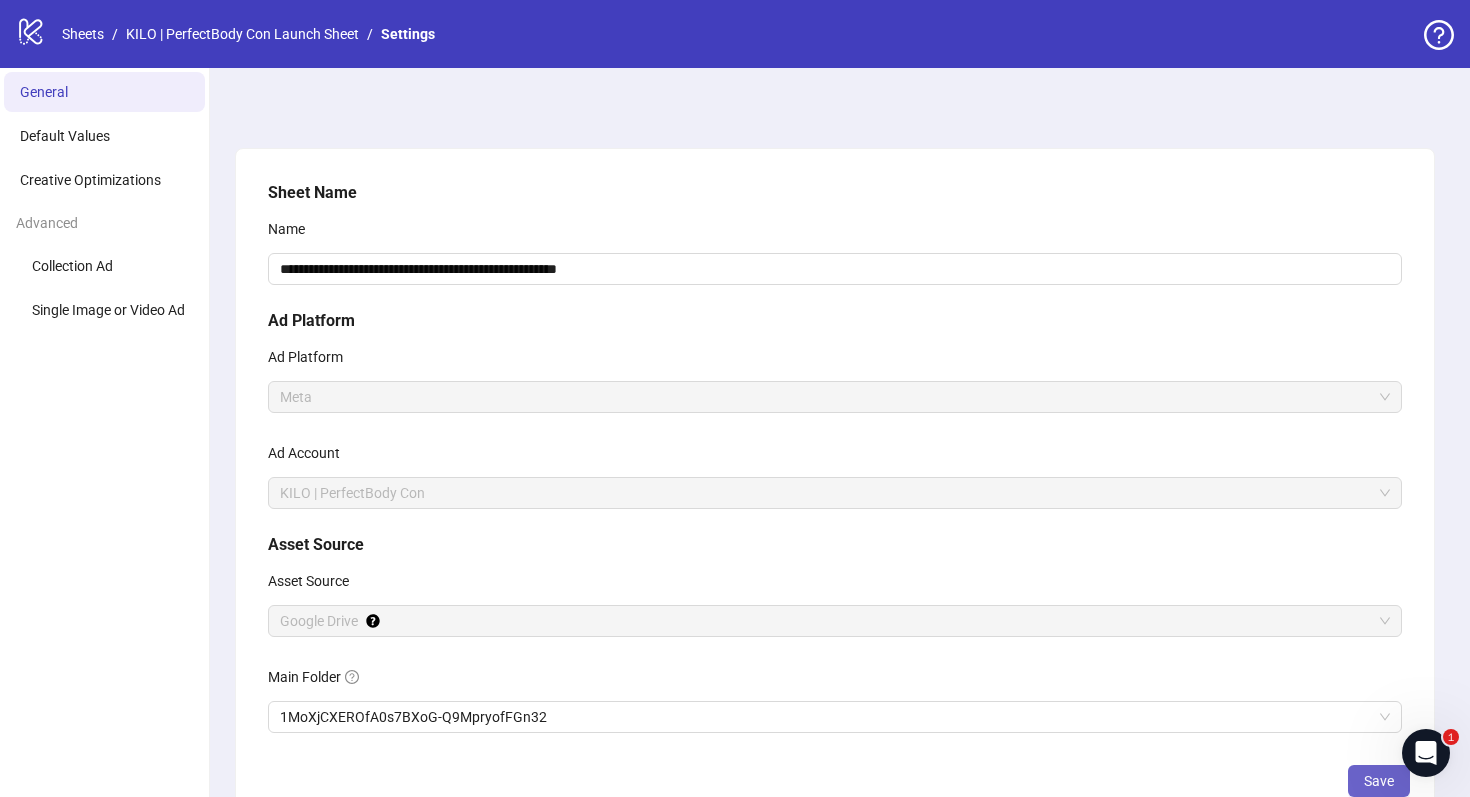 click on "Save" at bounding box center [1379, 781] 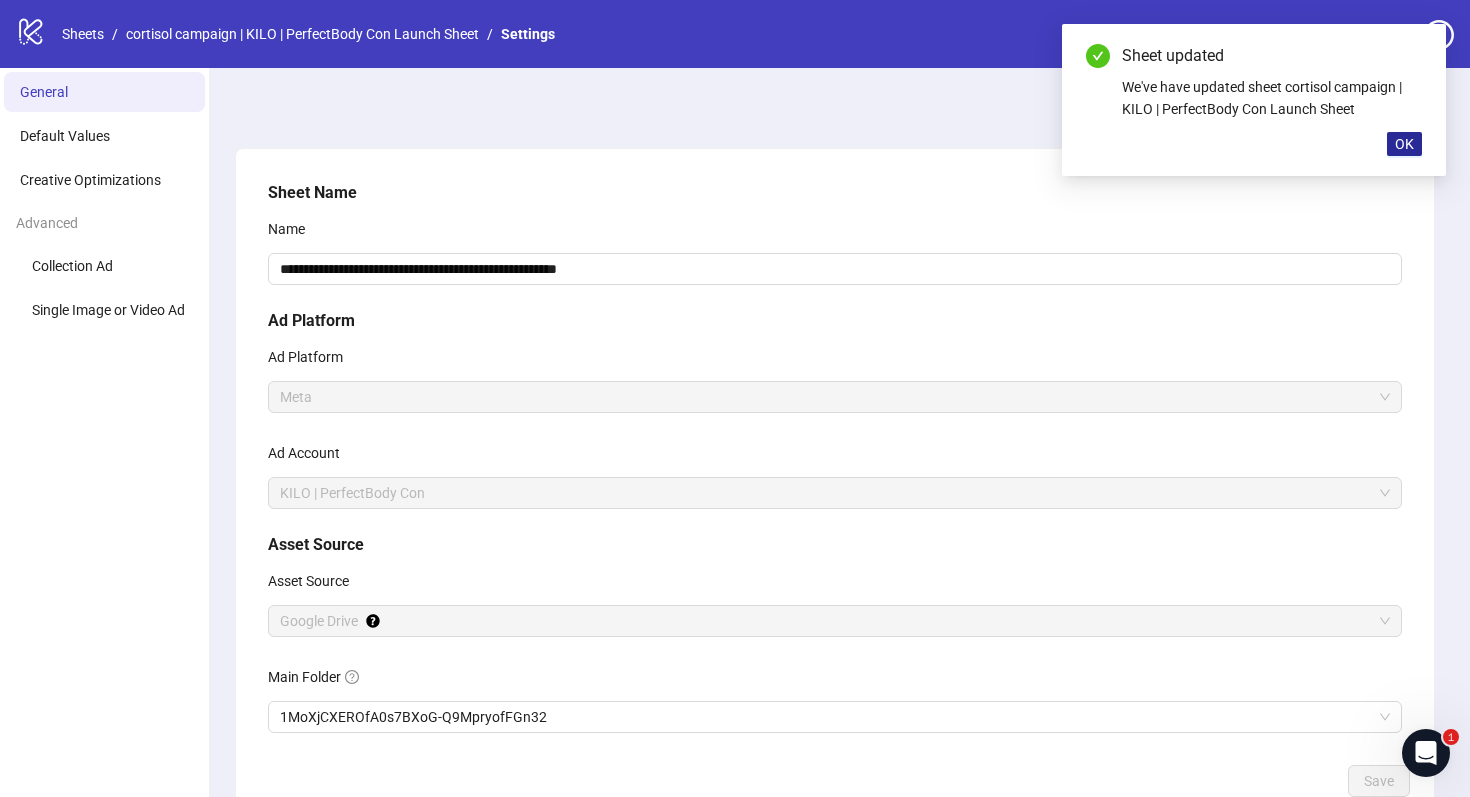 click on "OK" at bounding box center [1404, 144] 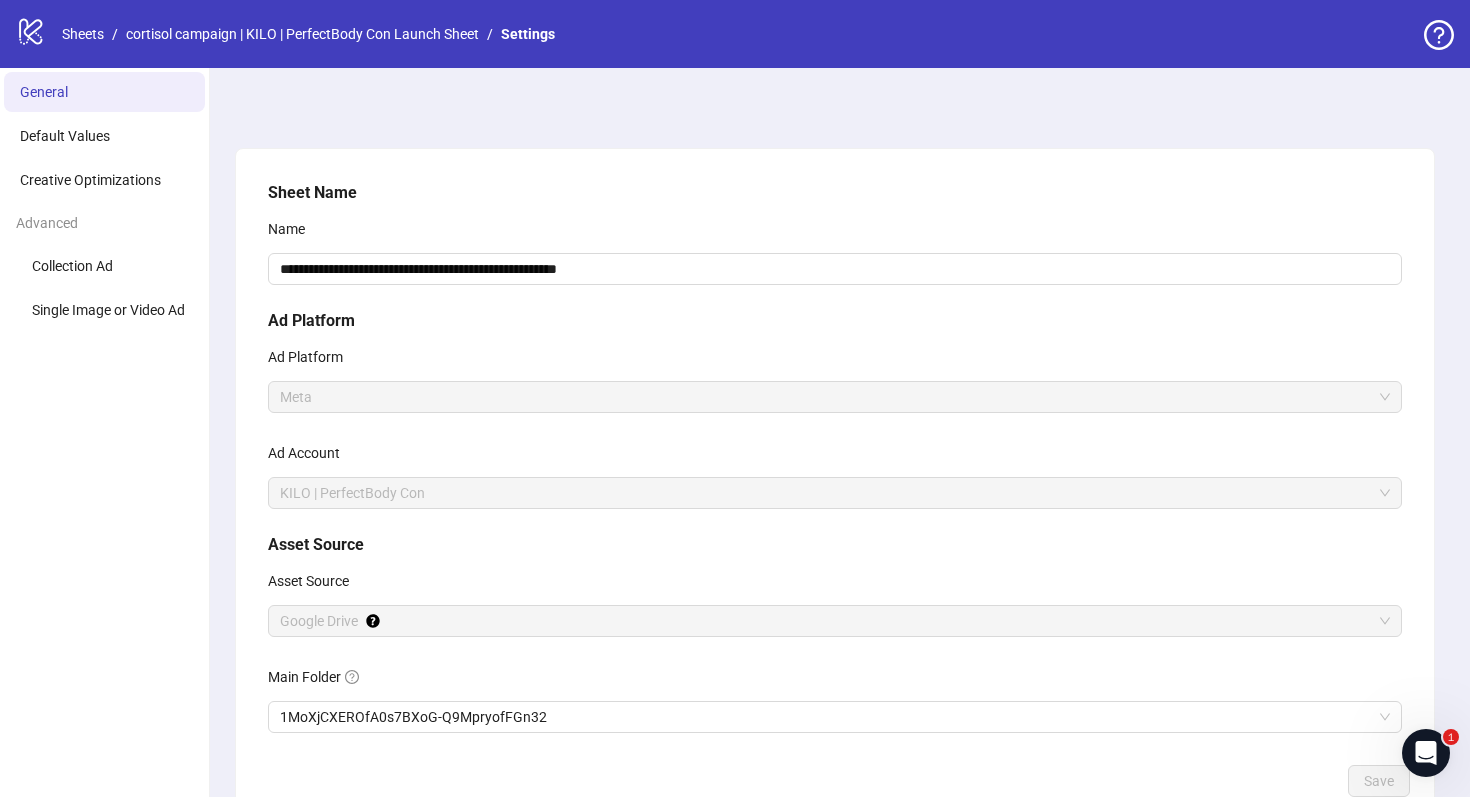 click on "logo/logo-mobile" 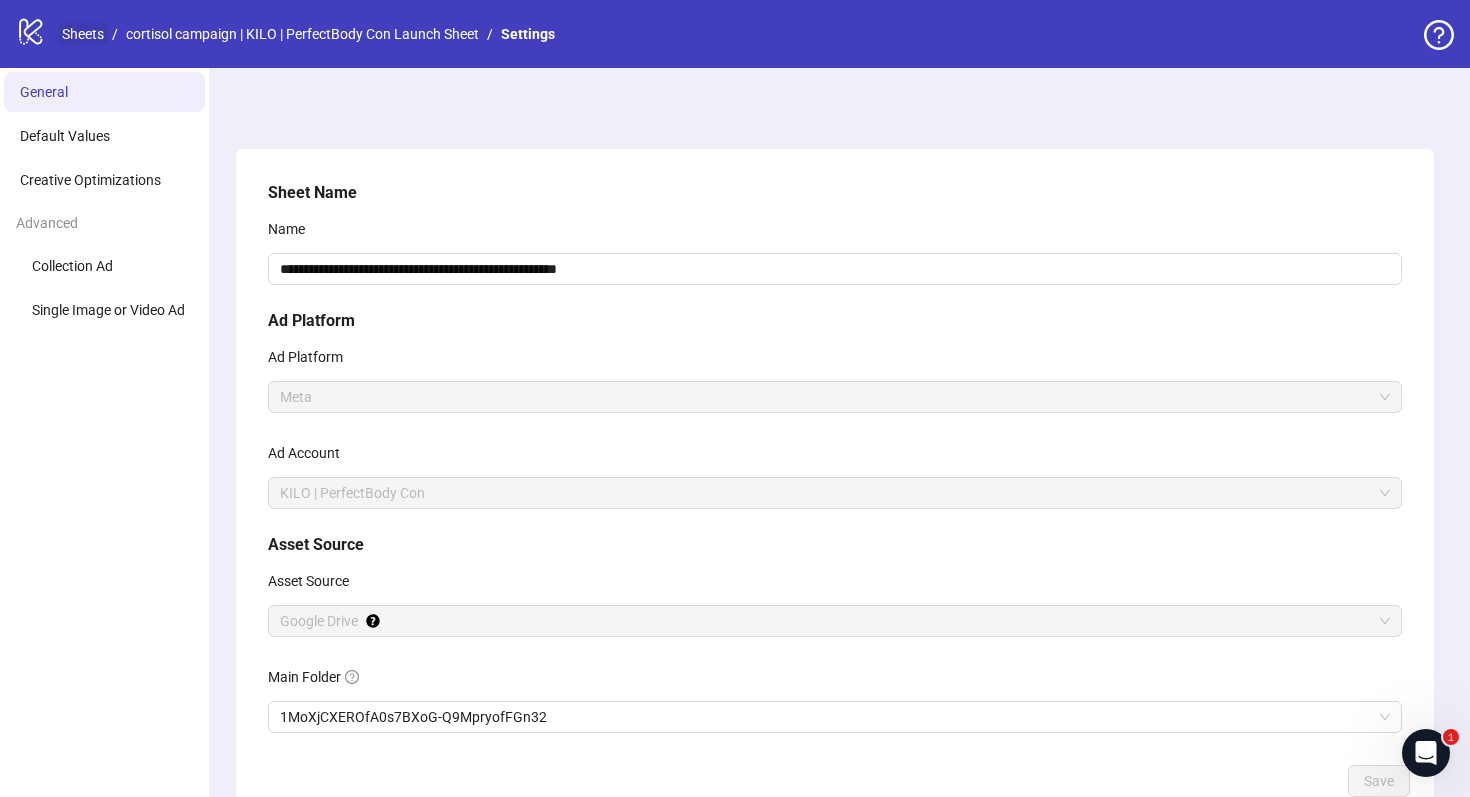 click on "Sheets" at bounding box center [83, 34] 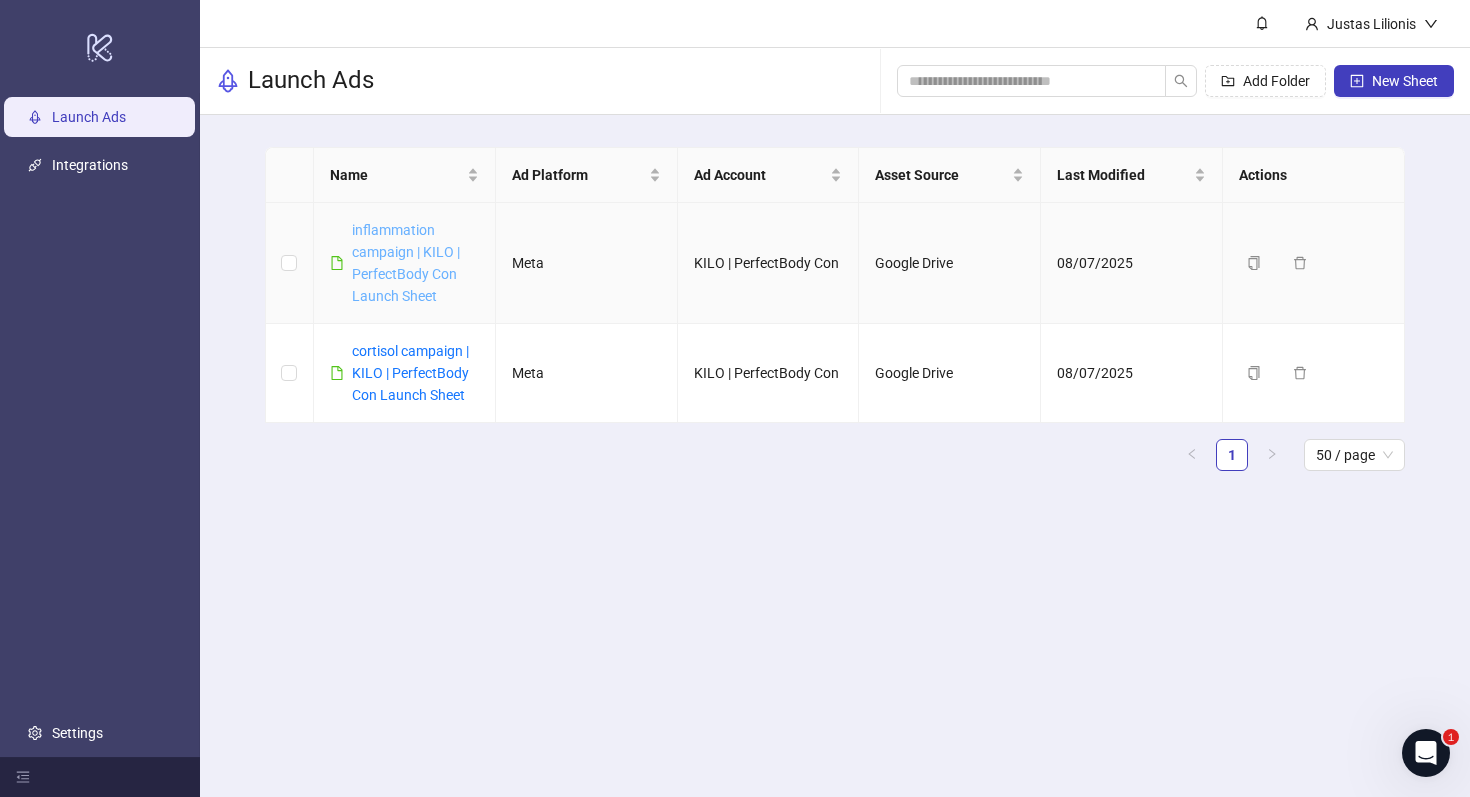 click on "inflammation campaign | KILO | PerfectBody Con Launch Sheet" at bounding box center (406, 263) 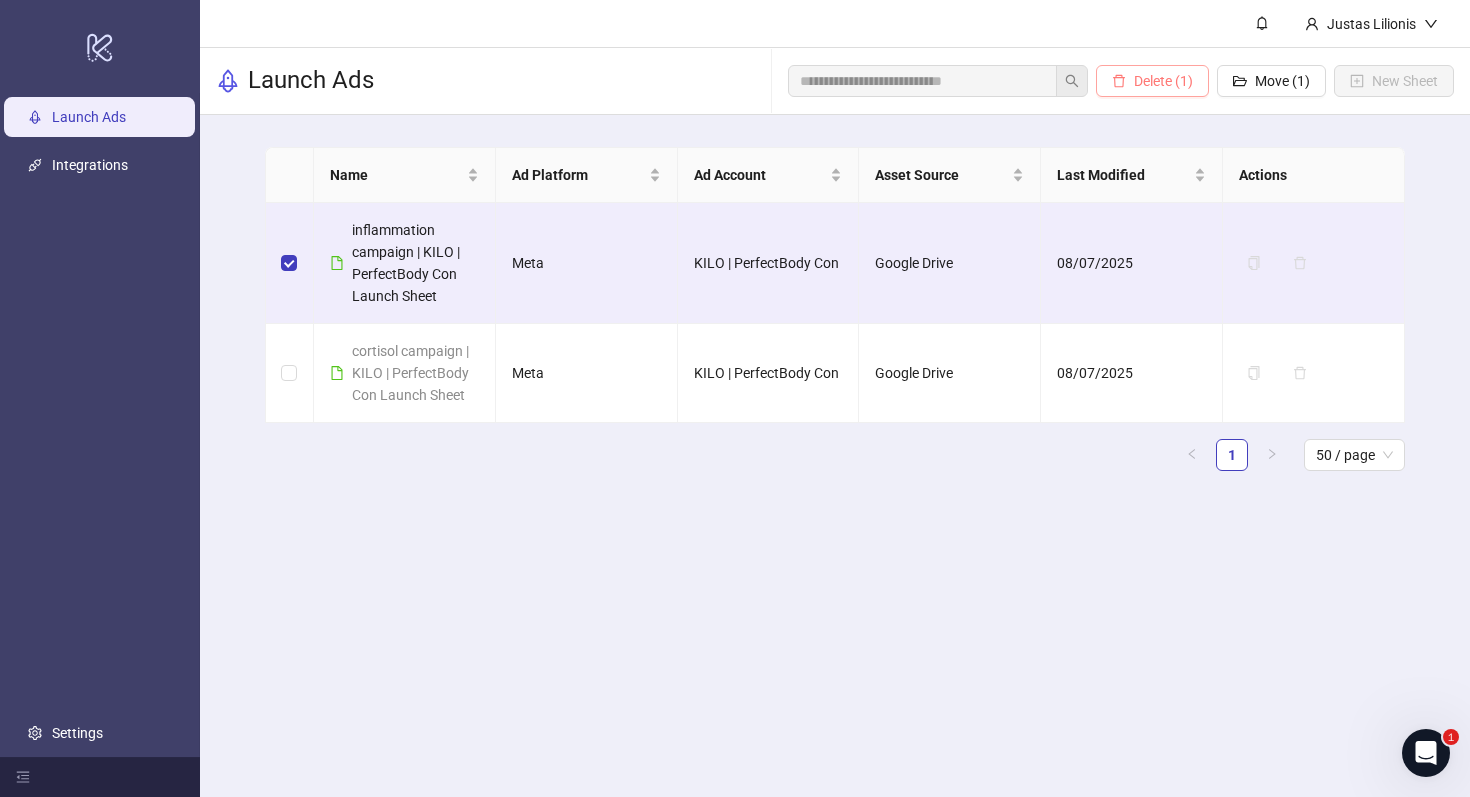 click on "Delete (1)" at bounding box center (1163, 81) 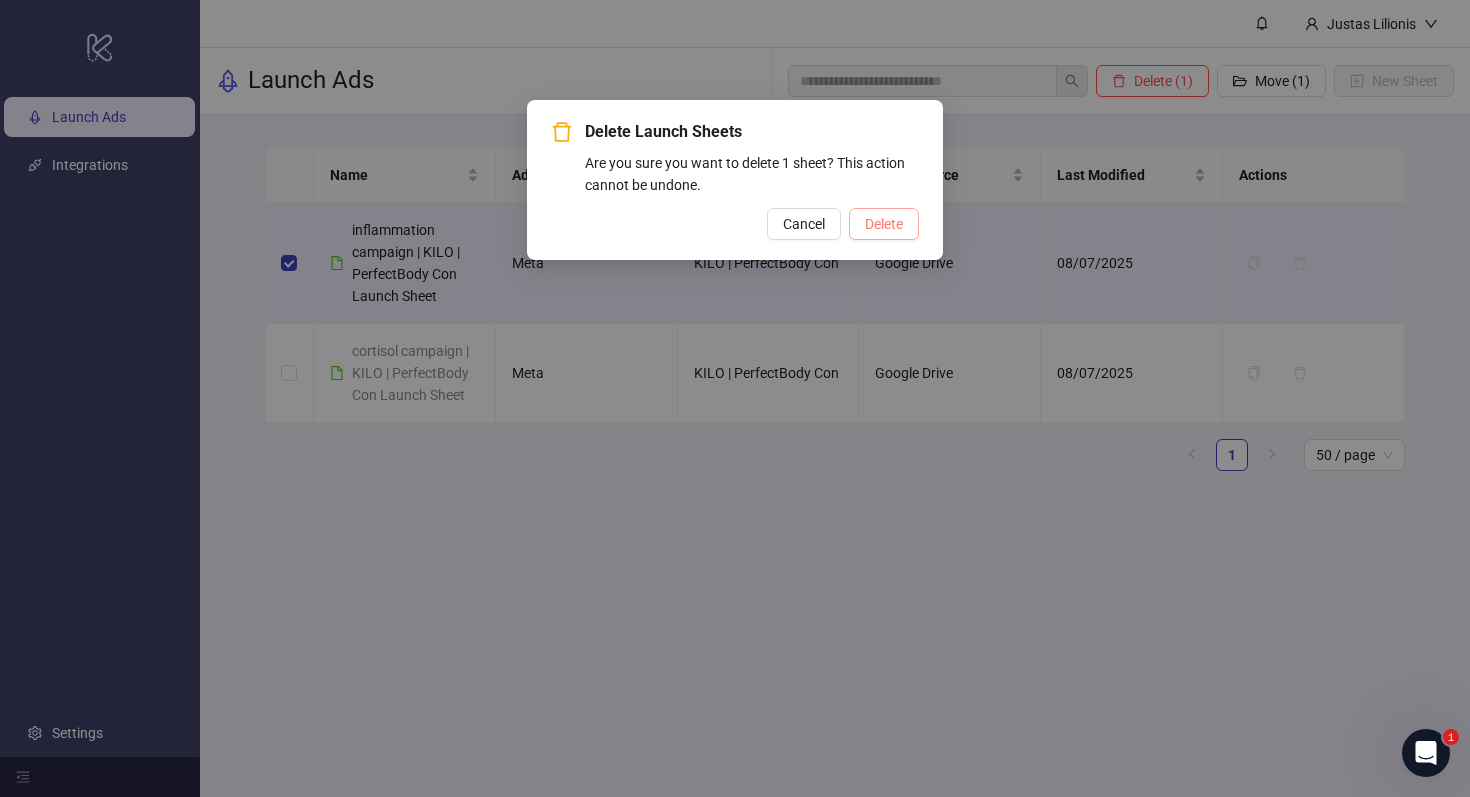click on "Delete" at bounding box center [884, 224] 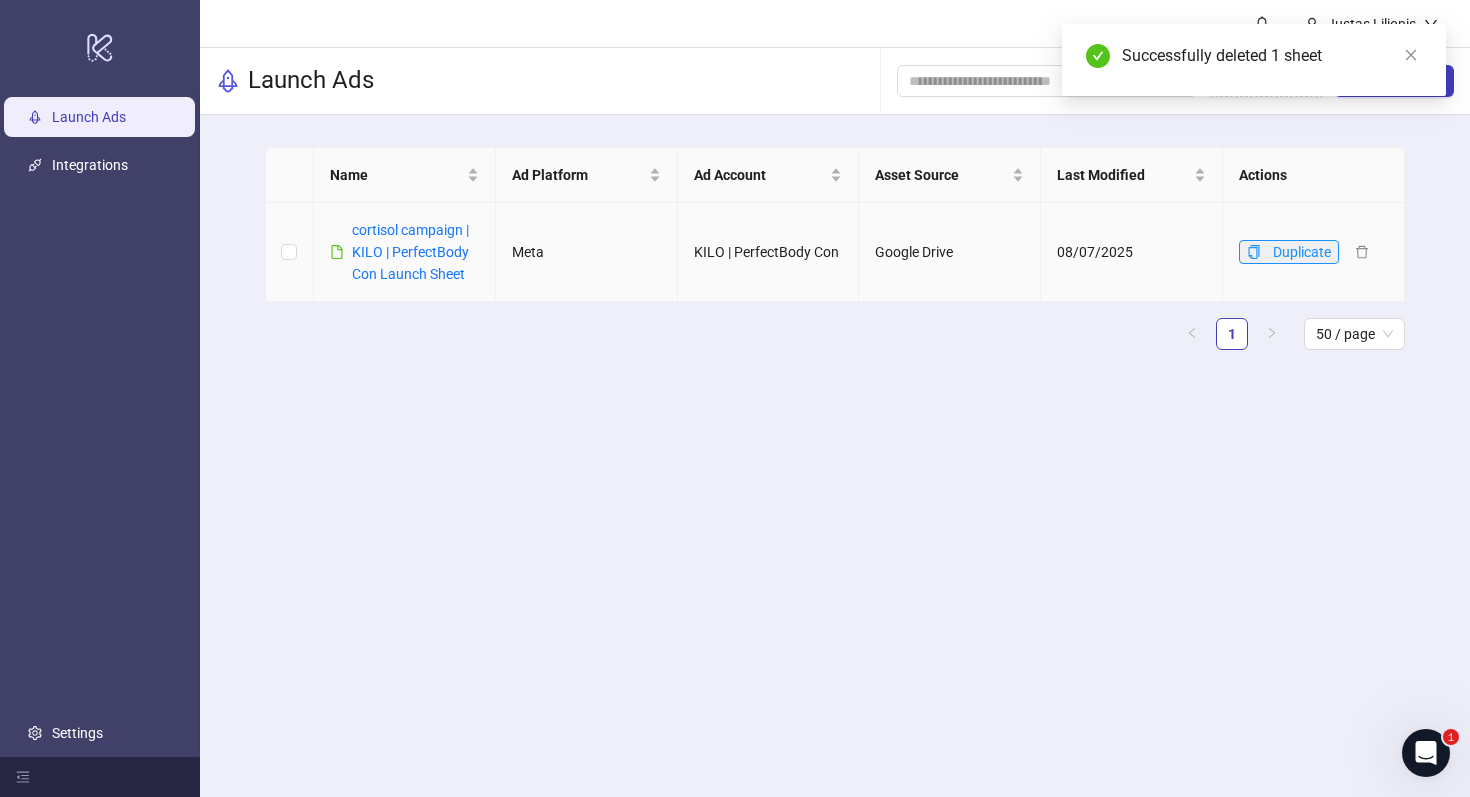 click 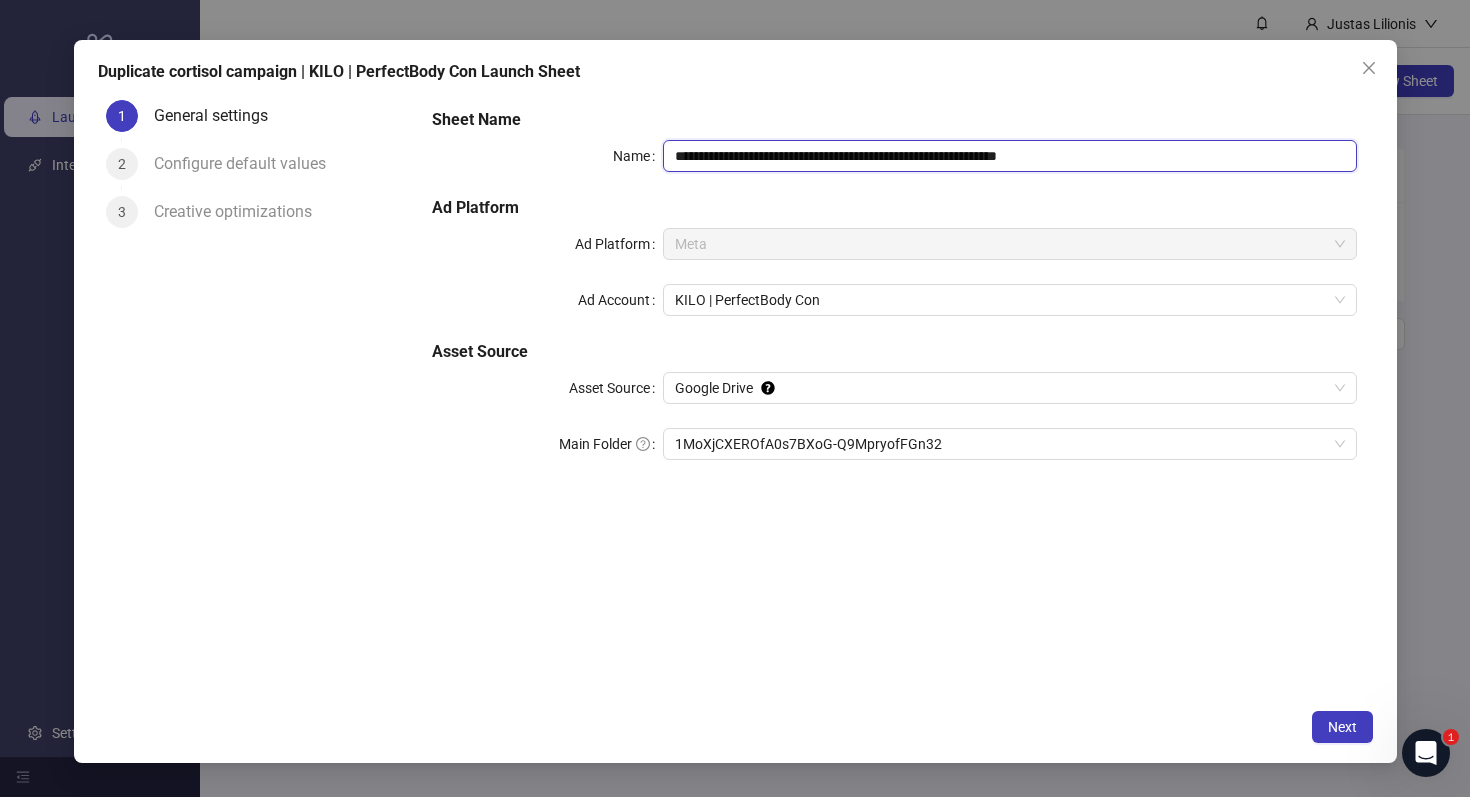 drag, startPoint x: 725, startPoint y: 153, endPoint x: 610, endPoint y: 163, distance: 115.43397 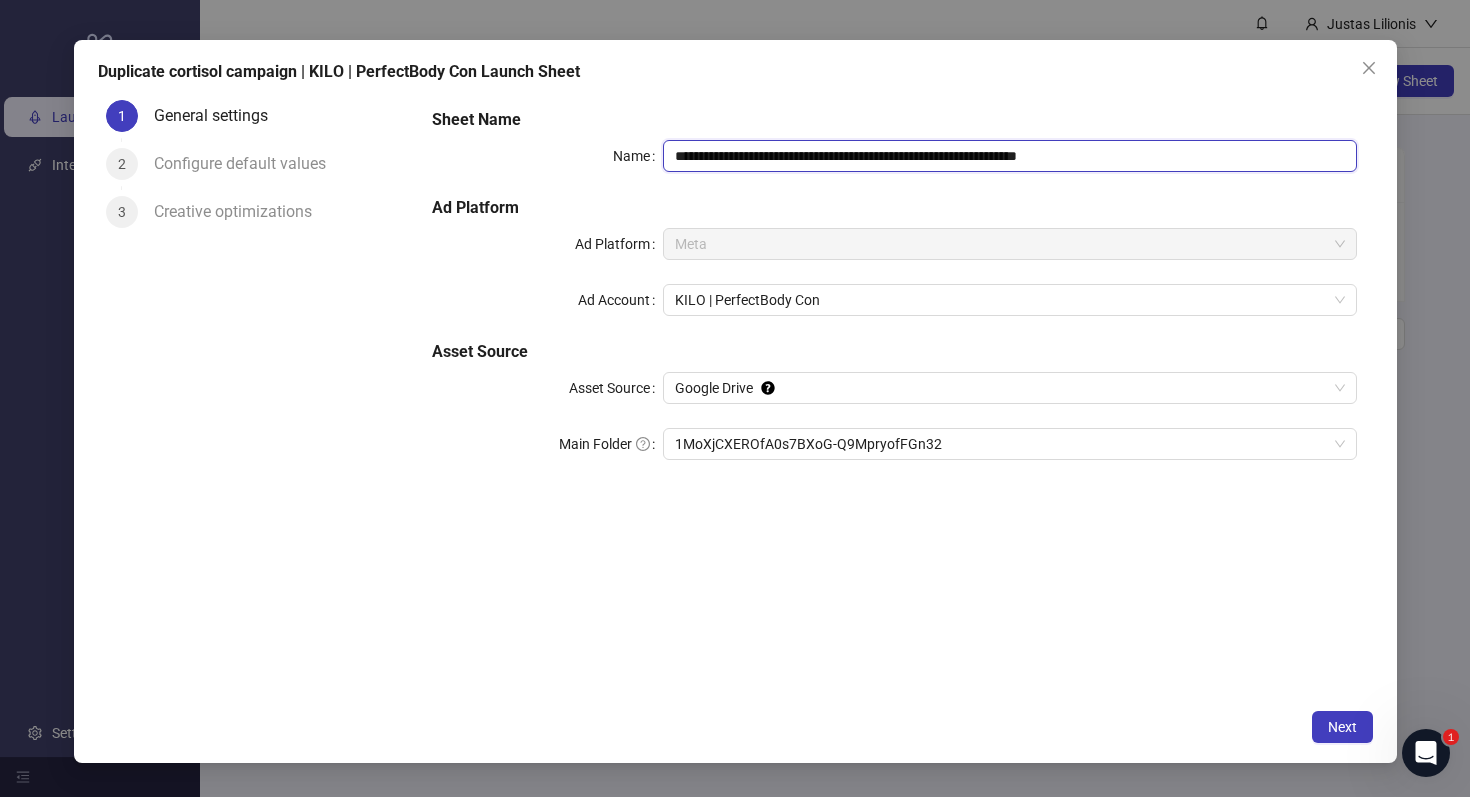 drag, startPoint x: 1139, startPoint y: 165, endPoint x: 1070, endPoint y: 162, distance: 69.065186 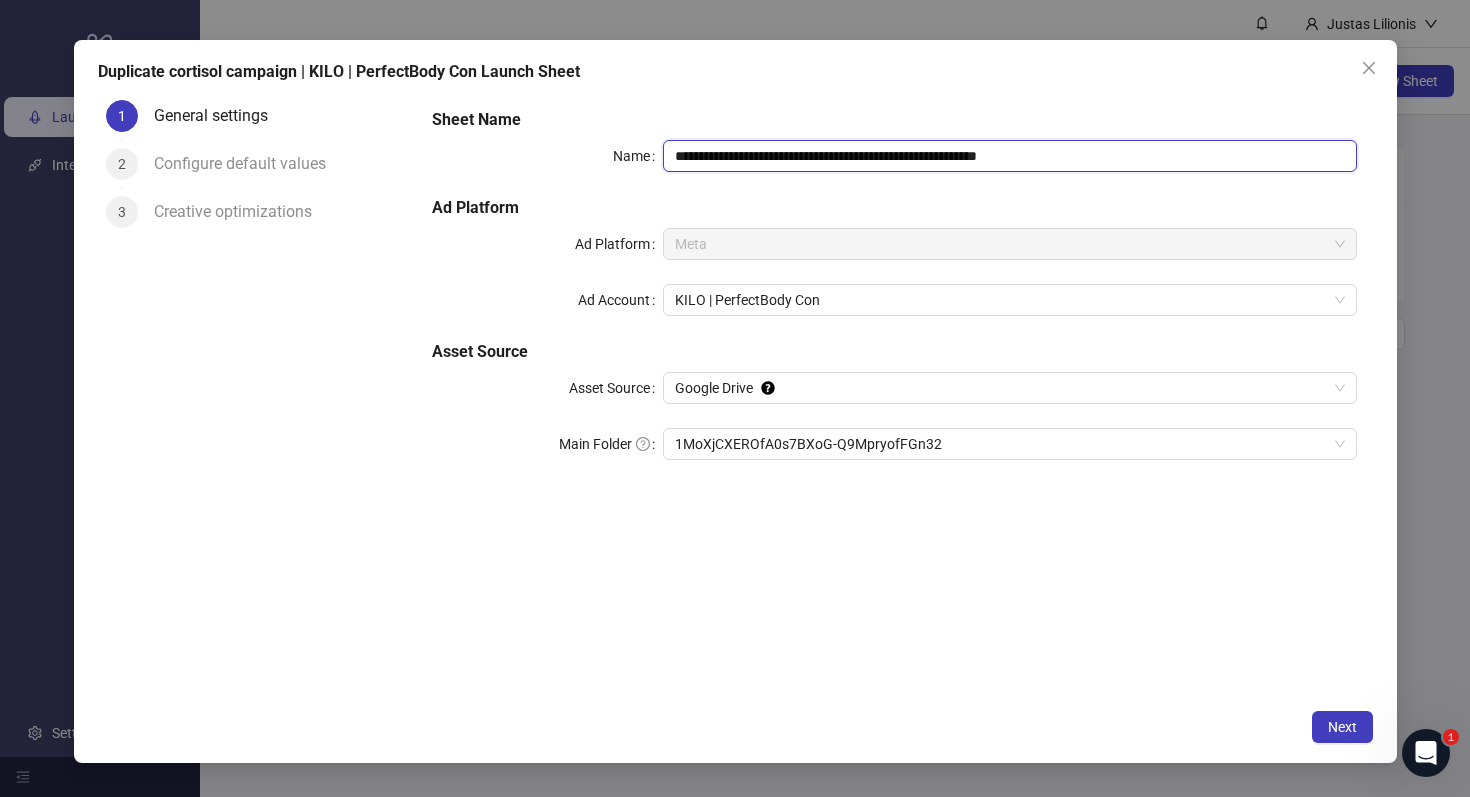 type on "**********" 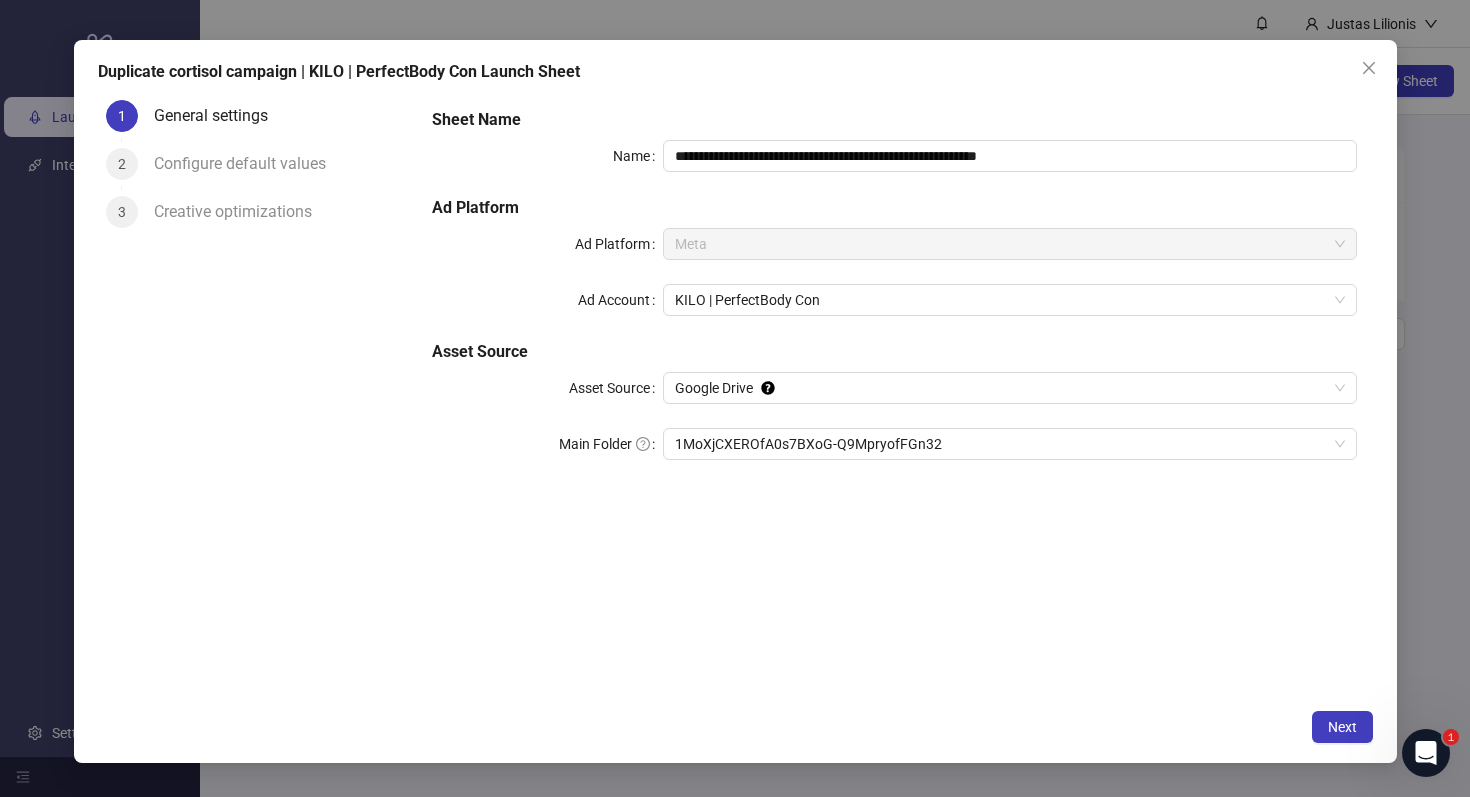 click on "Sheet Name" at bounding box center (894, 120) 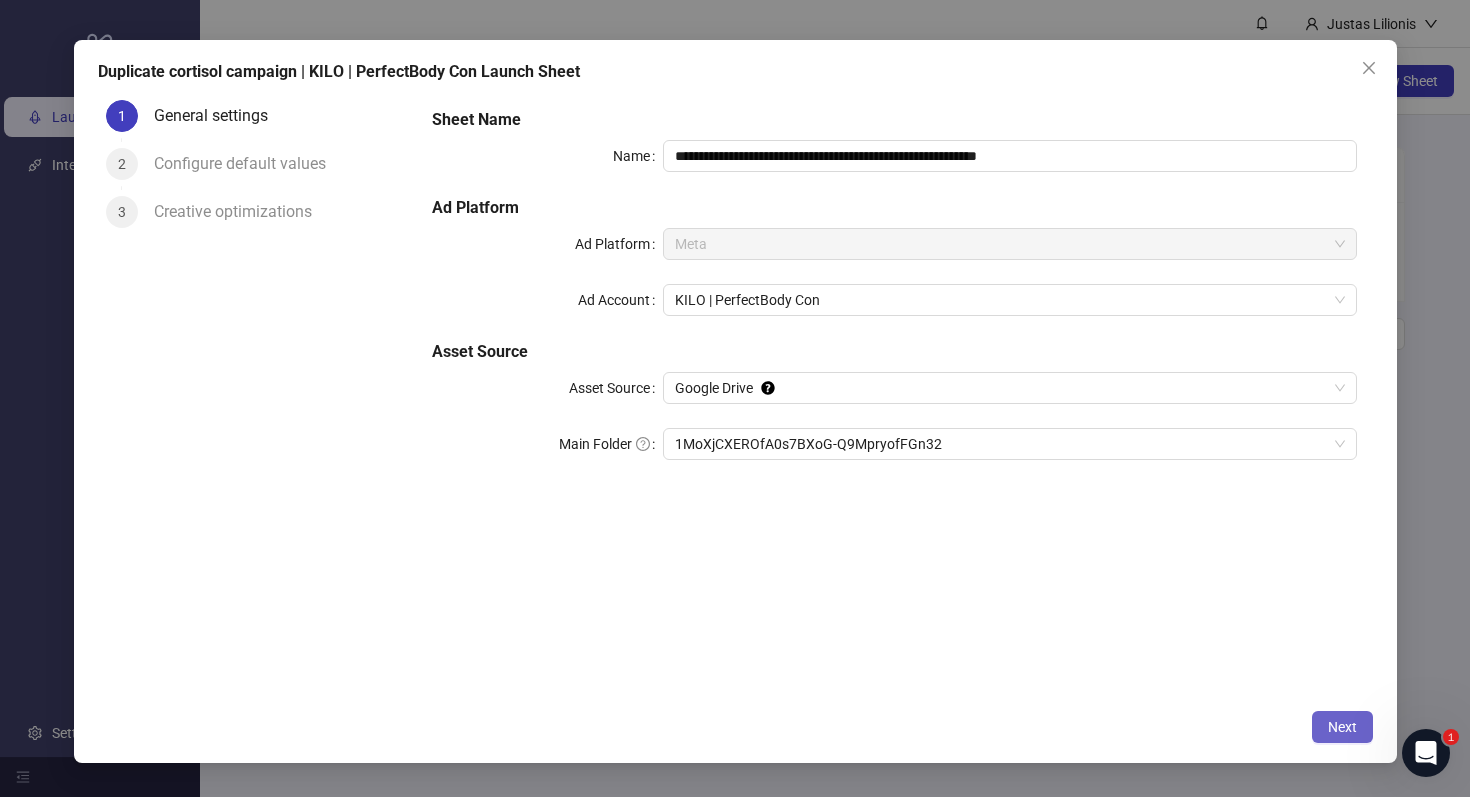 click on "Next" at bounding box center [1342, 727] 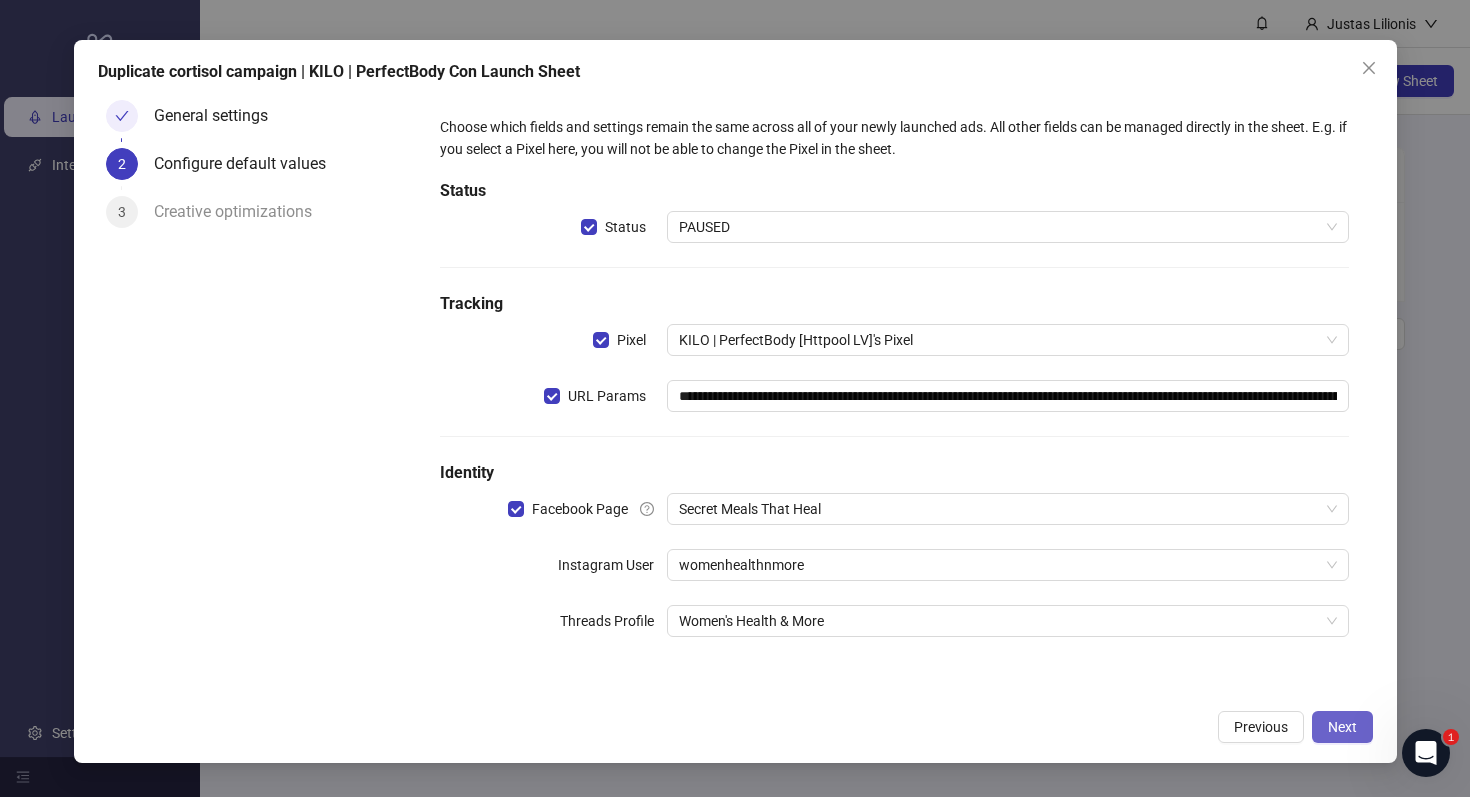click on "Next" at bounding box center (1342, 727) 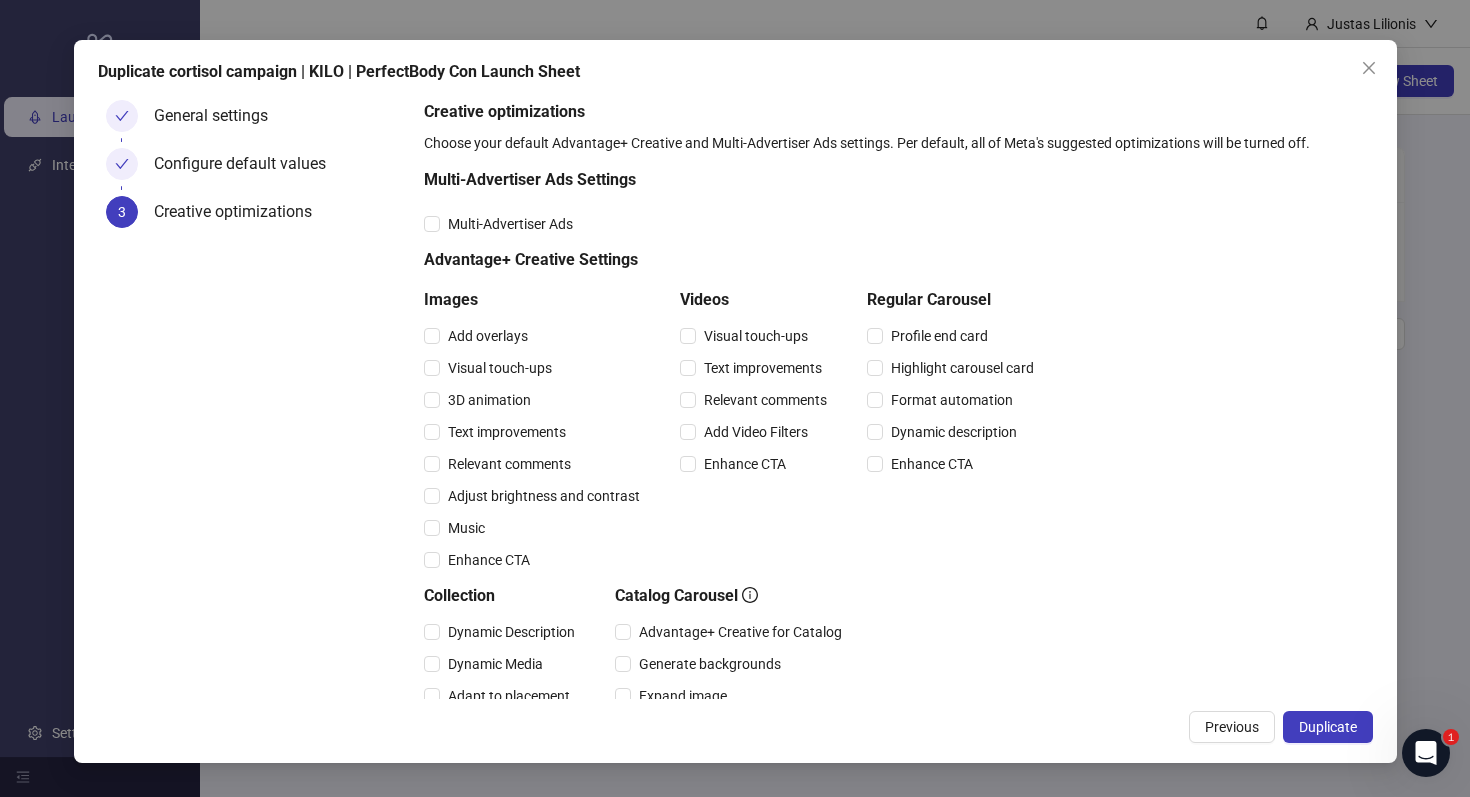 click on "Duplicate" at bounding box center [1328, 727] 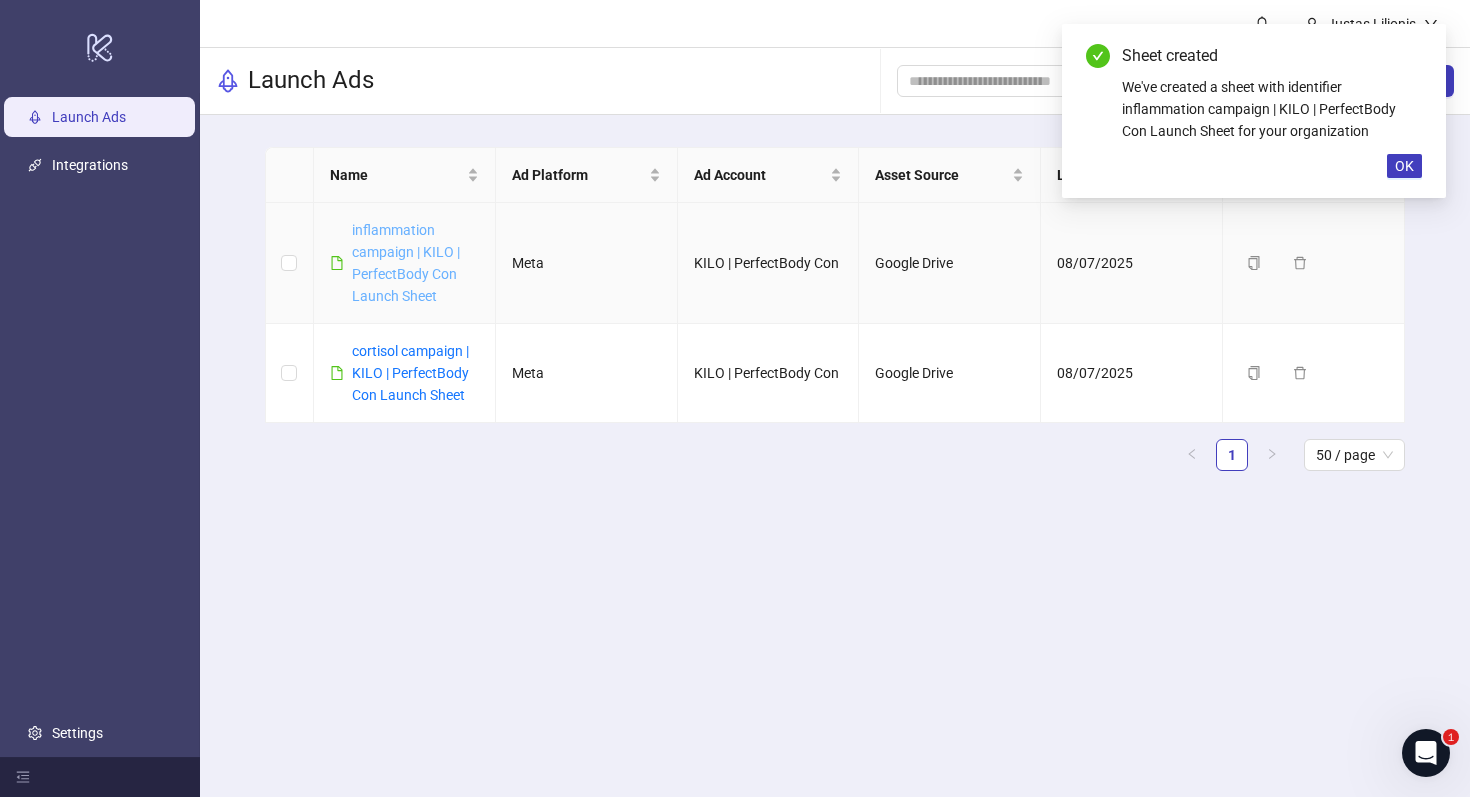 click on "inflammation campaign | KILO | PerfectBody Con Launch Sheet" at bounding box center [406, 263] 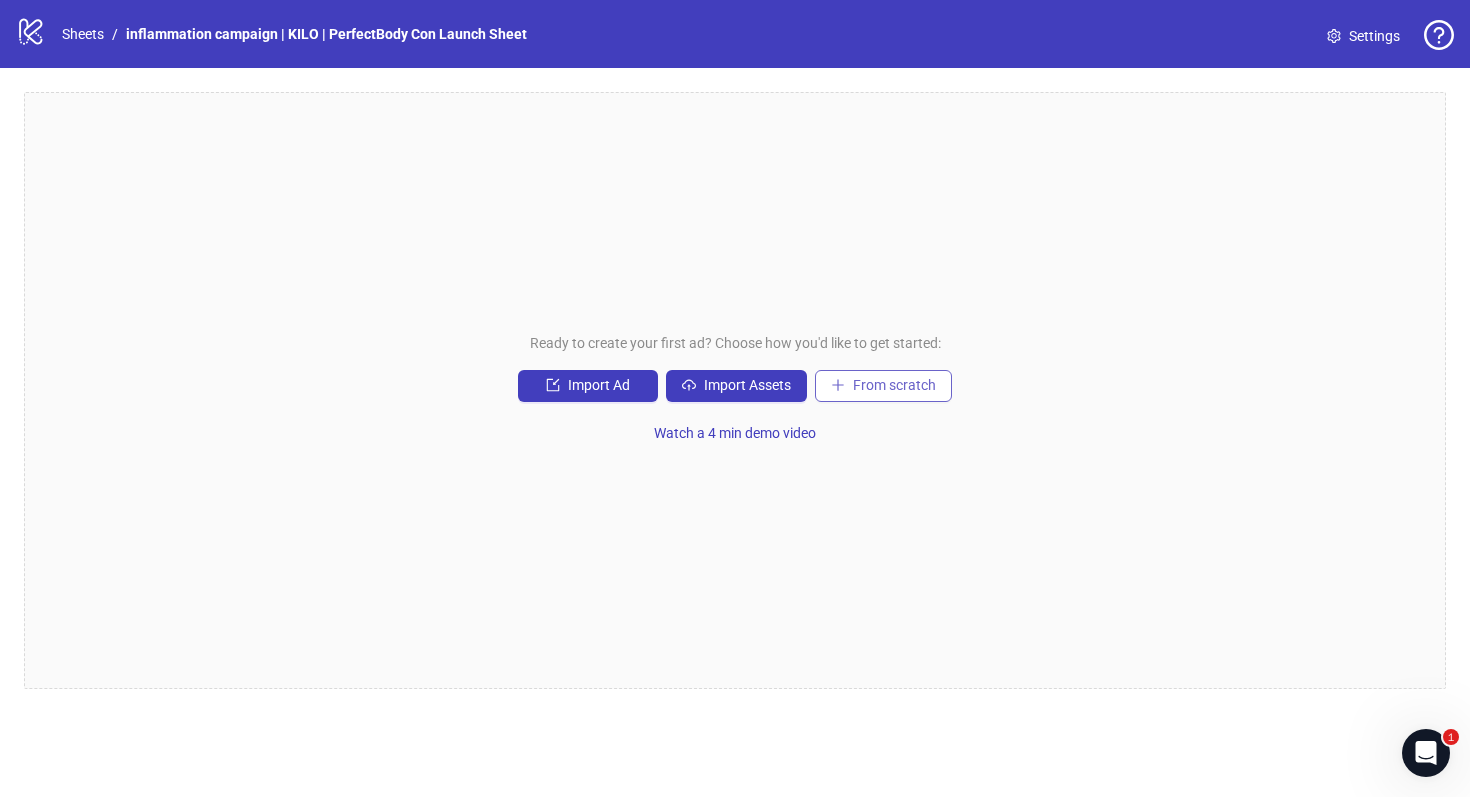 click on "From scratch" at bounding box center [883, 386] 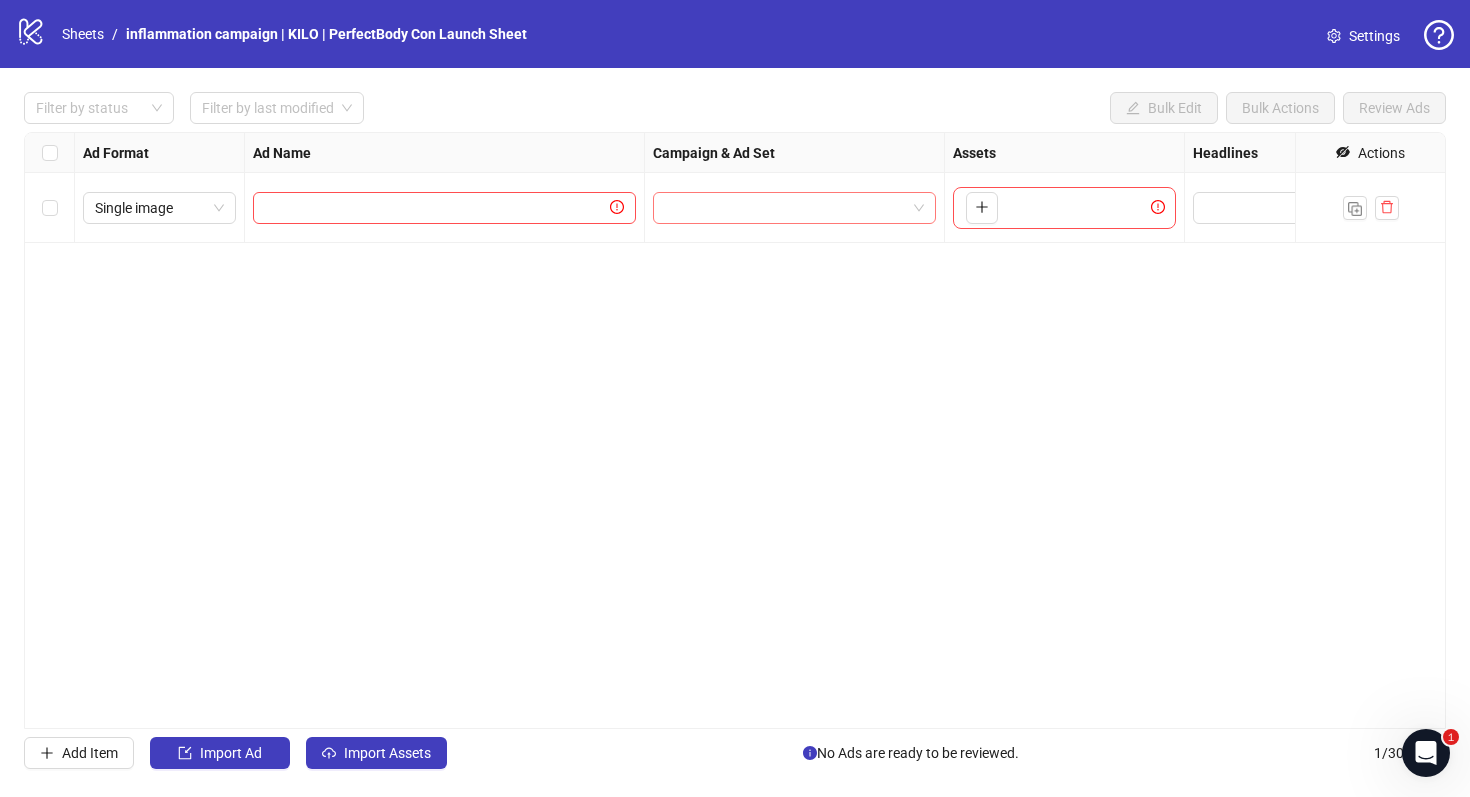 click at bounding box center [785, 208] 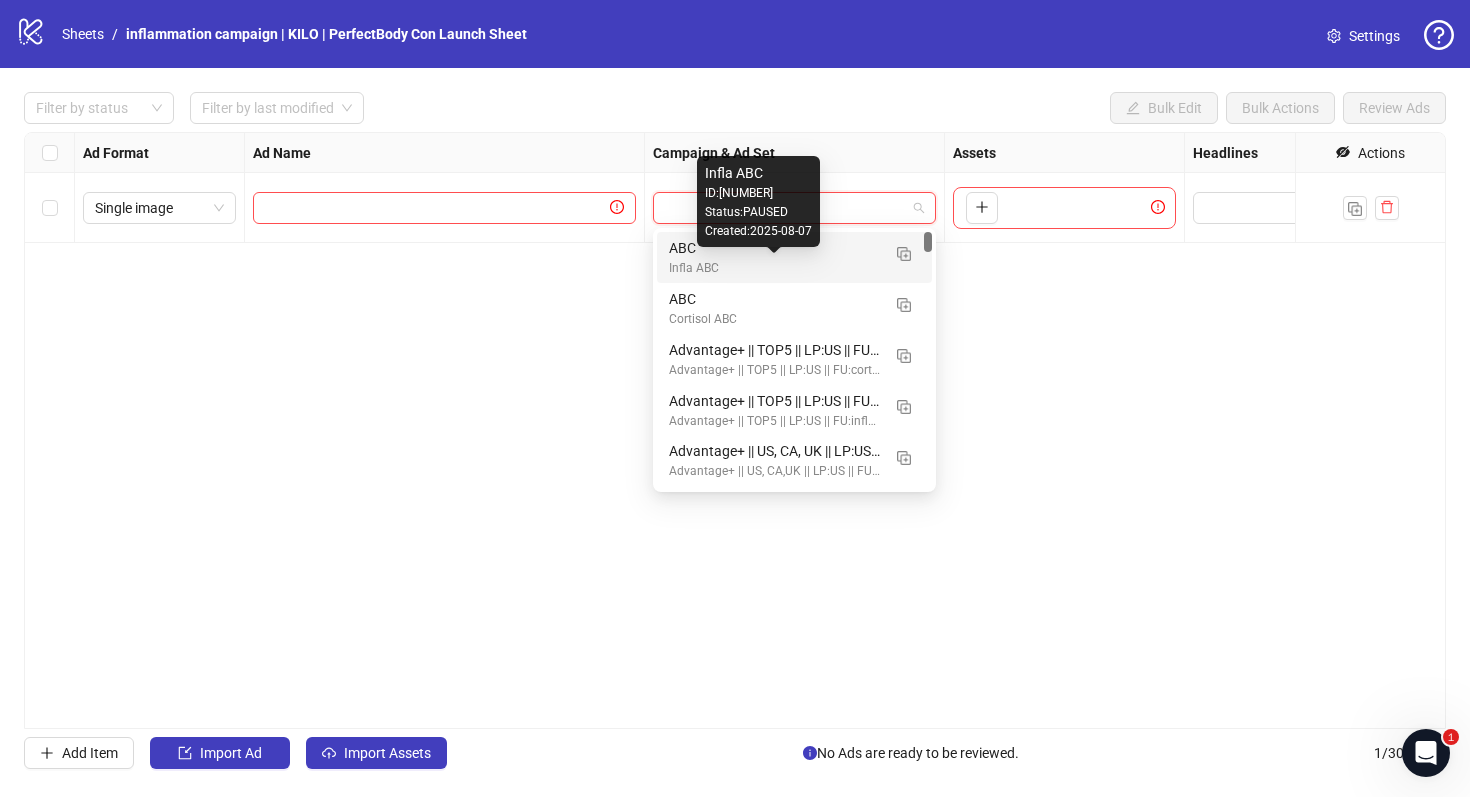 click on "Infla ABC" at bounding box center (774, 268) 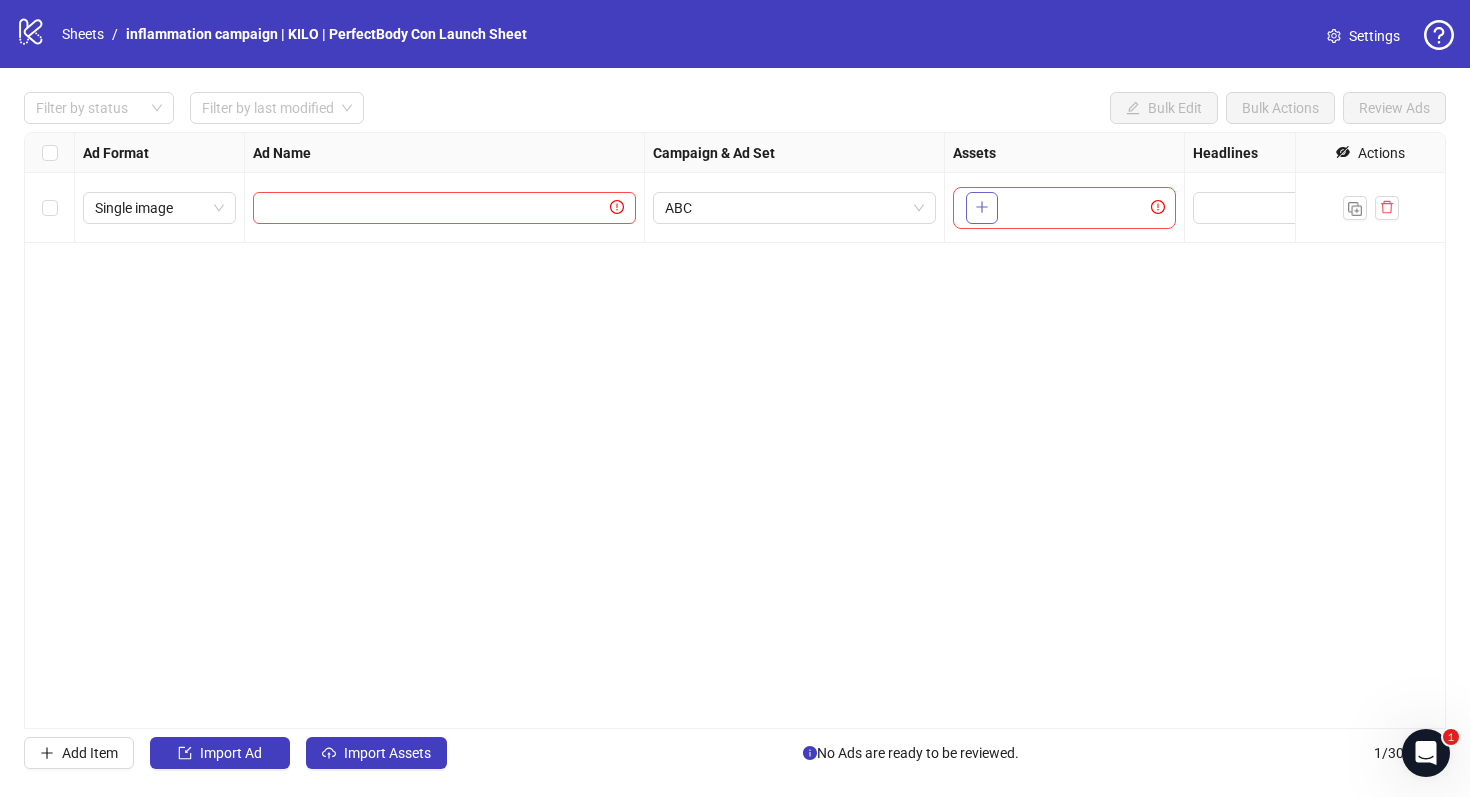 click 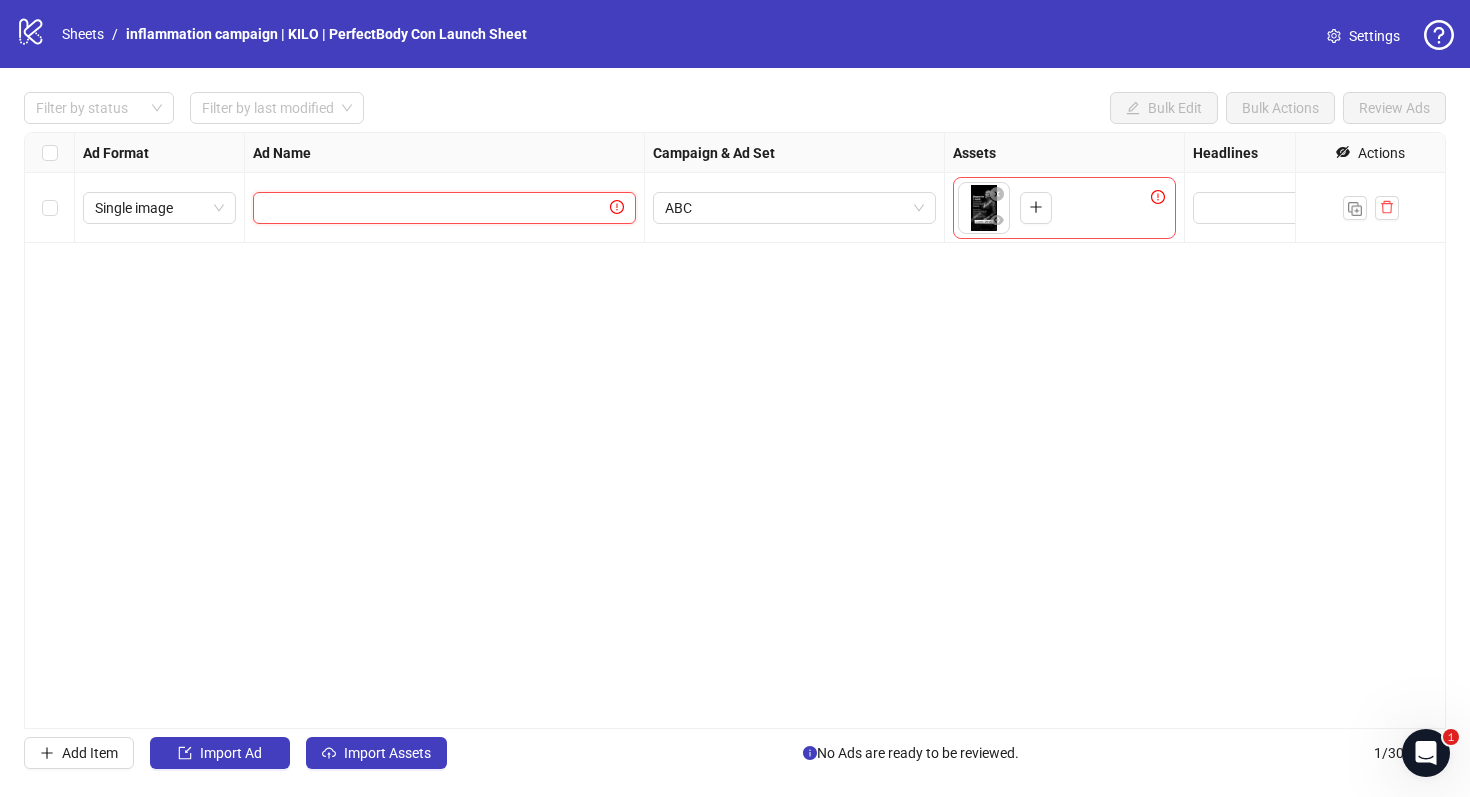 click at bounding box center (435, 208) 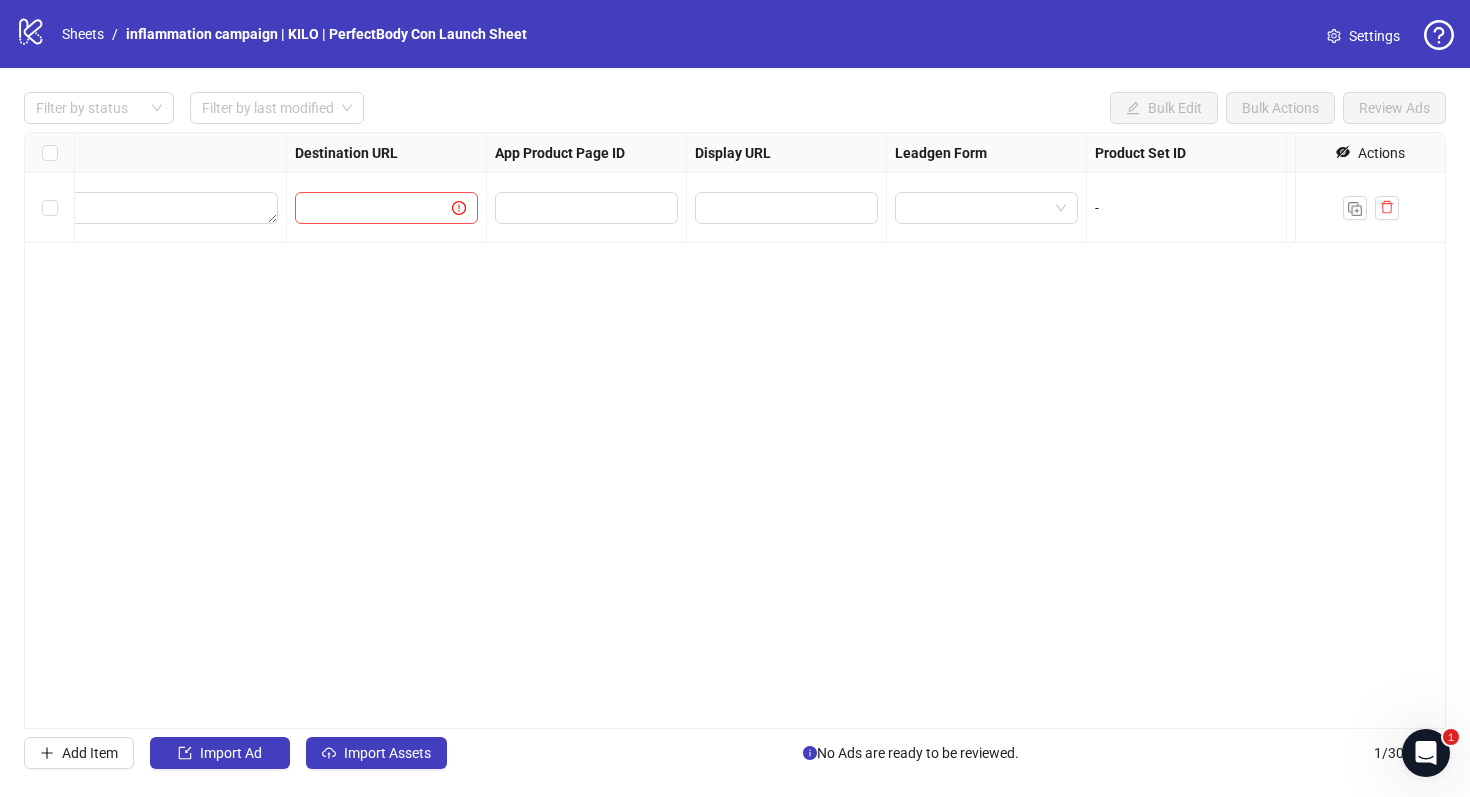 scroll, scrollTop: 0, scrollLeft: 1850, axis: horizontal 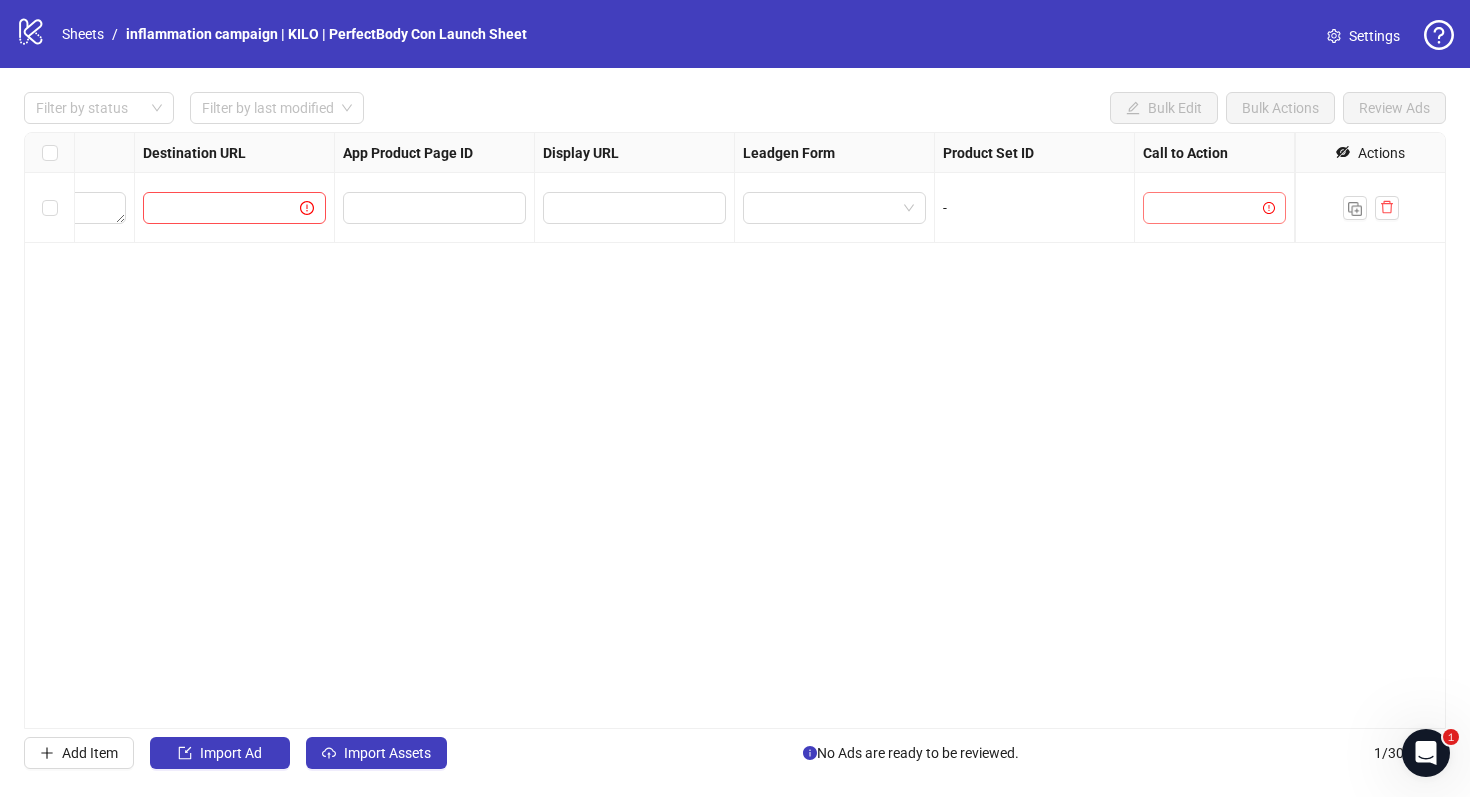 click at bounding box center (1205, 208) 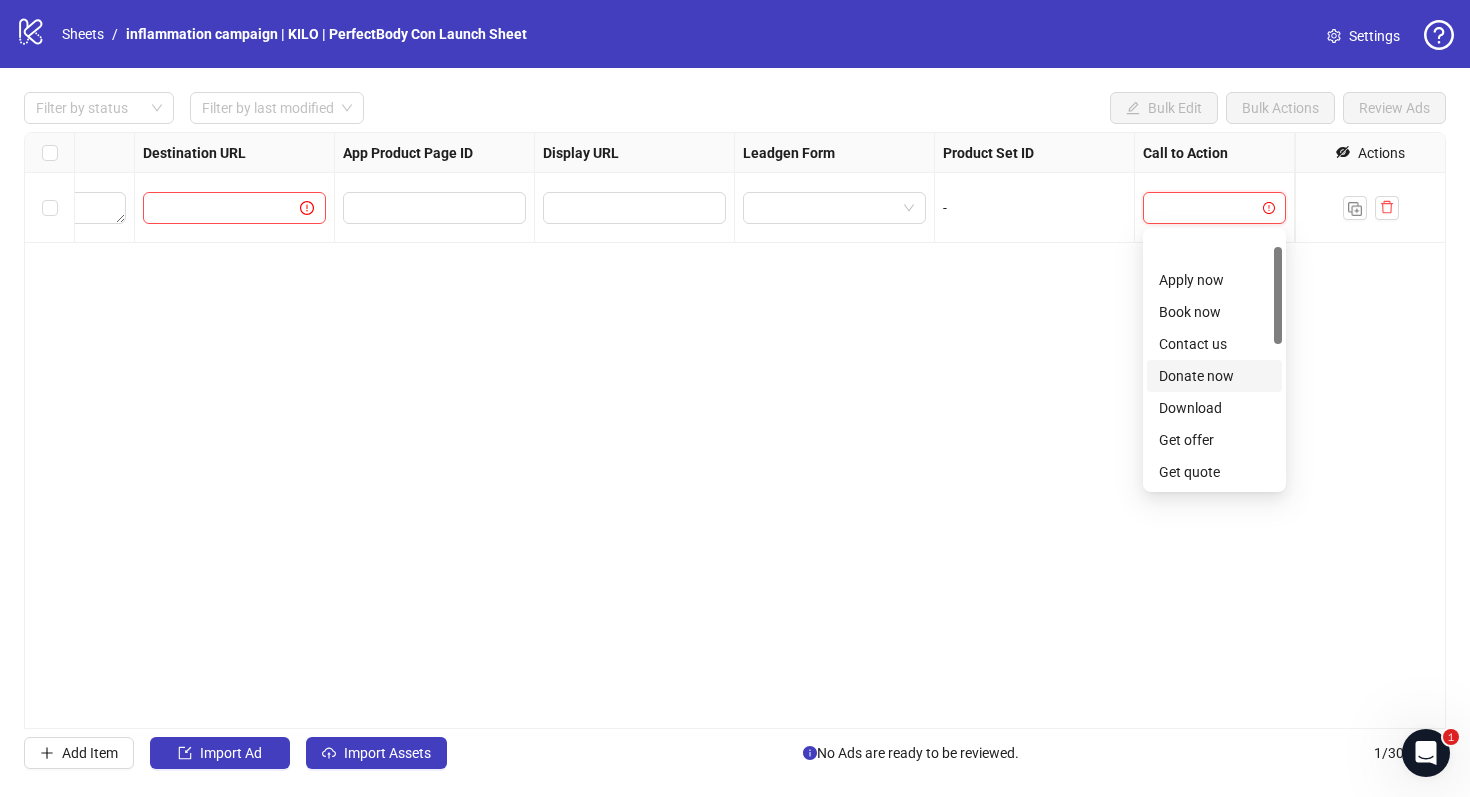 scroll, scrollTop: 281, scrollLeft: 0, axis: vertical 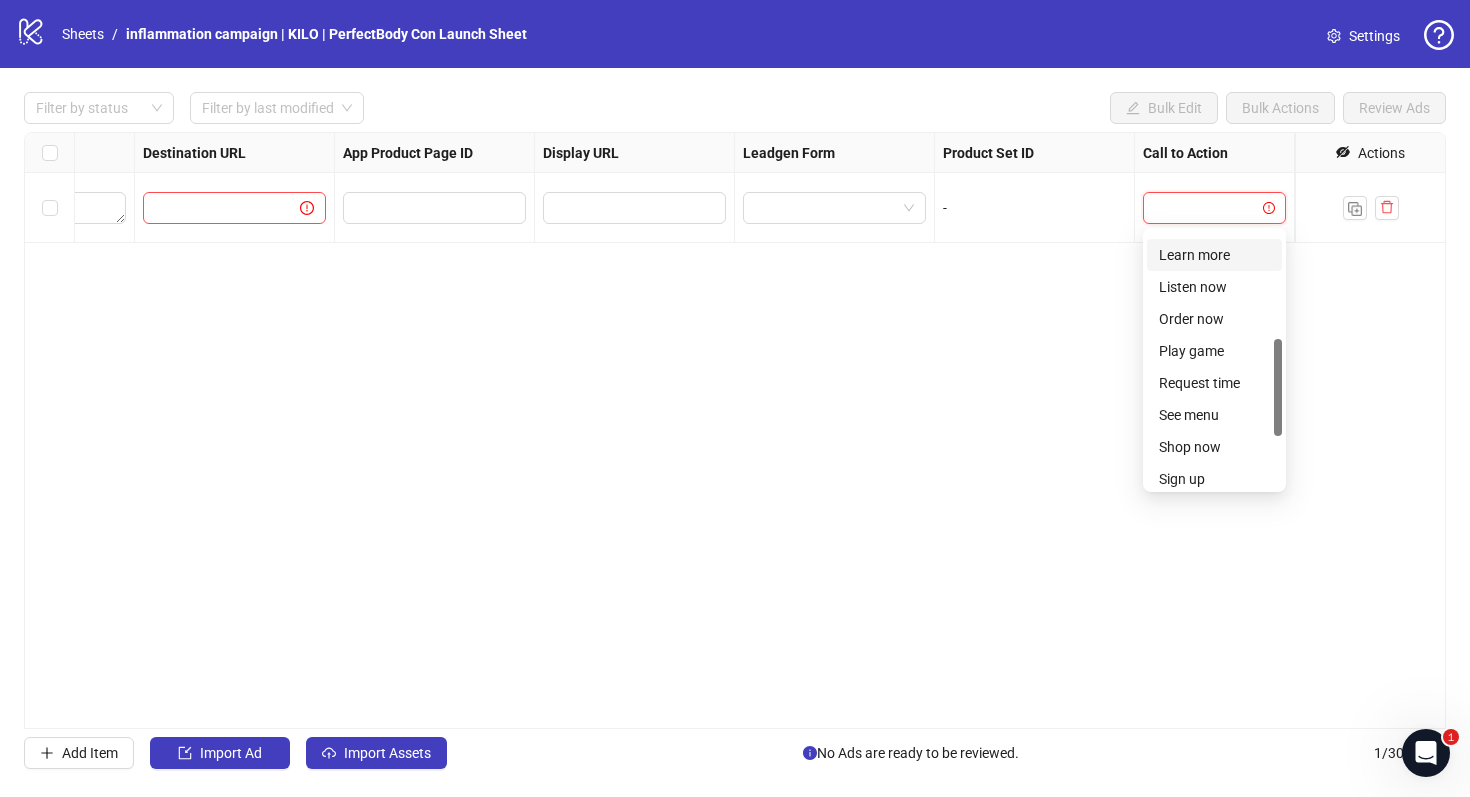 click on "Learn more" at bounding box center (1214, 255) 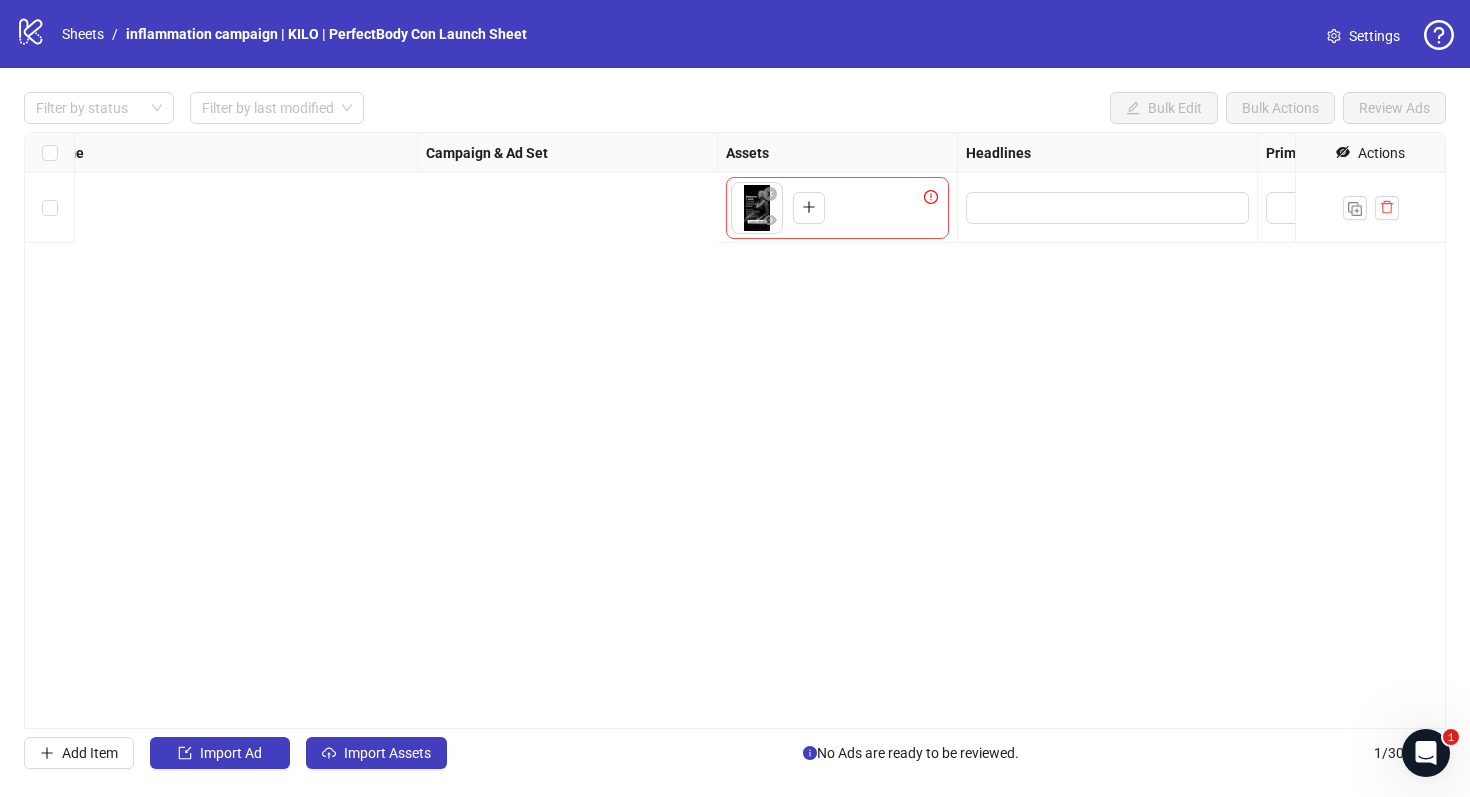 scroll, scrollTop: 0, scrollLeft: 0, axis: both 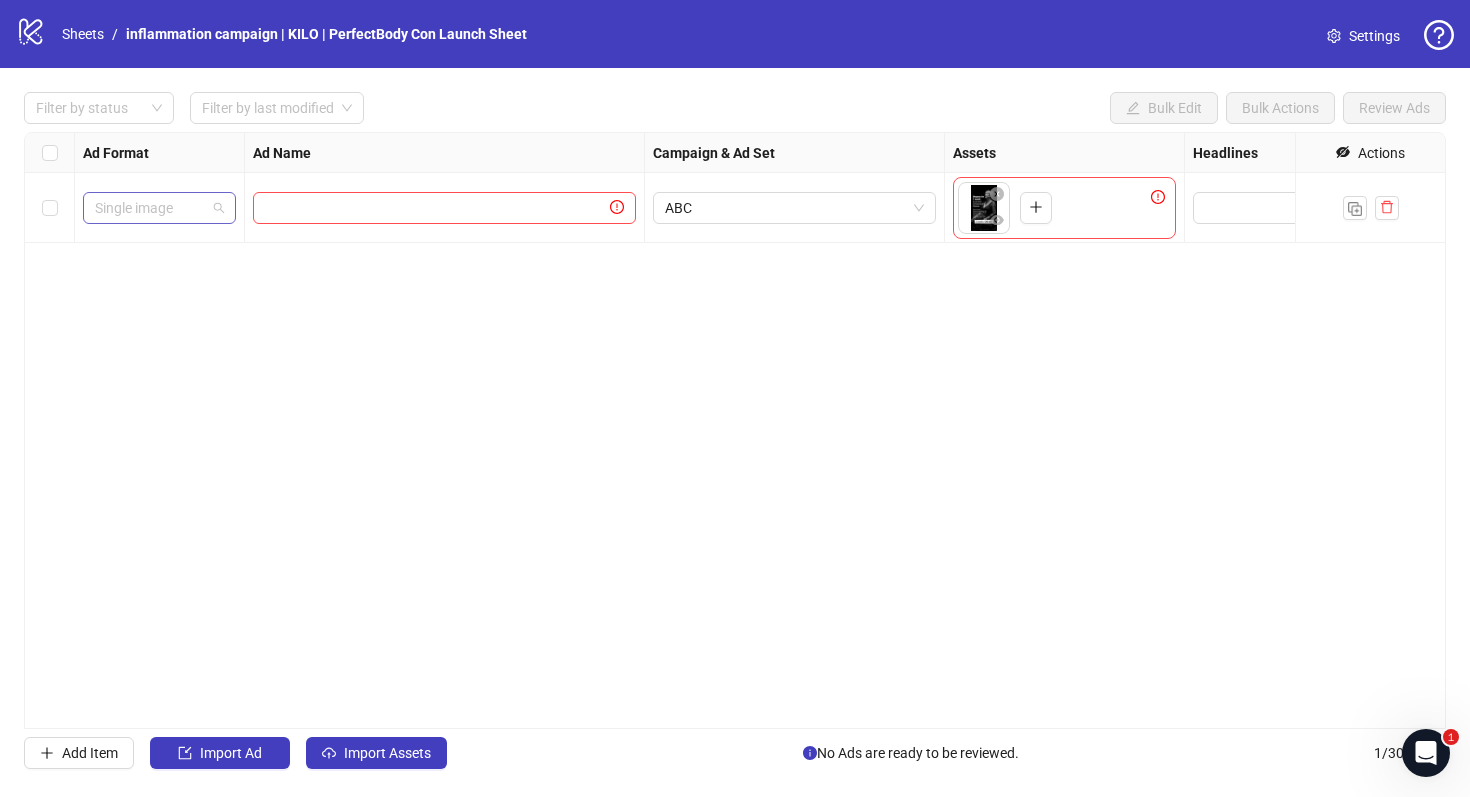 click on "Single image" at bounding box center (159, 208) 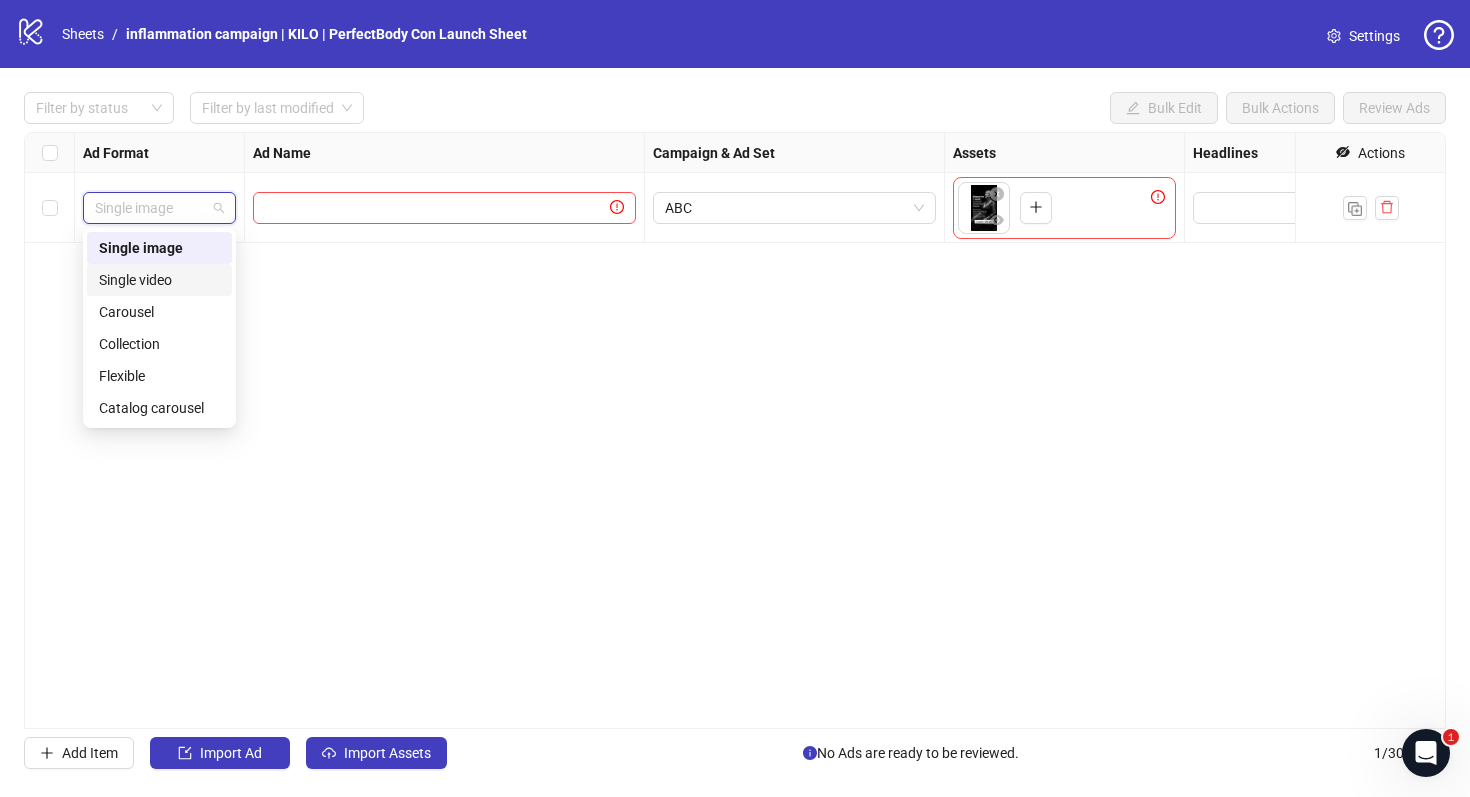 click on "Single video" at bounding box center [159, 280] 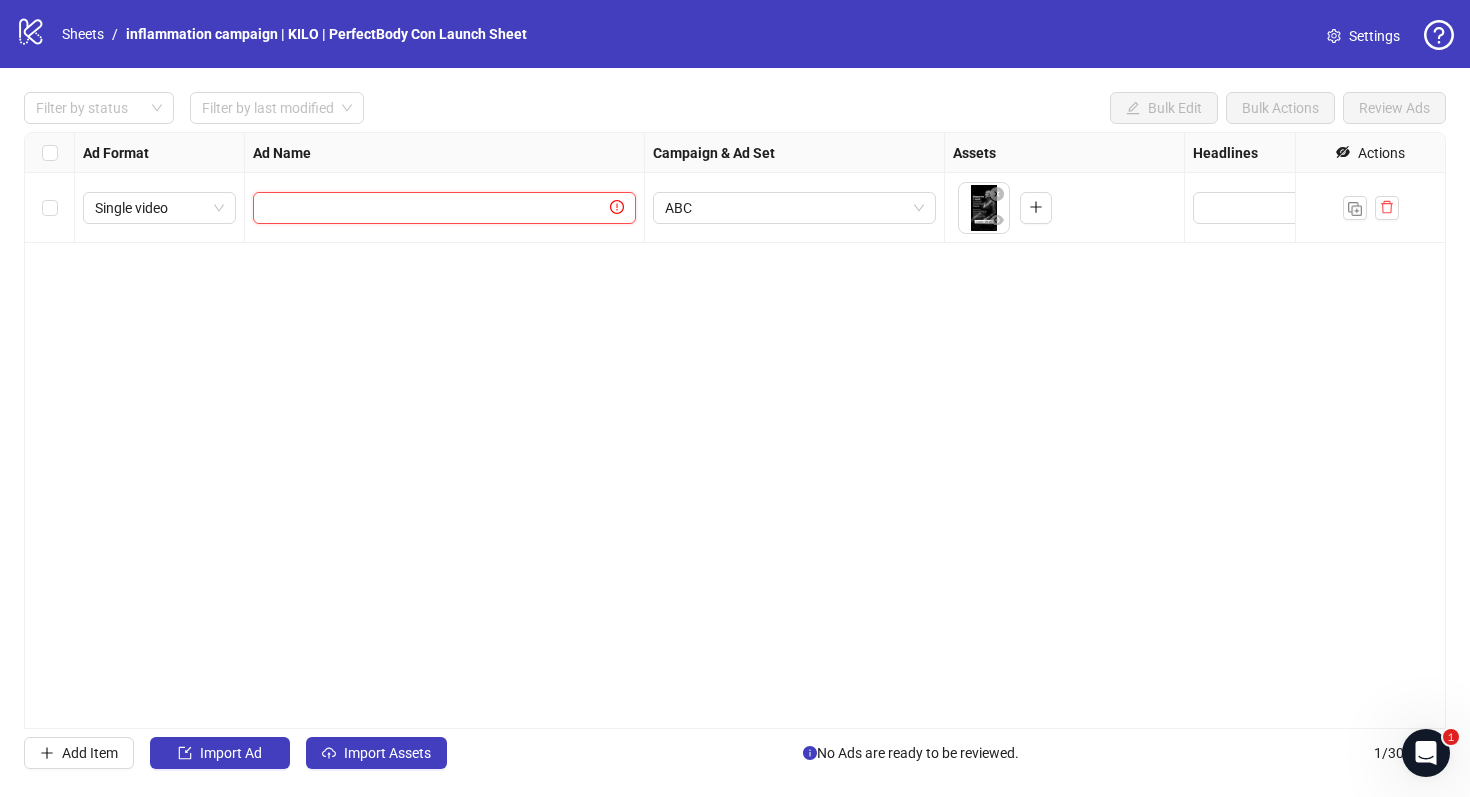 click at bounding box center (435, 208) 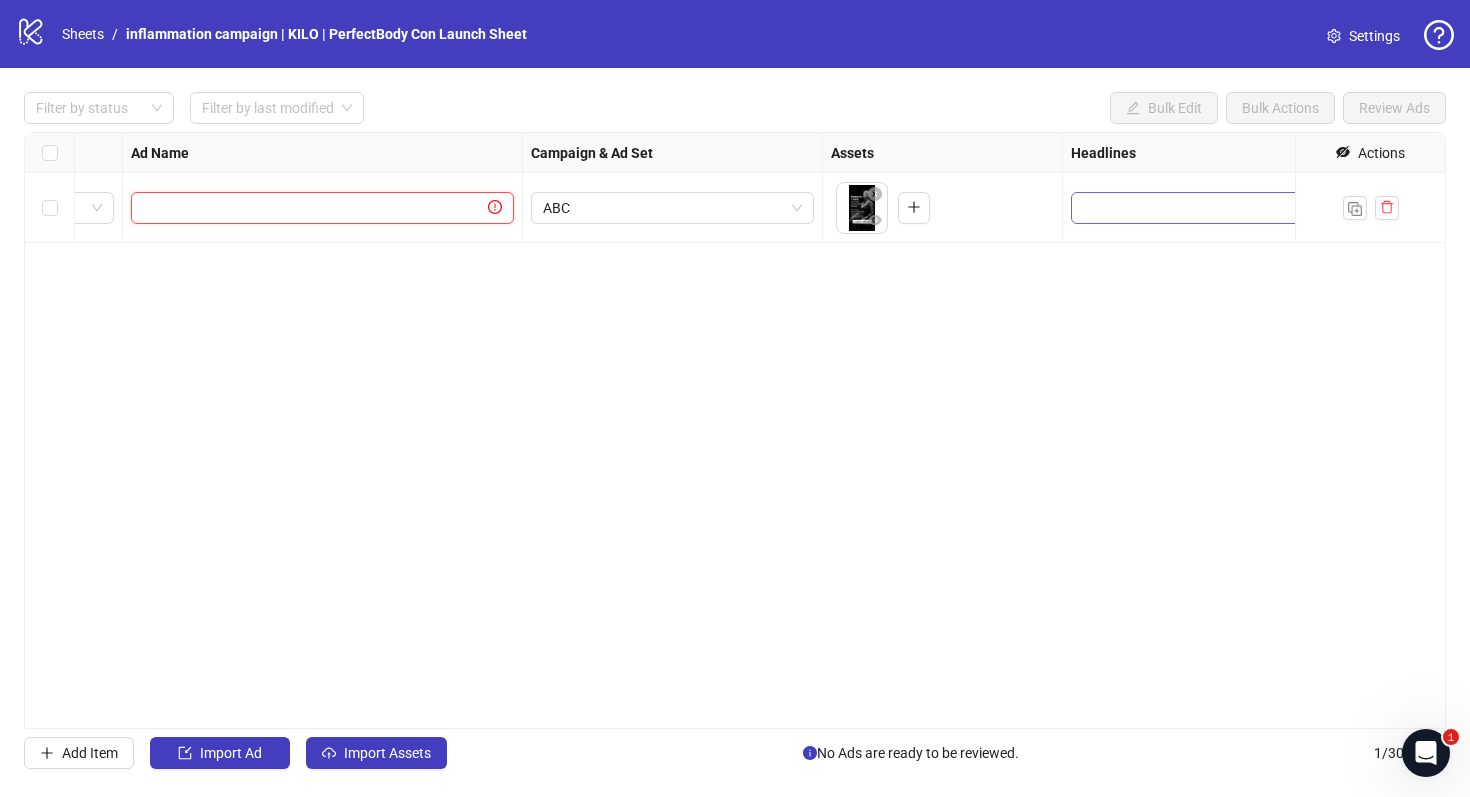 scroll, scrollTop: 0, scrollLeft: 124, axis: horizontal 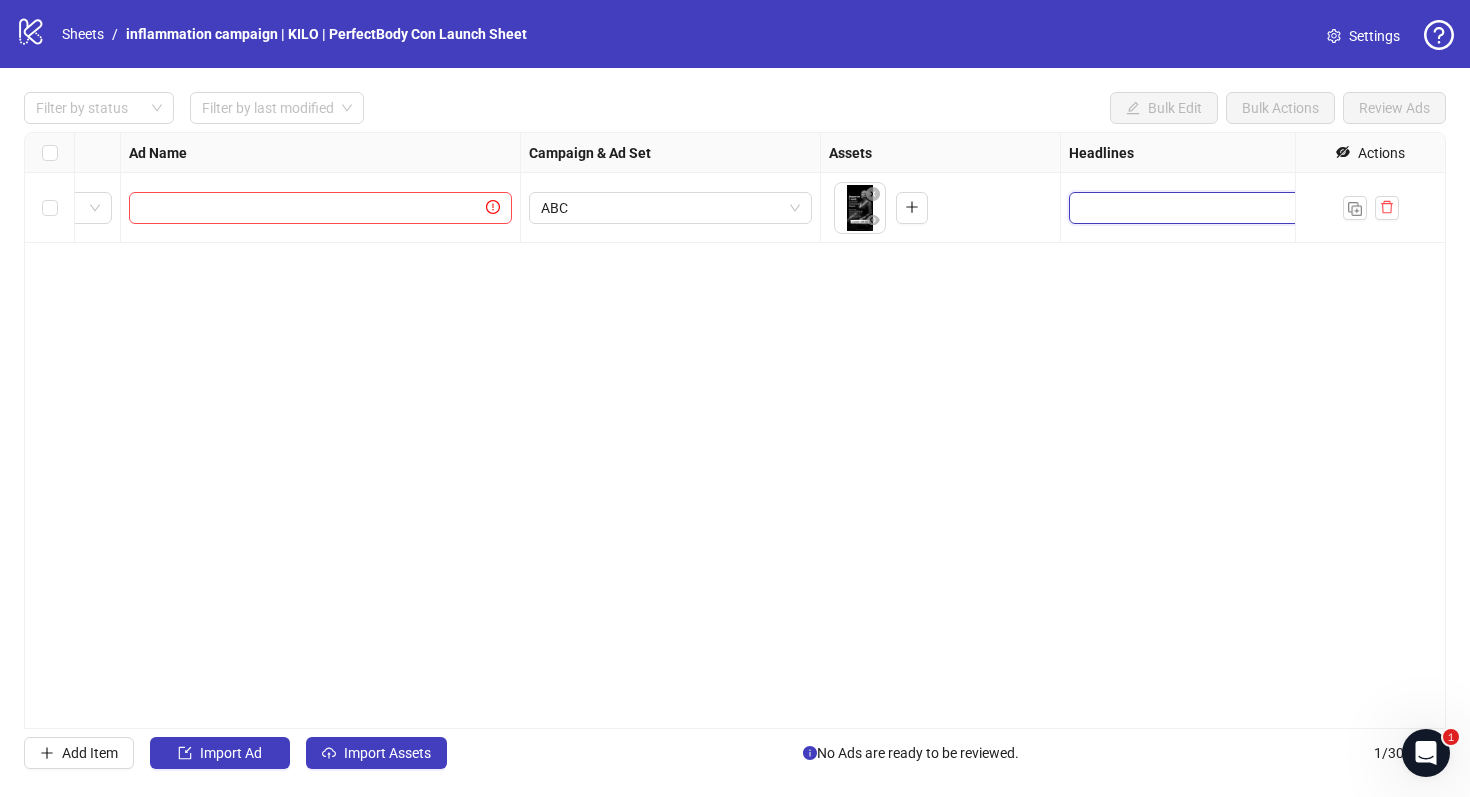 click at bounding box center [1208, 208] 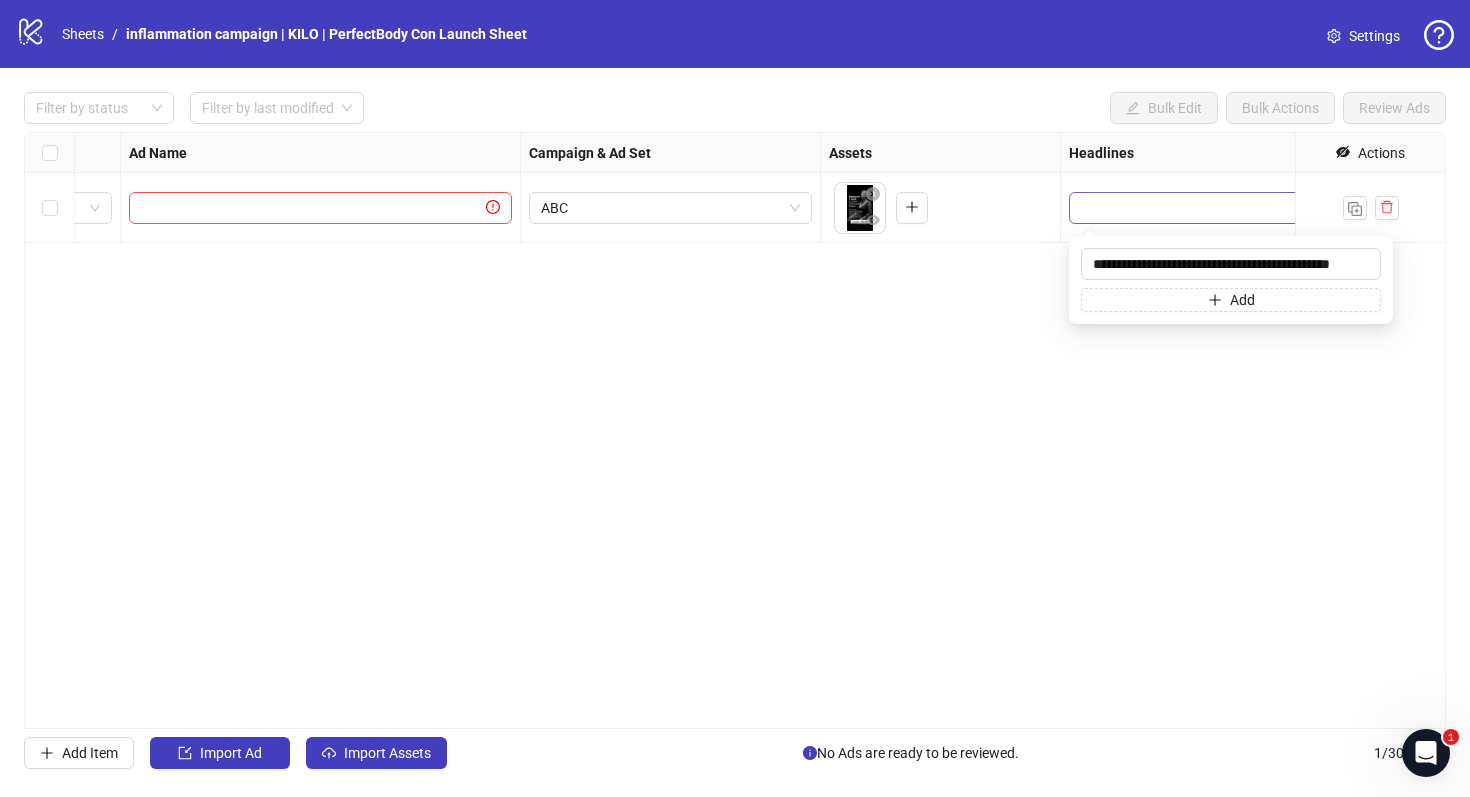 scroll, scrollTop: 0, scrollLeft: 23, axis: horizontal 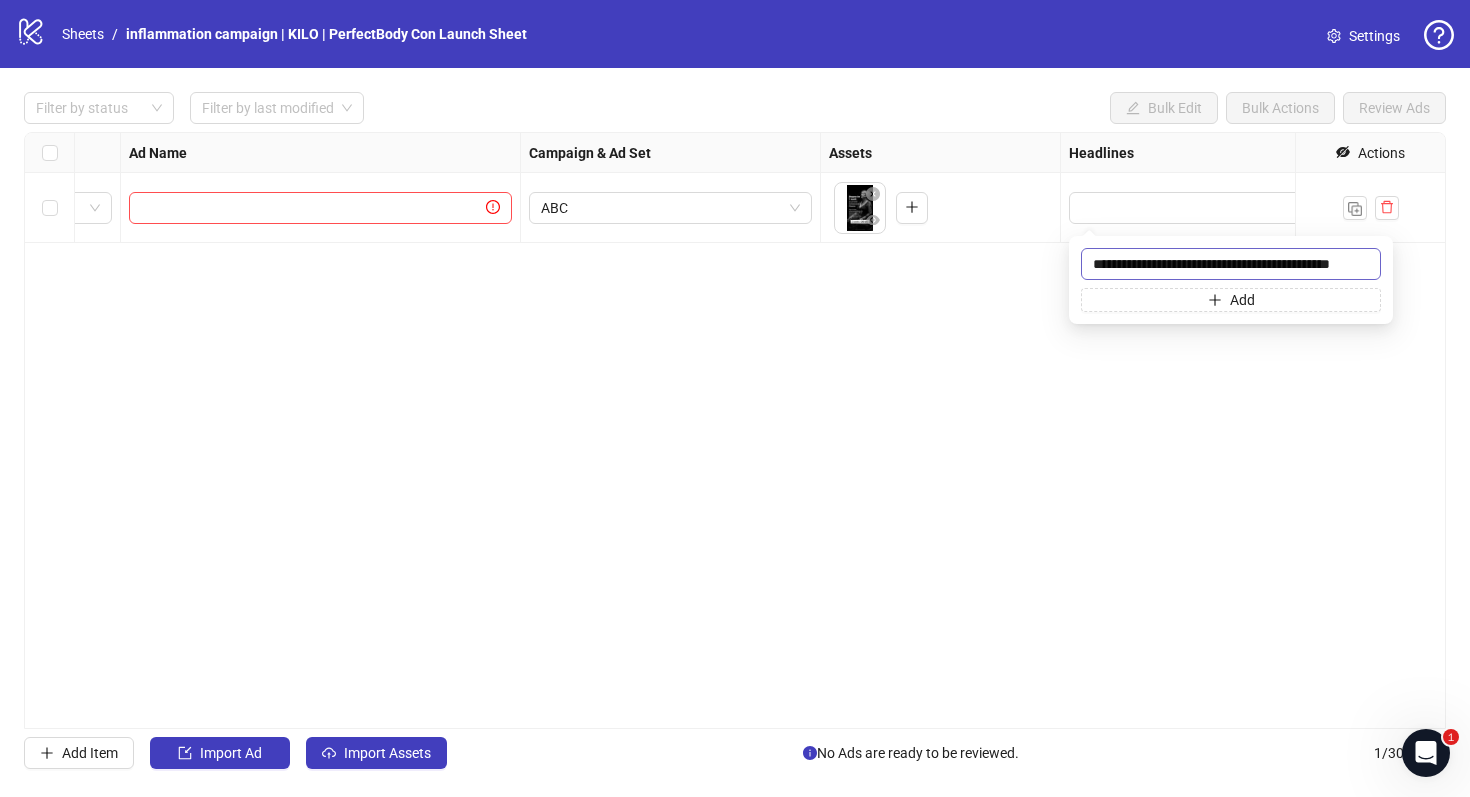 click on "**********" at bounding box center [1231, 264] 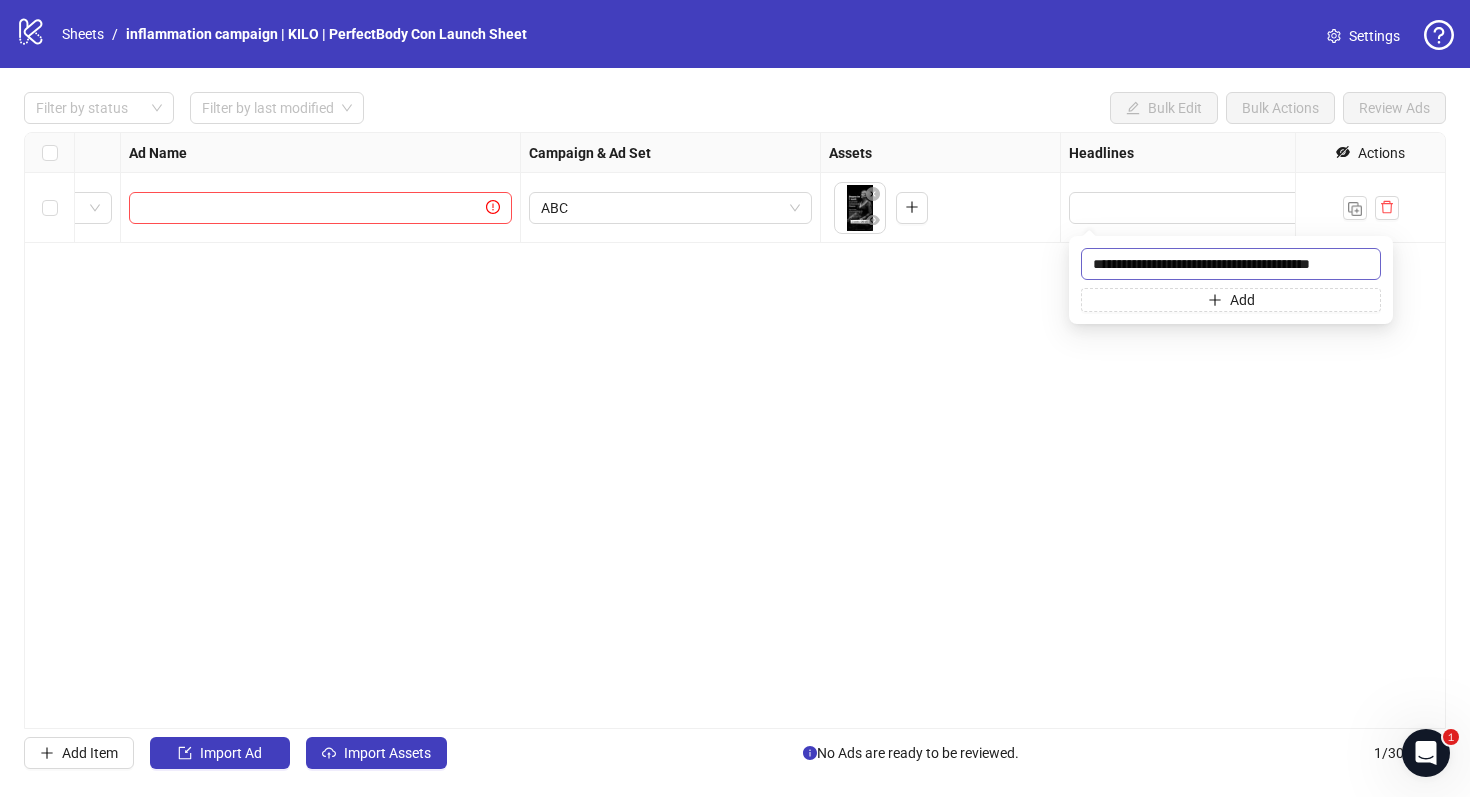 scroll, scrollTop: 0, scrollLeft: 0, axis: both 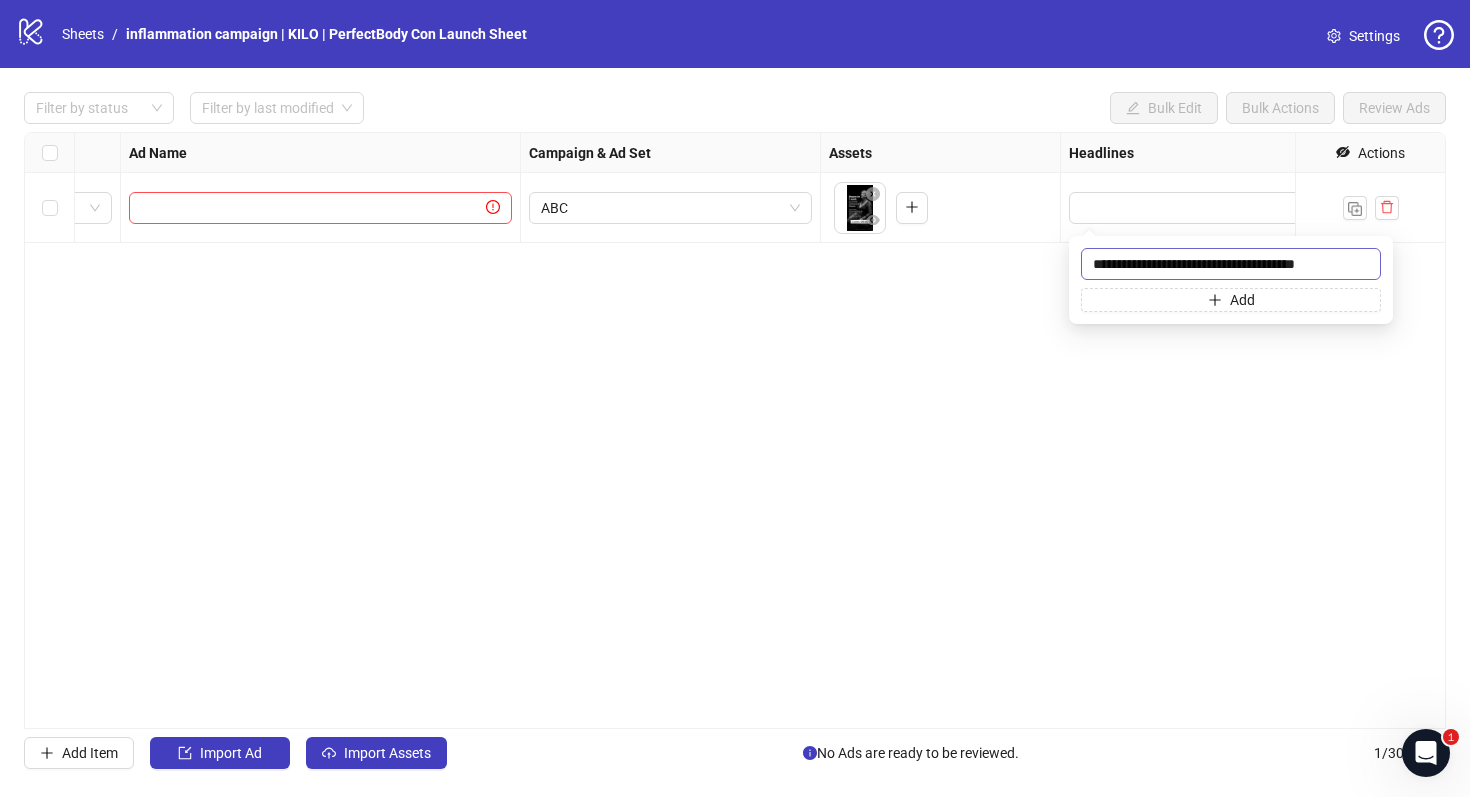 type on "**********" 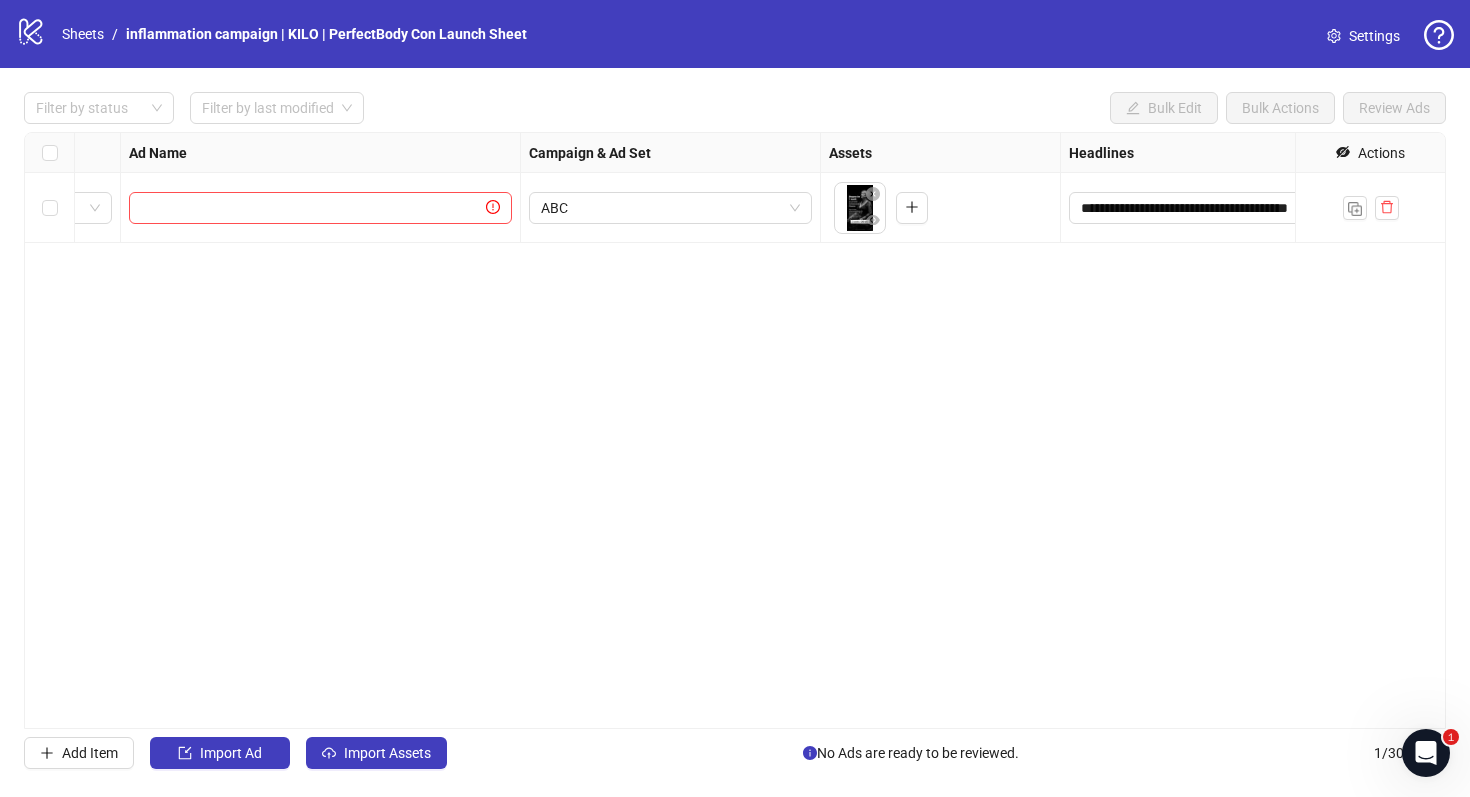 click on "**********" at bounding box center (735, 430) 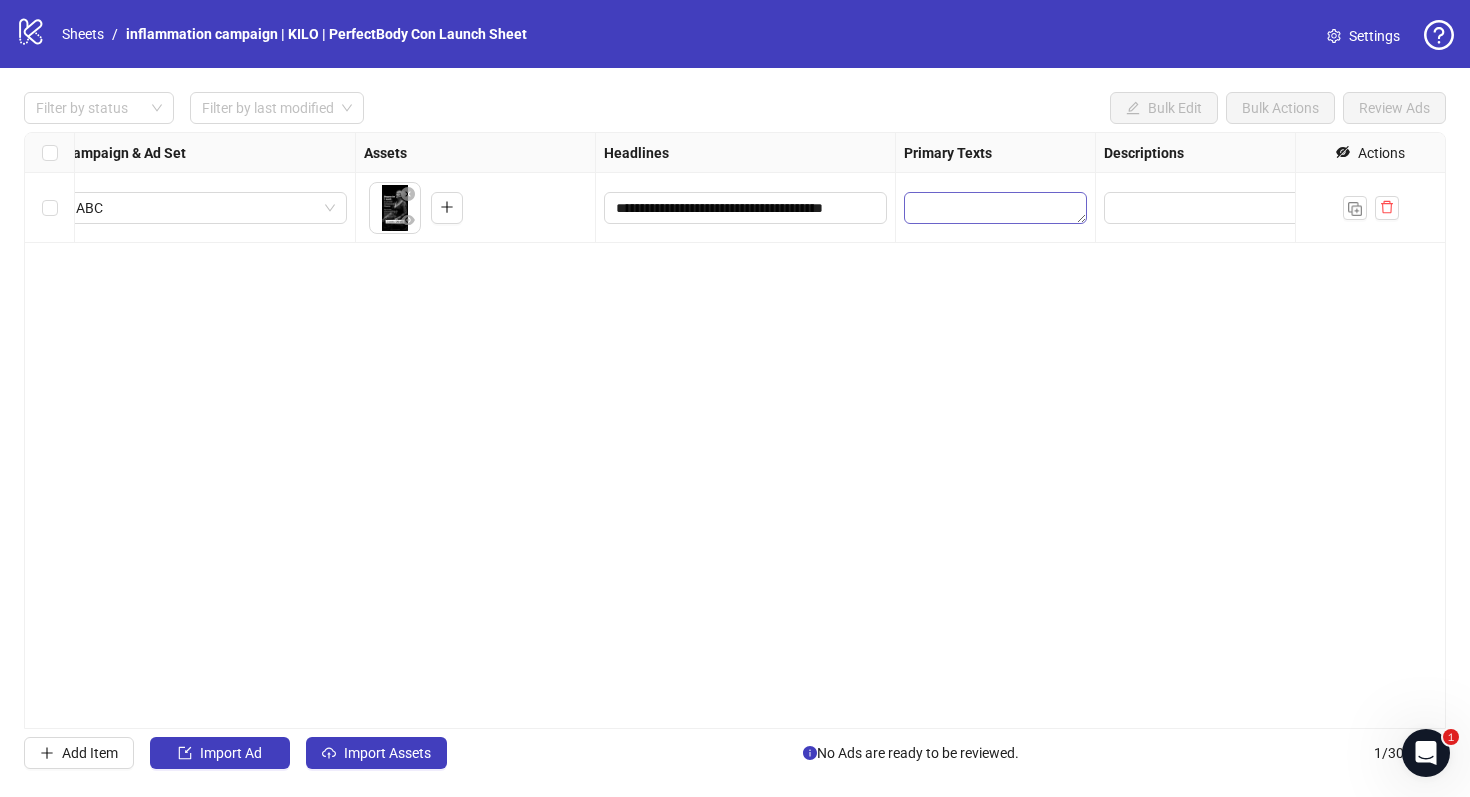 scroll, scrollTop: 0, scrollLeft: 609, axis: horizontal 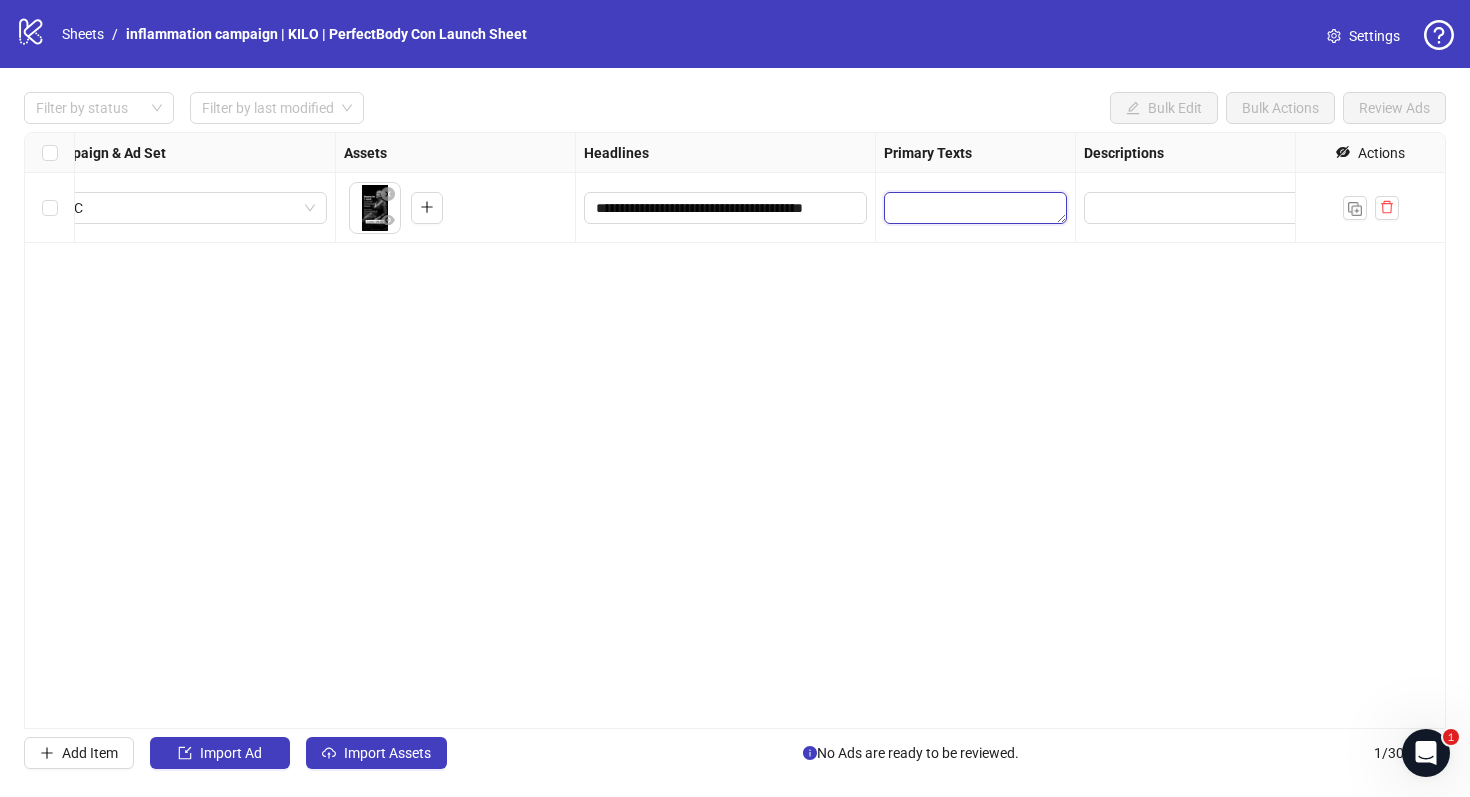 click at bounding box center (975, 208) 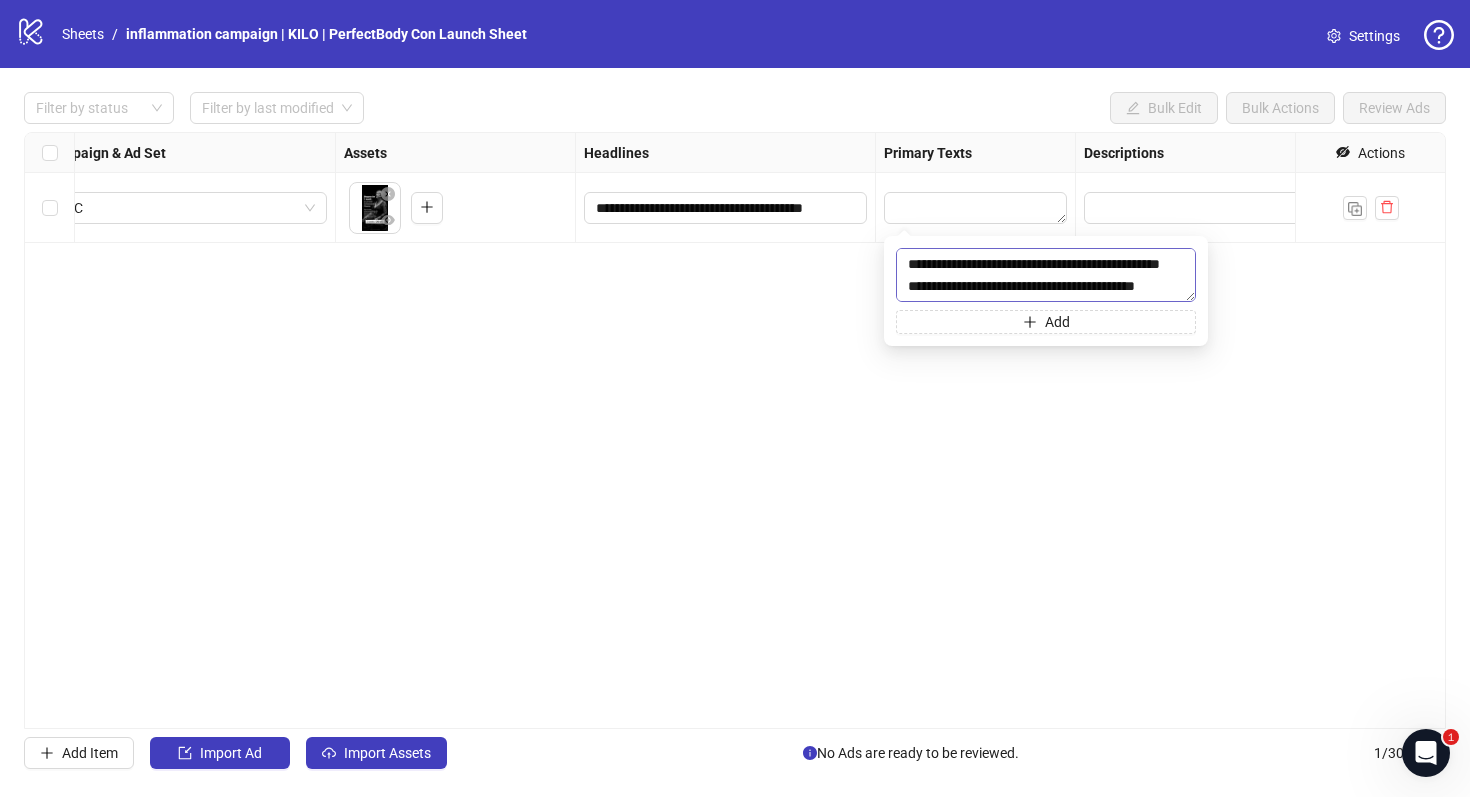 scroll, scrollTop: 0, scrollLeft: 0, axis: both 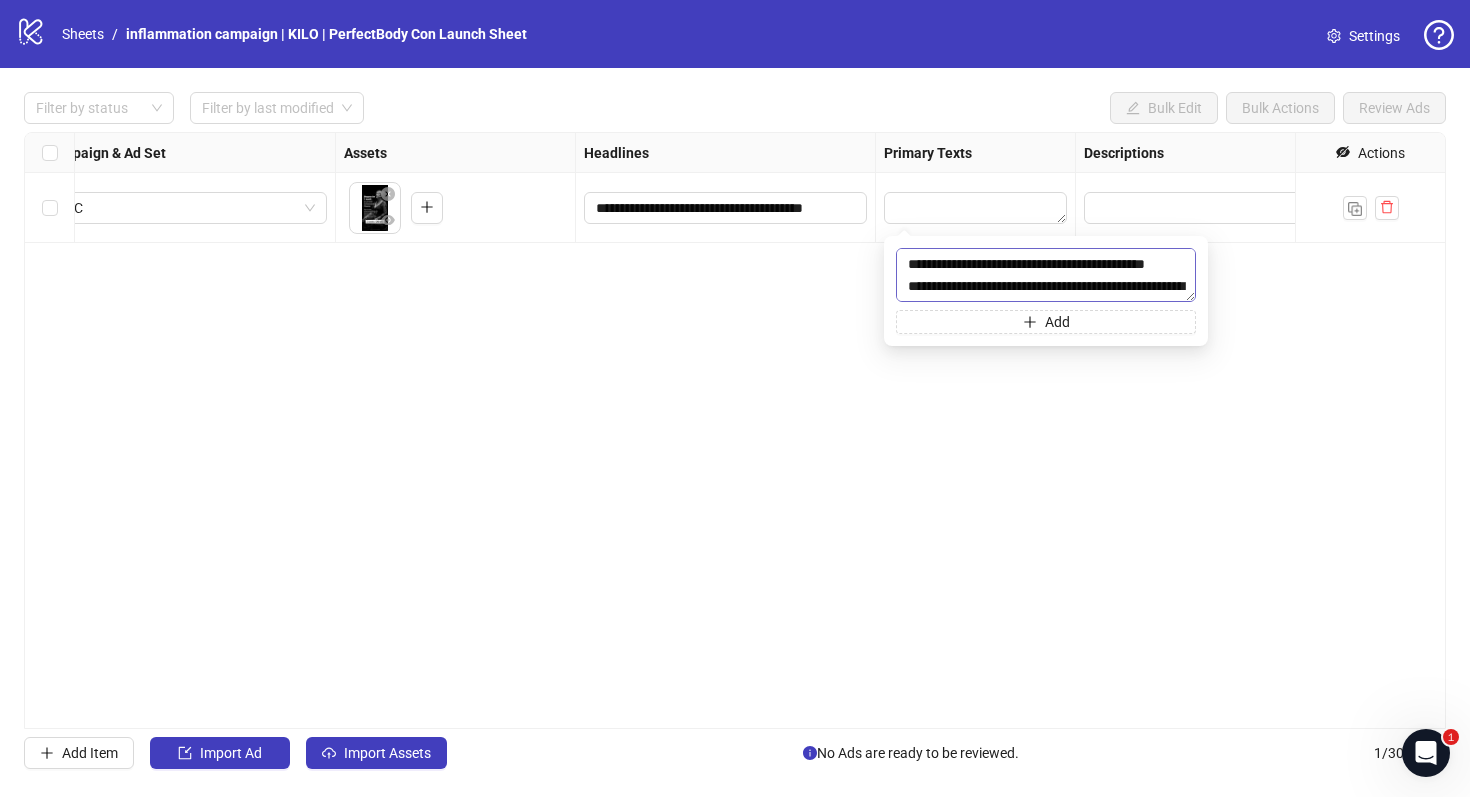 click on "**********" at bounding box center (1046, 275) 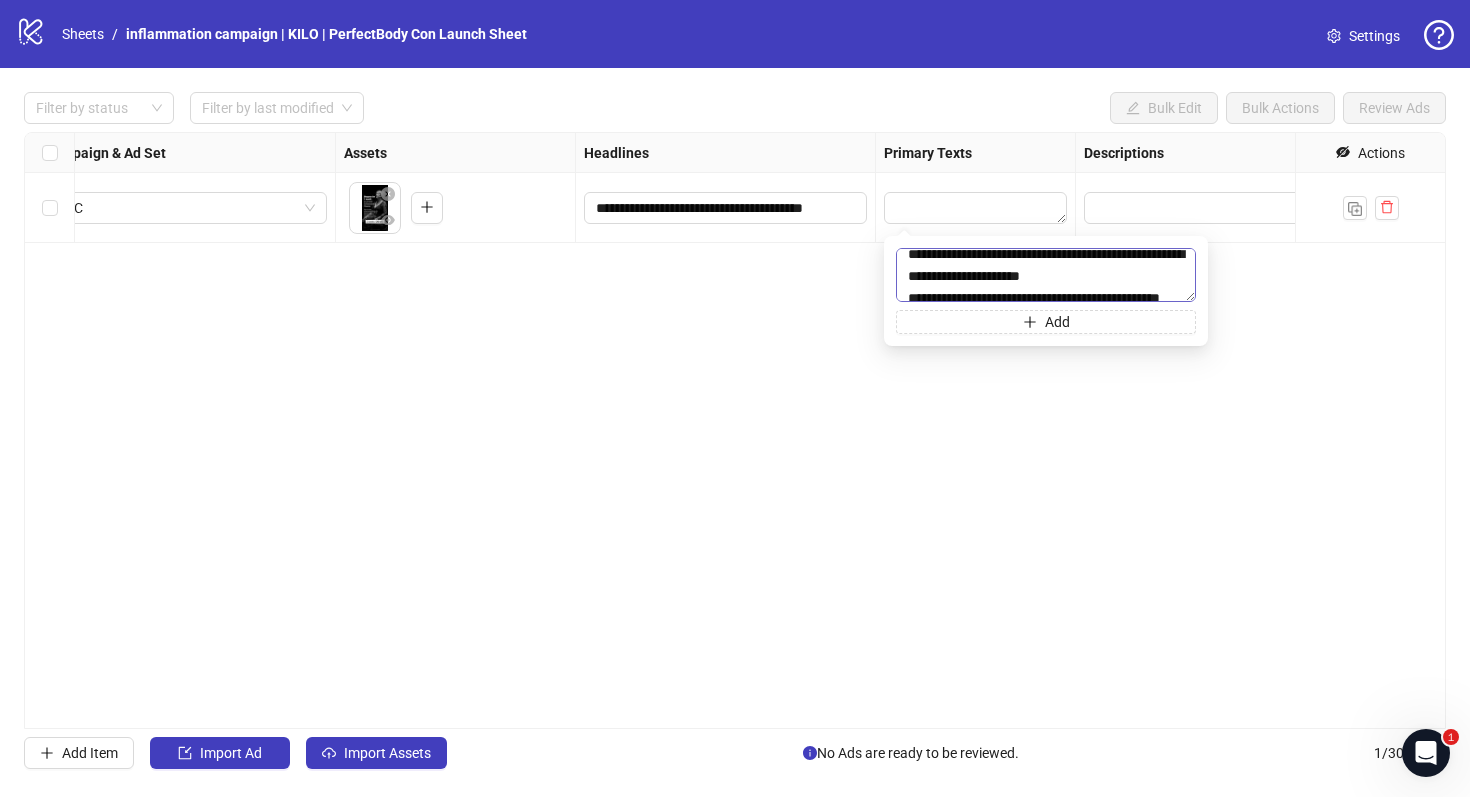 scroll, scrollTop: 33, scrollLeft: 0, axis: vertical 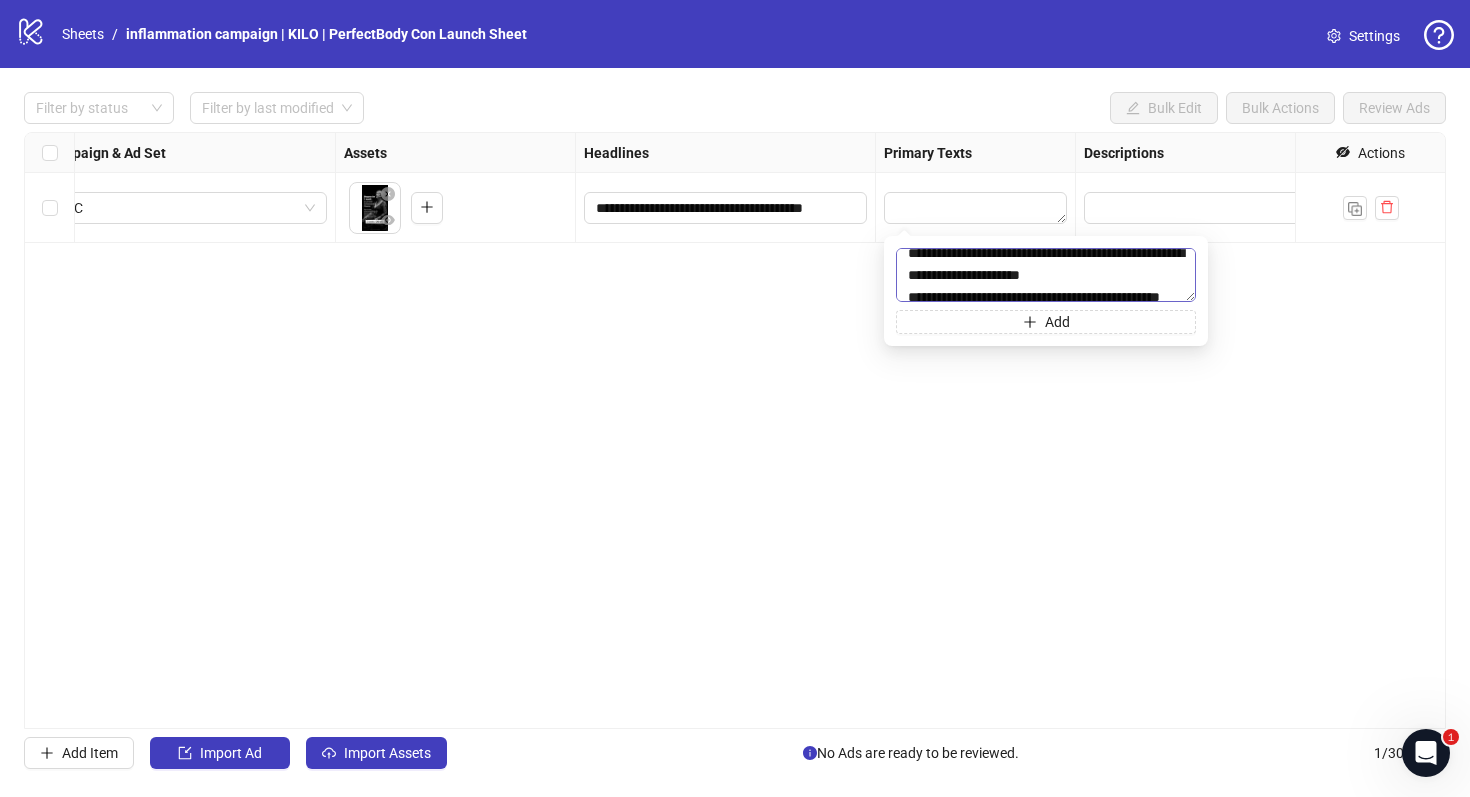 click on "**********" at bounding box center (1046, 275) 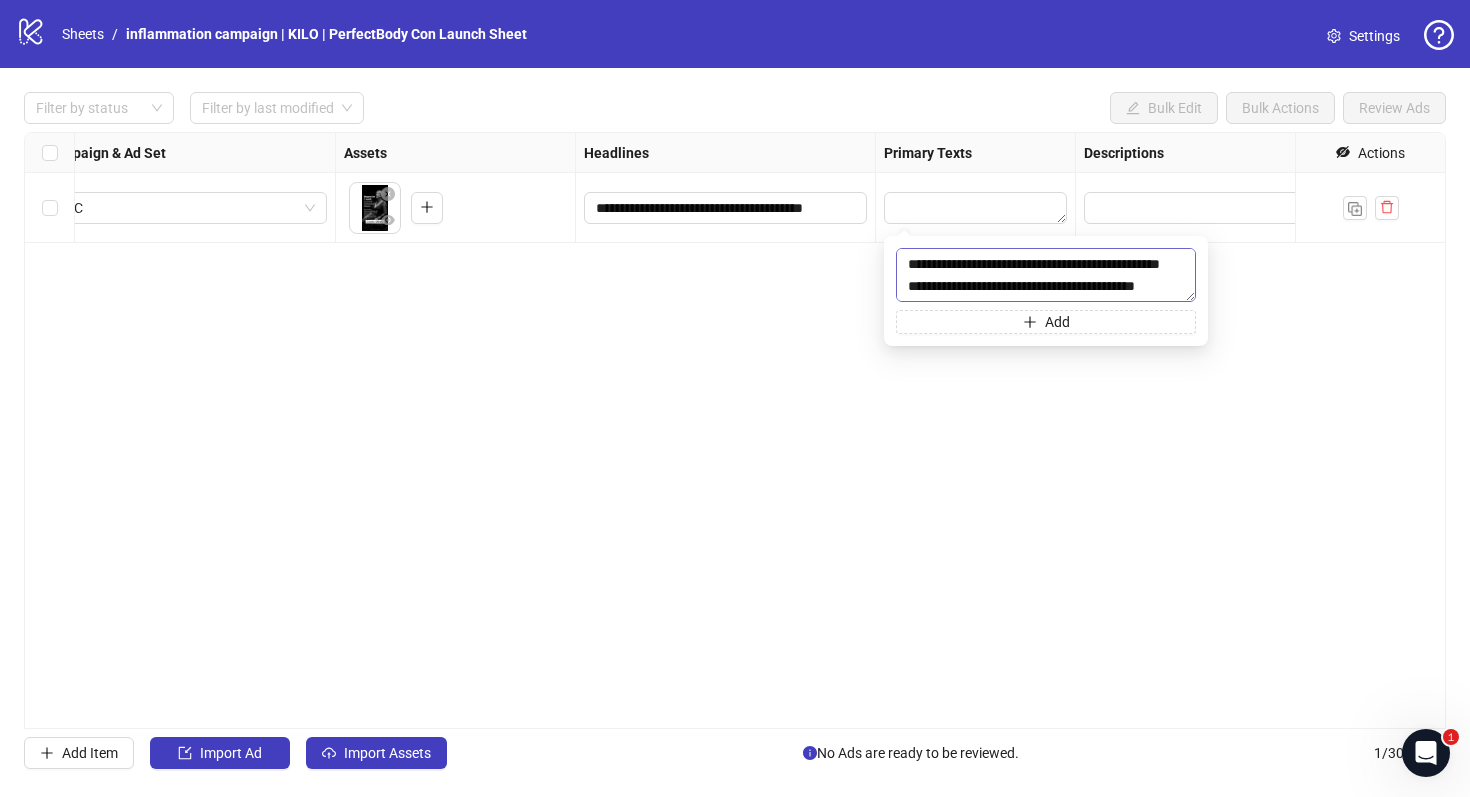 scroll, scrollTop: 92, scrollLeft: 0, axis: vertical 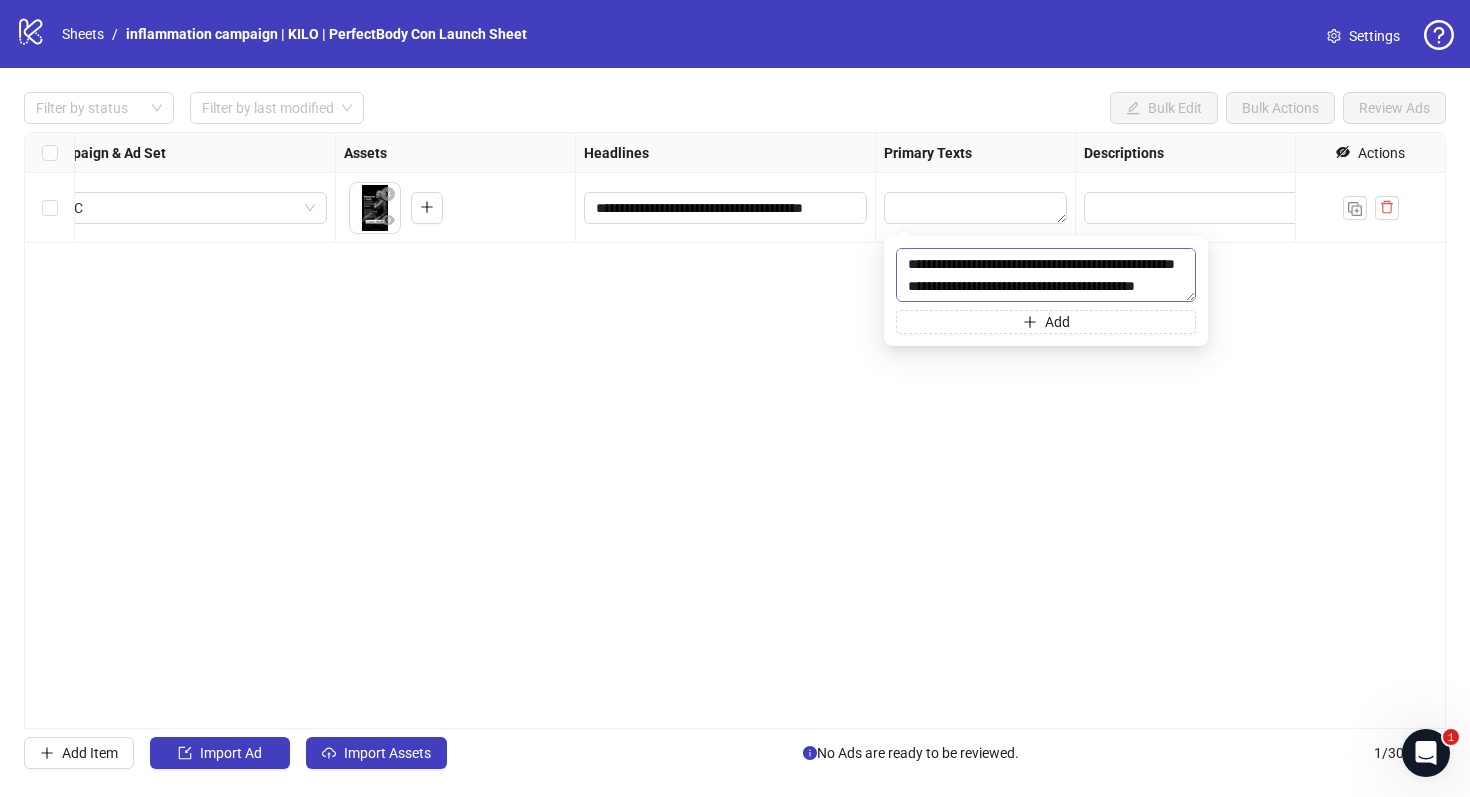 click on "**********" at bounding box center (1046, 275) 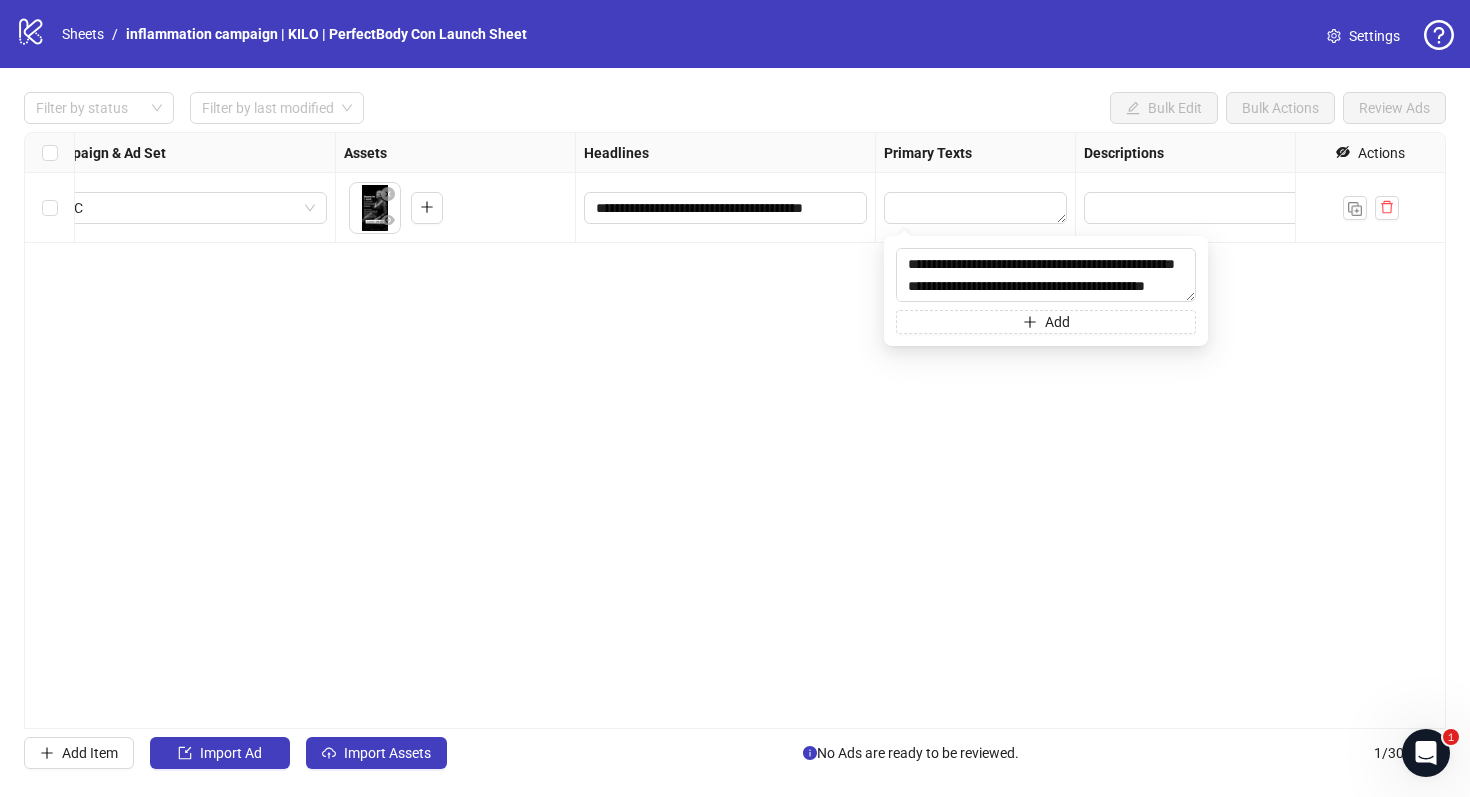 type on "<URL>
<URL>
<URL>
<URL>" 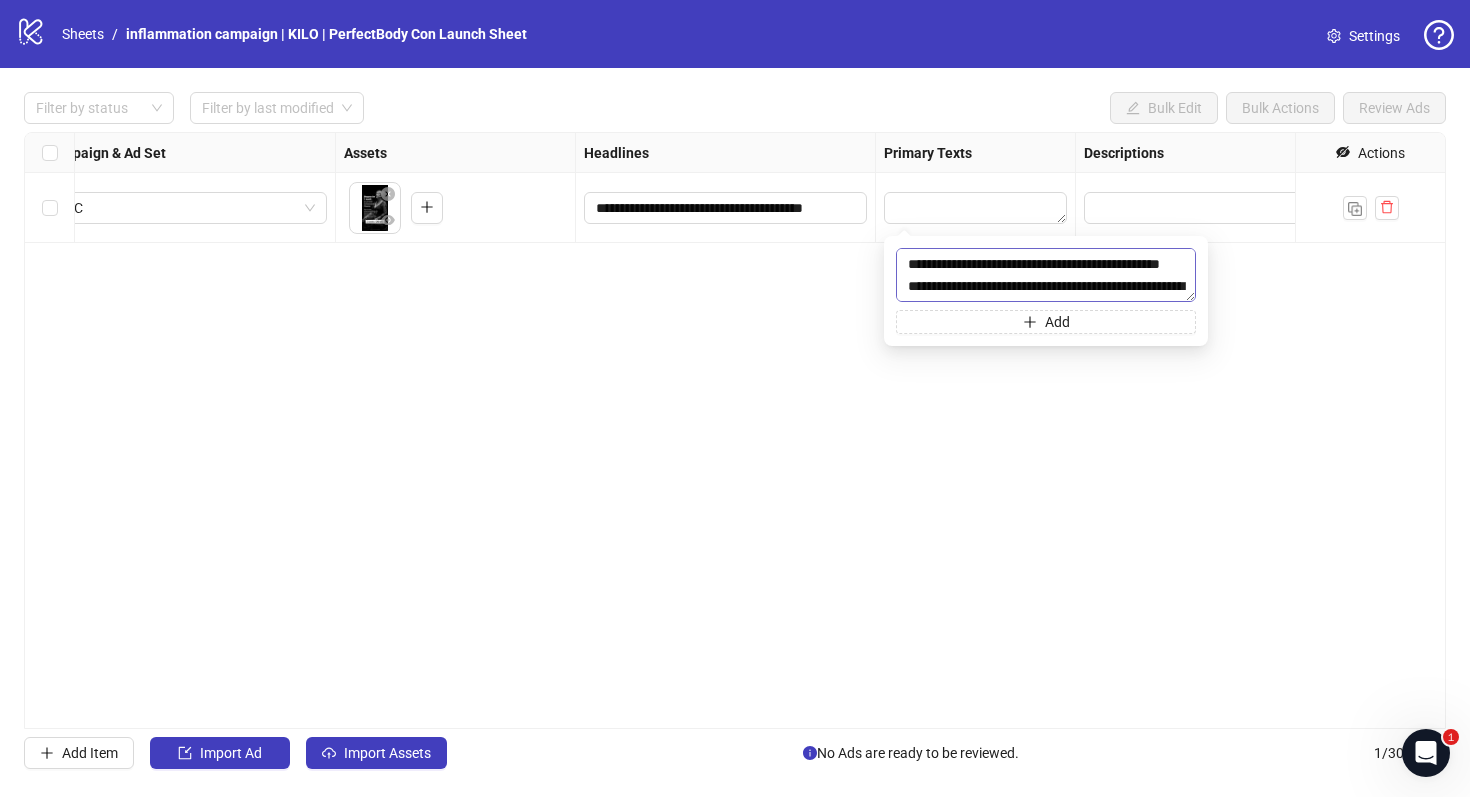 scroll, scrollTop: 132, scrollLeft: 0, axis: vertical 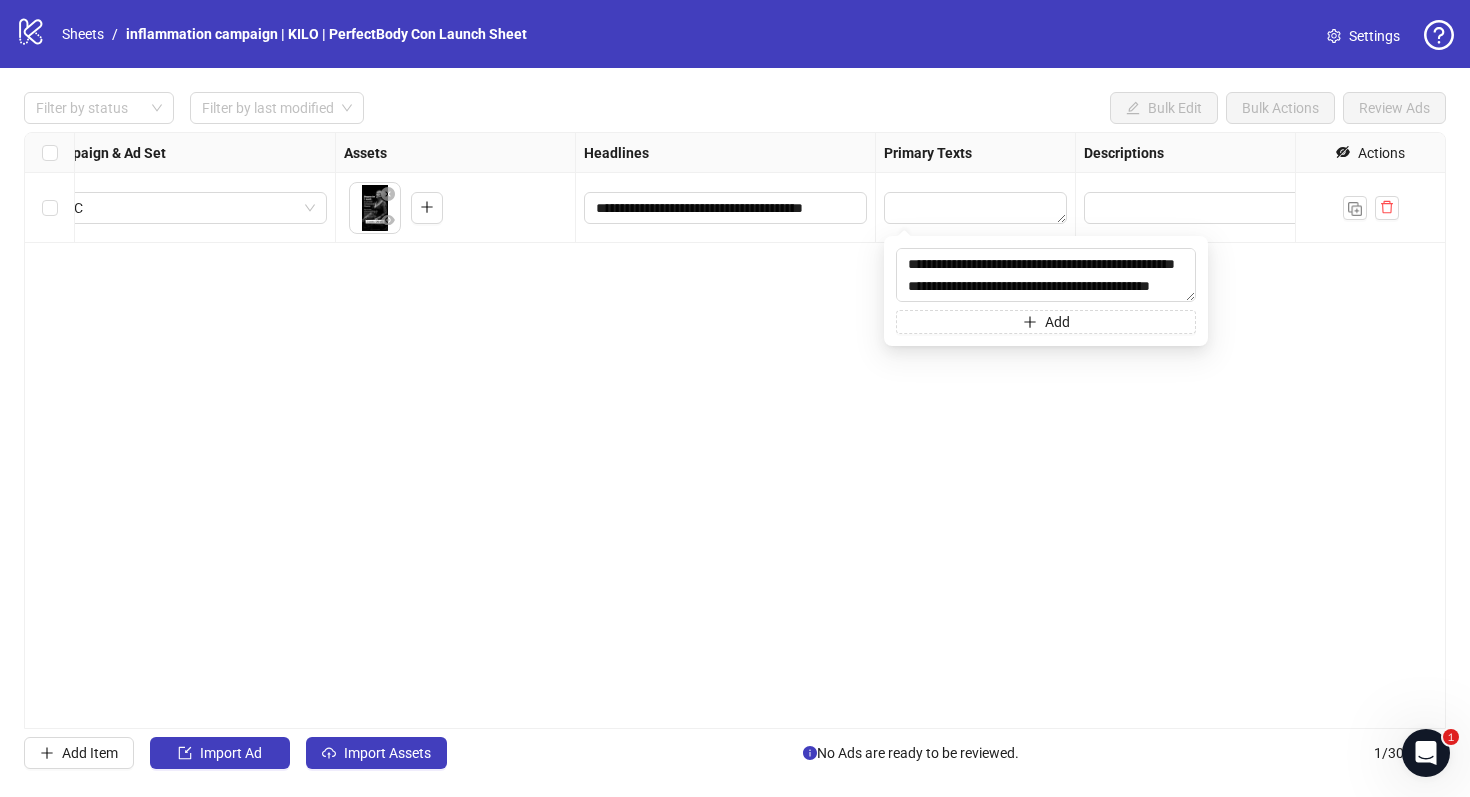 click on "**********" at bounding box center [735, 430] 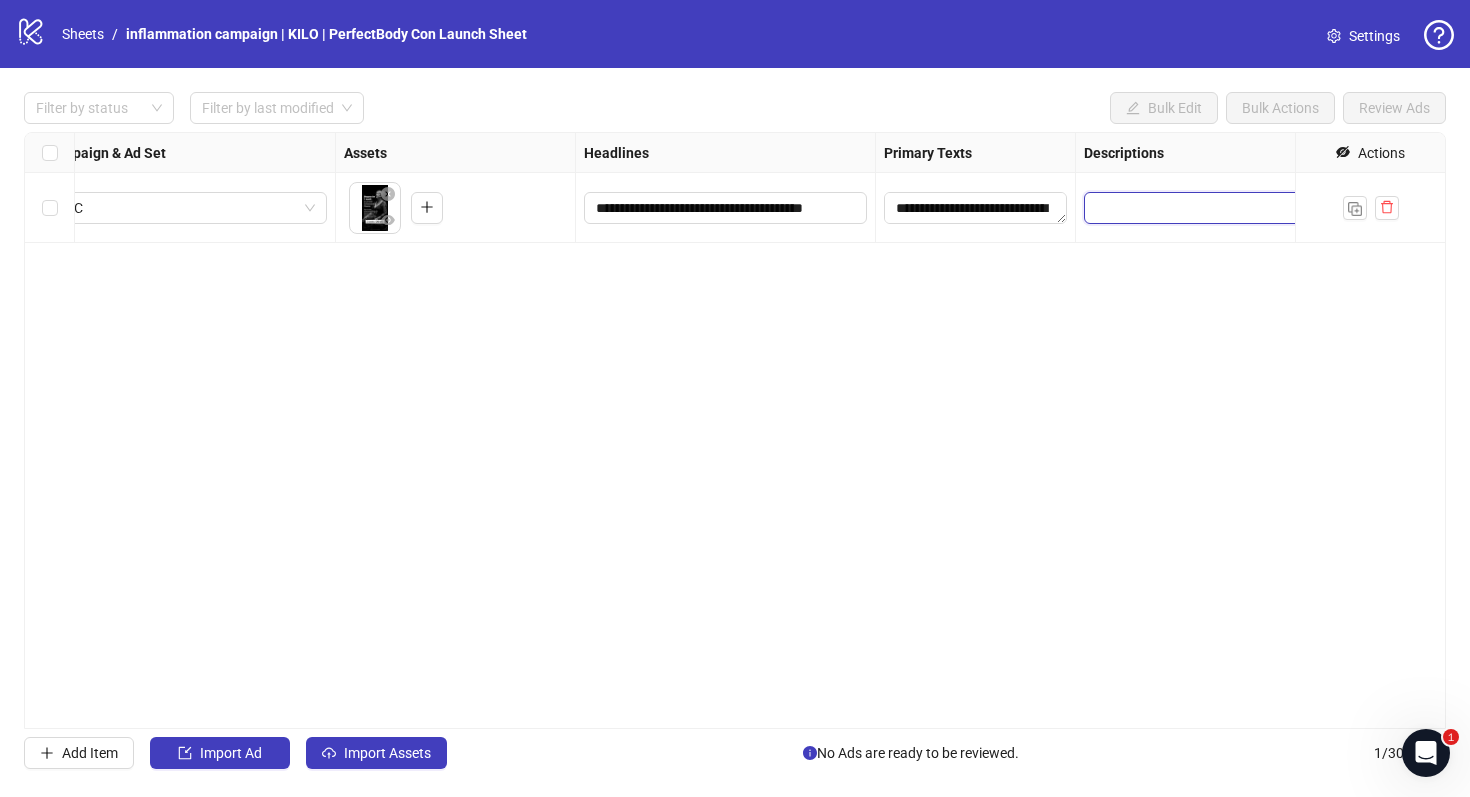 click at bounding box center [1225, 208] 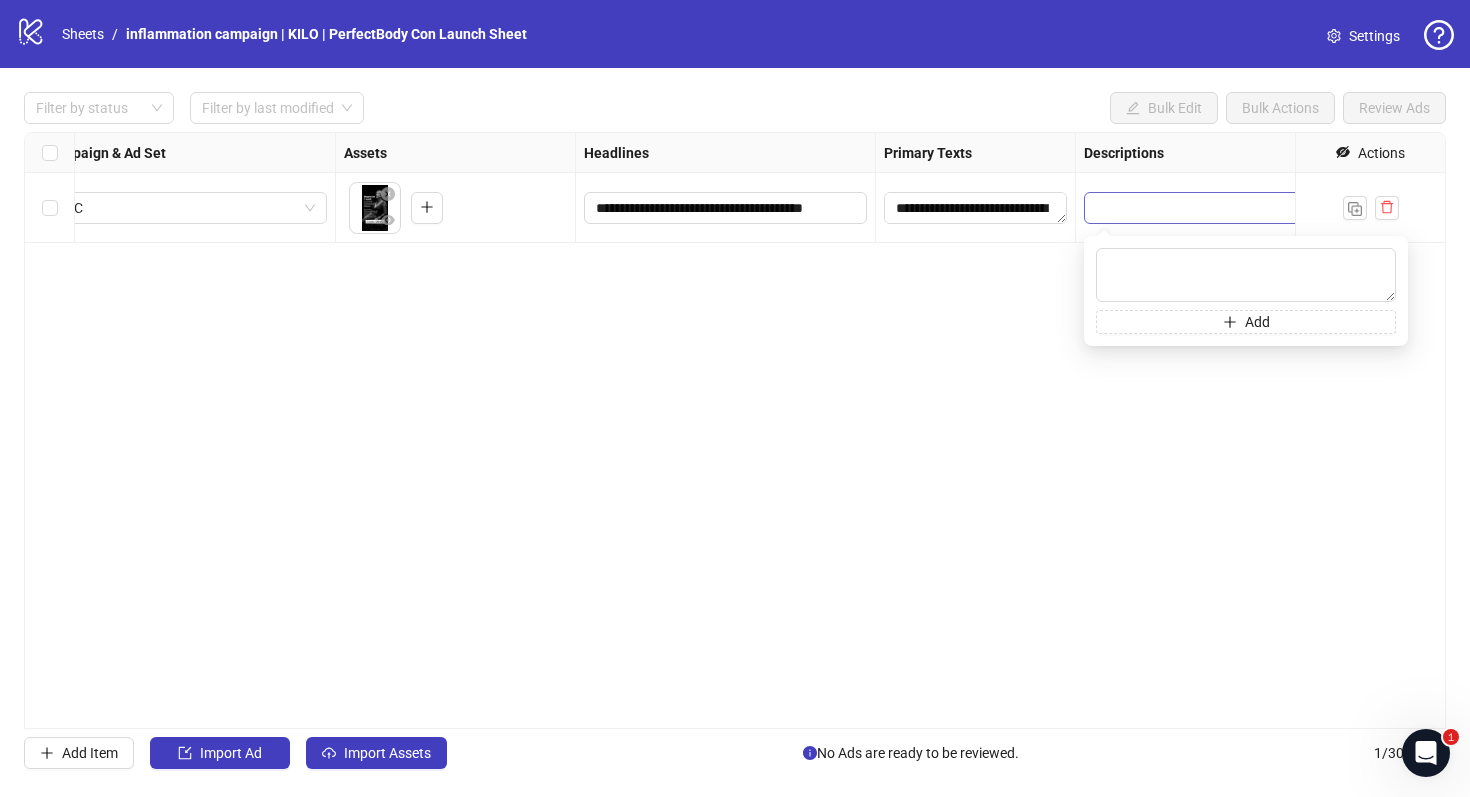 type on "**********" 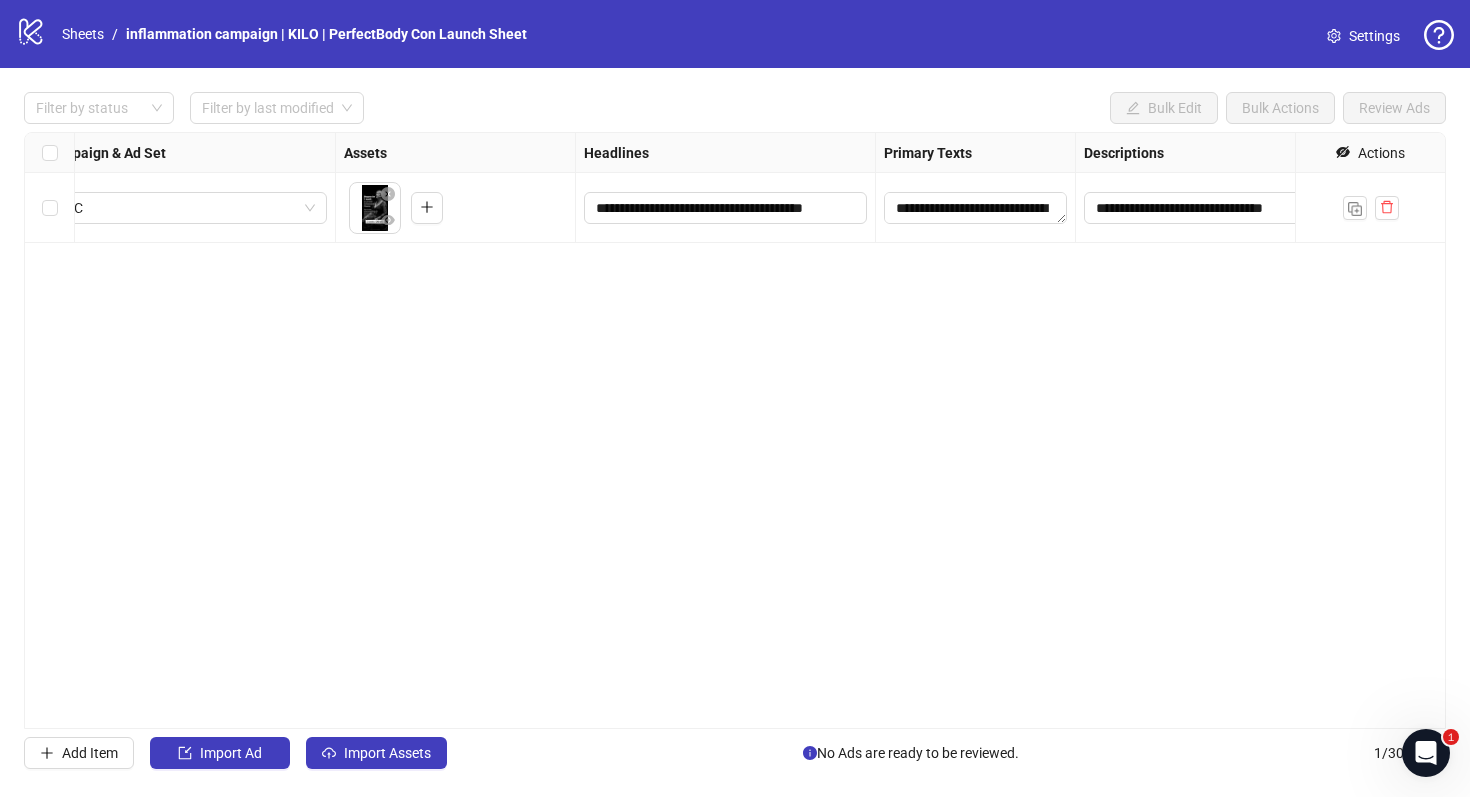 click on "**********" at bounding box center (735, 430) 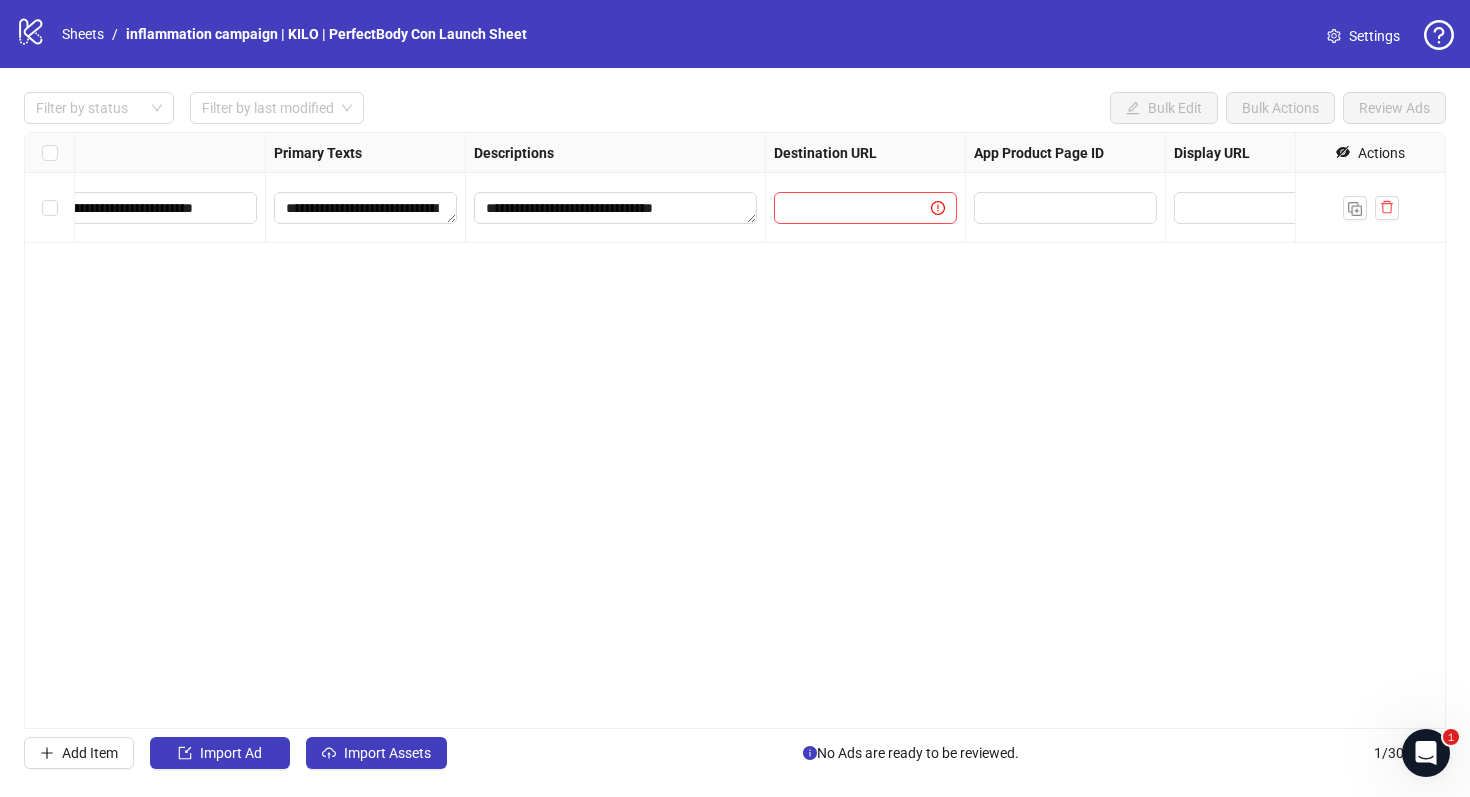 scroll, scrollTop: 0, scrollLeft: 1181, axis: horizontal 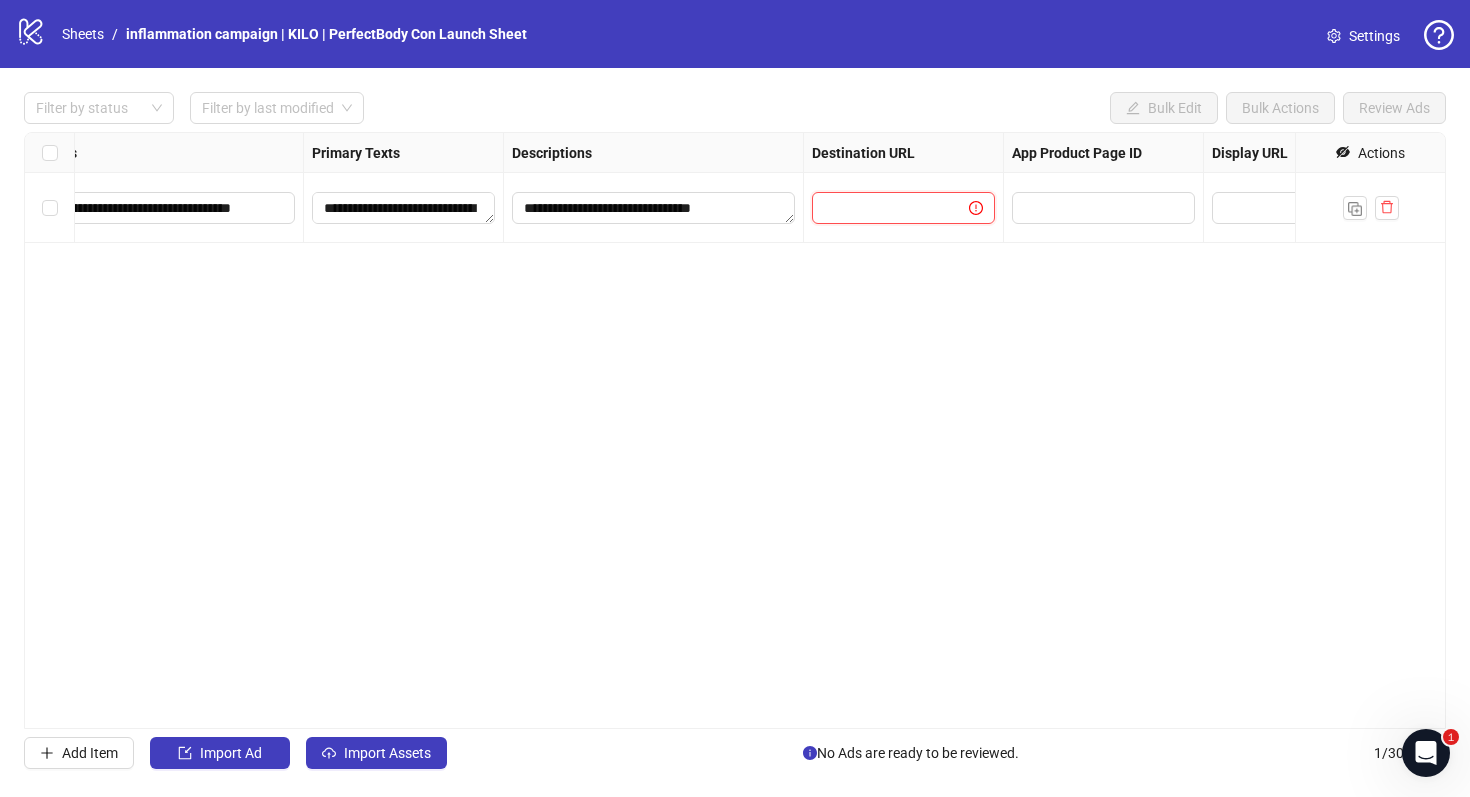 click at bounding box center [882, 208] 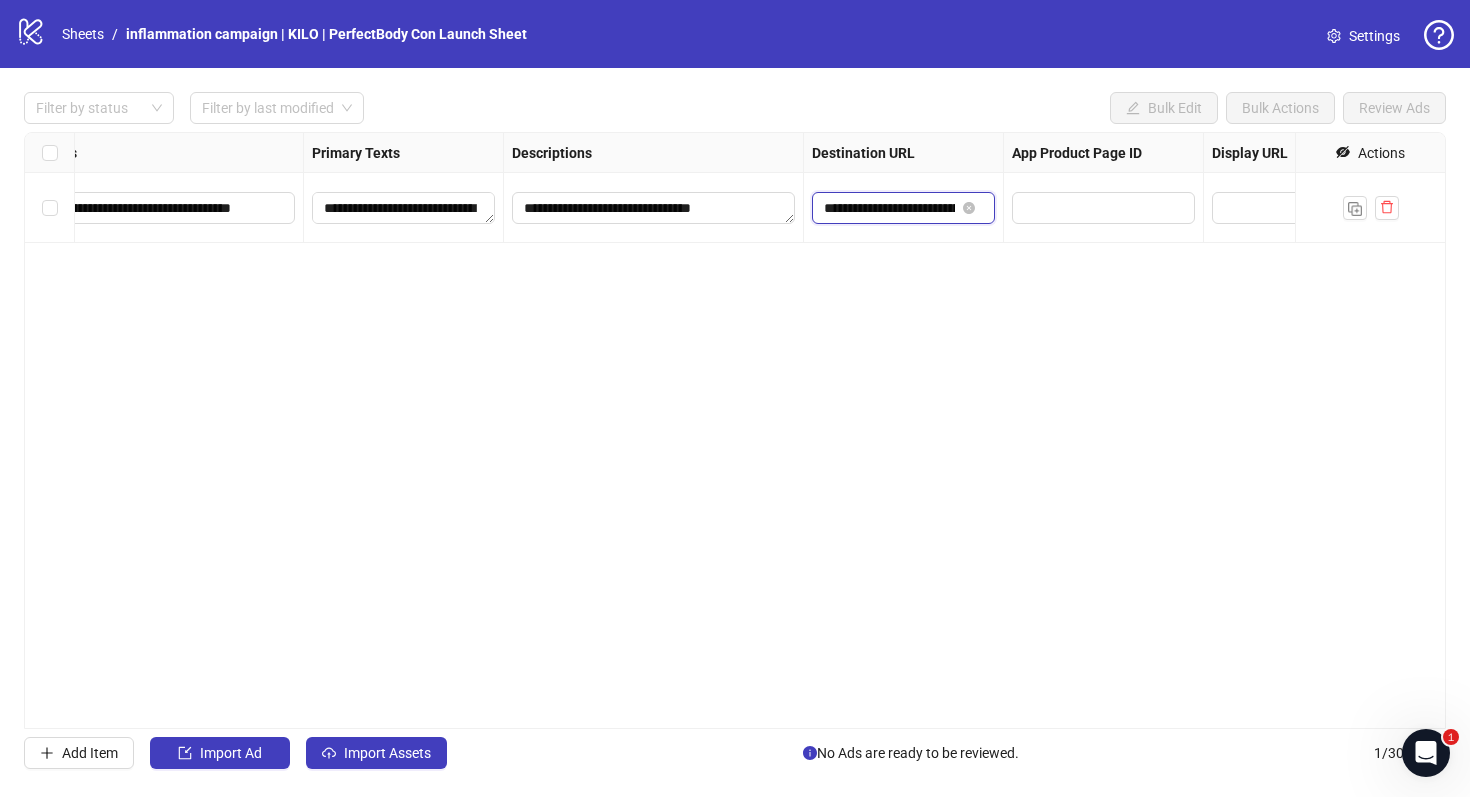 scroll, scrollTop: 0, scrollLeft: 147, axis: horizontal 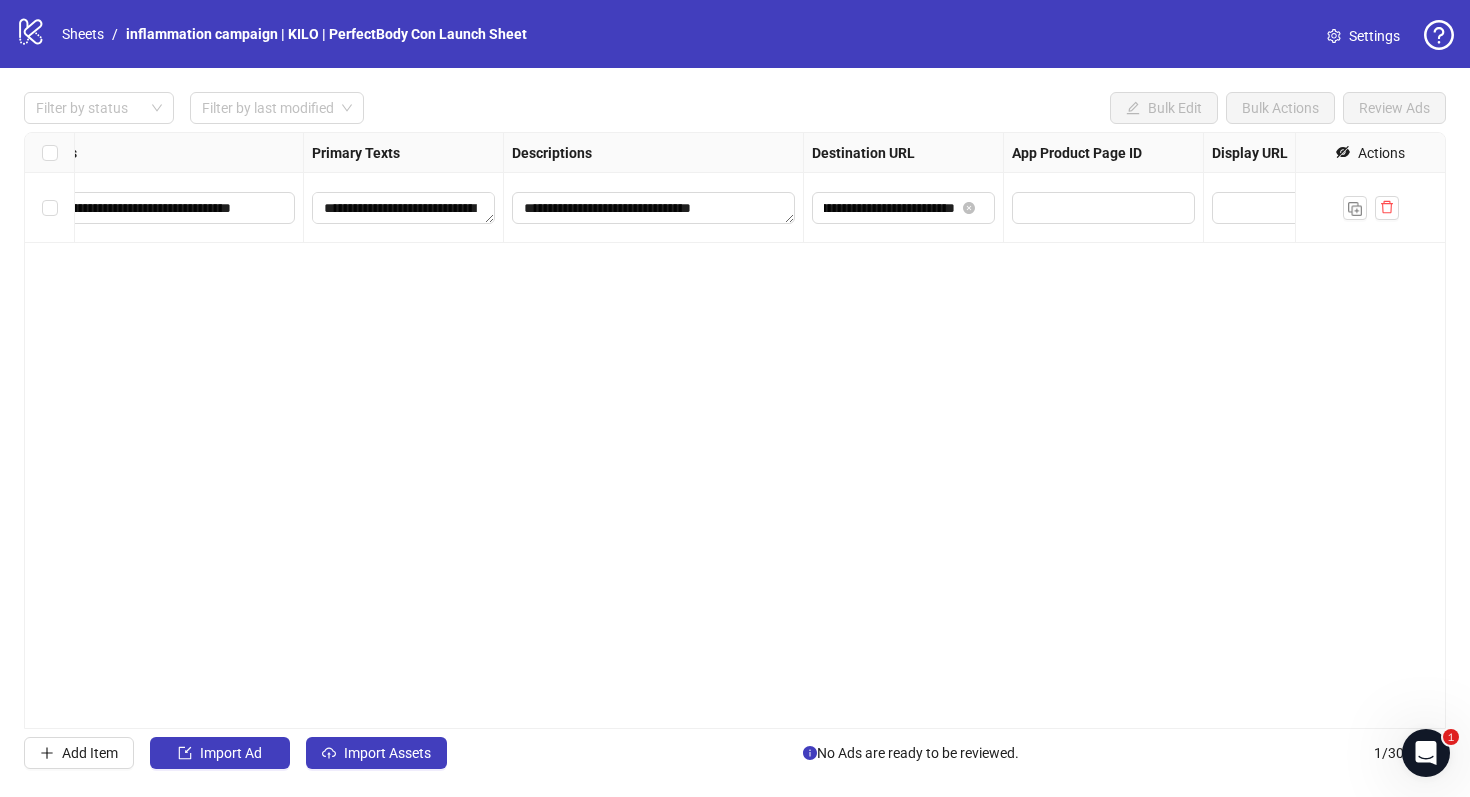 click on "**********" at bounding box center [904, 208] 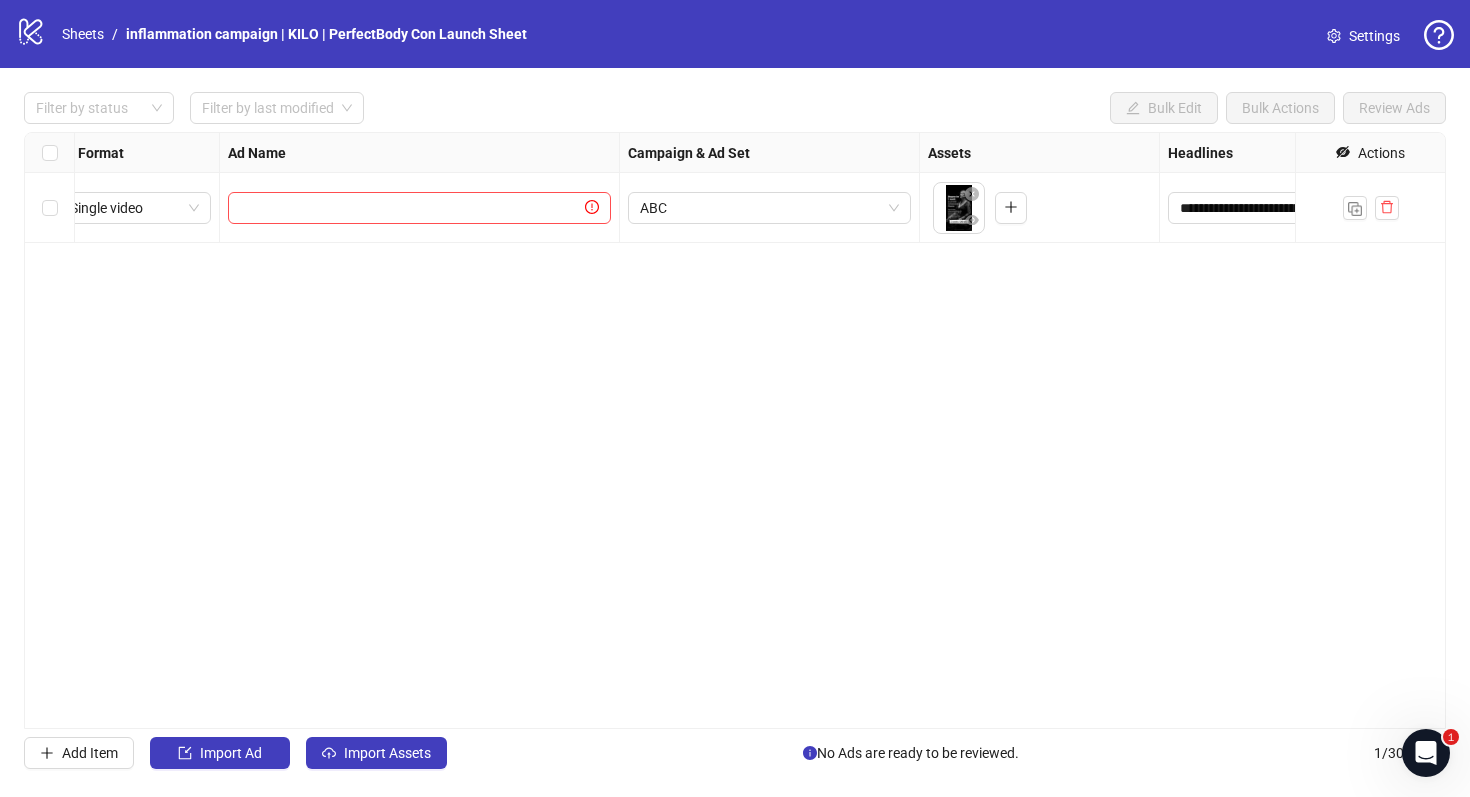 scroll, scrollTop: 0, scrollLeft: 0, axis: both 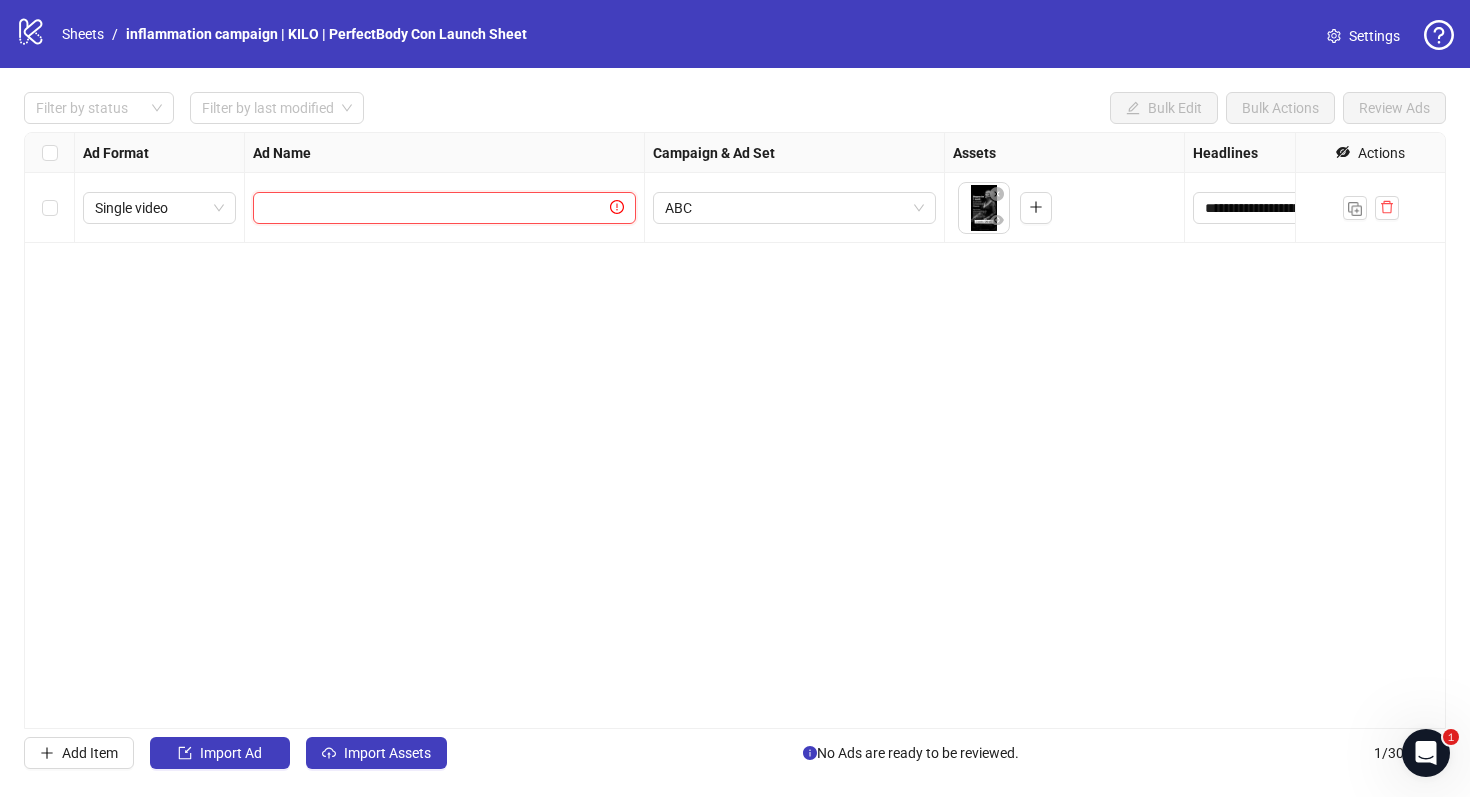 click at bounding box center (435, 208) 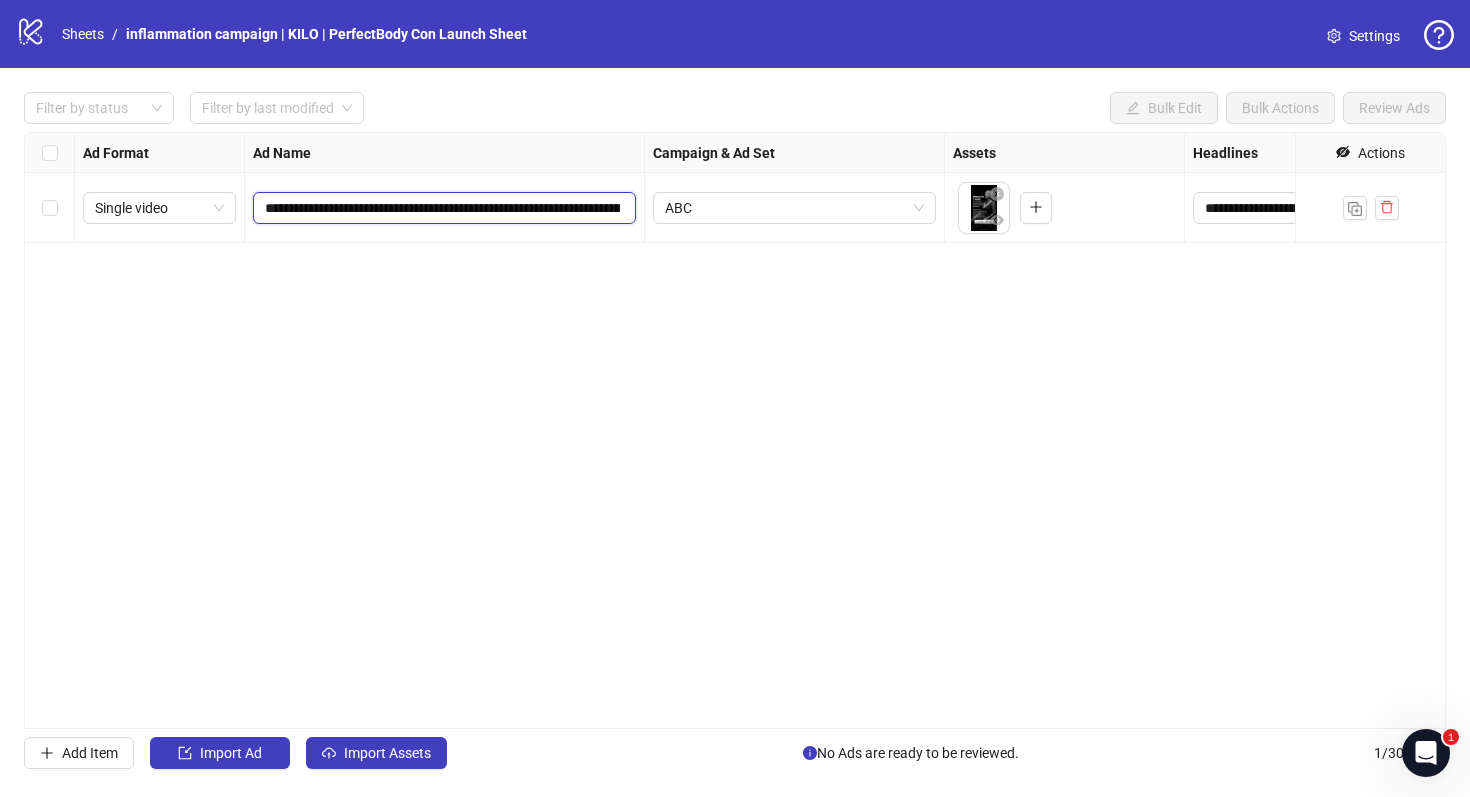 scroll, scrollTop: 0, scrollLeft: 322, axis: horizontal 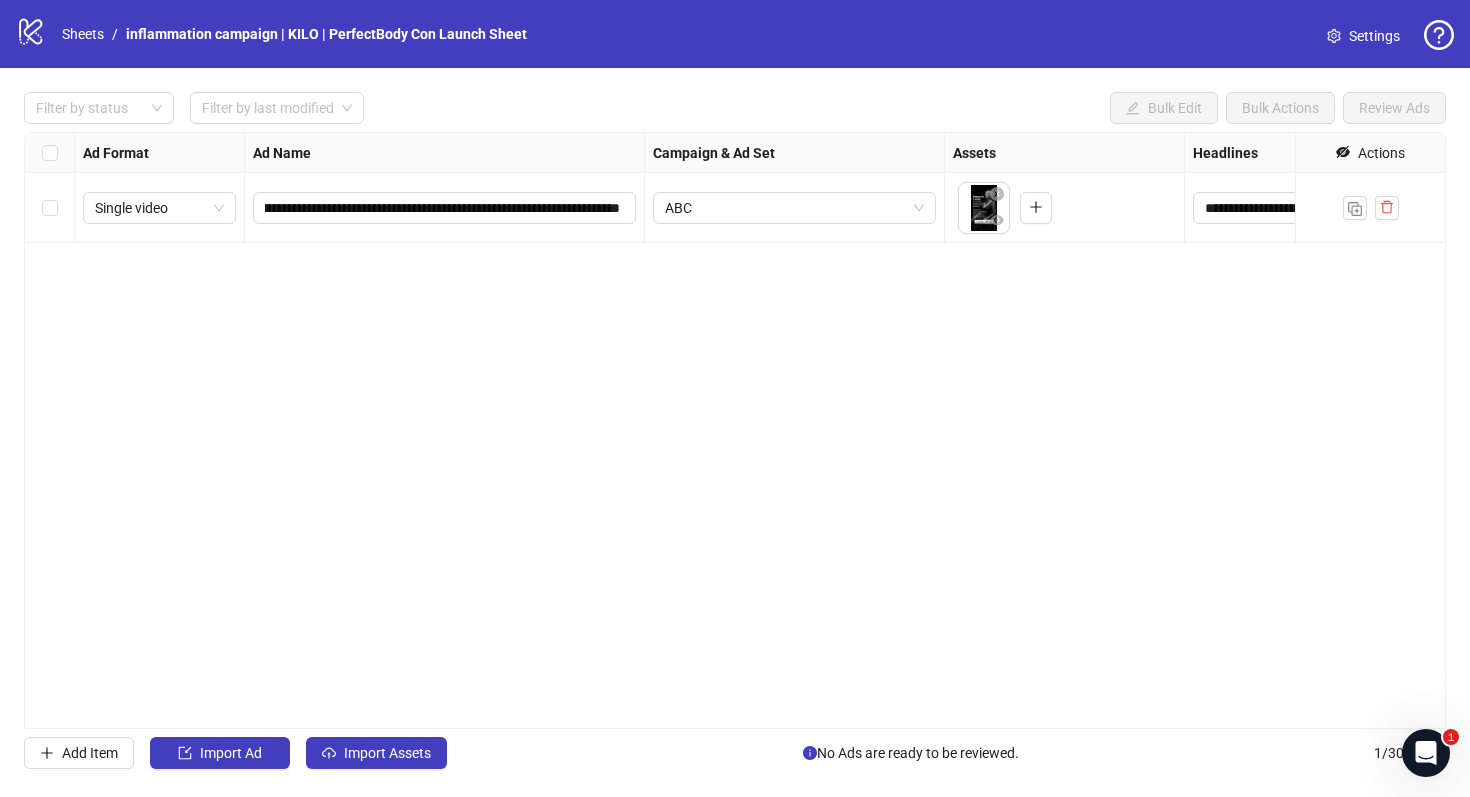 click on "Ad Format Ad Name Campaign & Ad Set Assets Headlines Primary Texts Descriptions Destination URL App Product Page ID Display URL Leadgen Form Product Set ID Call to Action Actions Single video <URL> ABC
To pick up a draggable item, press the space bar.
While dragging, use the arrow keys to move the item.
Press space again to drop the item in its new position, or press escape to cancel.
<URL> <URL>
<URL>
<URL>
<URL>" at bounding box center (735, 430) 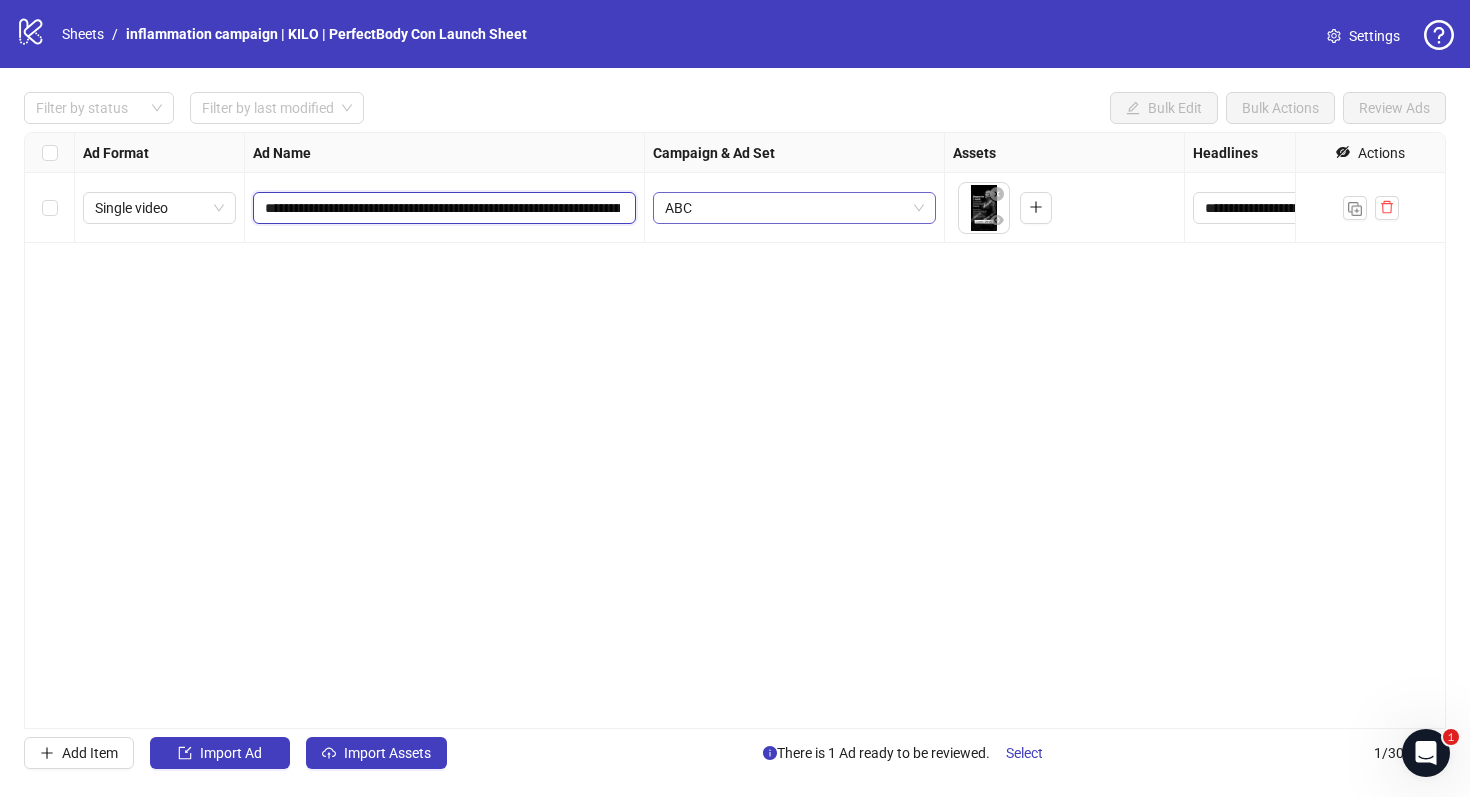 scroll, scrollTop: 0, scrollLeft: 322, axis: horizontal 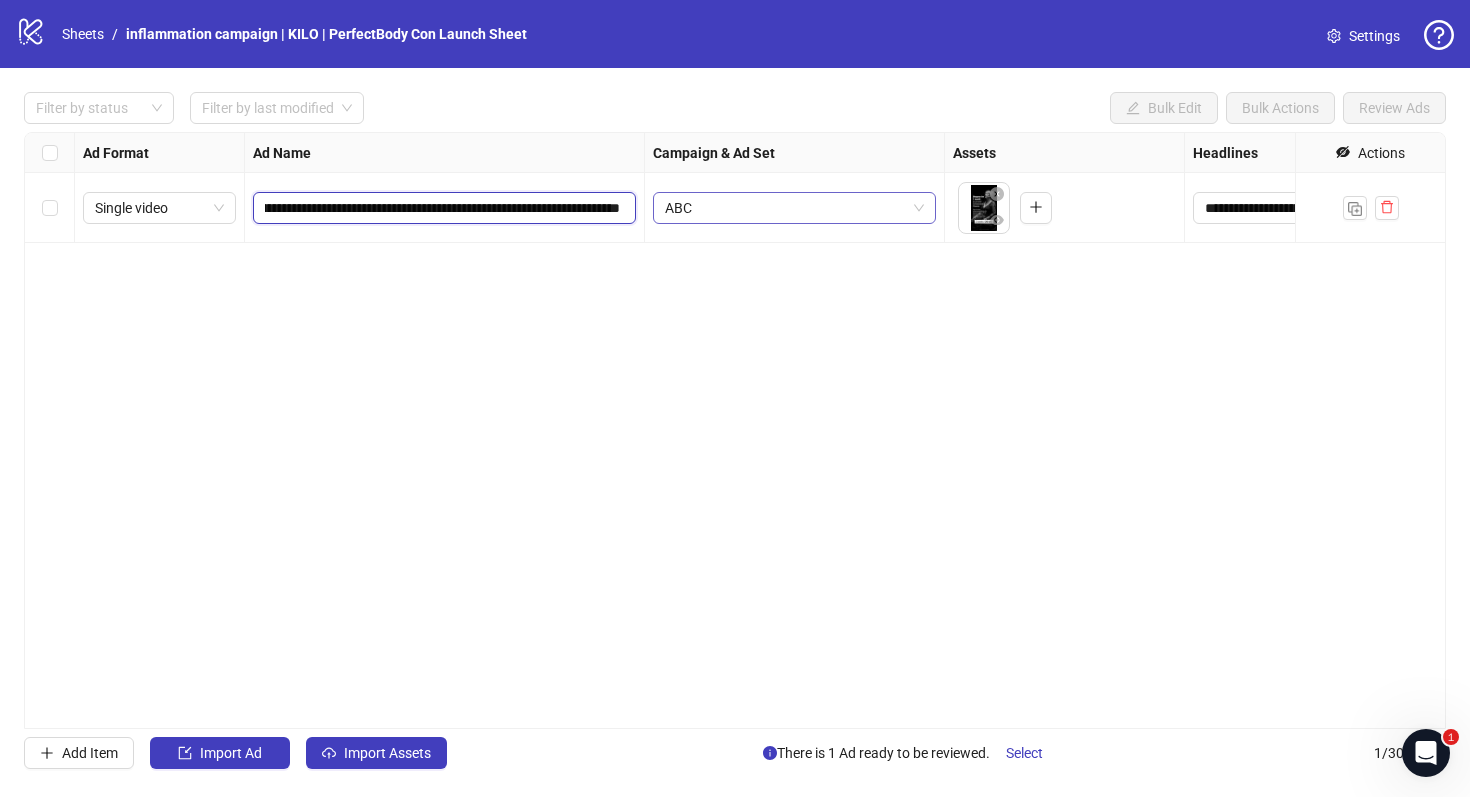 drag, startPoint x: 574, startPoint y: 206, endPoint x: 763, endPoint y: 222, distance: 189.67604 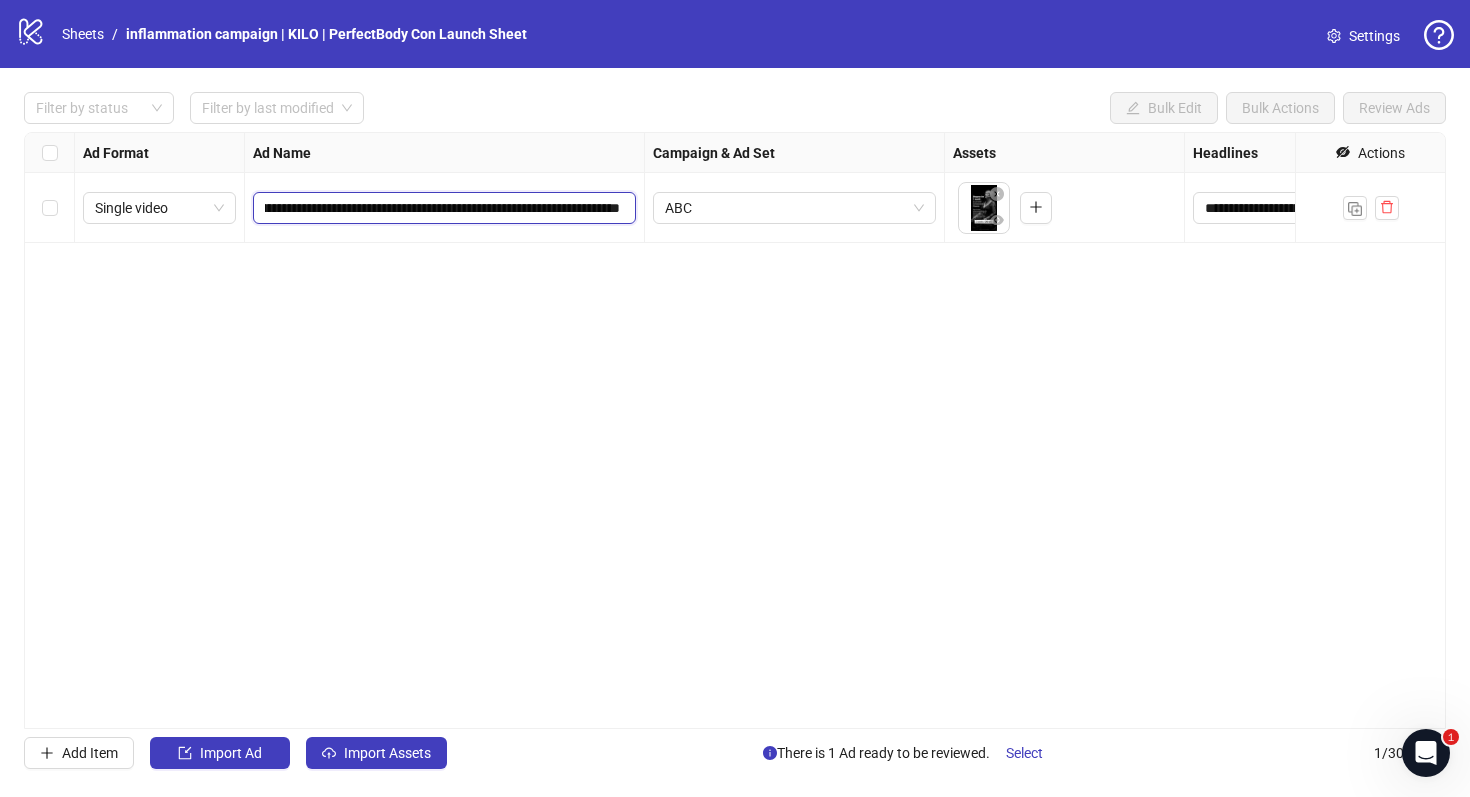 click on "**********" at bounding box center (442, 208) 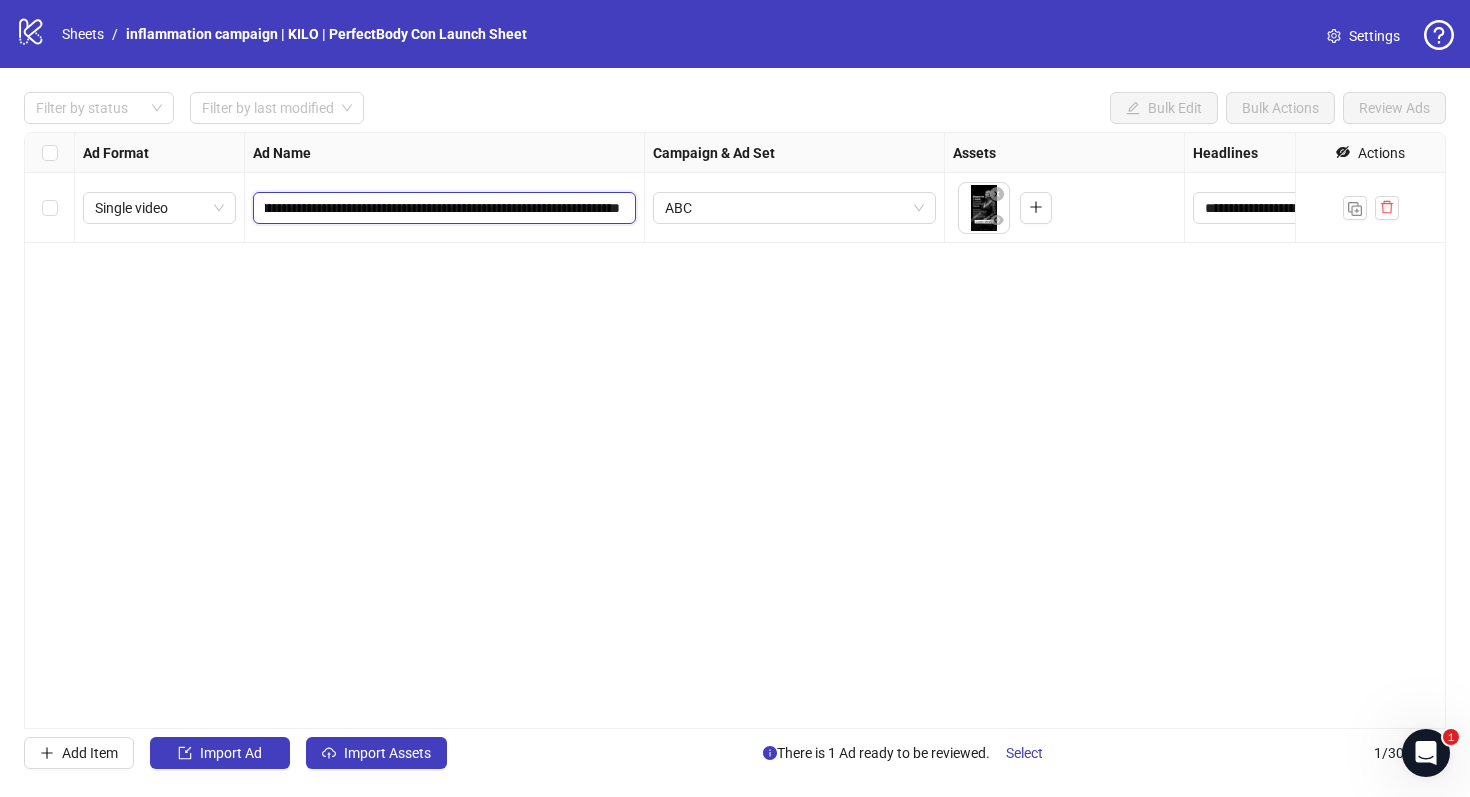 paste on "**********" 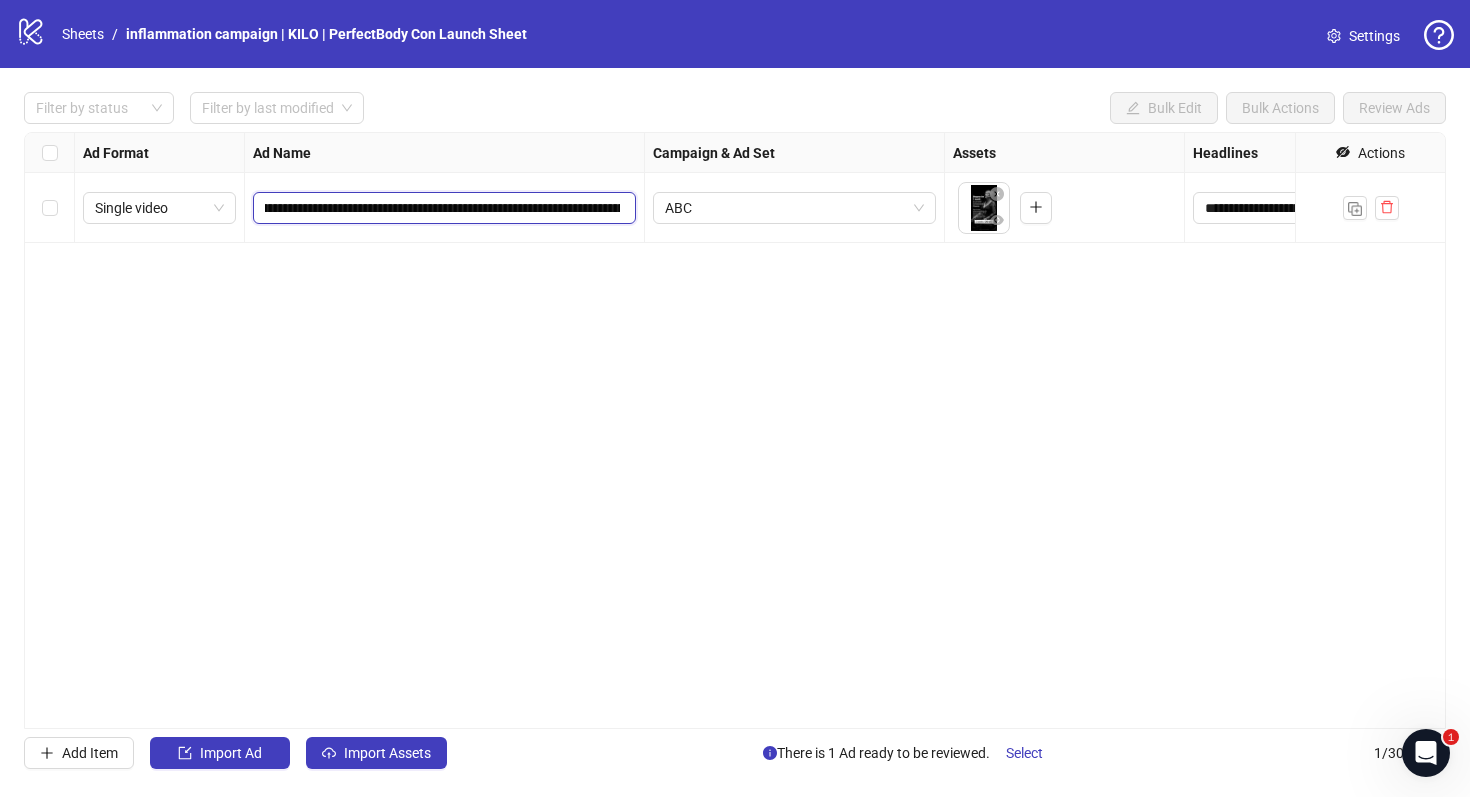 scroll, scrollTop: 0, scrollLeft: 844, axis: horizontal 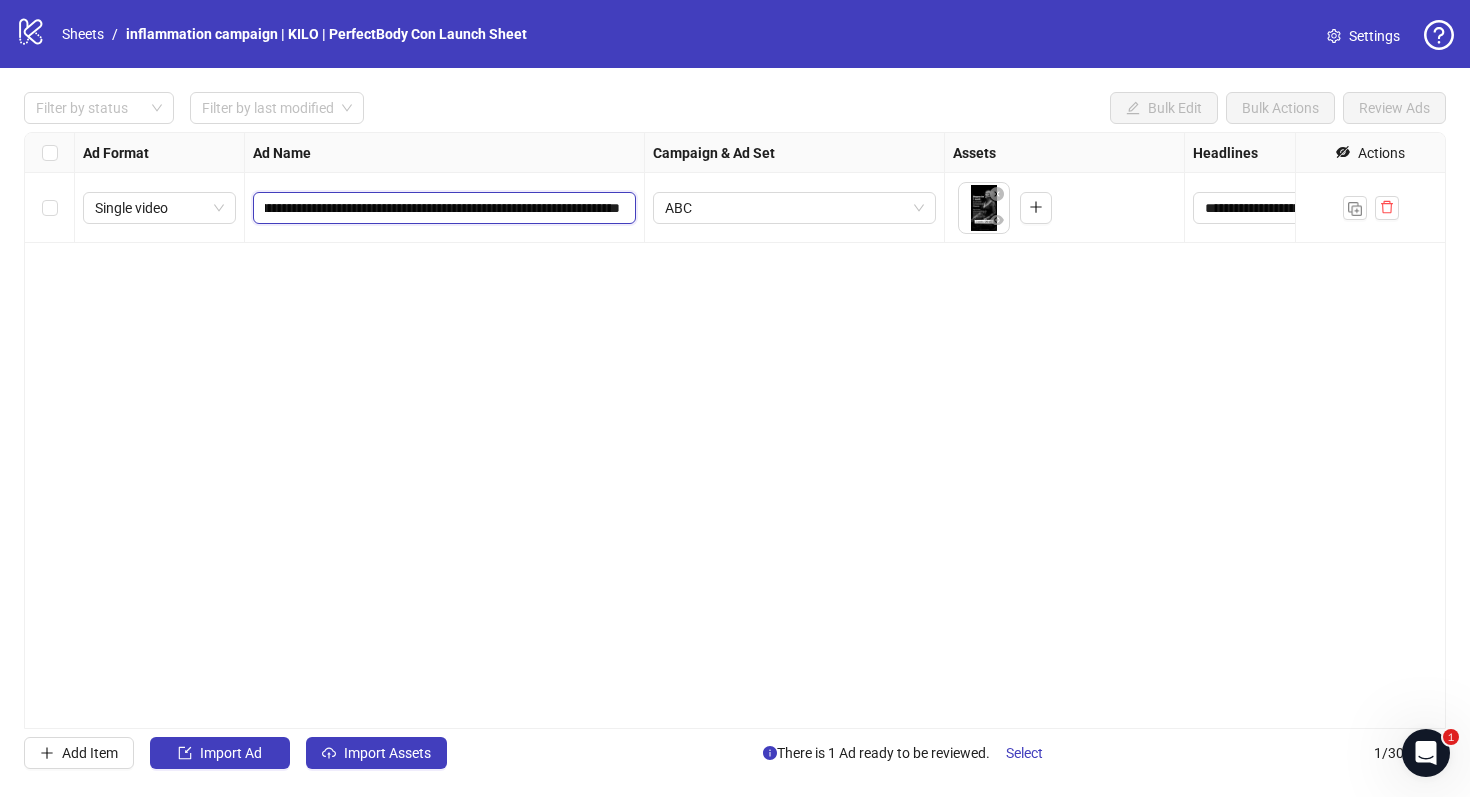 type on "**********" 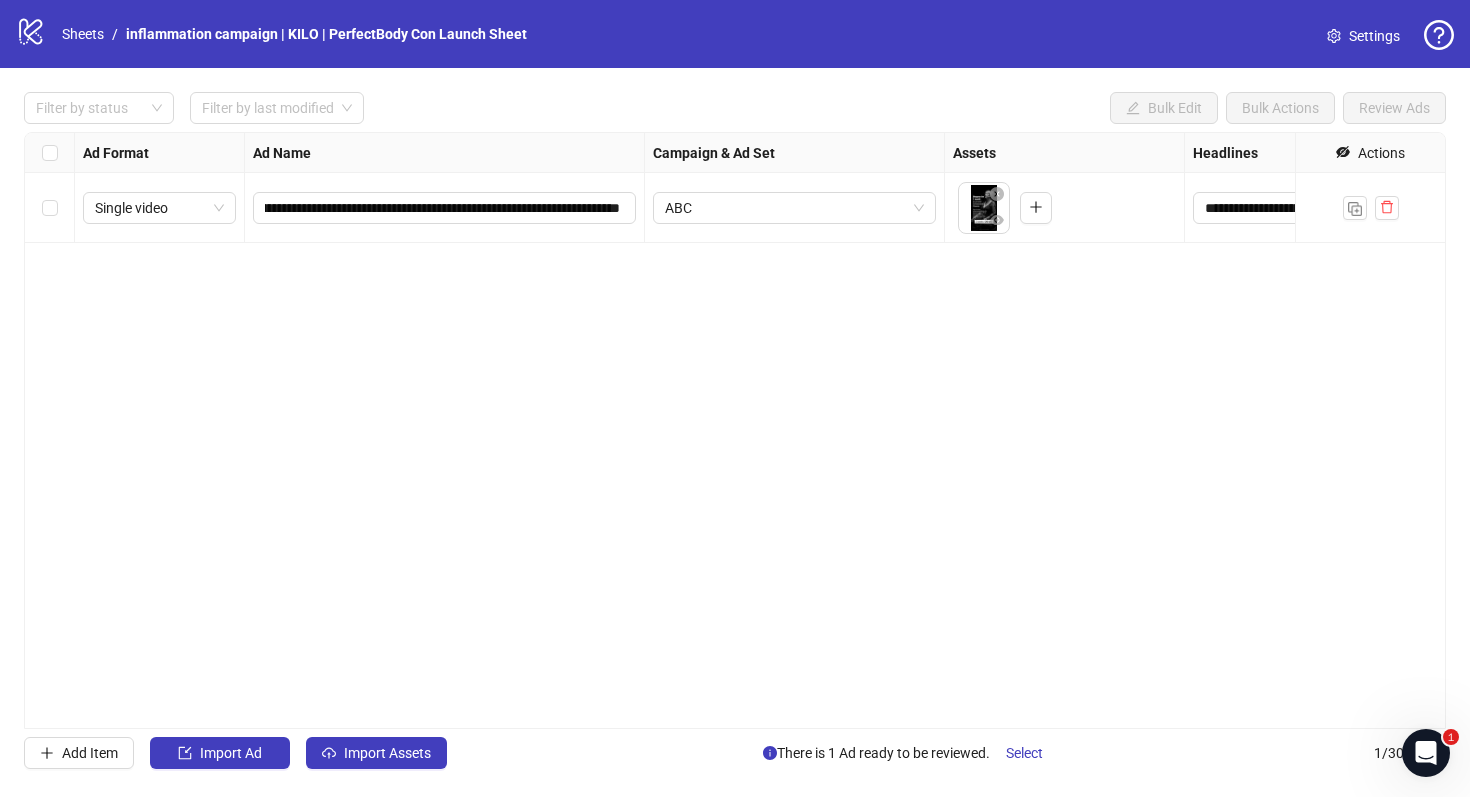 click on "**********" at bounding box center [735, 430] 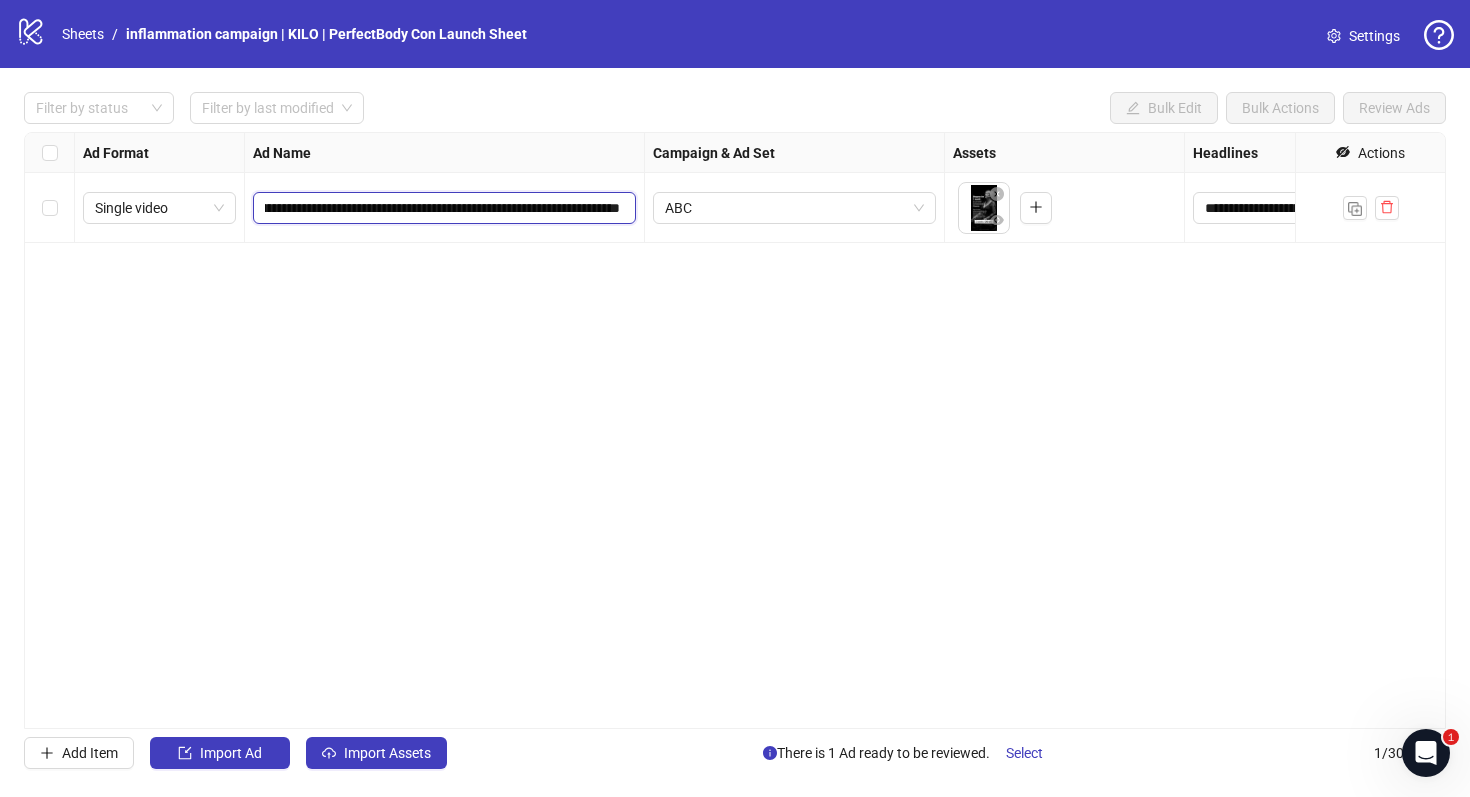 scroll, scrollTop: 0, scrollLeft: 818, axis: horizontal 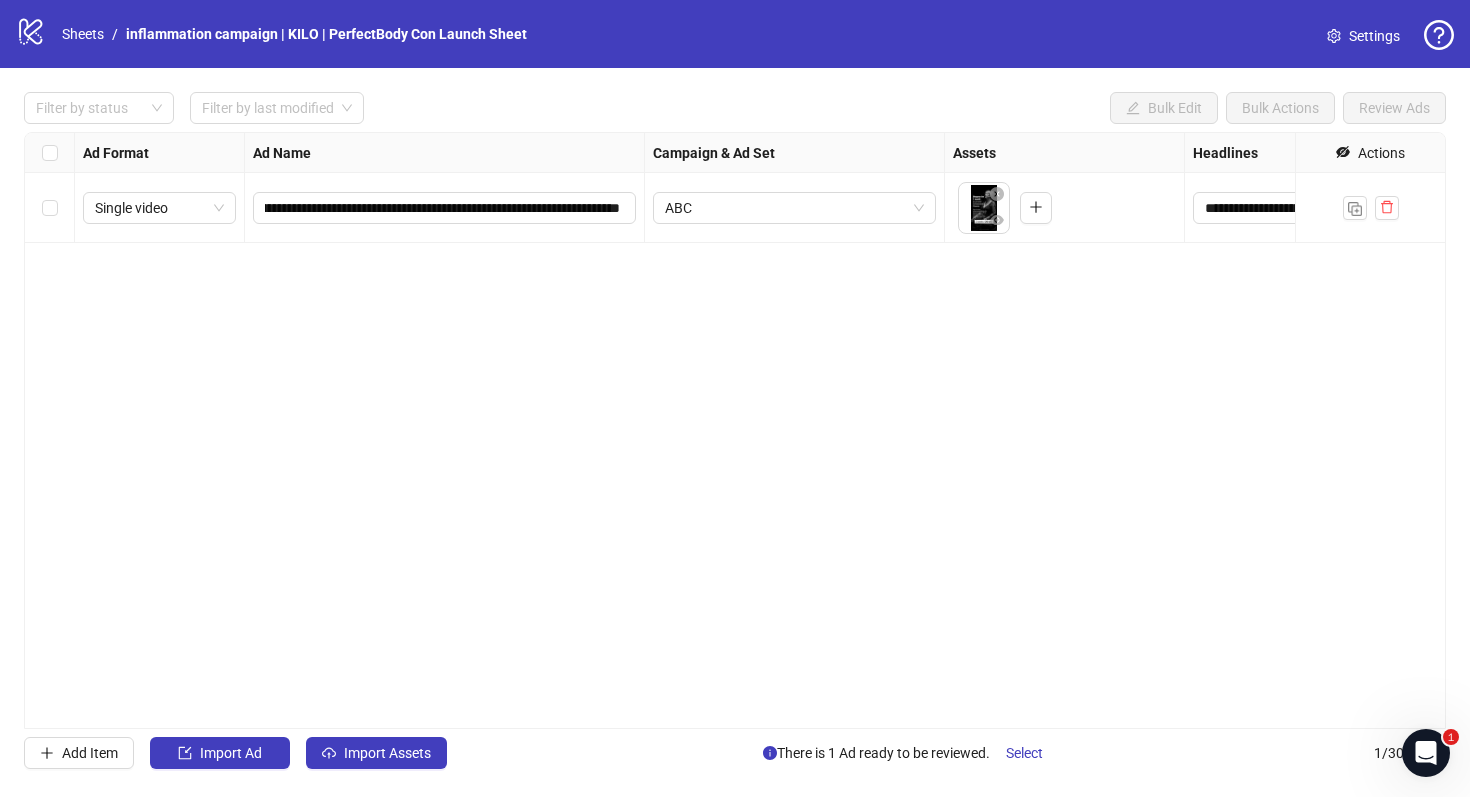 click on "**********" at bounding box center [445, 208] 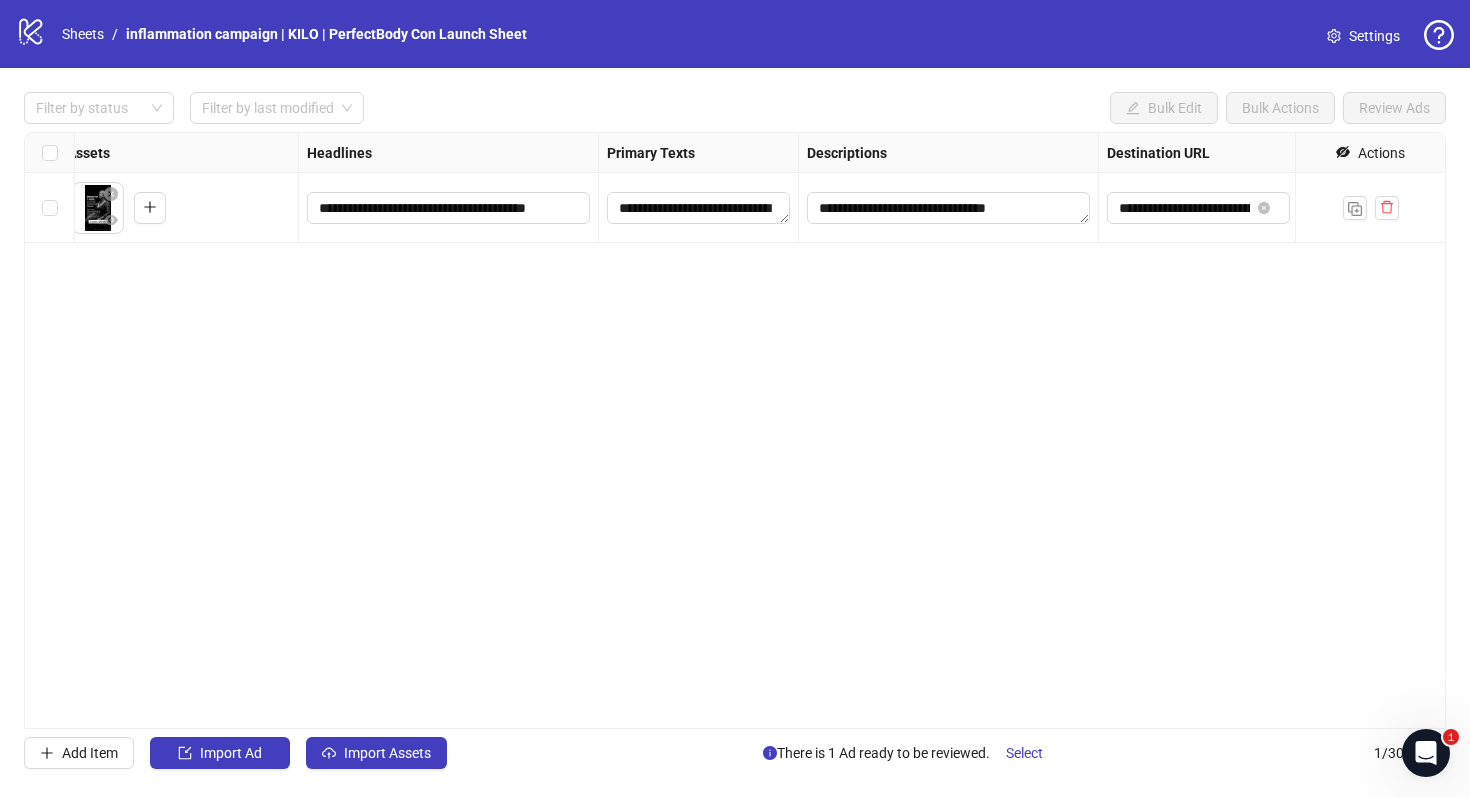 scroll, scrollTop: 0, scrollLeft: 0, axis: both 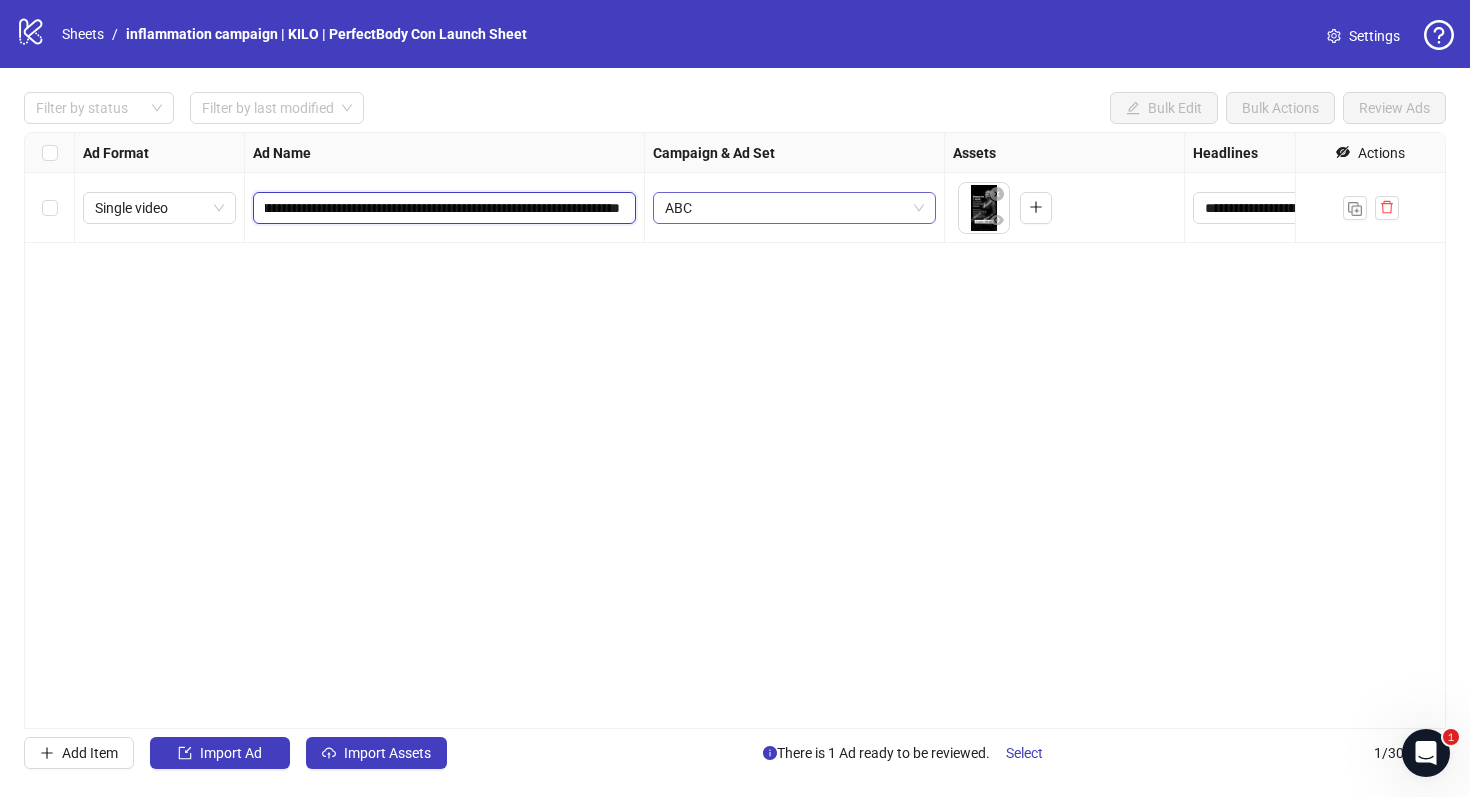 drag, startPoint x: 513, startPoint y: 207, endPoint x: 729, endPoint y: 215, distance: 216.1481 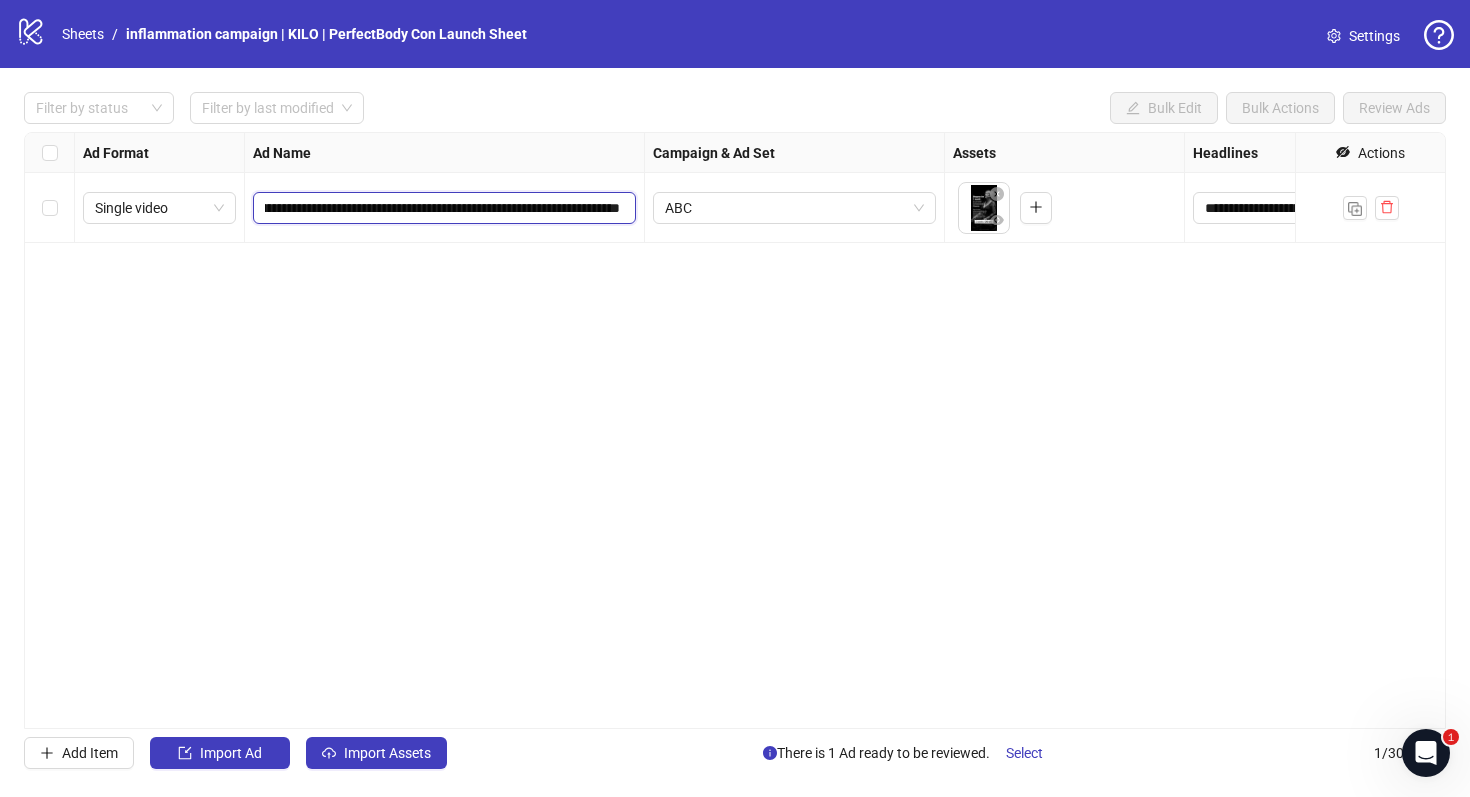 click on "**********" at bounding box center [442, 208] 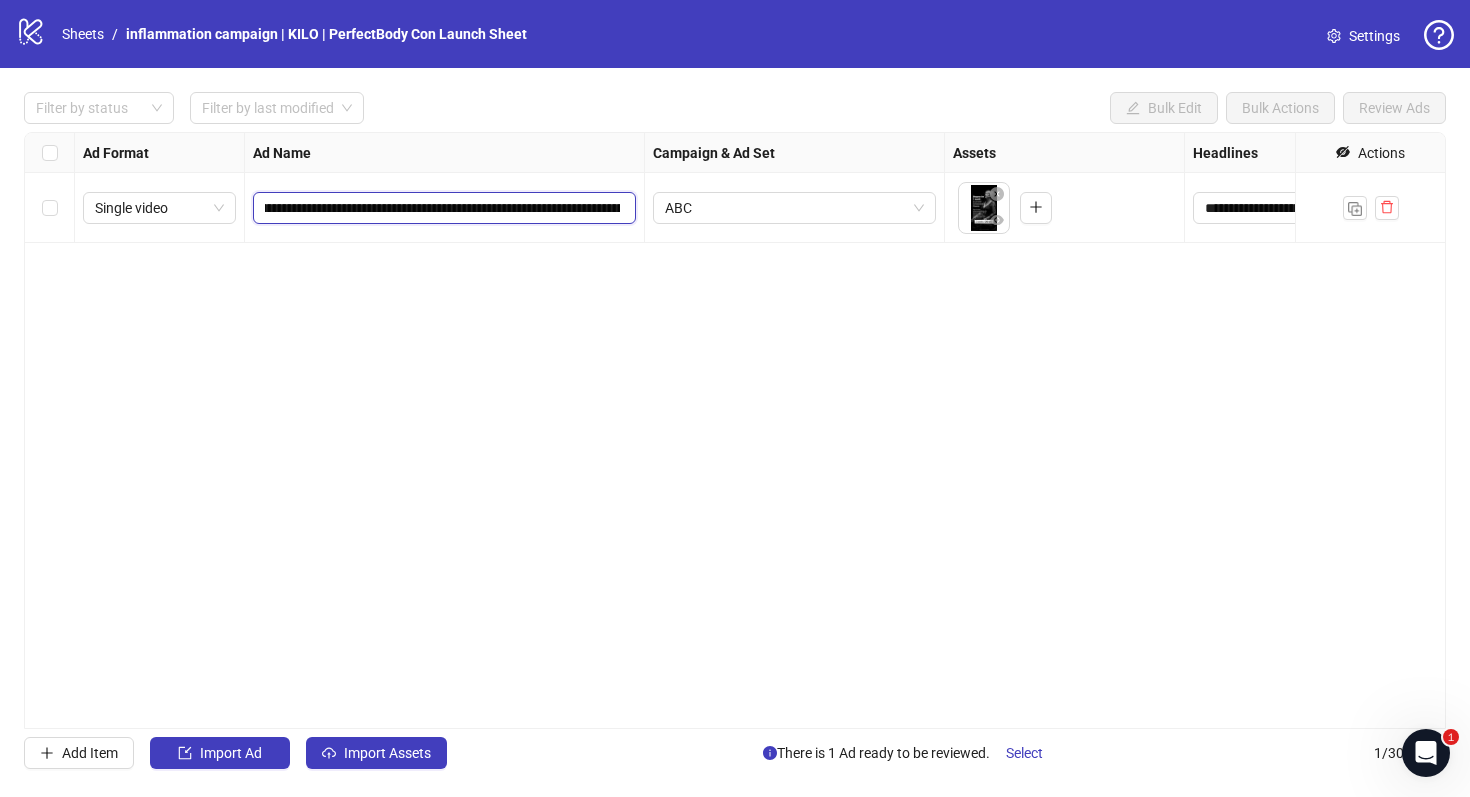 drag, startPoint x: 460, startPoint y: 208, endPoint x: 392, endPoint y: 208, distance: 68 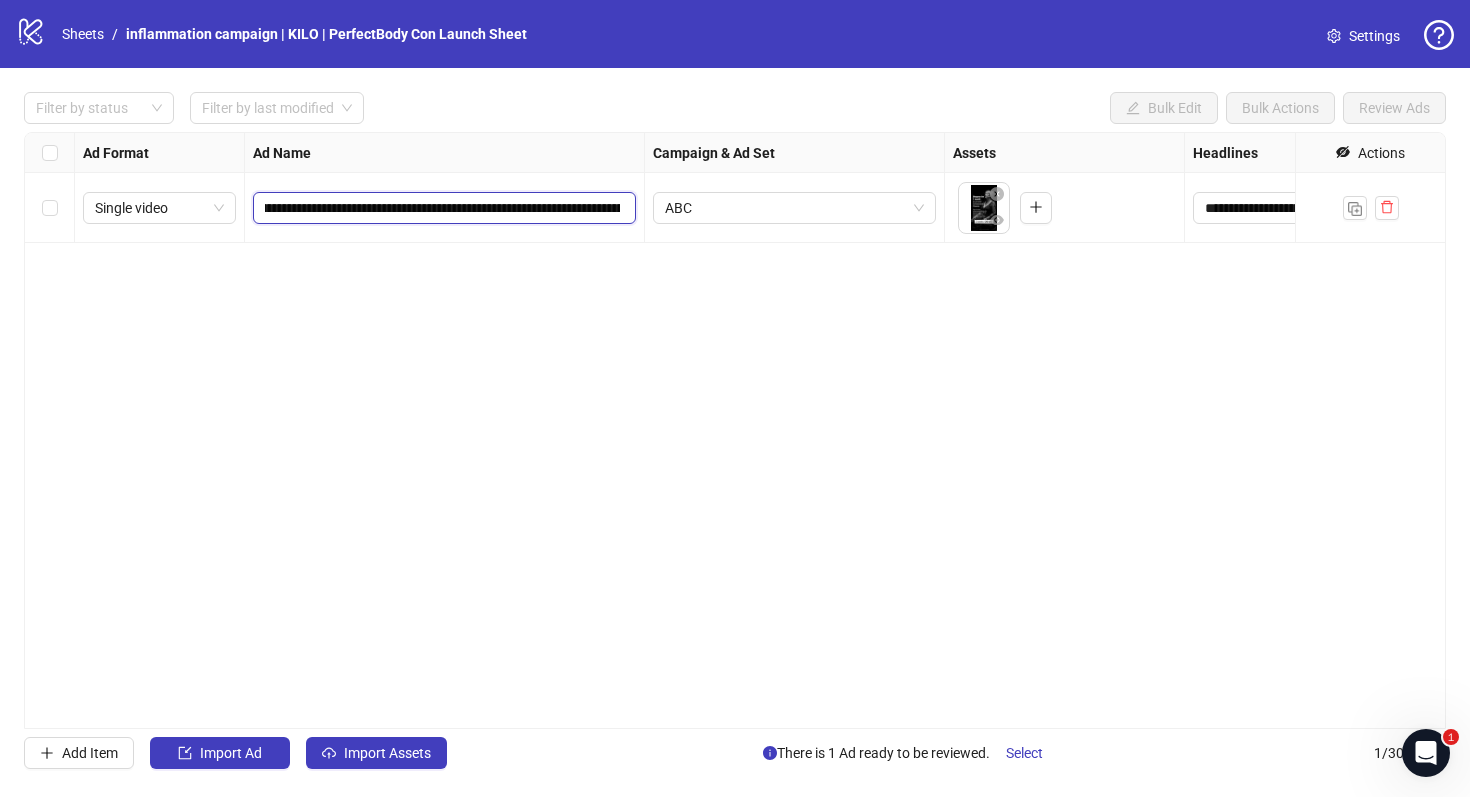 type on "**********" 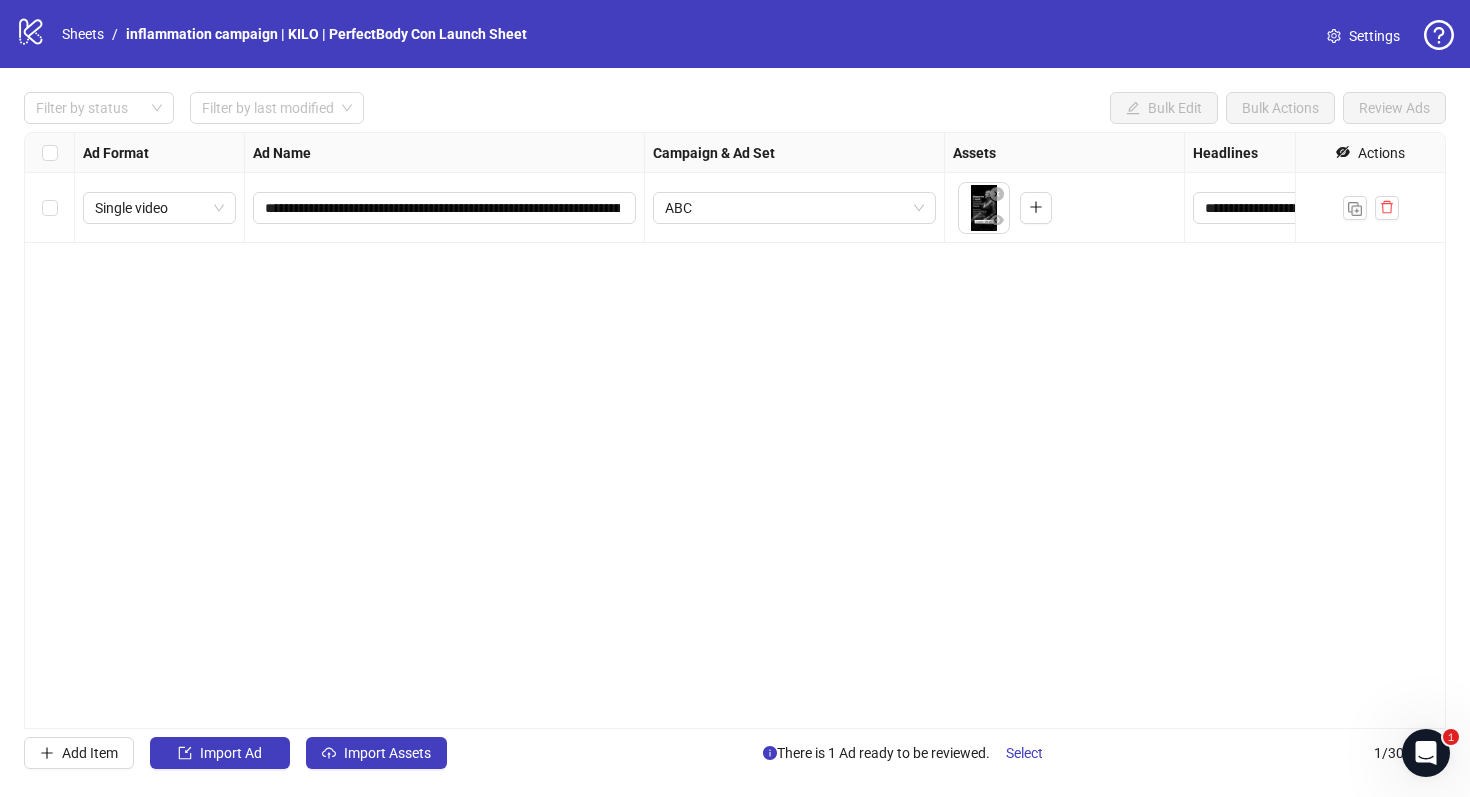 click on "**********" at bounding box center (735, 430) 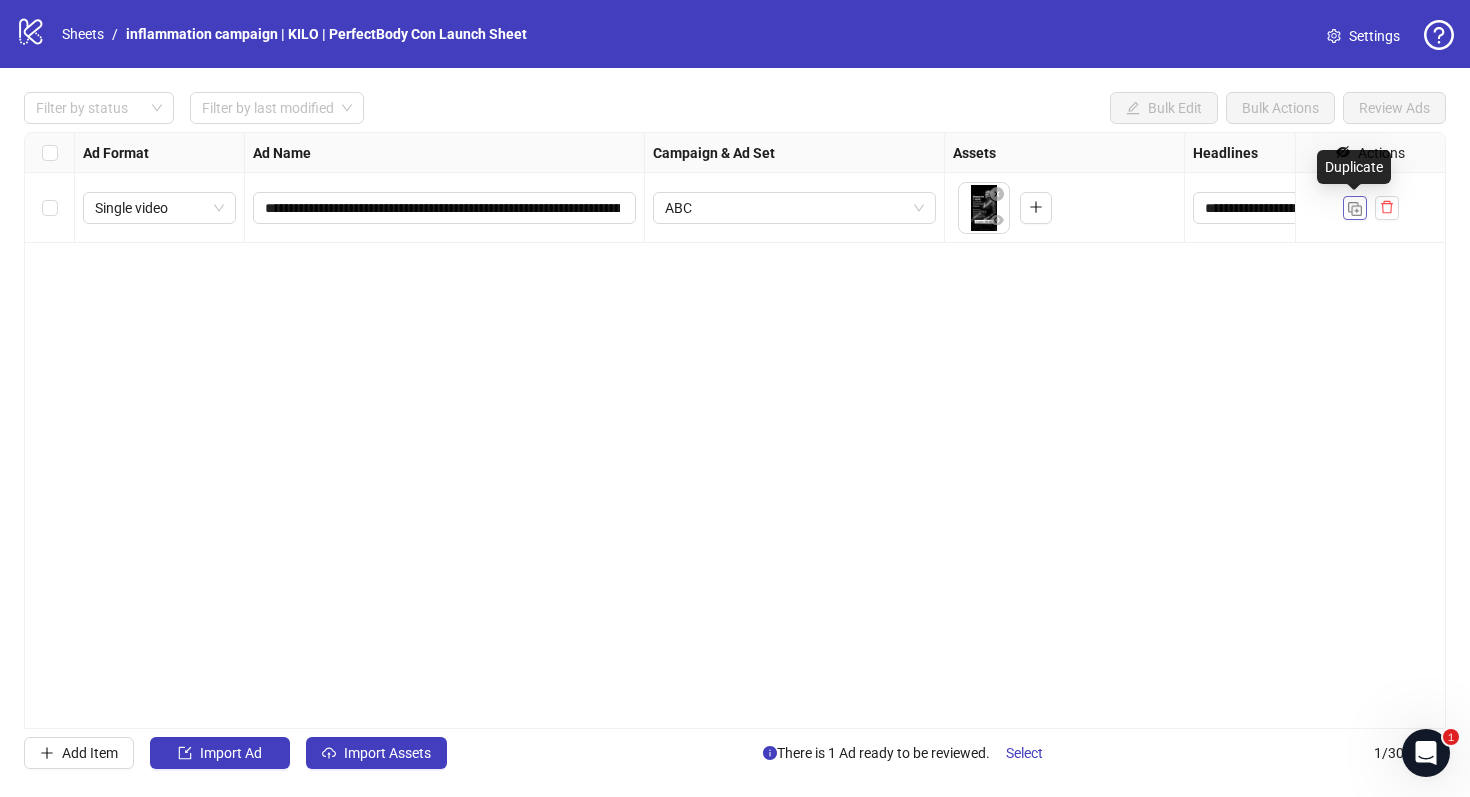 click at bounding box center (1355, 209) 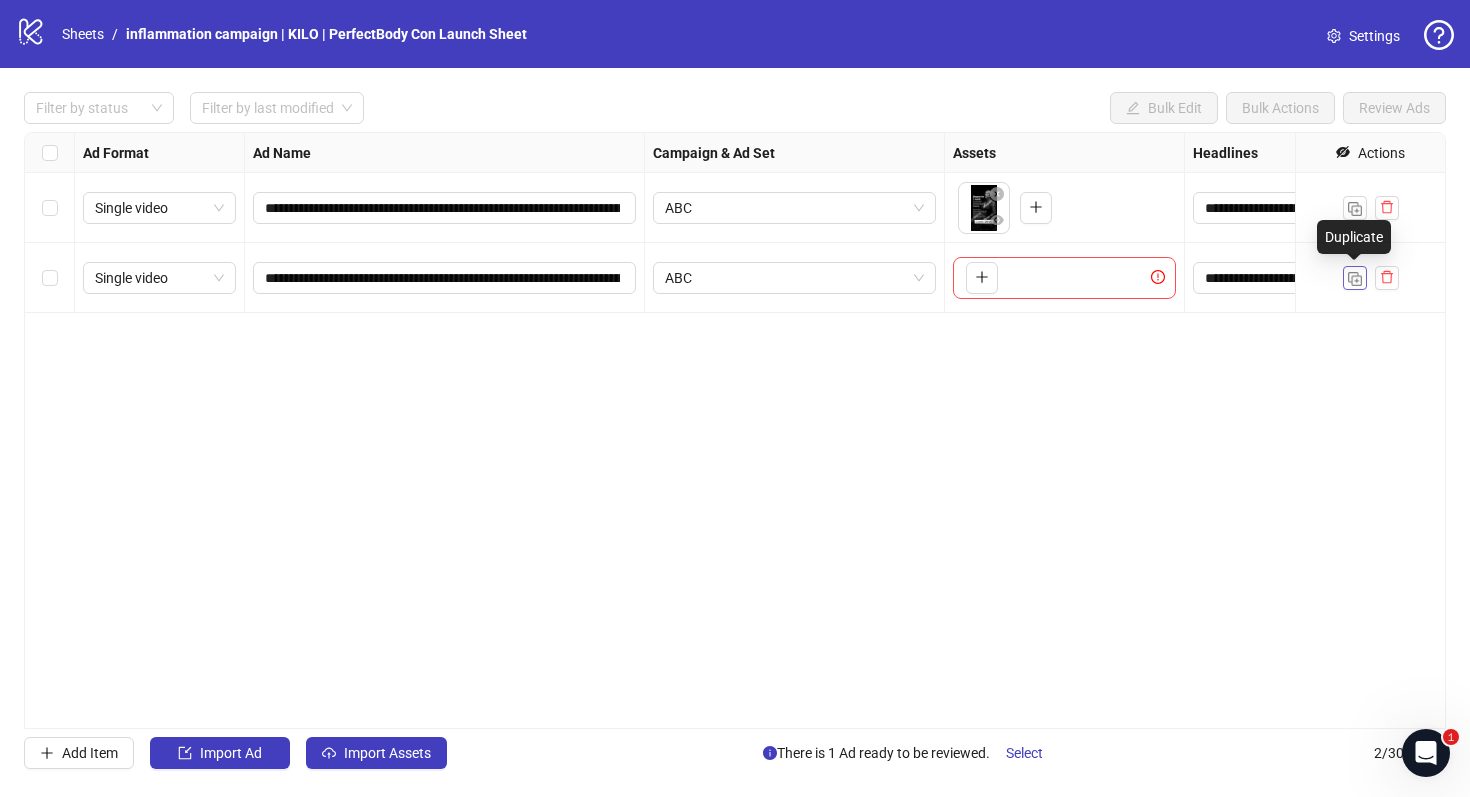 click at bounding box center [1355, 279] 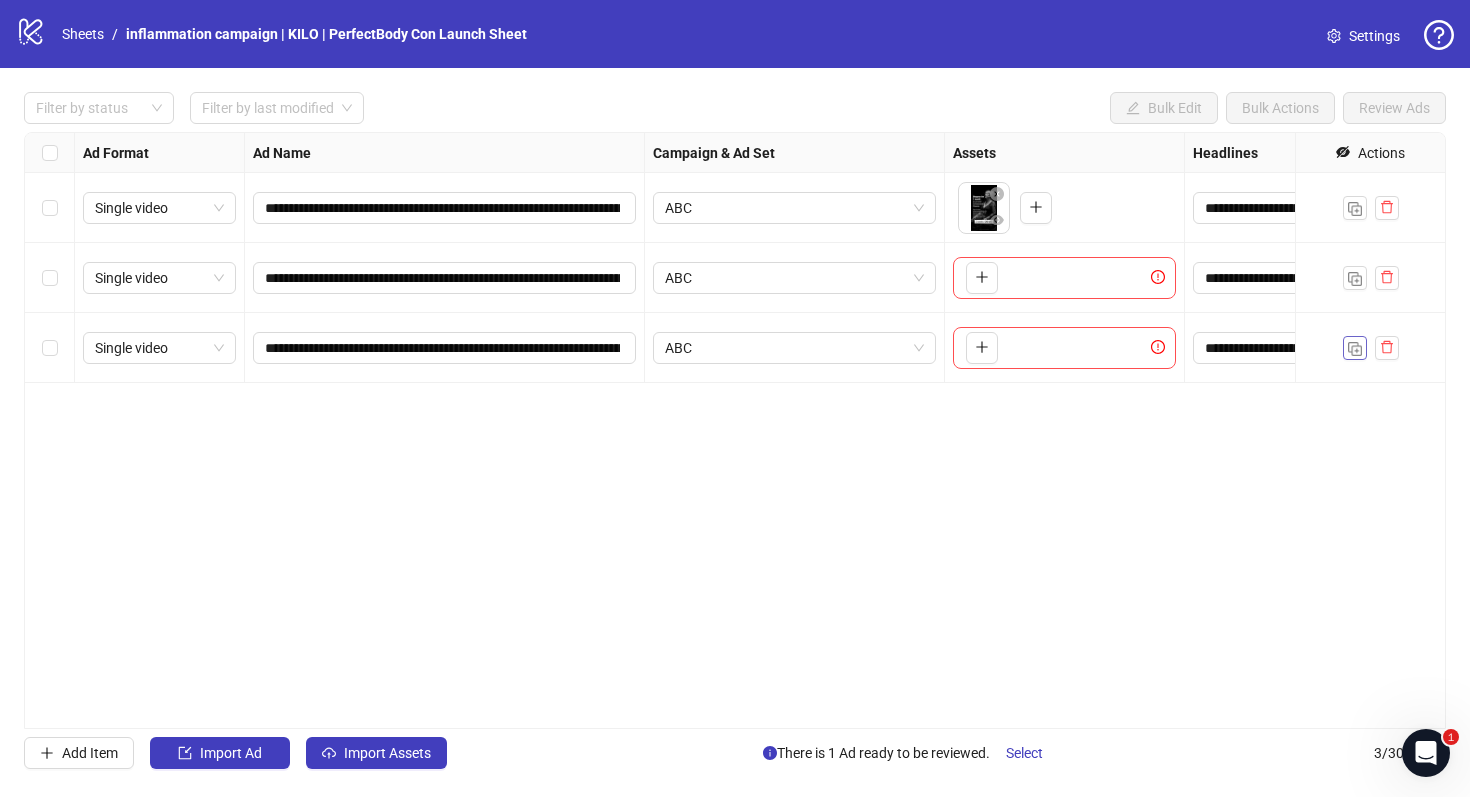 click at bounding box center (1355, 349) 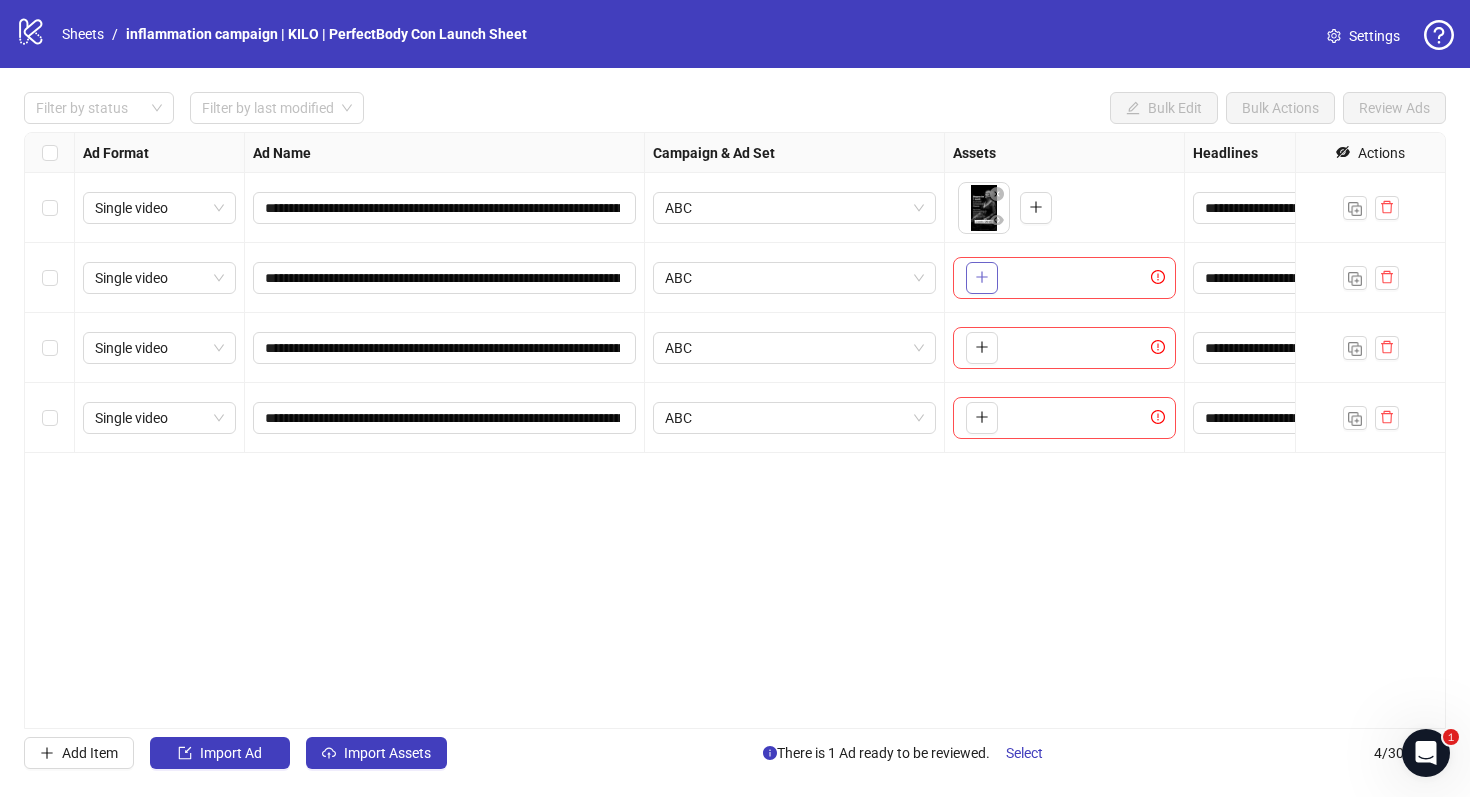click 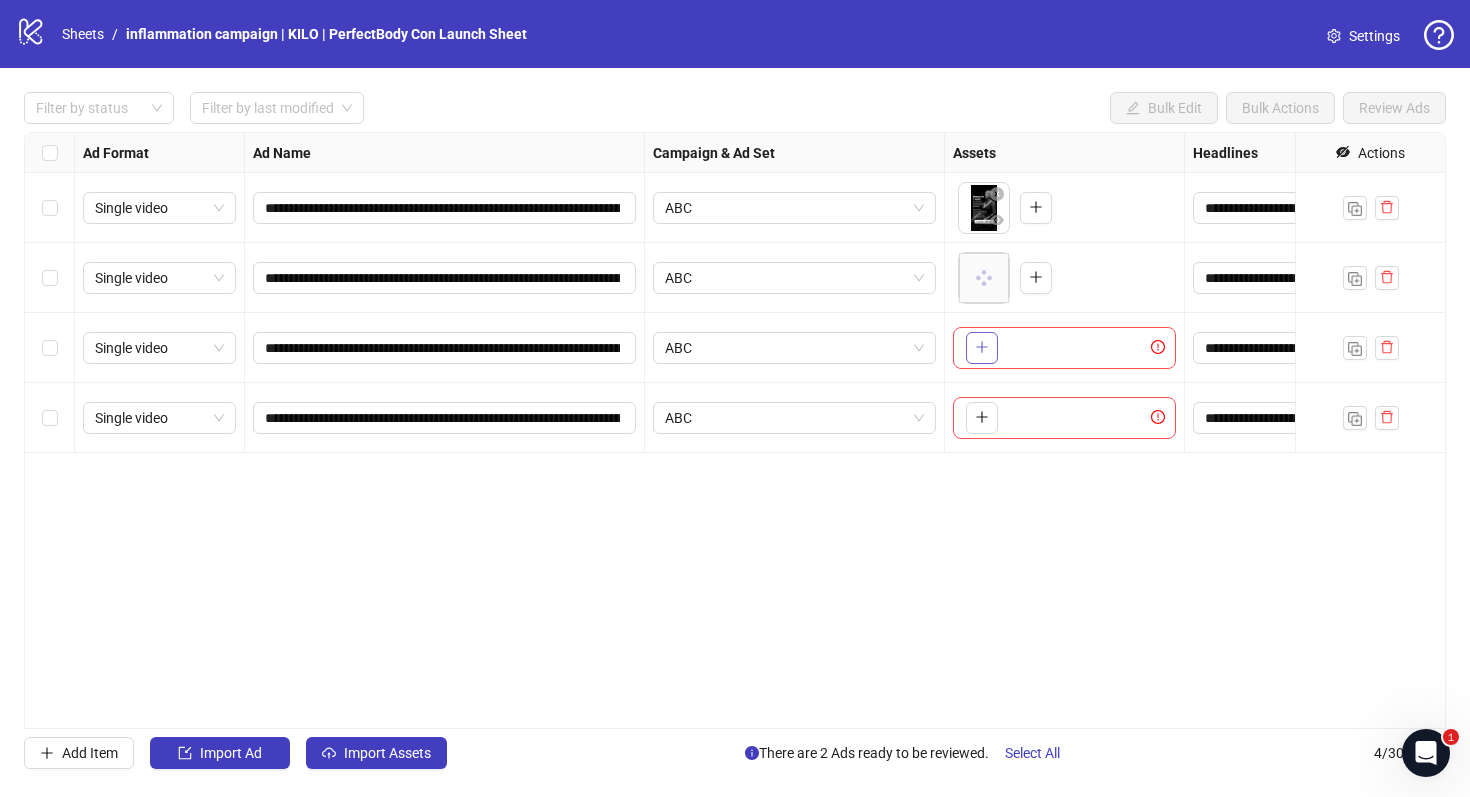 click 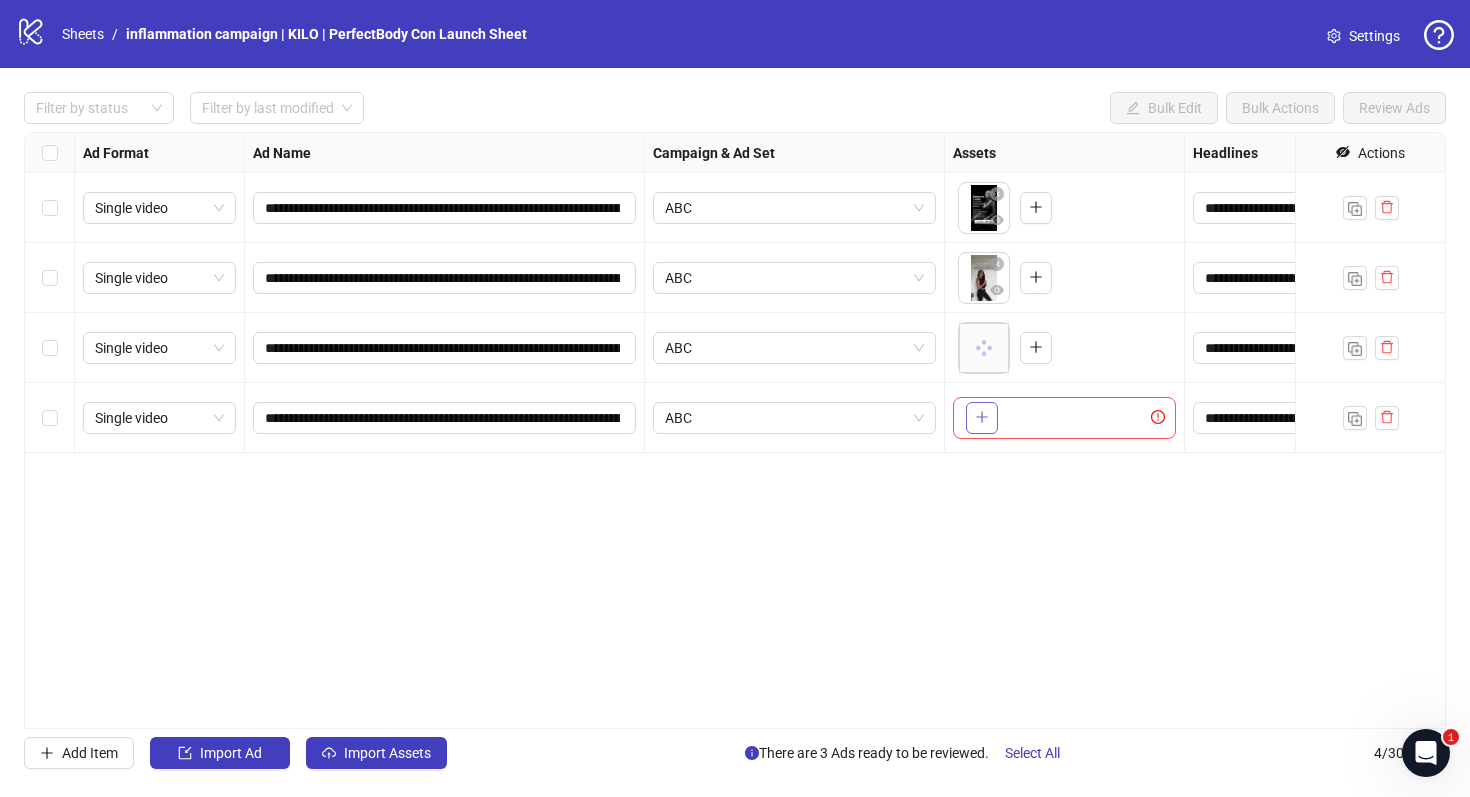 click at bounding box center [982, 418] 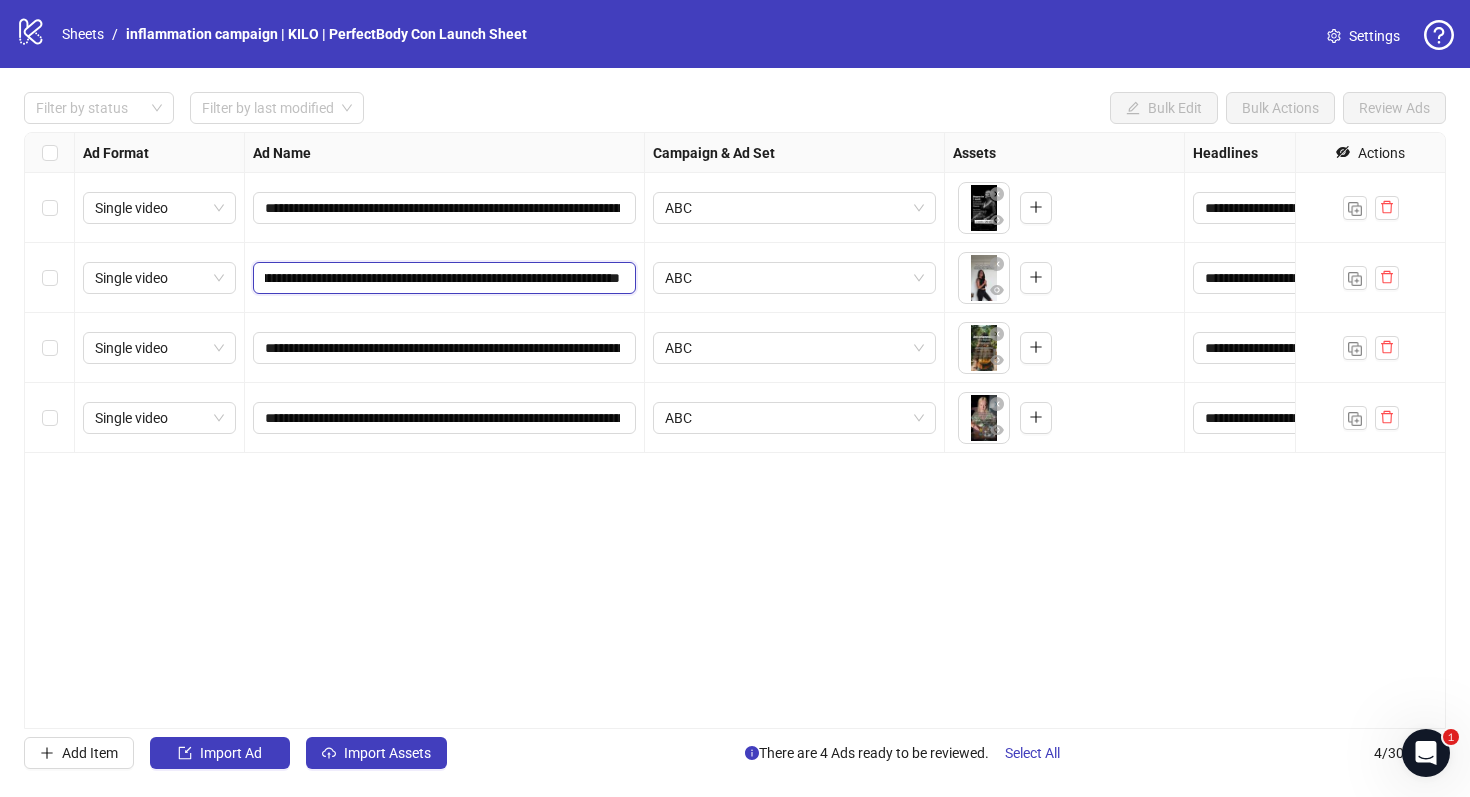 scroll, scrollTop: 0, scrollLeft: 619, axis: horizontal 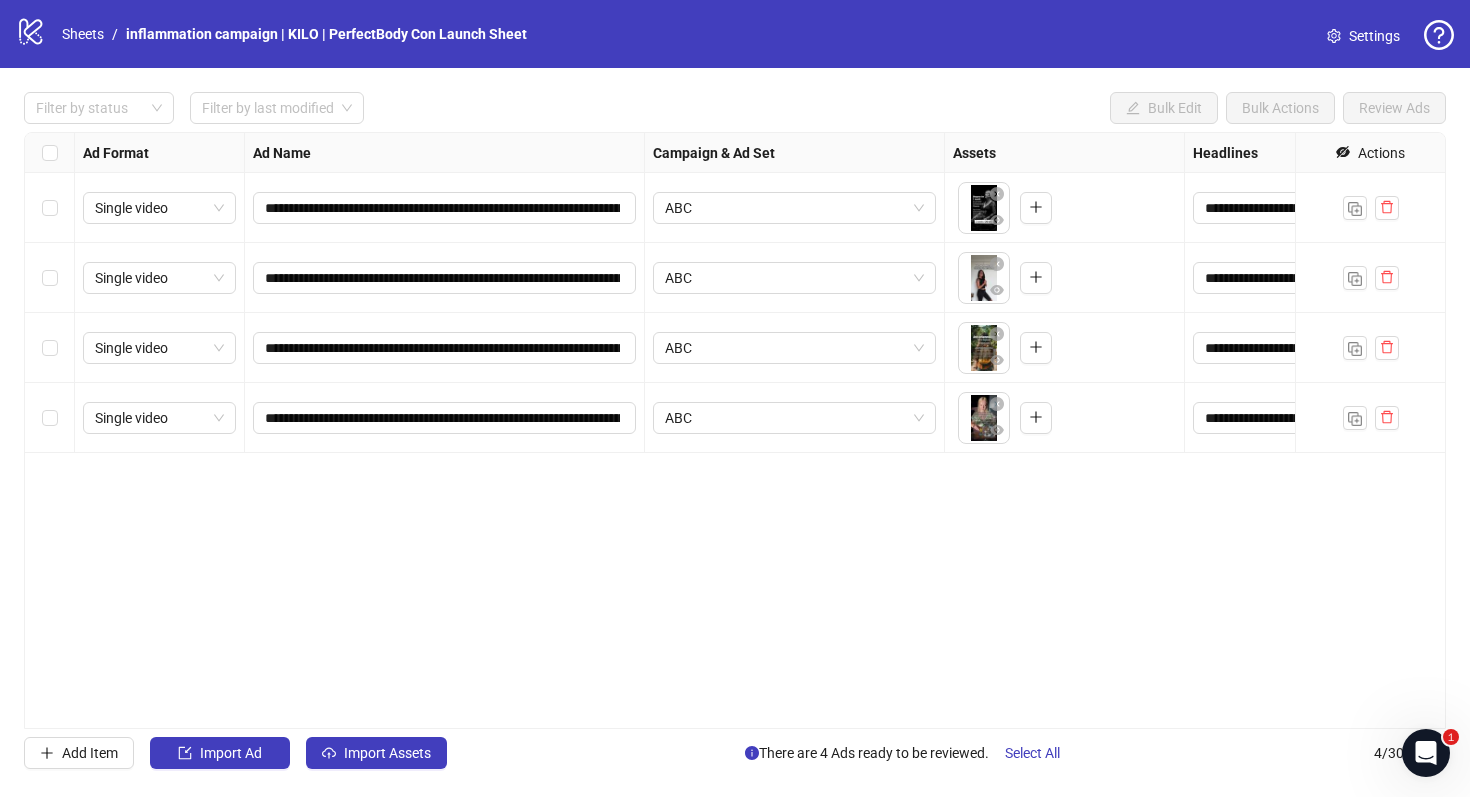 click on "**********" at bounding box center (445, 278) 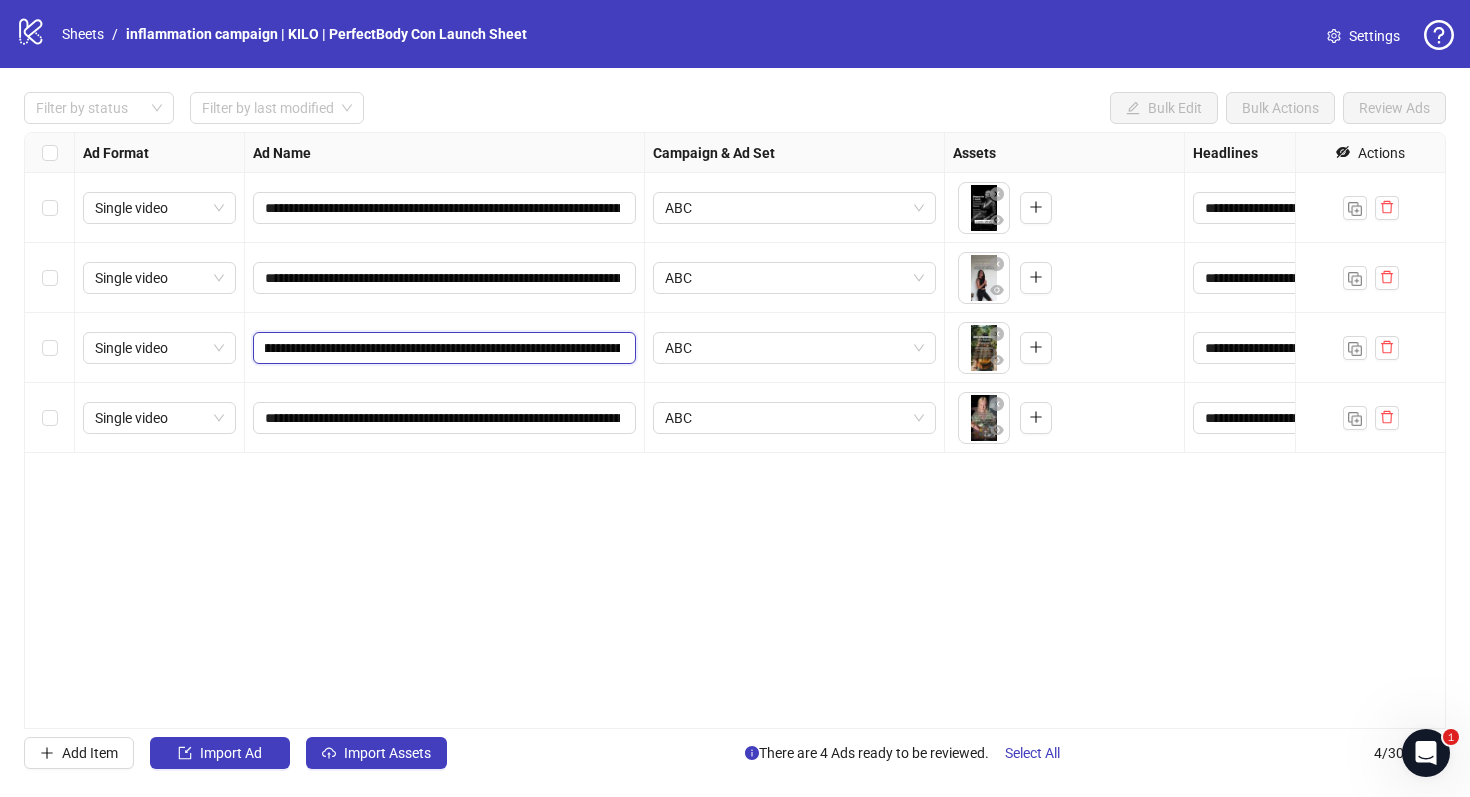 scroll, scrollTop: 0, scrollLeft: 402, axis: horizontal 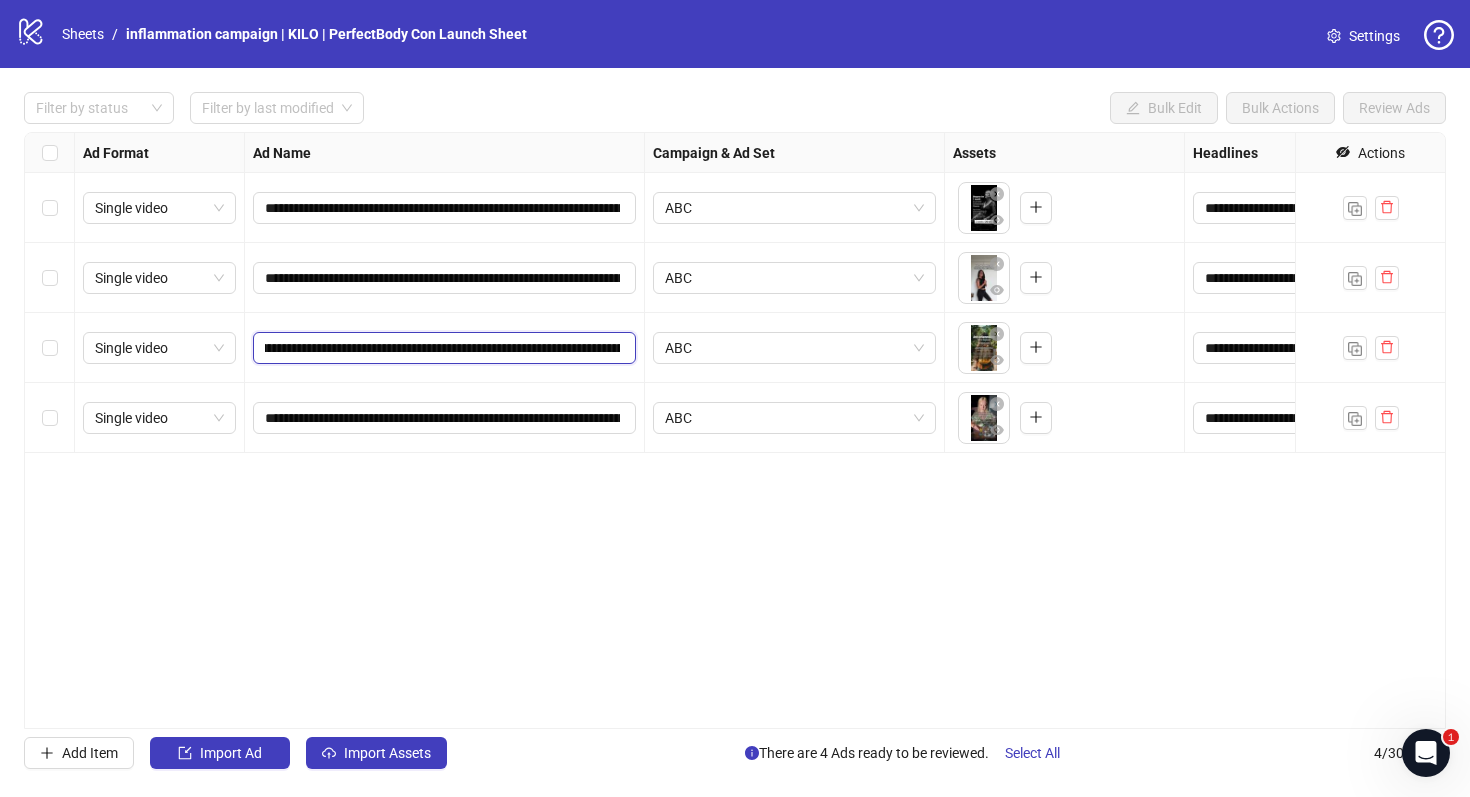 drag, startPoint x: 266, startPoint y: 349, endPoint x: 540, endPoint y: 353, distance: 274.0292 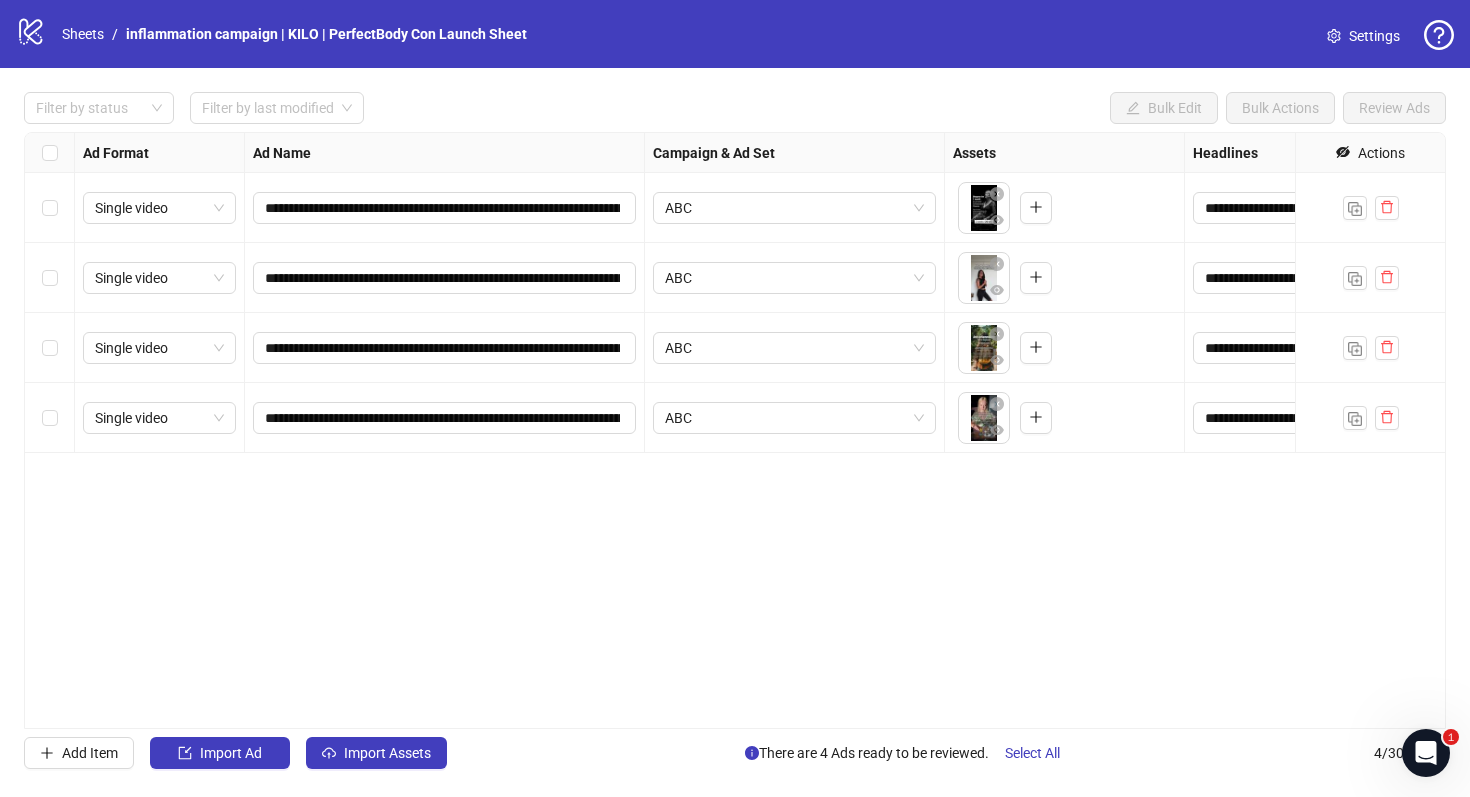 click on "**********" at bounding box center (735, 430) 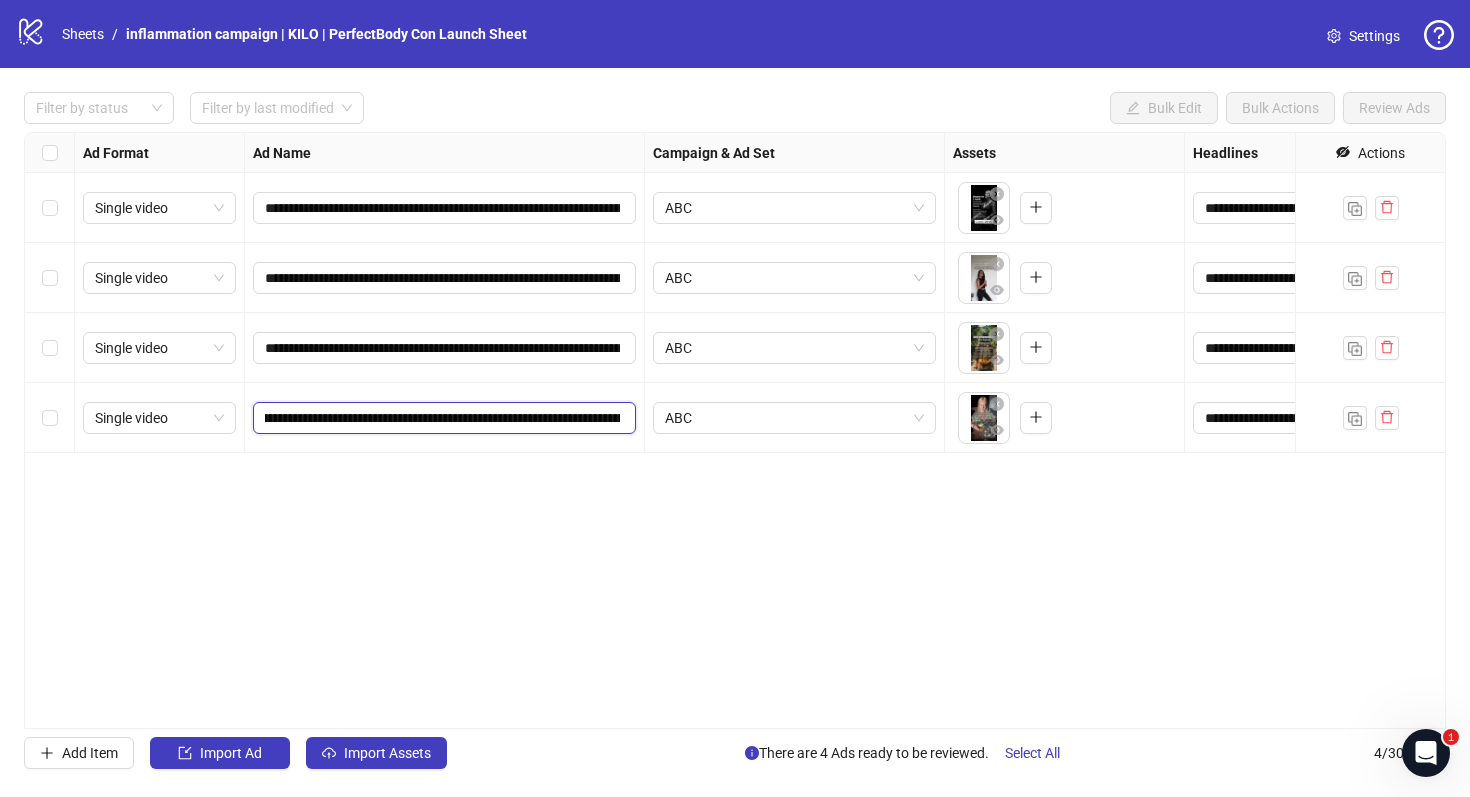 scroll, scrollTop: 0, scrollLeft: 469, axis: horizontal 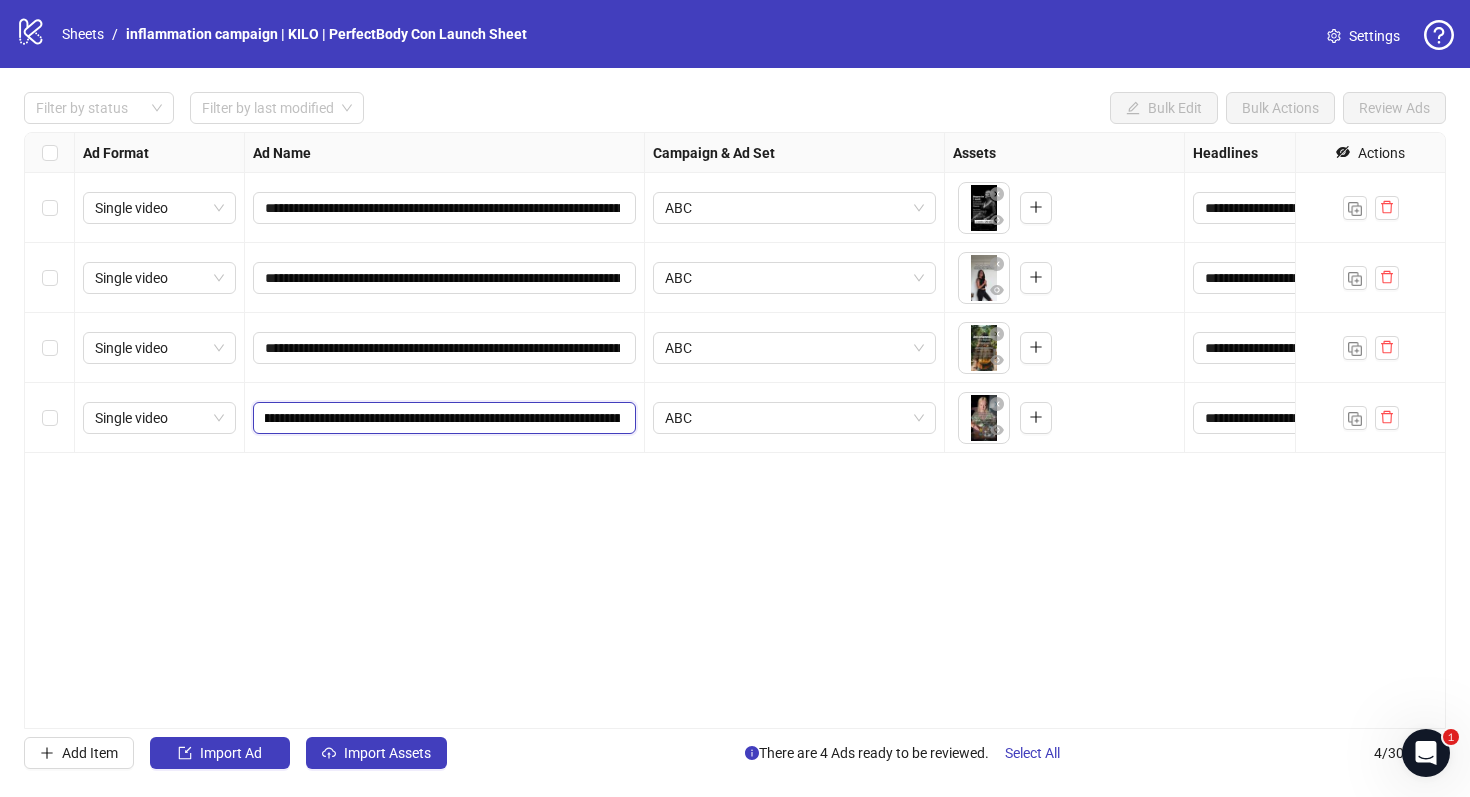 drag, startPoint x: 266, startPoint y: 421, endPoint x: 474, endPoint y: 411, distance: 208.24025 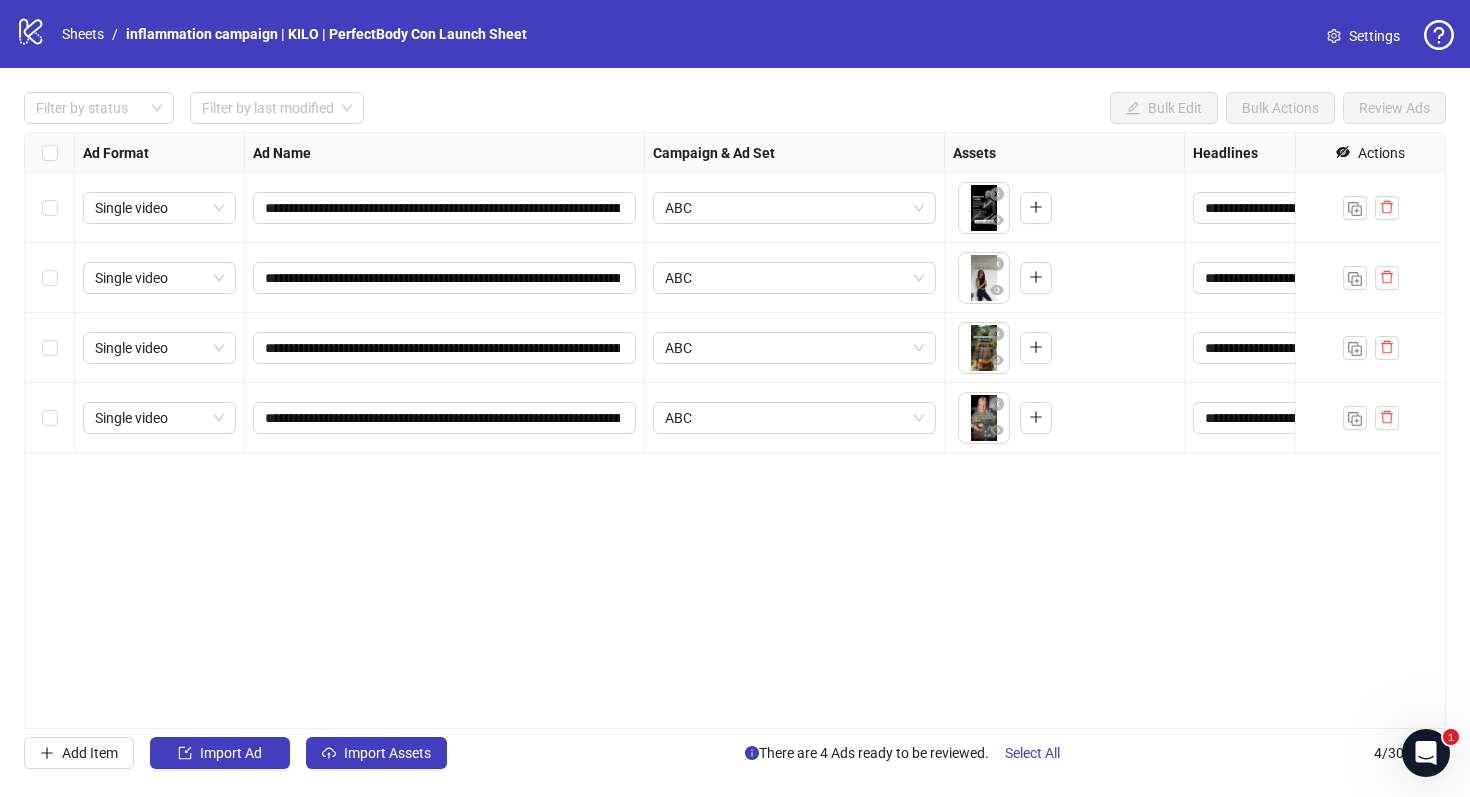 click on "**********" at bounding box center [735, 430] 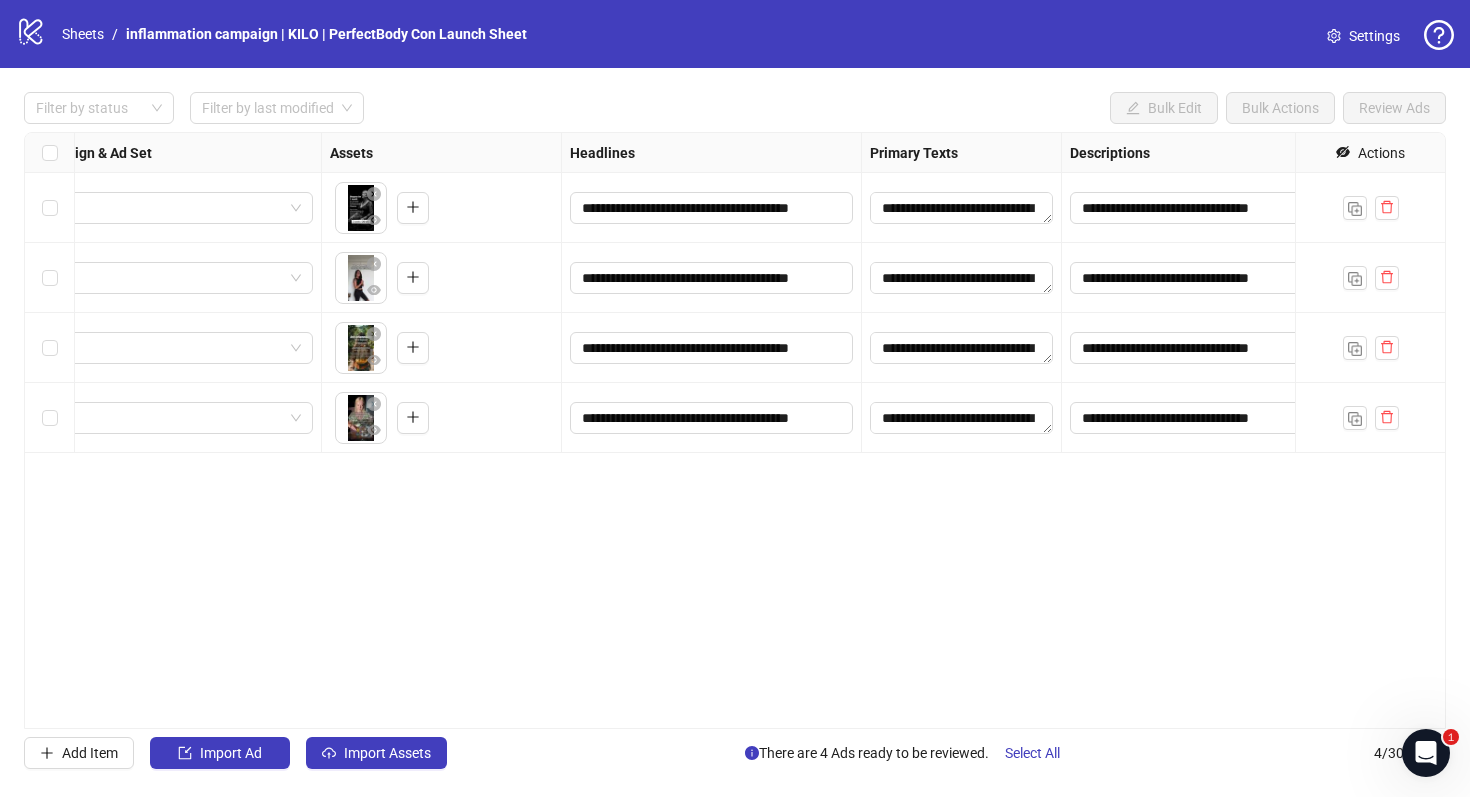scroll, scrollTop: 0, scrollLeft: 0, axis: both 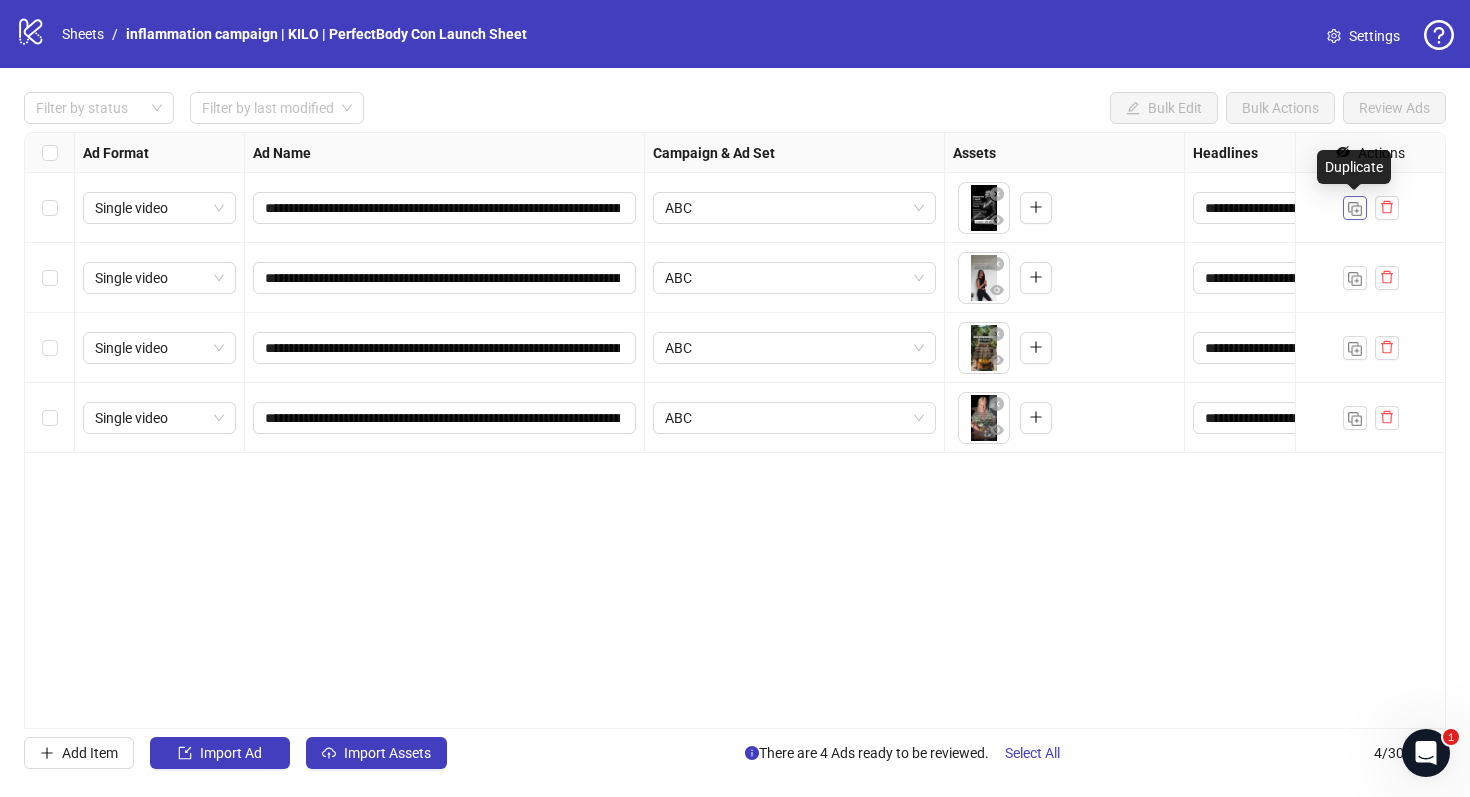 click at bounding box center (1355, 209) 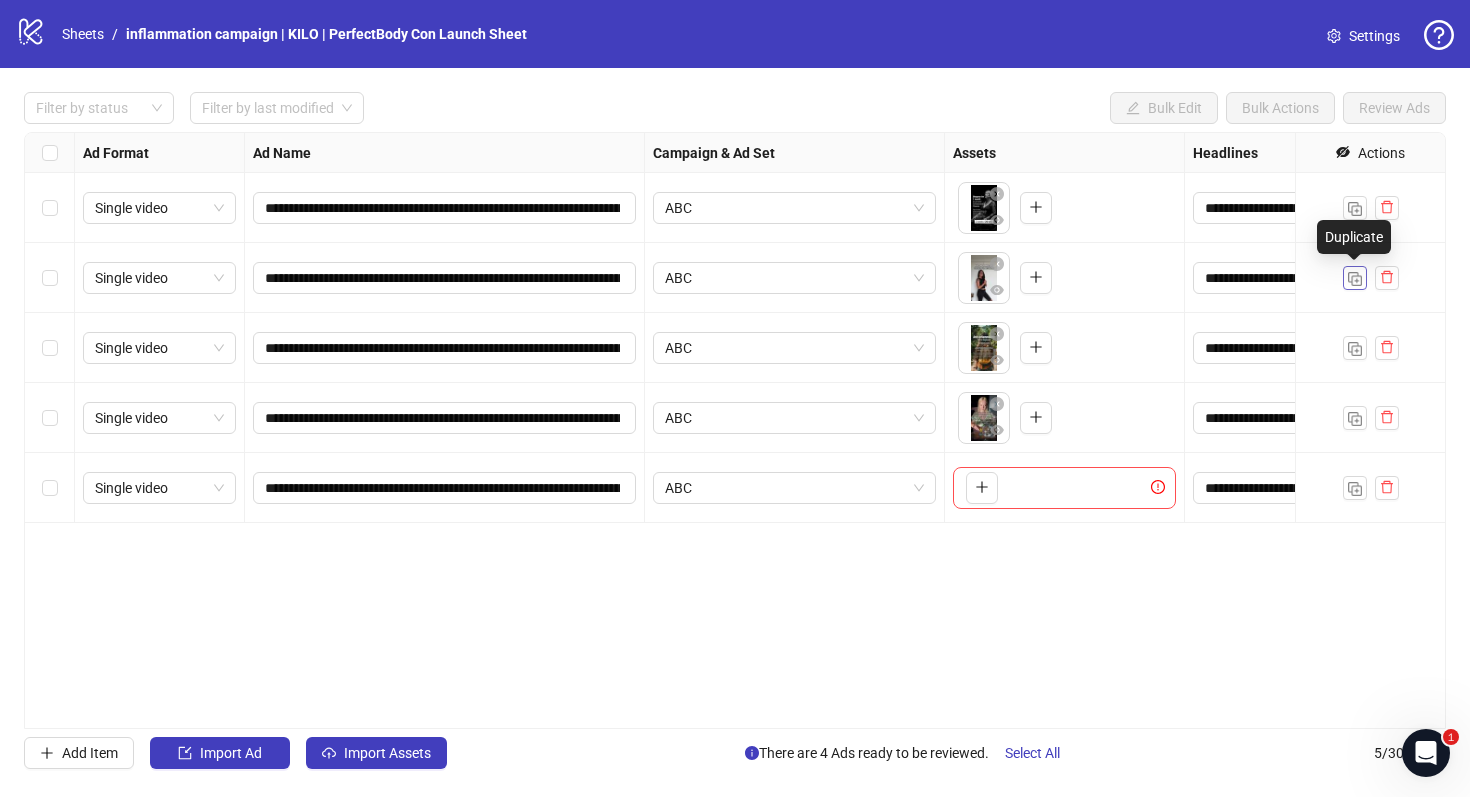 click at bounding box center [1355, 279] 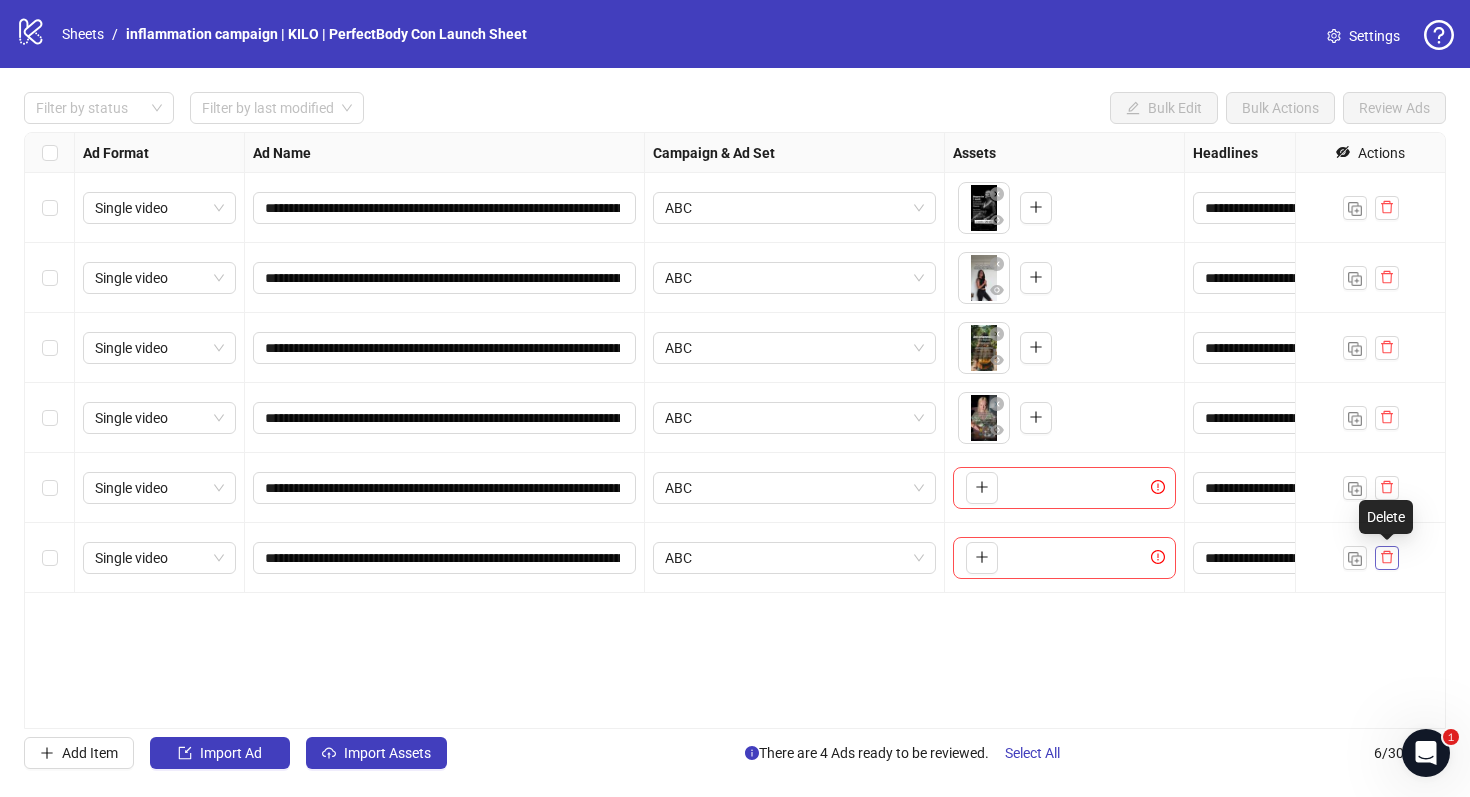click 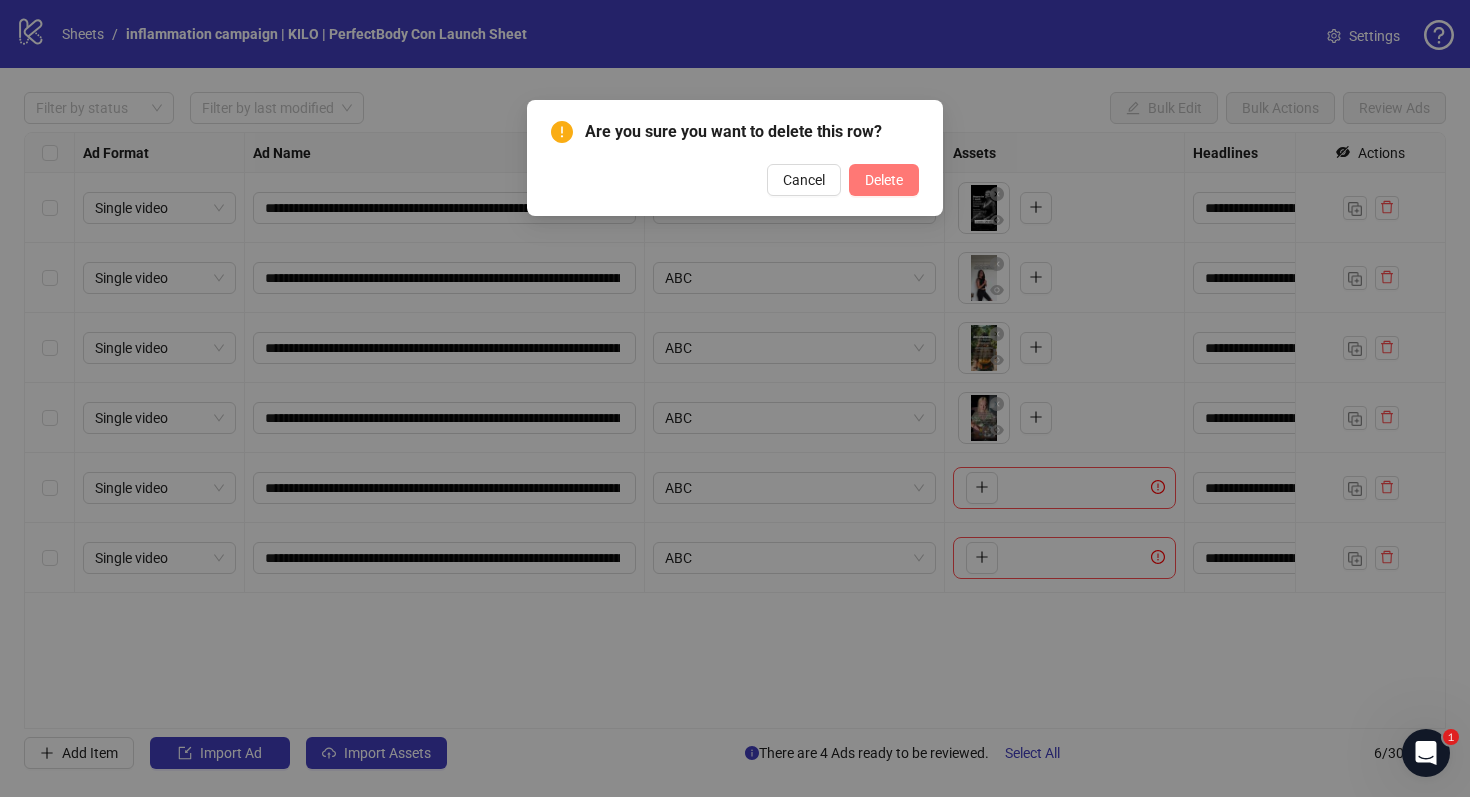 click on "Delete" at bounding box center [884, 180] 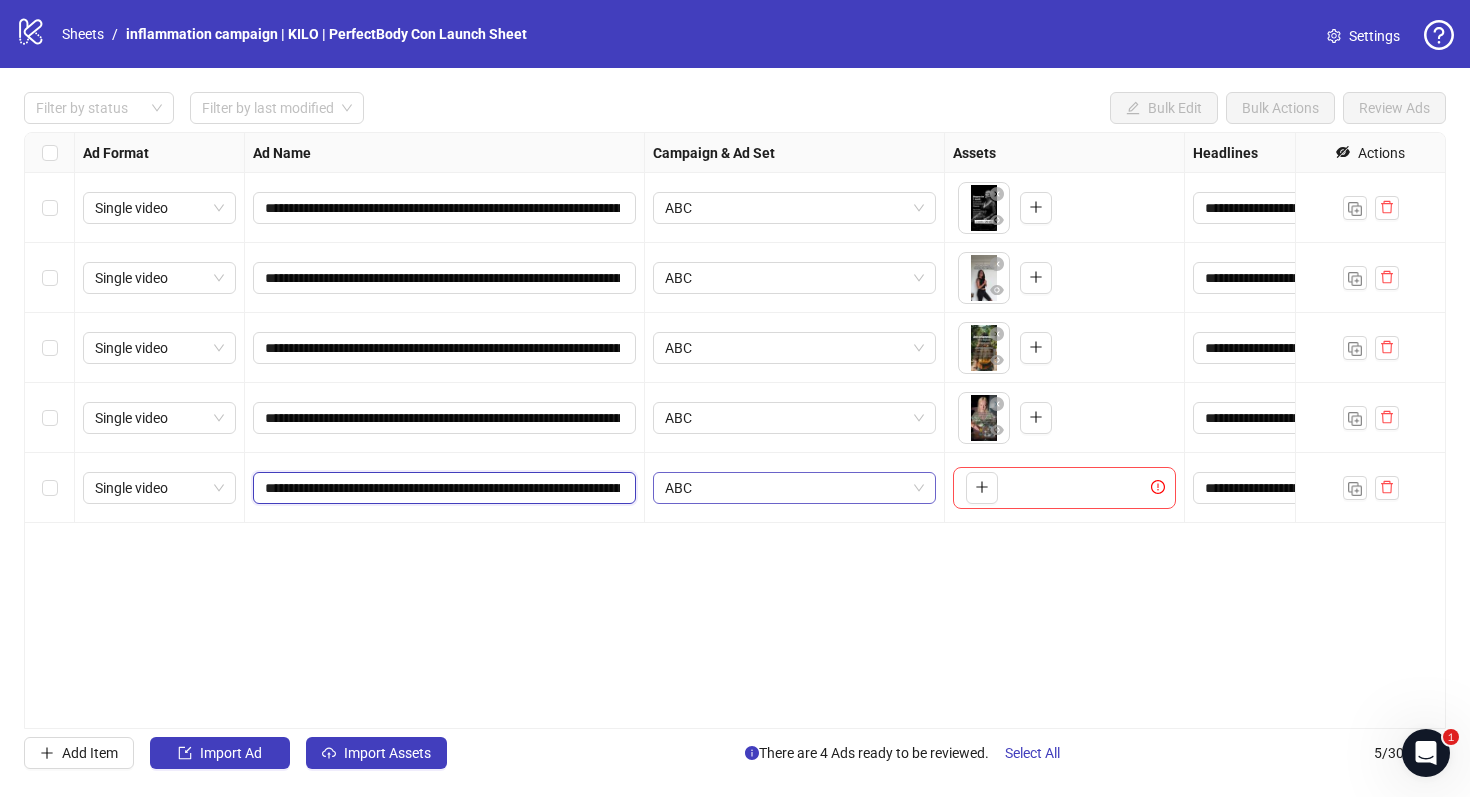 drag, startPoint x: 559, startPoint y: 492, endPoint x: 695, endPoint y: 495, distance: 136.03308 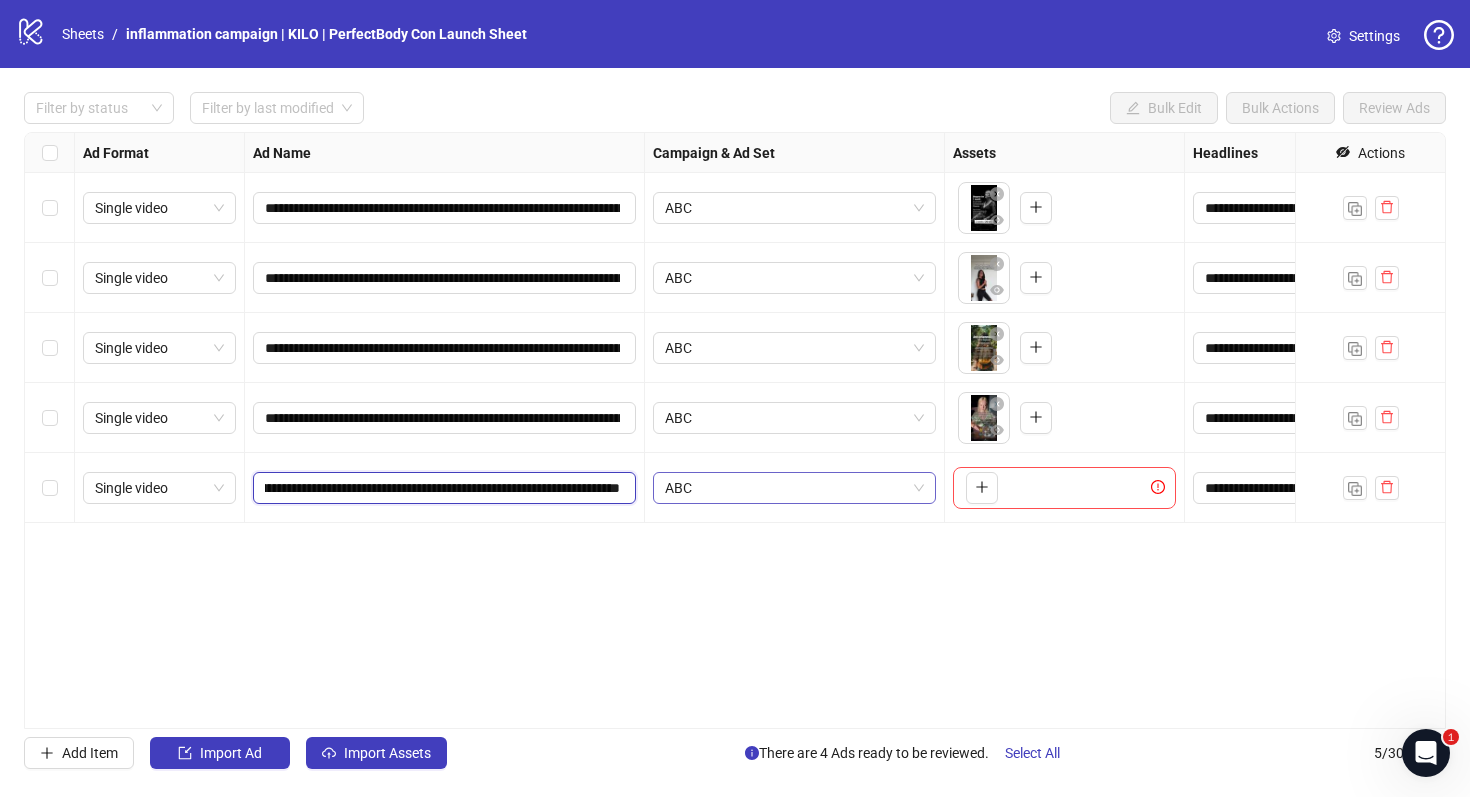 scroll, scrollTop: 0, scrollLeft: 857, axis: horizontal 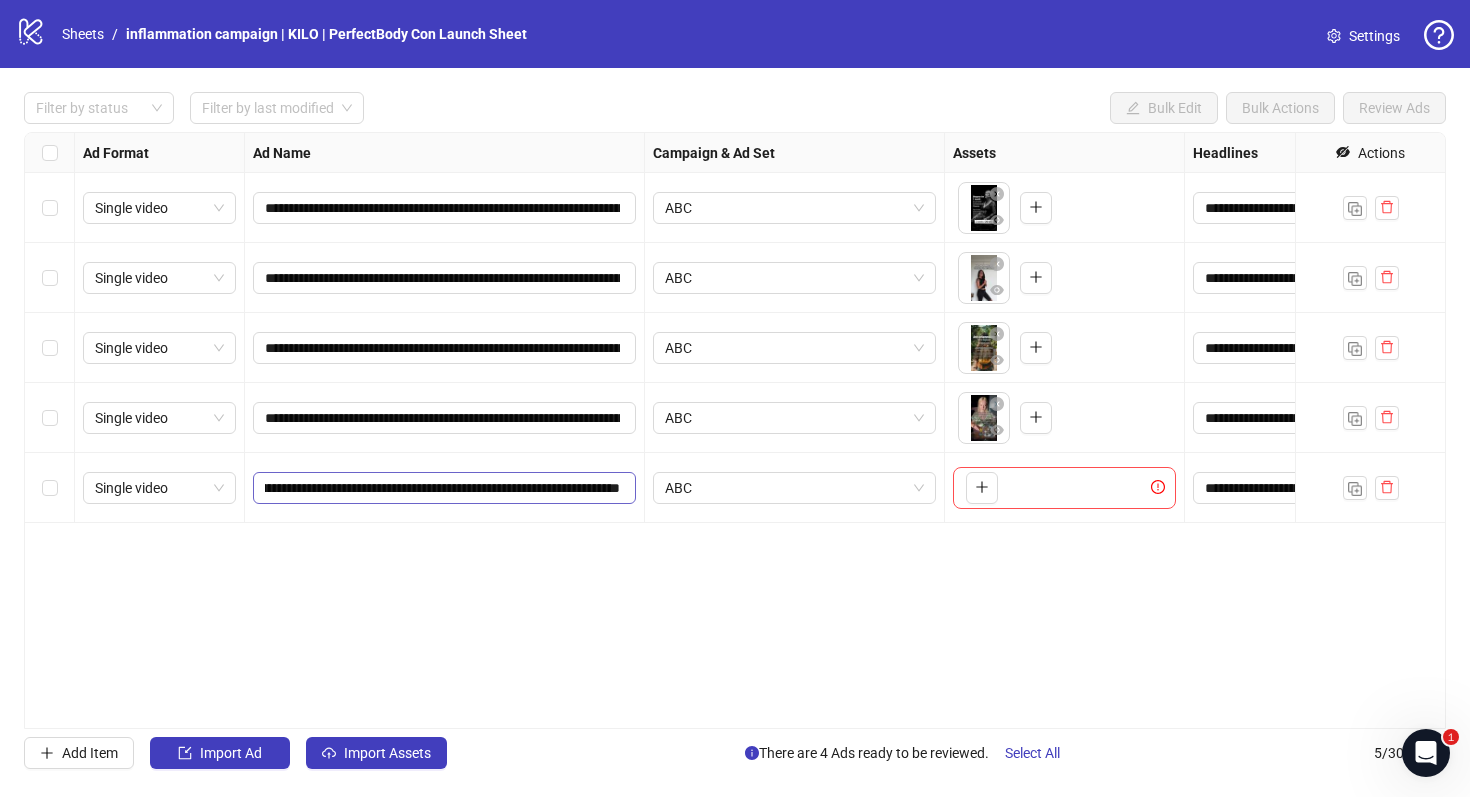 click on "**********" at bounding box center (444, 488) 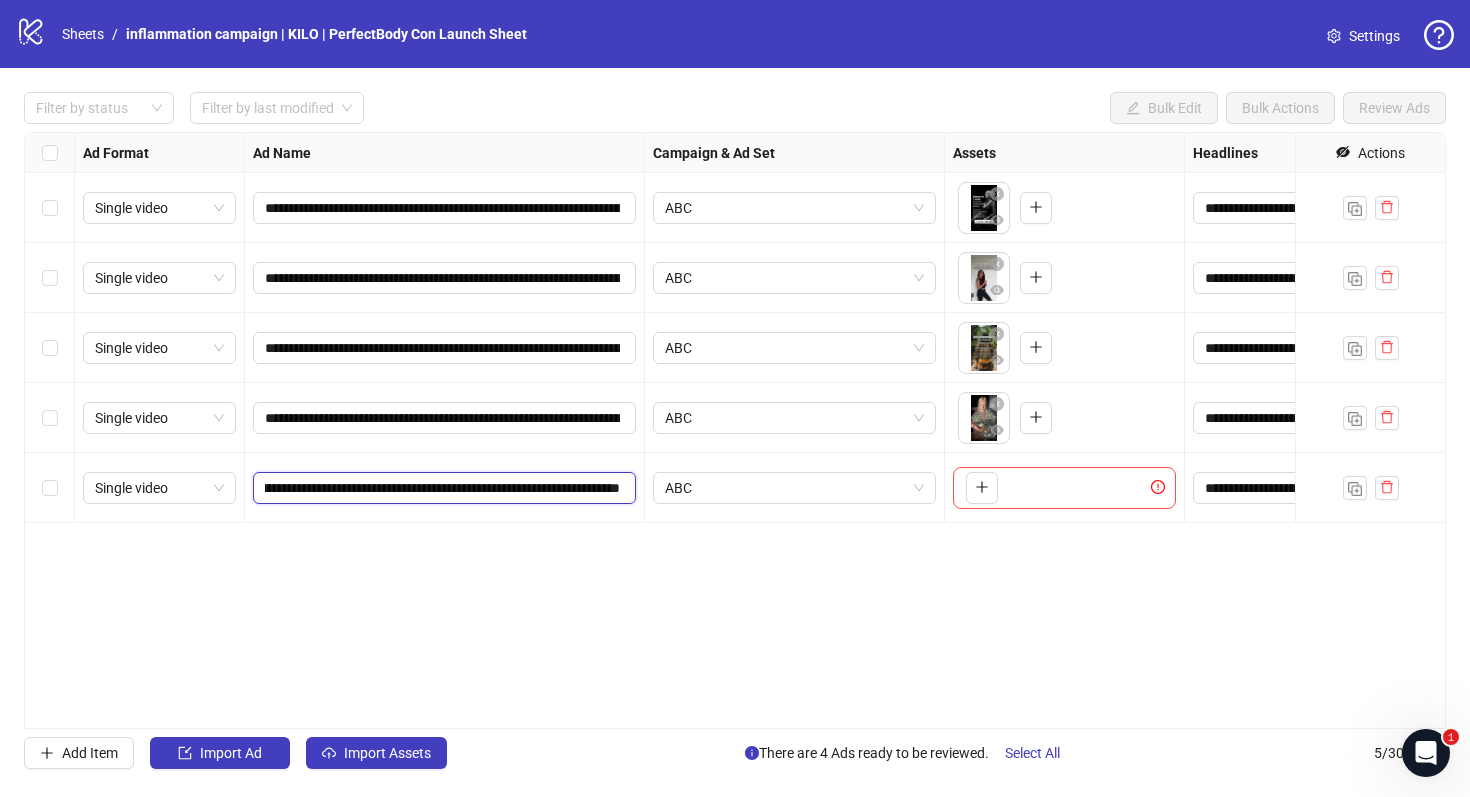 scroll, scrollTop: 0, scrollLeft: 0, axis: both 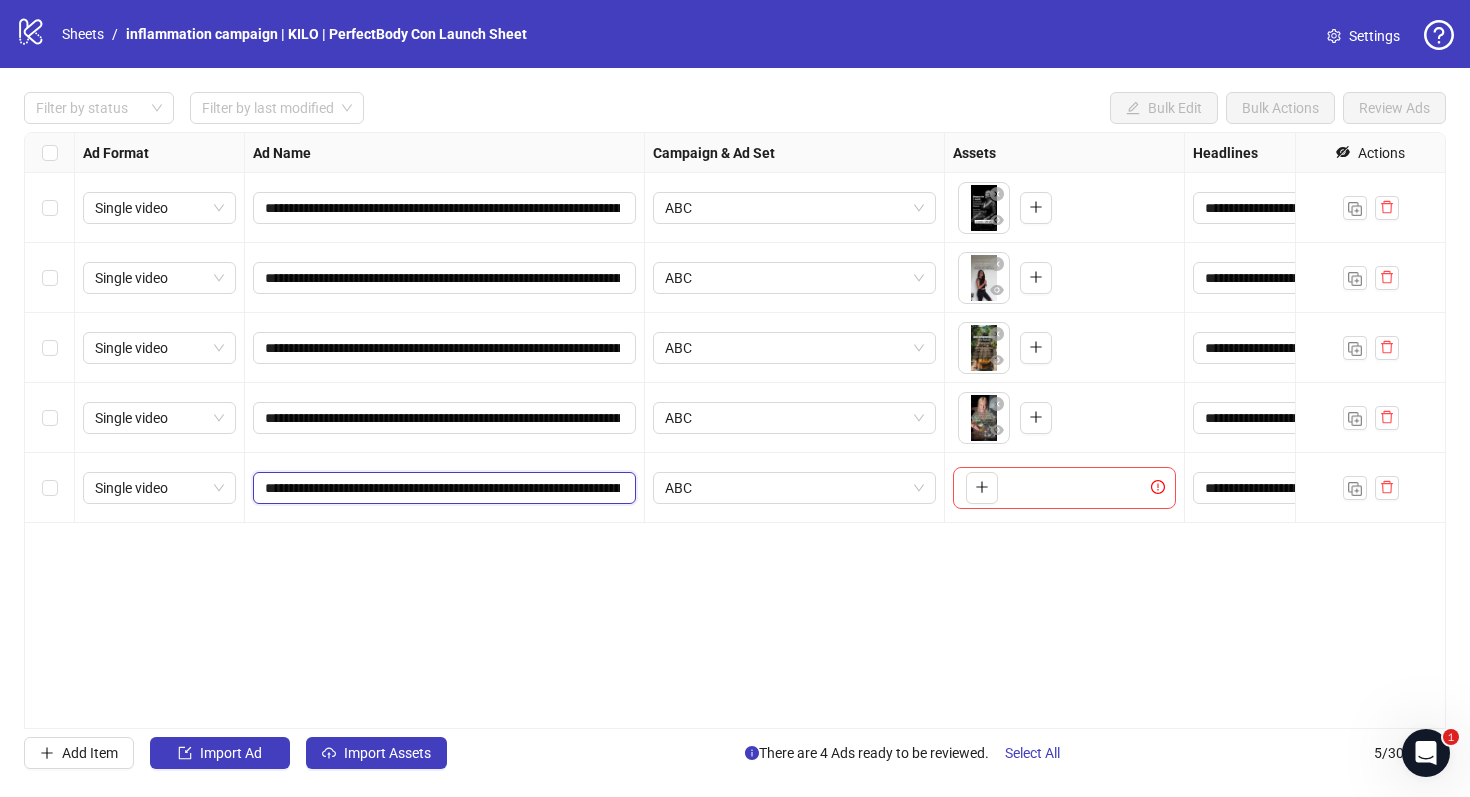 click on "**********" at bounding box center (442, 488) 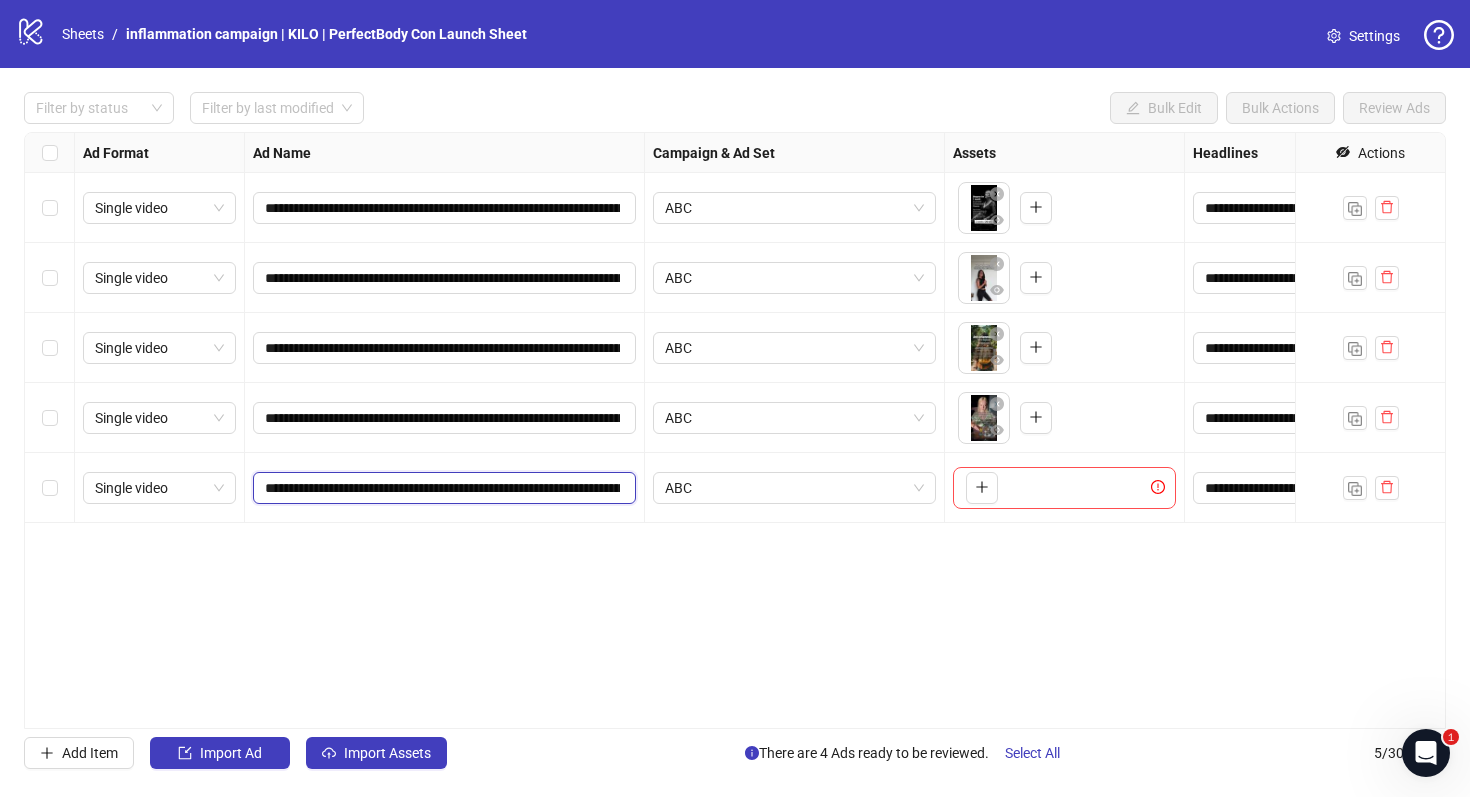 drag, startPoint x: 559, startPoint y: 488, endPoint x: 581, endPoint y: 485, distance: 22.203604 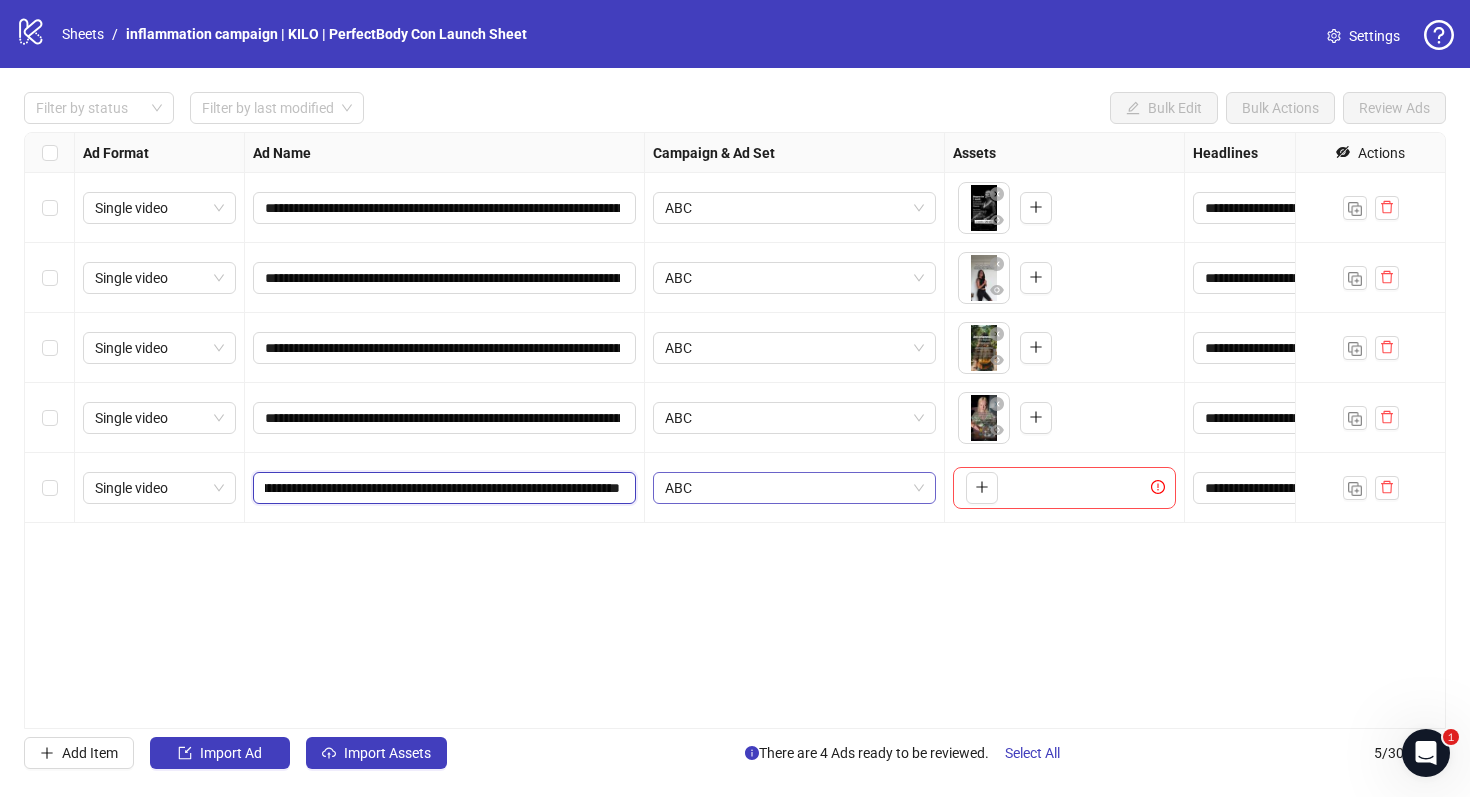 scroll, scrollTop: 0, scrollLeft: 857, axis: horizontal 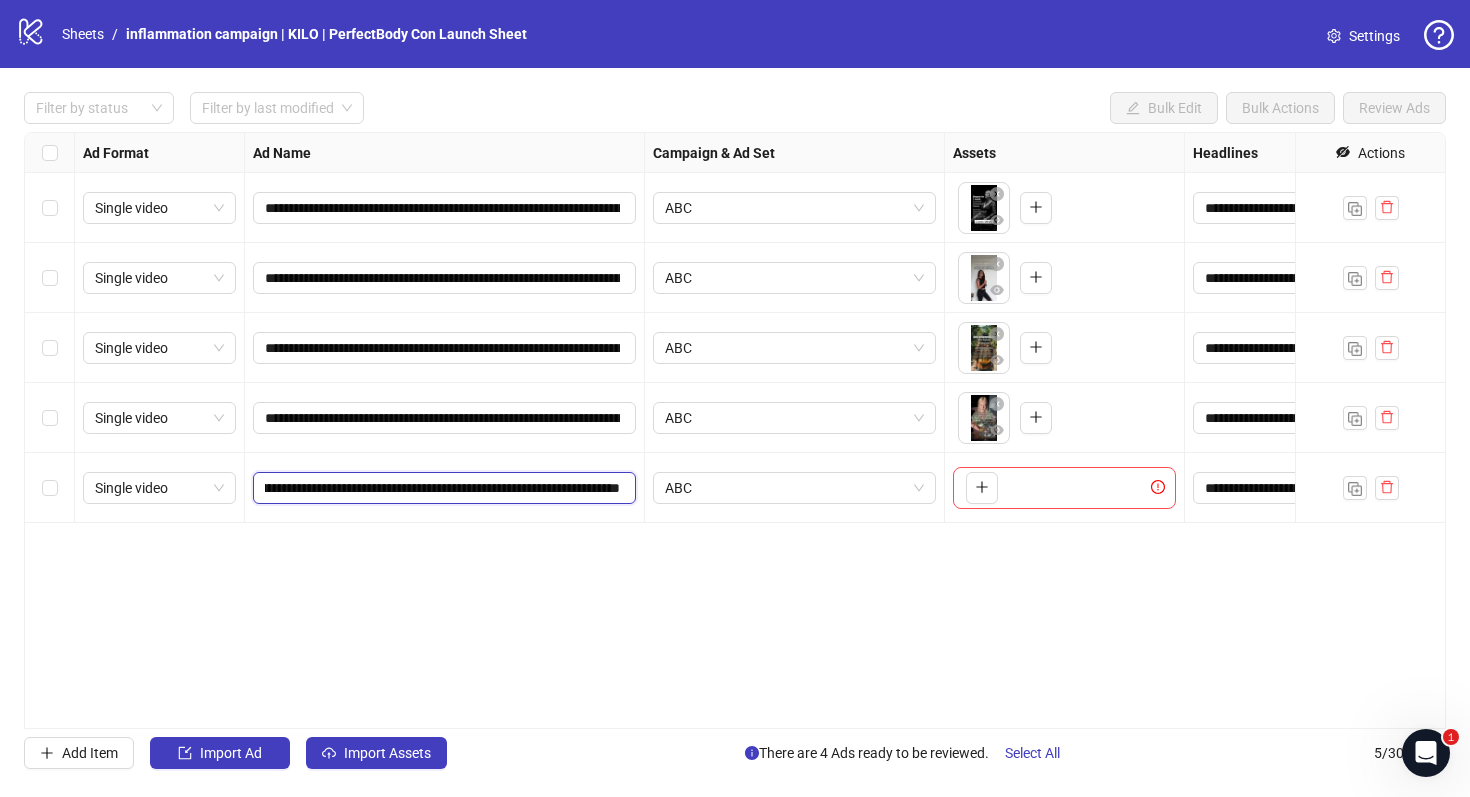 click on "**********" at bounding box center (442, 488) 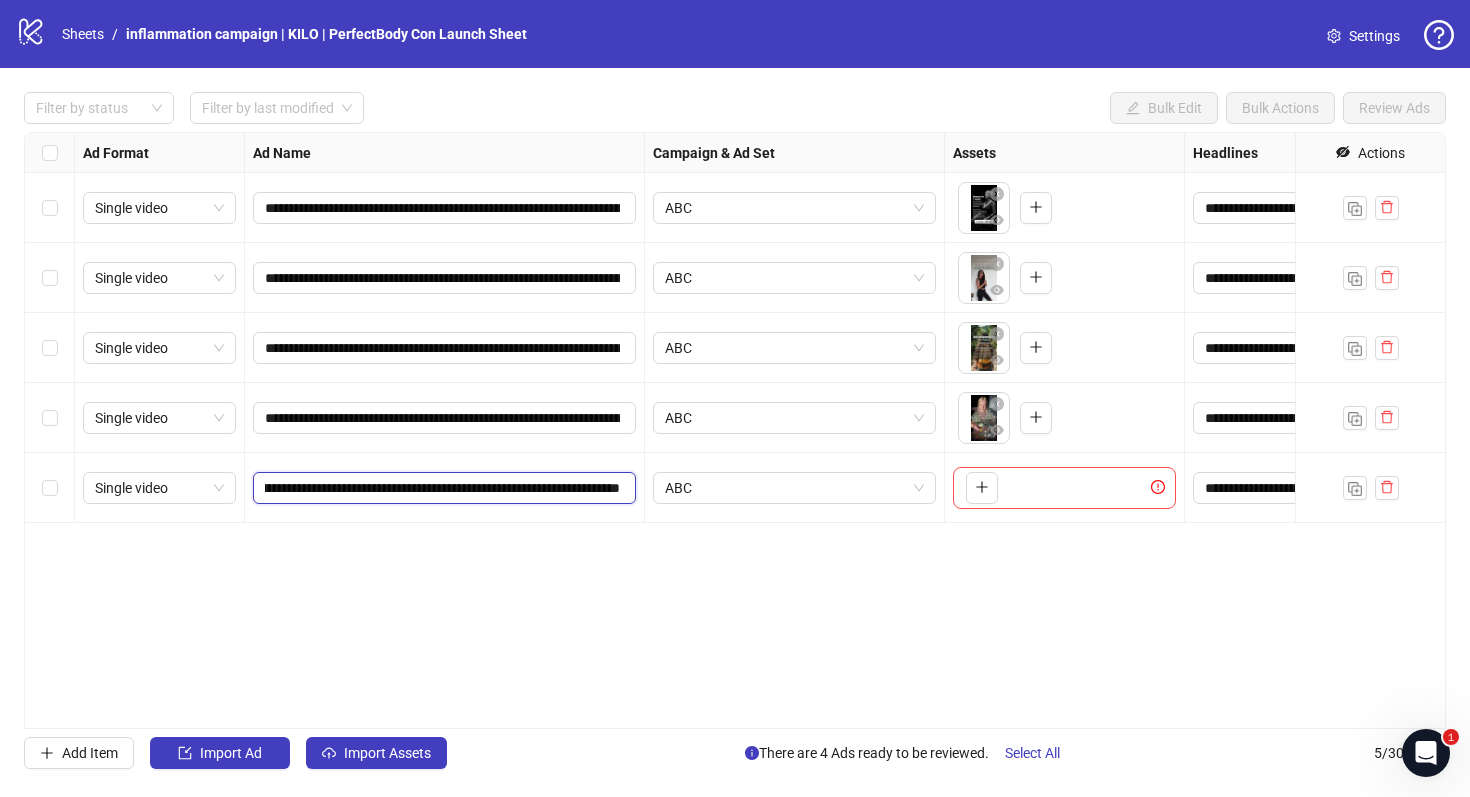 scroll, scrollTop: 0, scrollLeft: 748, axis: horizontal 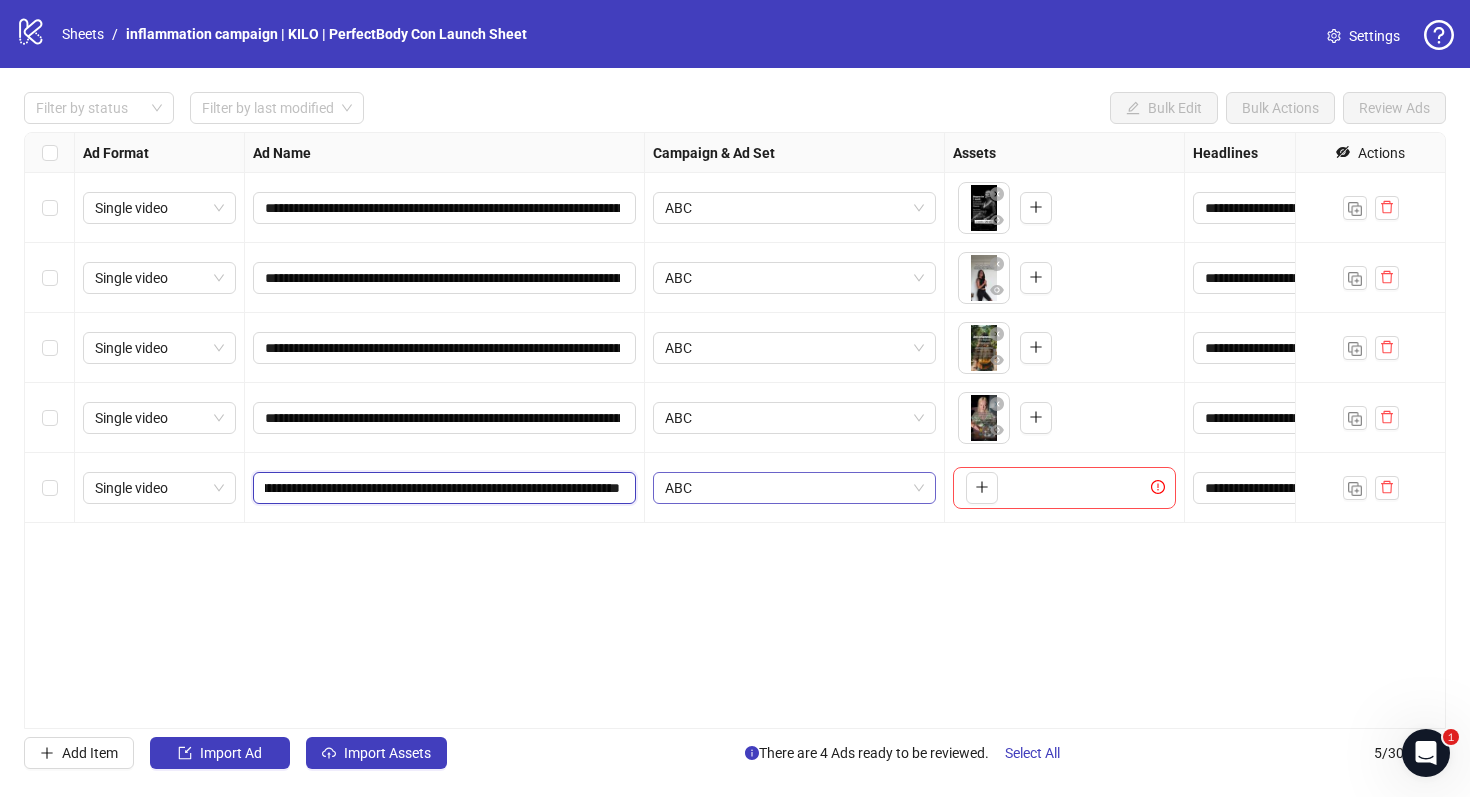 drag, startPoint x: 565, startPoint y: 485, endPoint x: 752, endPoint y: 493, distance: 187.17105 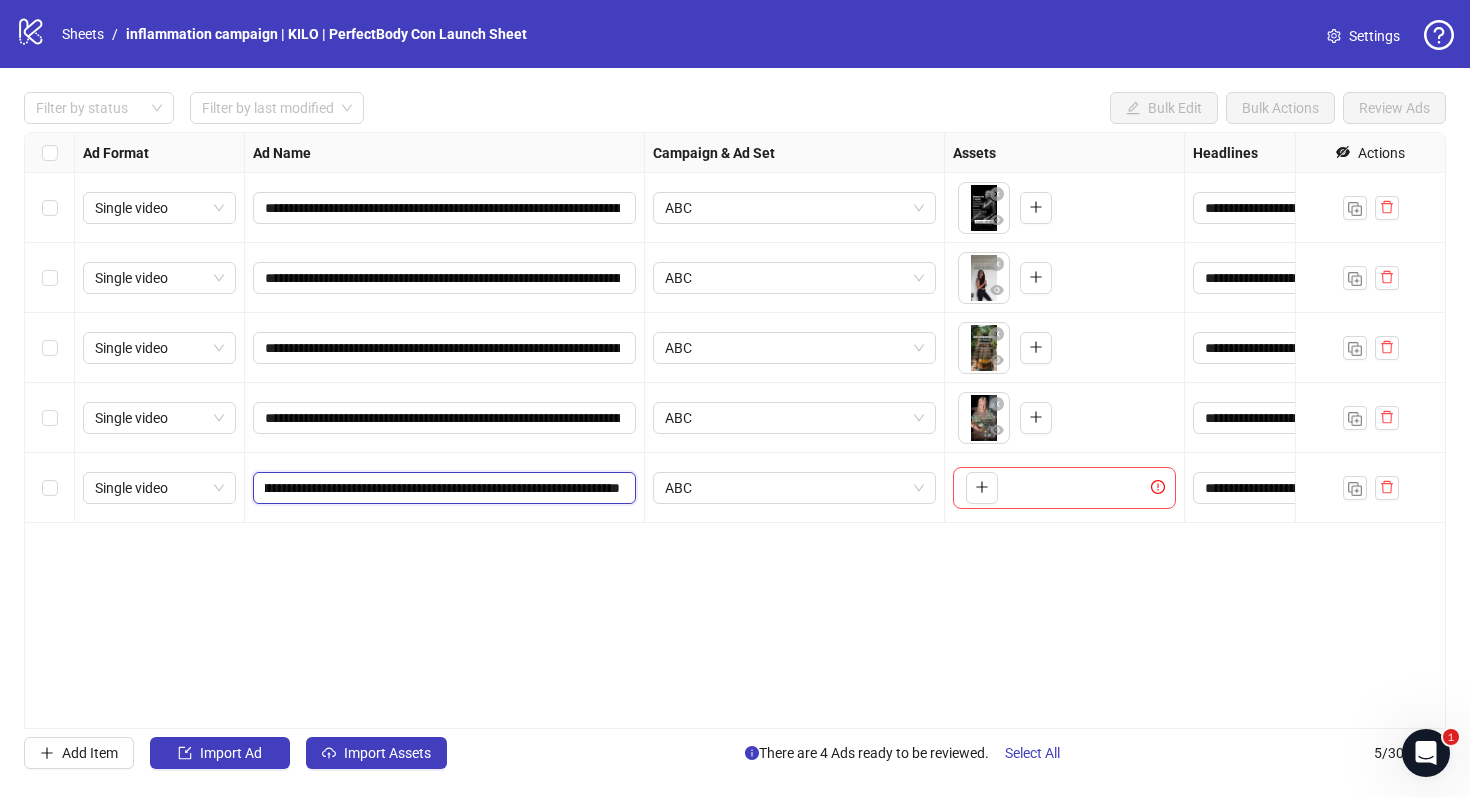 click on "**********" at bounding box center (442, 488) 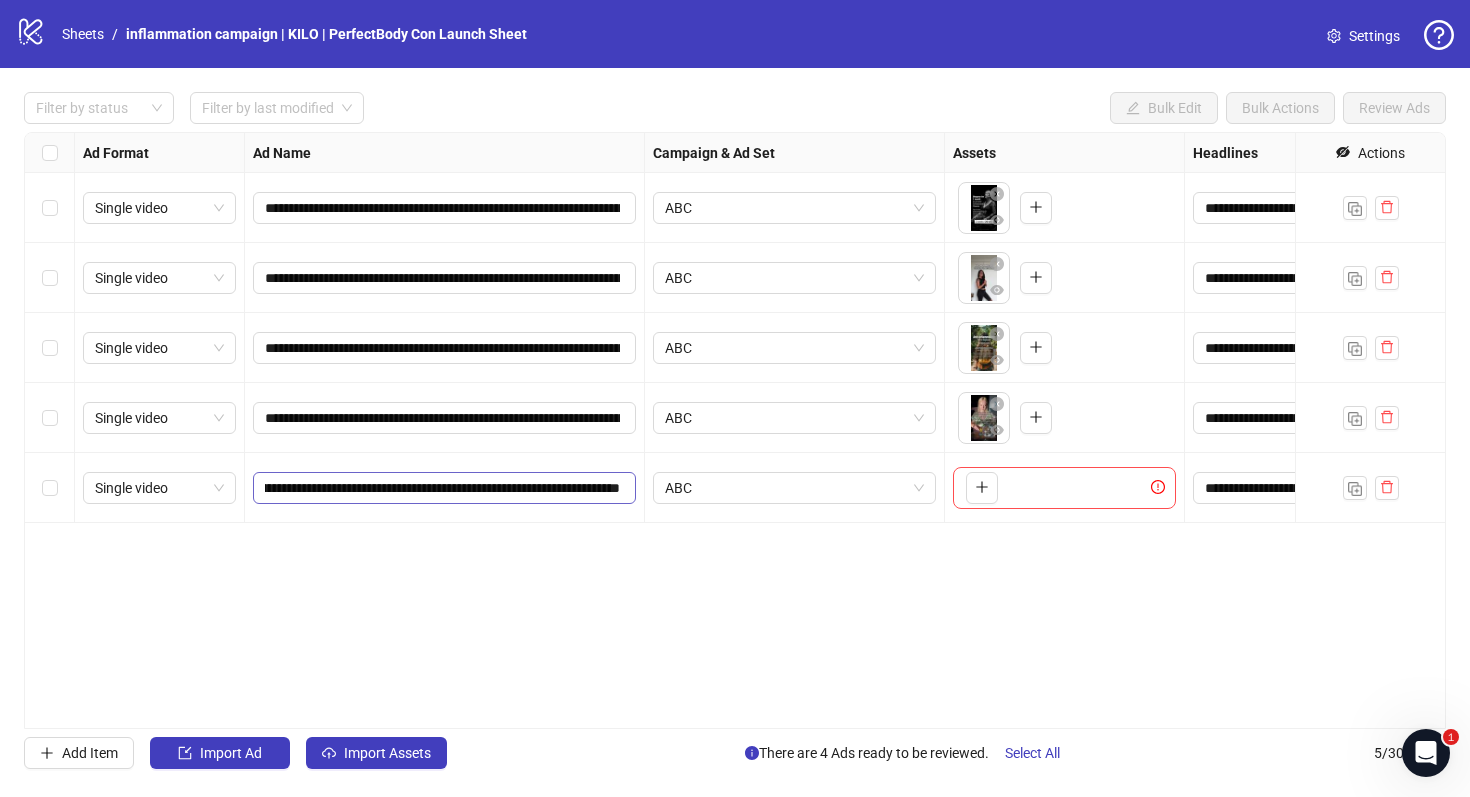click on "**********" at bounding box center (444, 488) 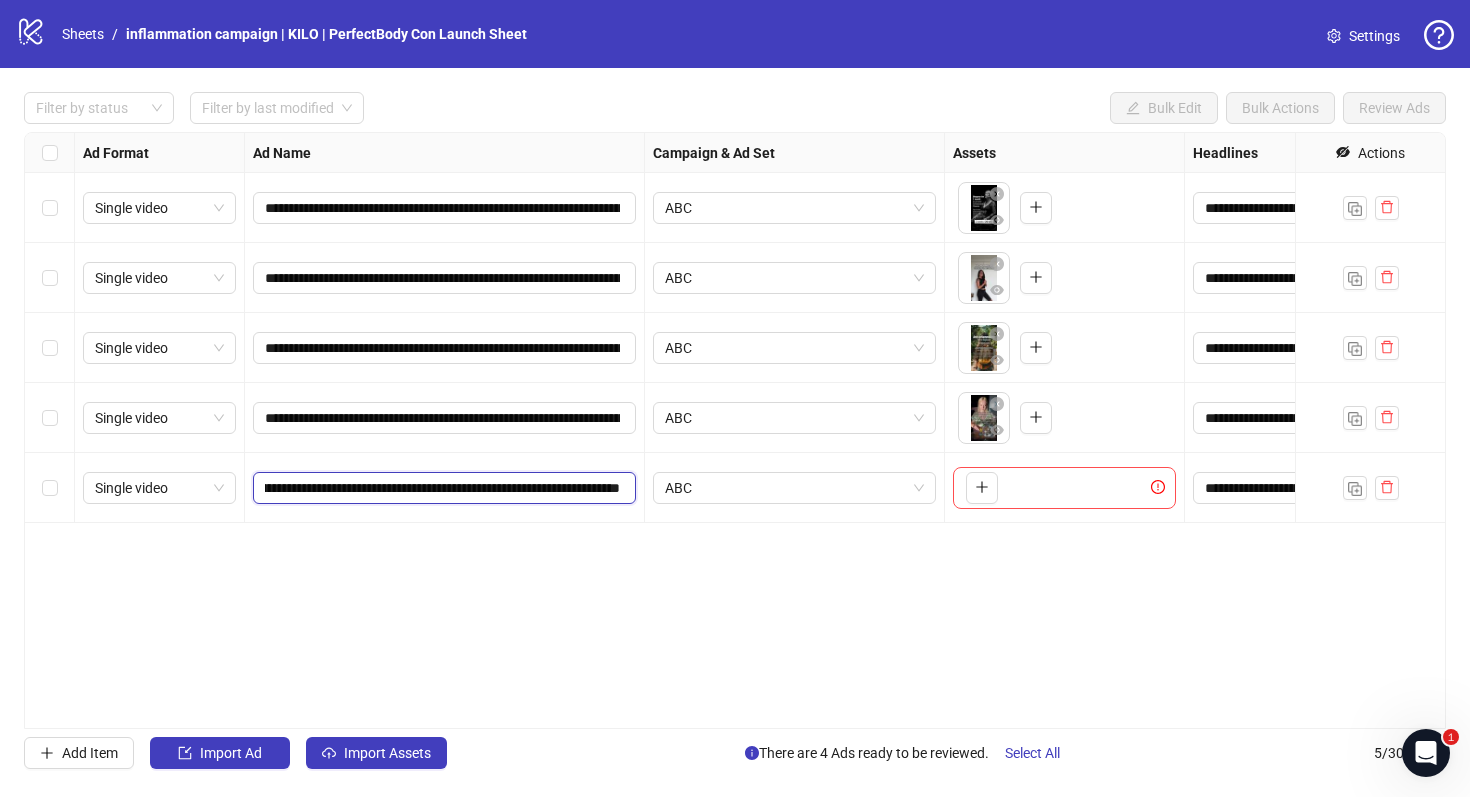 scroll, scrollTop: 0, scrollLeft: 857, axis: horizontal 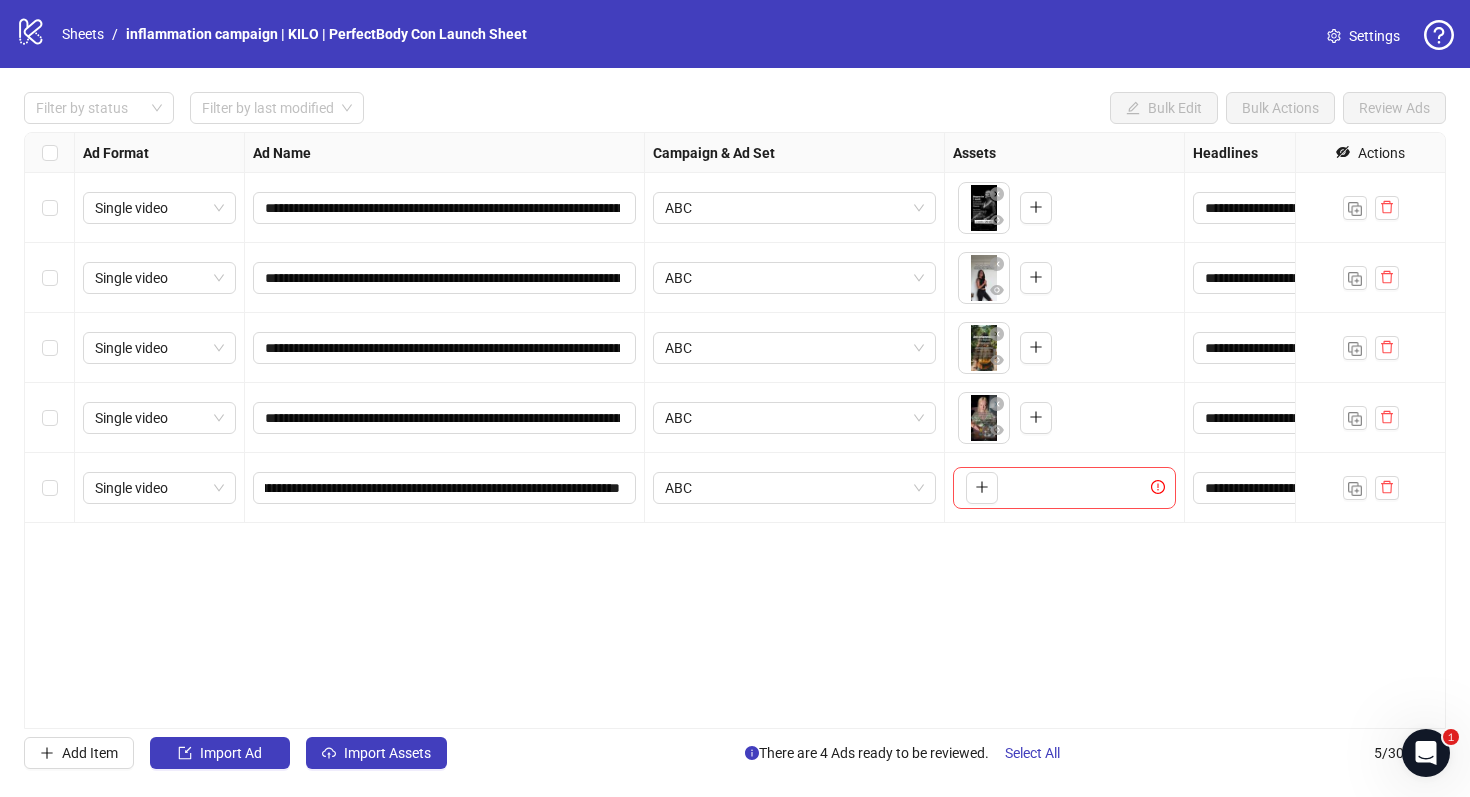 click on "Ad Format Ad Name Campaign & Ad Set Assets Headlines Primary Texts Descriptions Destination URL App Product Page ID Display URL Leadgen Form Product Set ID Call to Action Actions Single video <URL> ABC
To pick up a draggable item, press the space bar.
While dragging, use the arrow keys to move the item.
Press space again to drop the item in its new position, or press escape to cancel.
<URL> <URL>
<URL>
<URL>
<URL> Single video ABC Single video ABC Single video ABC Single video ABC" at bounding box center [735, 430] 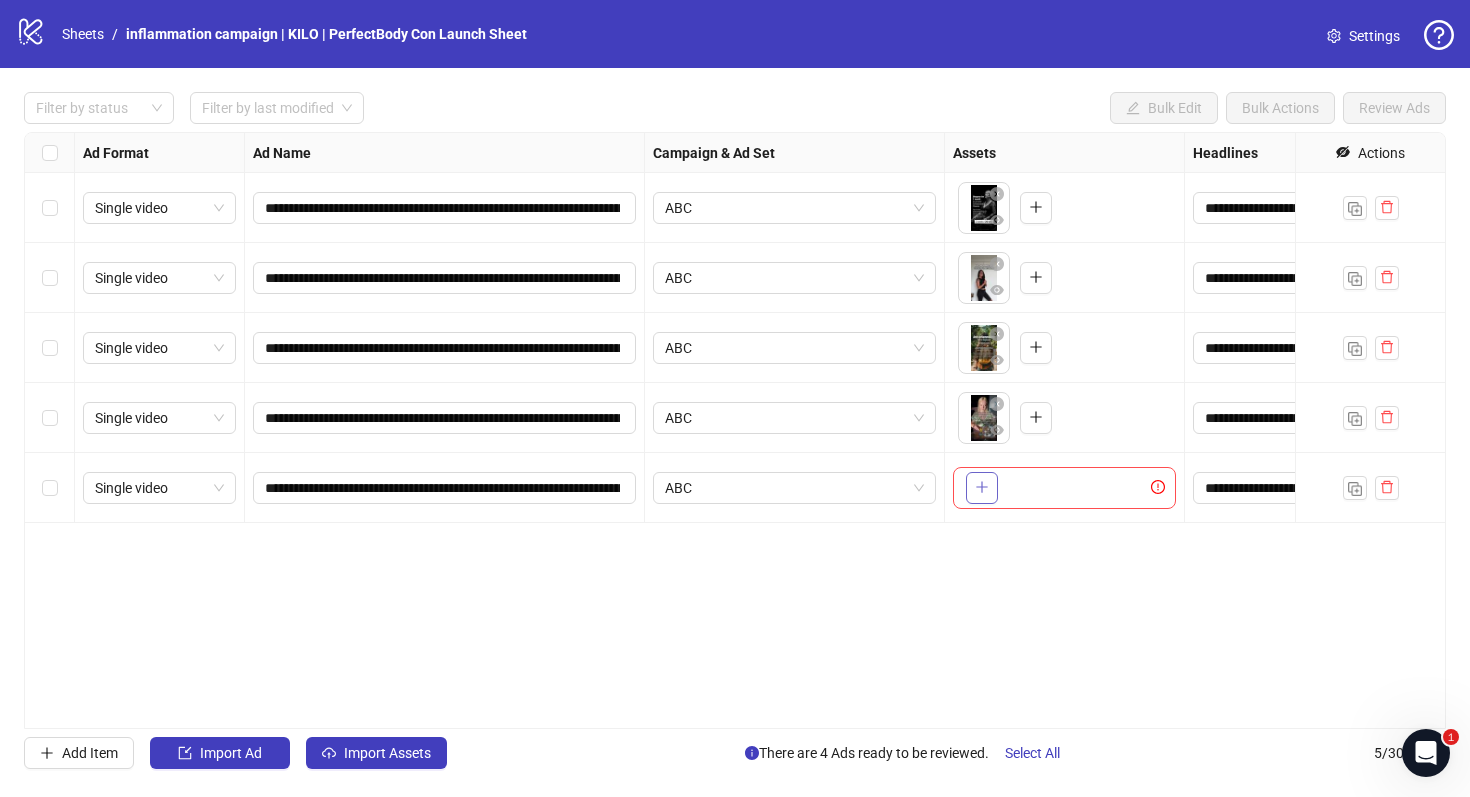 click at bounding box center [982, 488] 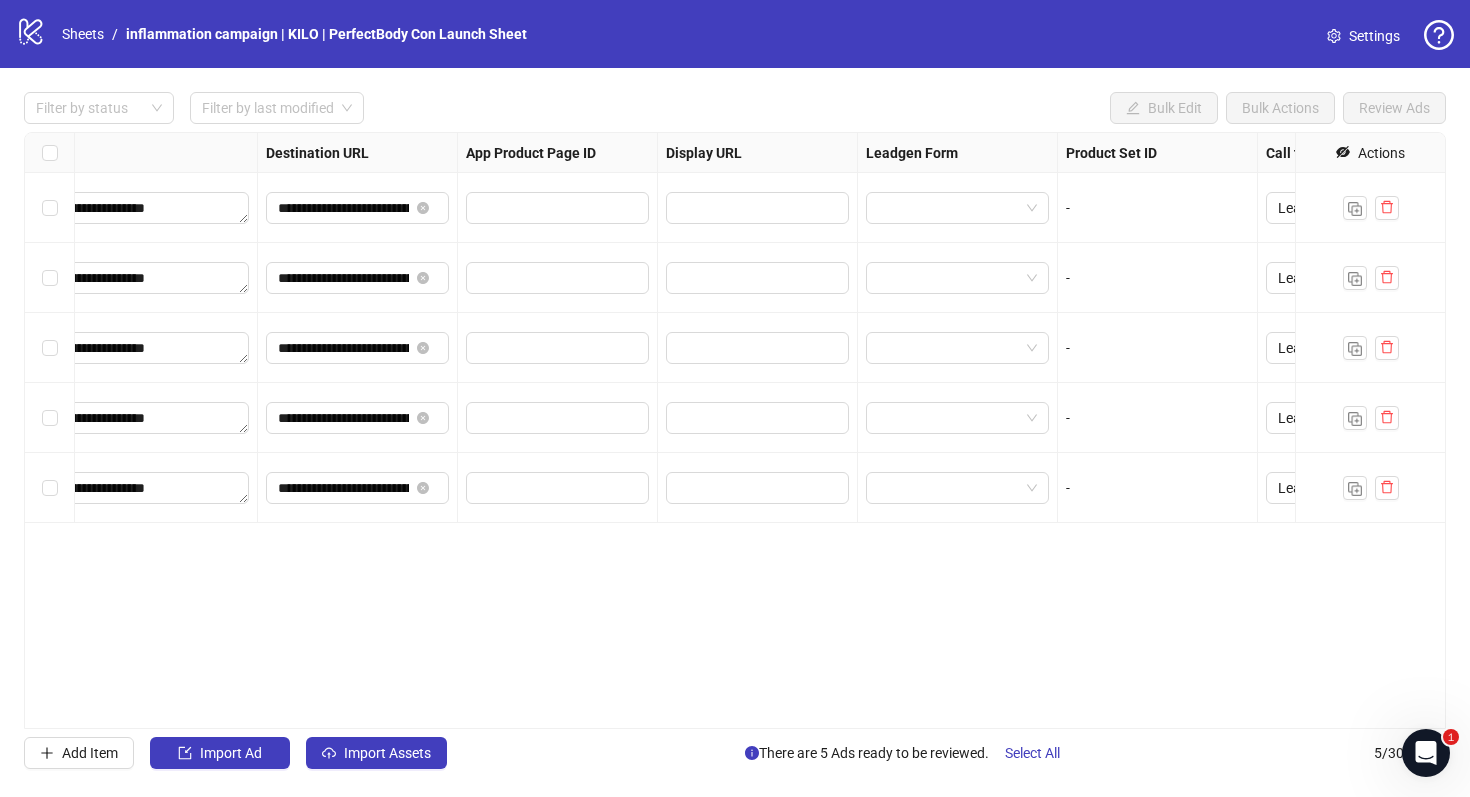 scroll, scrollTop: 0, scrollLeft: 1850, axis: horizontal 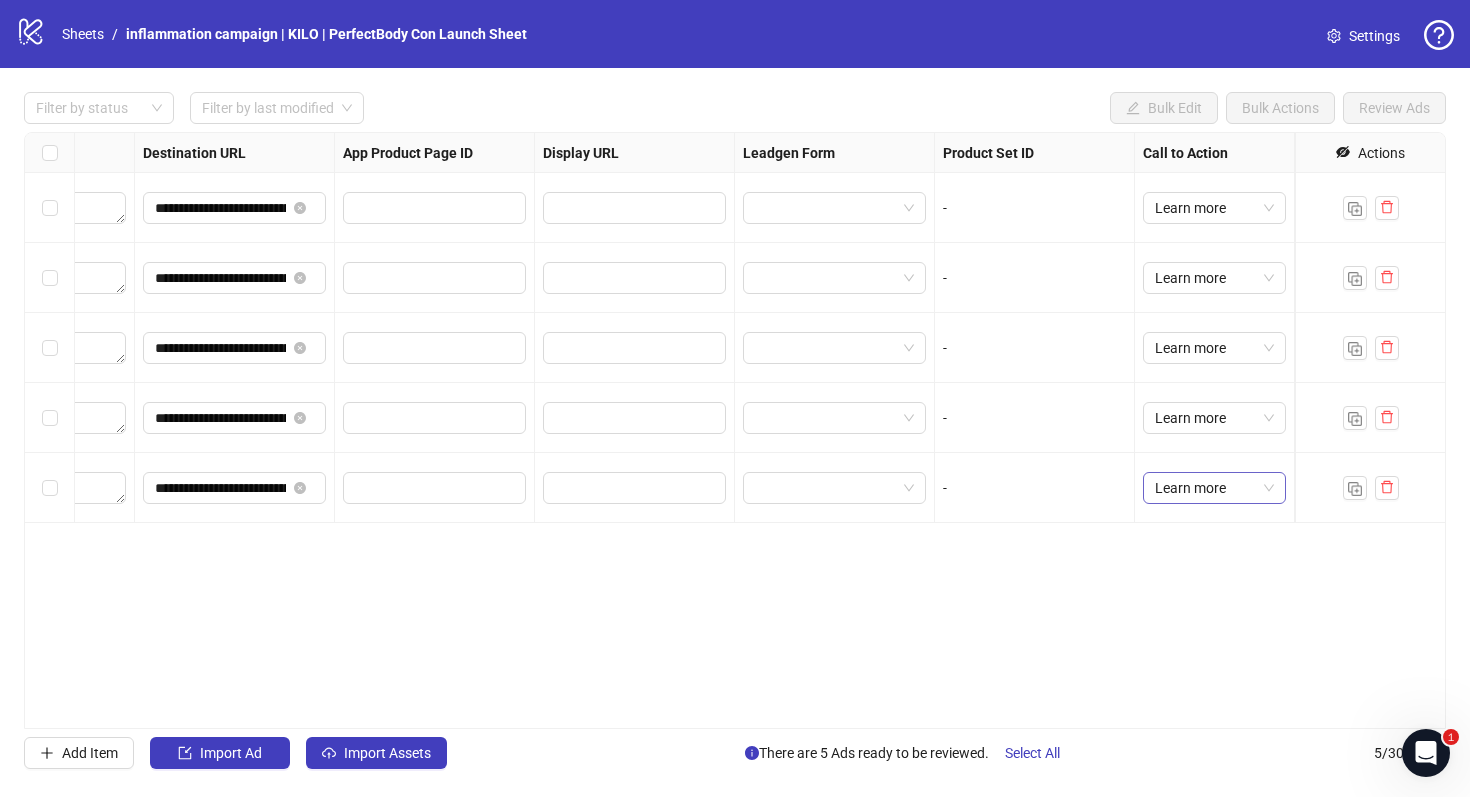 click on "Learn more" at bounding box center (1214, 488) 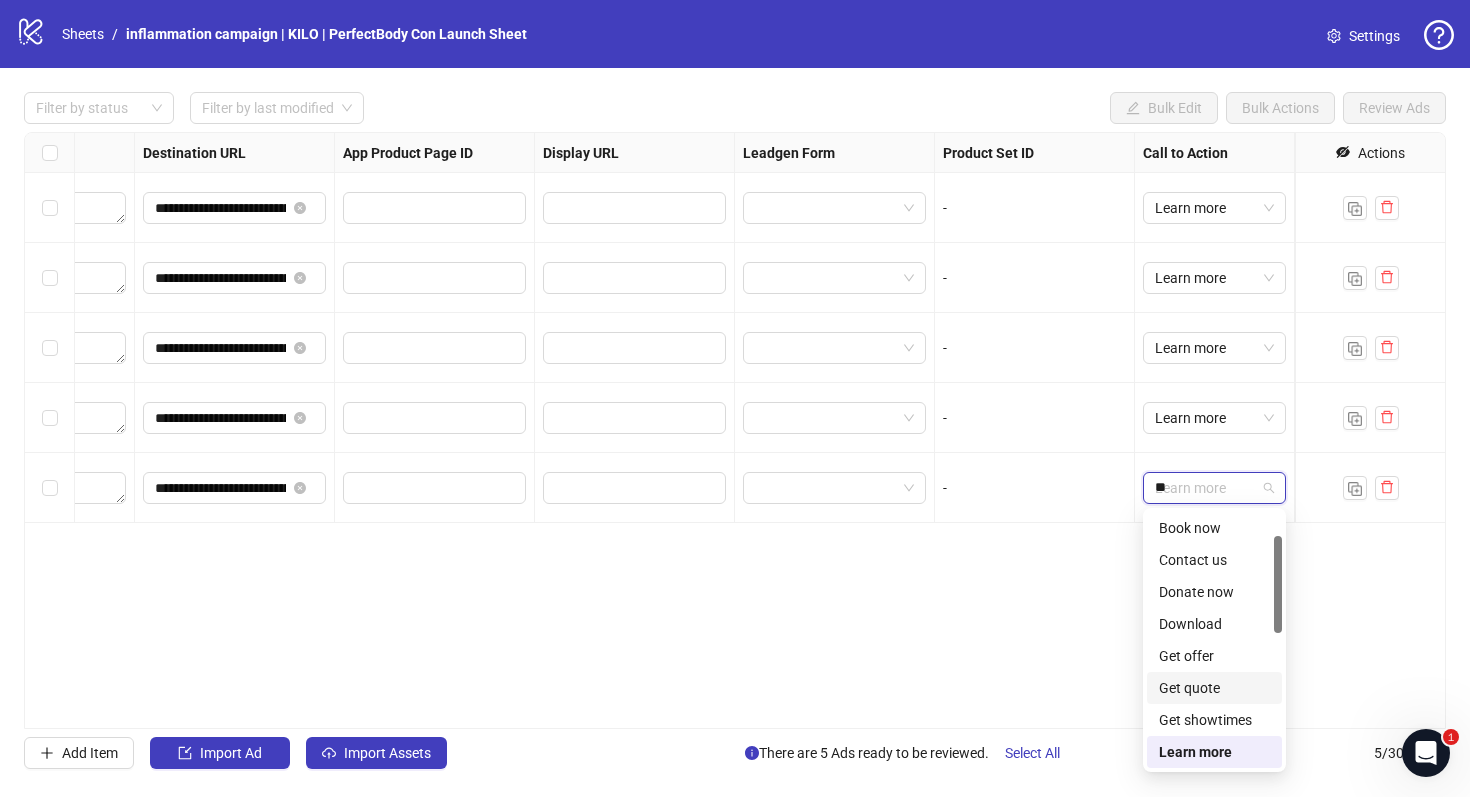 scroll, scrollTop: 0, scrollLeft: 0, axis: both 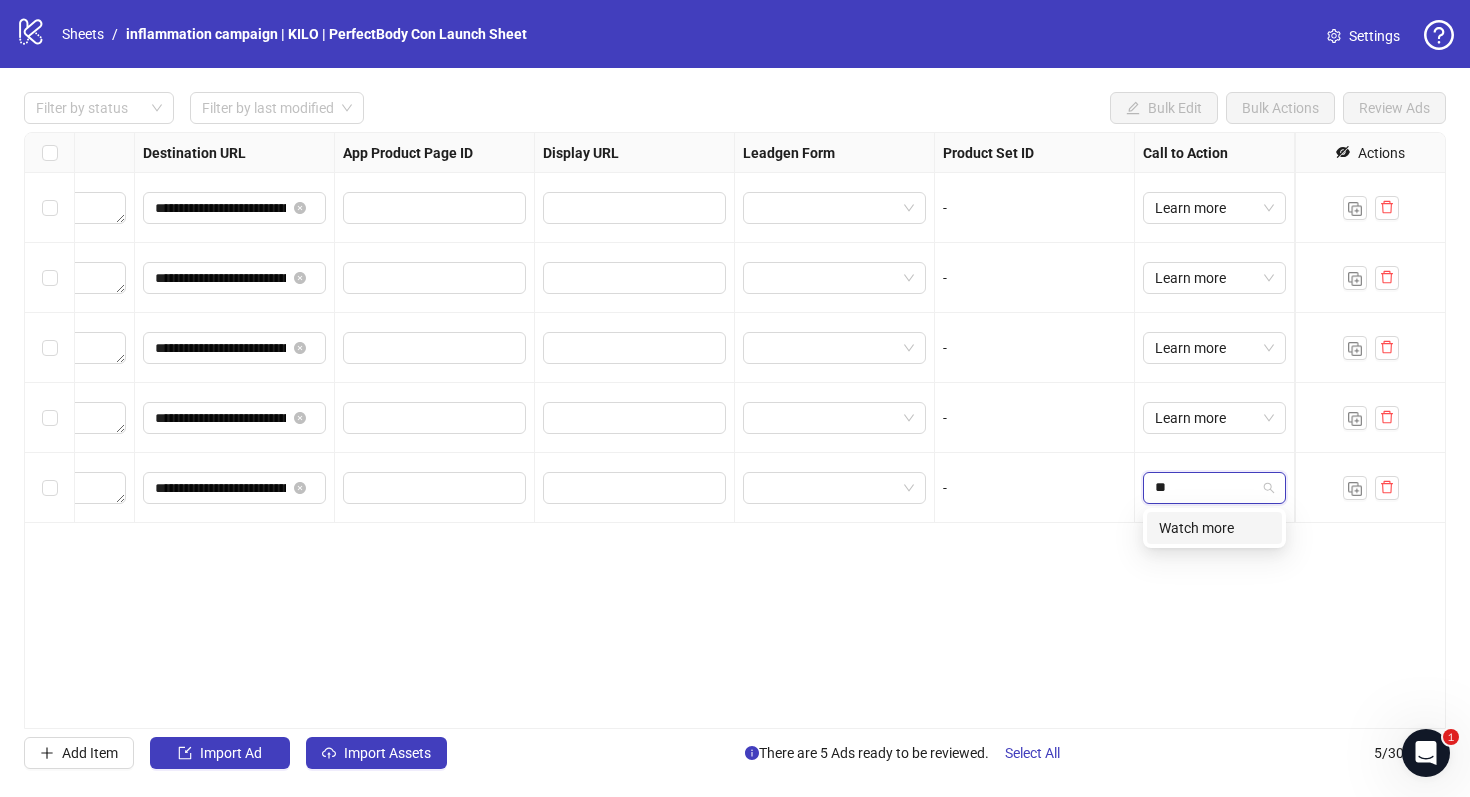 type on "***" 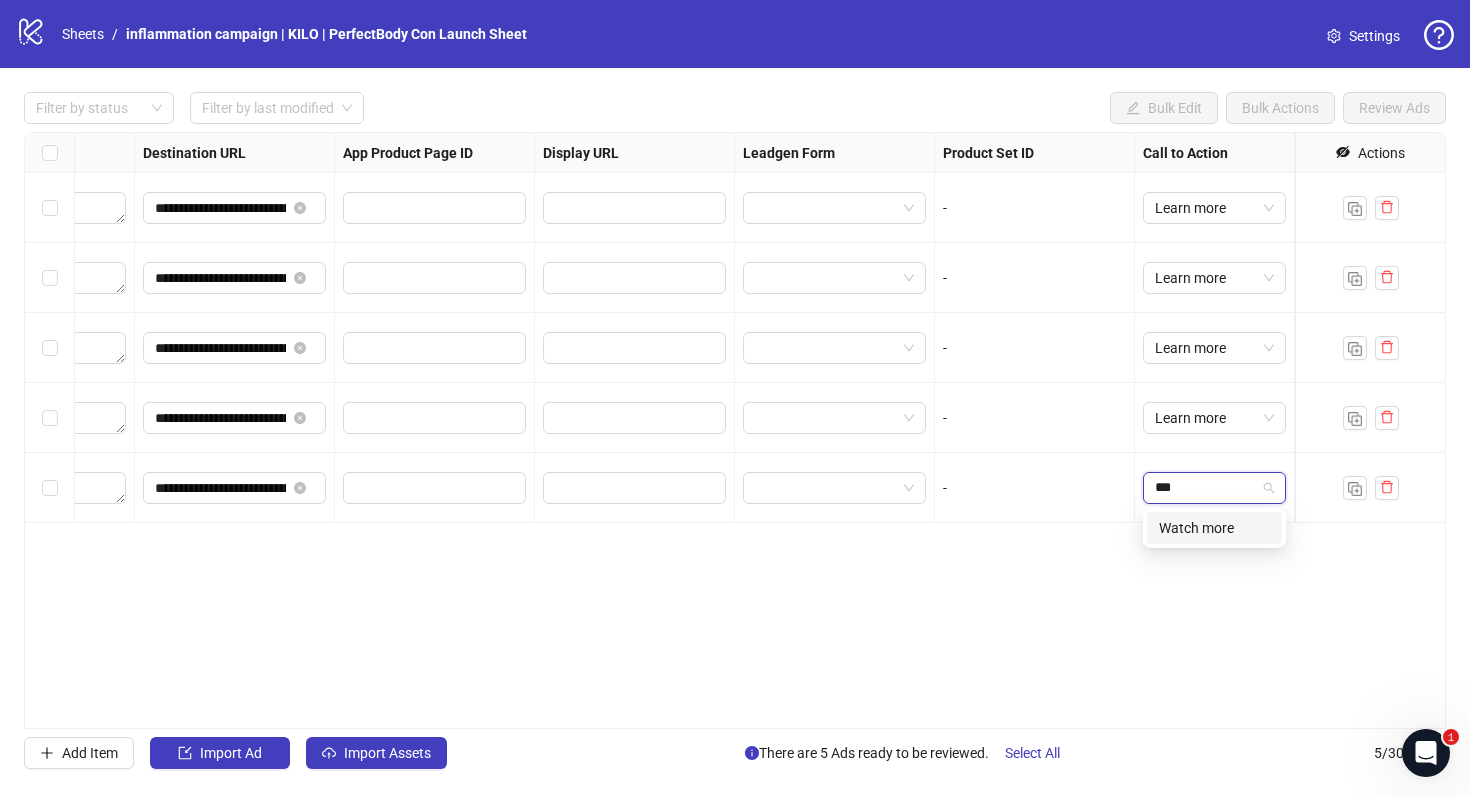click on "Watch more" at bounding box center [1214, 528] 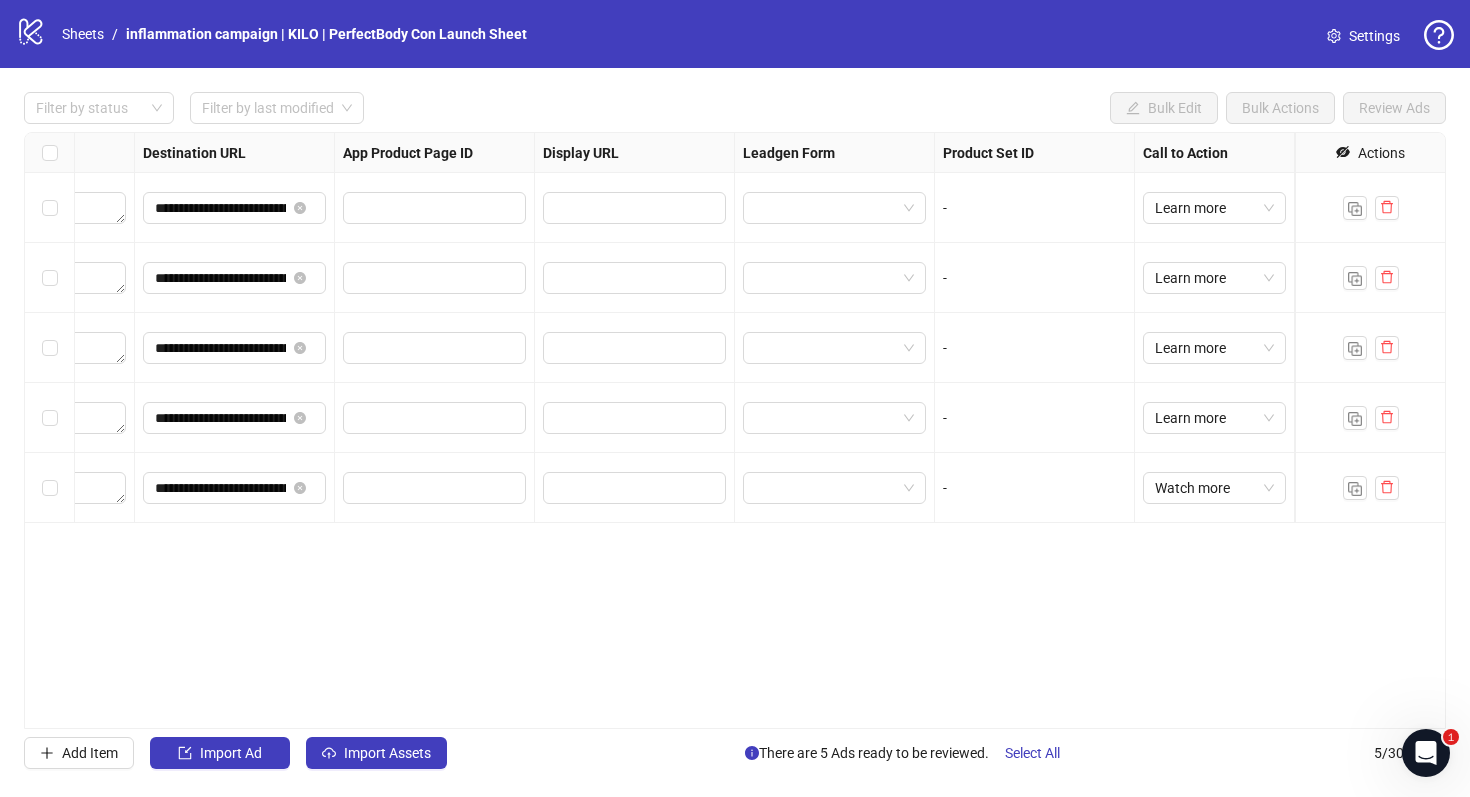 click on "**********" at bounding box center (735, 430) 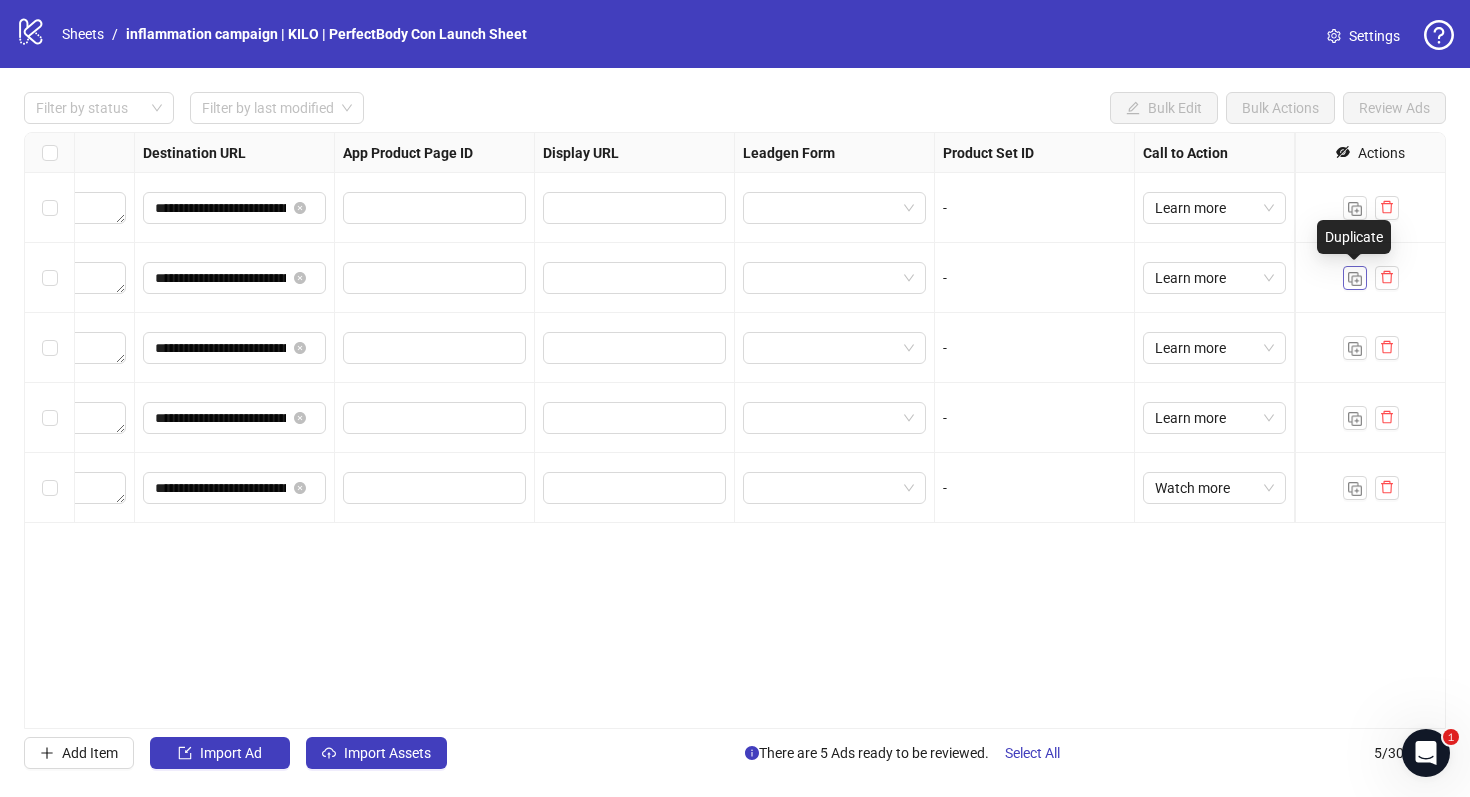 click at bounding box center [1355, 278] 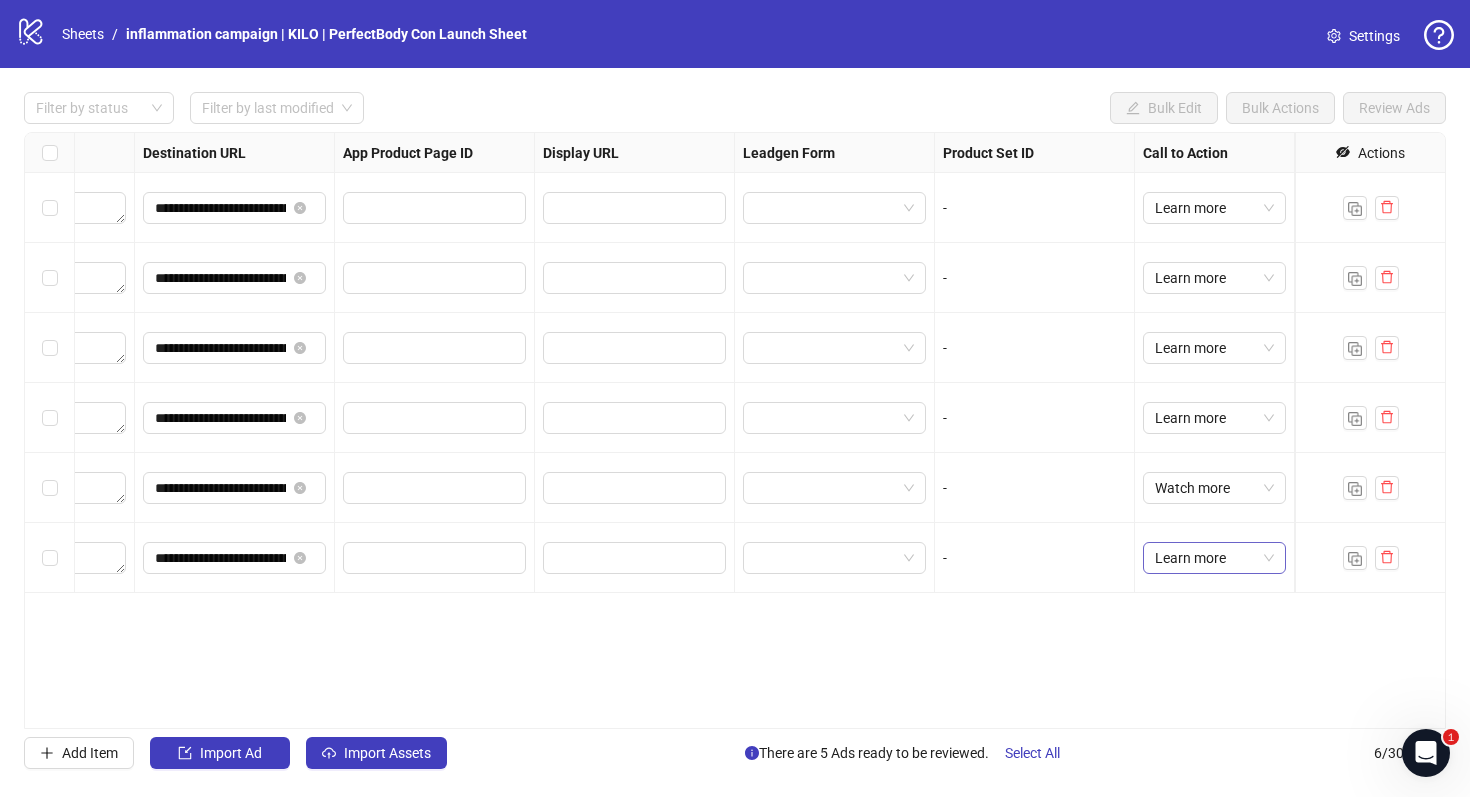 click on "Learn more" at bounding box center (1214, 558) 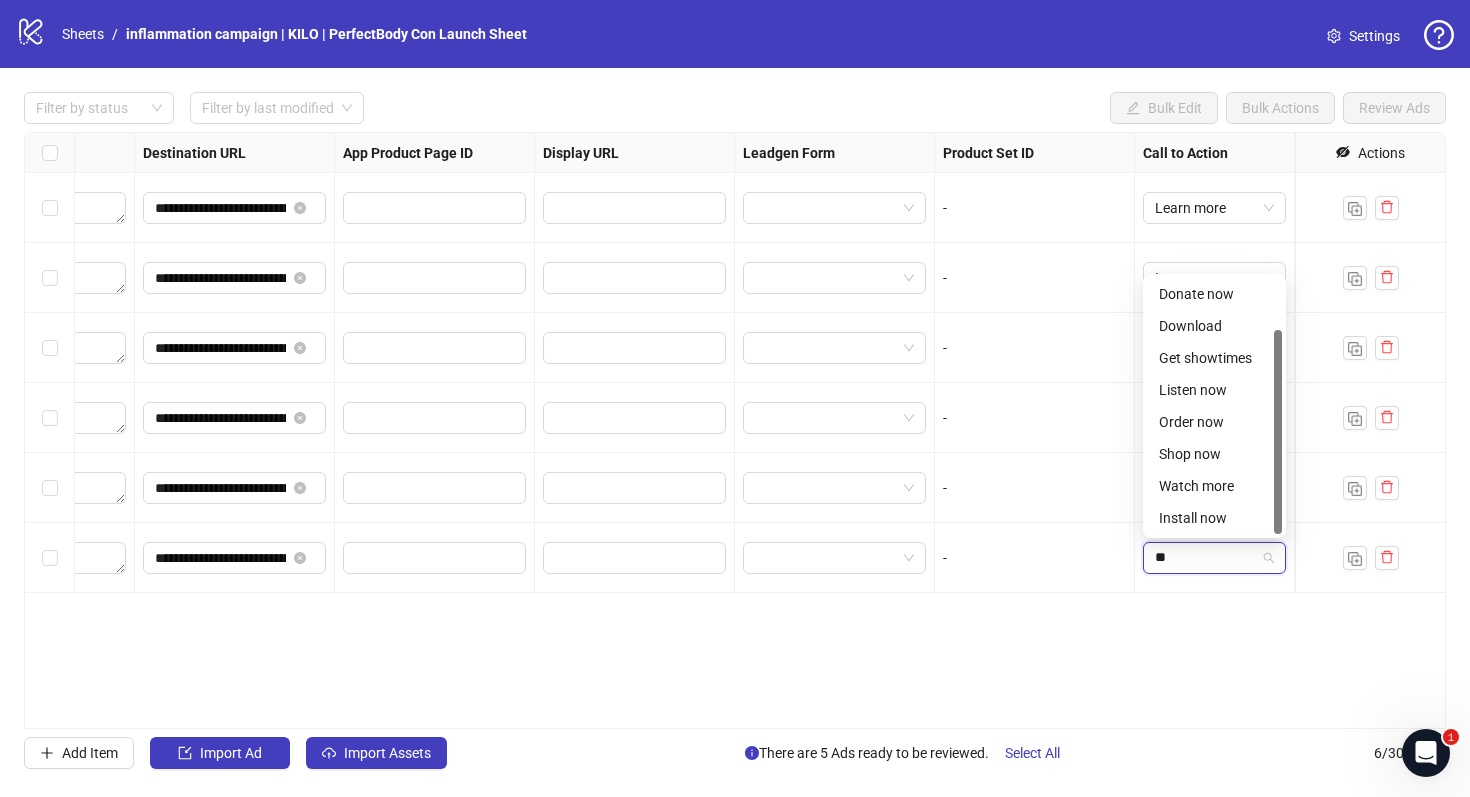 scroll, scrollTop: 0, scrollLeft: 0, axis: both 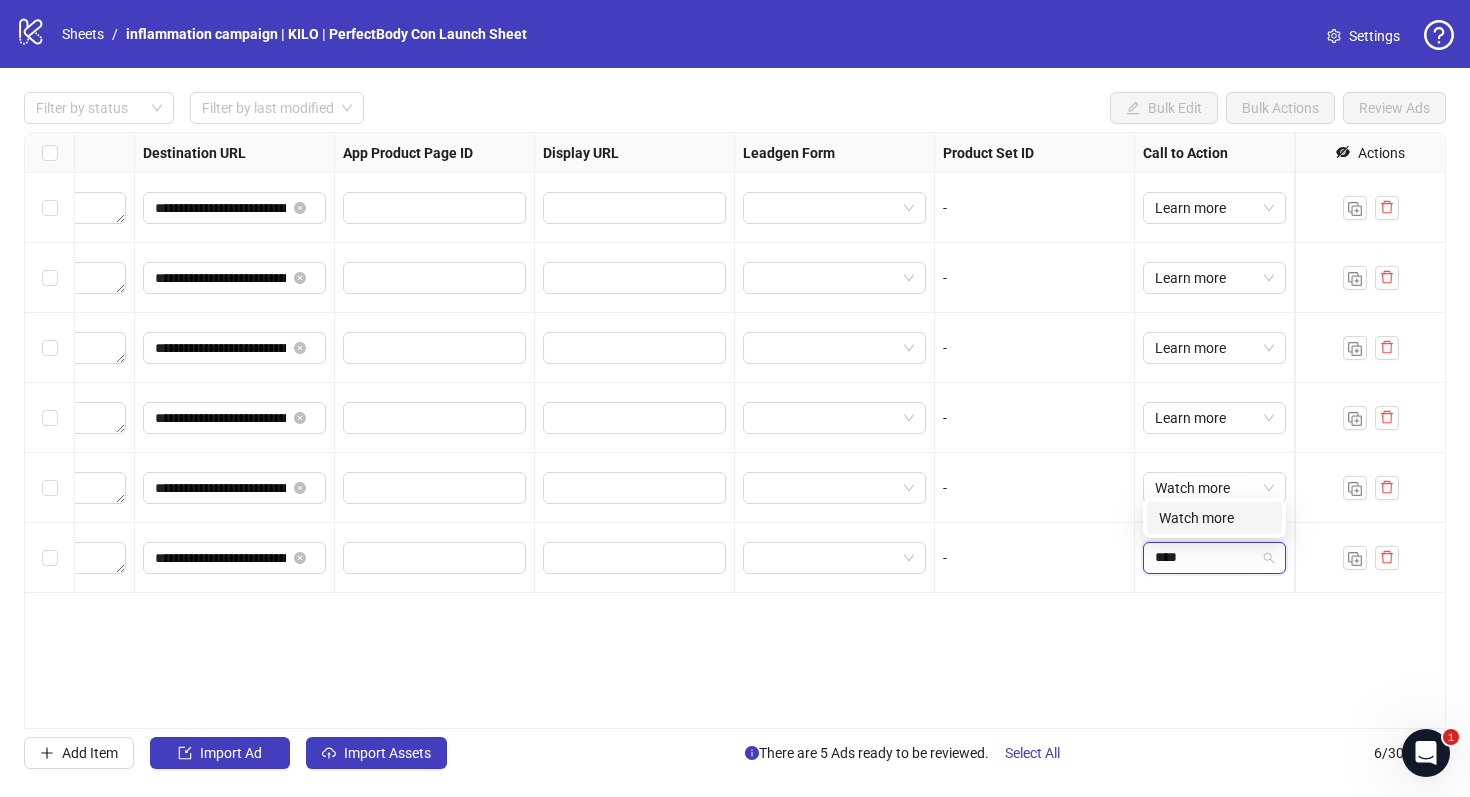 type on "*****" 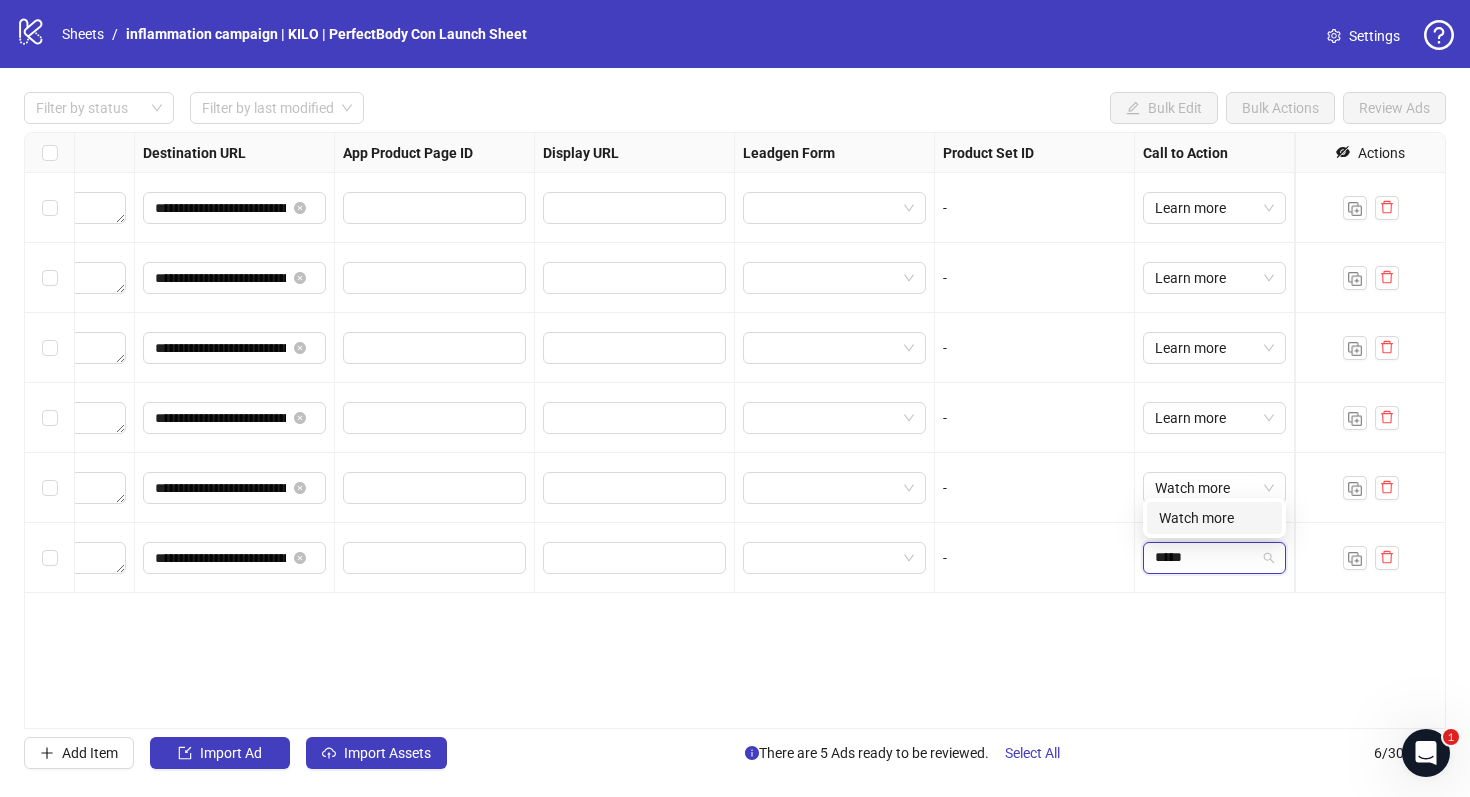 click on "Watch more" at bounding box center (1214, 518) 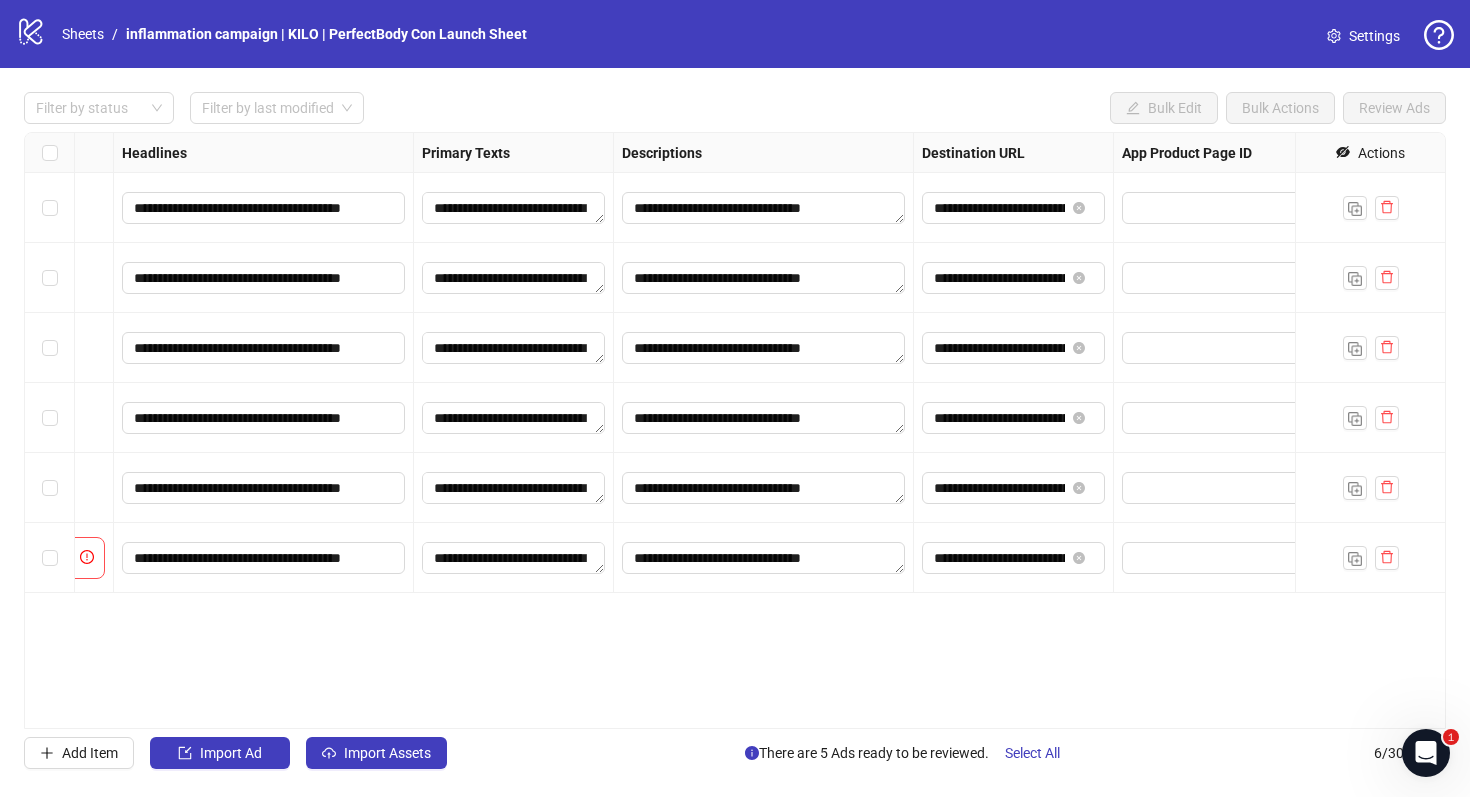scroll, scrollTop: 0, scrollLeft: 0, axis: both 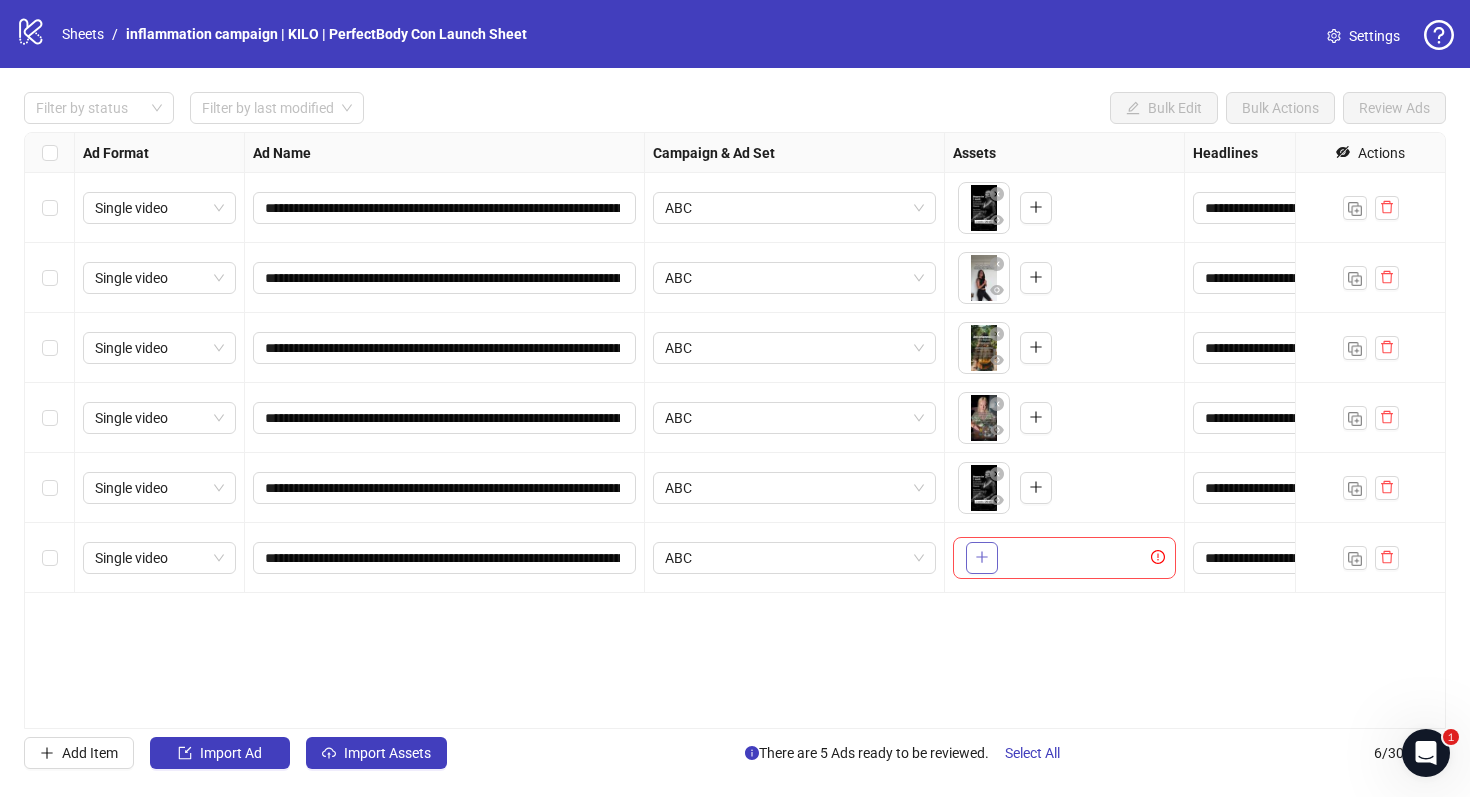 click at bounding box center (982, 558) 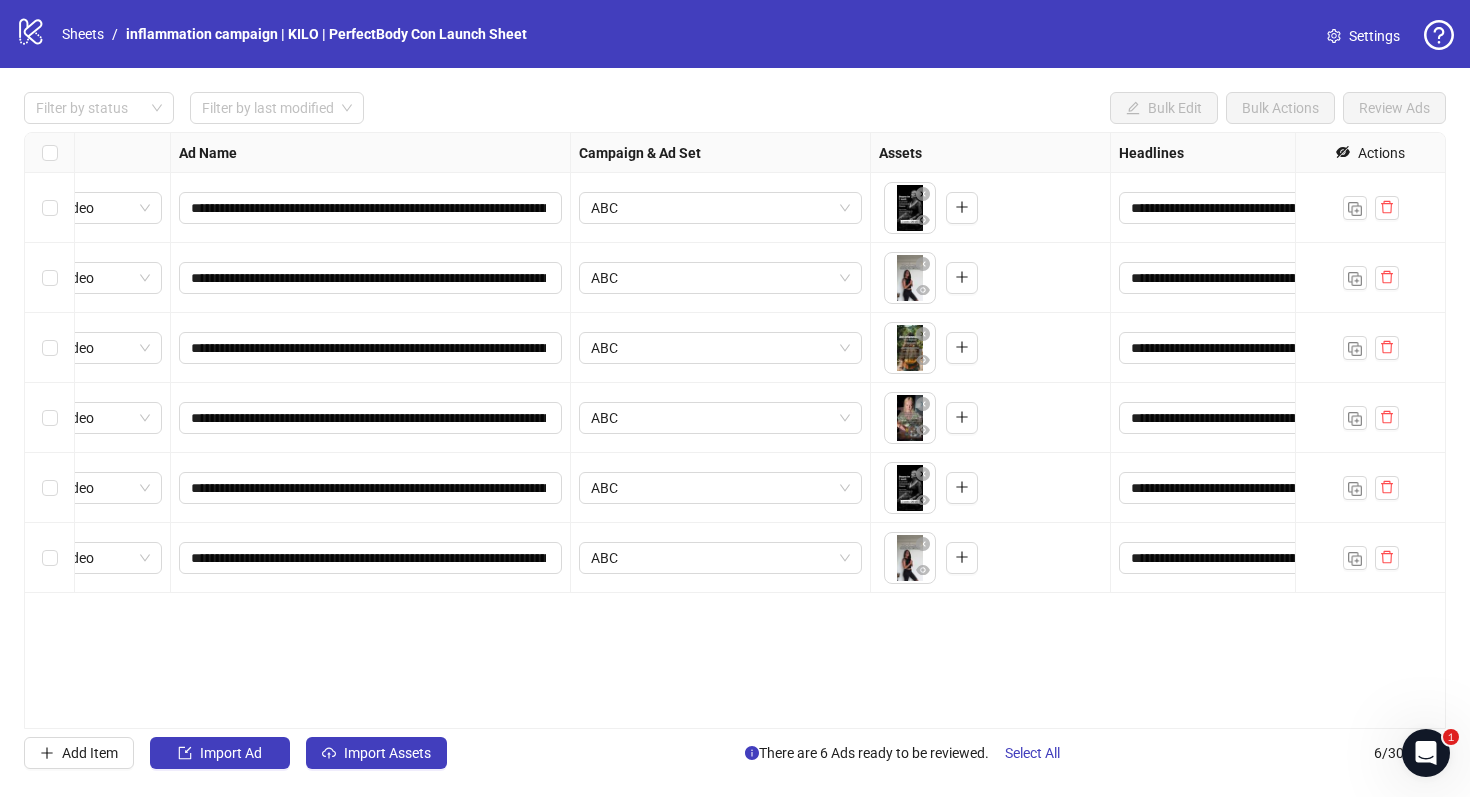 scroll, scrollTop: 0, scrollLeft: 0, axis: both 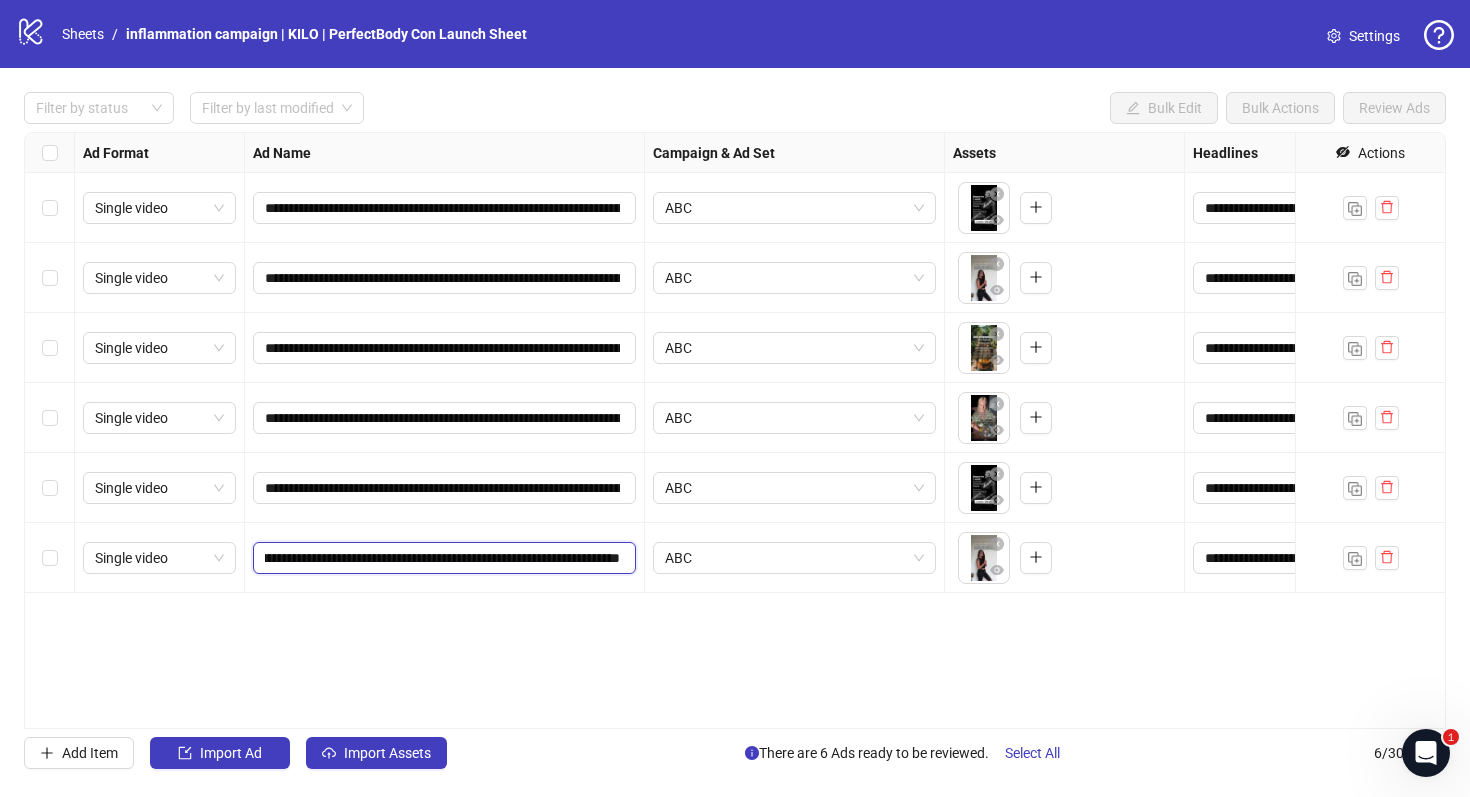 drag, startPoint x: 496, startPoint y: 557, endPoint x: 858, endPoint y: 575, distance: 362.44724 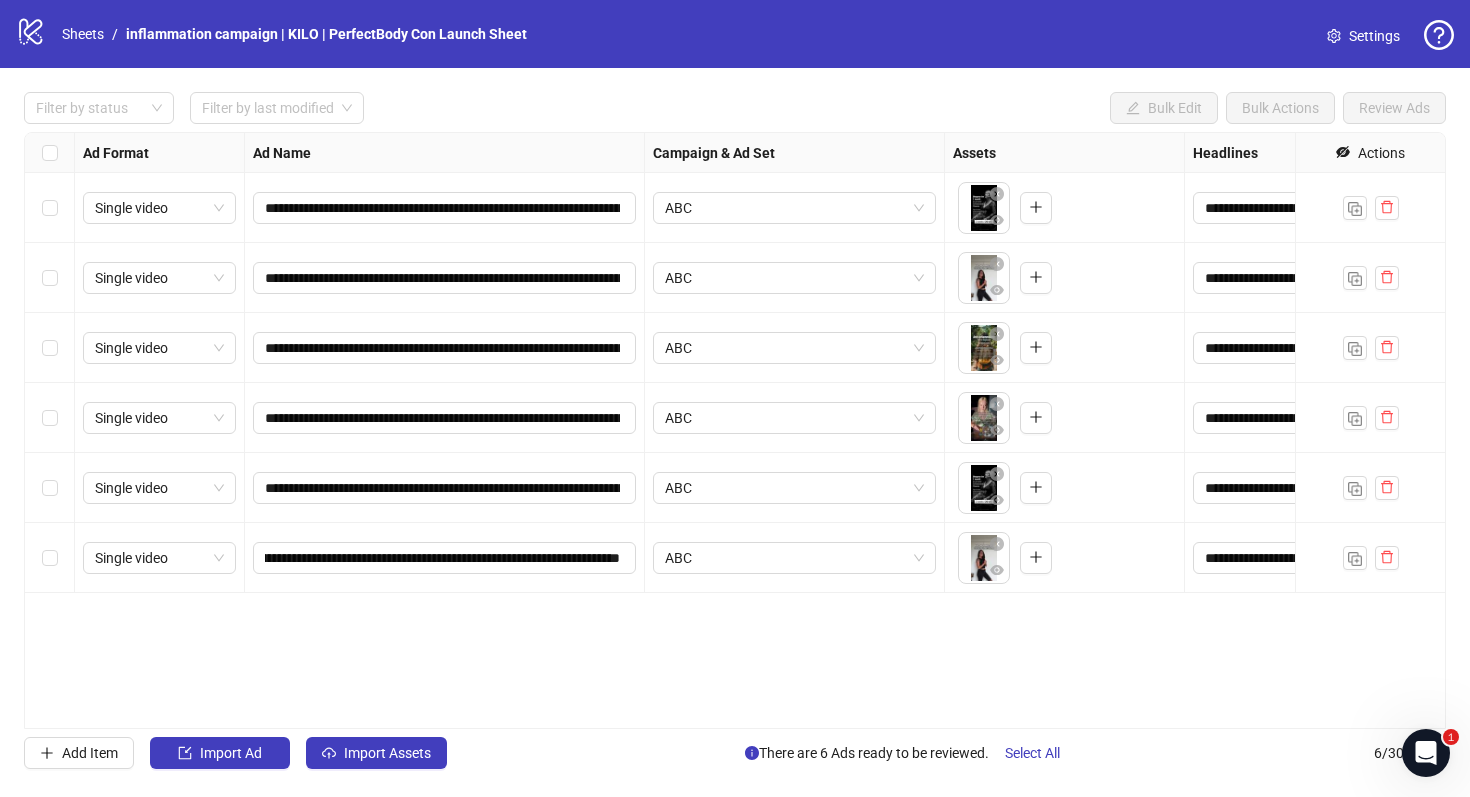click on "**********" at bounding box center (735, 430) 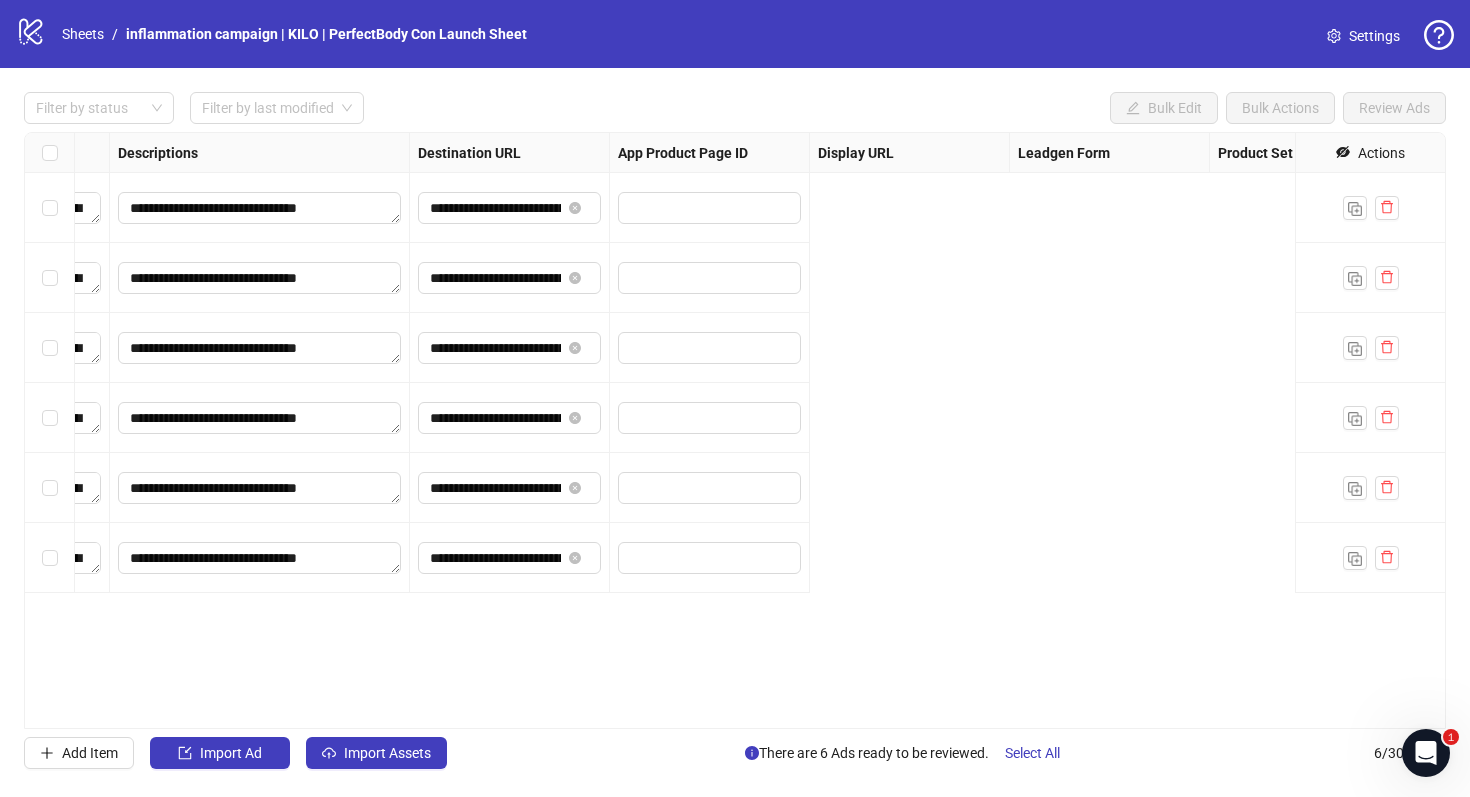 scroll, scrollTop: 0, scrollLeft: 1850, axis: horizontal 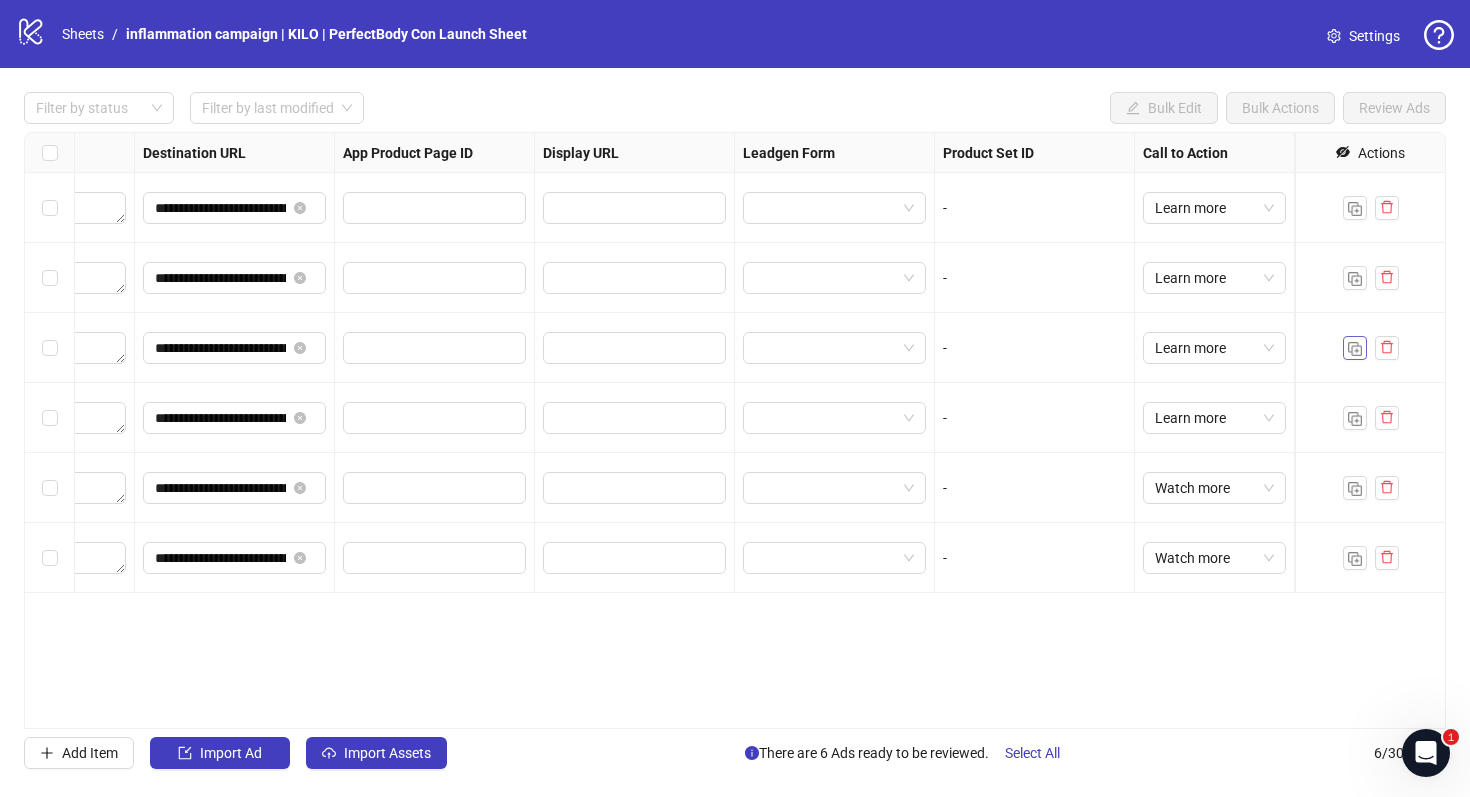 click at bounding box center (1355, 349) 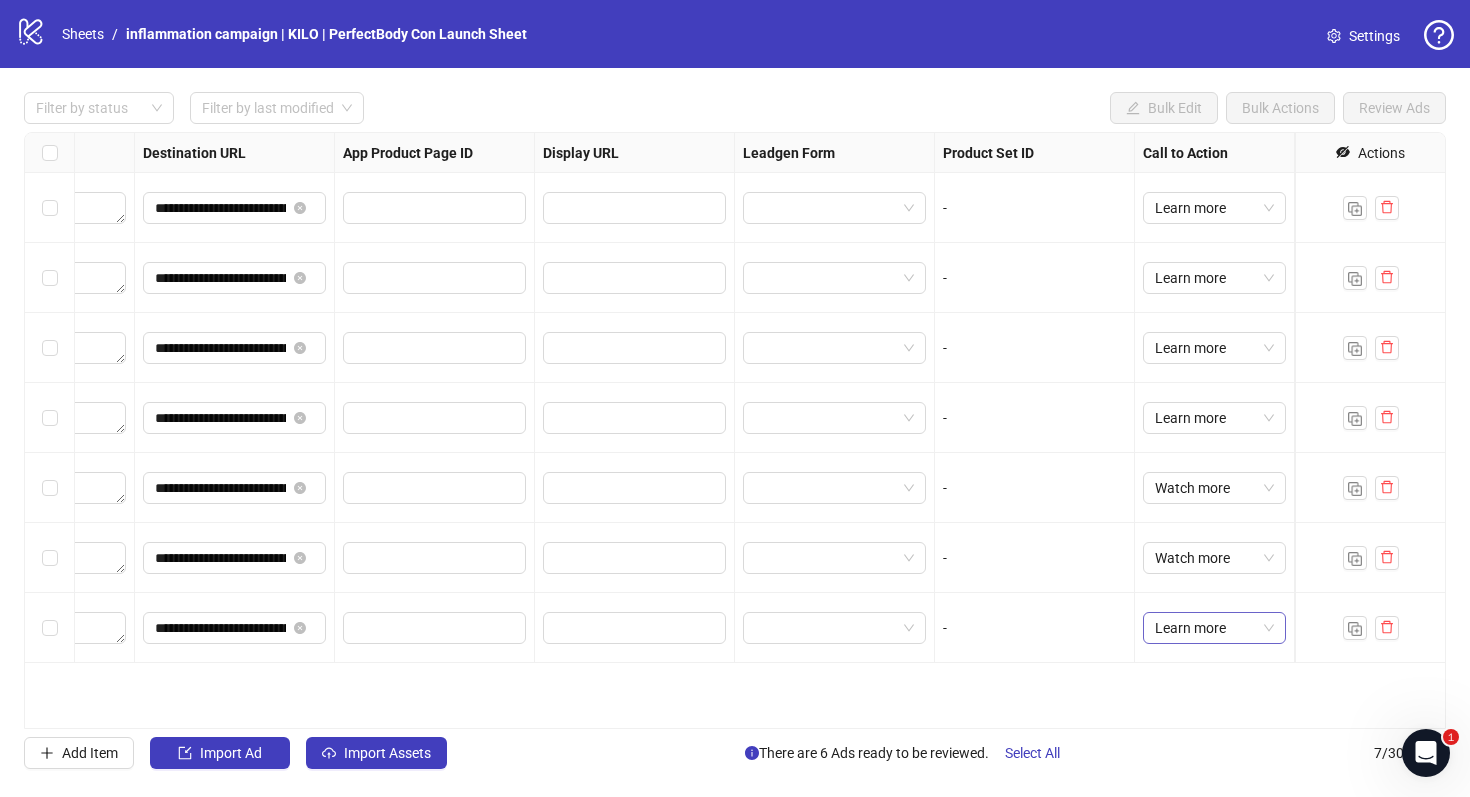 click on "Learn more" at bounding box center [1214, 628] 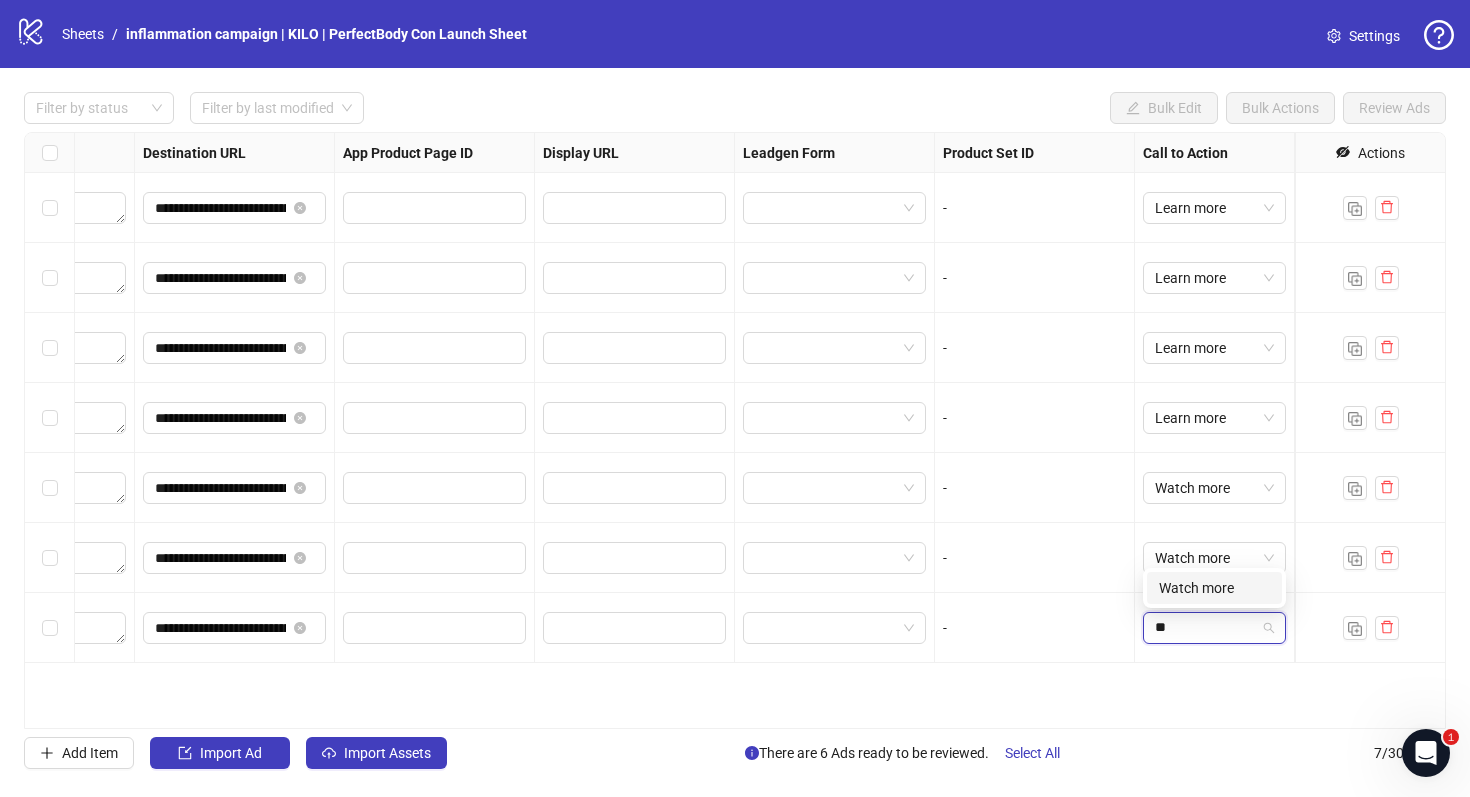 scroll, scrollTop: 0, scrollLeft: 0, axis: both 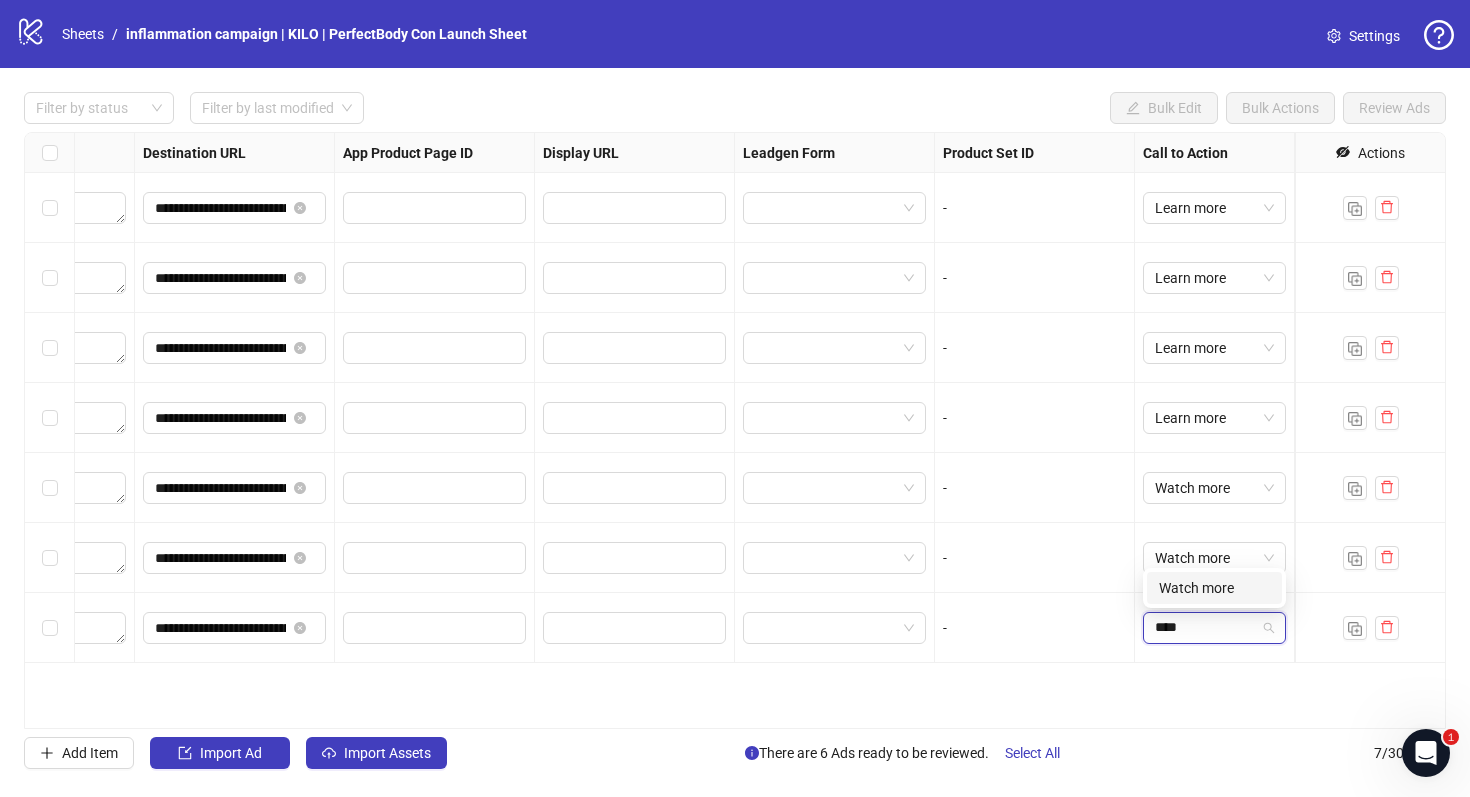type on "*****" 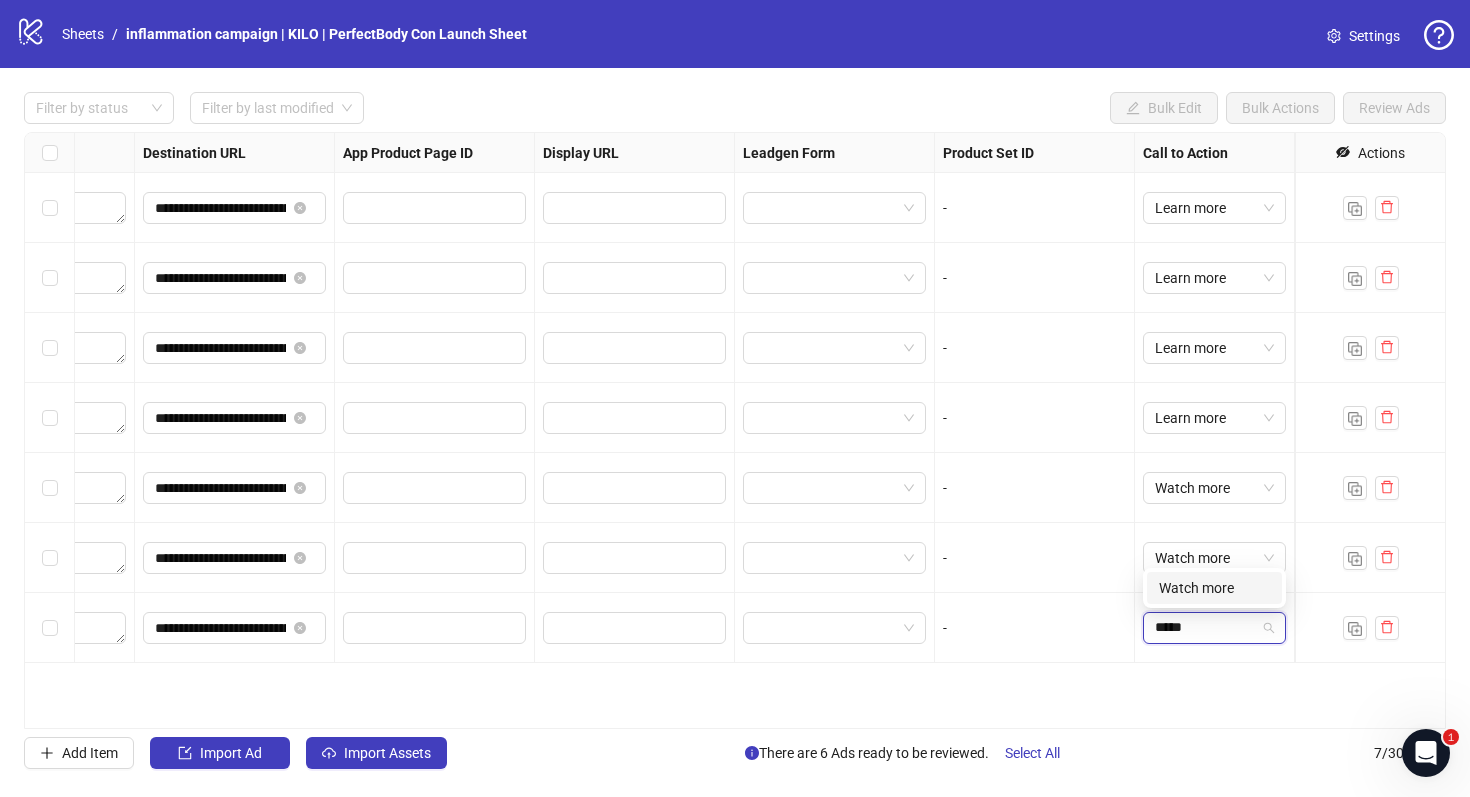 click on "Watch more" at bounding box center (1214, 588) 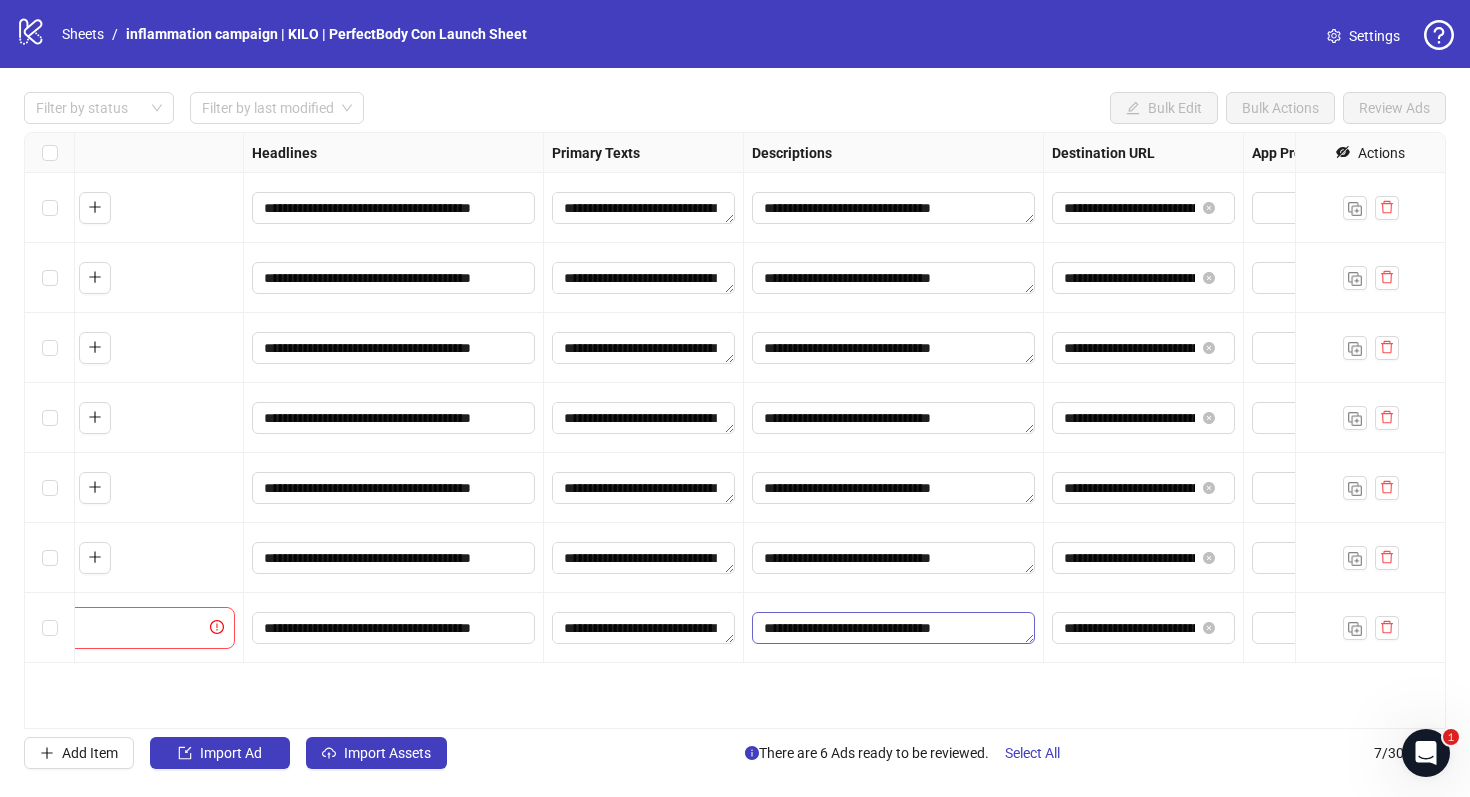 scroll, scrollTop: 0, scrollLeft: 946, axis: horizontal 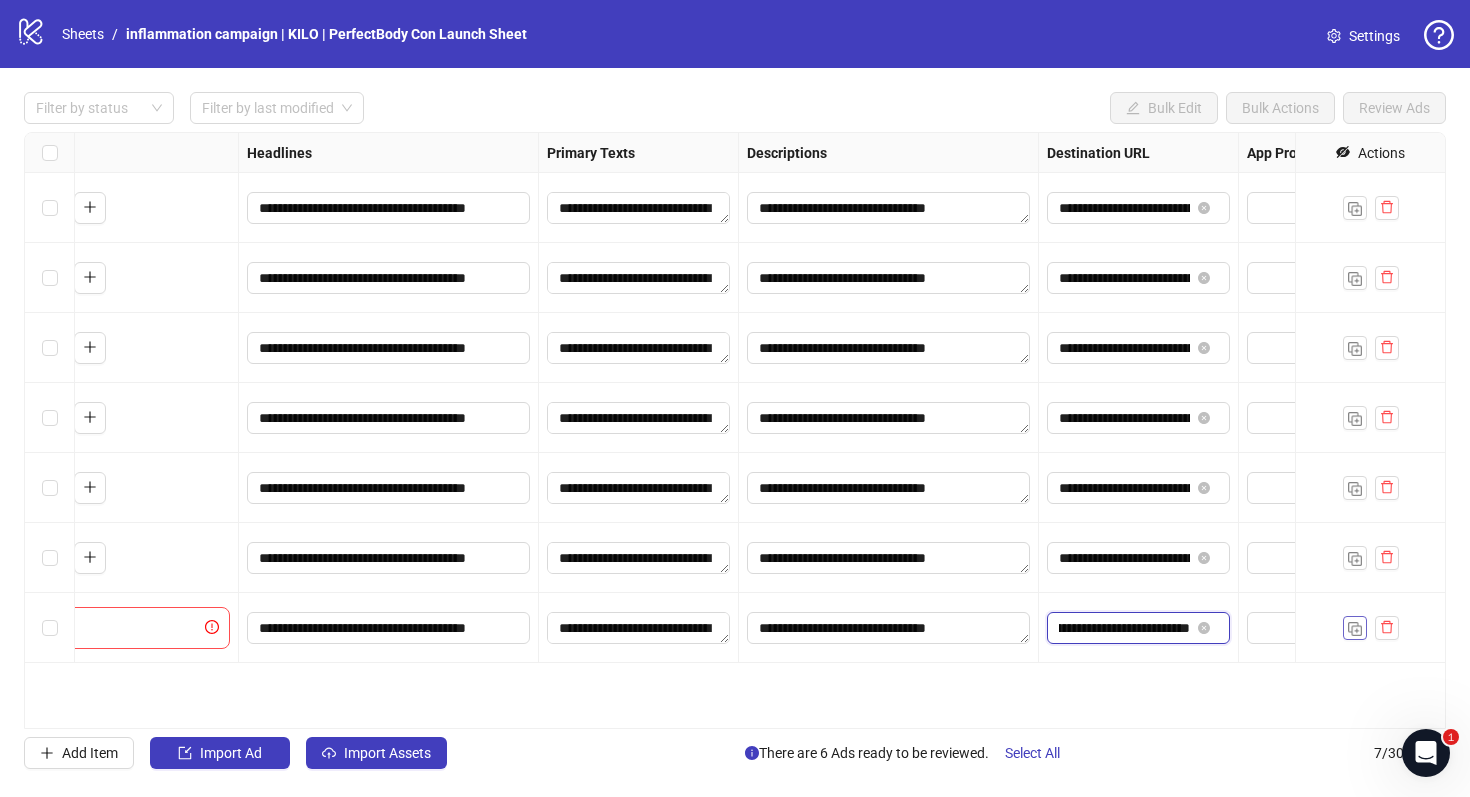 drag, startPoint x: 1086, startPoint y: 620, endPoint x: 1345, endPoint y: 634, distance: 259.3781 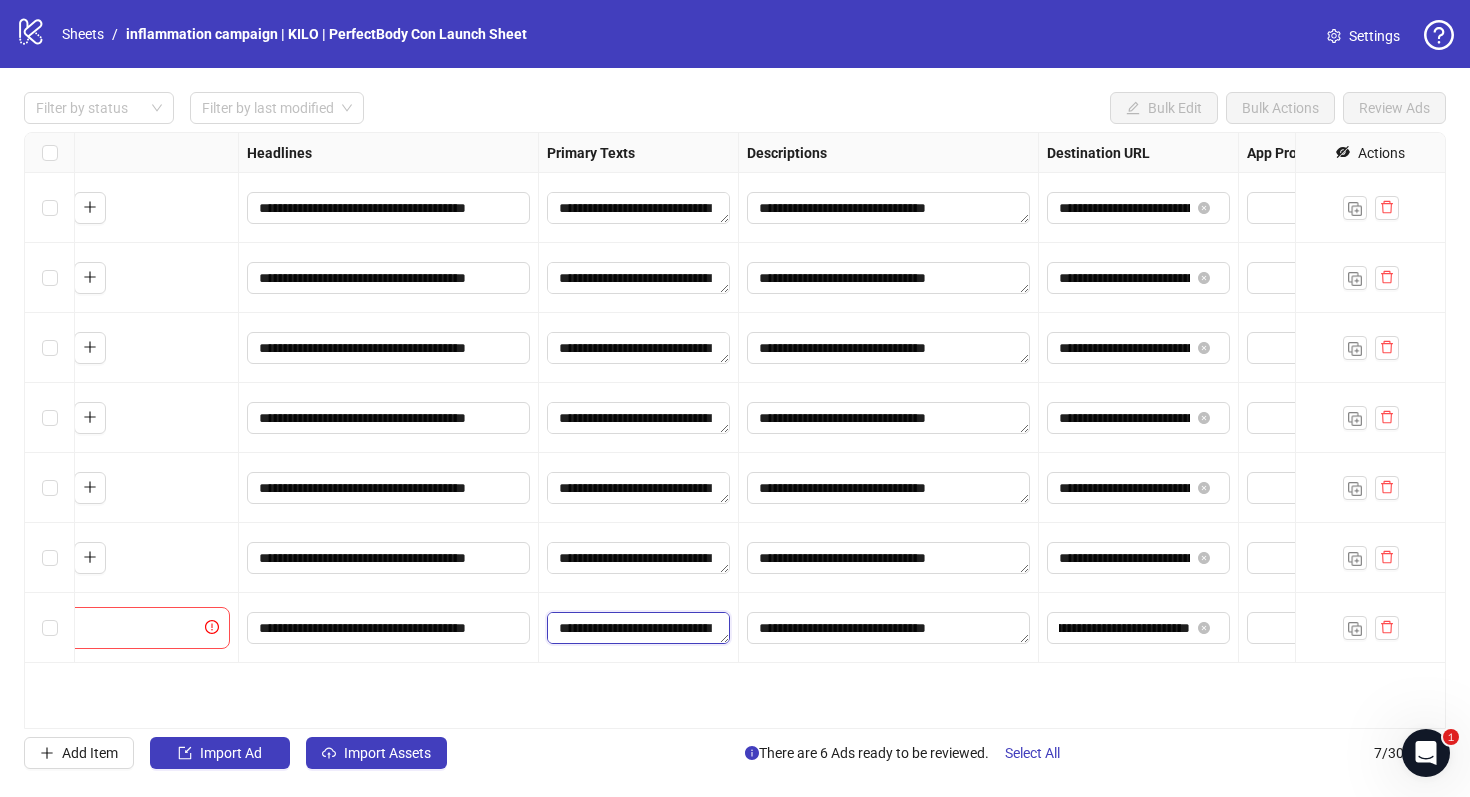 click on "<URL>
<URL>
<URL>
<URL>" at bounding box center (638, 628) 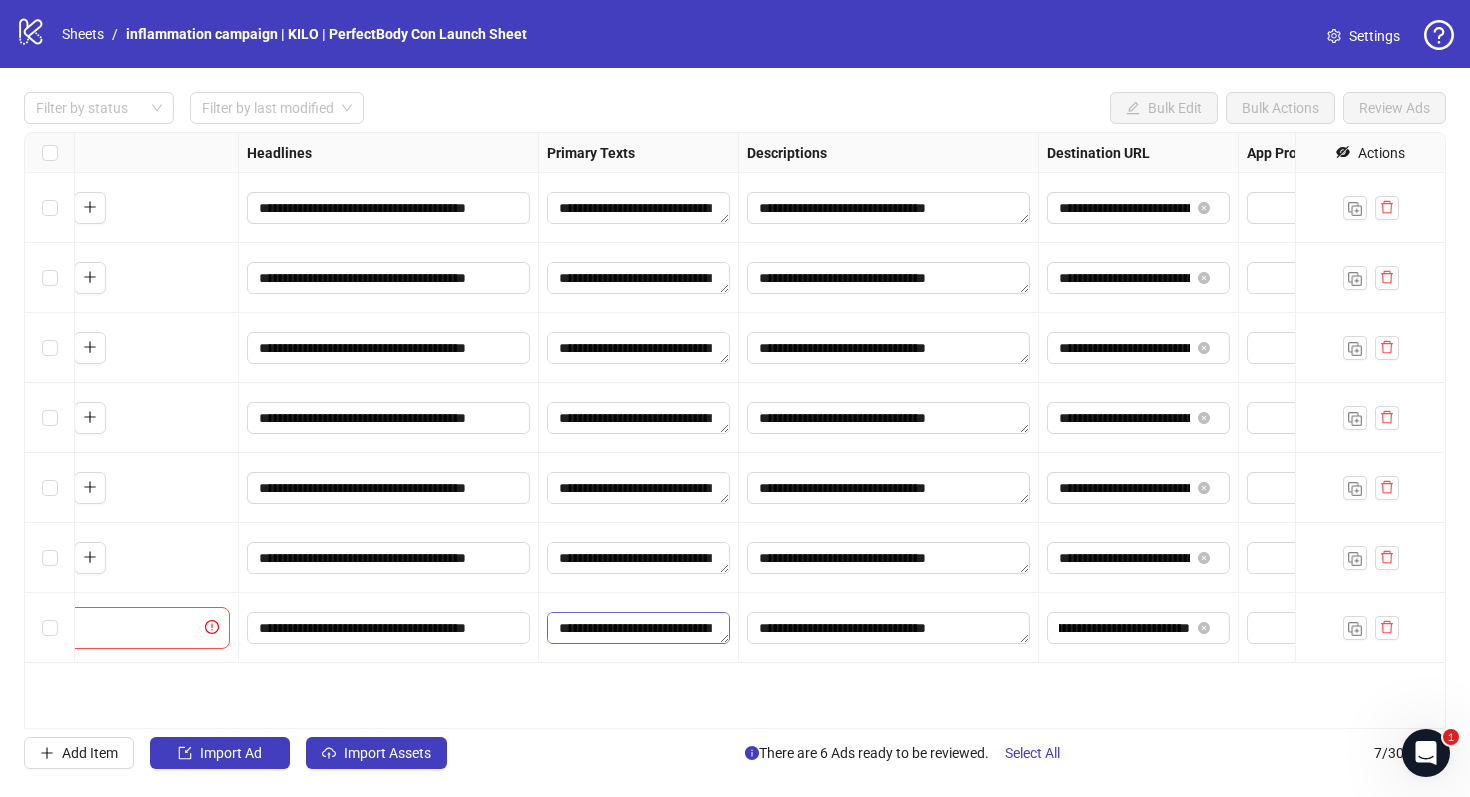 scroll, scrollTop: 0, scrollLeft: 0, axis: both 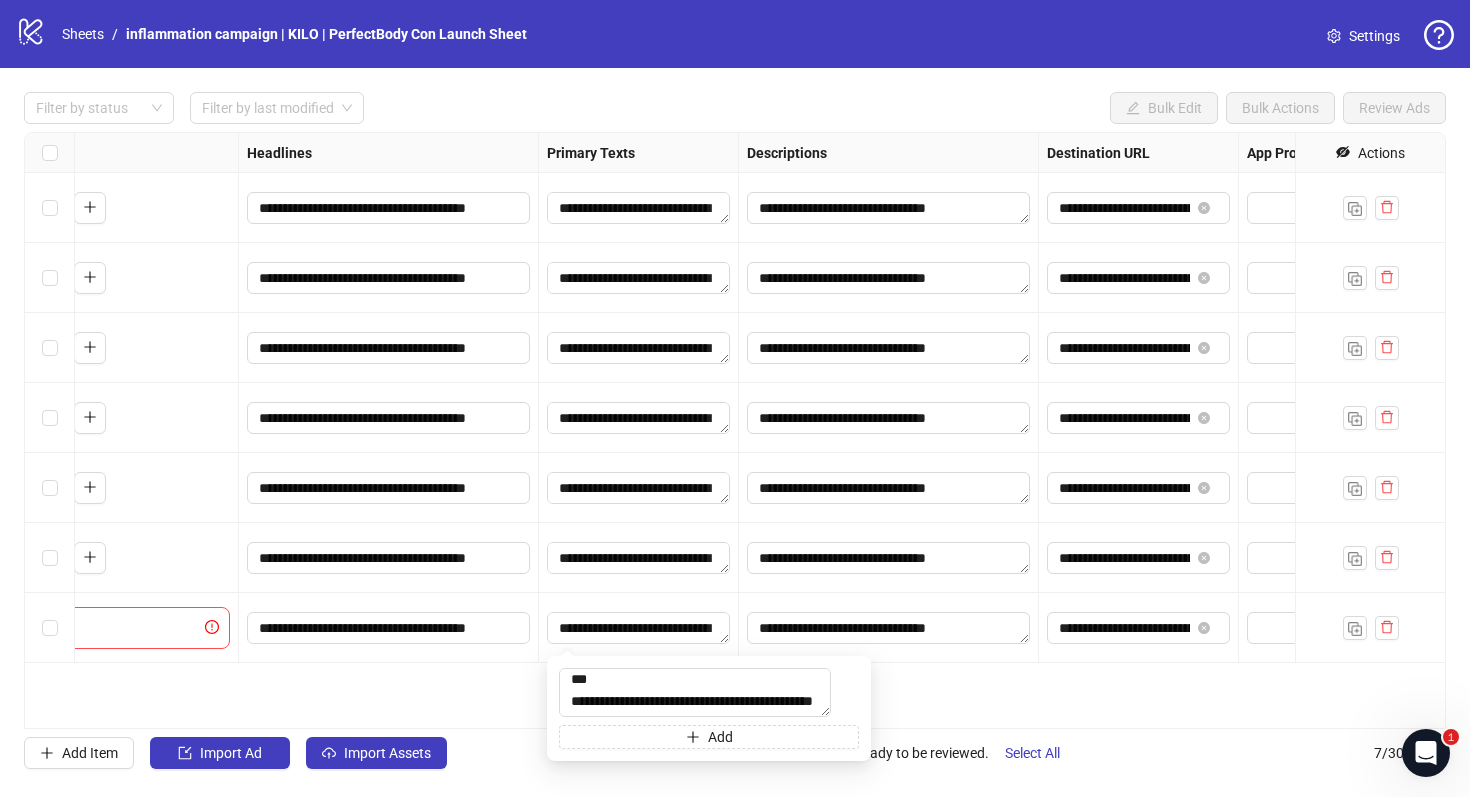 click on "To pick up a draggable item, press the space bar.
While dragging, use the arrow keys to move the item.
Press space again to drop the item in its new position, or press escape to cancel." at bounding box center [118, 628] 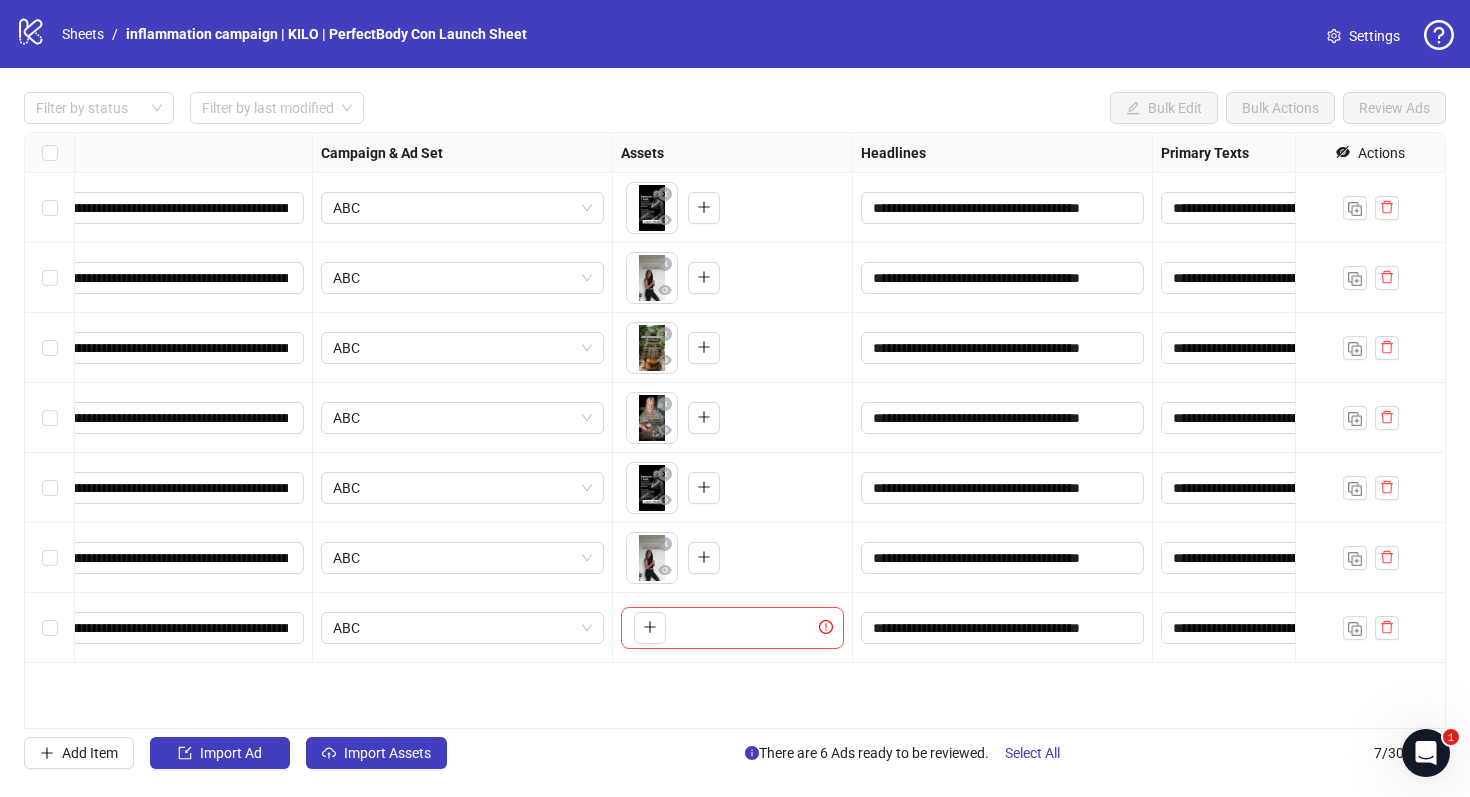 scroll, scrollTop: 0, scrollLeft: 313, axis: horizontal 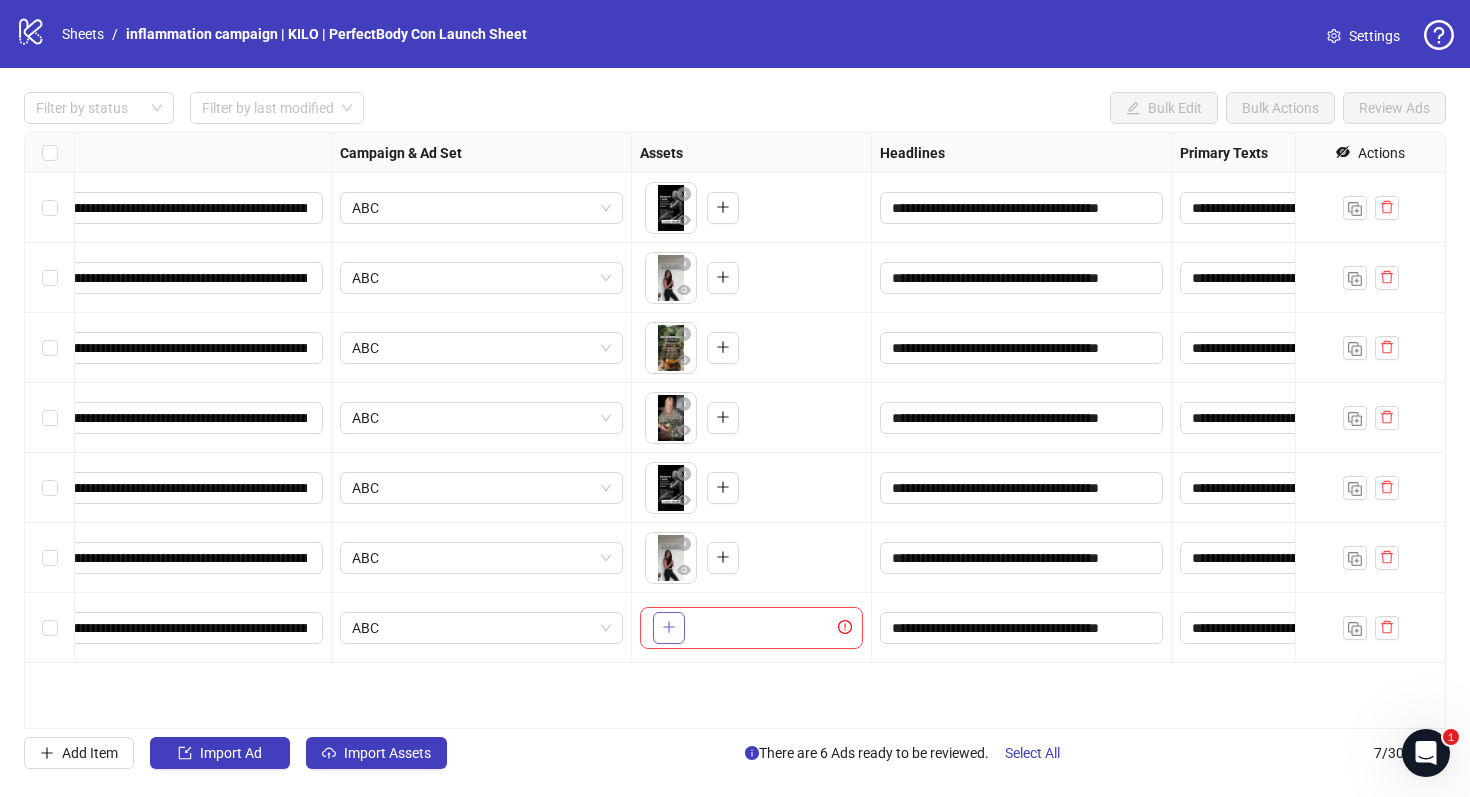 click 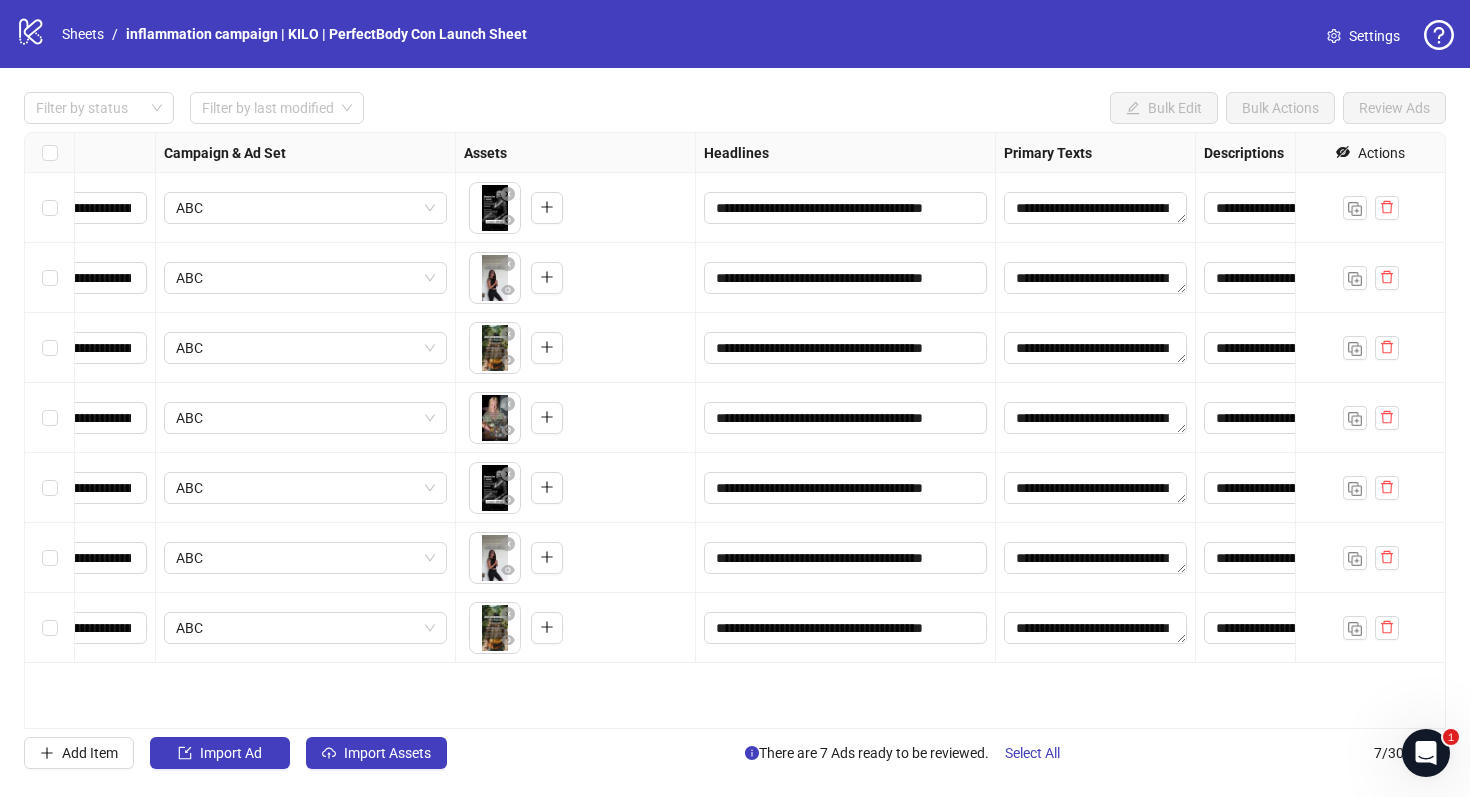 scroll, scrollTop: 0, scrollLeft: 0, axis: both 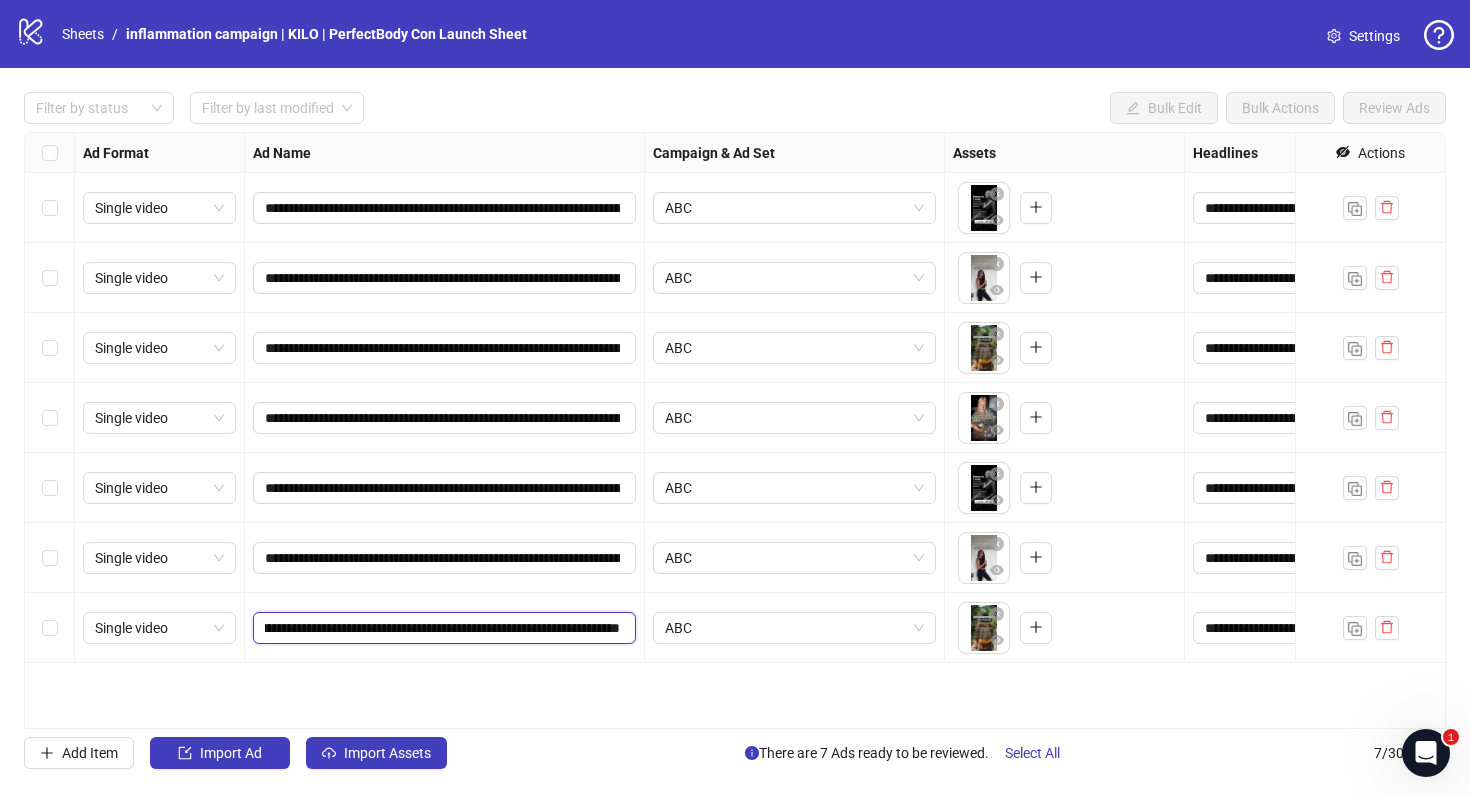 drag, startPoint x: 473, startPoint y: 630, endPoint x: 904, endPoint y: 662, distance: 432.1863 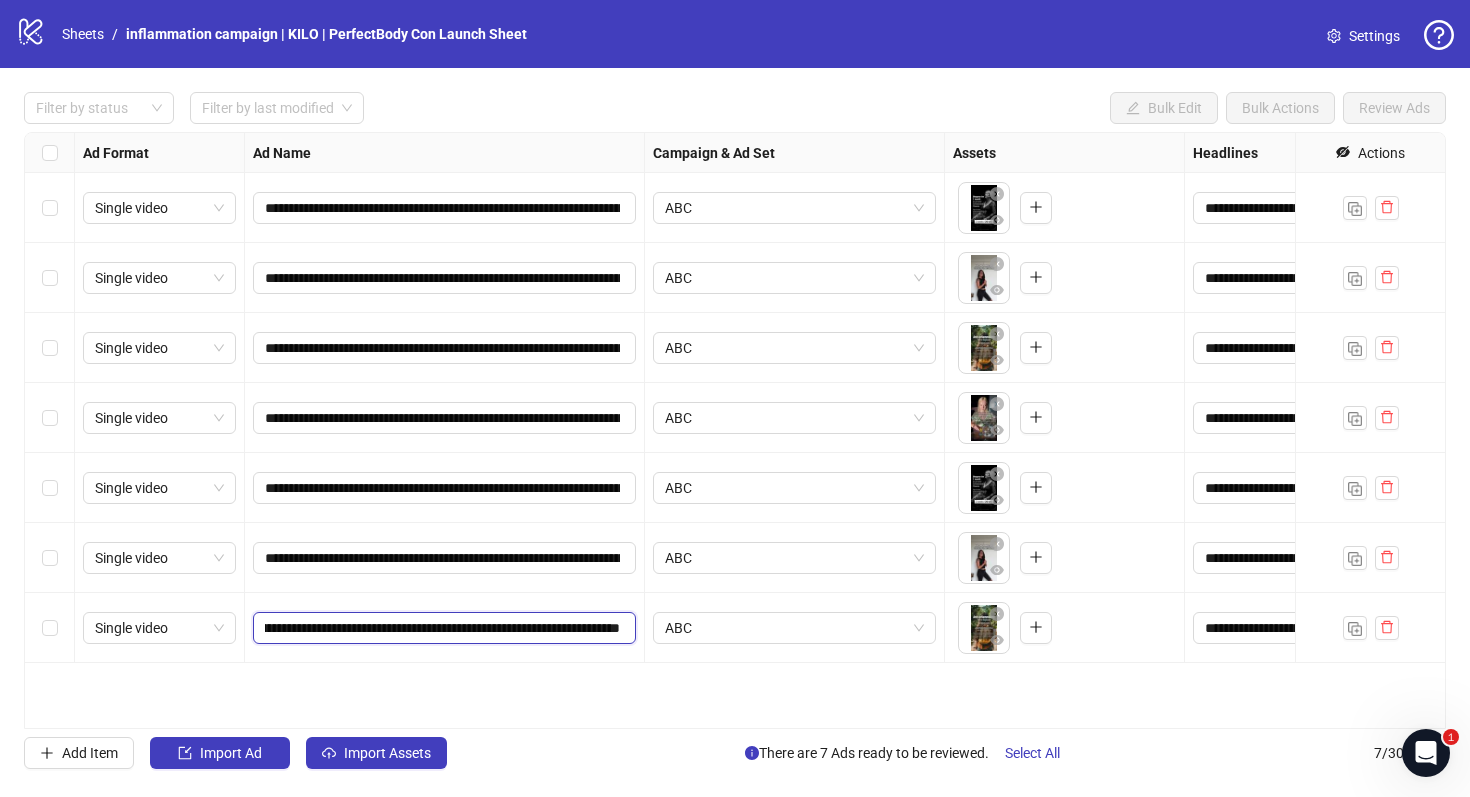scroll, scrollTop: 0, scrollLeft: 828, axis: horizontal 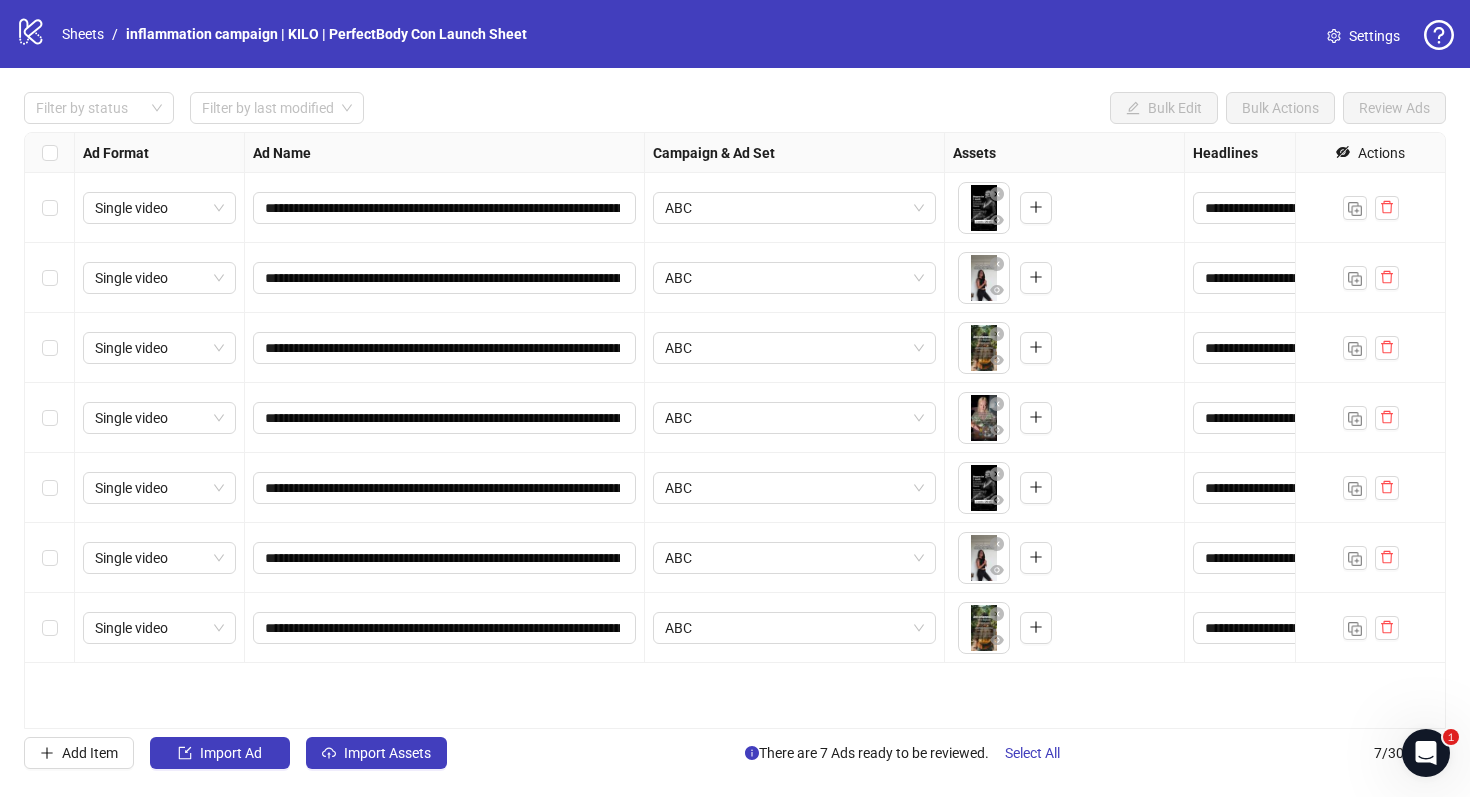 click on "**********" at bounding box center [445, 628] 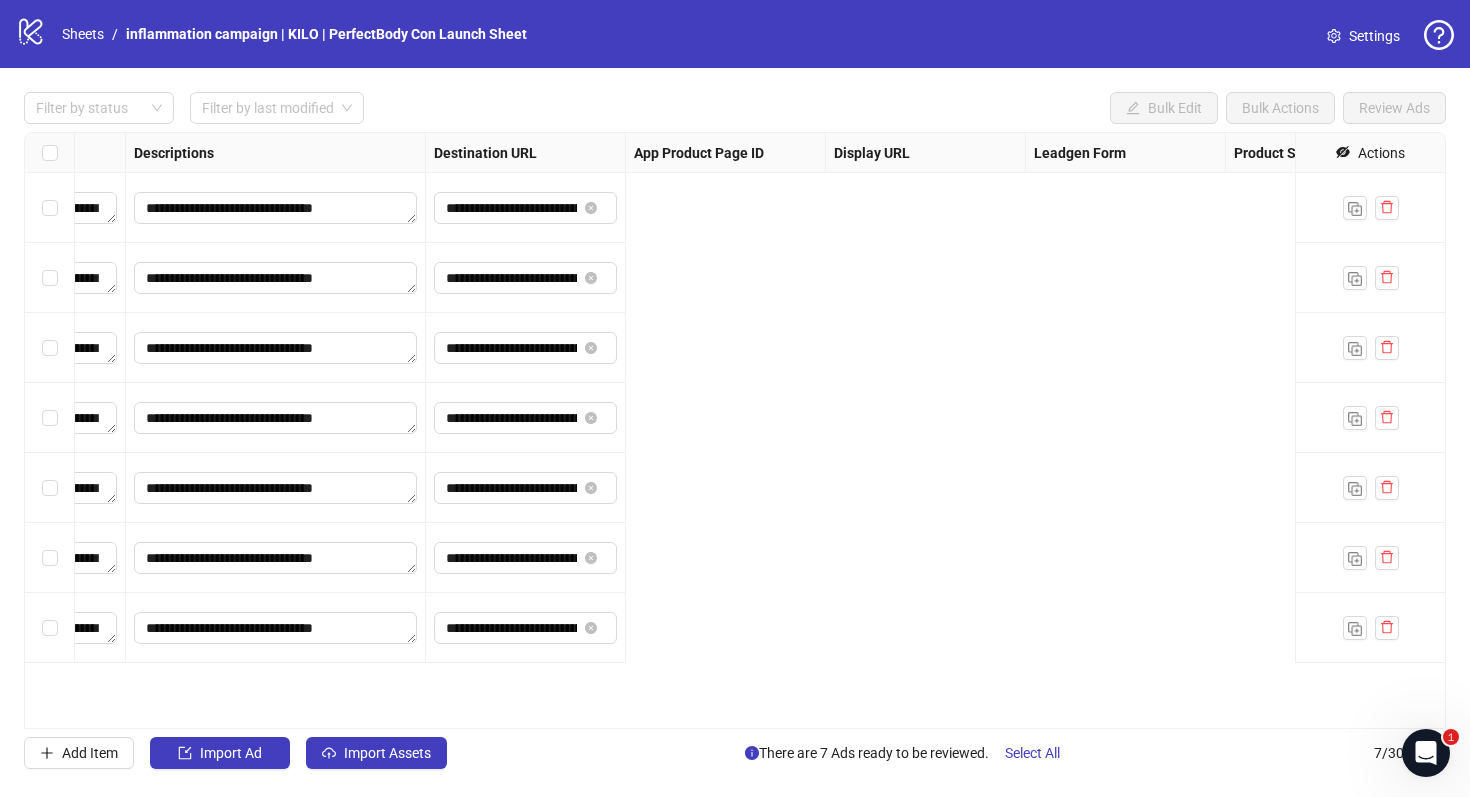 scroll, scrollTop: 0, scrollLeft: 1850, axis: horizontal 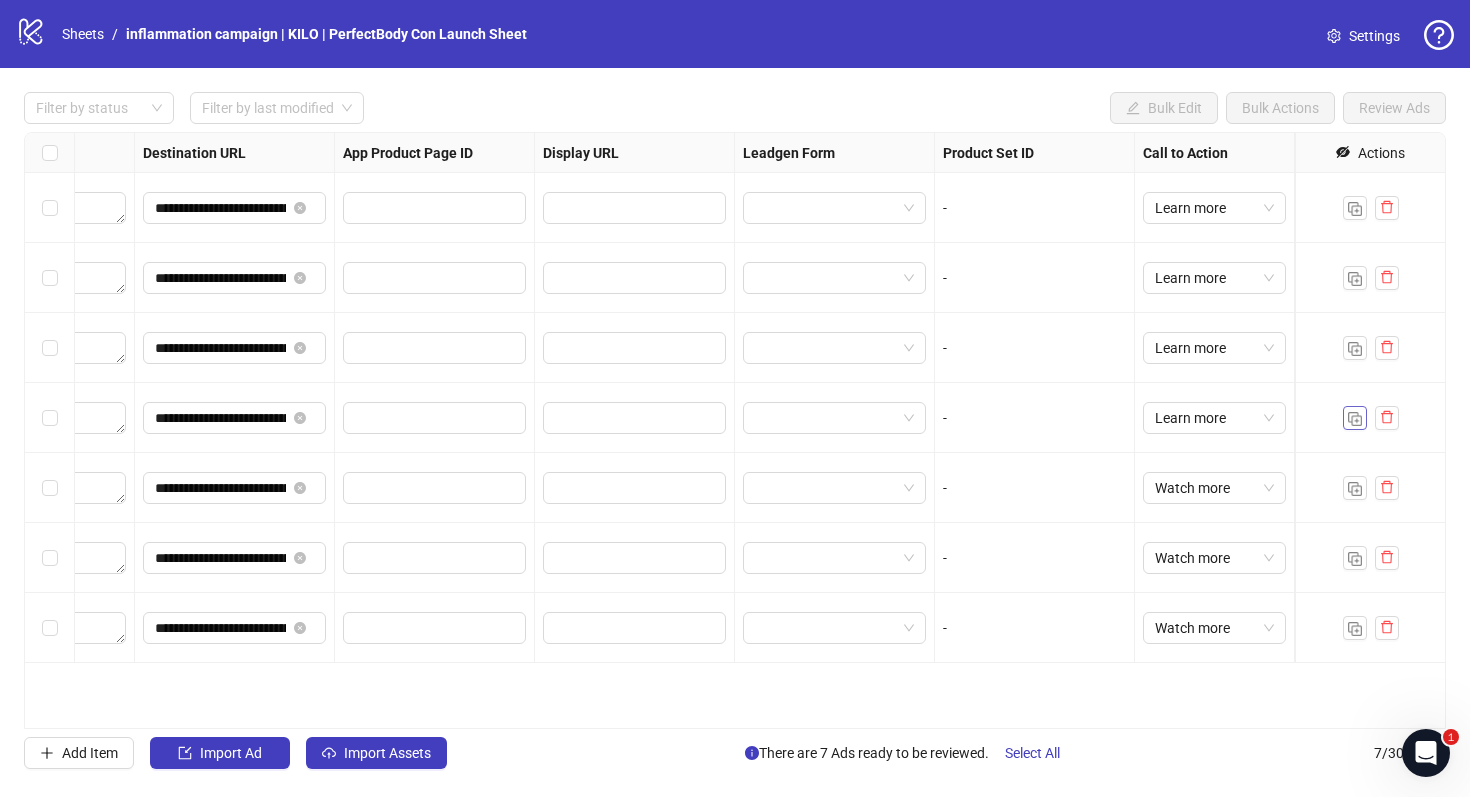 click at bounding box center (1355, 419) 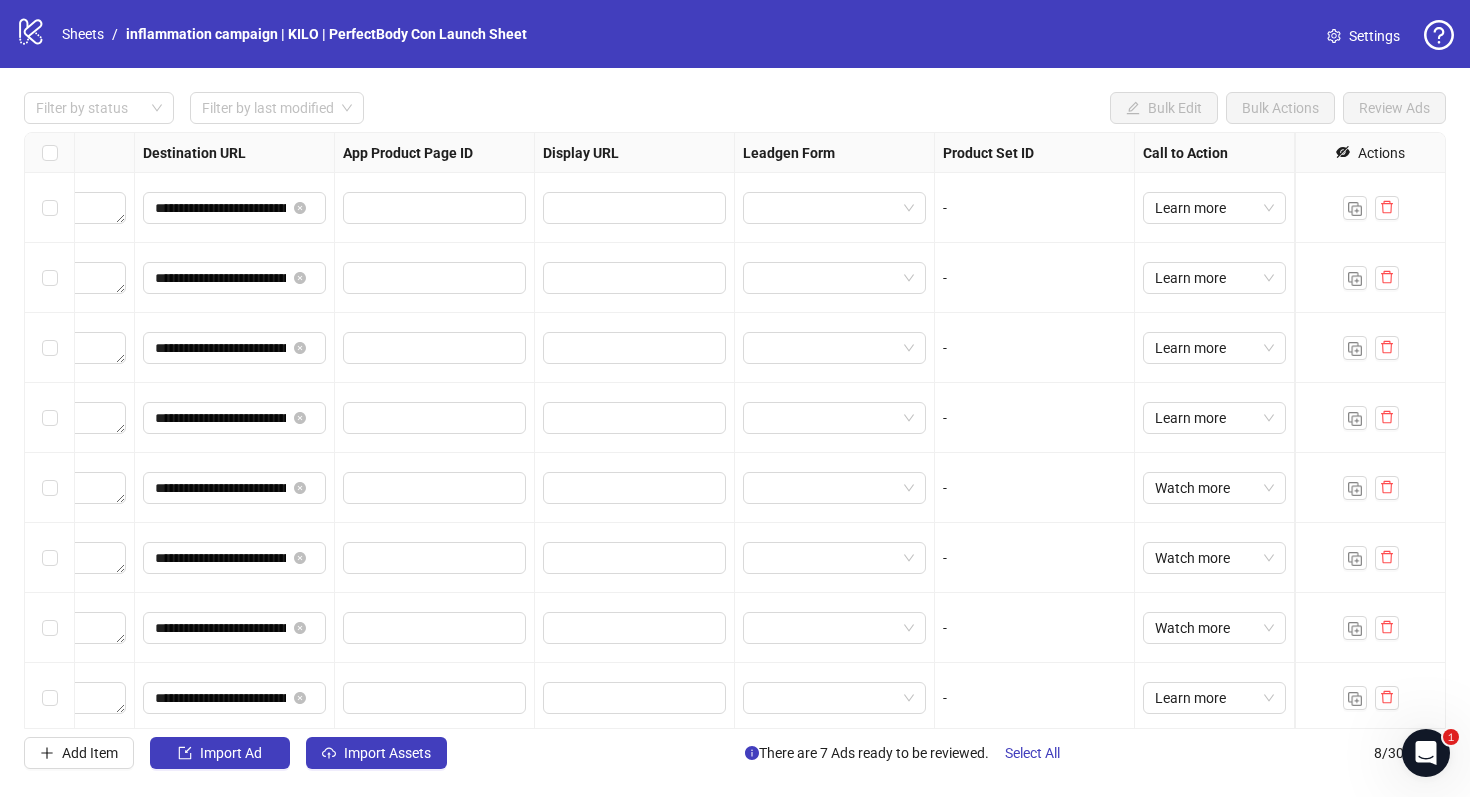 scroll, scrollTop: 5, scrollLeft: 1850, axis: both 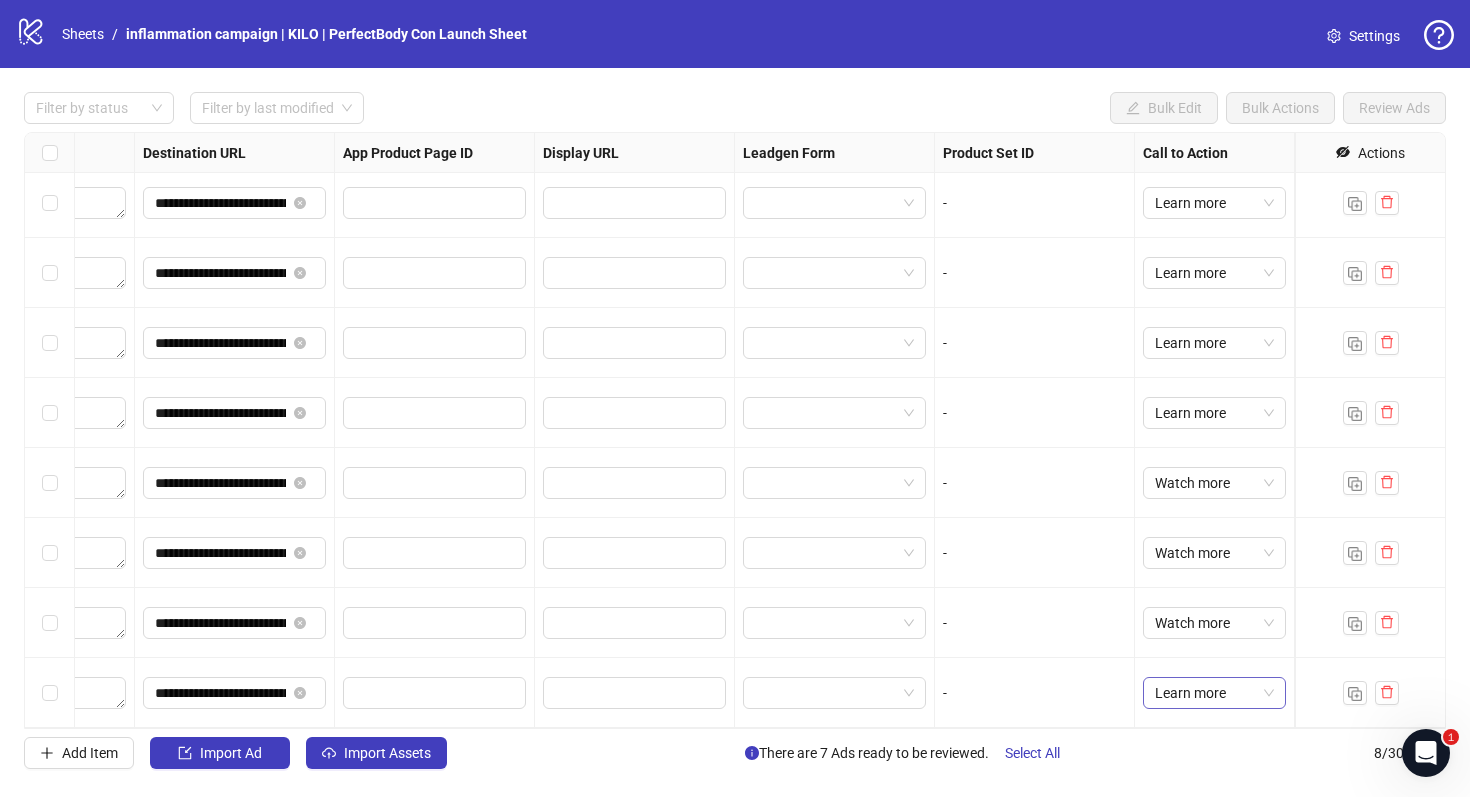 click on "Learn more" at bounding box center (1214, 693) 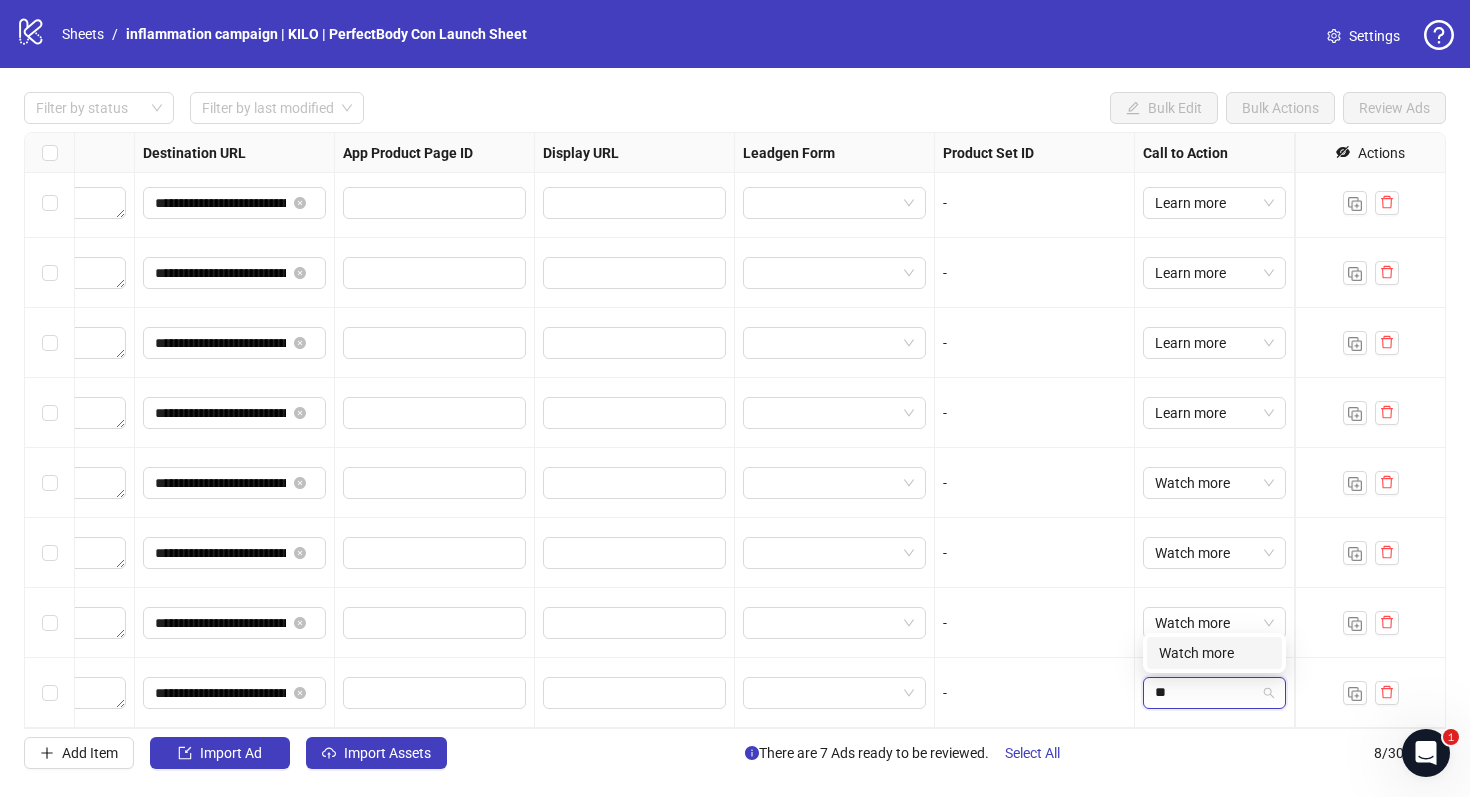 scroll, scrollTop: 0, scrollLeft: 0, axis: both 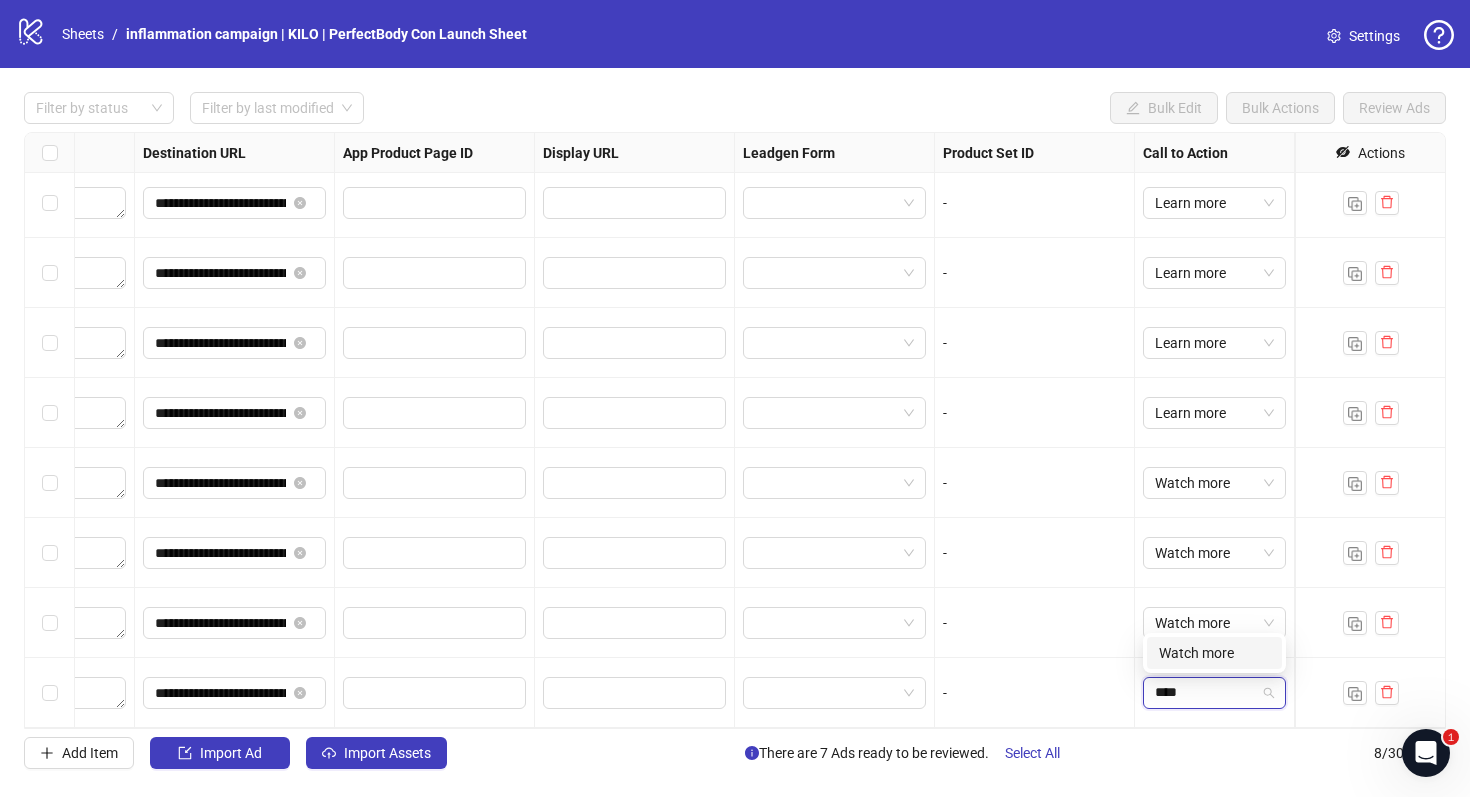 type on "*****" 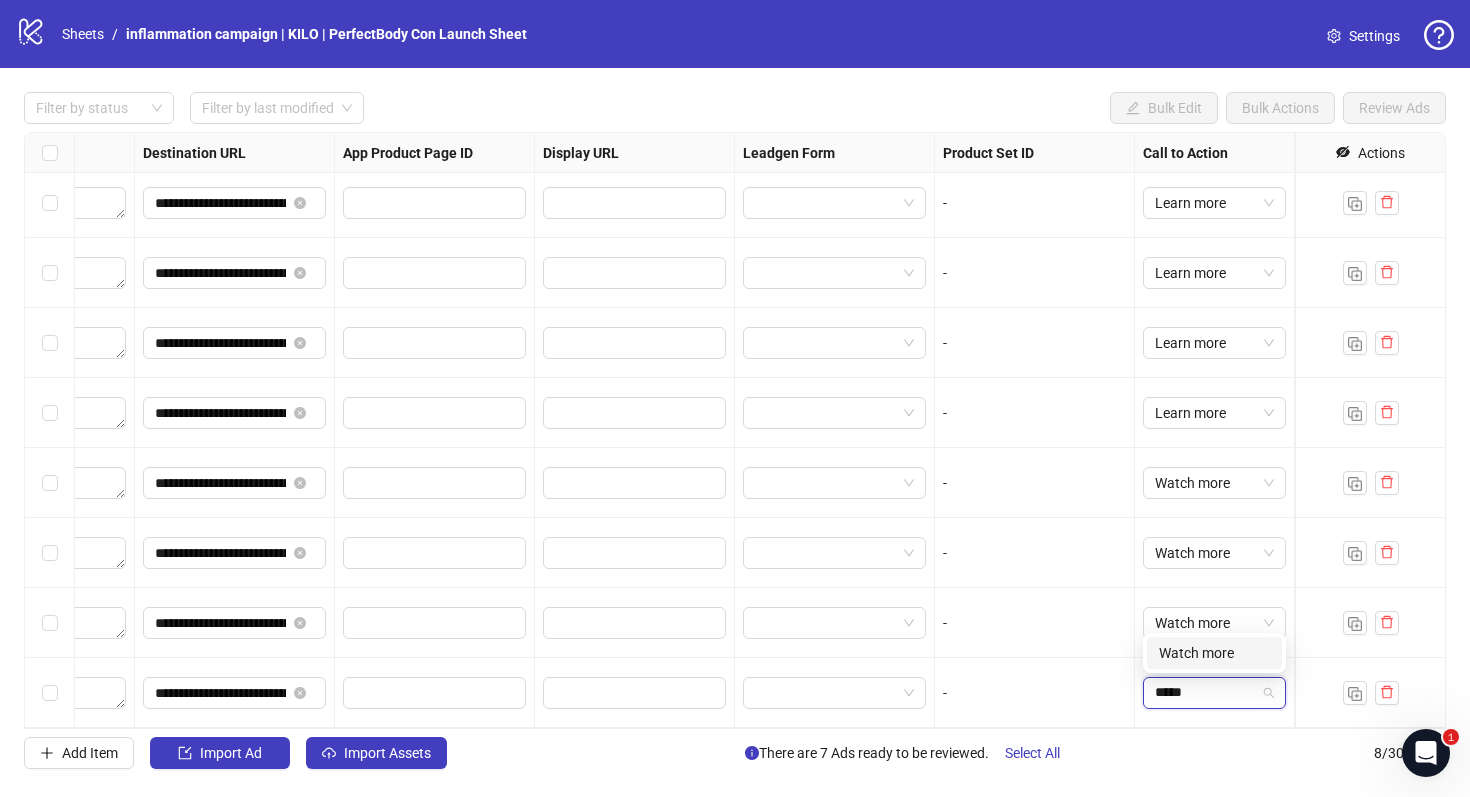 click on "Watch more" at bounding box center [1214, 653] 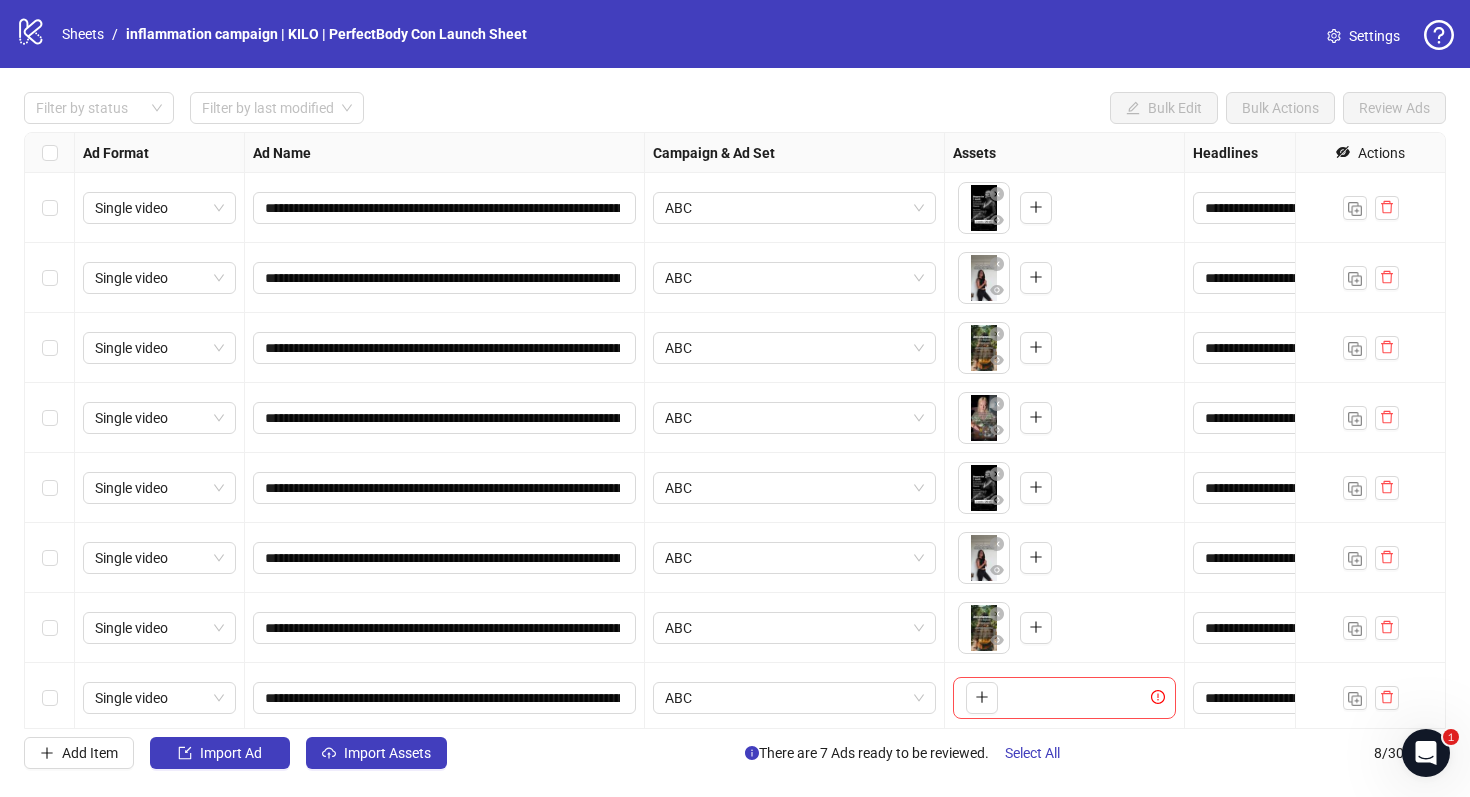 click on "**********" at bounding box center (445, 698) 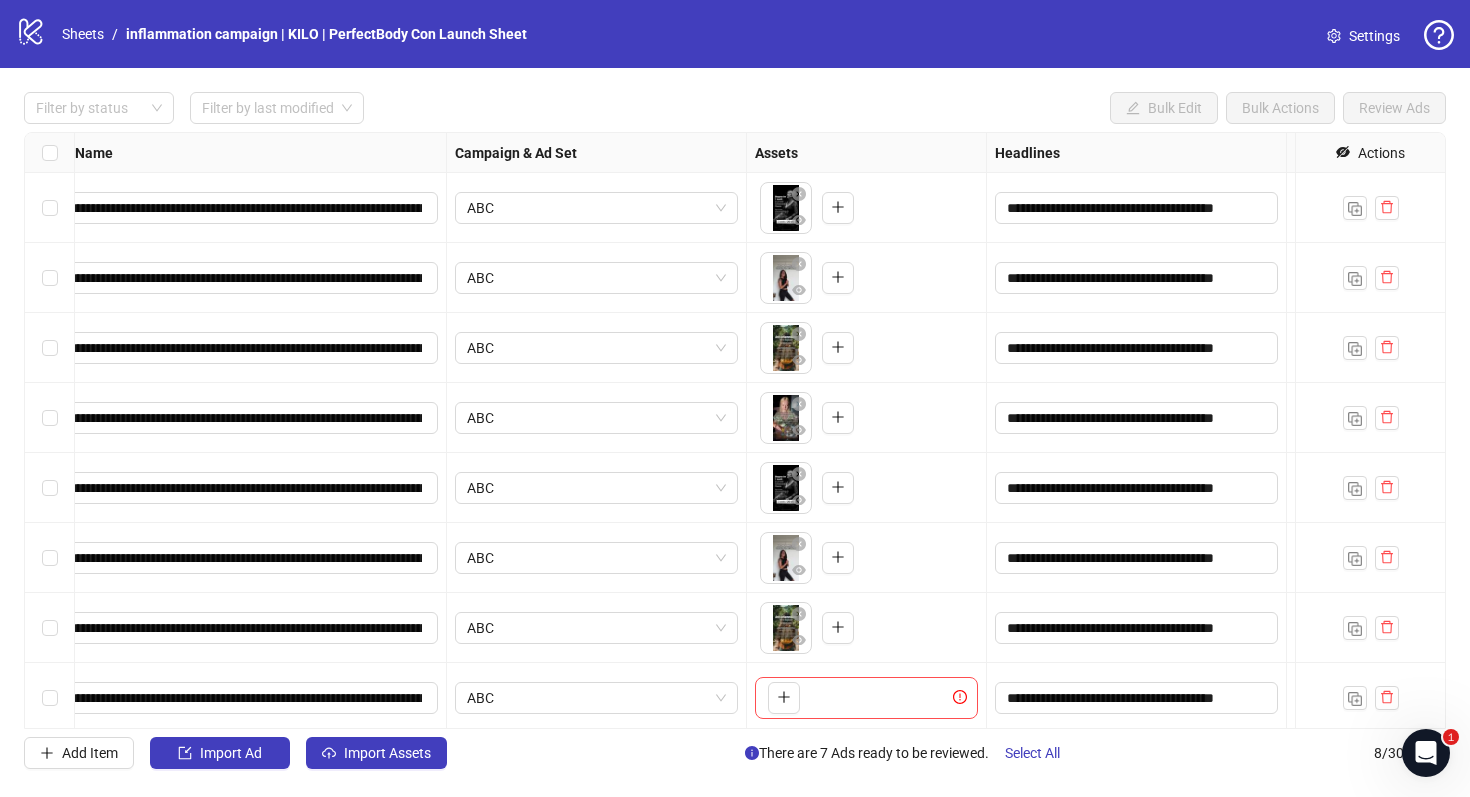 scroll, scrollTop: 0, scrollLeft: 181, axis: horizontal 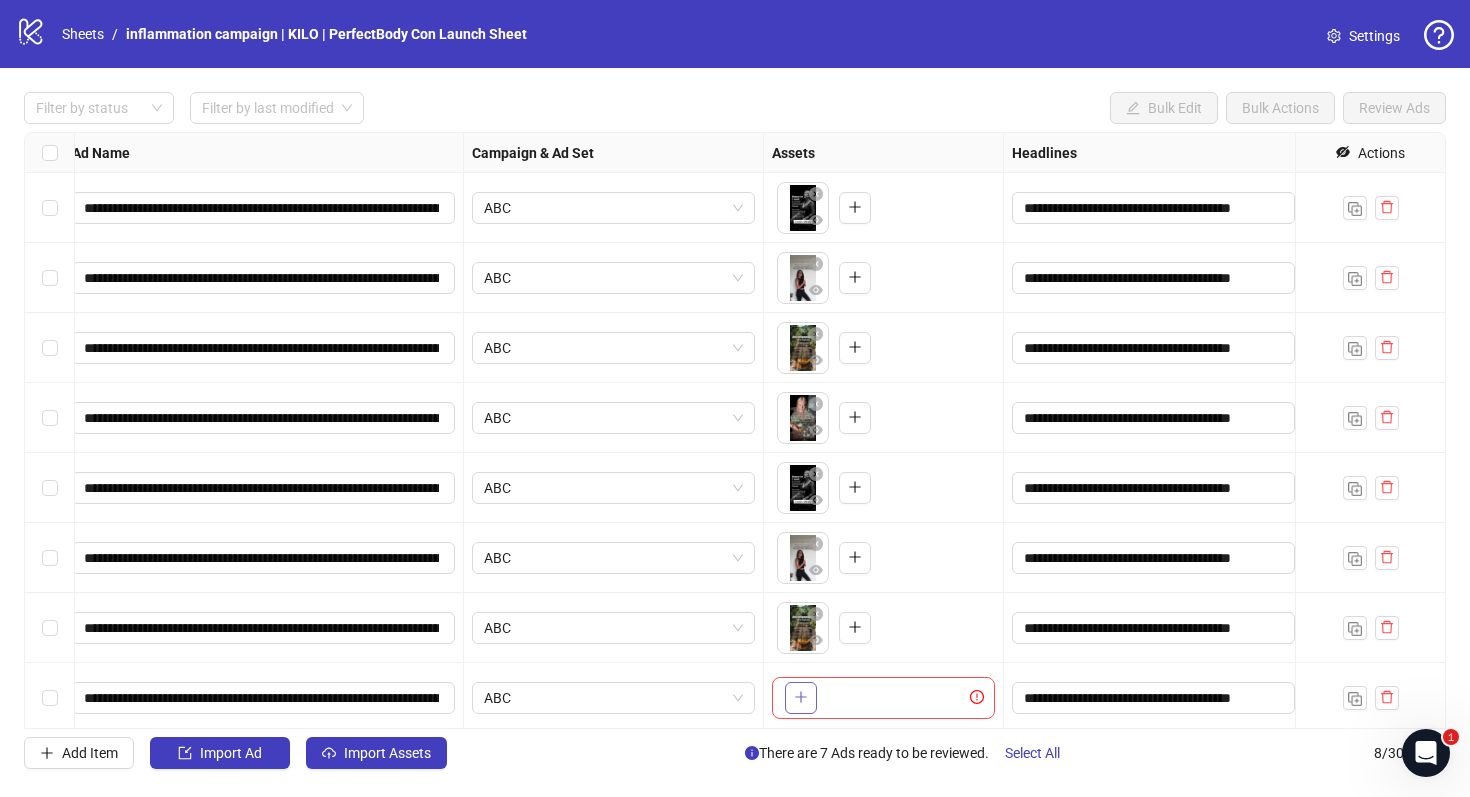 click 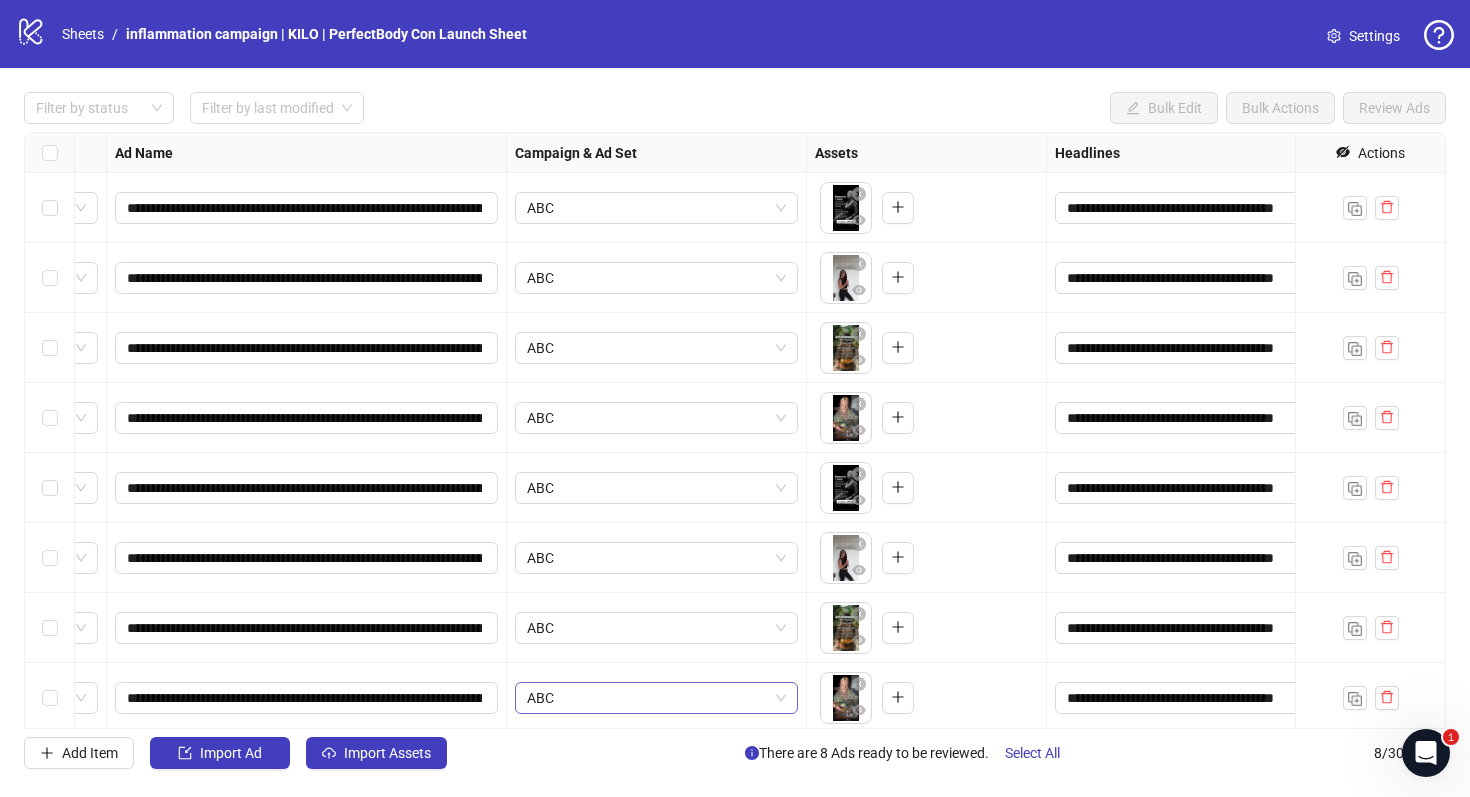 scroll, scrollTop: 0, scrollLeft: 0, axis: both 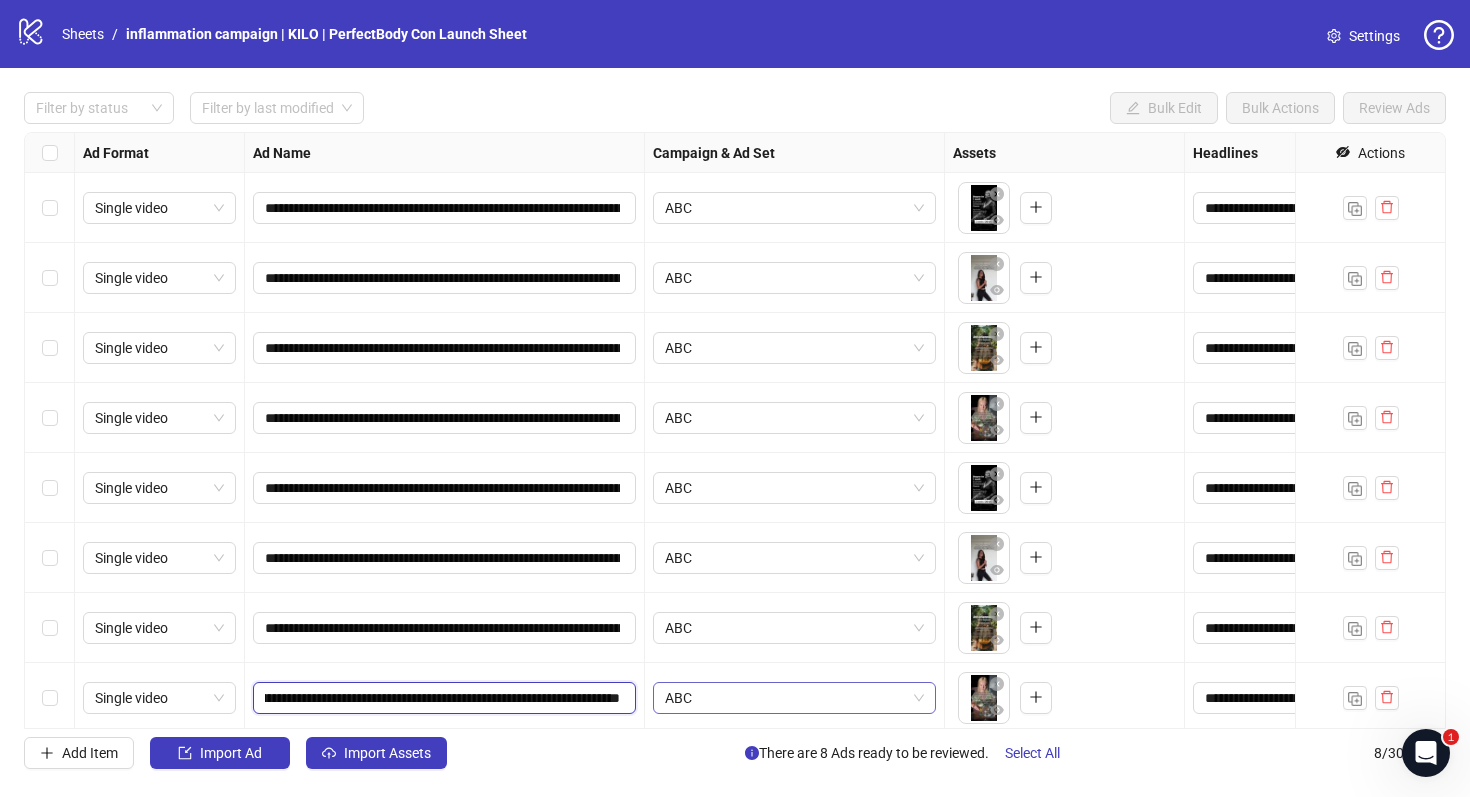 drag, startPoint x: 430, startPoint y: 696, endPoint x: 749, endPoint y: 710, distance: 319.30707 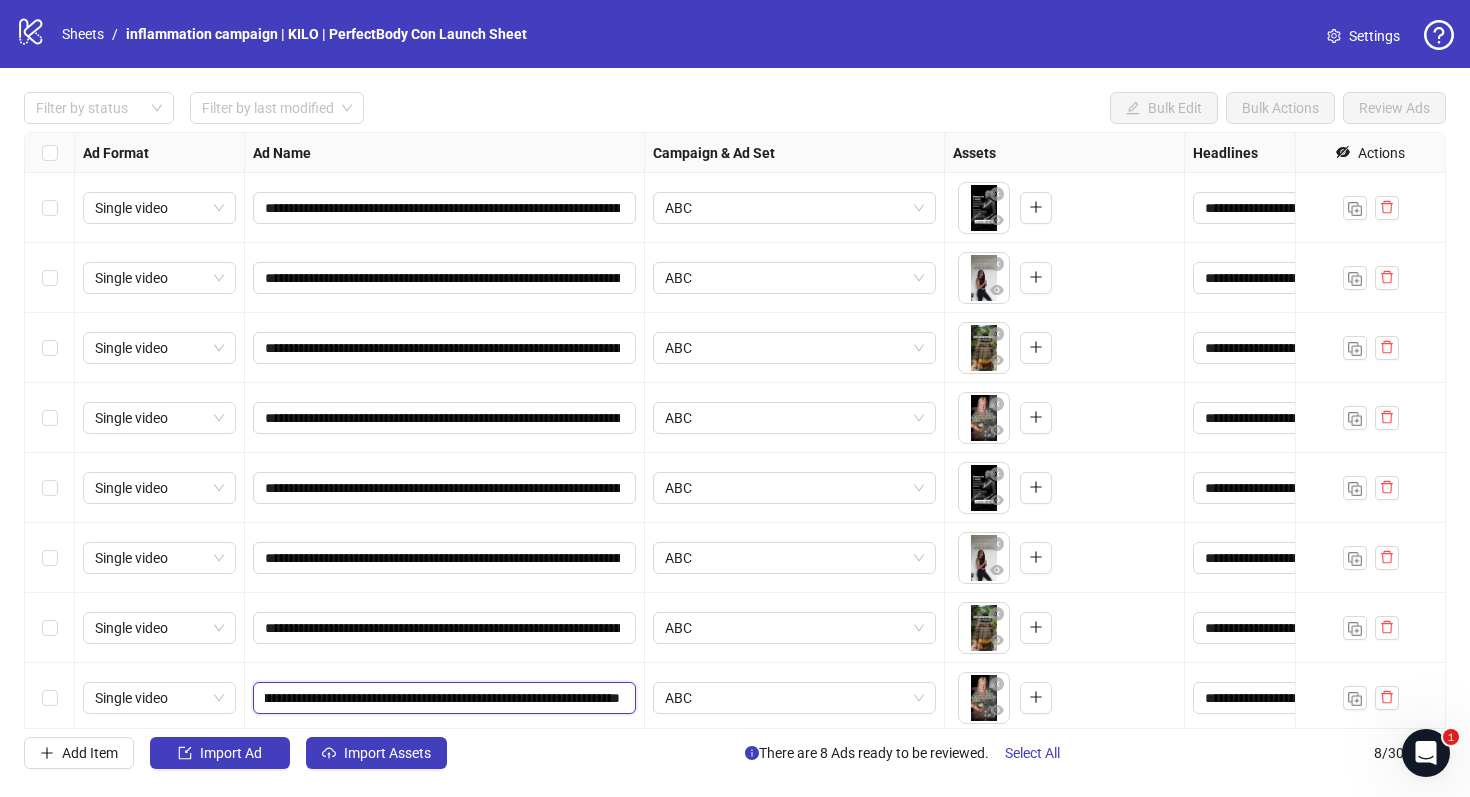 click on "**********" at bounding box center [442, 698] 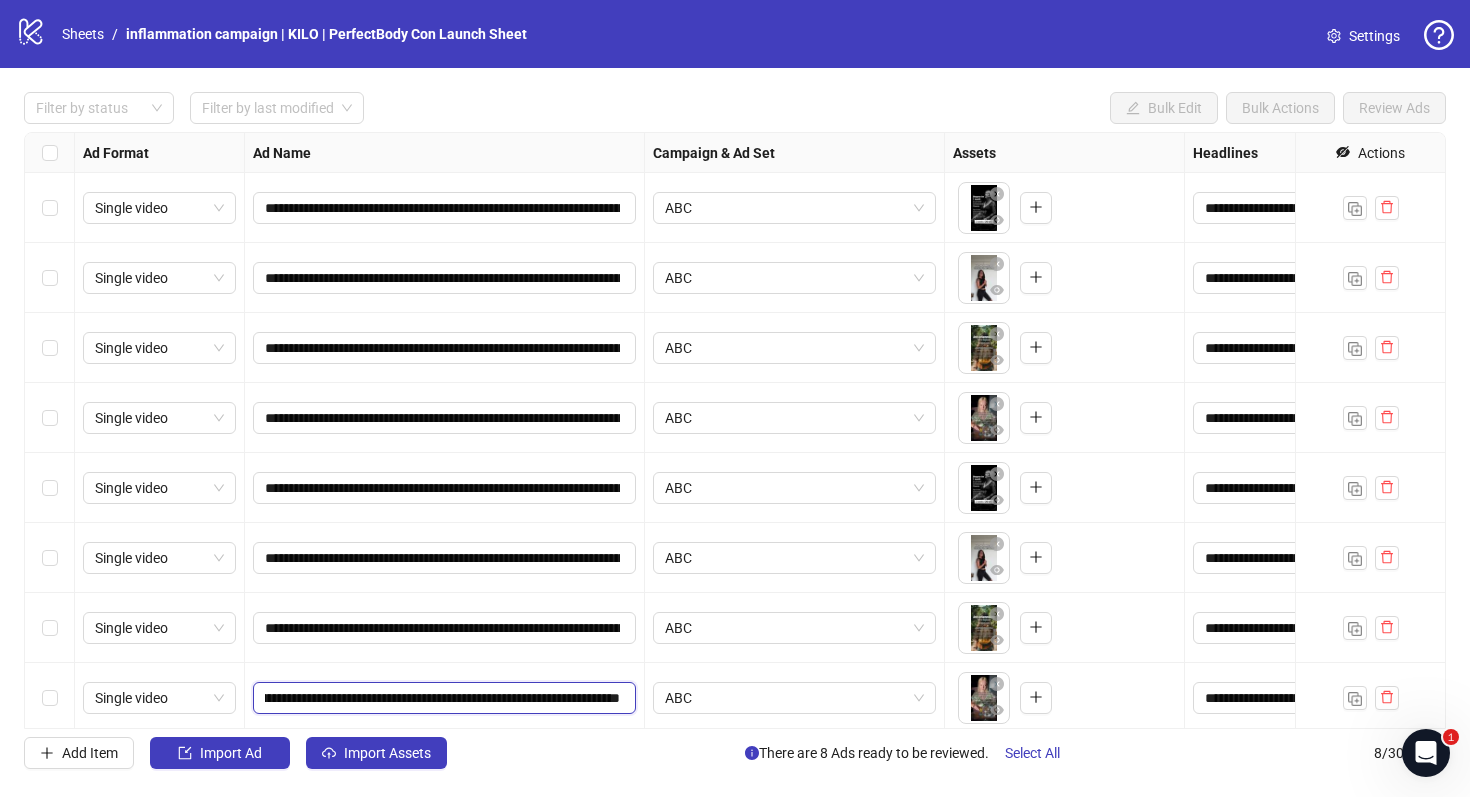type on "**********" 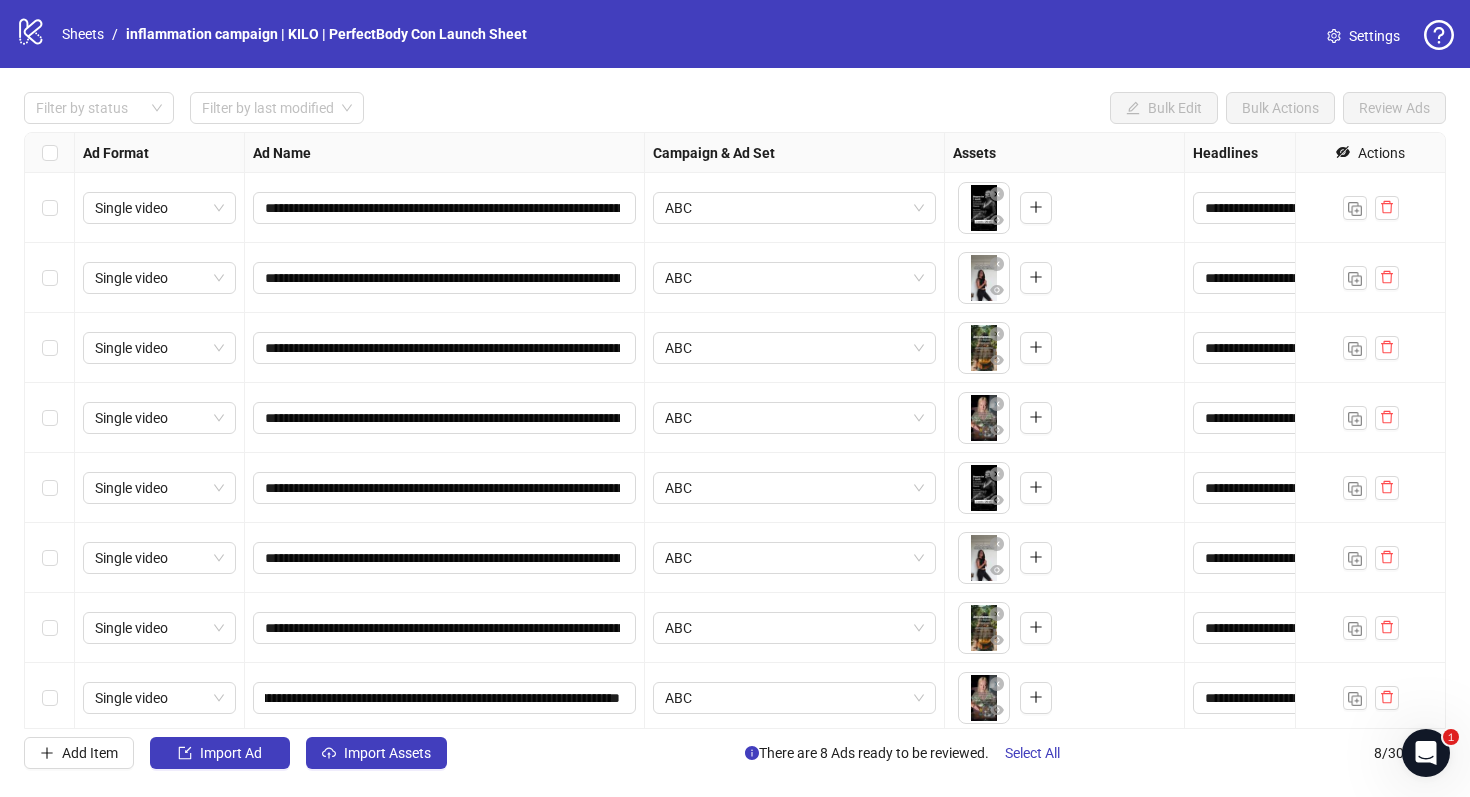 click on "**********" at bounding box center (735, 430) 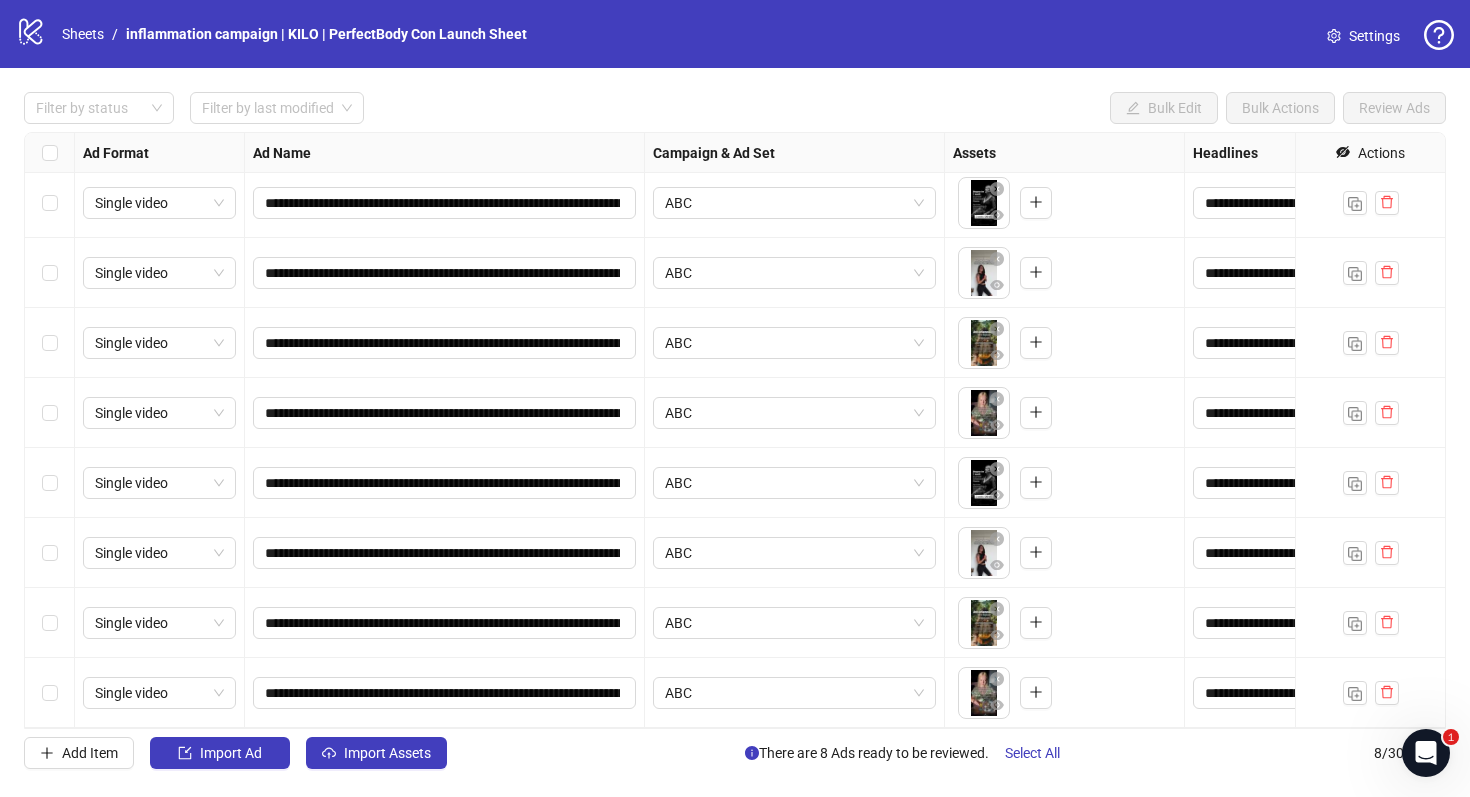 scroll, scrollTop: 0, scrollLeft: 0, axis: both 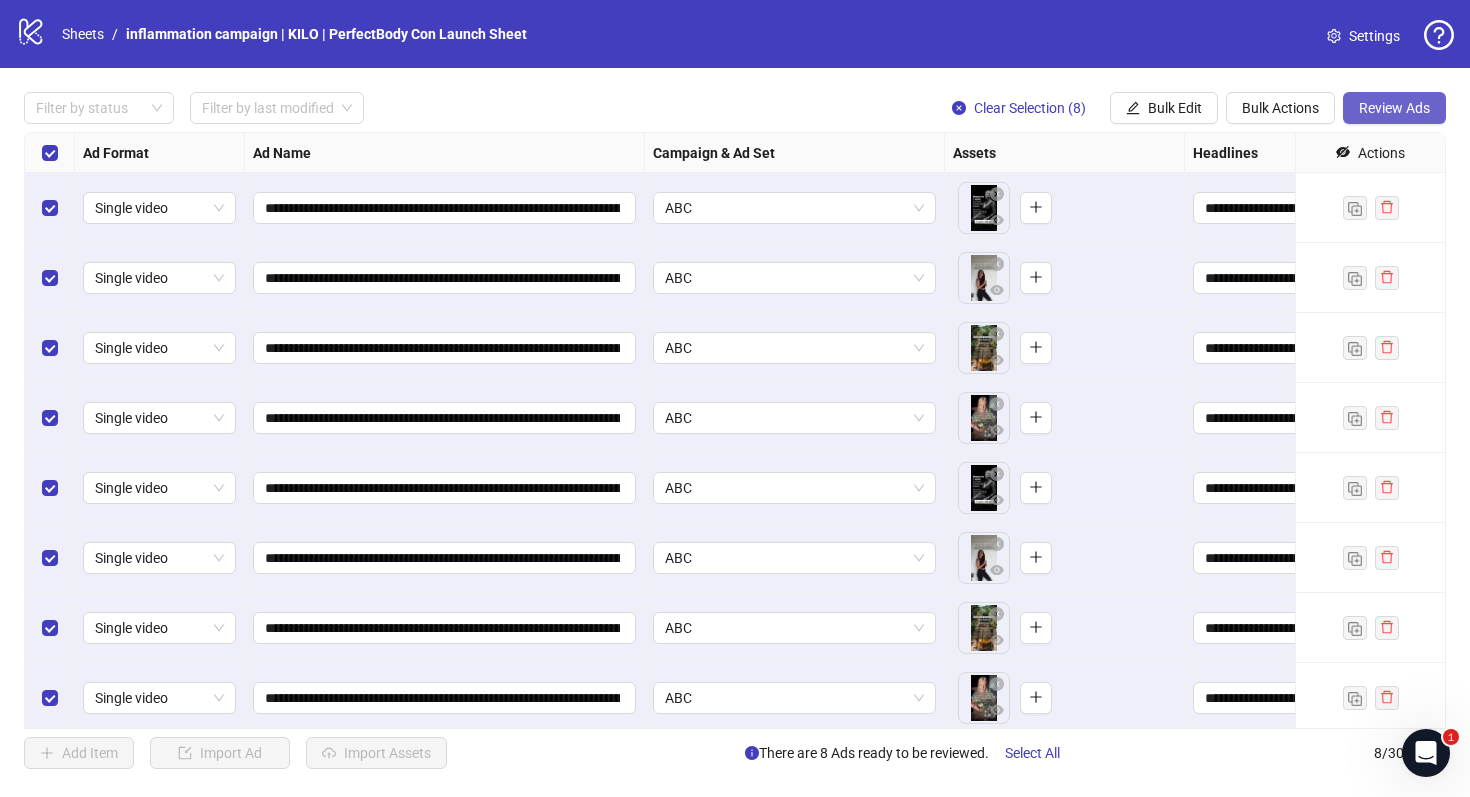 click on "Review Ads" at bounding box center (1394, 108) 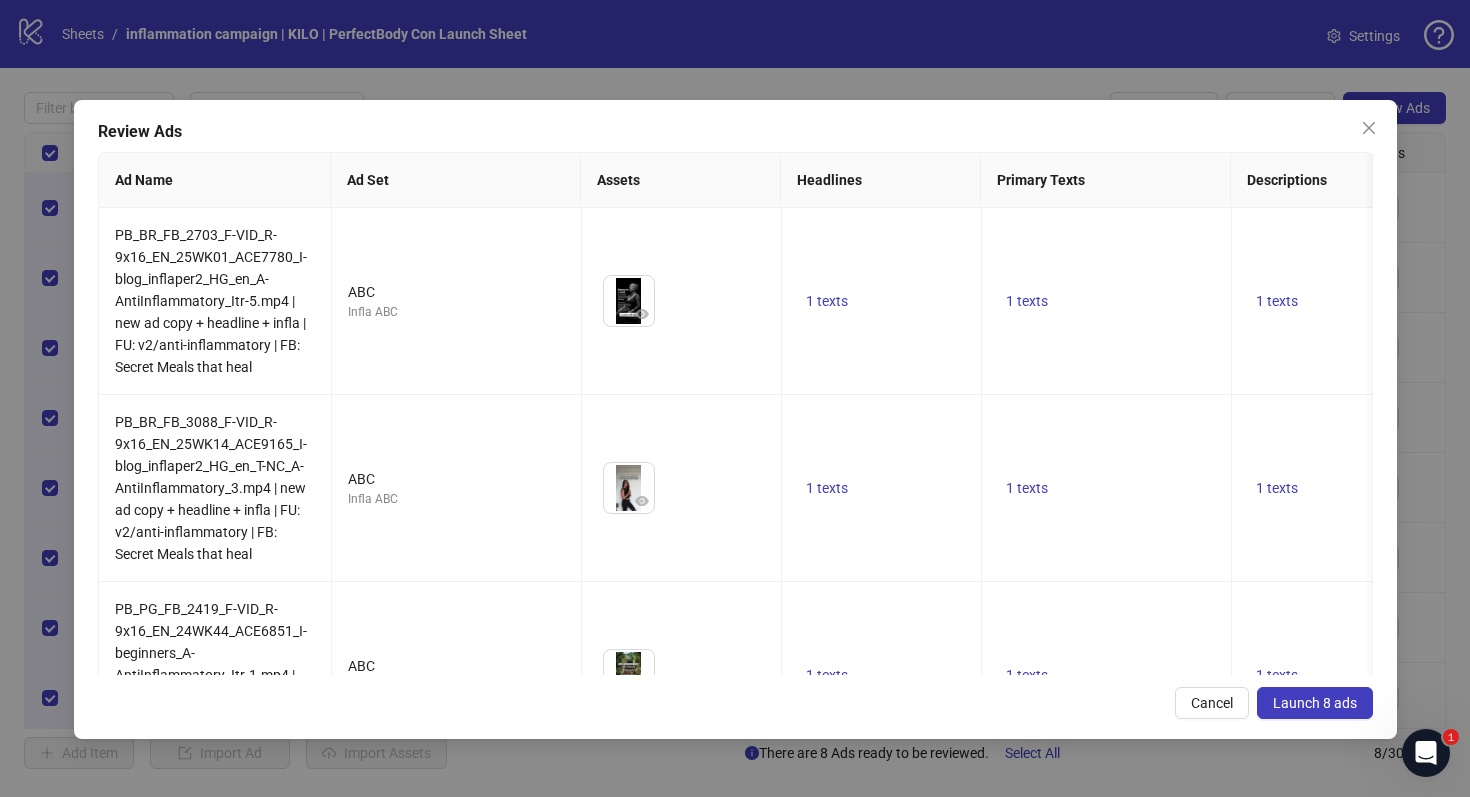 click on "Launch 8 ads" at bounding box center (1315, 703) 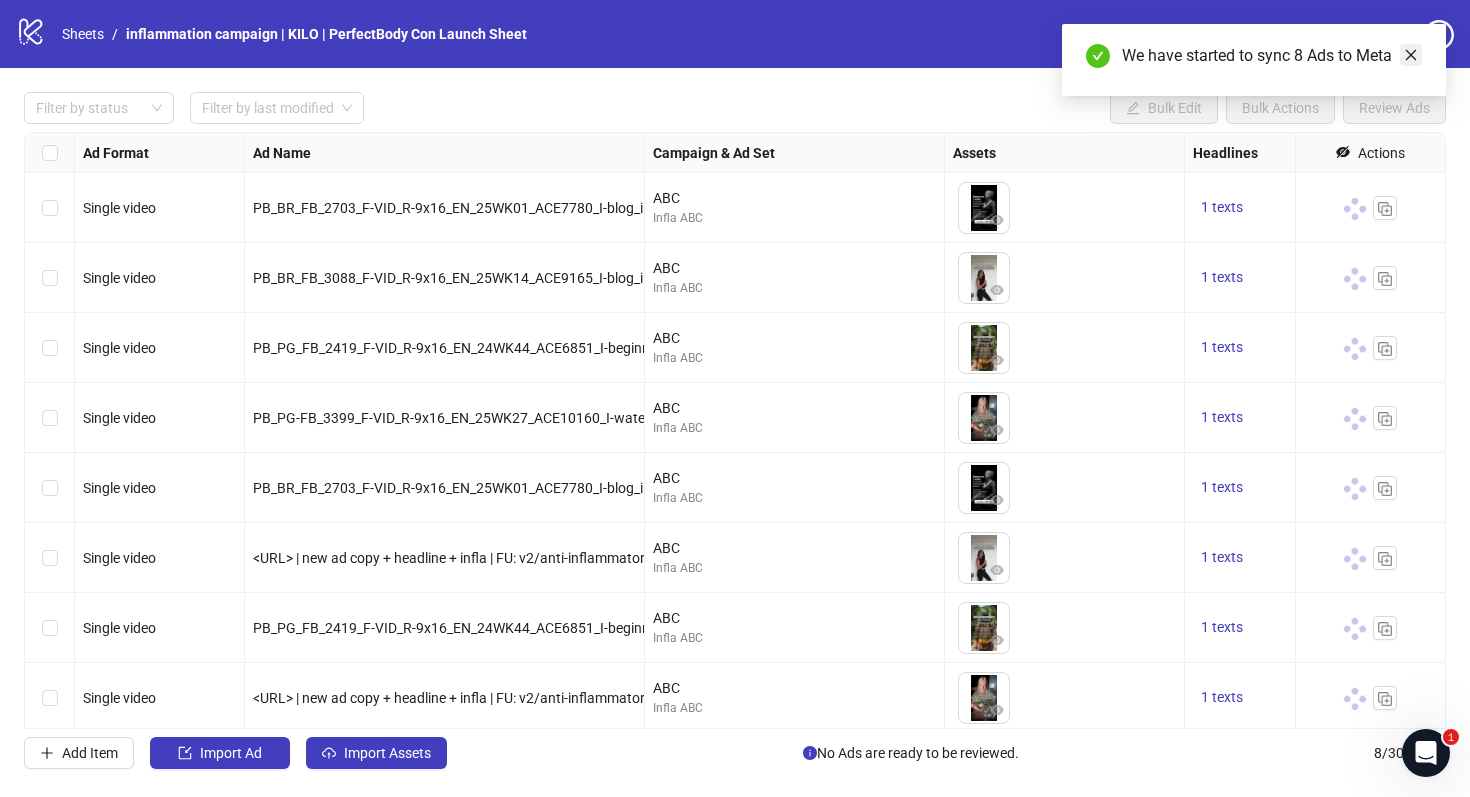 click 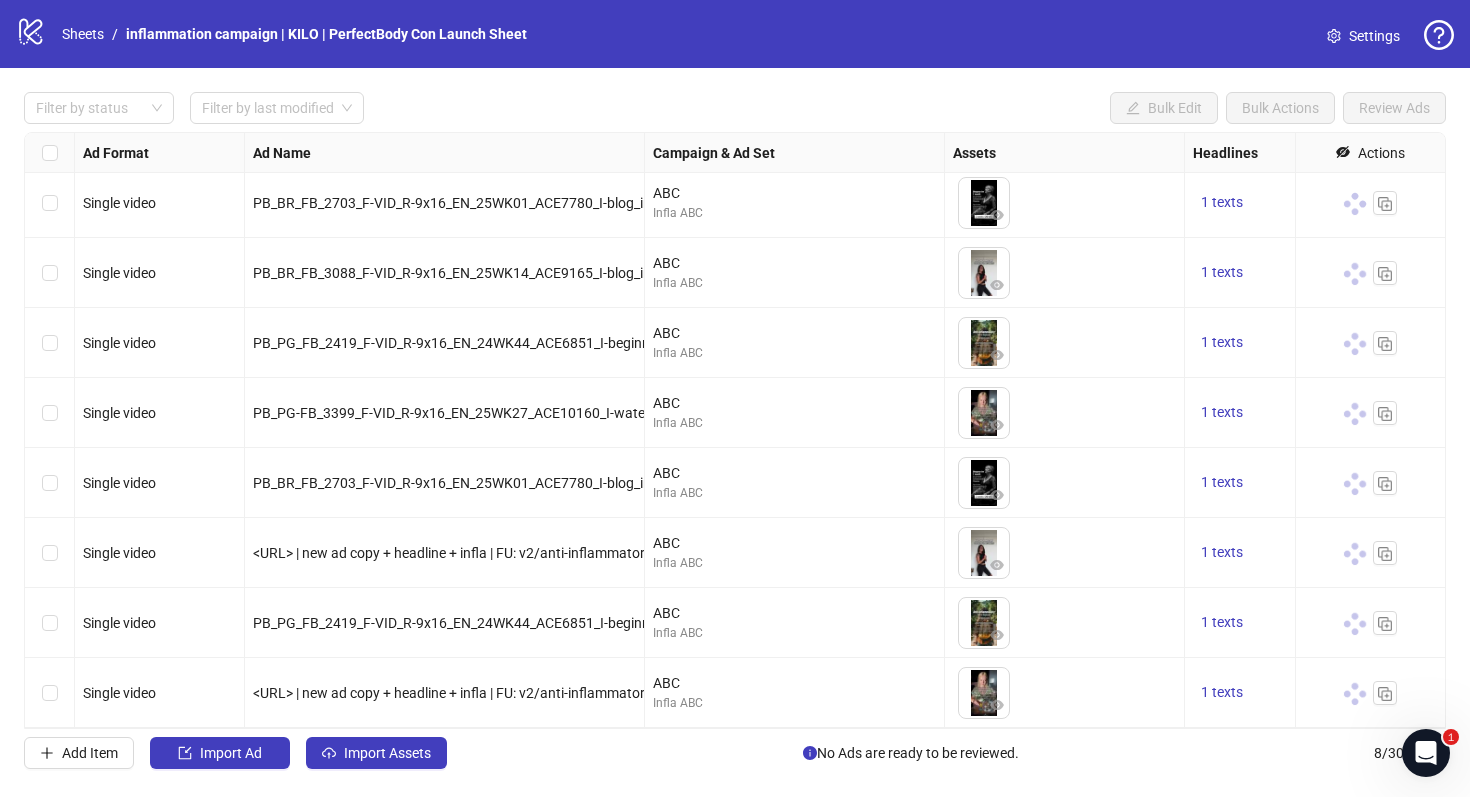 scroll, scrollTop: 0, scrollLeft: 0, axis: both 